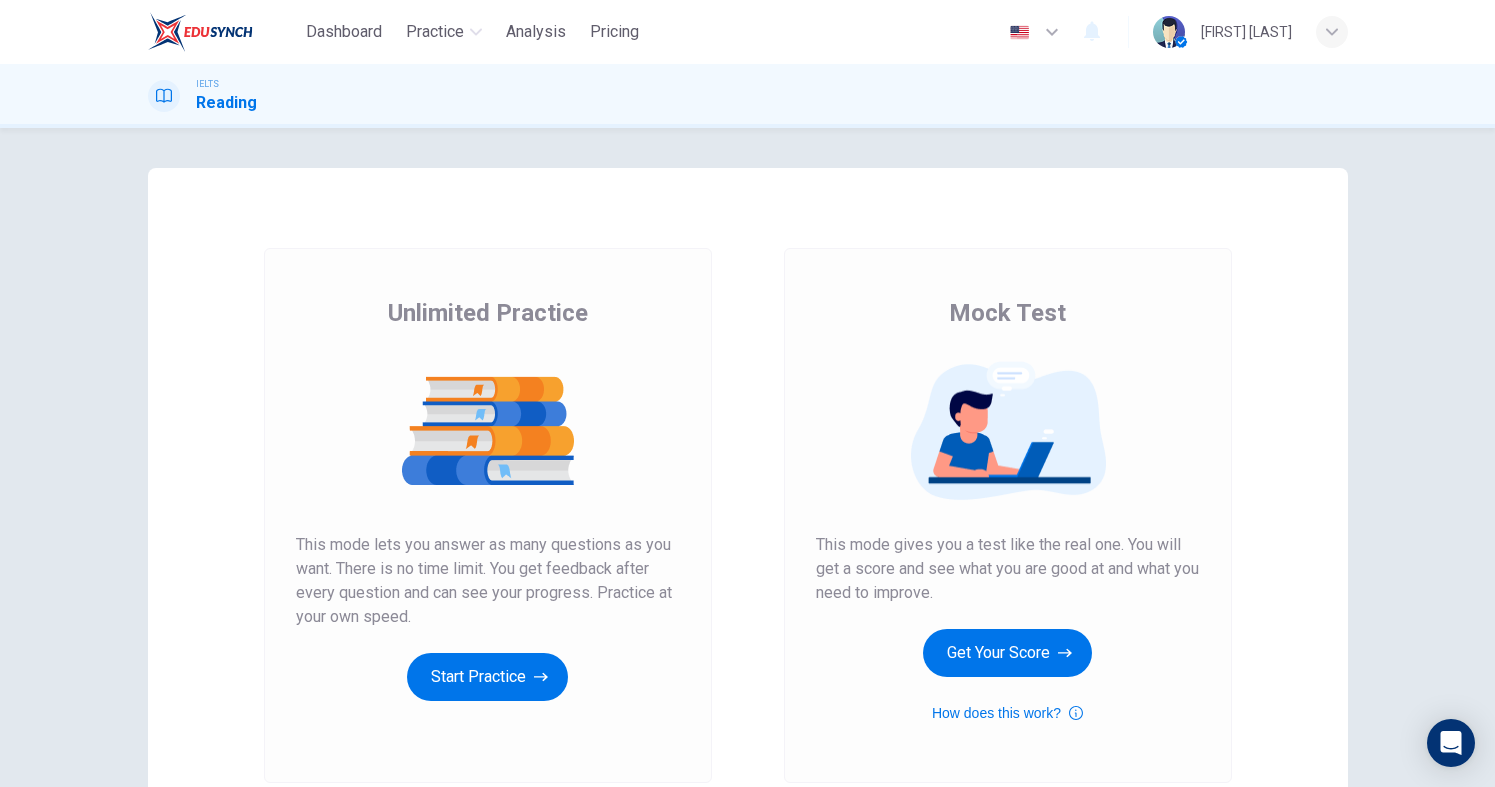 scroll, scrollTop: 0, scrollLeft: 0, axis: both 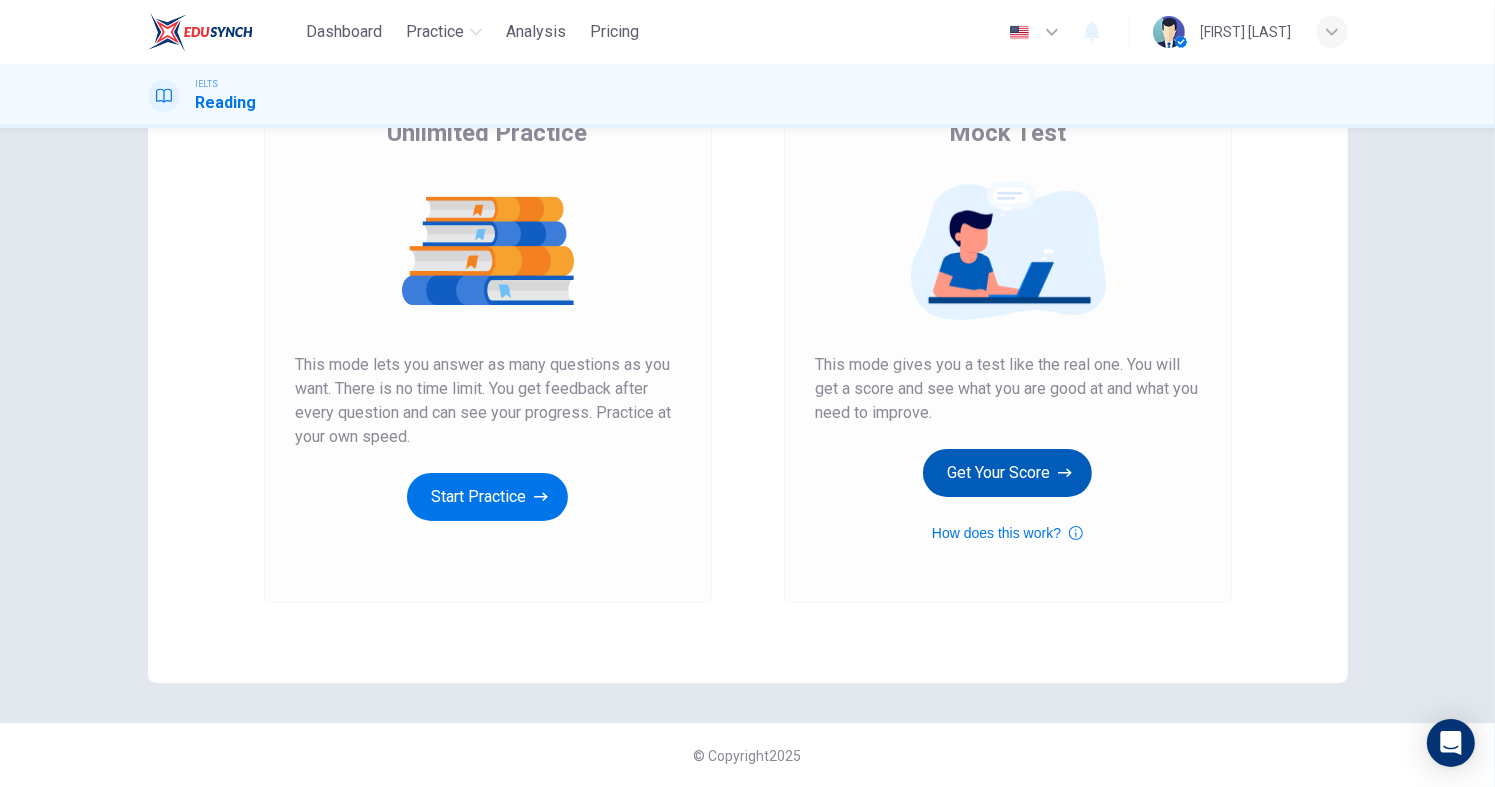 click on "Get Your Score" at bounding box center [487, 497] 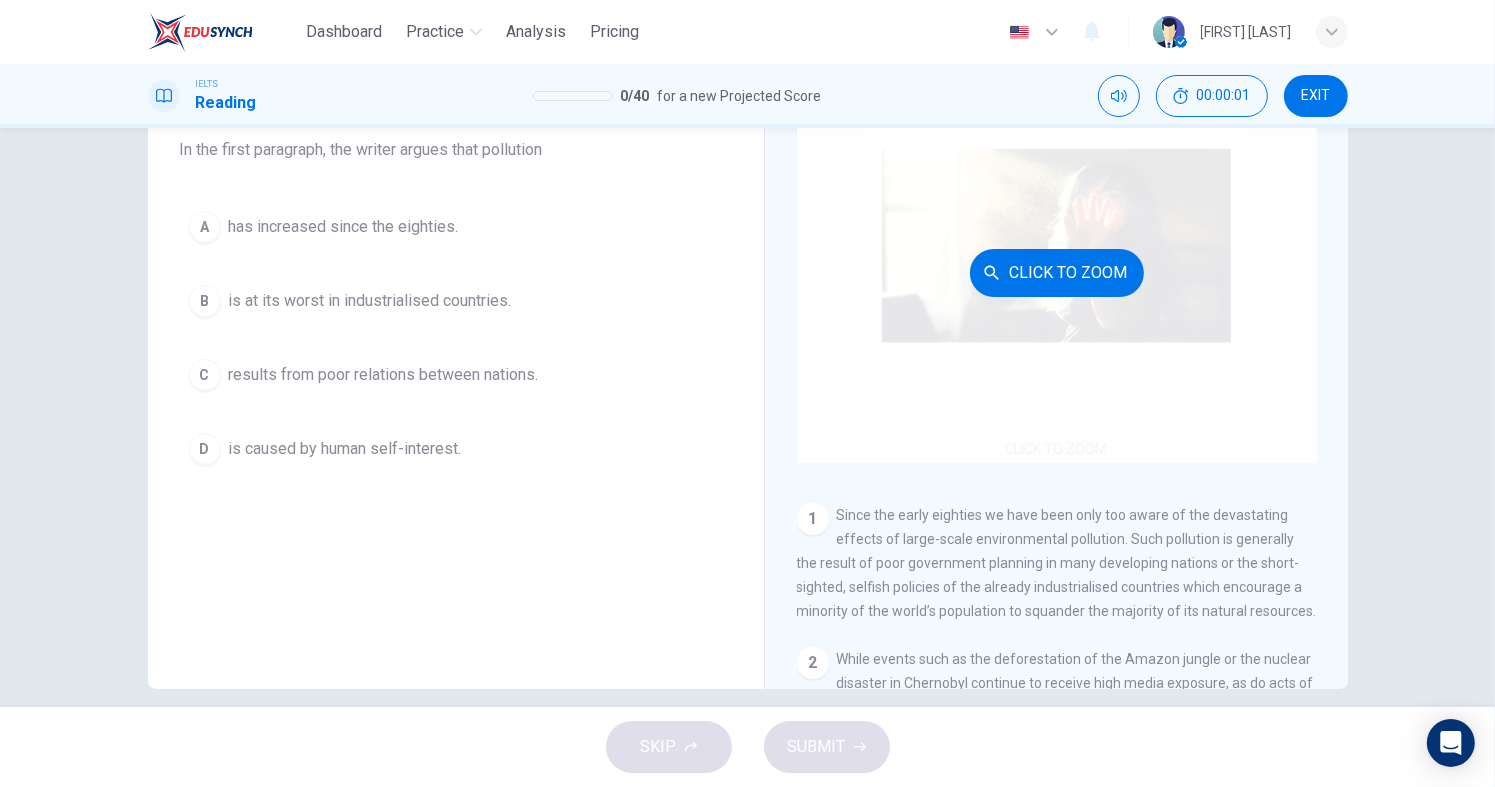scroll, scrollTop: 196, scrollLeft: 0, axis: vertical 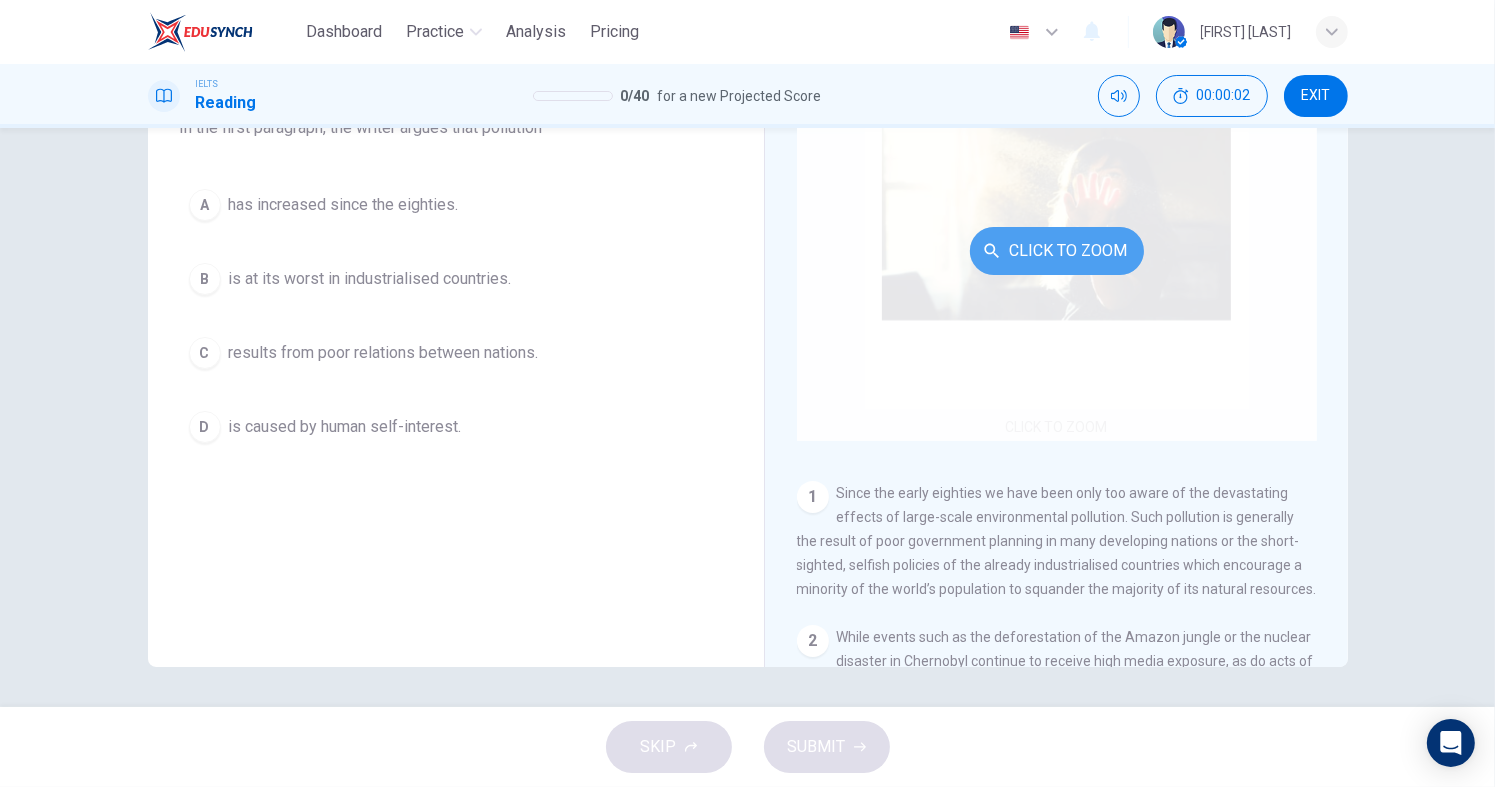 click on "Click to Zoom" at bounding box center [1057, 251] 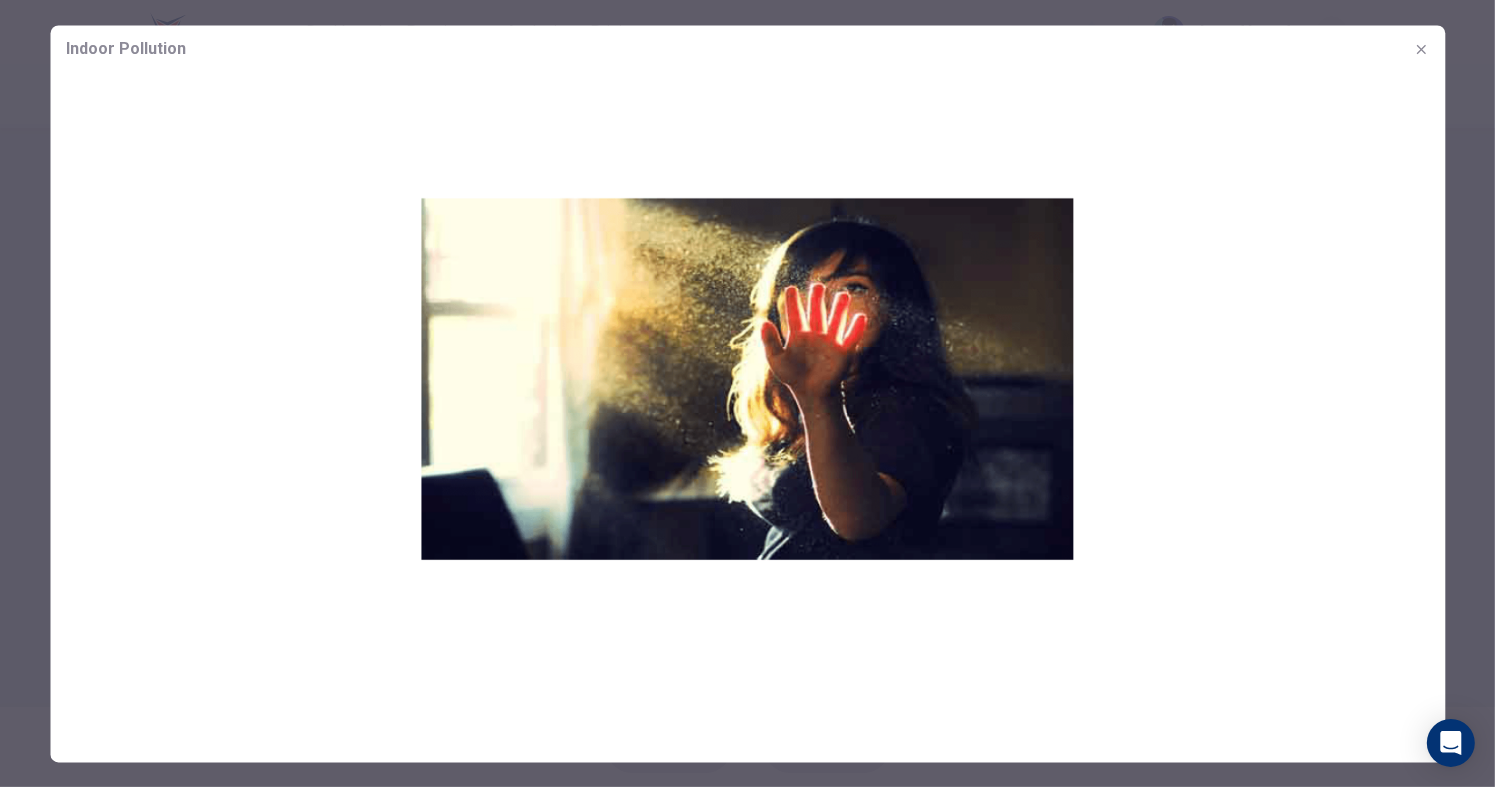 click at bounding box center (1421, 49) 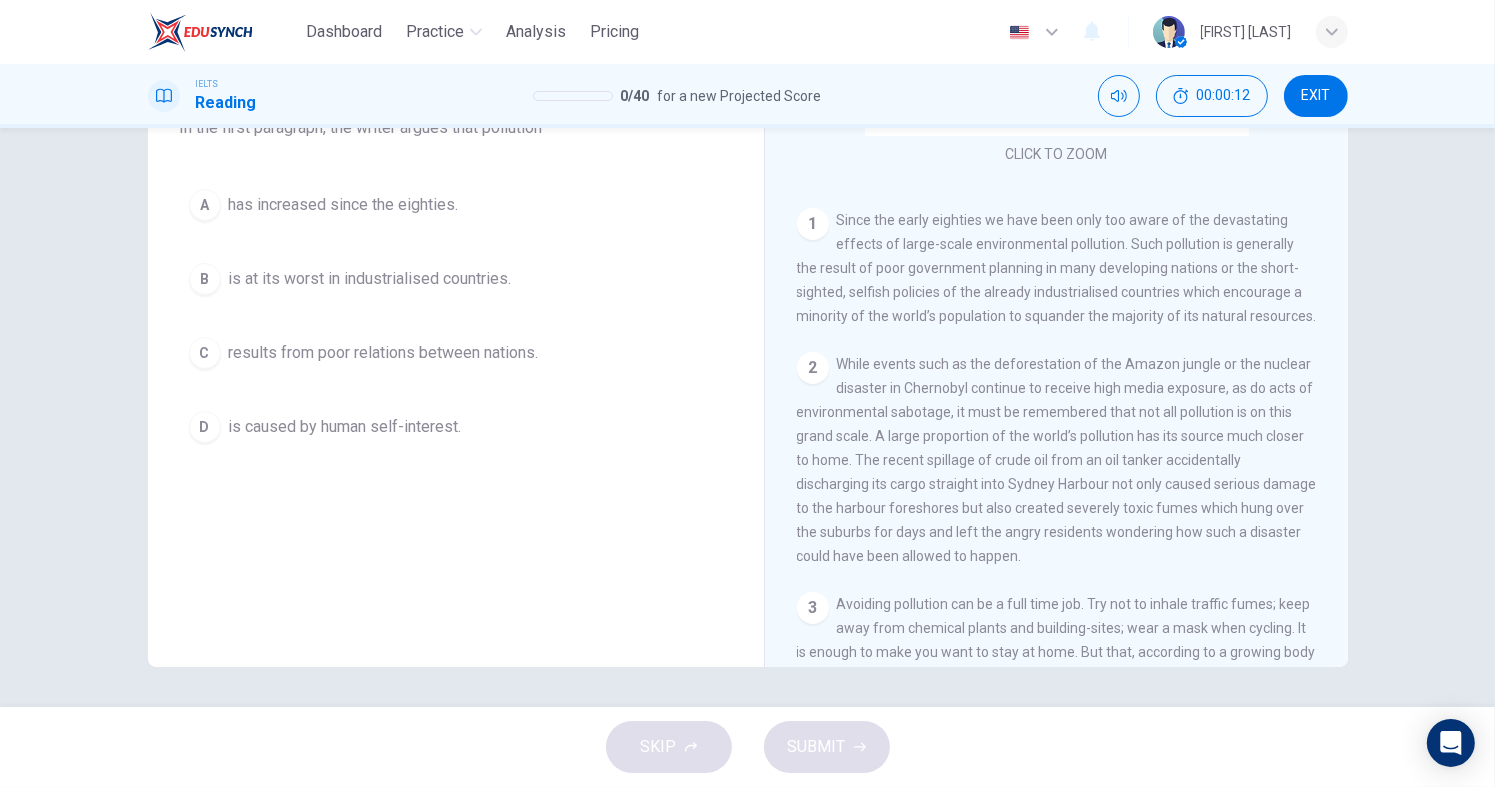 scroll, scrollTop: 300, scrollLeft: 0, axis: vertical 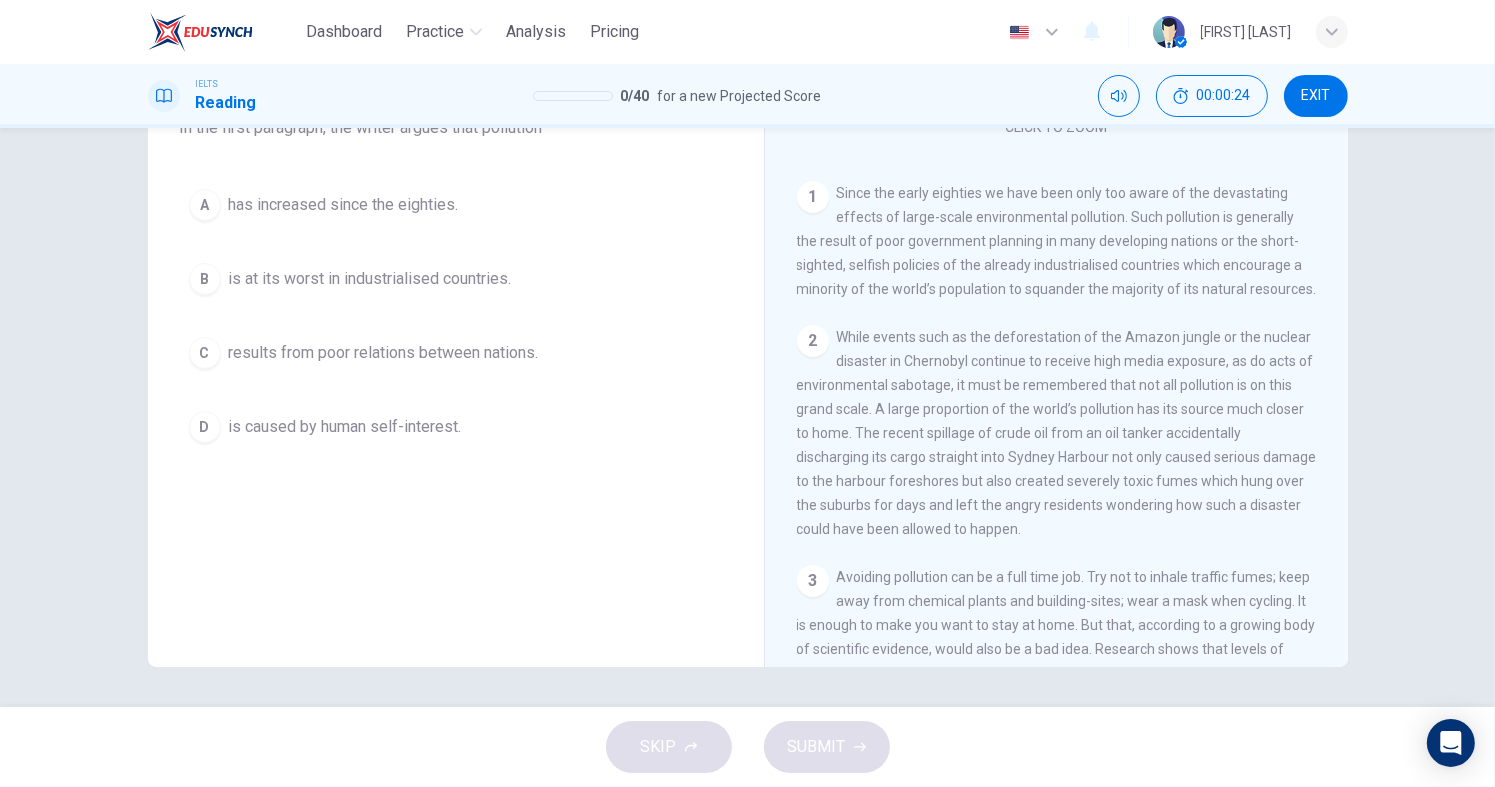 drag, startPoint x: 859, startPoint y: 320, endPoint x: 852, endPoint y: 223, distance: 97.25225 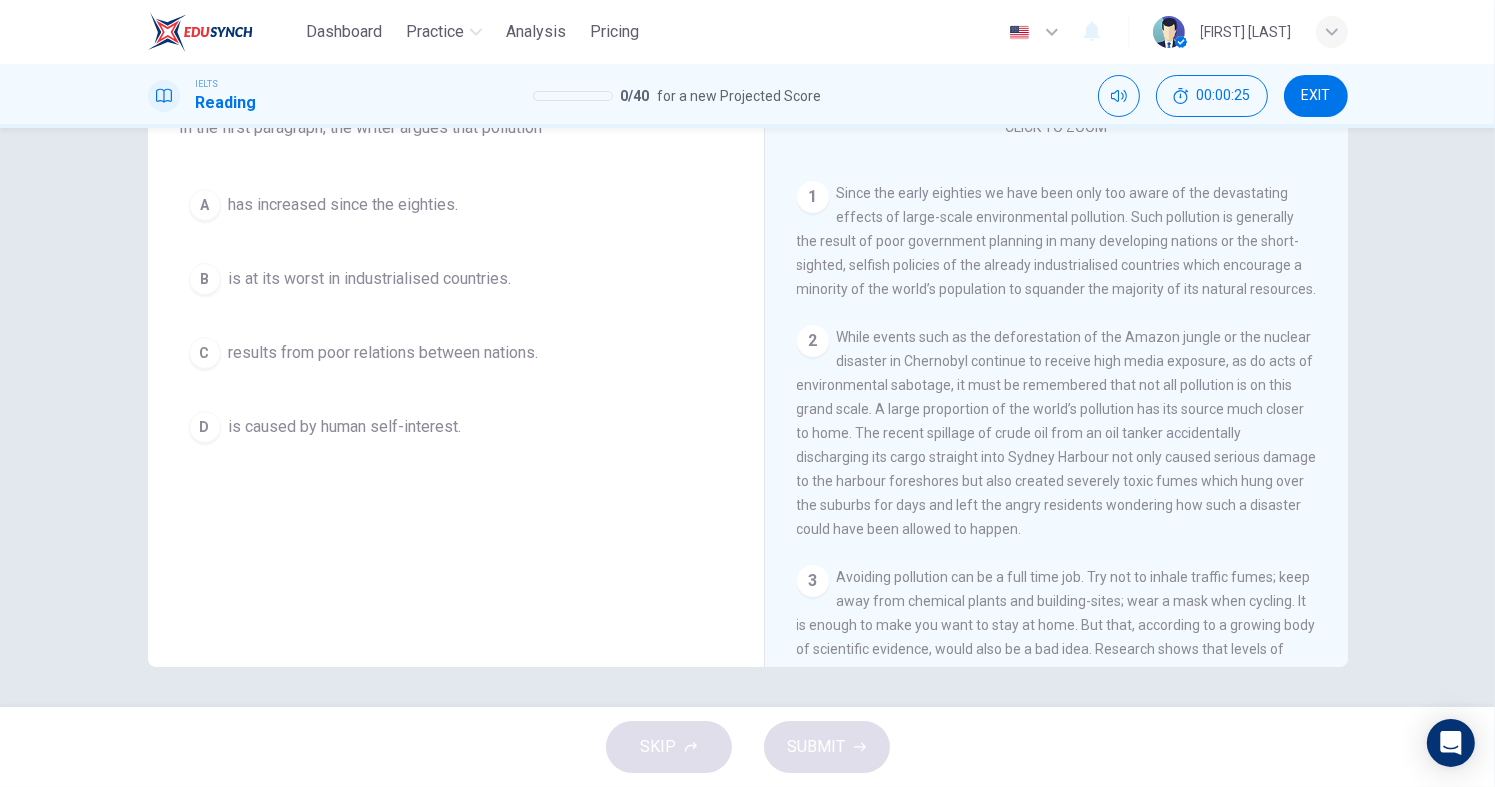 drag, startPoint x: 833, startPoint y: 190, endPoint x: 864, endPoint y: 331, distance: 144.36758 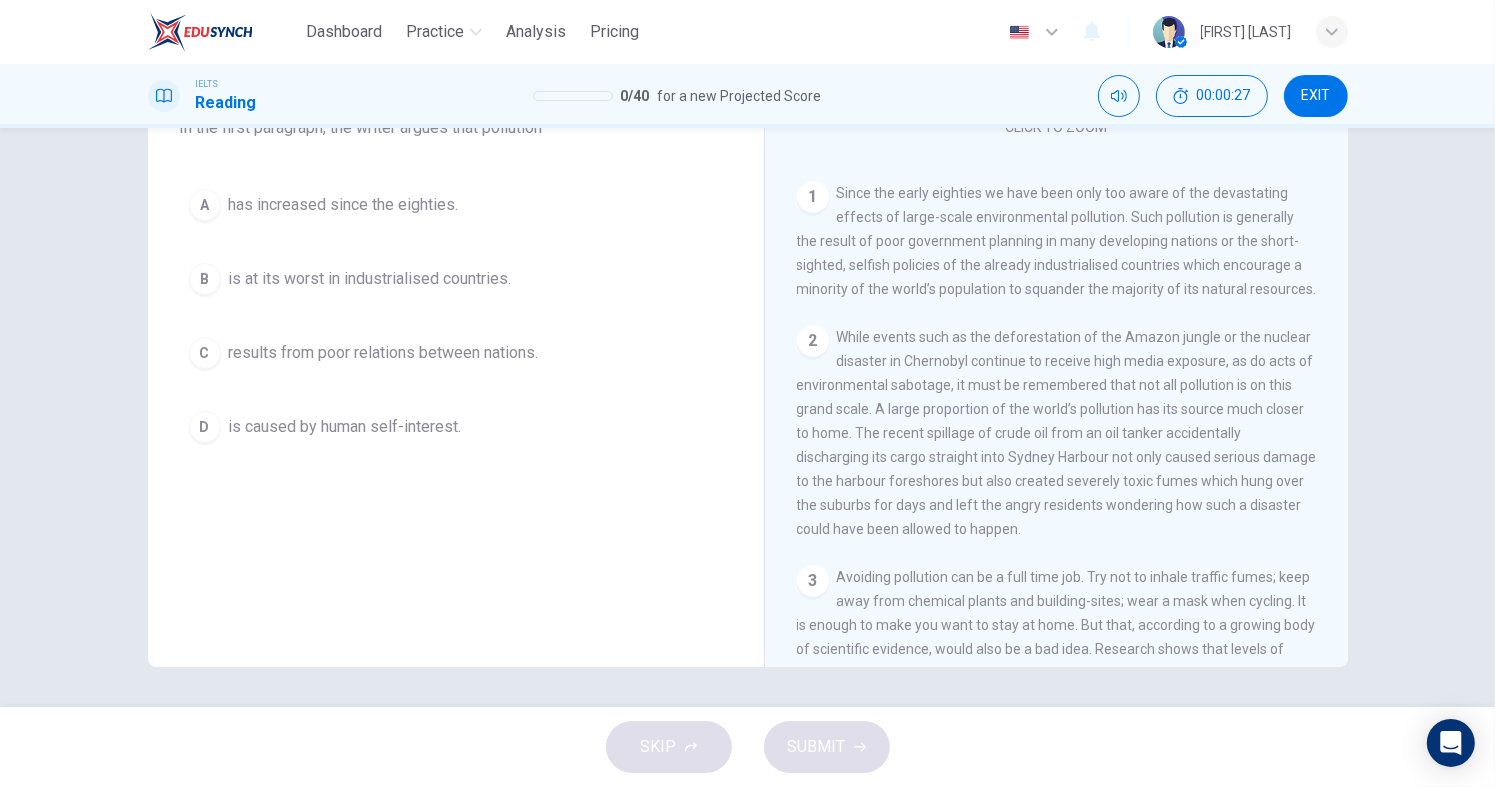 drag, startPoint x: 831, startPoint y: 194, endPoint x: 860, endPoint y: 324, distance: 133.19534 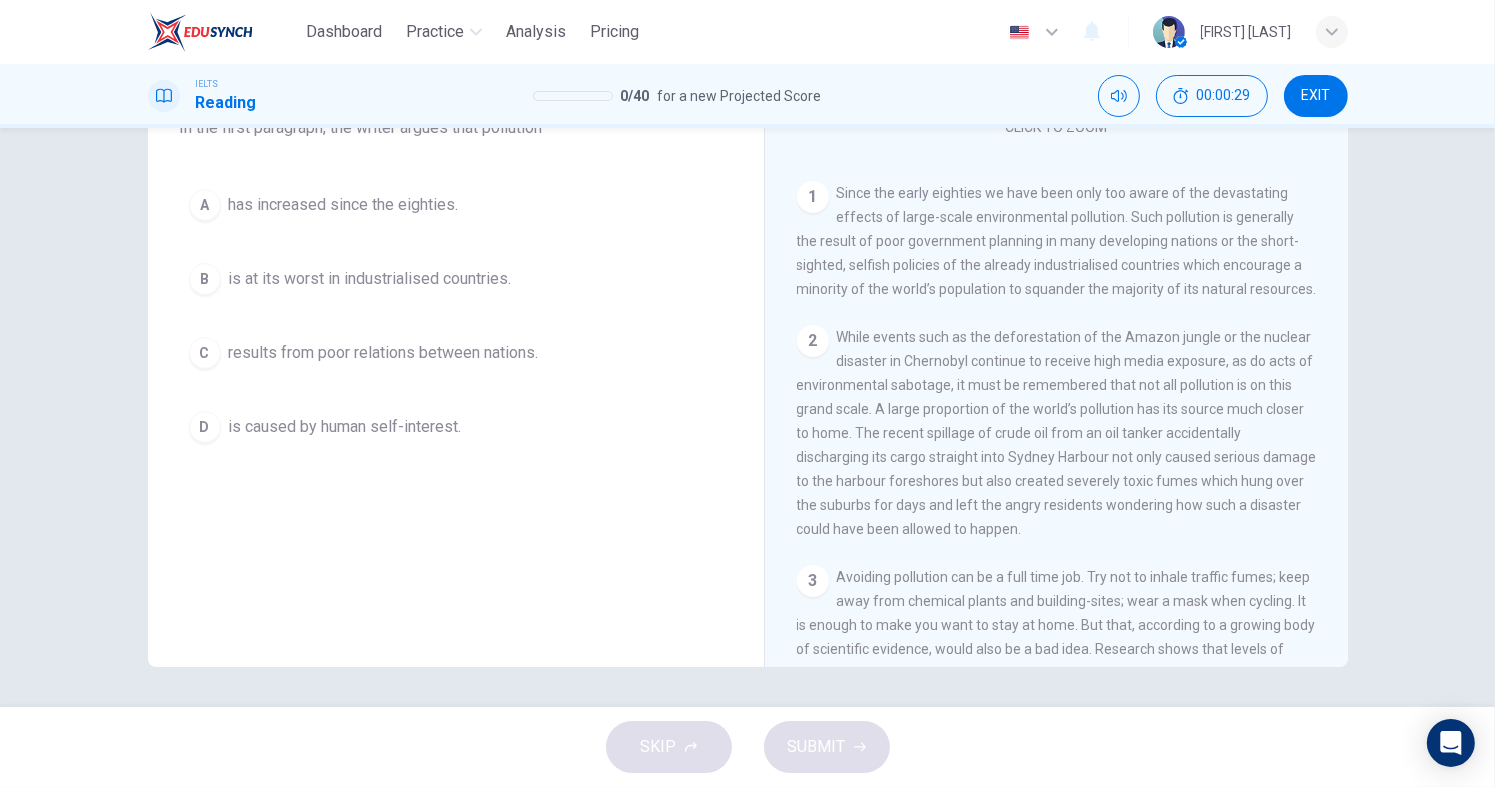 drag, startPoint x: 852, startPoint y: 321, endPoint x: 833, endPoint y: 185, distance: 137.32079 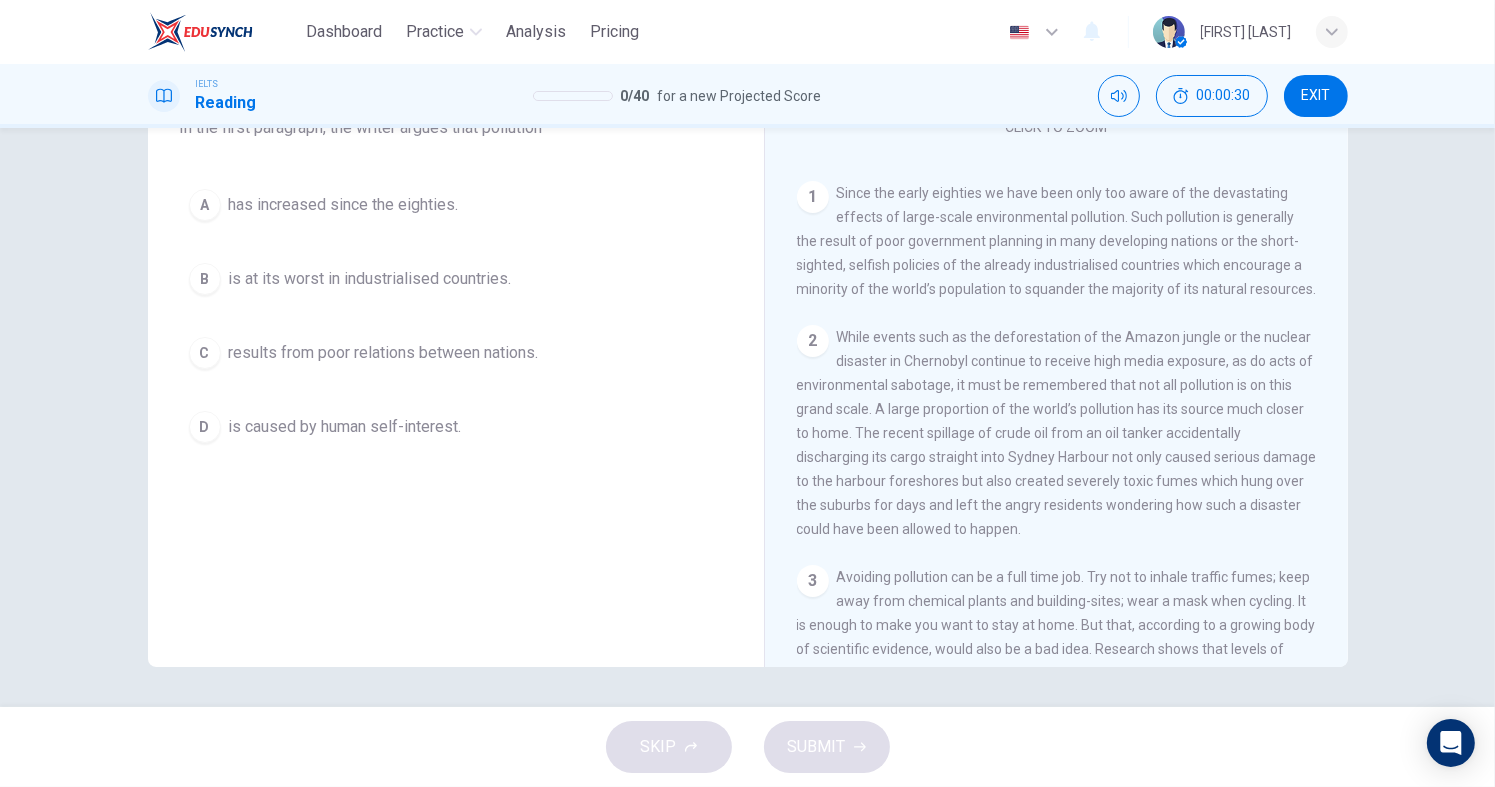 drag, startPoint x: 833, startPoint y: 185, endPoint x: 864, endPoint y: 320, distance: 138.51353 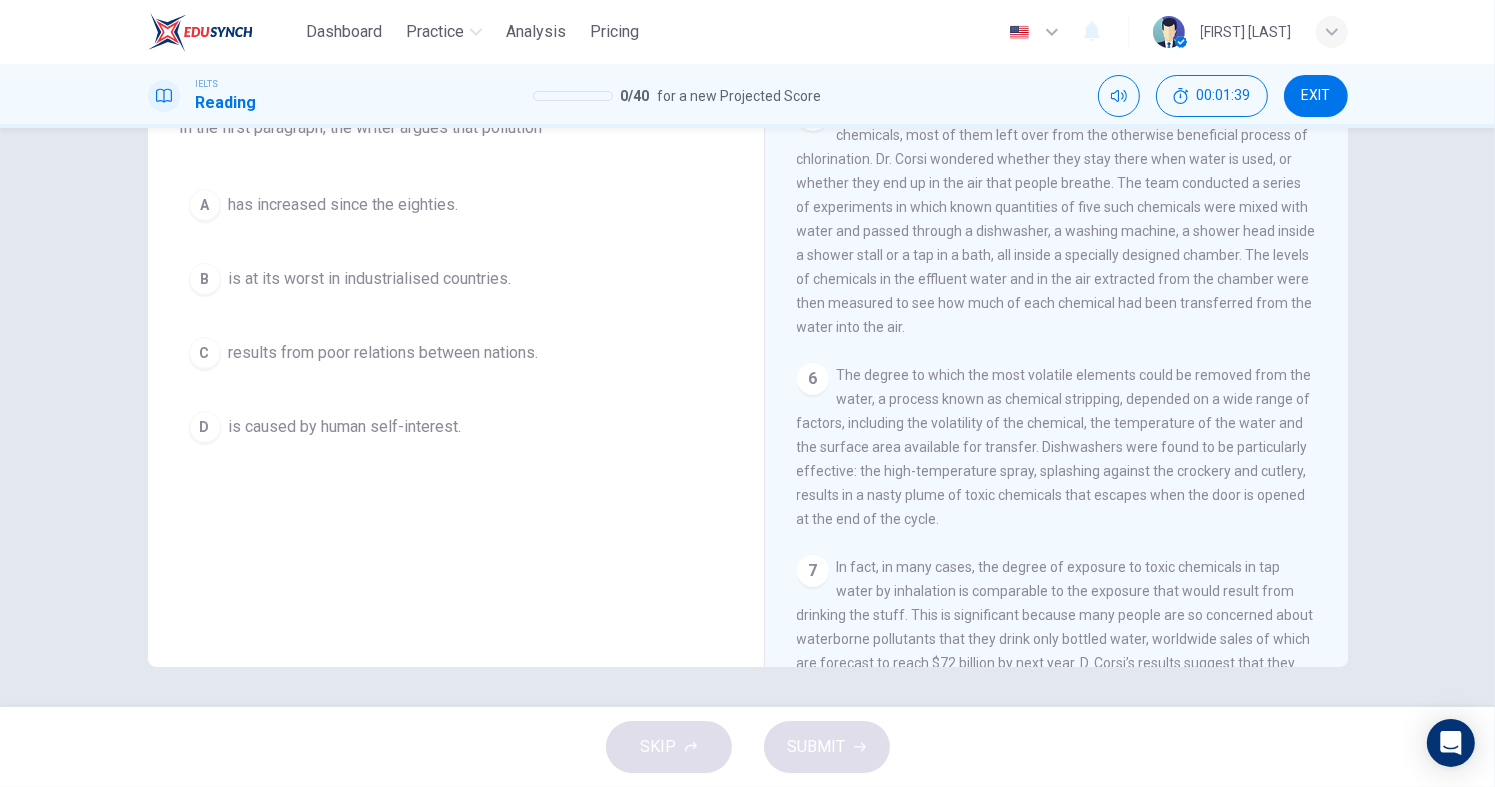 scroll, scrollTop: 1139, scrollLeft: 0, axis: vertical 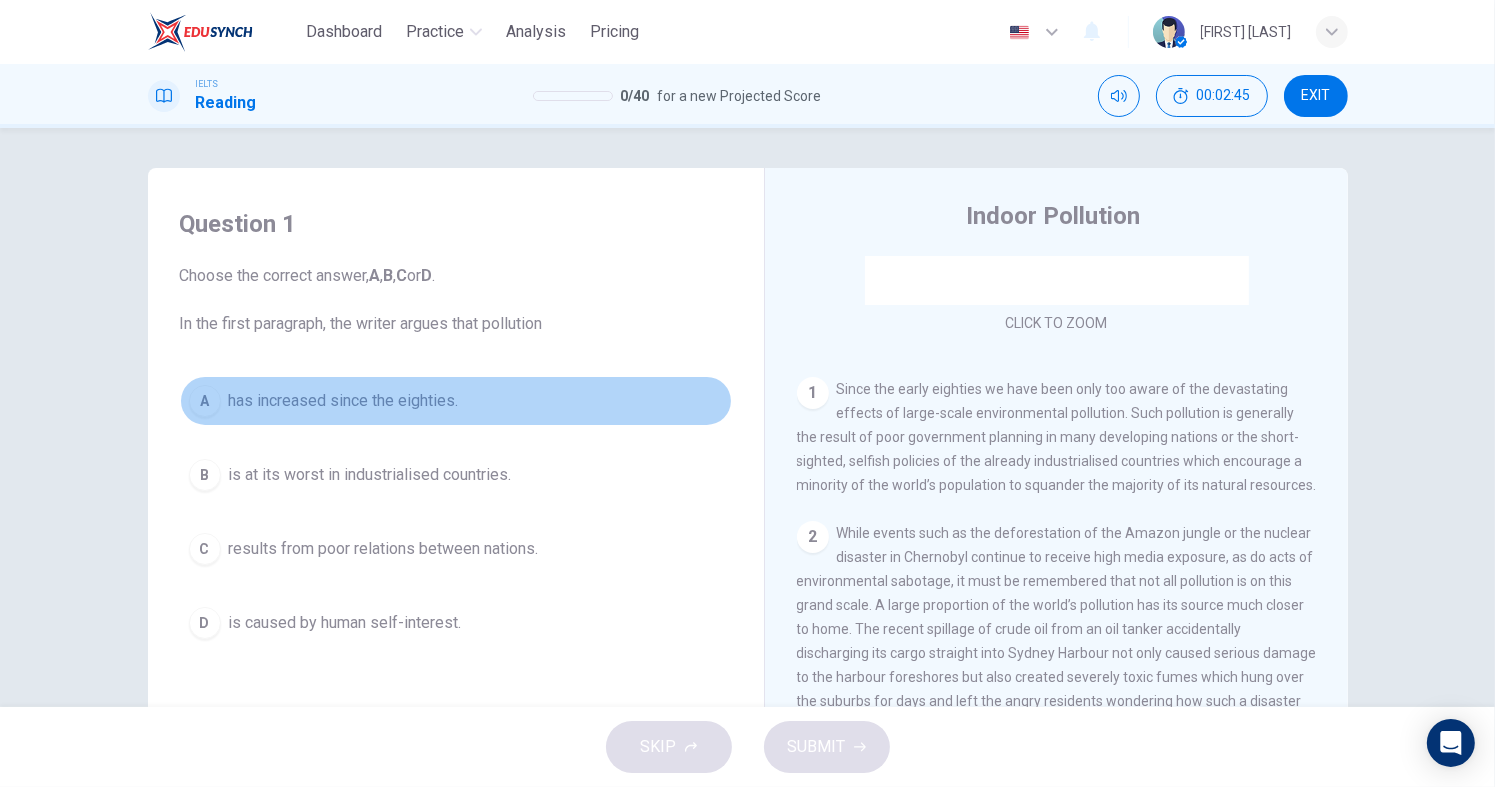 click on "A" at bounding box center [205, 401] 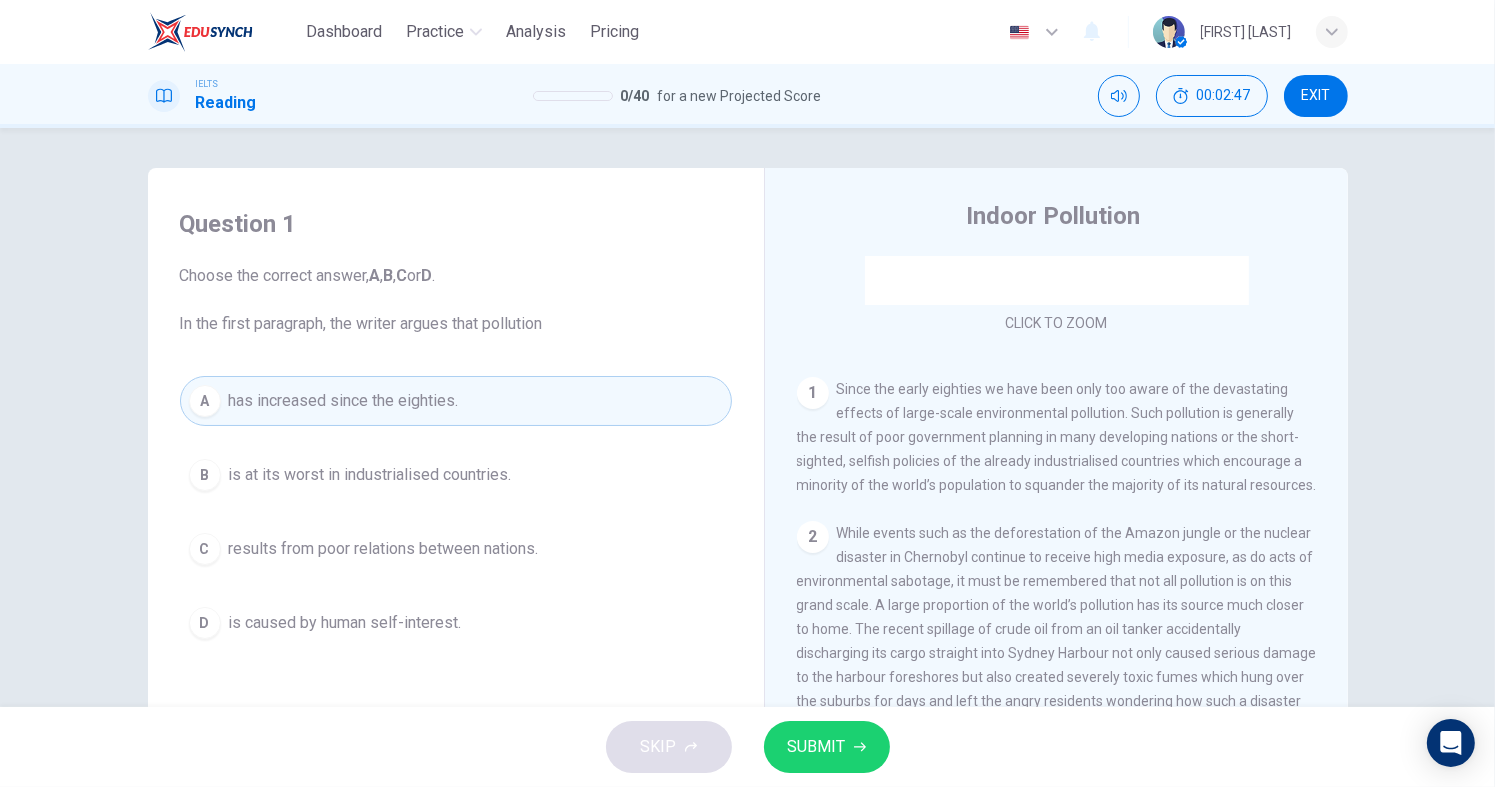click on "SUBMIT" at bounding box center (817, 747) 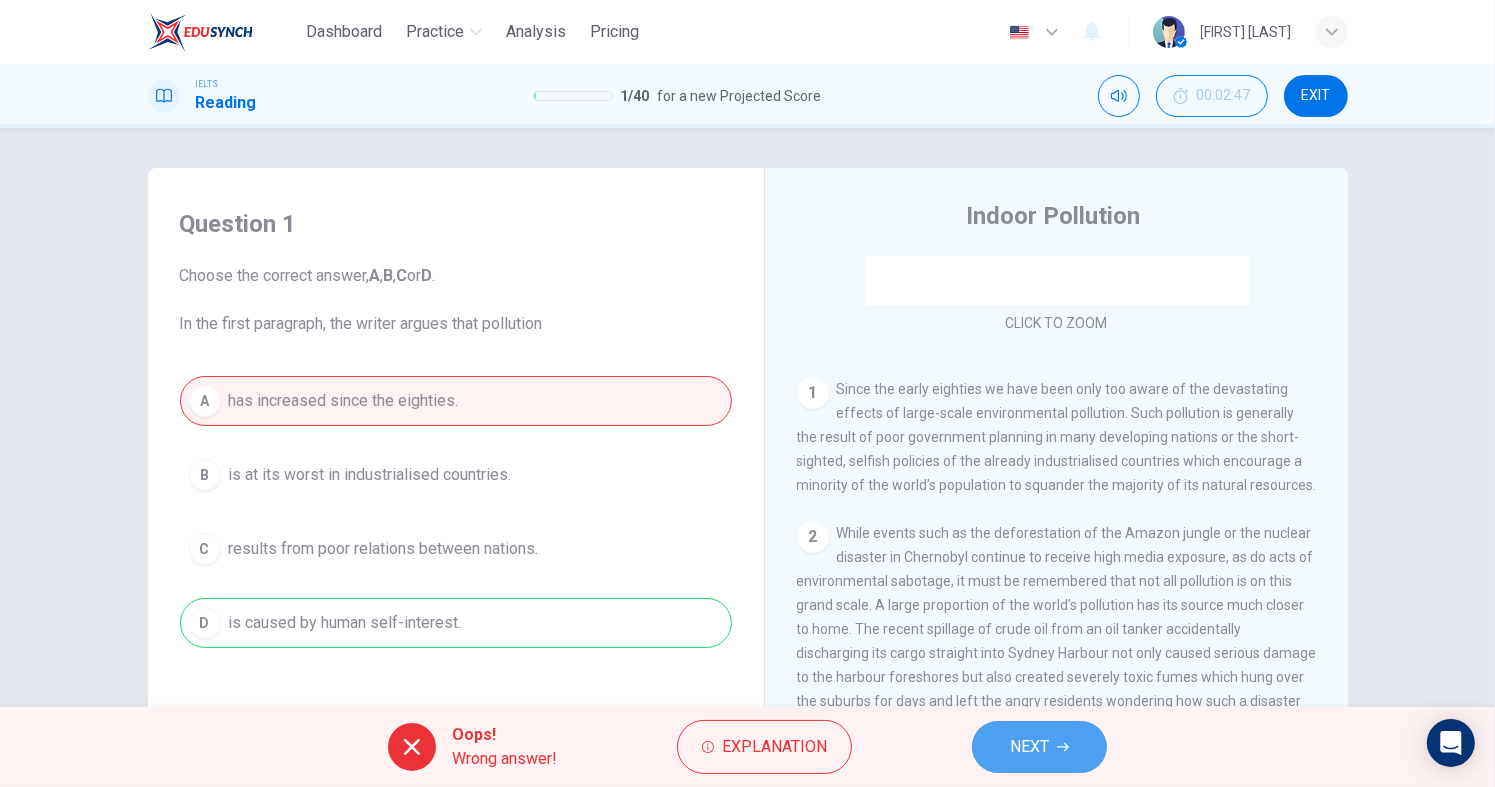 click on "NEXT" at bounding box center (1029, 747) 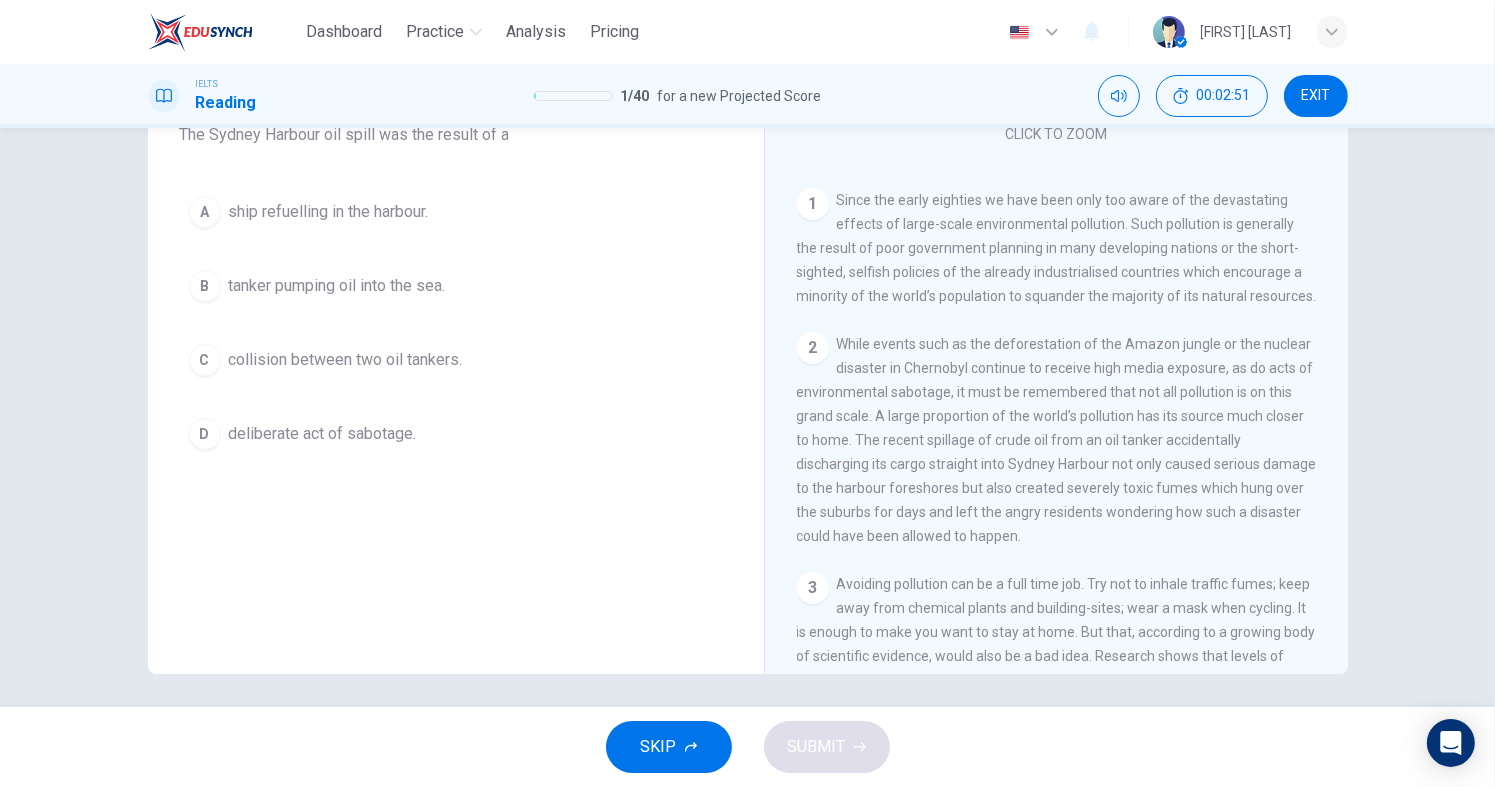 scroll, scrollTop: 196, scrollLeft: 0, axis: vertical 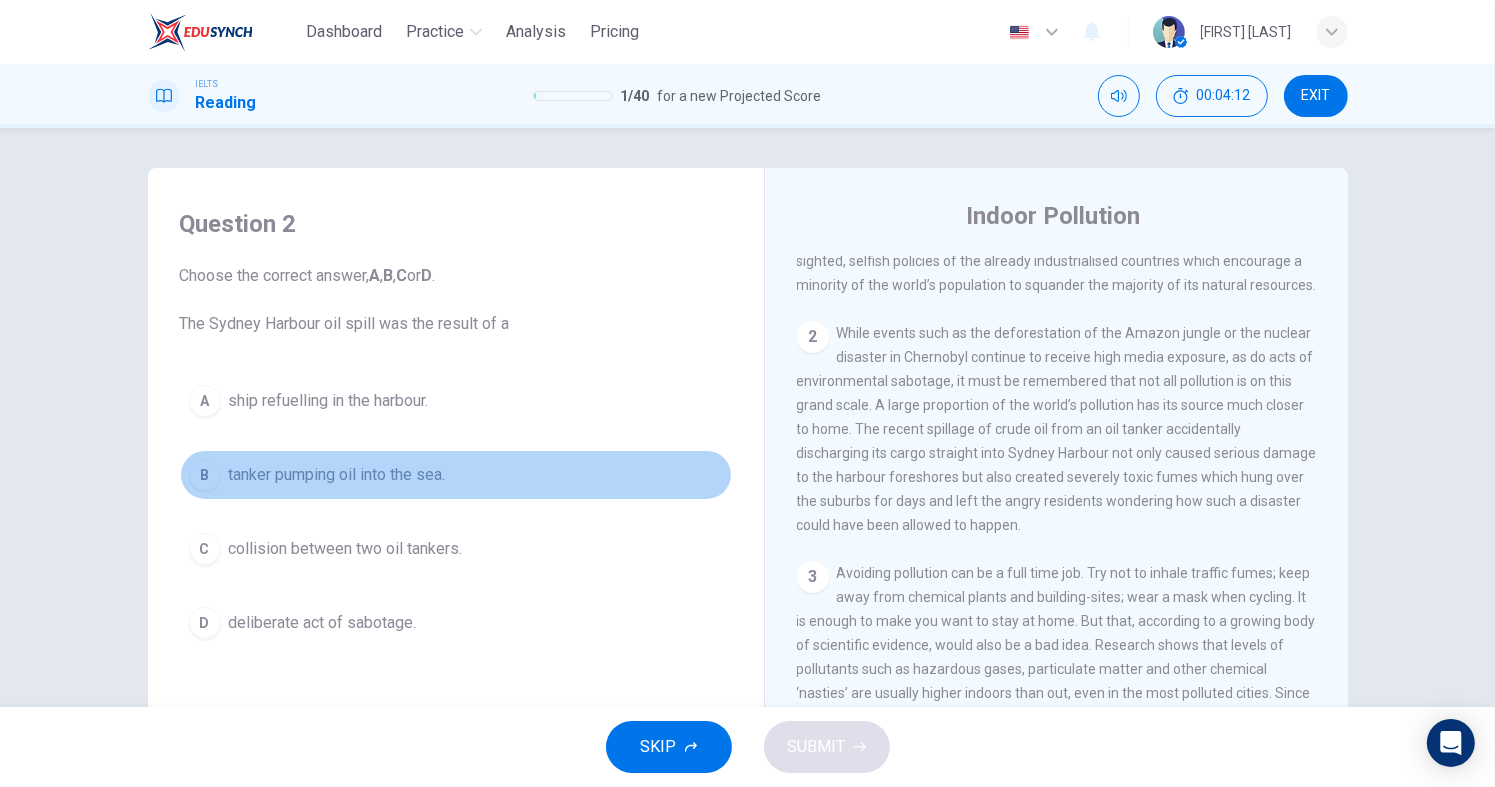 click on "B" at bounding box center [205, 401] 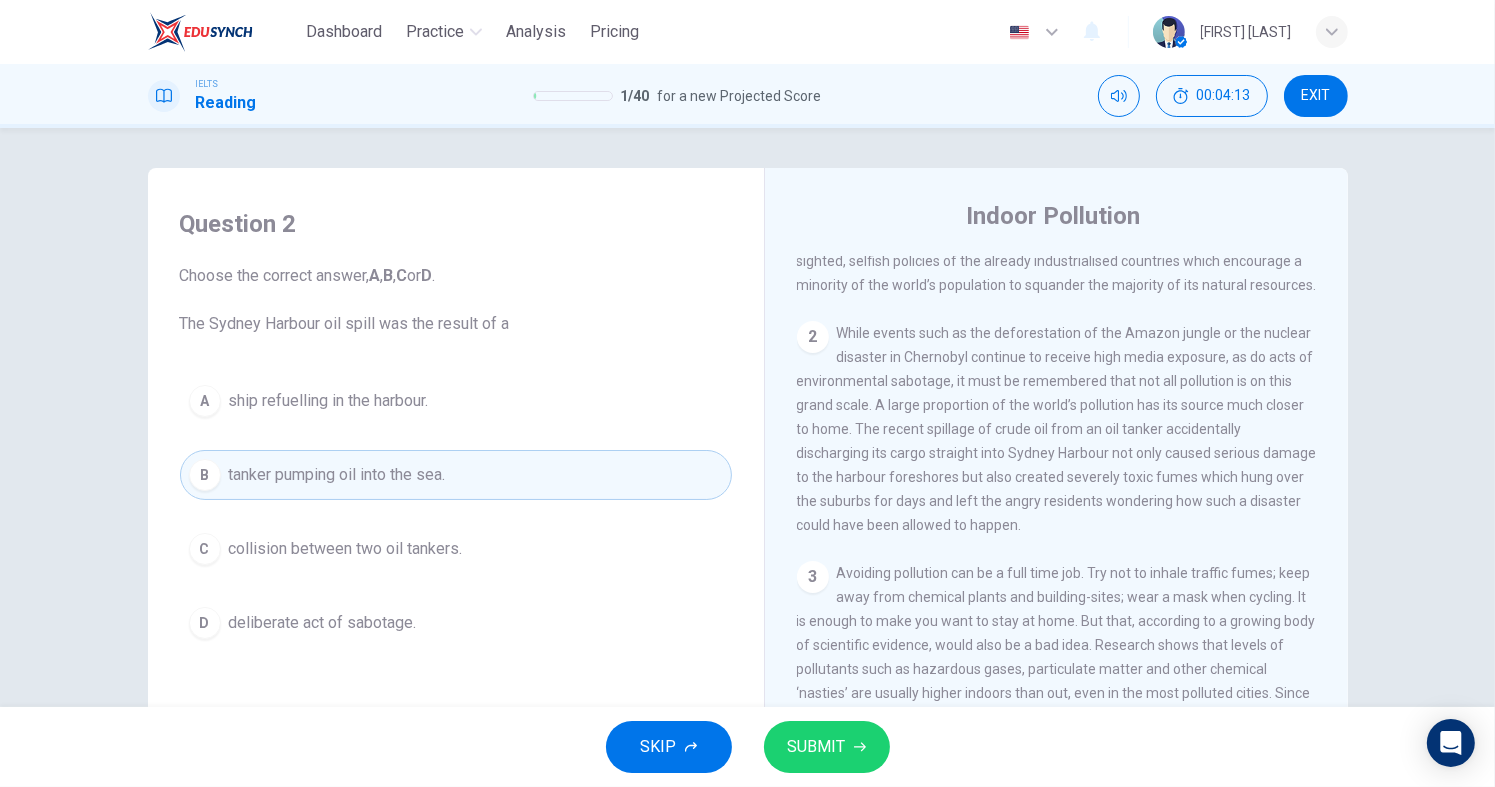 click on "SUBMIT" at bounding box center (817, 747) 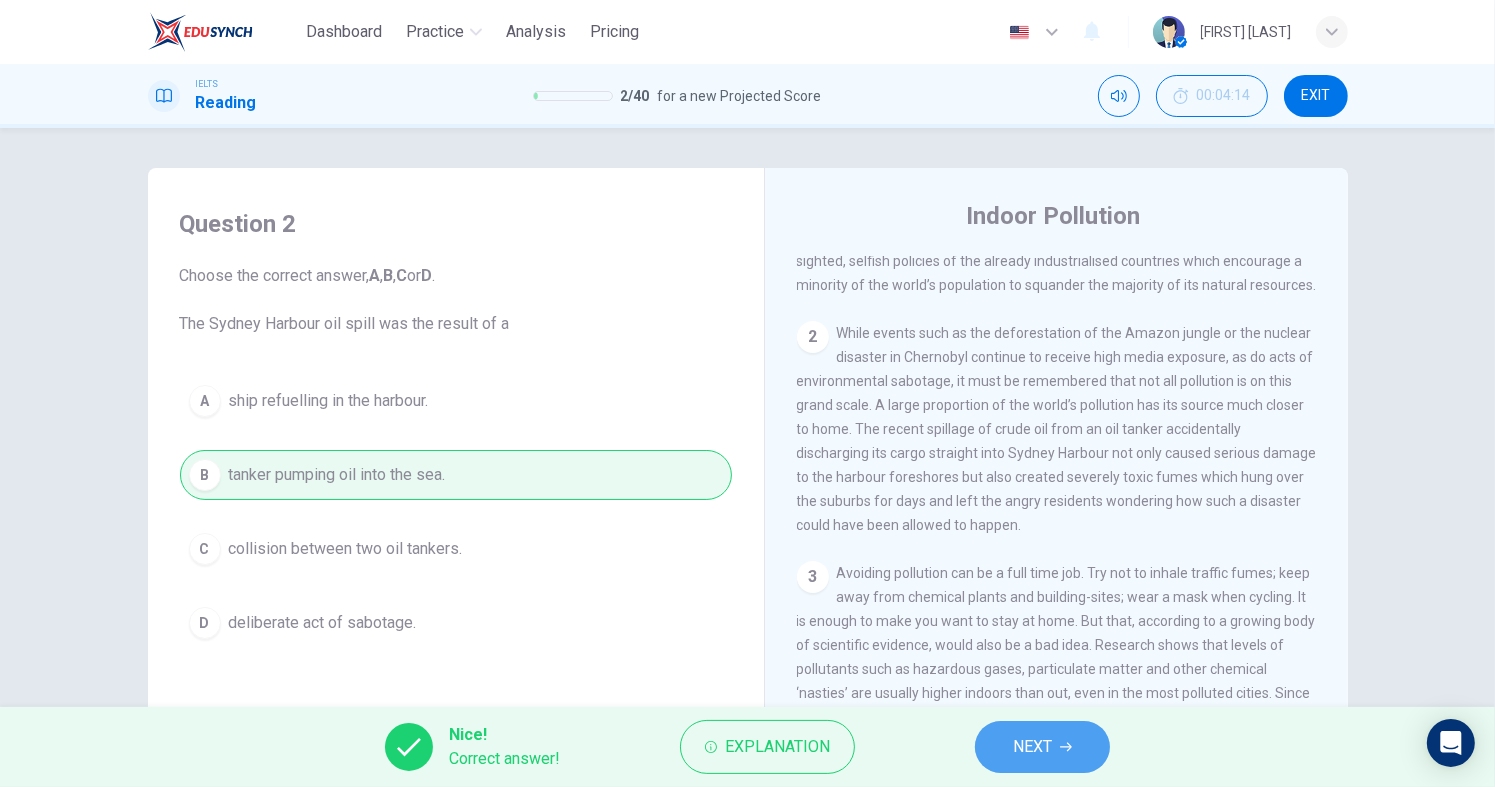 click on "NEXT" at bounding box center (1042, 747) 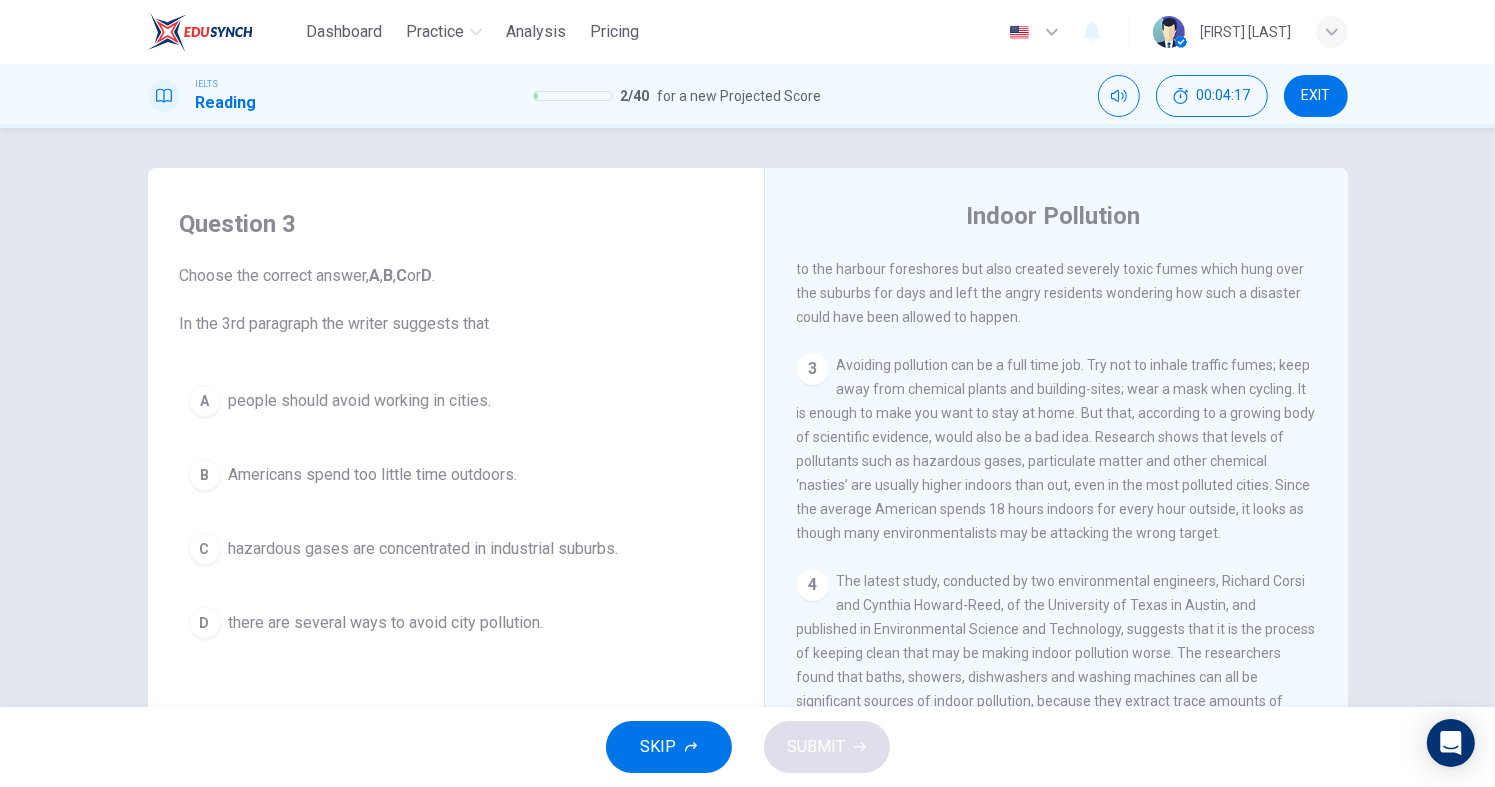 scroll, scrollTop: 700, scrollLeft: 0, axis: vertical 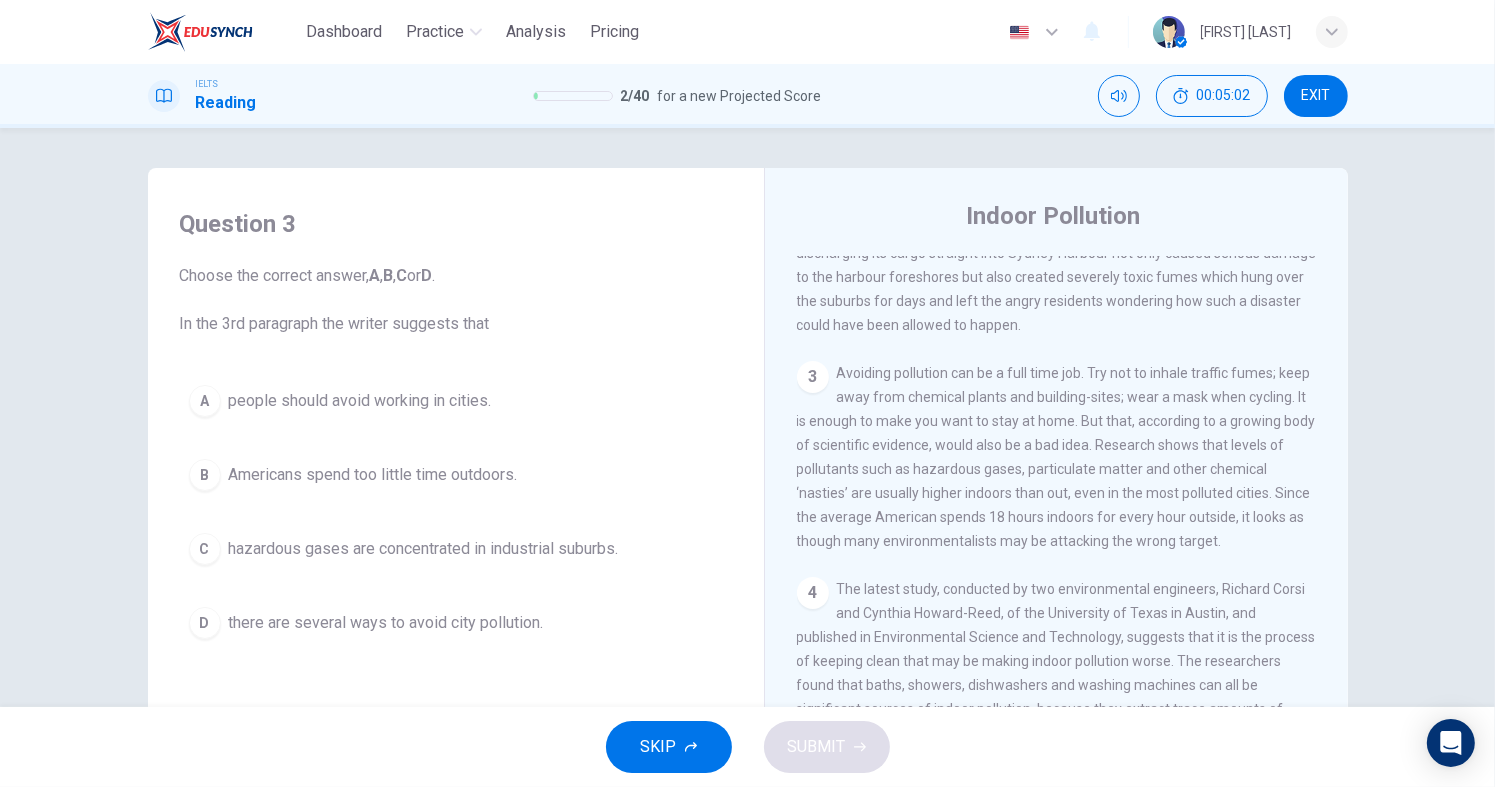 click on "D" at bounding box center (205, 401) 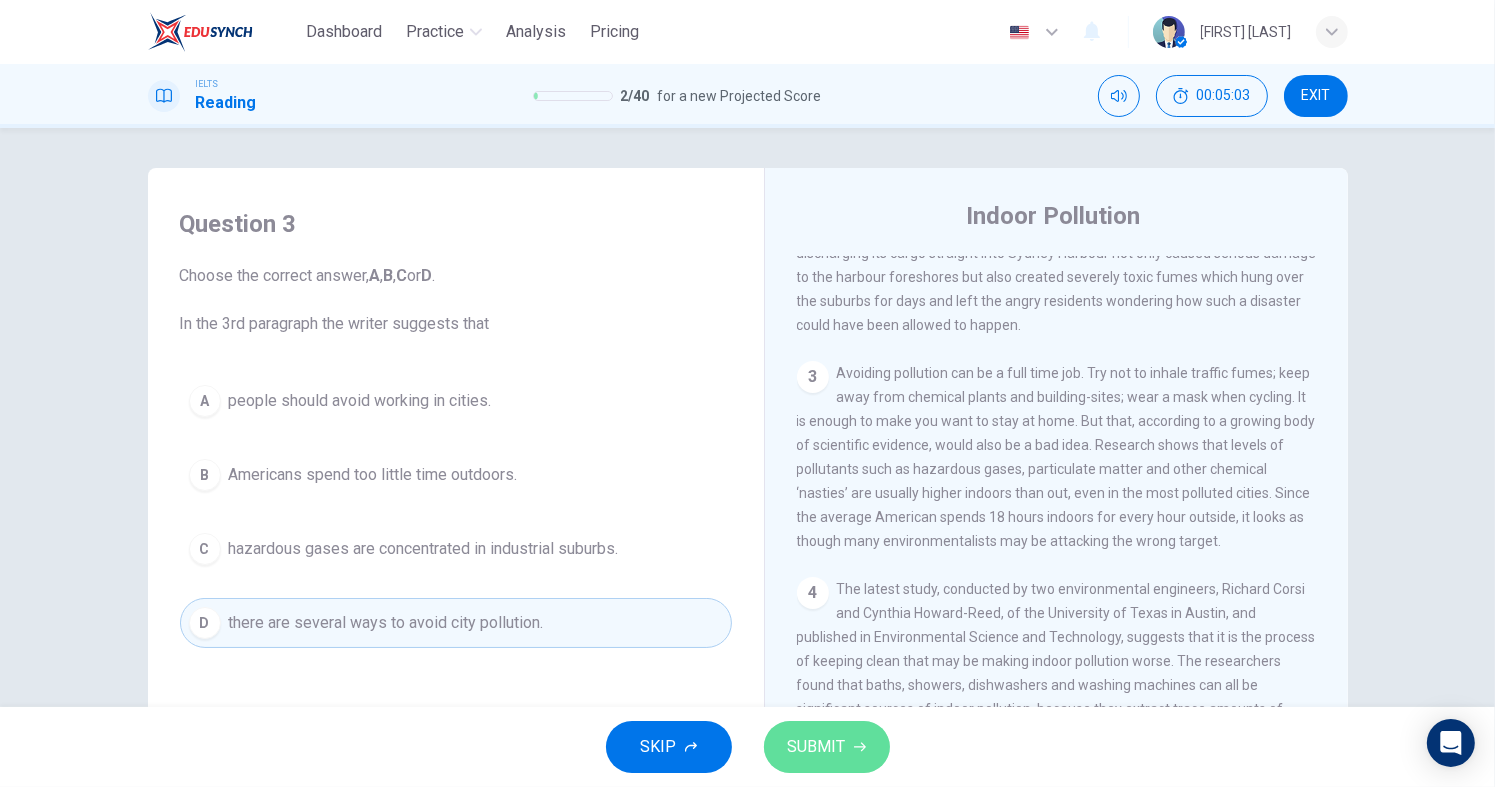 click on "SUBMIT" at bounding box center [827, 747] 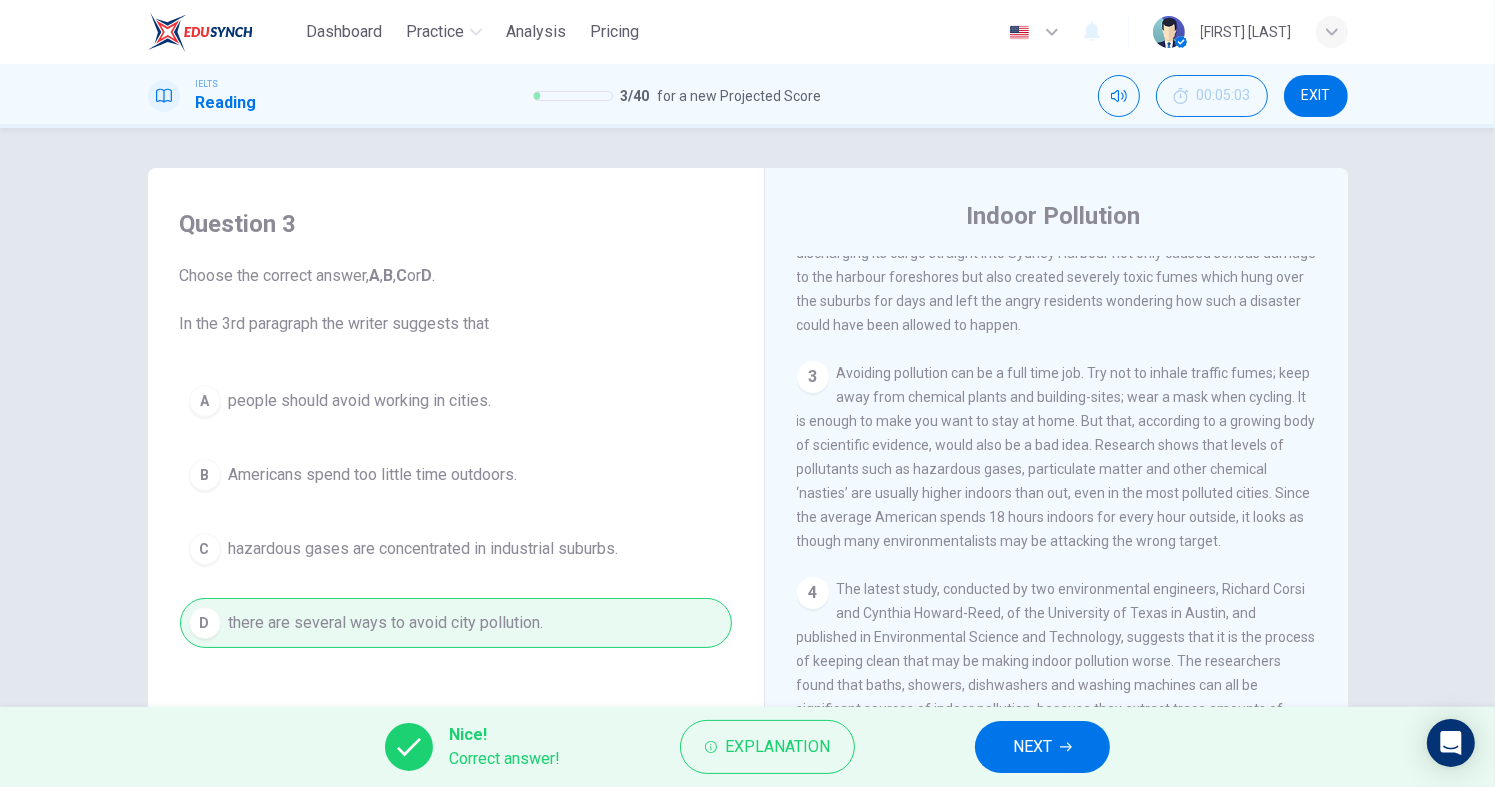 click on "NEXT" at bounding box center (1032, 747) 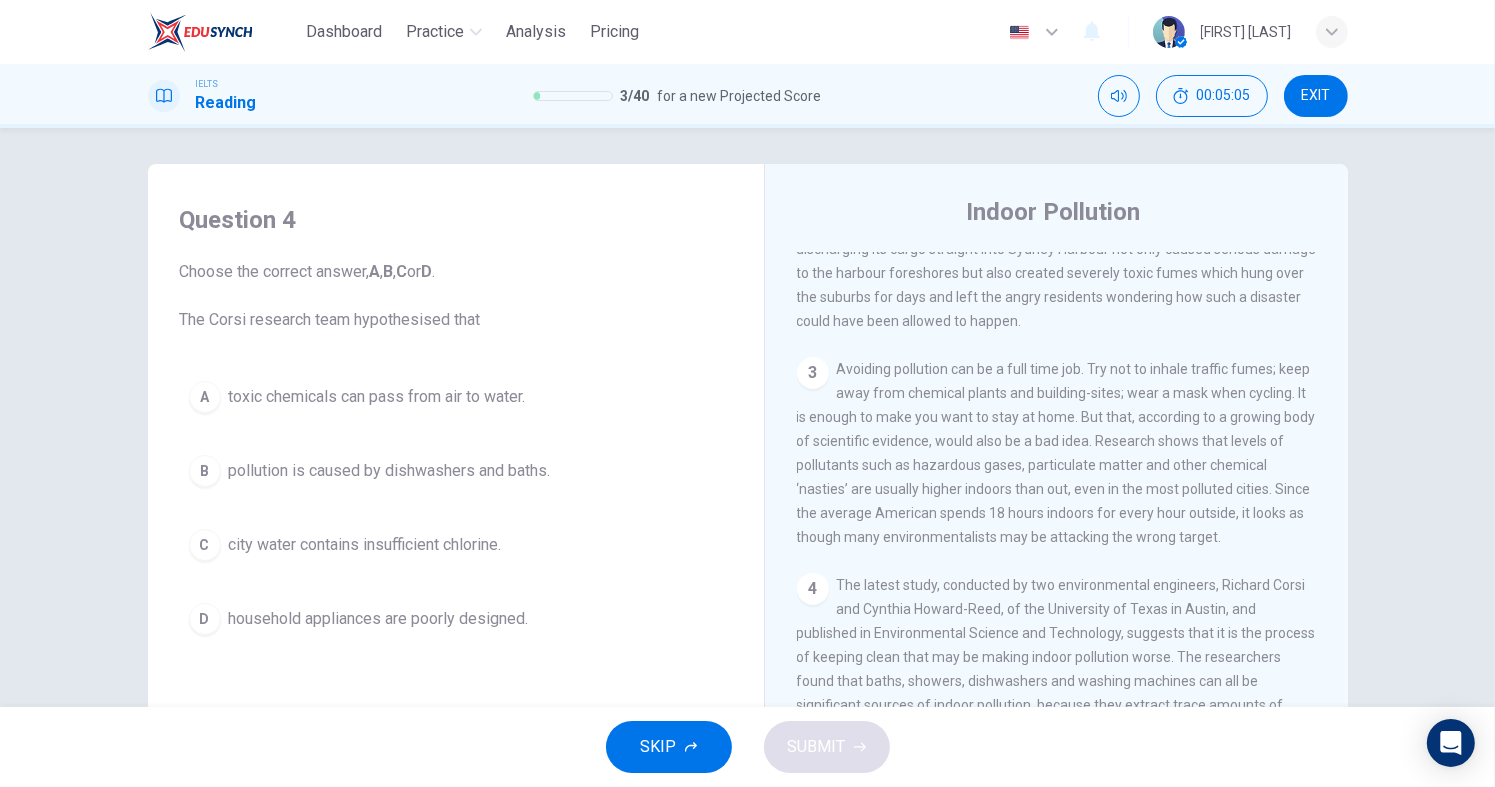 scroll, scrollTop: 0, scrollLeft: 0, axis: both 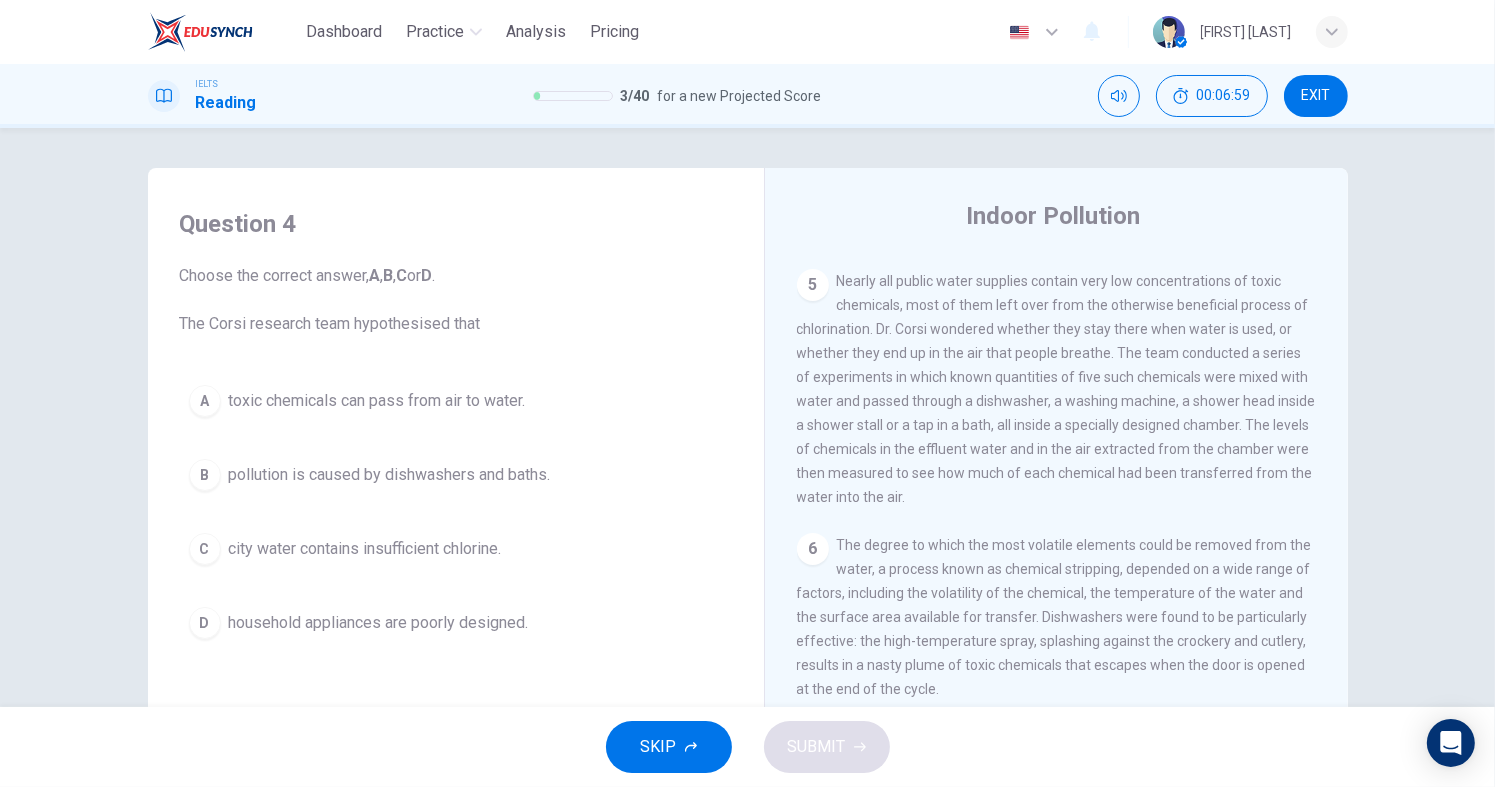 drag, startPoint x: 187, startPoint y: 385, endPoint x: 211, endPoint y: 394, distance: 25.632011 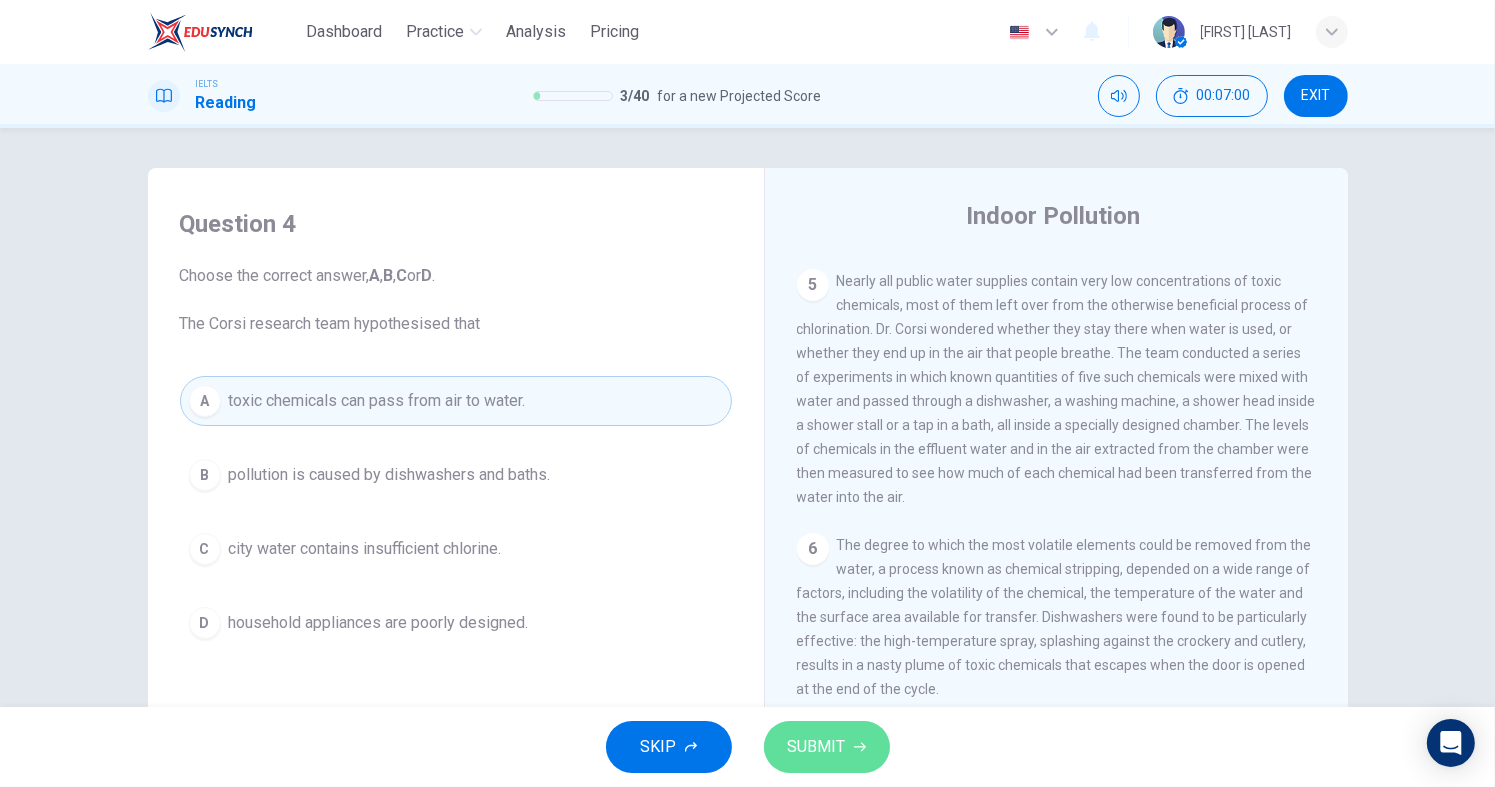 click on "SUBMIT" at bounding box center [827, 747] 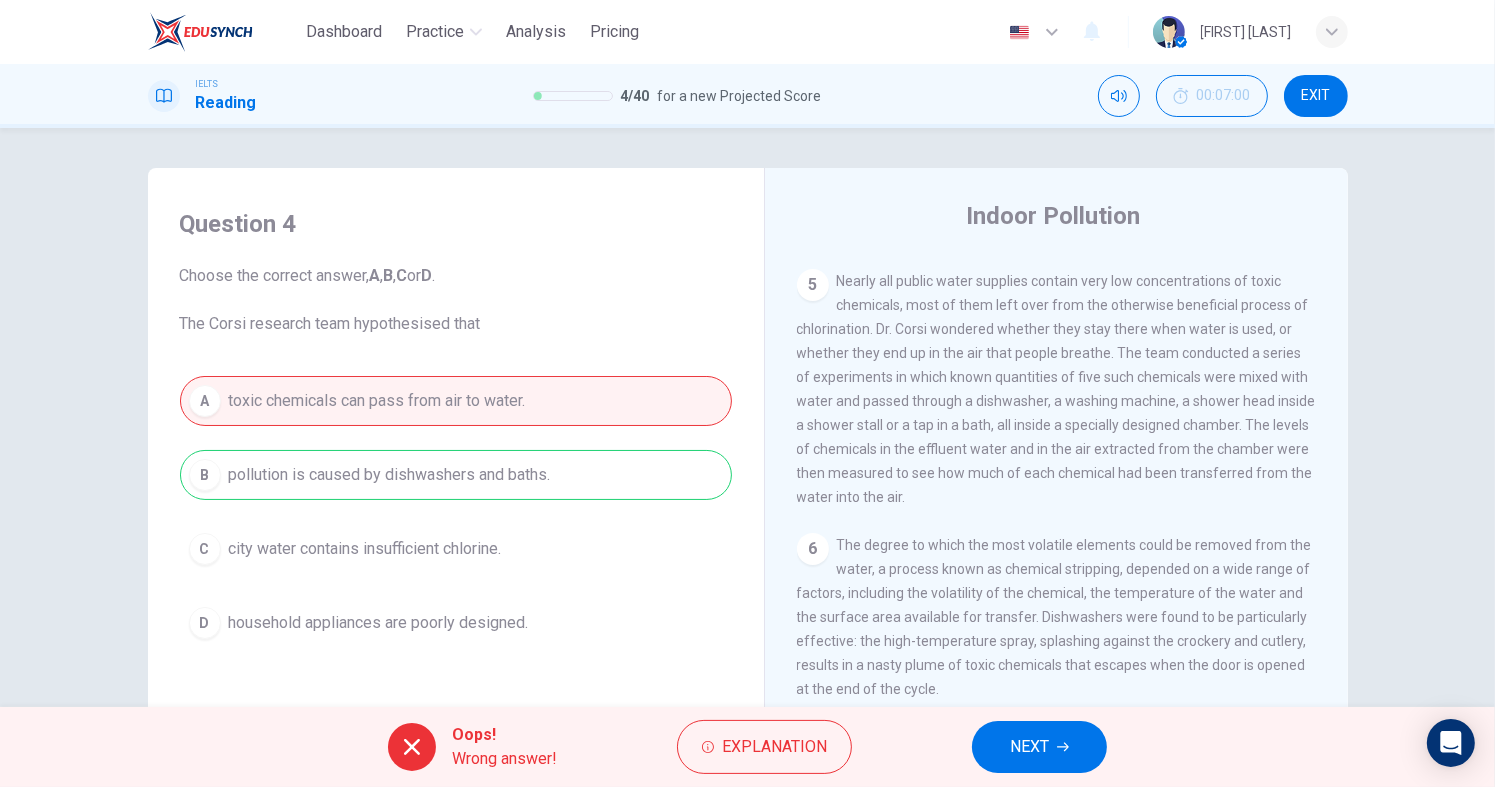 click on "A toxic chemicals can pass from air to water. B pollution is caused by dishwashers and baths. C city water contains insufficient chlorine. D household appliances are poorly designed." at bounding box center (456, 512) 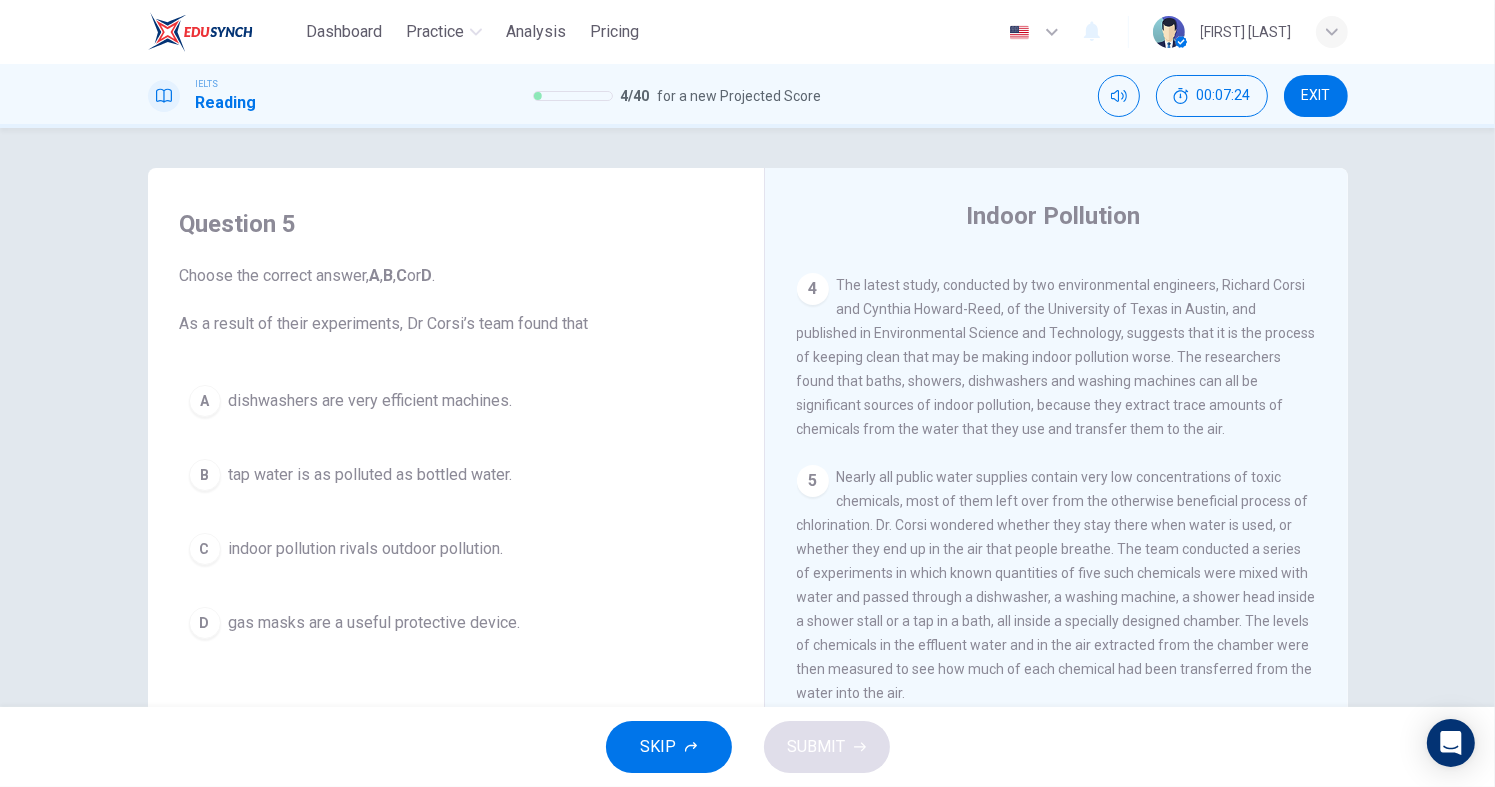 scroll, scrollTop: 1000, scrollLeft: 0, axis: vertical 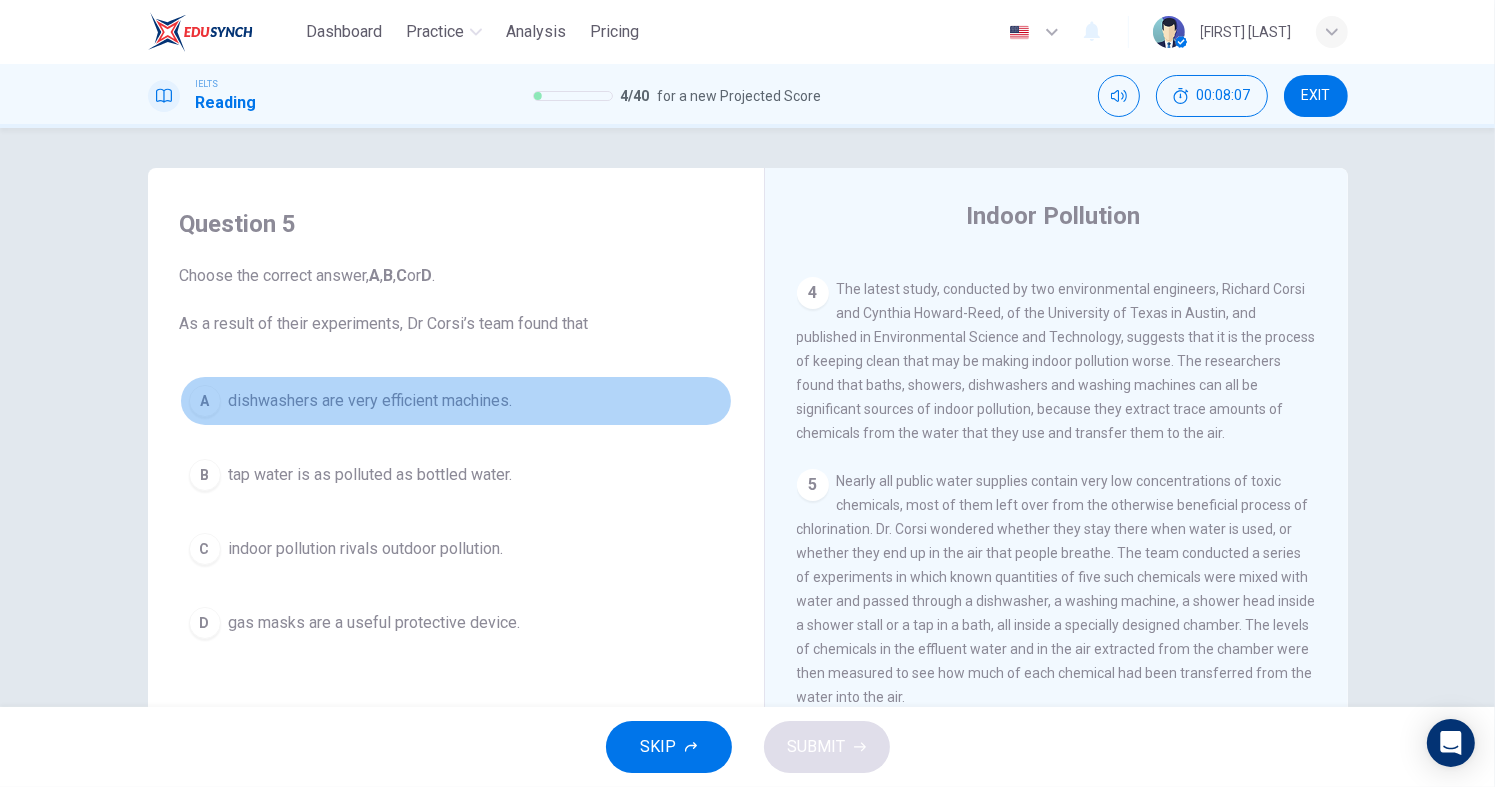click on "A" at bounding box center (205, 401) 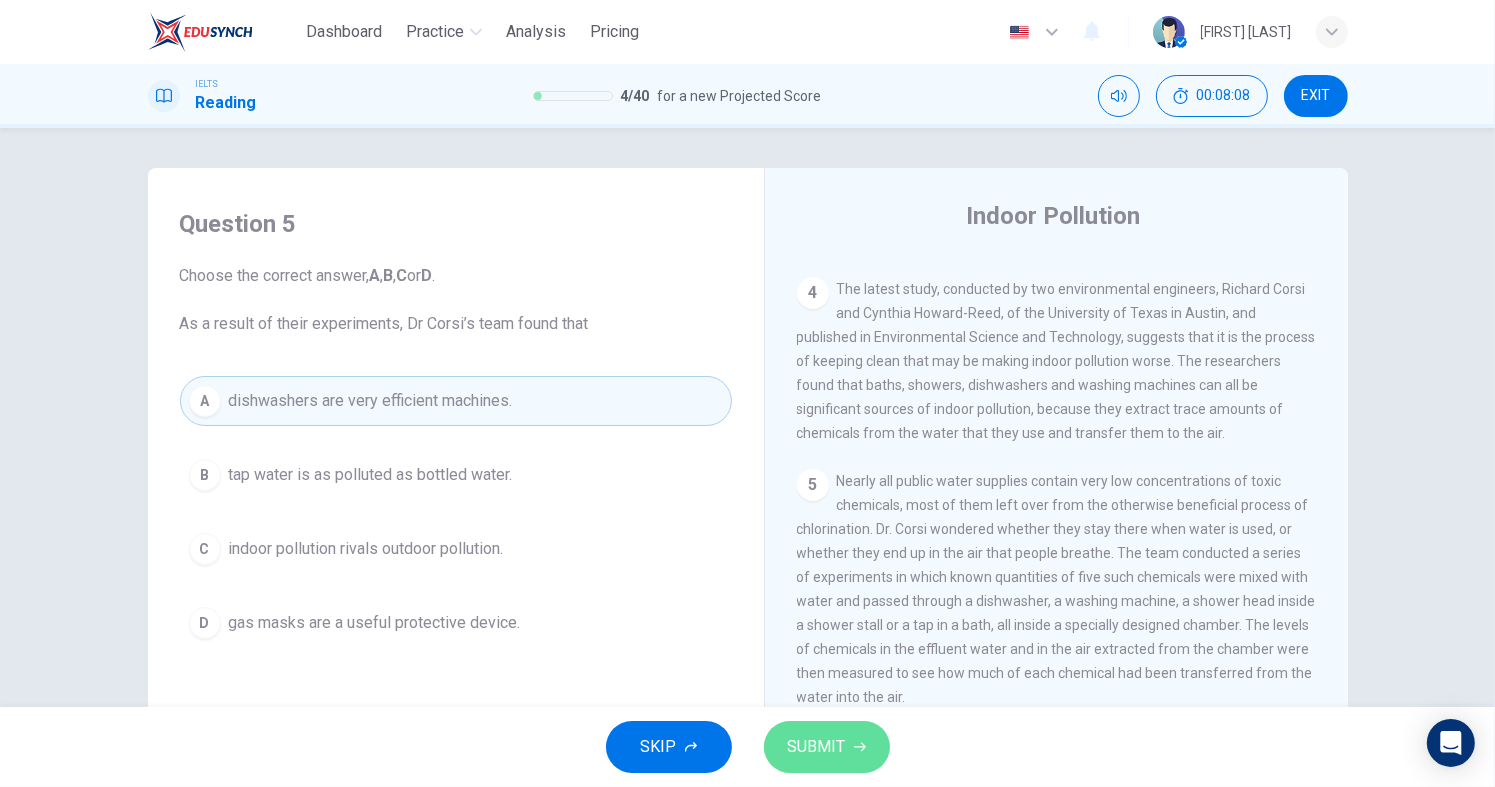 click on "SUBMIT" at bounding box center (827, 747) 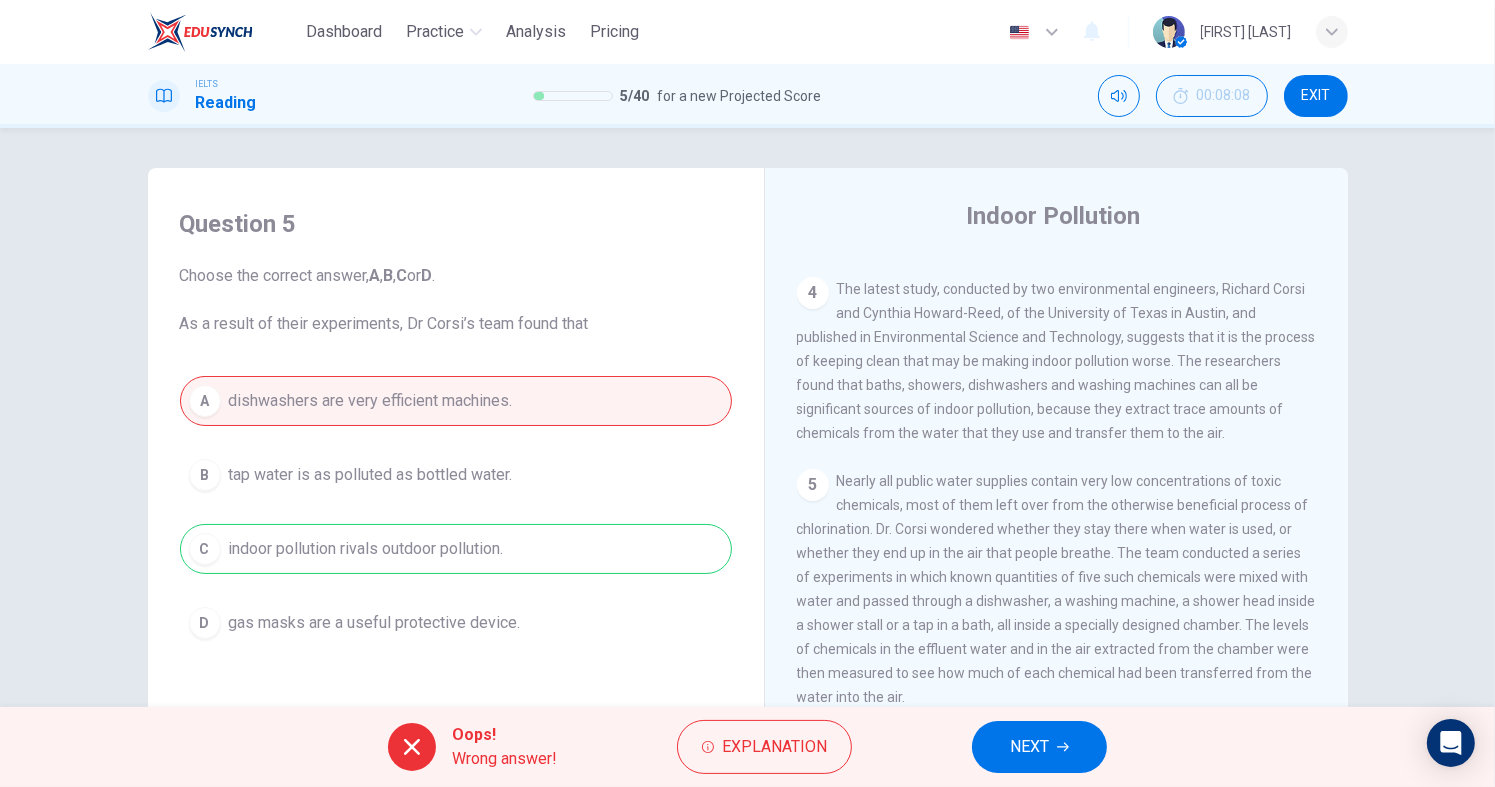click on "NEXT" at bounding box center [1029, 747] 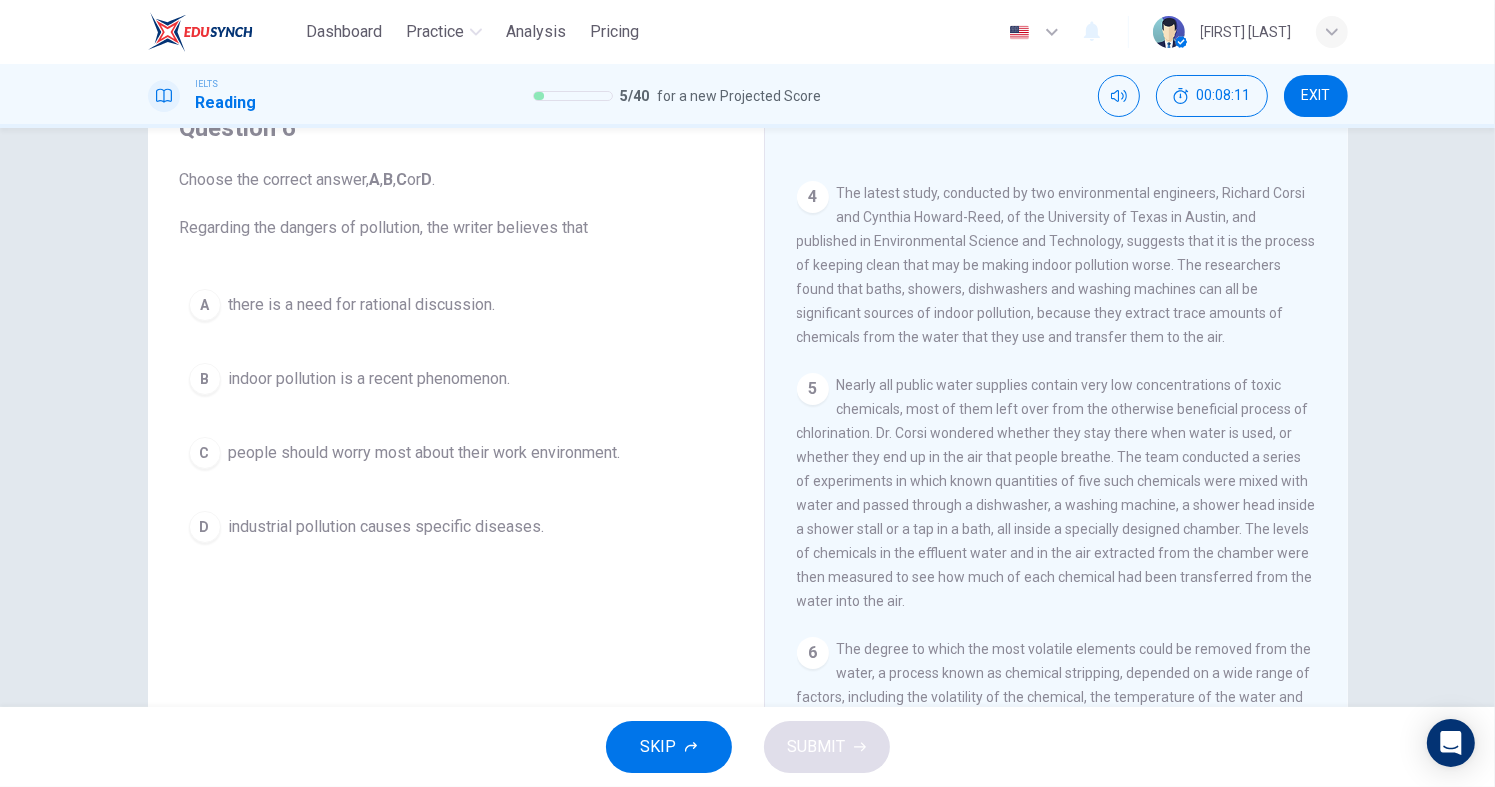 scroll, scrollTop: 100, scrollLeft: 0, axis: vertical 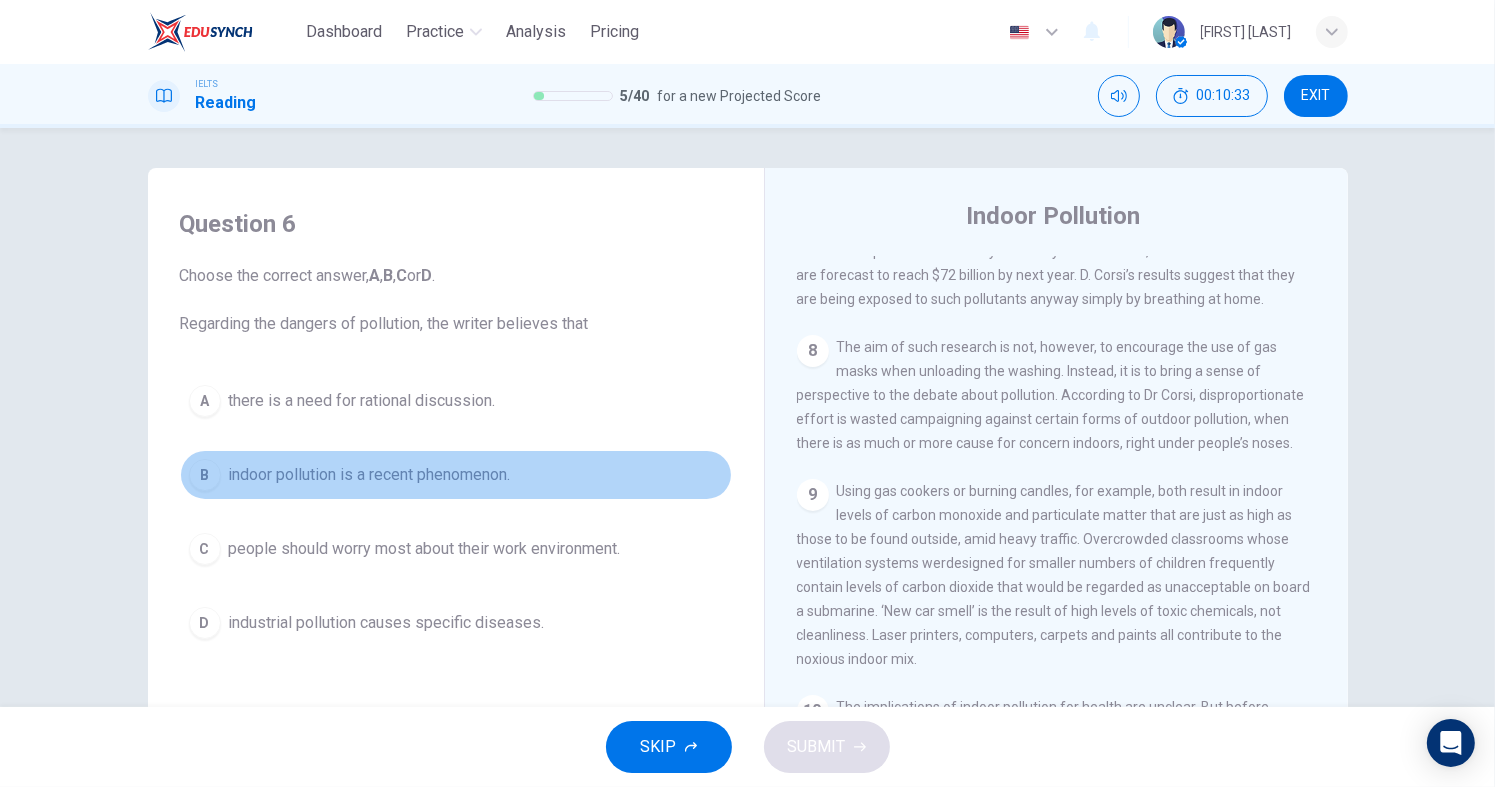 click on "B" at bounding box center [205, 401] 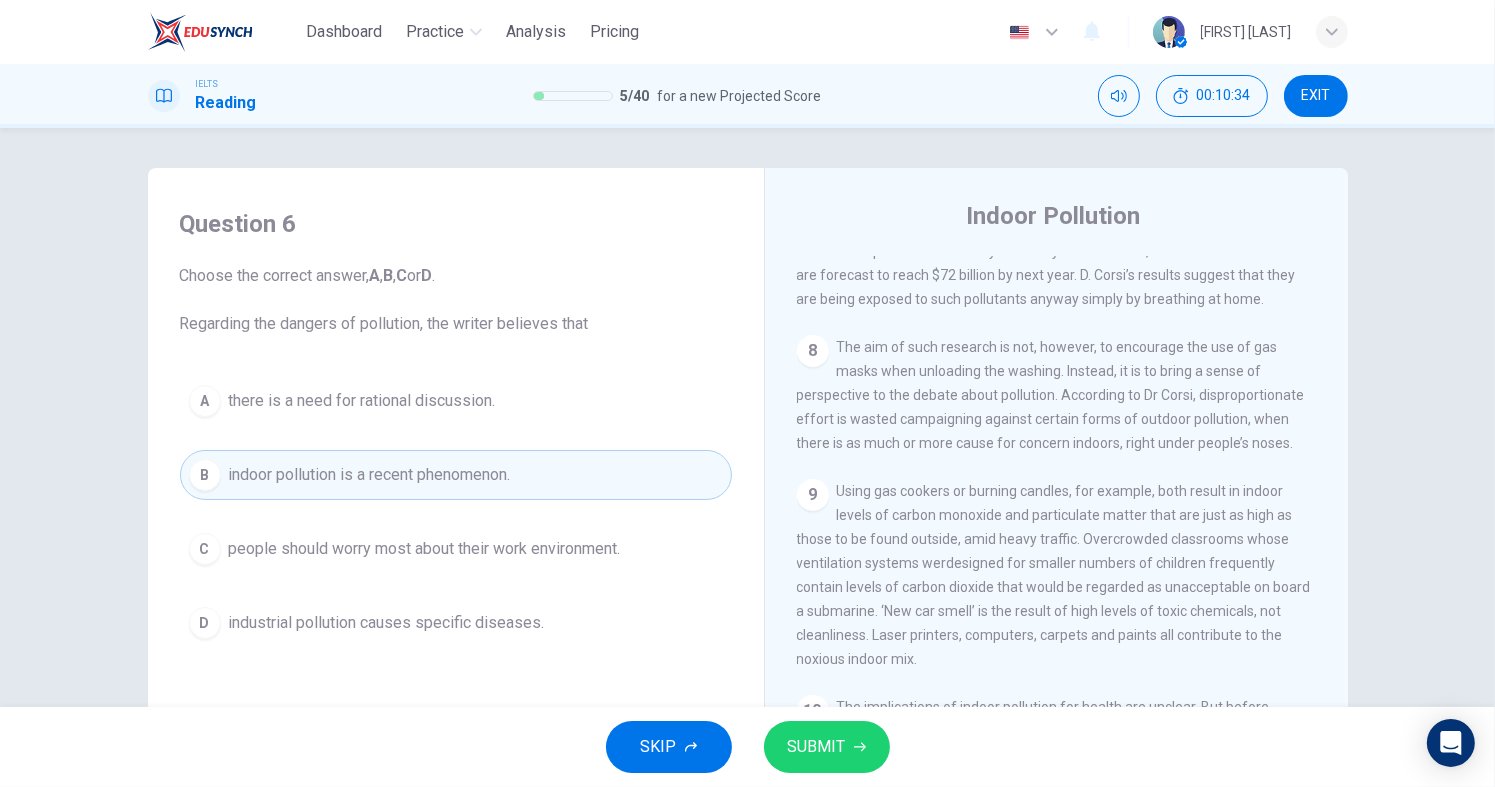 click on "SUBMIT" at bounding box center [827, 747] 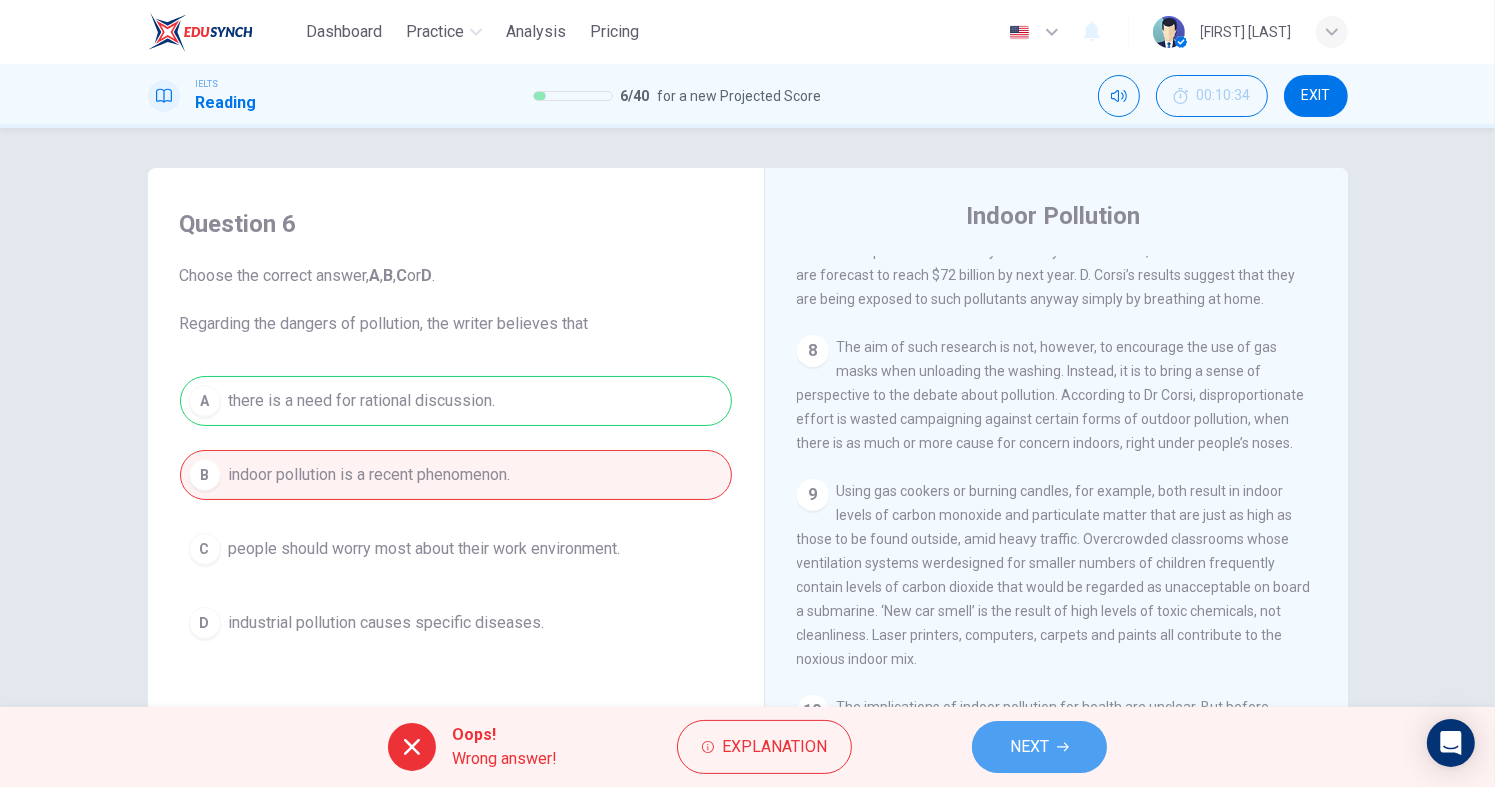 click on "NEXT" at bounding box center [1029, 747] 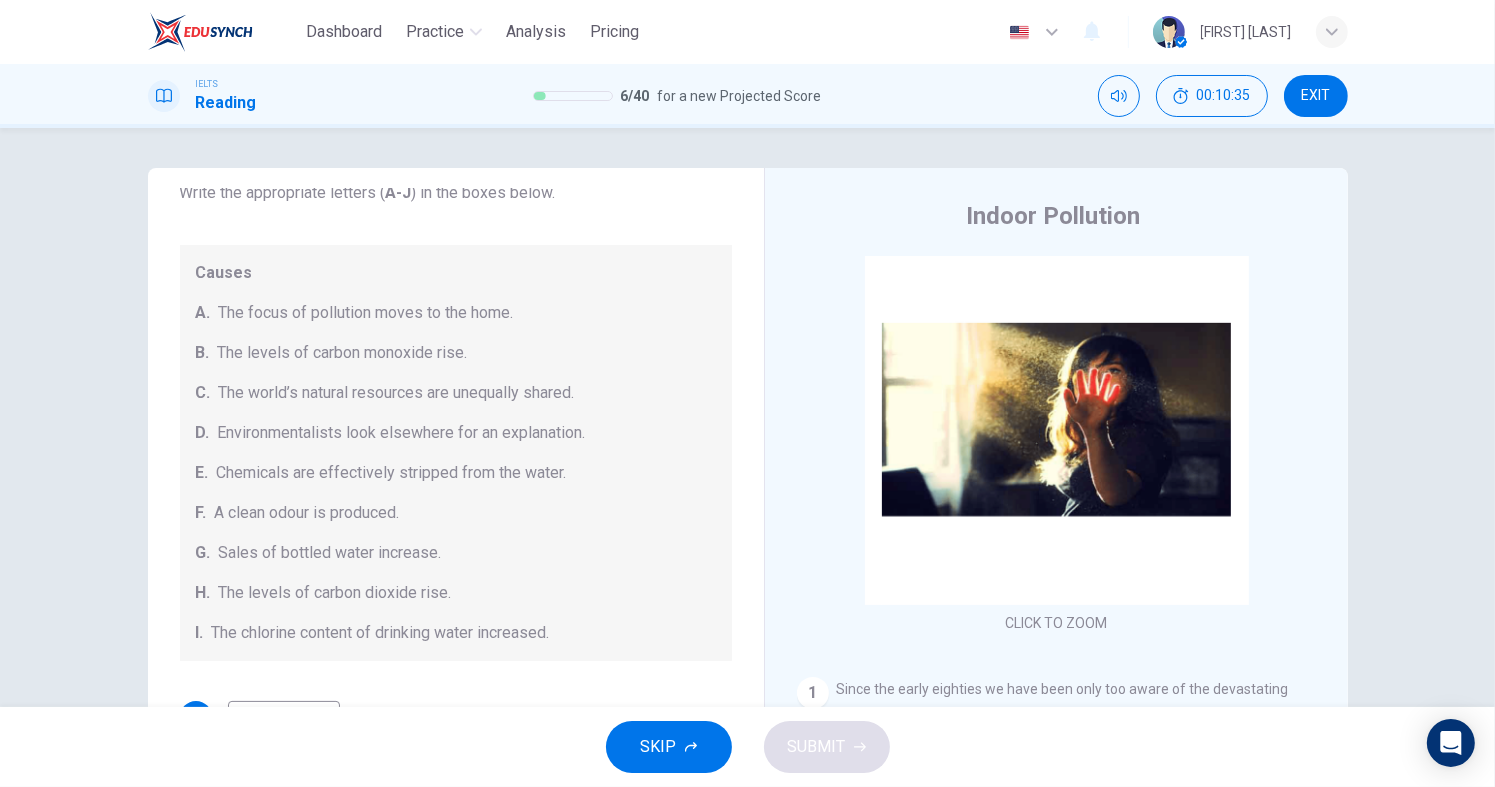 scroll, scrollTop: 200, scrollLeft: 0, axis: vertical 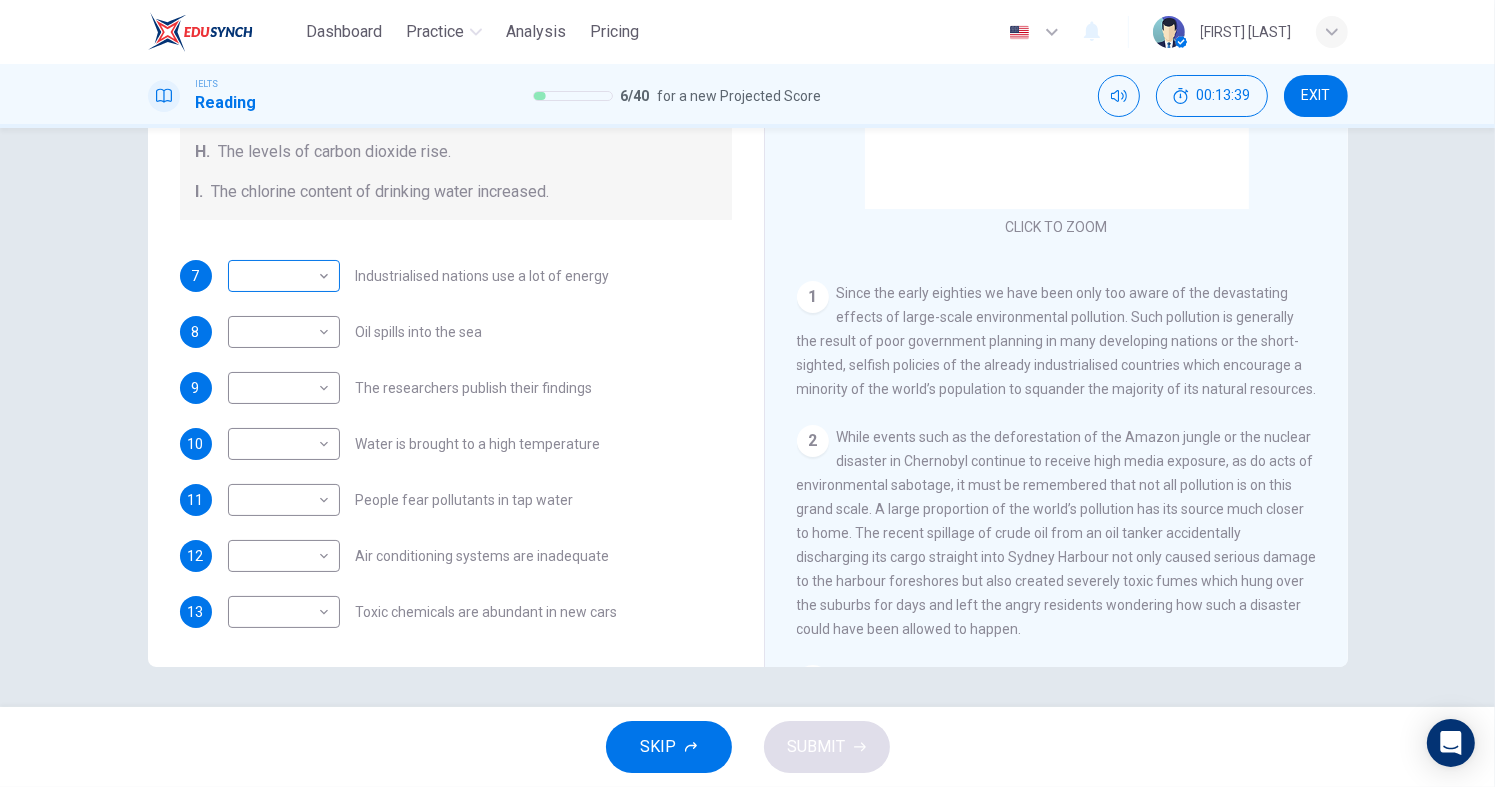 click on "Dashboard Practice Analysis Pricing English en ​ [PERSON] IELTS Reading 6 / 40 for a new Projected Score 00:13:39 EXIT Questions 7 - 13 The Reading Passage describes a number of cause and effect relationships.
Match each cause with its effect ( A-J ).
Write the appropriate letters ( A-J ) in the boxes below. Causes A. The focus of pollution moves to the home. B. The levels of carbon monoxide rise. C. The world’s natural resources are unequally shared. D. Environmentalists look elsewhere for an explanation. E. Chemicals are effectively stripped from the water. F. A clean odour is produced. G. Sales of bottled water increase. H. The levels of carbon dioxide rise. I. The chlorine content of drinking water increased. 7 ​ ​ Industrialised nations use a lot of energy 8 ​ ​ Oil spills into the sea 9 ​ ​ The researchers publish their findings 10 ​ ​ Water is brought to a high temperature 11 ​ ​ People fear pollutants in tap water 12 ​ ​ 13 ​ ​ Indoor Pollution 1 2 3 4 5" at bounding box center [747, 393] 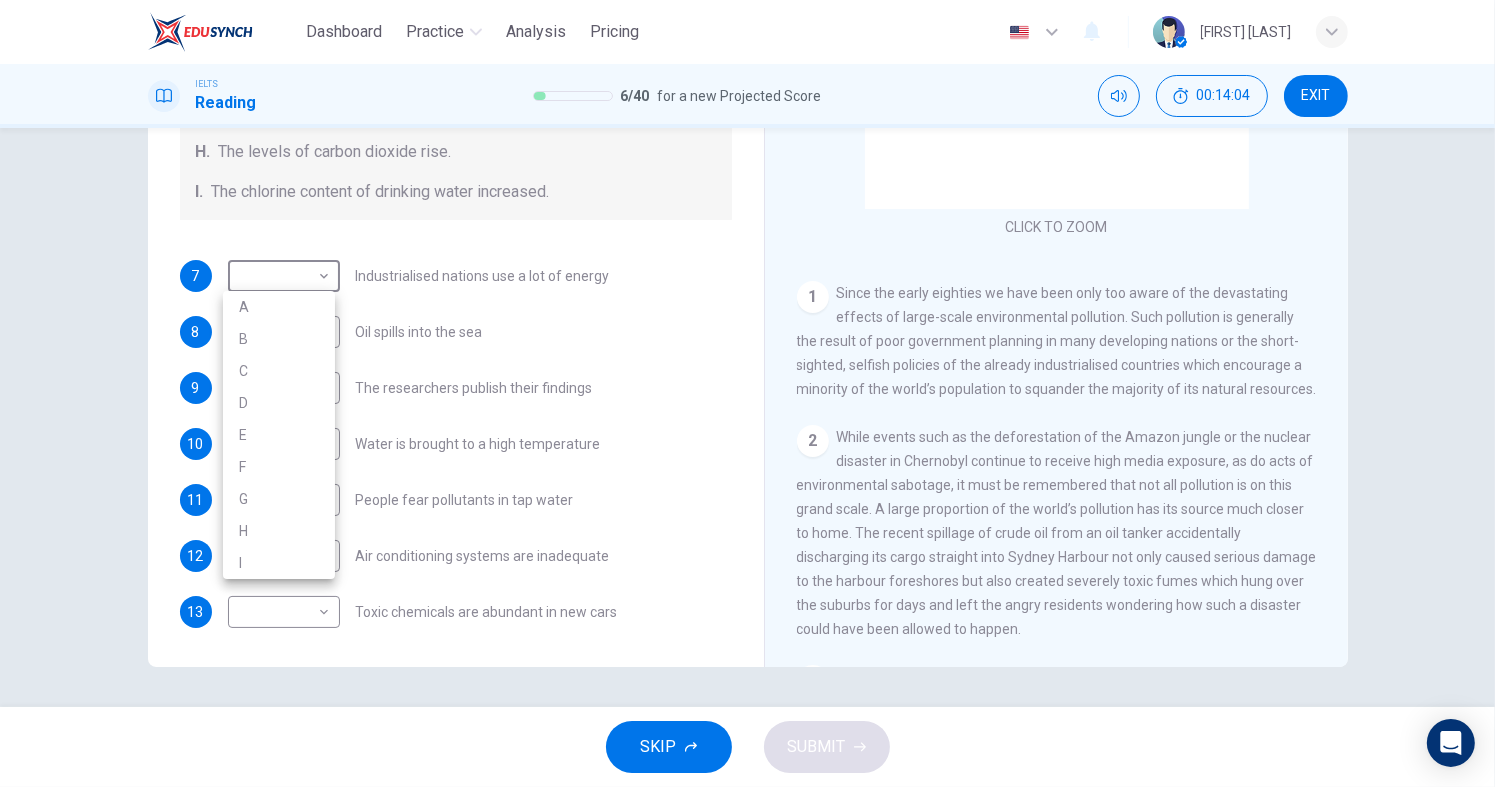 click on "B" at bounding box center [279, 339] 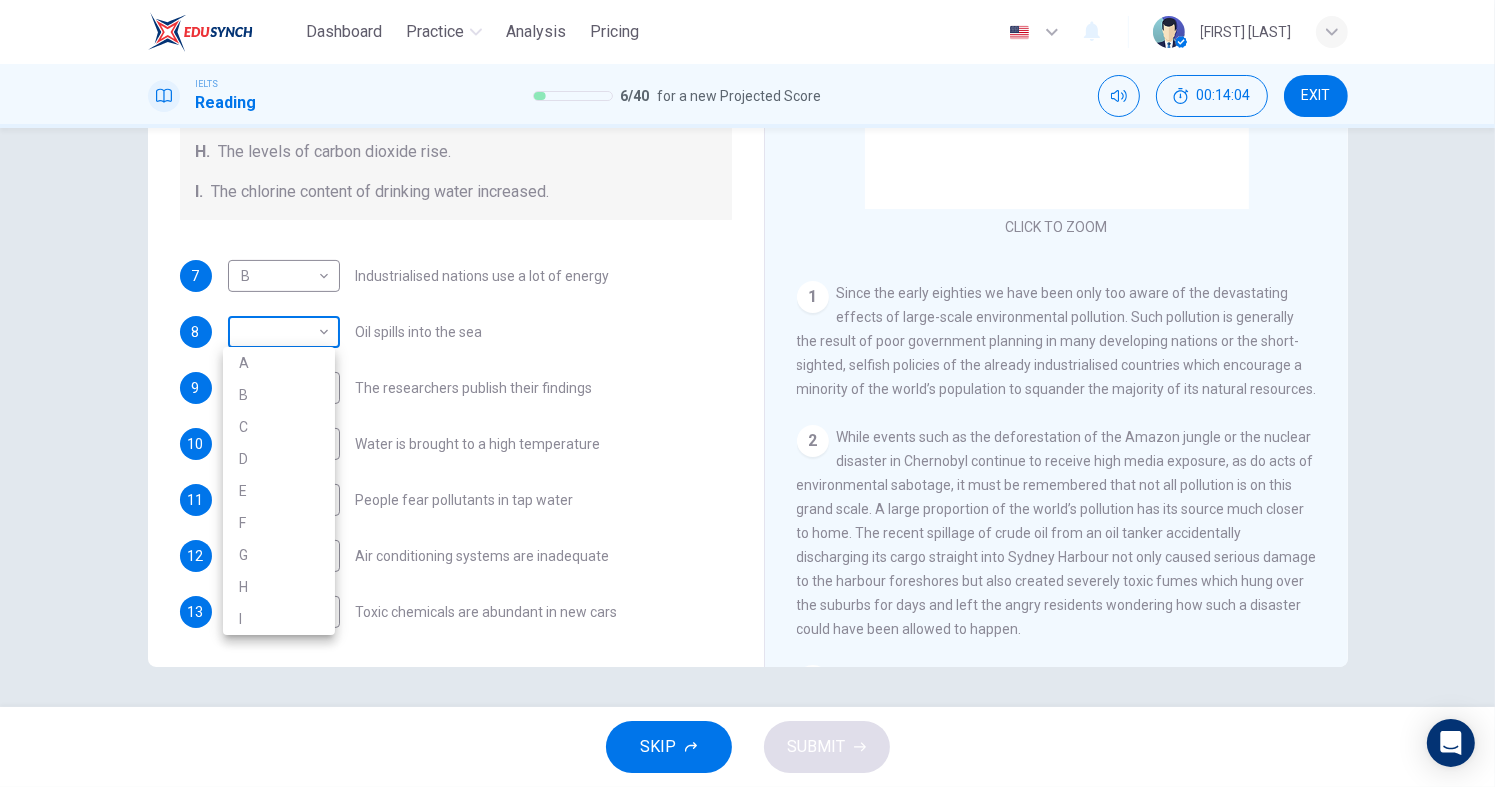 click on "Dashboard Practice Analysis Pricing English en ​ [PERSON] IELTS Reading 6 / 40 for a new Projected Score 00:14:04 EXIT Questions 7 - 13 The Reading Passage describes a number of cause and effect relationships.
Match each cause with its effect ( A-J ).
Write the appropriate letters ( A-J ) in the boxes below. Causes A. The focus of pollution moves to the home. B. The levels of carbon monoxide rise. C. The world’s natural resources are unequally shared. D. Environmentalists look elsewhere for an explanation. E. Chemicals are effectively stripped from the water. F. A clean odour is produced. G. Sales of bottled water increase. H. The levels of carbon dioxide rise. I. The chlorine content of drinking water increased. 7 B B ​ Industrialised nations use a lot of energy 8 ​ ​ Oil spills into the sea 9 ​ ​ The researchers publish their findings 10 ​ ​ Water is brought to a high temperature 11 ​ ​ People fear pollutants in tap water 12 ​ ​ 13 ​ ​ Indoor Pollution 1 2 3 4 5" at bounding box center [747, 393] 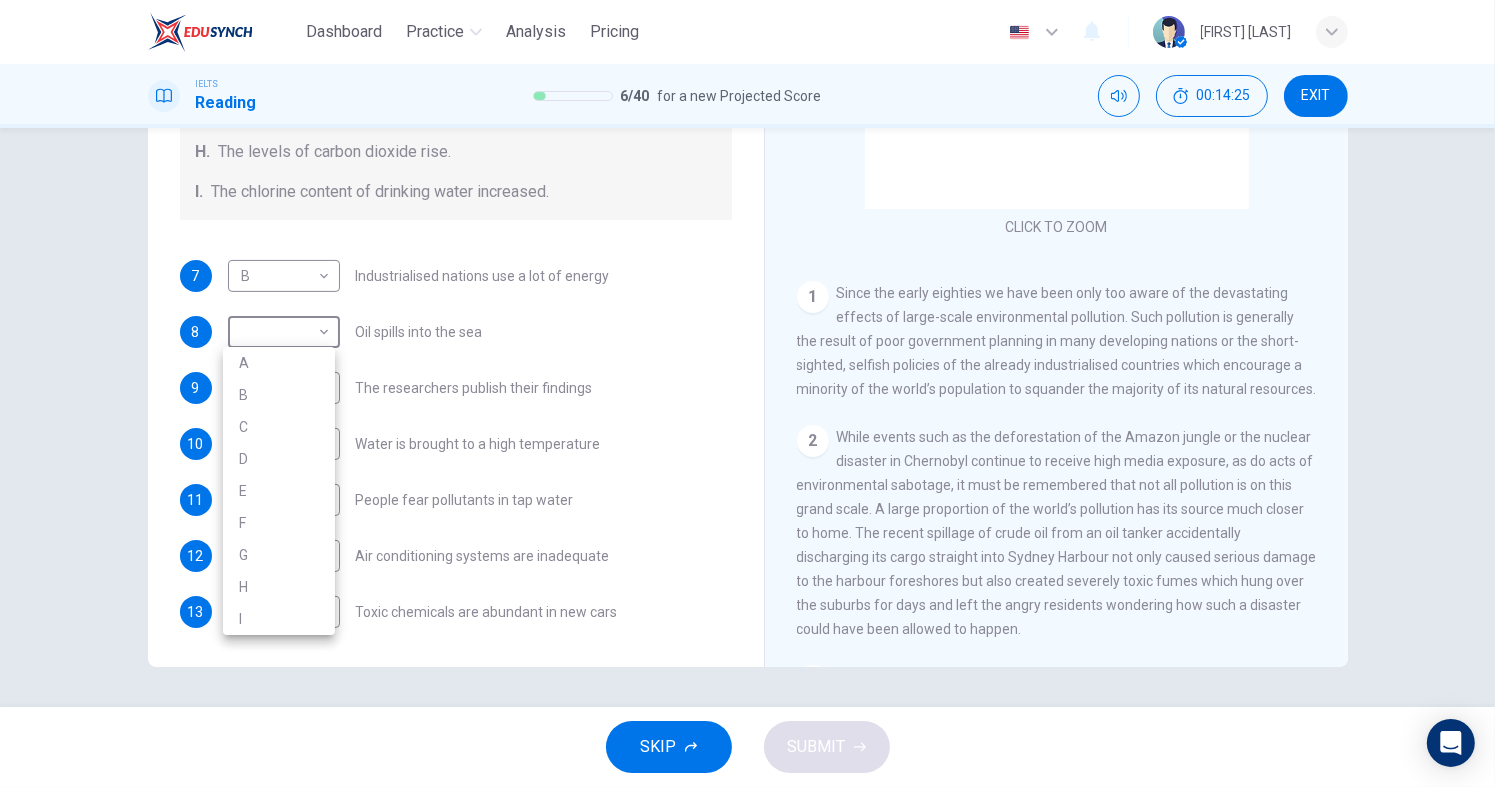 click on "H" at bounding box center (279, 587) 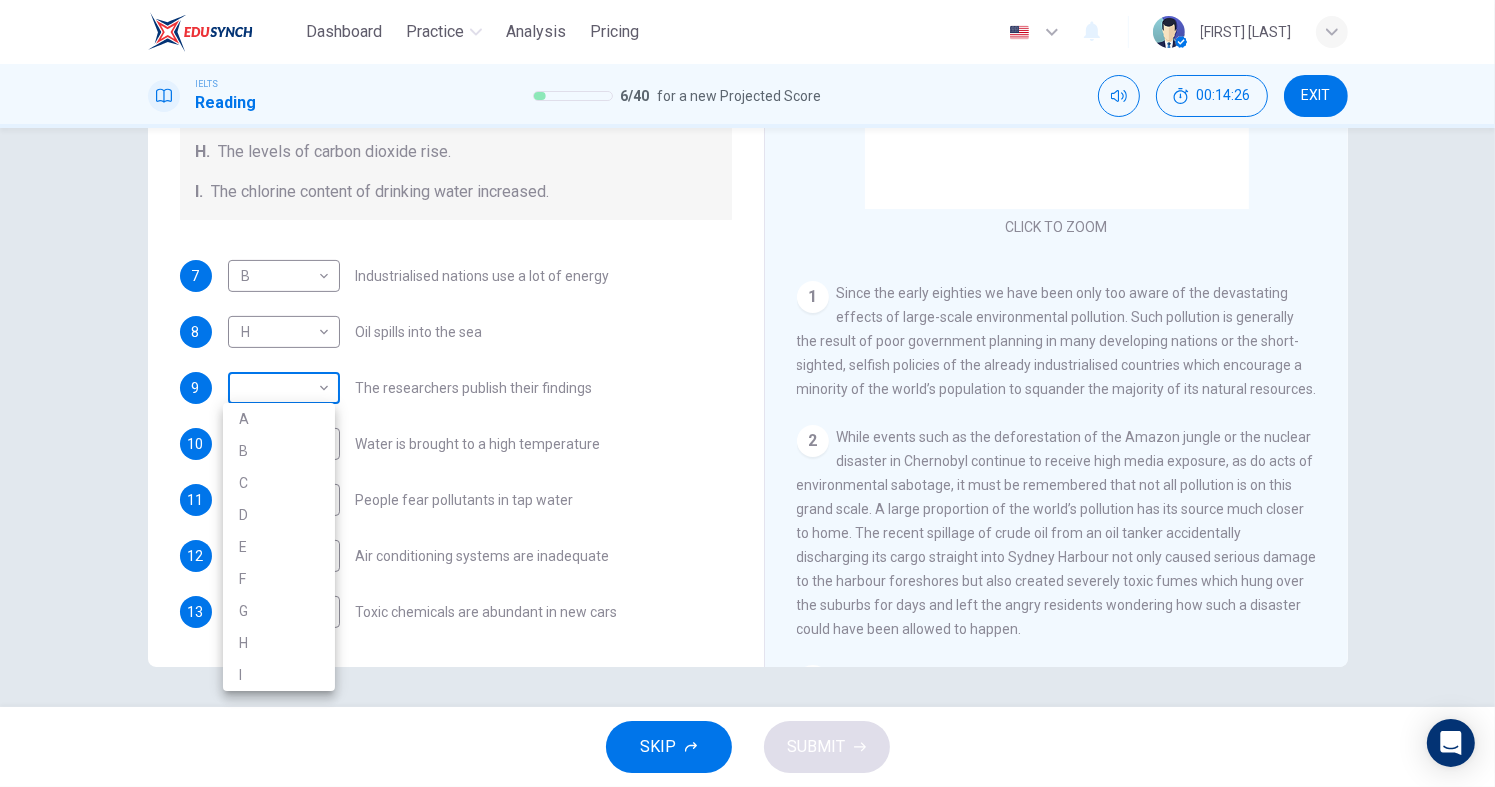 click on "Dashboard Practice Analysis Pricing English en ​ [FIRST] [LAST] IELTS Reading 6 / 40 for a new Projected Score 00:14:26 EXIT Questions 7 - 13 The Reading Passage describes a number of cause and effect relationships.
Match each cause with its effect ( A-J ).
Write the appropriate letters ( A-J ) in the boxes below. Causes A. The focus of pollution moves to the home. B. The levels of carbon monoxide rise. C. The world’s natural resources are unequally shared. D. Environmentalists look elsewhere for an explanation. E. Chemicals are effectively stripped from the water. F. A clean odour is produced. G. Sales of bottled water increase. H. The levels of carbon dioxide rise. I. The chlorine content of drinking water increased. 7 B B ​ Industrialised nations use a lot of energy 8 H H ​ Oil spills into the sea 9 ​ ​ The researchers publish their findings 10 ​ ​ Water is brought to a high temperature 11 ​ ​ People fear pollutants in tap water 12 ​ ​ 13 ​ ​ Indoor Pollution 1 2 3 4 5" at bounding box center [747, 393] 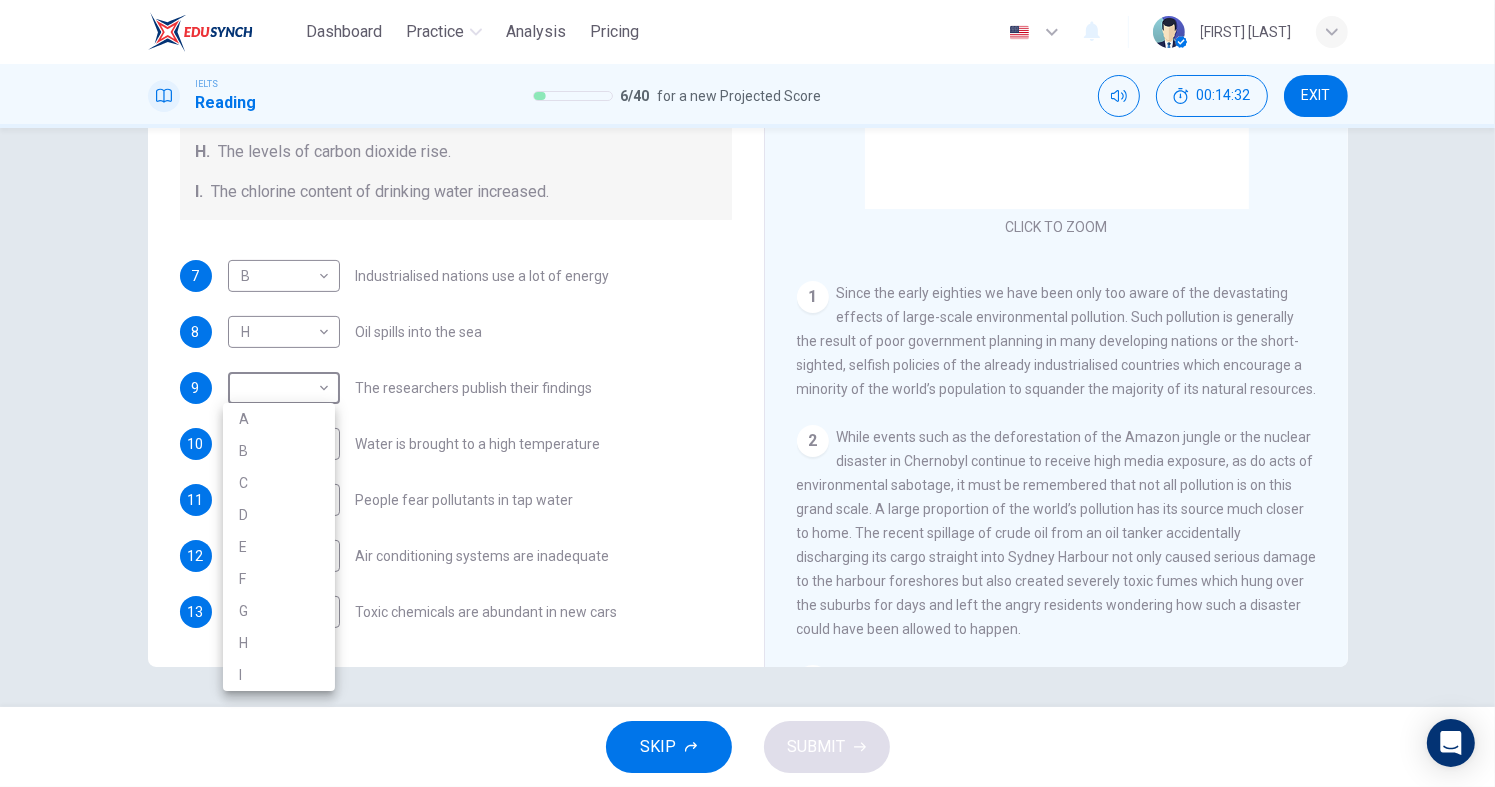 click on "A" at bounding box center (279, 419) 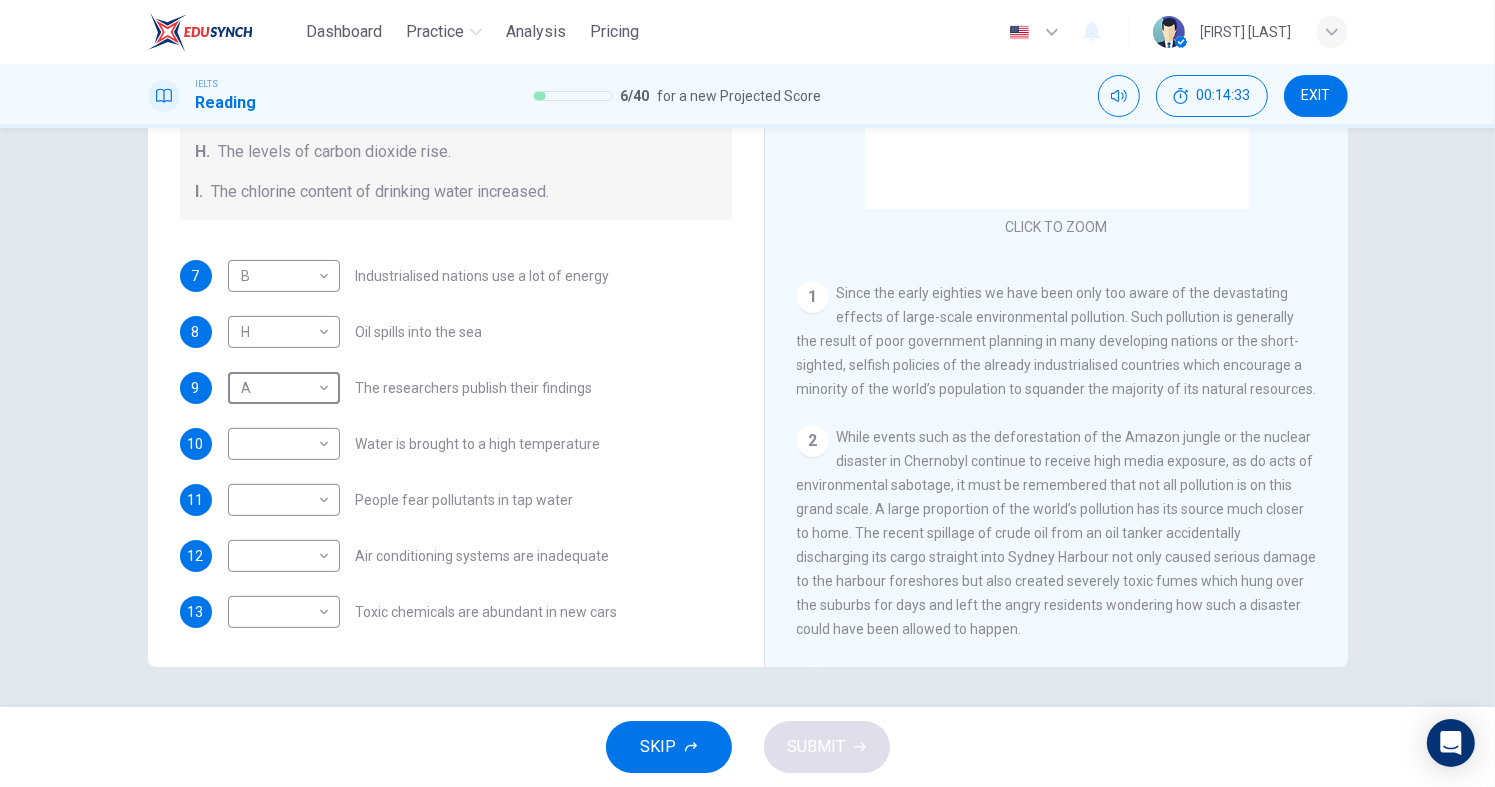 click on "Dashboard Practice Analysis Pricing English en ​ [FIRST] [LAST] IELTS Reading 6 / 40 for a new Projected Score 00:14:33 EXIT Questions 7 - 13 The Reading Passage describes a number of cause and effect relationships.
Match each cause with its effect ( A-J ).
Write the appropriate letters ( A-J ) in the boxes below. Causes A. The focus of pollution moves to the home. B. The levels of carbon monoxide rise. C. The world’s natural resources are unequally shared. D. Environmentalists look elsewhere for an explanation. E. Chemicals are effectively stripped from the water. F. A clean odour is produced. G. Sales of bottled water increase. H. The levels of carbon dioxide rise. I. The chlorine content of drinking water increased. 7 B B ​ Industrialised nations use a lot of energy 8 H H ​ Oil spills into the sea 9 A A ​ The researchers publish their findings 10 ​ ​ Water is brought to a high temperature 11 ​ ​ People fear pollutants in tap water 12 ​ ​ 13 ​ ​ Indoor Pollution 1 2 3 4 5" at bounding box center (747, 393) 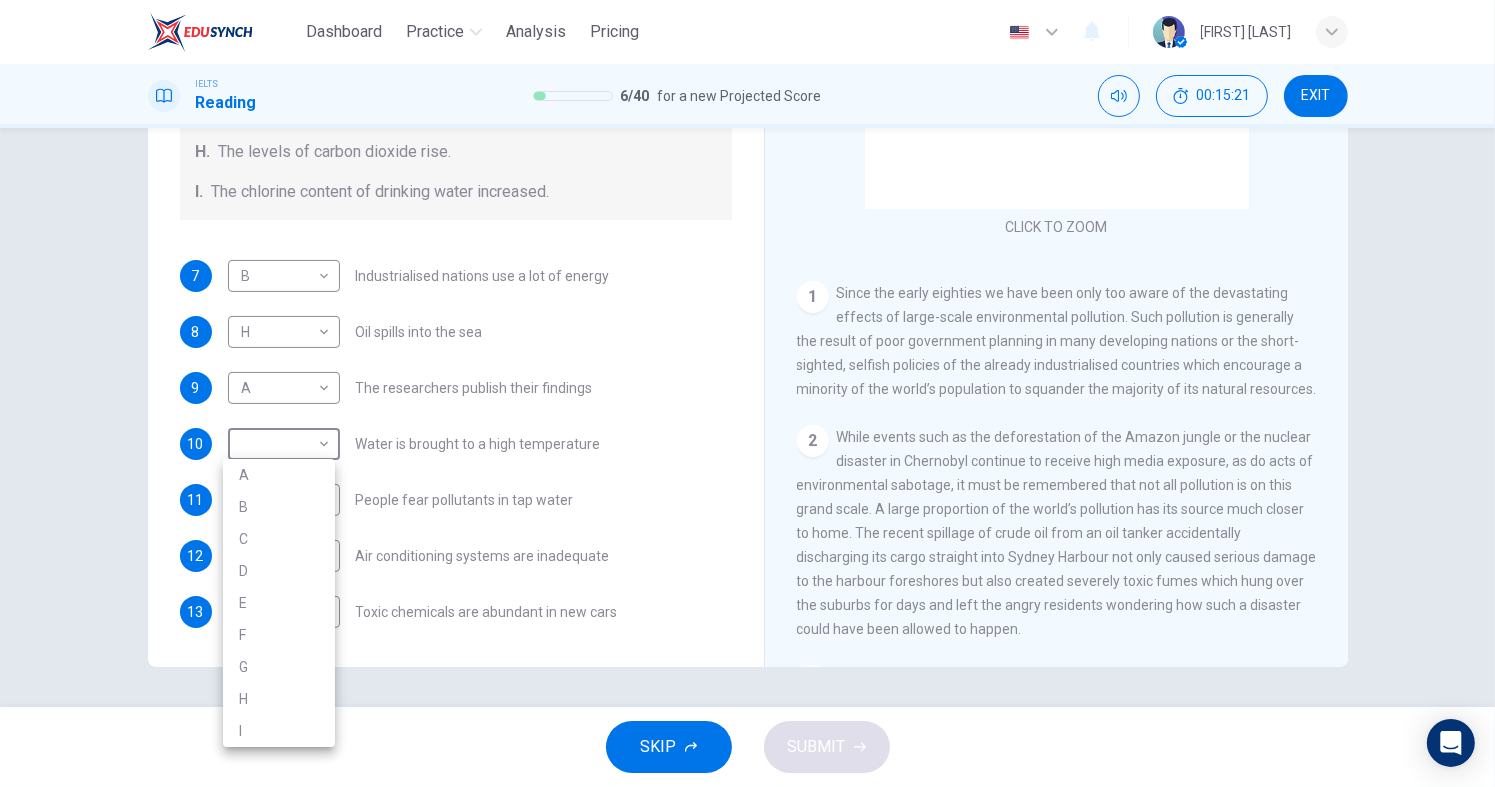click on "D" at bounding box center (279, 571) 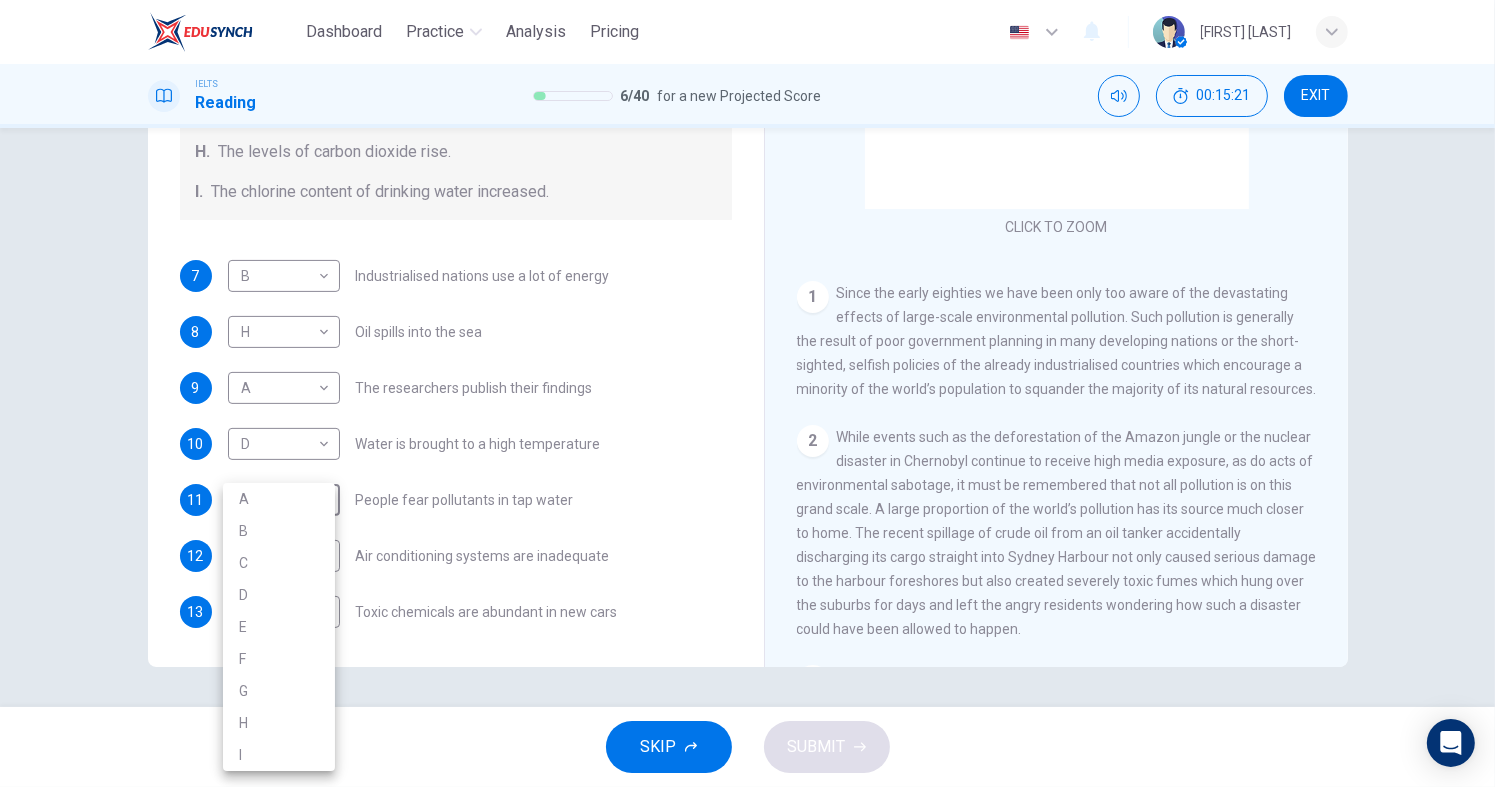 click on "Dashboard Practice Analysis Pricing English en ​ [PERSON] IELTS Reading 6 / 40 for a new Projected Score 00:15:21 EXIT Questions 7 - 13 The Reading Passage describes a number of cause and effect relationships.
Match each cause with its effect ( A-J ).
Write the appropriate letters ( A-J ) in the boxes below. Causes A. The focus of pollution moves to the home. B. The levels of carbon monoxide rise. C. The world’s natural resources are unequally shared. D. Environmentalists look elsewhere for an explanation. E. Chemicals are effectively stripped from the water. F. A clean odour is produced. G. Sales of bottled water increase. H. The levels of carbon dioxide rise. I. The chlorine content of drinking water increased. 7 B B ​ Industrialised nations use a lot of energy 8 H H ​ Oil spills into the sea 9 A A ​ The researchers publish their findings 10 D D ​ Water is brought to a high temperature 11 ​ ​ People fear pollutants in tap water 12 ​ ​ 13 ​ ​ Indoor Pollution 1 2 3 4 5" at bounding box center (747, 393) 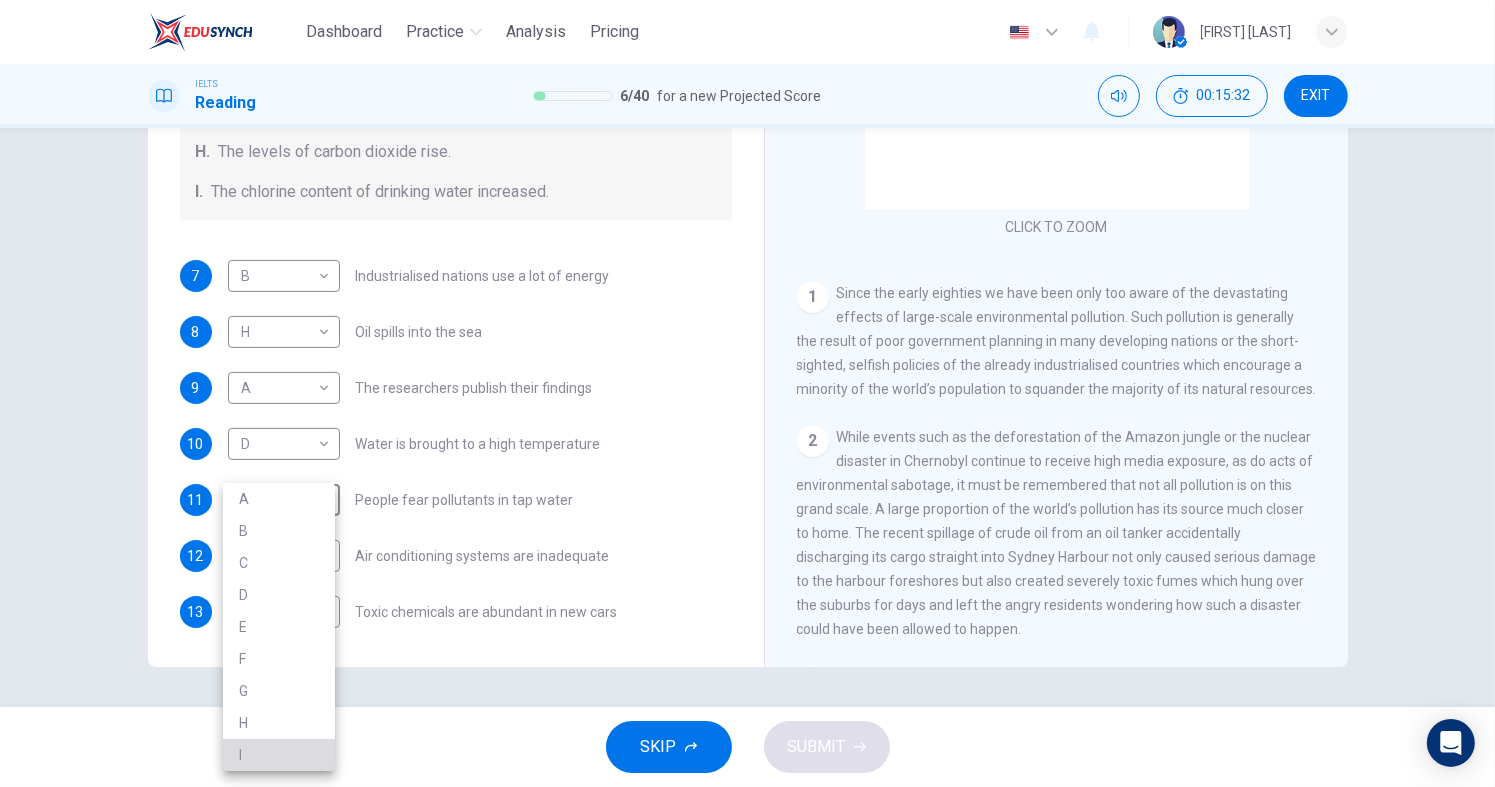 click on "I" at bounding box center (279, 755) 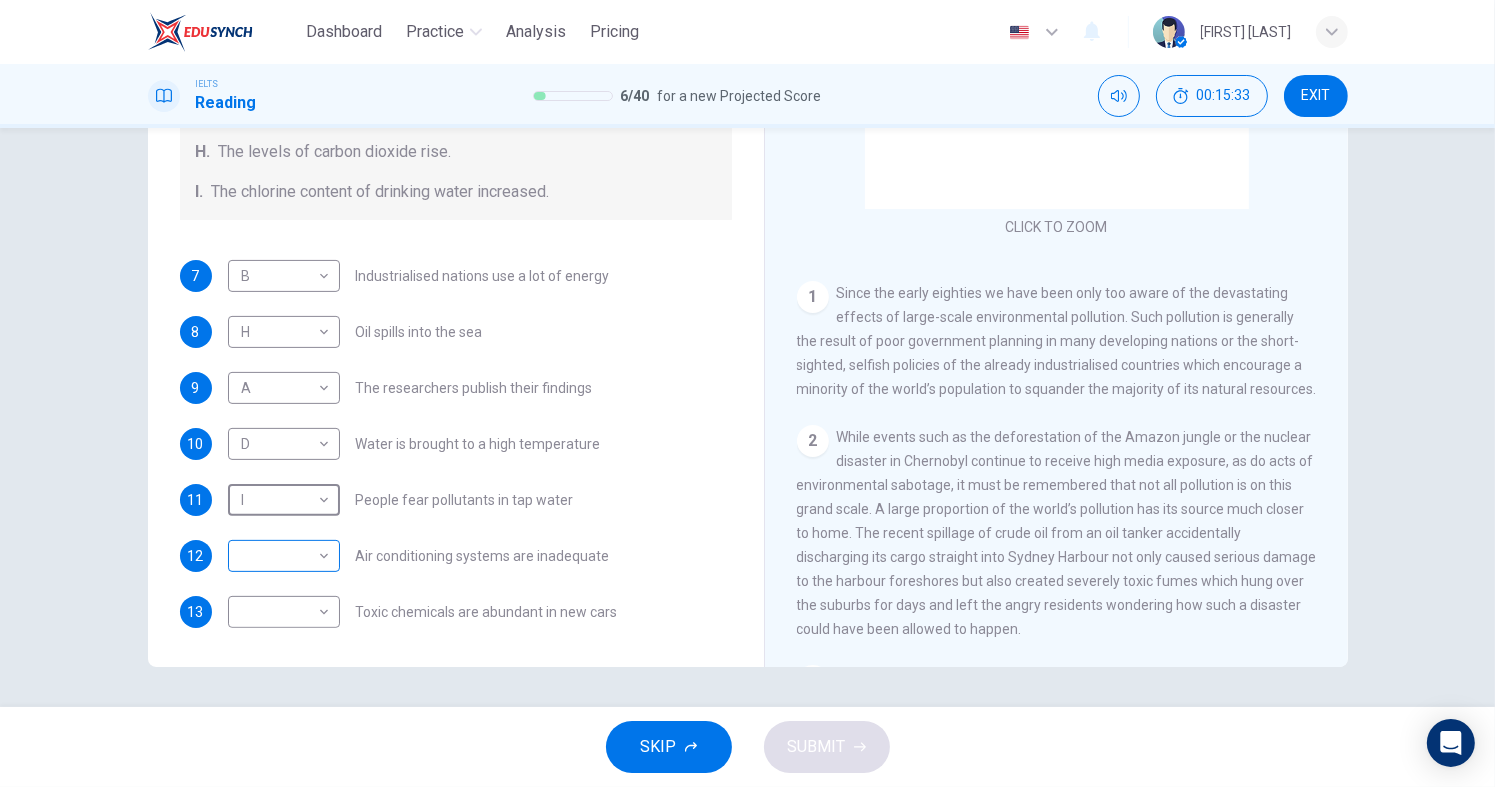click on "Dashboard Practice Analysis Pricing English en ​ [FIRST] [LAST] IELTS Reading 6 / 40 for a new Projected Score 00:15:33 EXIT Questions 7 - 13 The Reading Passage describes a number of cause and effect relationships.
Match each cause with its effect ( A-J ).
Write the appropriate letters ( A-J ) in the boxes below. Causes A. The focus of pollution moves to the home. B. The levels of carbon monoxide rise. C. The world’s natural resources are unequally shared. D. Environmentalists look elsewhere for an explanation. E. Chemicals are effectively stripped from the water. F. A clean odour is produced. G. Sales of bottled water increase. H. The levels of carbon dioxide rise. I. The chlorine content of drinking water increased. 7 B B ​ Industrialised nations use a lot of energy 8 H H ​ Oil spills into the sea 9 A A ​ The researchers publish their findings 10 D D ​ Water is brought to a high temperature 11 I I ​ People fear pollutants in tap water 12 ​ ​ 13 ​ ​ Indoor Pollution 1 2 3 4 5" at bounding box center (747, 393) 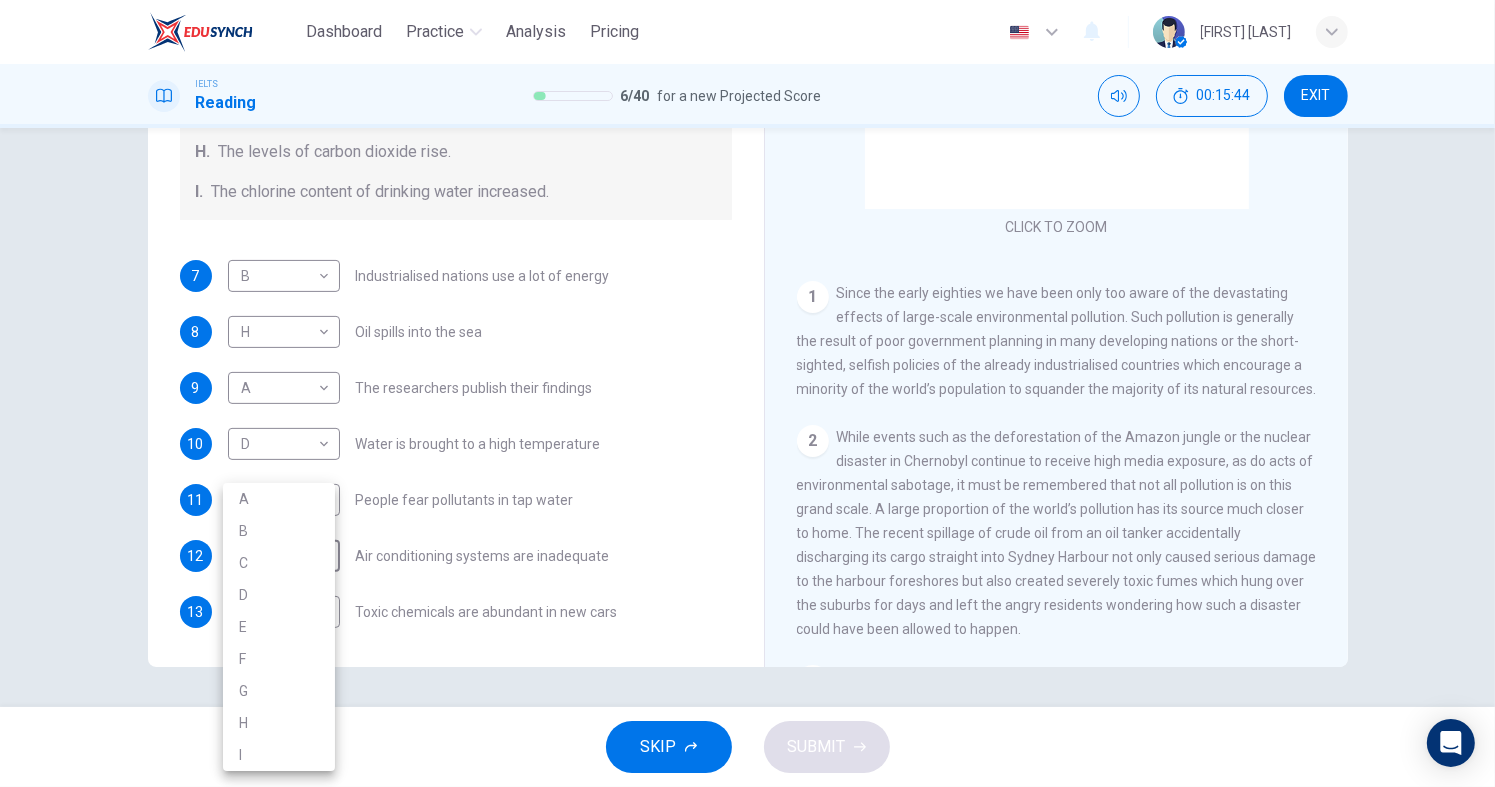 click on "E" at bounding box center (279, 627) 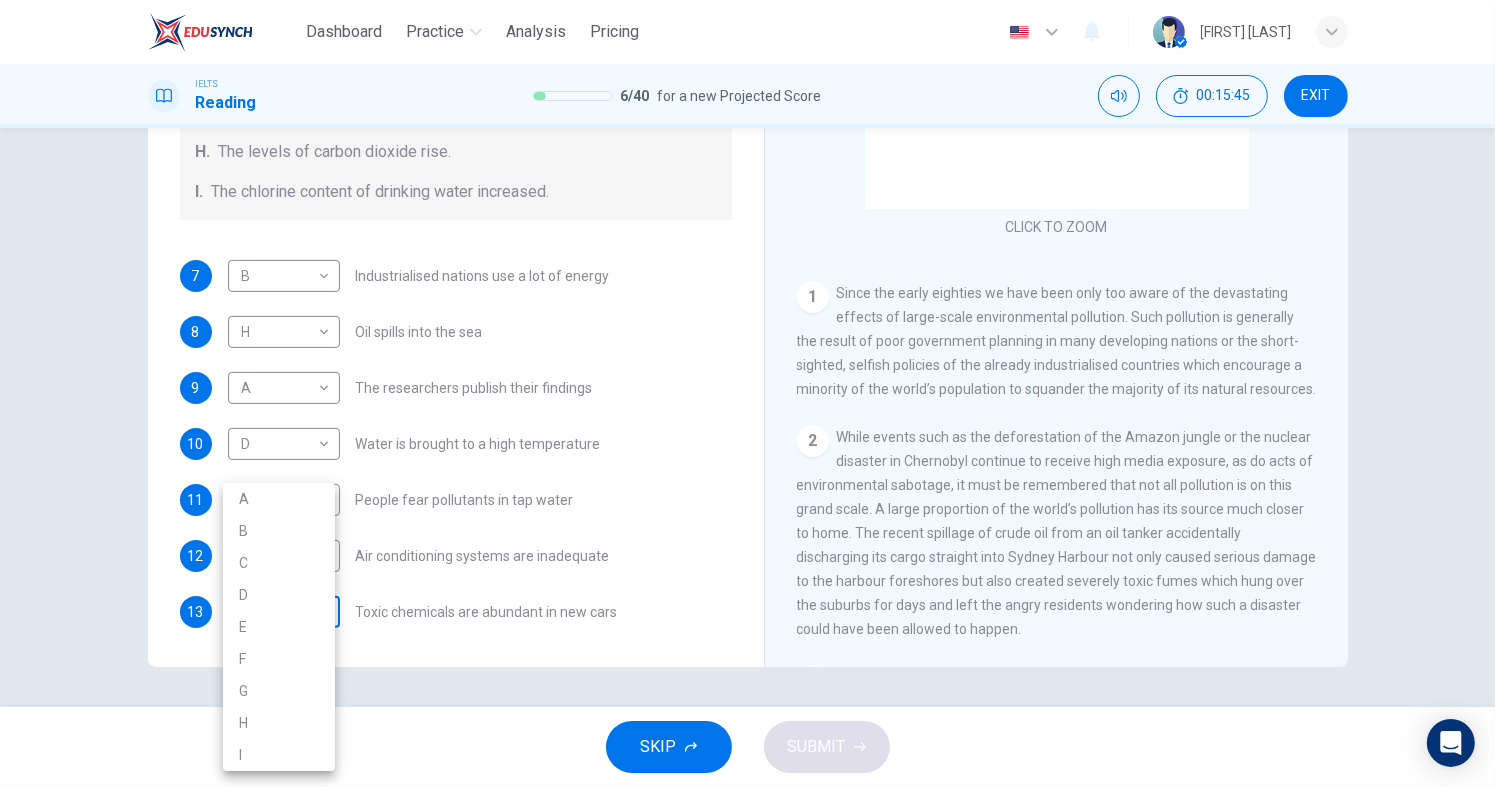 click on "Dashboard Practice Analysis Pricing English en ​ [PERSON] IELTS Reading 6 / 40 for a new Projected Score 00:15:45 EXIT Questions 7 - 13 The Reading Passage describes a number of cause and effect relationships.
Match each cause with its effect ( A-J ).
Write the appropriate letters ( A-J ) in the boxes below. Causes A. The focus of pollution moves to the home. B. The levels of carbon monoxide rise. C. The world’s natural resources are unequally shared. D. Environmentalists look elsewhere for an explanation. E. Chemicals are effectively stripped from the water. F. A clean odour is produced. G. Sales of bottled water increase. H. The levels of carbon dioxide rise. I. The chlorine content of drinking water increased. 7 B B ​ Industrialised nations use a lot of energy 8 H H ​ Oil spills into the sea 9 A A ​ The researchers publish their findings 10 D D ​ Water is brought to a high temperature 11 I I ​ People fear pollutants in tap water 12 E E ​ 13 ​ ​ Indoor Pollution 1 2 3 4 5" at bounding box center (747, 393) 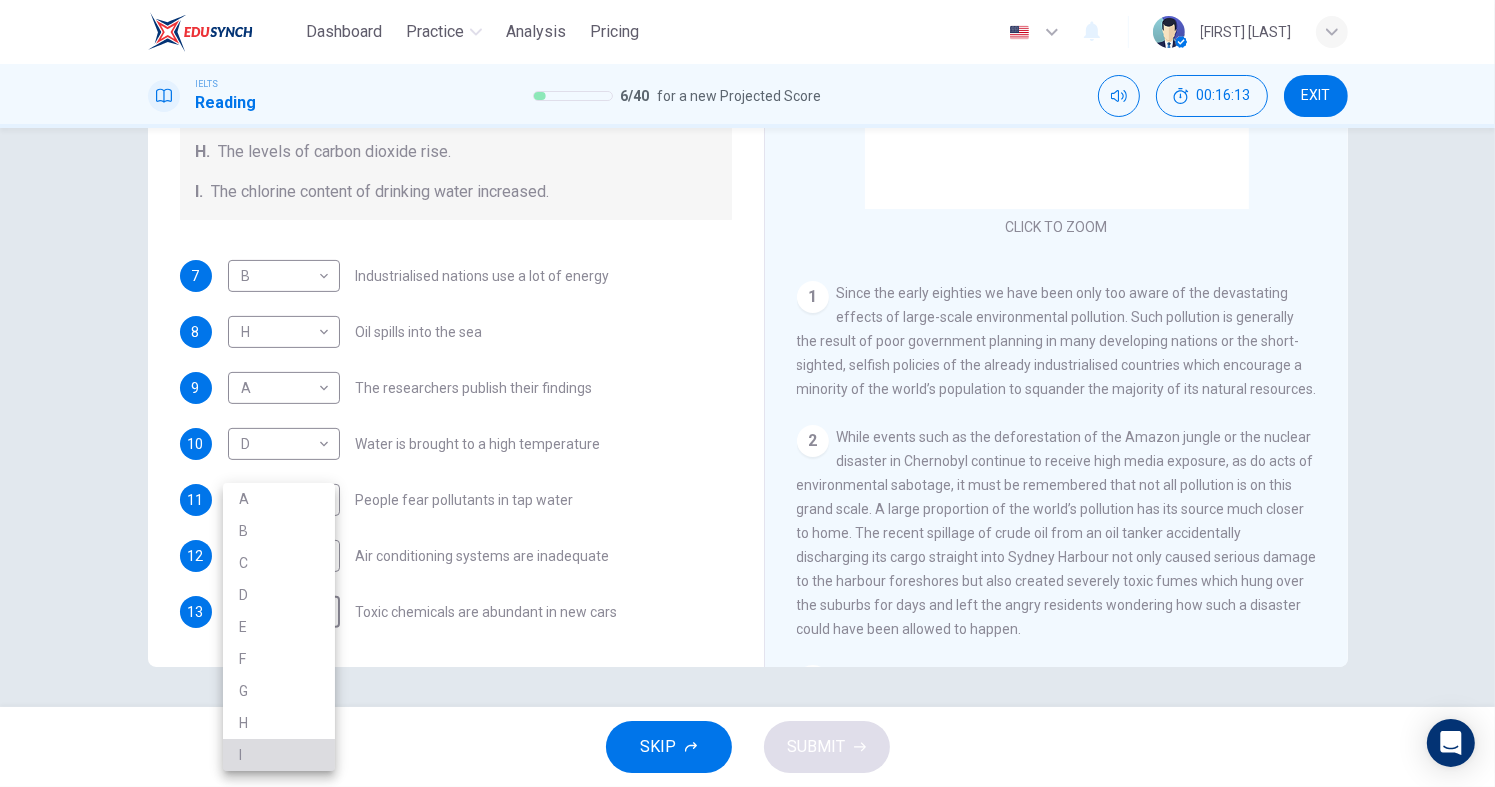 click on "I" at bounding box center (279, 755) 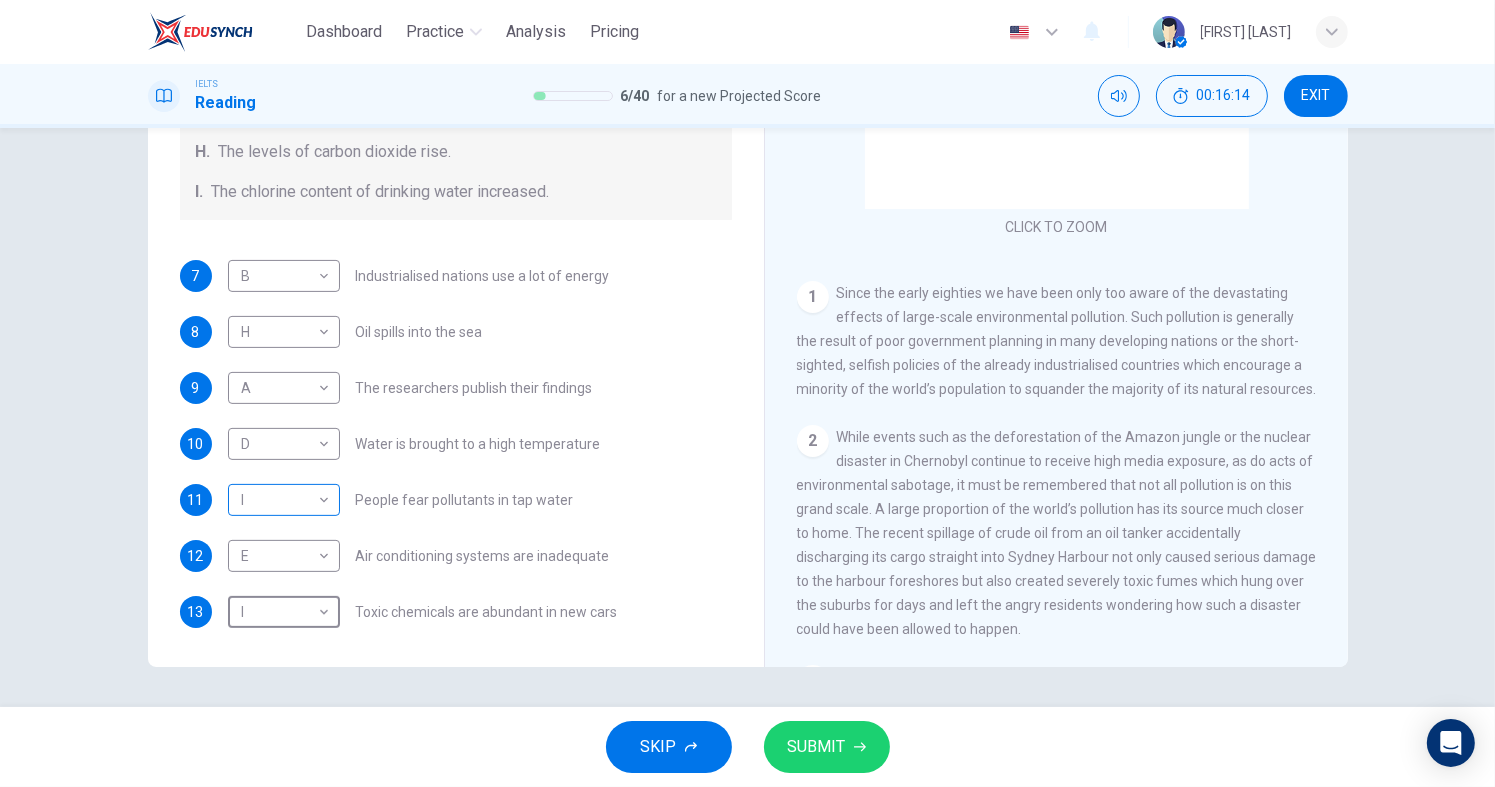 click on "Dashboard Practice Analysis Pricing English en ​ [FIRST] [LAST] IELTS Reading 6 / 40 for a new Projected Score 00:16:14 EXIT Questions 7 - 13 The Reading Passage describes a number of cause and effect relationships.
Match each cause with its effect ( A-J ).
Write the appropriate letters ( A-J ) in the boxes below. Causes A. The focus of pollution moves to the home. B. The levels of carbon monoxide rise. C. The world’s natural resources are unequally shared. D. Environmentalists look elsewhere for an explanation. E. Chemicals are effectively stripped from the water. F. A clean odour is produced. G. Sales of bottled water increase. H. The levels of carbon dioxide rise. I. The chlorine content of drinking water increased. 7 B B ​ Industrialised nations use a lot of energy 8 H H ​ Oil spills into the sea 9 A A ​ The researchers publish their findings 10 D D ​ Water is brought to a high temperature 11 I I ​ People fear pollutants in tap water 12 E E ​ 13 I I ​ Indoor Pollution 1 2 3 4 5" at bounding box center (747, 393) 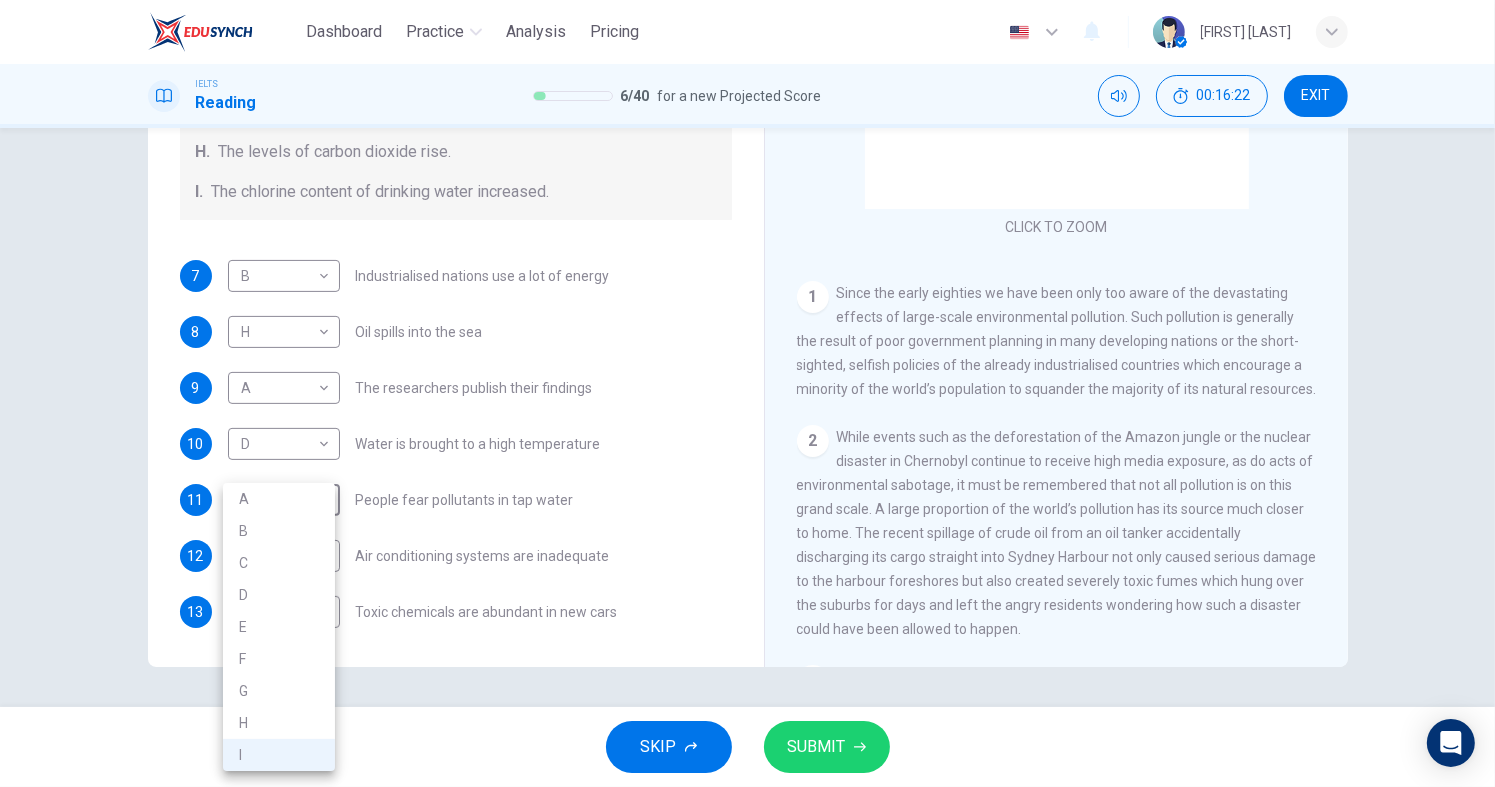 click on "E" at bounding box center (279, 627) 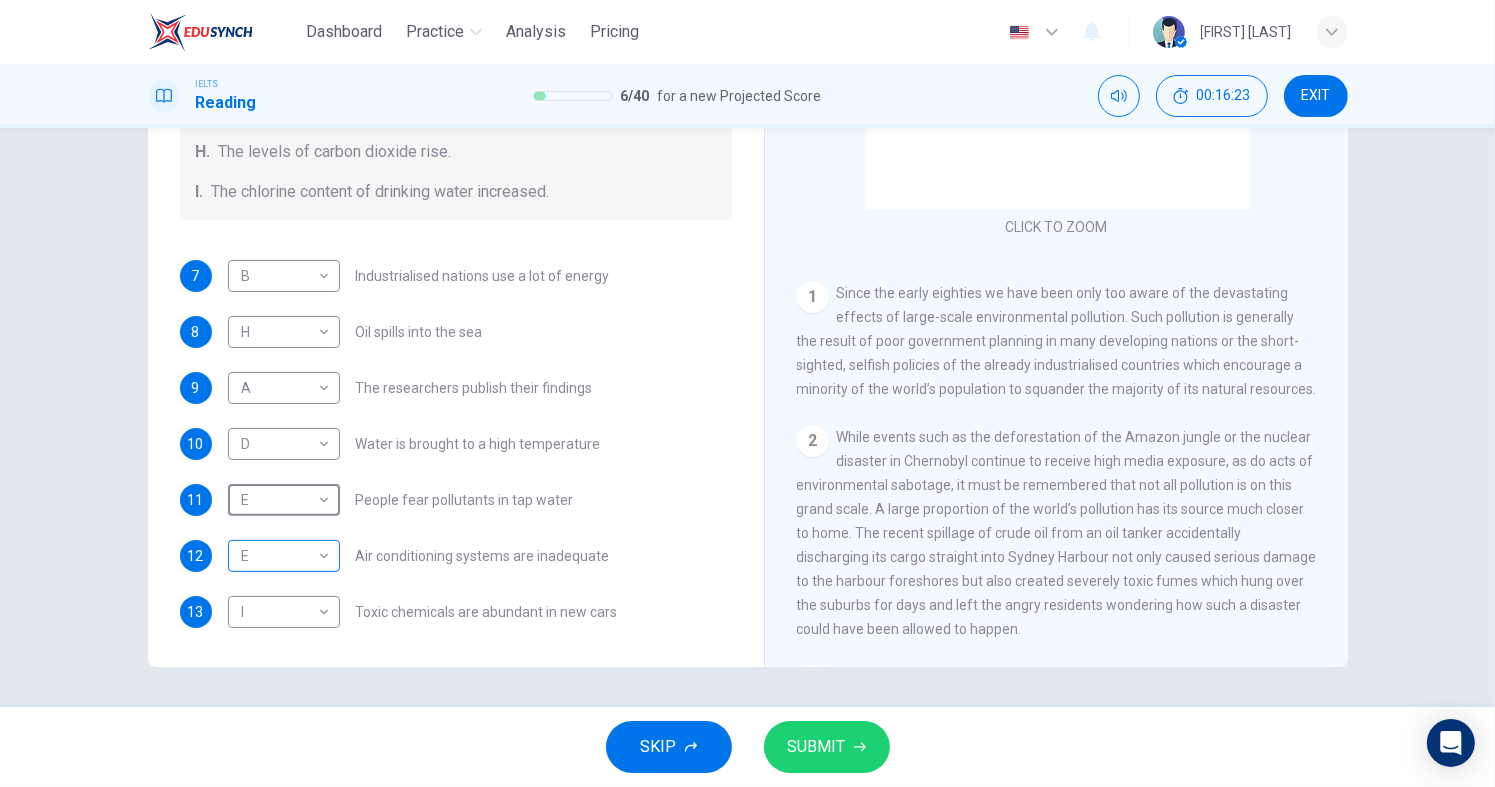 click on "Dashboard Practice Analysis Pricing English en ​ [FIRST] [LAST] IELTS Reading 6 / 40 for a new Projected Score 00:16:23 EXIT Questions 7 - 13 The Reading Passage describes a number of cause and effect relationships.
Match each cause with its effect ( A-J ).
Write the appropriate letters ( A-J ) in the boxes below. Causes A. The focus of pollution moves to the home. B. The levels of carbon monoxide rise. C. The world’s natural resources are unequally shared. D. Environmentalists look elsewhere for an explanation. E. Chemicals are effectively stripped from the water. F. A clean odour is produced. G. Sales of bottled water increase. H. The levels of carbon dioxide rise. I. The chlorine content of drinking water increased. 7 B B ​ Industrialised nations use a lot of energy 8 H H ​ Oil spills into the sea 9 A A ​ The researchers publish their findings 10 D D ​ Water is brought to a high temperature 11 E E ​ People fear pollutants in tap water 12 E E ​ 13 I I ​ Indoor Pollution 1 2 3 4 5" at bounding box center [747, 393] 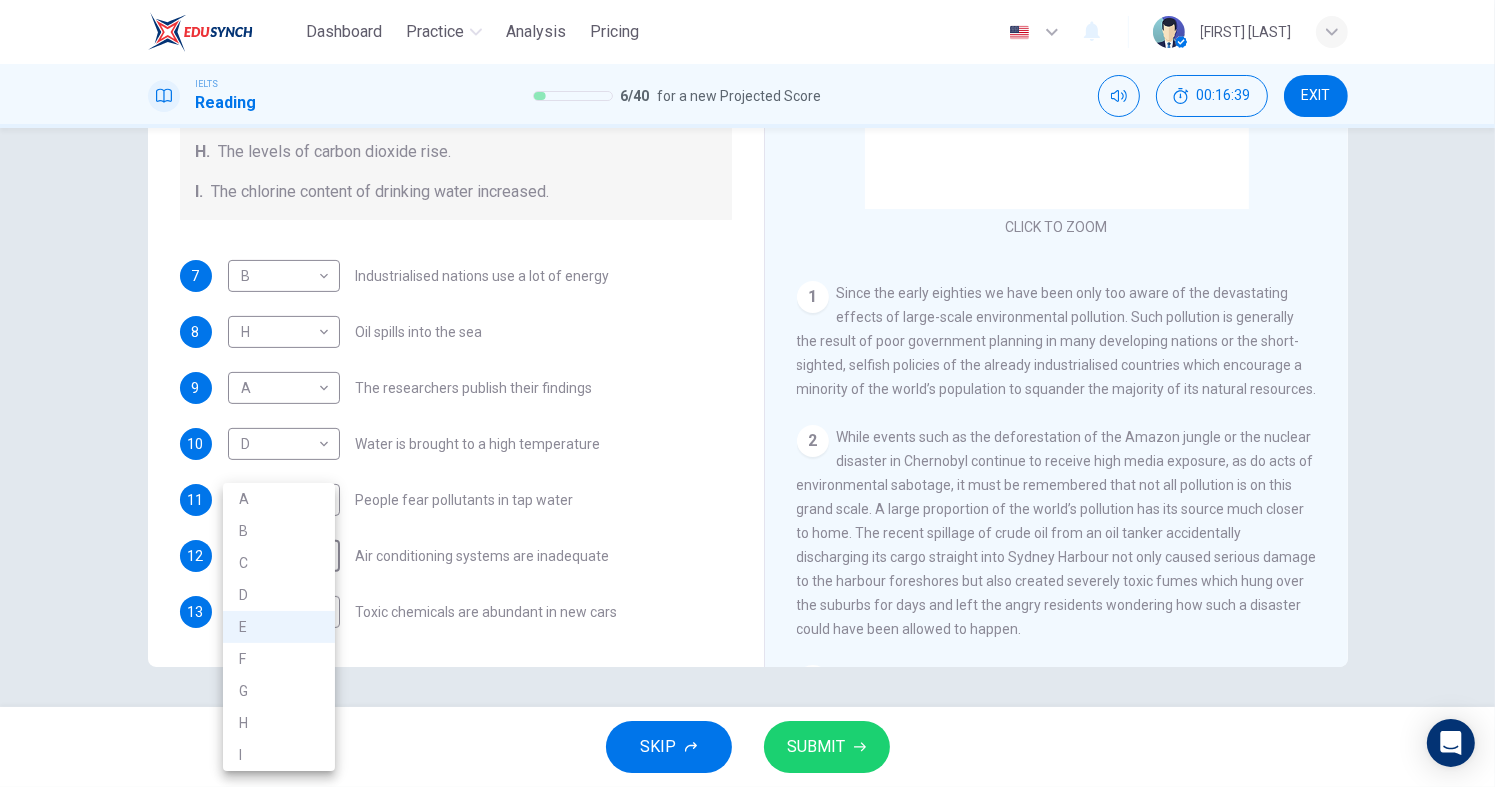 click on "H" at bounding box center [279, 723] 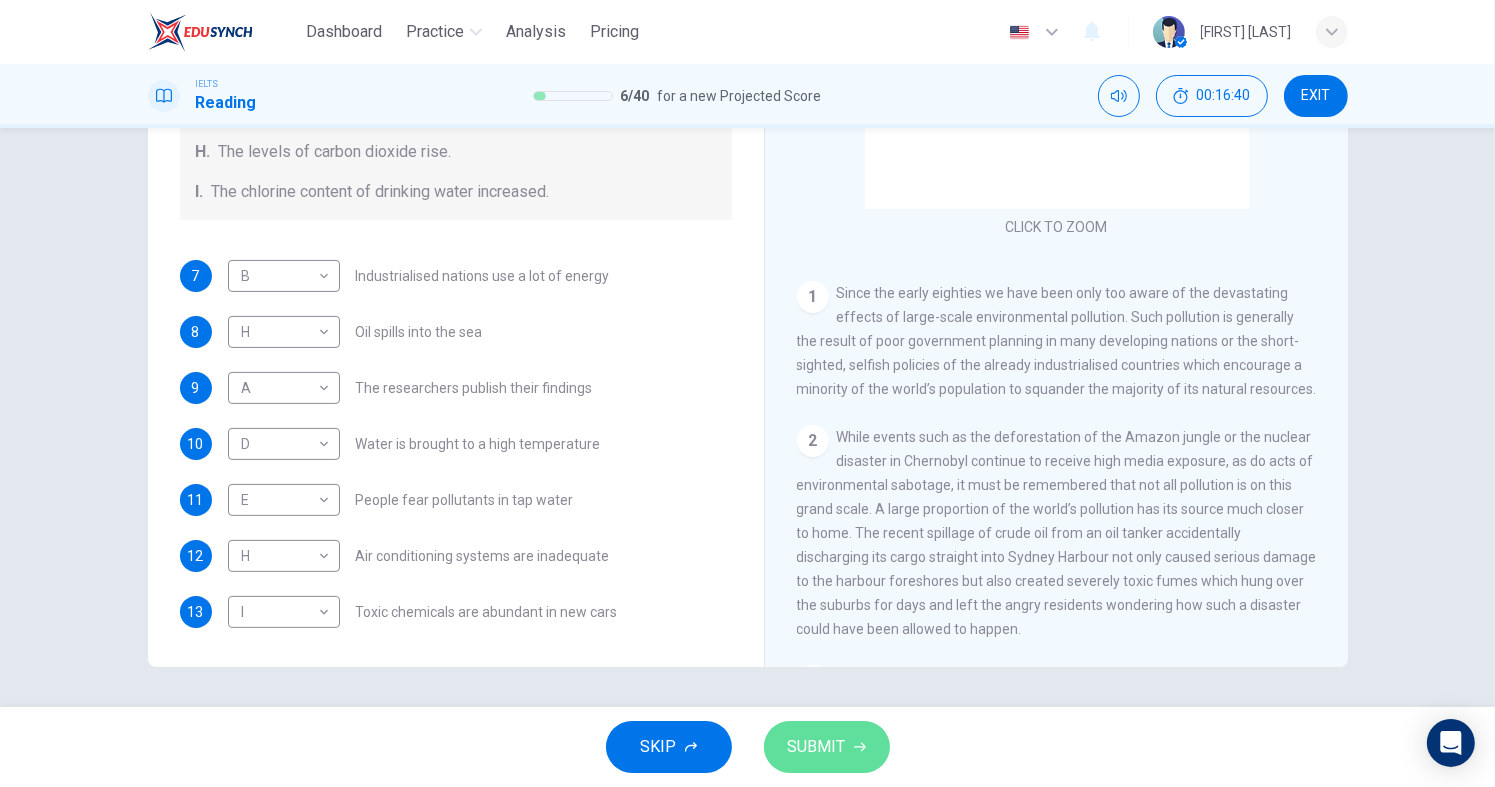 click on "SUBMIT" at bounding box center (817, 747) 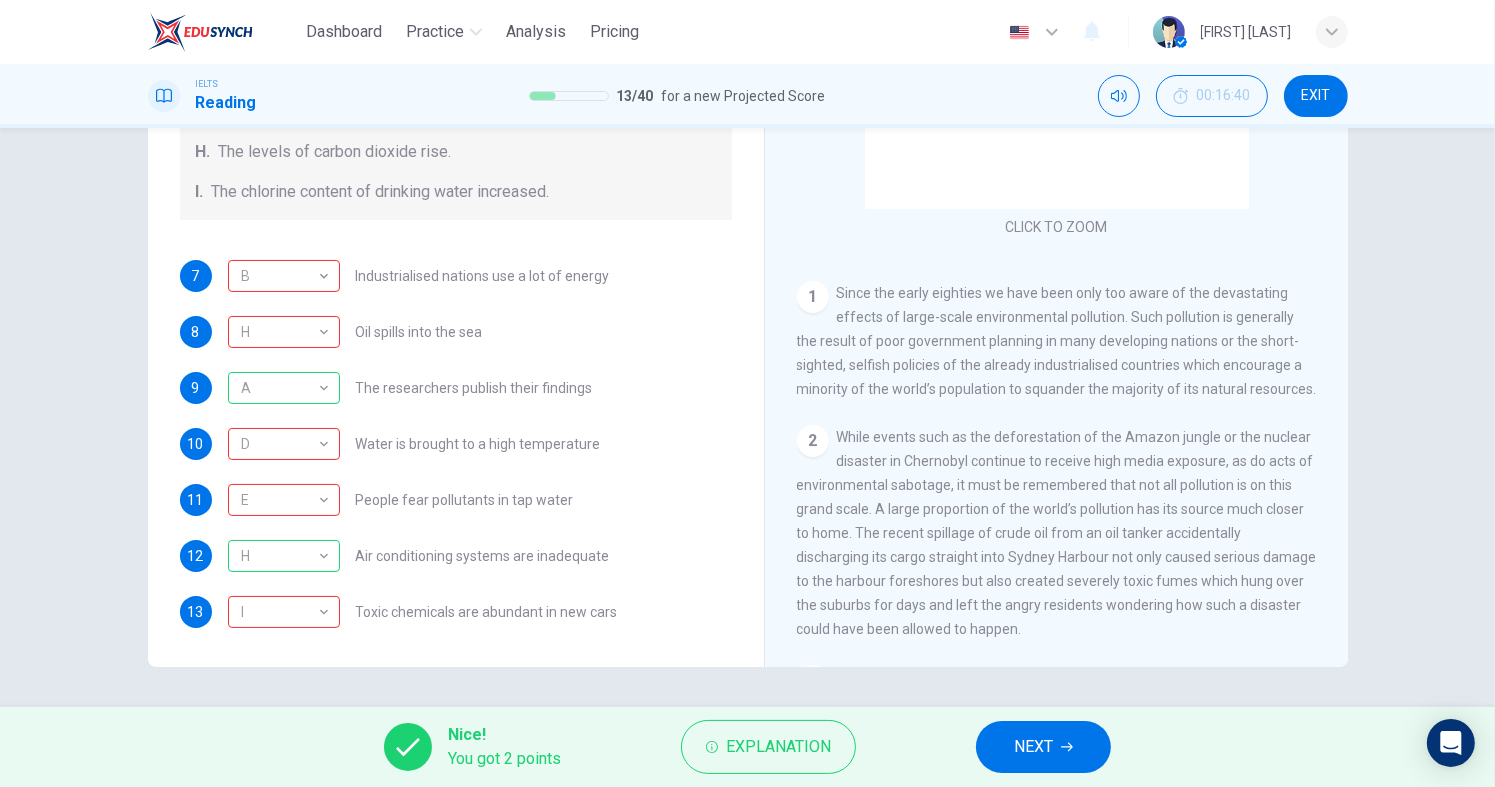click on "NEXT" at bounding box center (1043, 747) 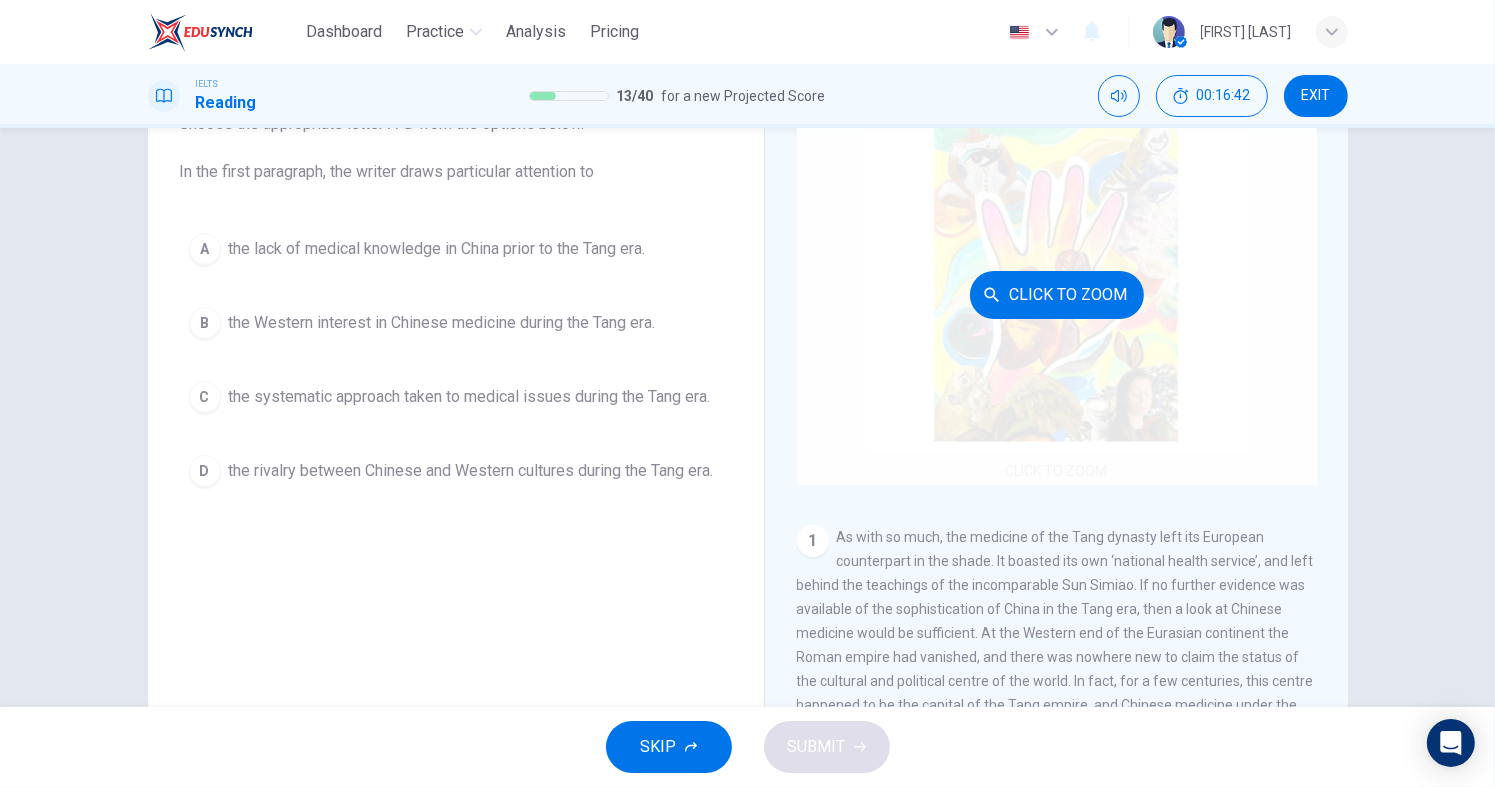 scroll, scrollTop: 196, scrollLeft: 0, axis: vertical 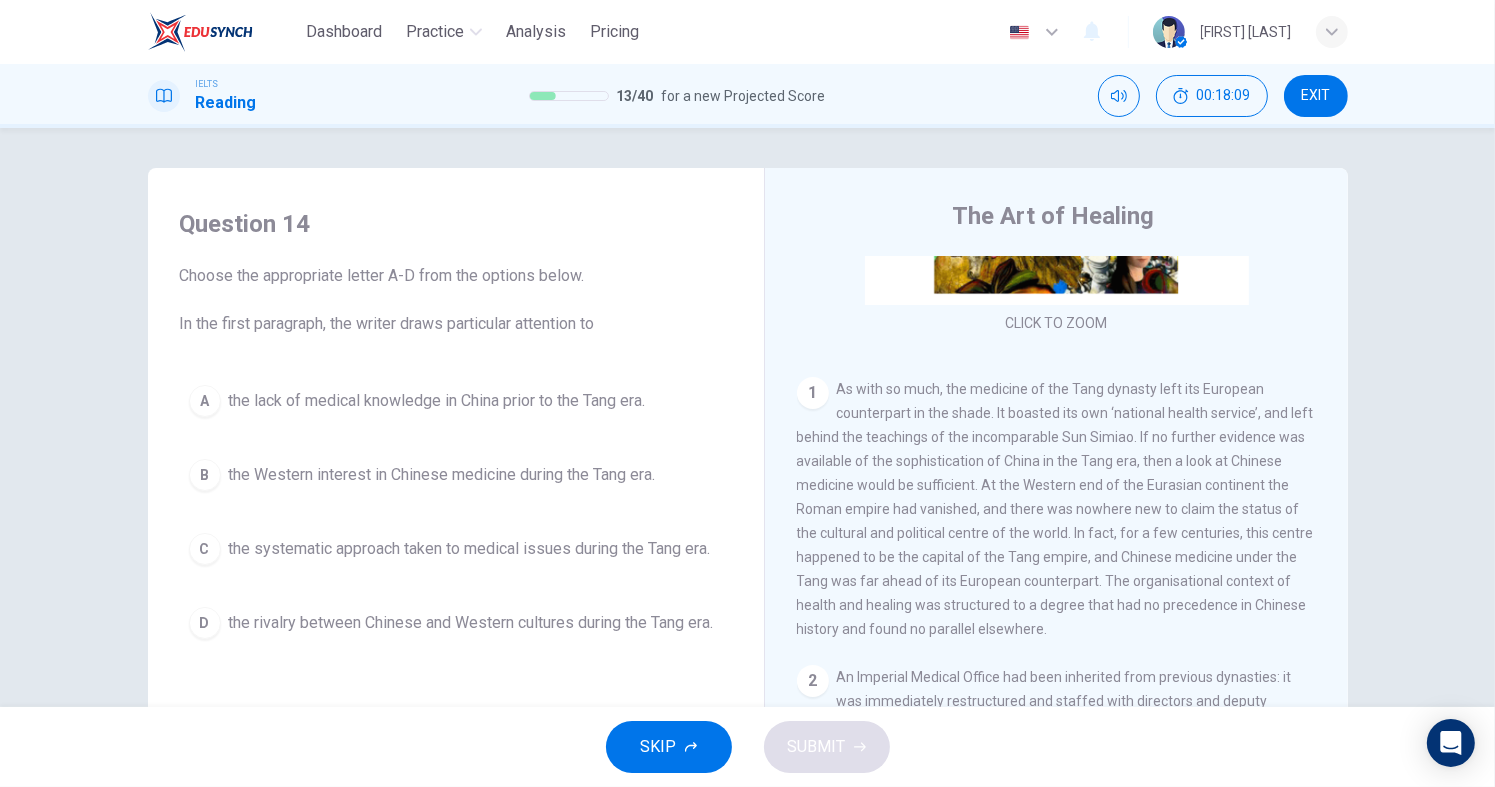 click on "B" at bounding box center [205, 401] 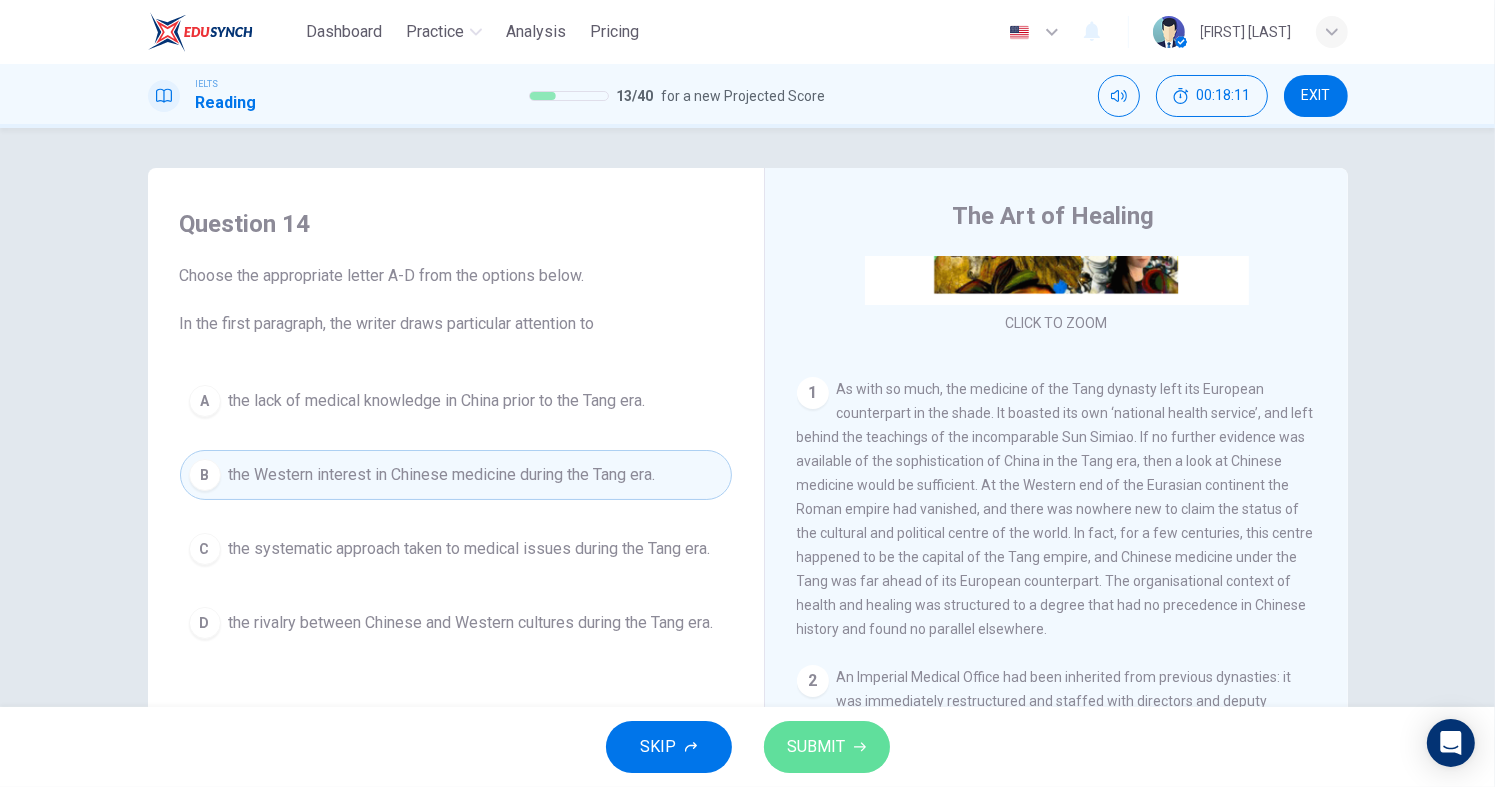 click on "SUBMIT" at bounding box center (827, 747) 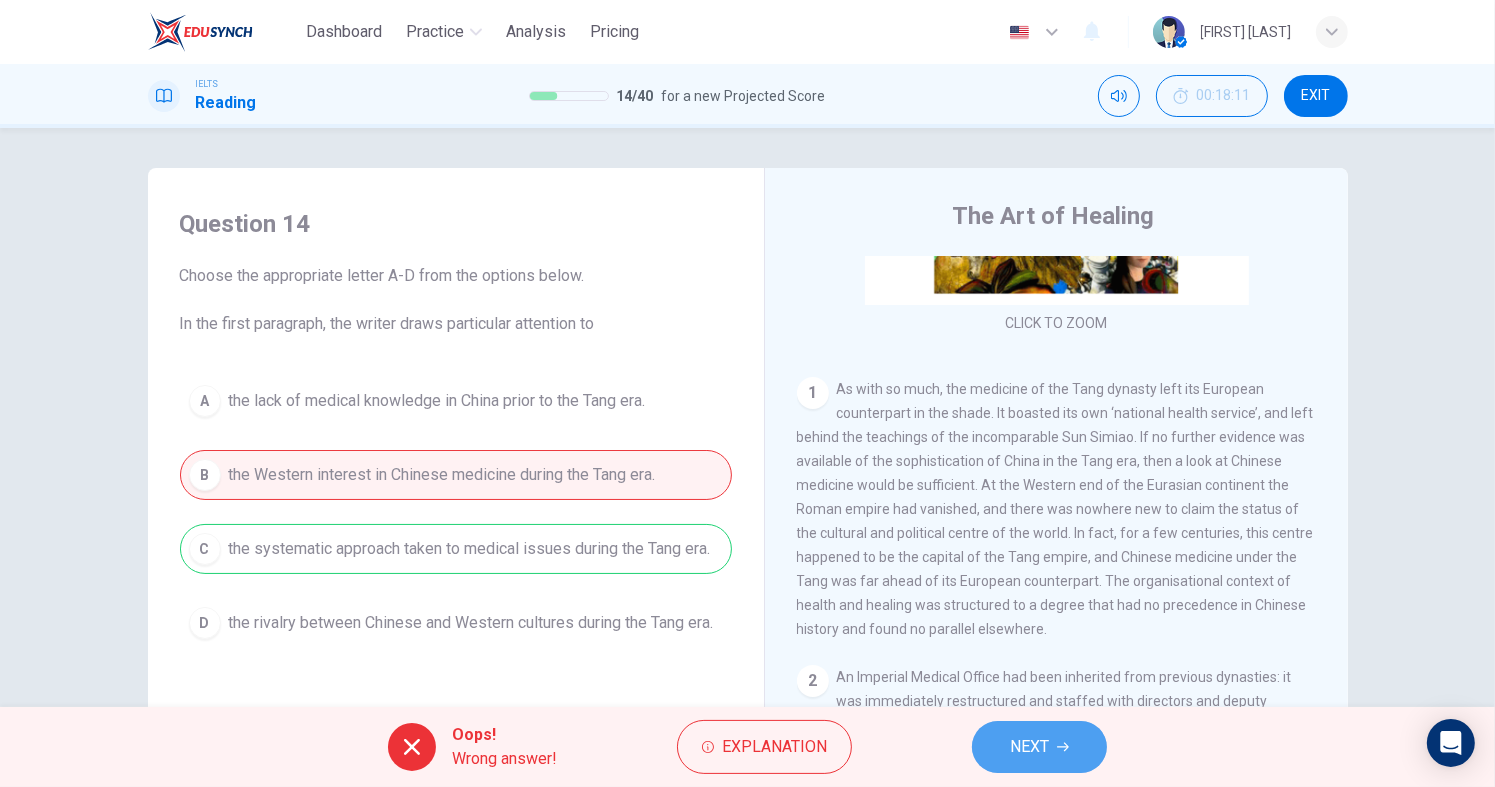 click on "NEXT" at bounding box center [1029, 747] 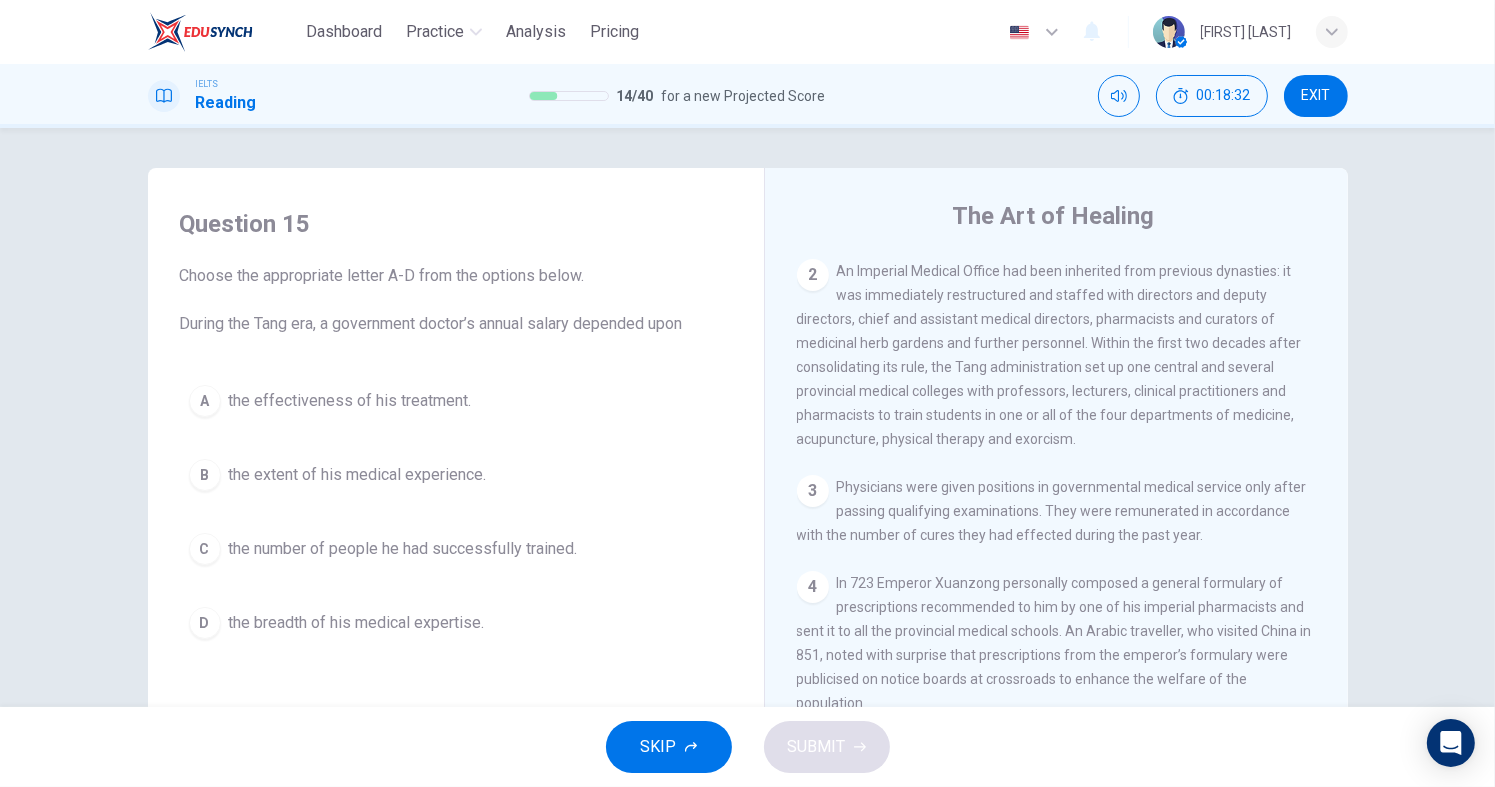 scroll, scrollTop: 700, scrollLeft: 0, axis: vertical 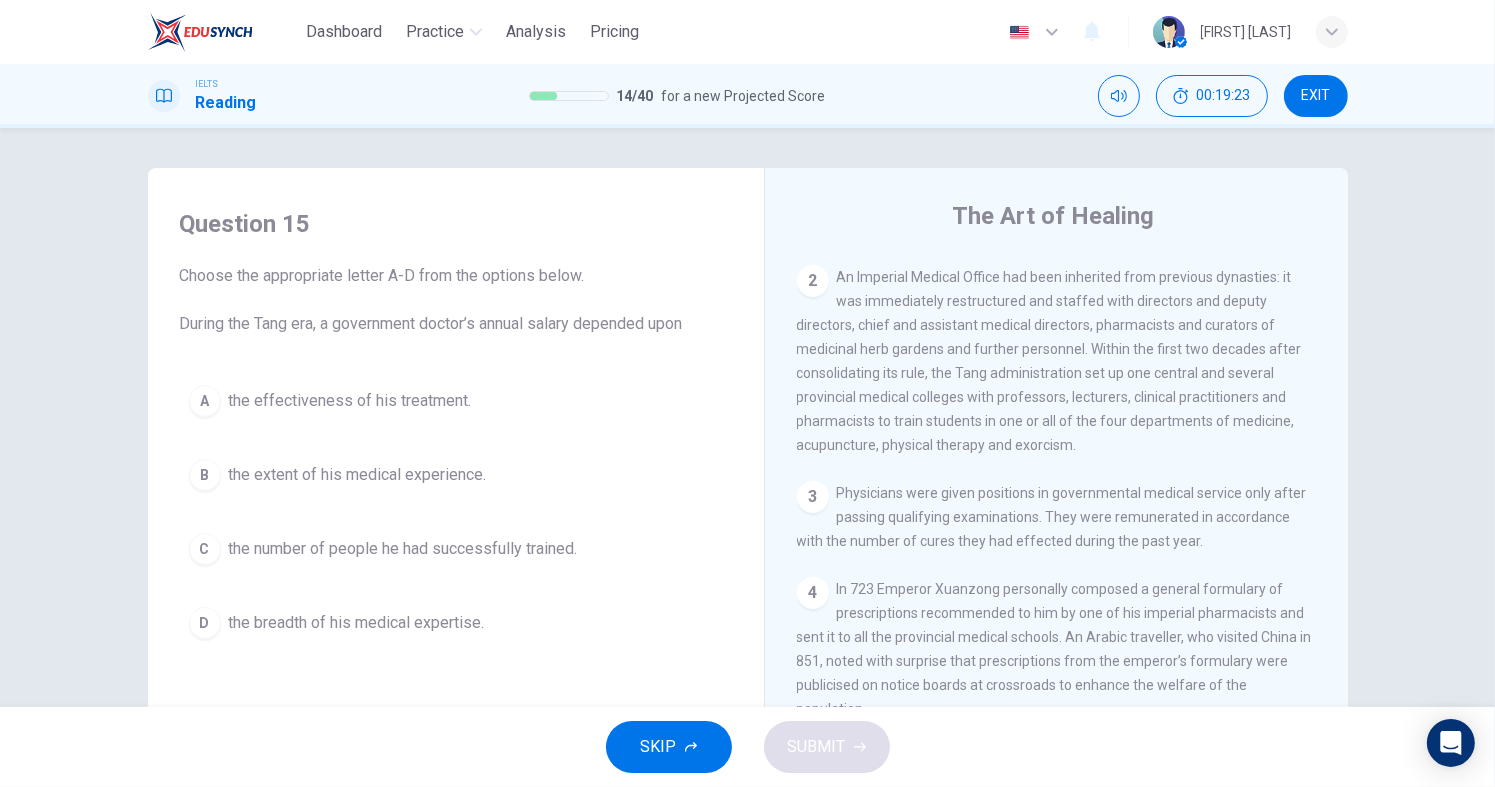 click on "C" at bounding box center [205, 401] 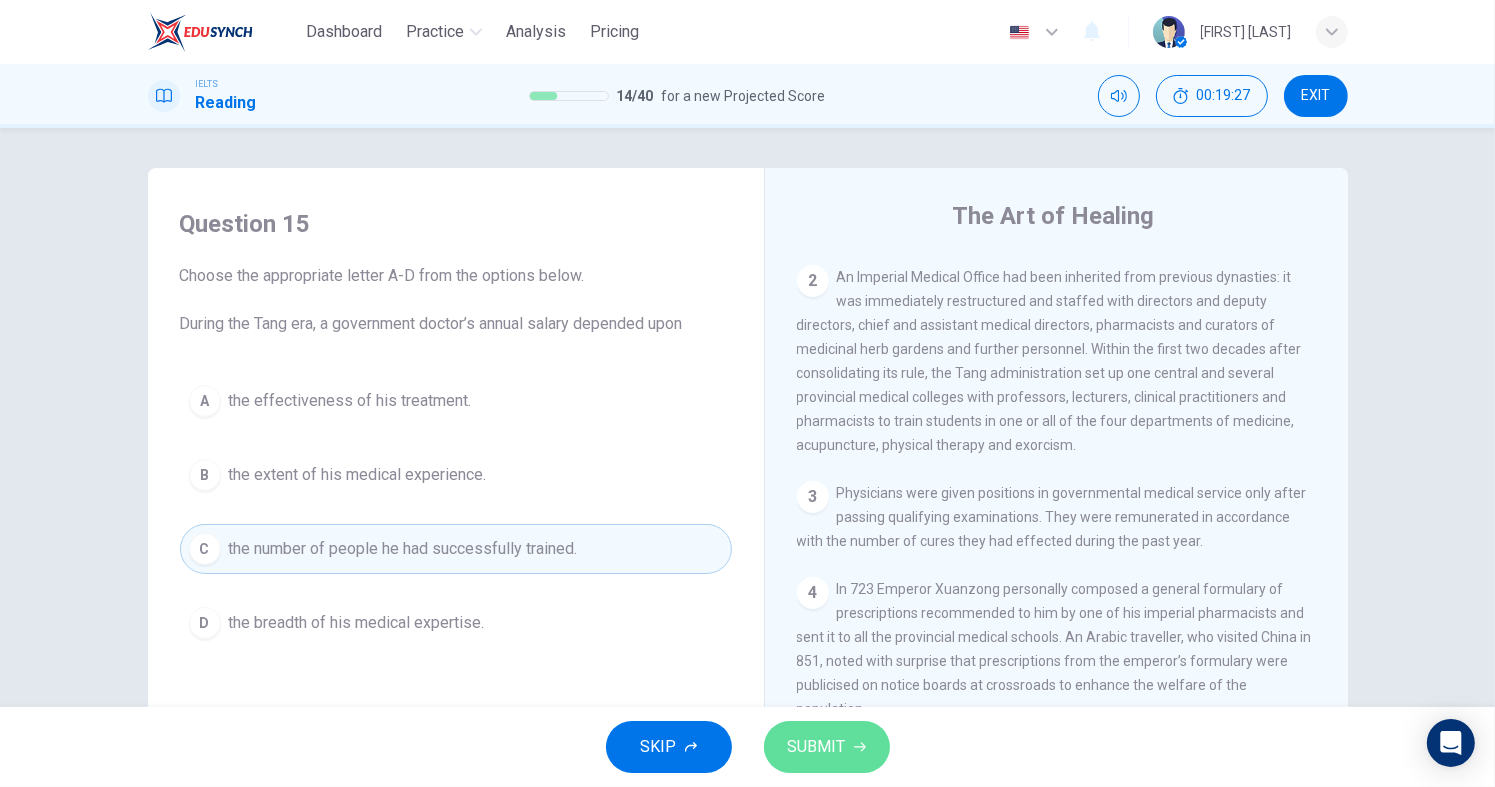 click on "SUBMIT" at bounding box center [827, 747] 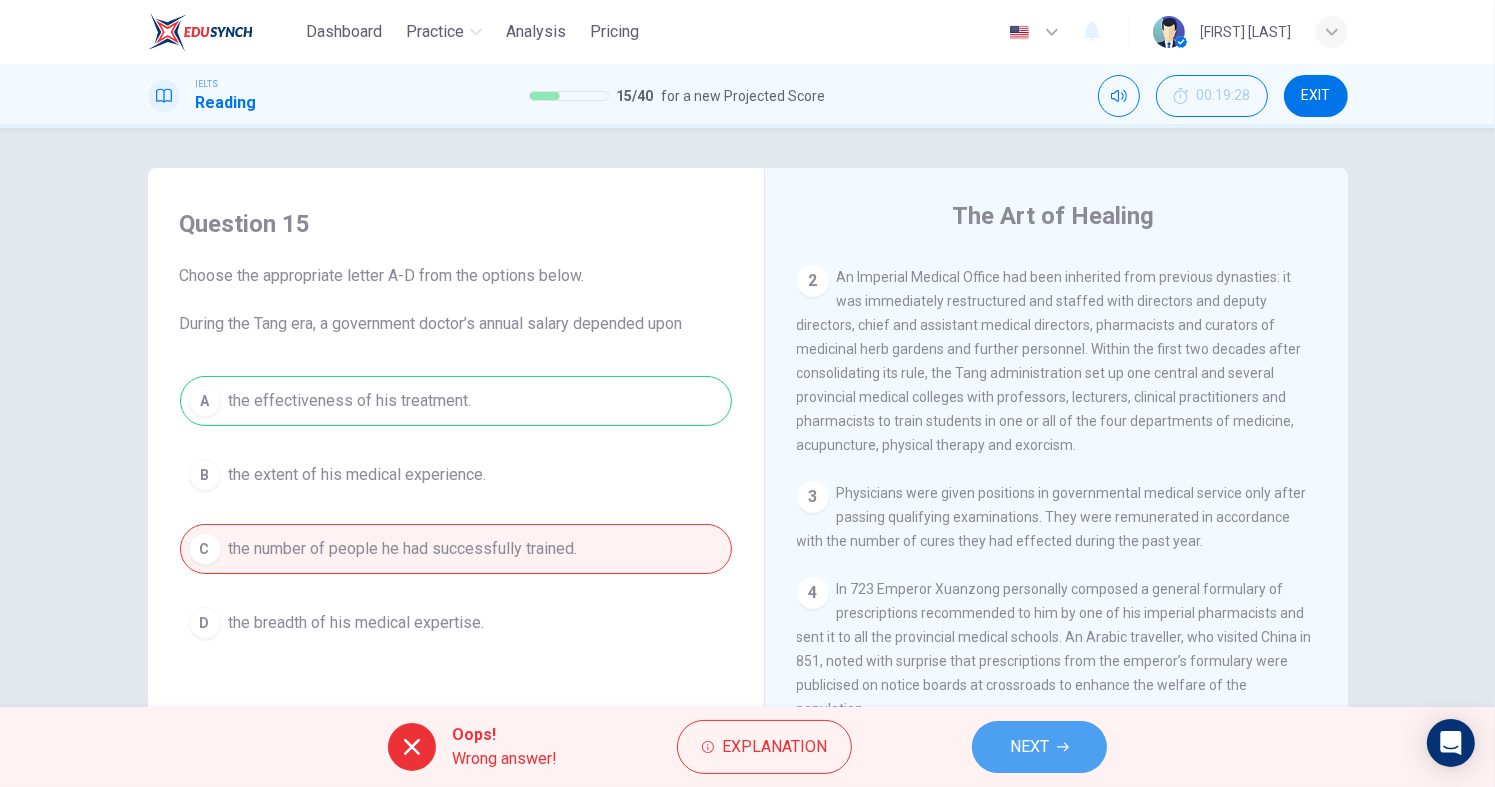 click on "NEXT" at bounding box center (1039, 747) 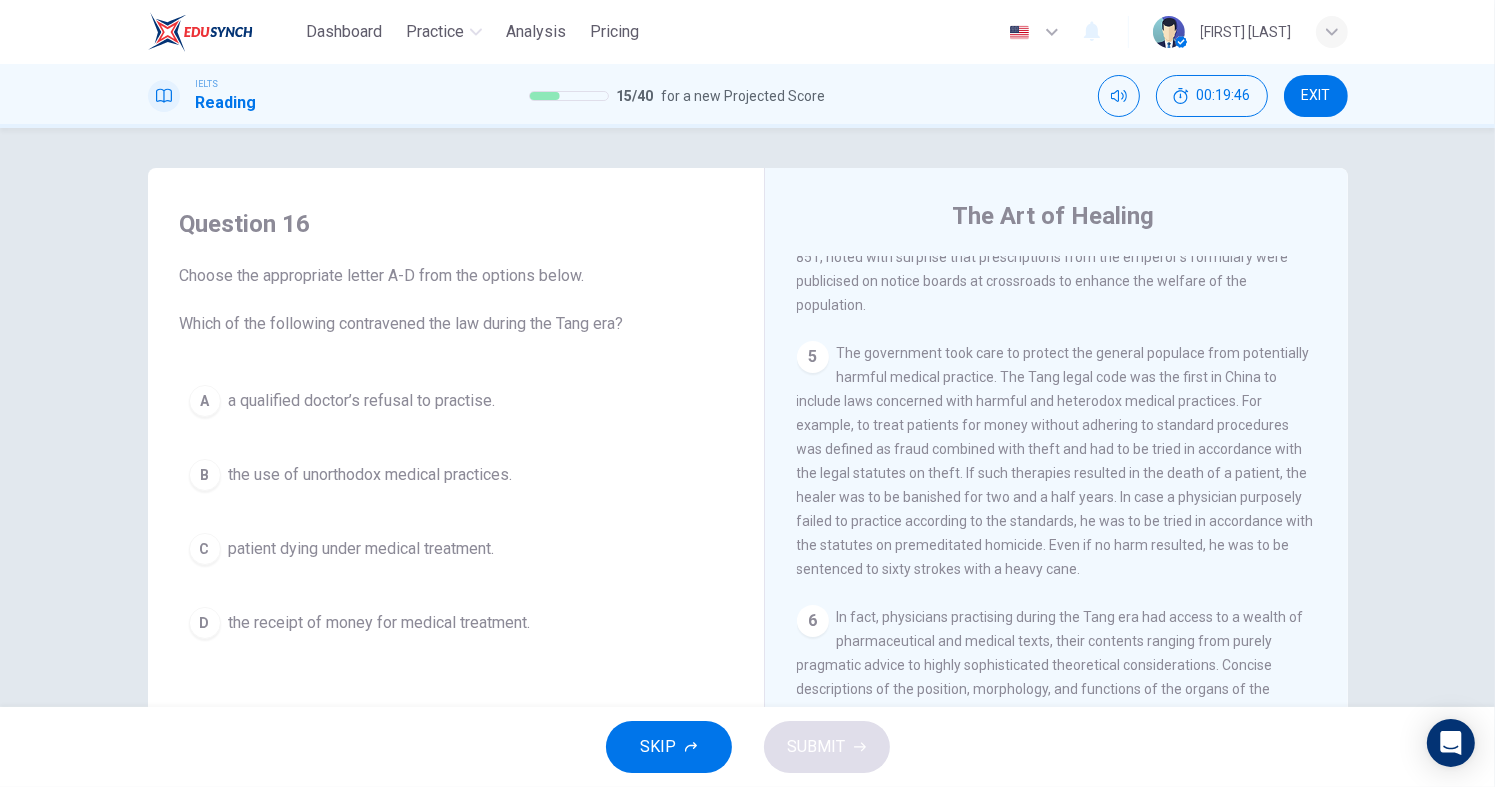 scroll, scrollTop: 1100, scrollLeft: 0, axis: vertical 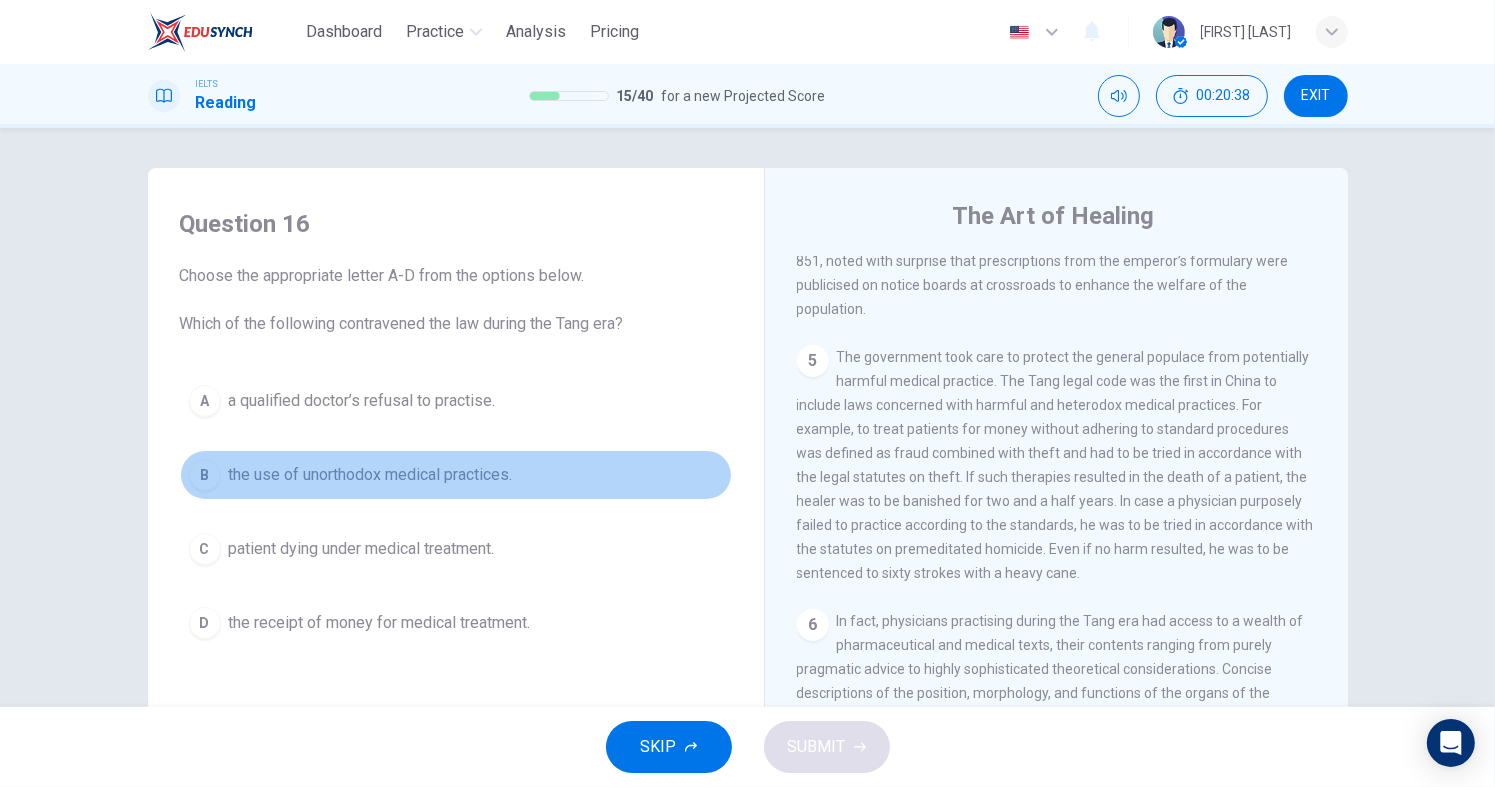 click on "B the use of unorthodox medical practices." at bounding box center [456, 475] 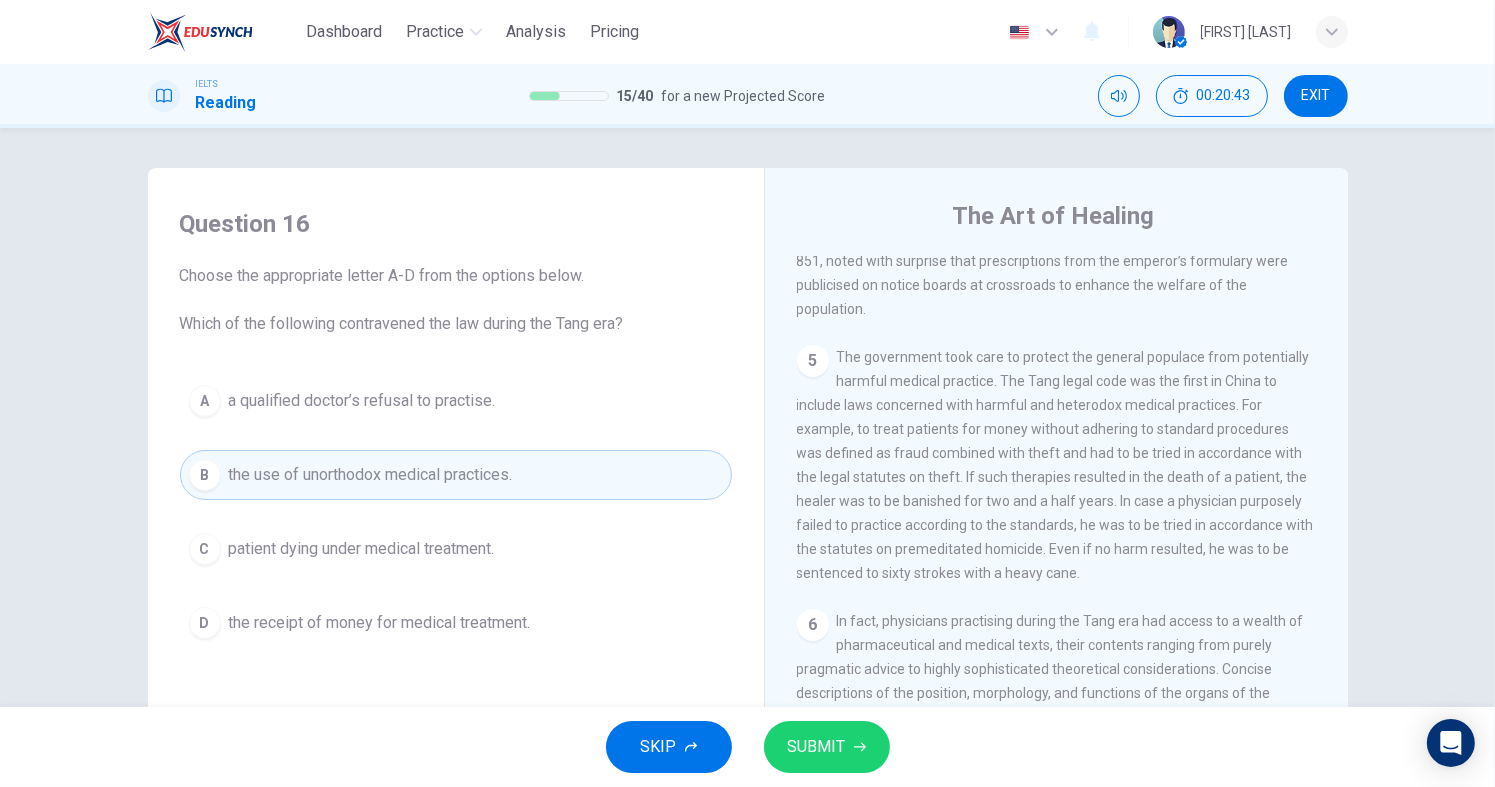 click on "SUBMIT" at bounding box center [817, 747] 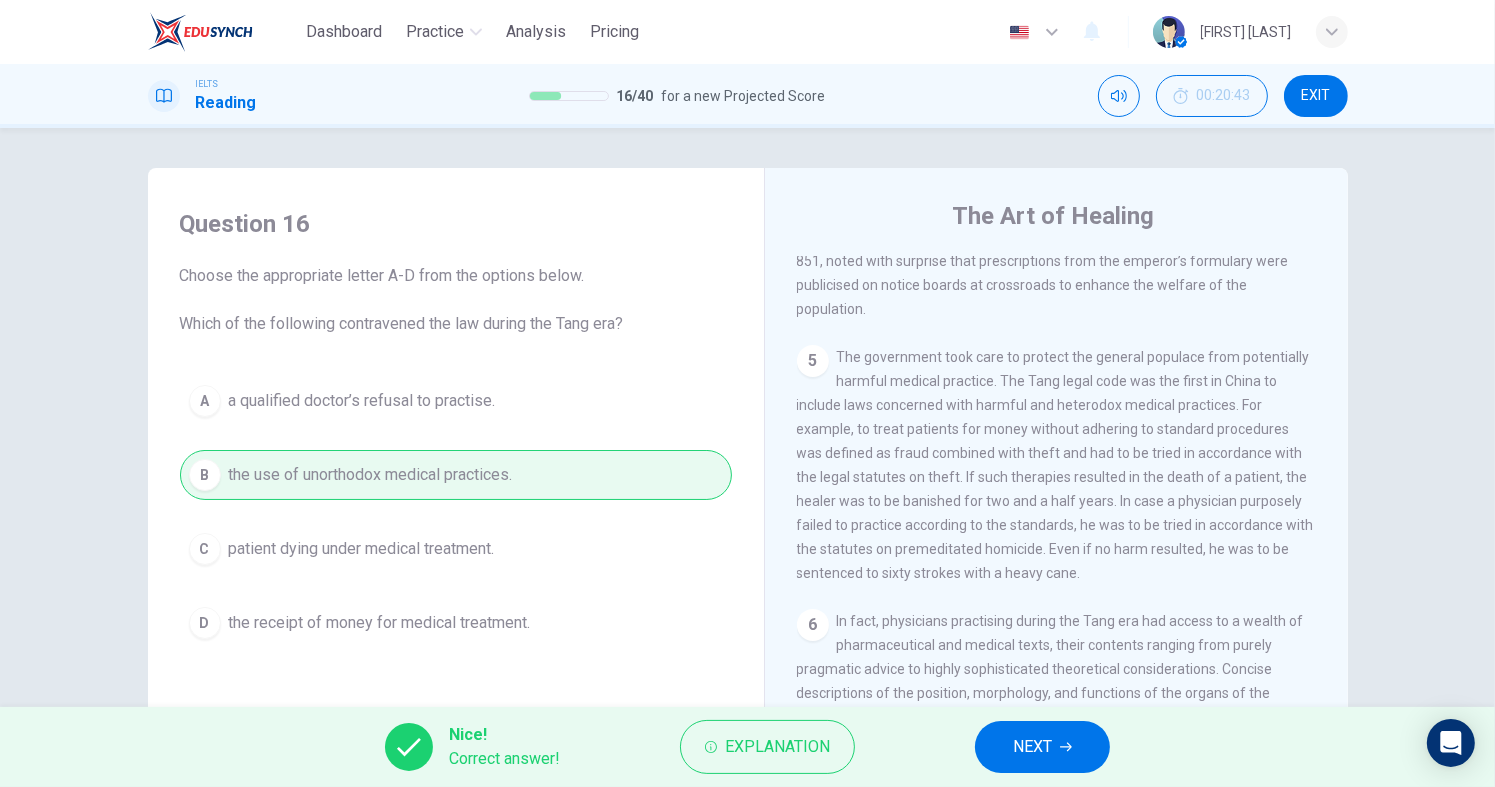 click on "NEXT" at bounding box center [1042, 747] 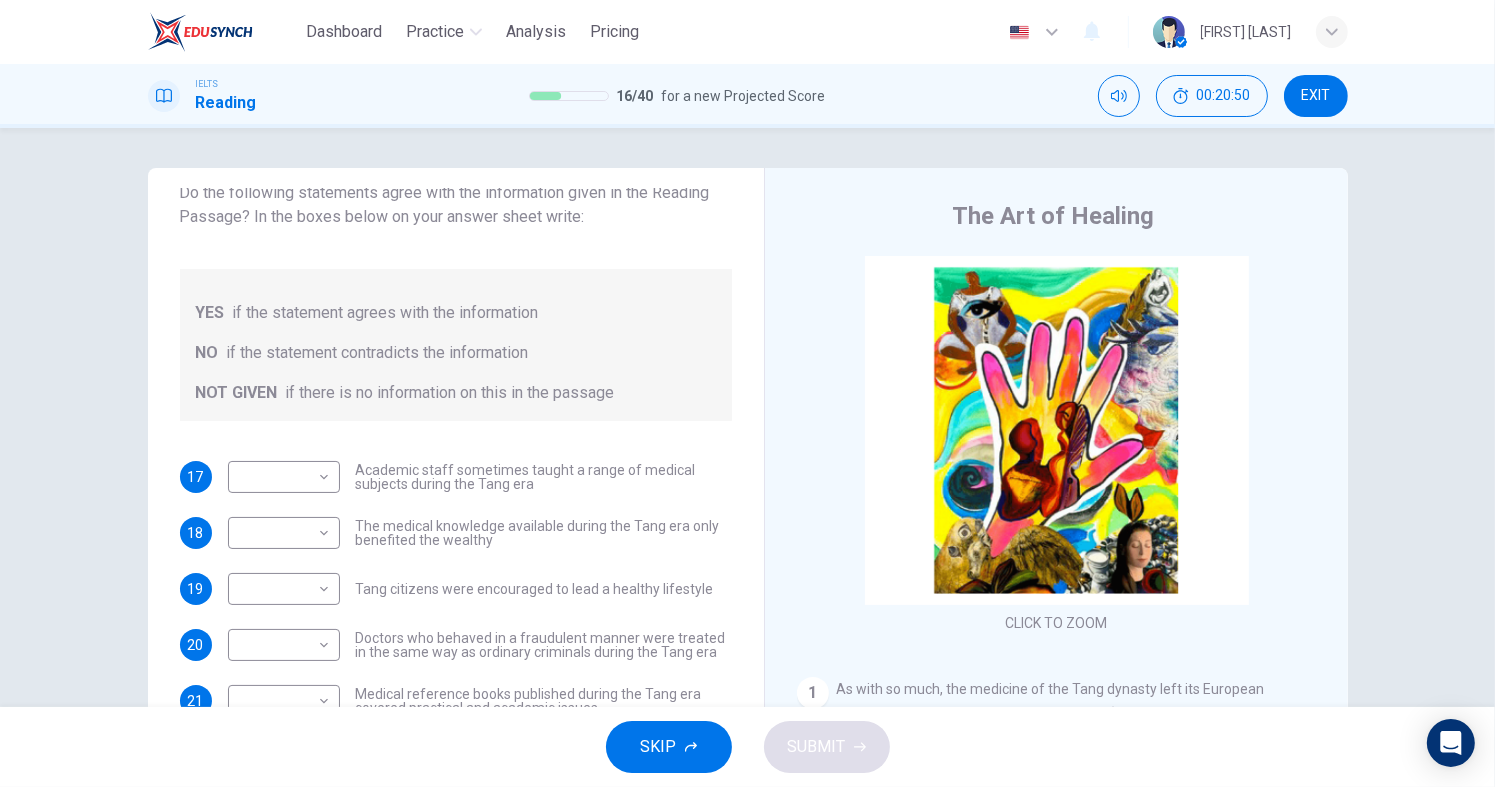 scroll, scrollTop: 88, scrollLeft: 0, axis: vertical 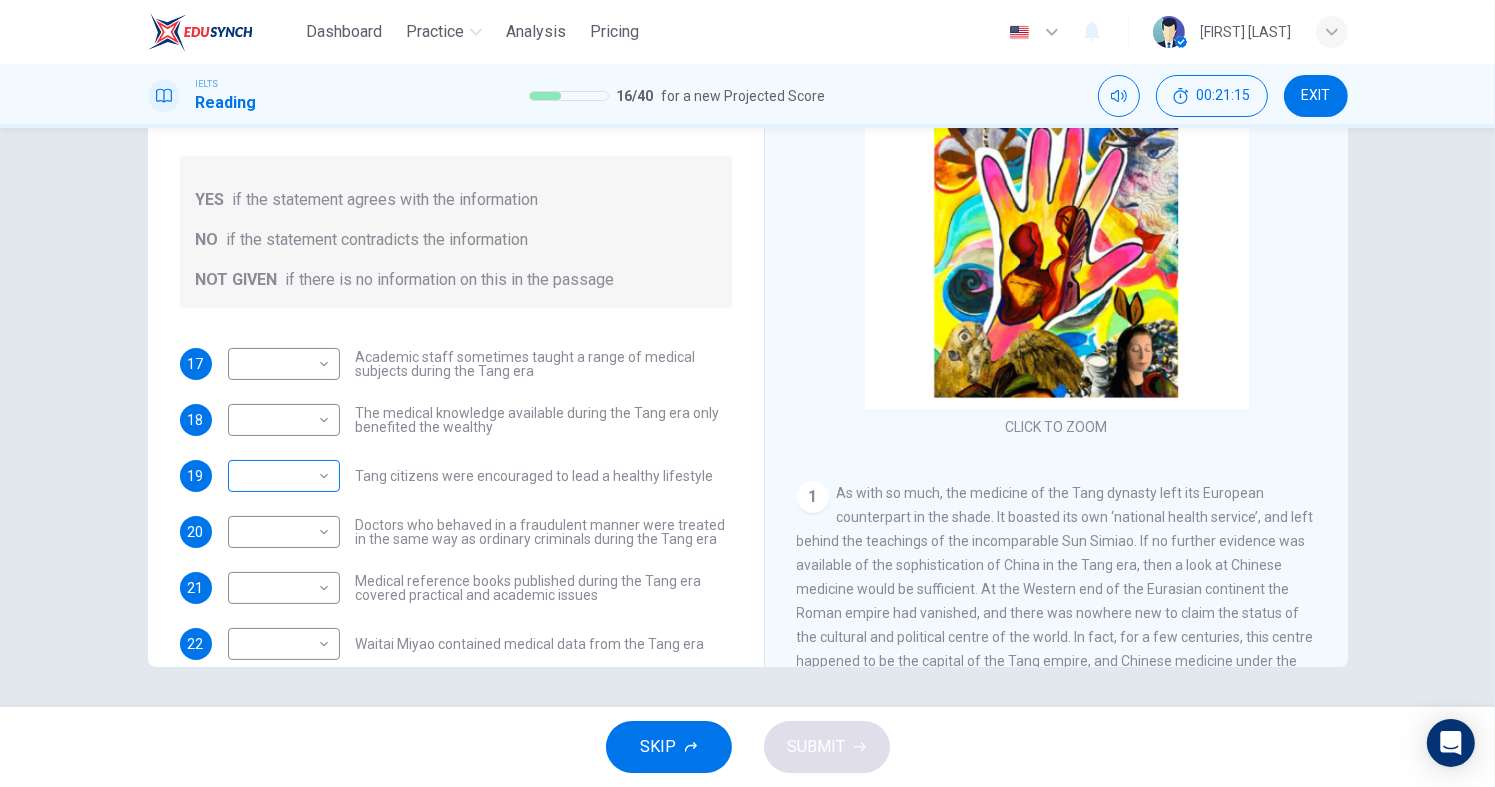 click on "Dashboard Practice Analysis Pricing English en ​ [FIRST] [LAST] IELTS Reading 16 / 40 for a new Projected Score 00:21:15 EXIT Questions 17 - 23 Do the following statements agree with the information given in the Reading Passage?
In the boxes below on your answer sheet write: YES if the statement agrees with the information NO if the statement contradicts the information NOT GIVEN if there is no information on this in the passage 17 ​ ​ Academic staff sometimes taught a range of medical subjects during the Tang era 18 ​ ​ The medical knowledge available during the Tang era only benefited the wealthy 19 ​ ​ Tang citizens were encouraged to lead a healthy lifestyle 20 ​ ​ Doctors who behaved in a fraudulent manner were treated in the same way as ordinary criminals during the Tang era 21 ​ ​ Medical reference books published during the Tang era covered practical and academic issues 22 ​ ​ Waitai Miyao contained medical data from the Tang era 23 ​ ​ The Art of Healing 1 2 3 4" at bounding box center [747, 393] 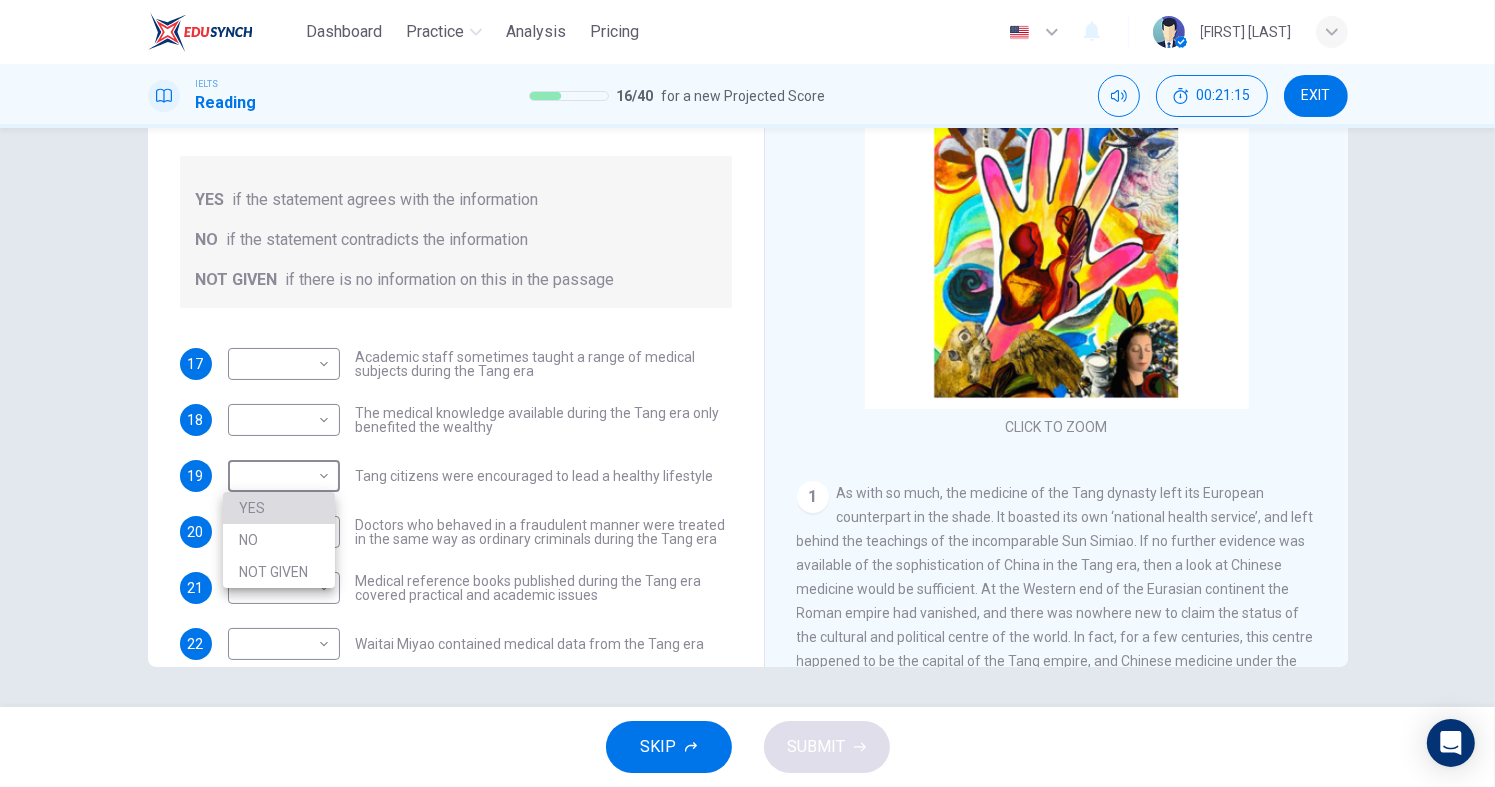 click on "YES" at bounding box center (279, 508) 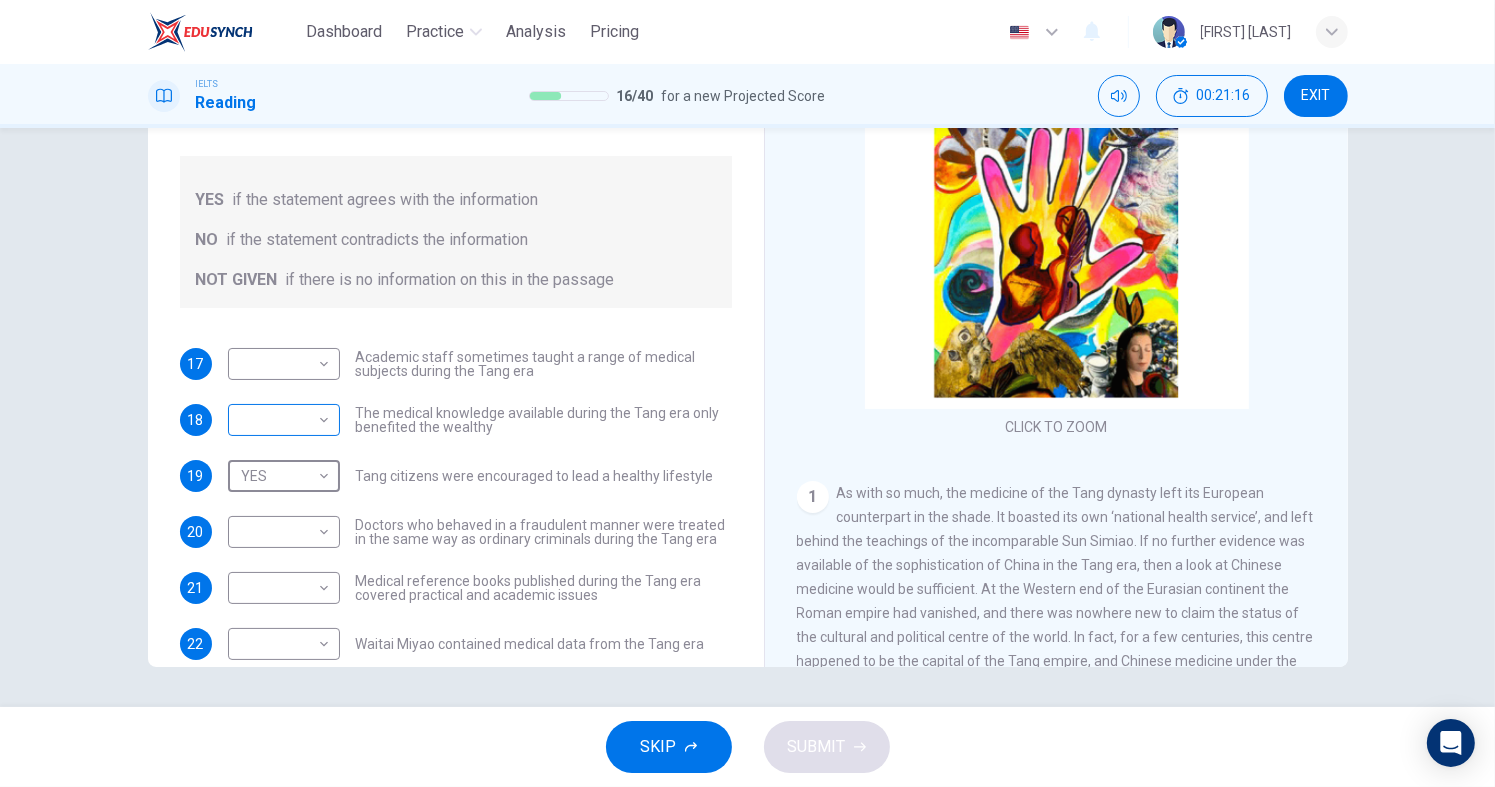 click on "Dashboard Practice Analysis Pricing English en ​ [FIRST] [LAST] IELTS Reading 16 / 40 for a new Projected Score 00:21:16 EXIT Questions 17 - 23 Do the following statements agree with the information given in the Reading Passage?
In the boxes below on your answer sheet write: YES if the statement agrees with the information NO if the statement contradicts the information NOT GIVEN if there is no information on this in the passage 17 ​ ​ Academic staff sometimes taught a range of medical subjects during the Tang era 18 ​ ​ The medical knowledge available during the Tang era only benefited the wealthy 19 YES YES ​ Tang citizens were encouraged to lead a healthy lifestyle 20 ​ ​ Doctors who behaved in a fraudulent manner were treated in the same way as ordinary criminals during the Tang era 21 ​ ​ Medical reference books published during the Tang era covered practical and academic issues 22 ​ ​ Waitai Miyao contained medical data from the Tang era 23 ​ ​ The Art of Healing 1 2" at bounding box center [747, 393] 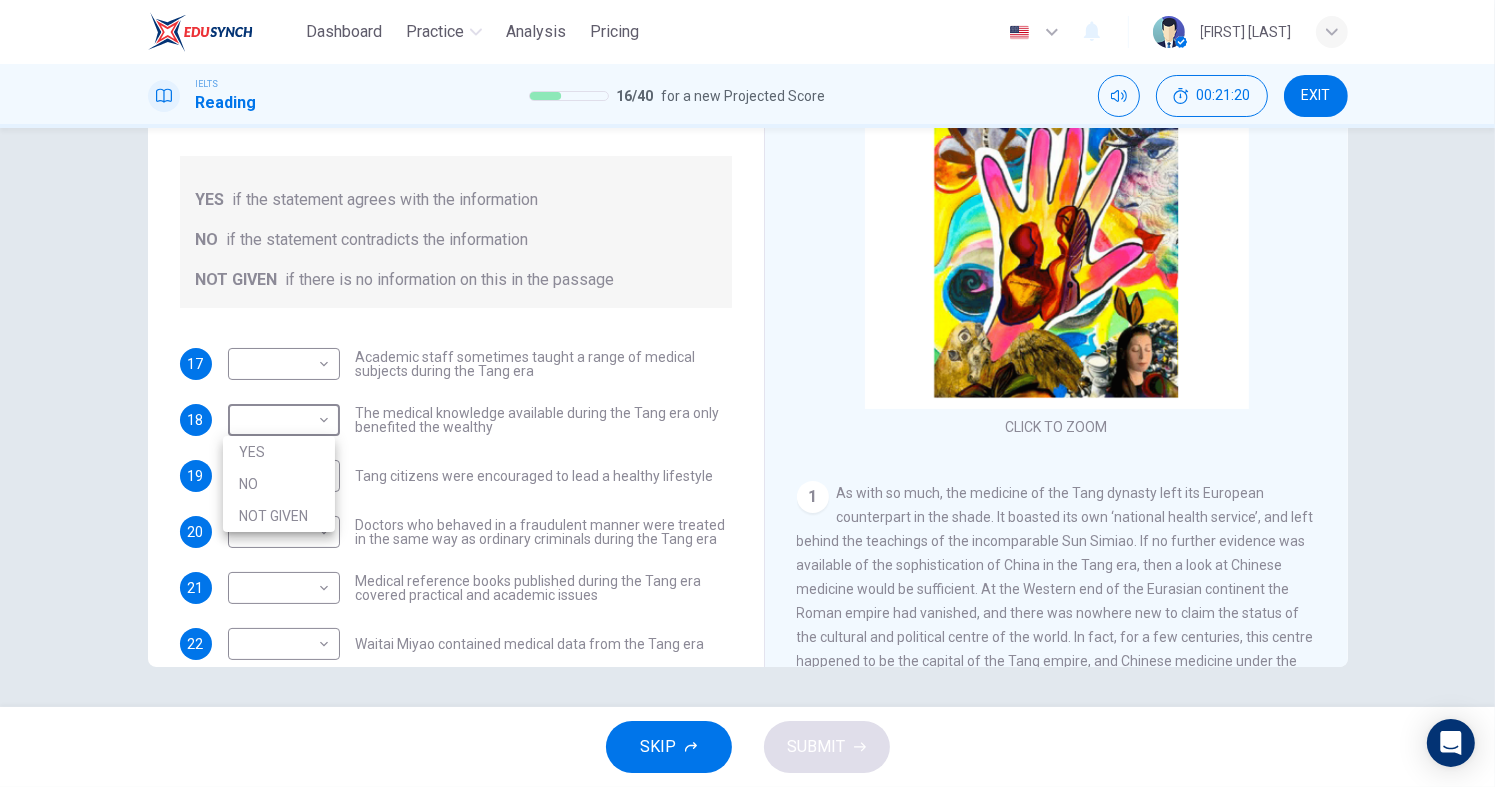 click at bounding box center [747, 393] 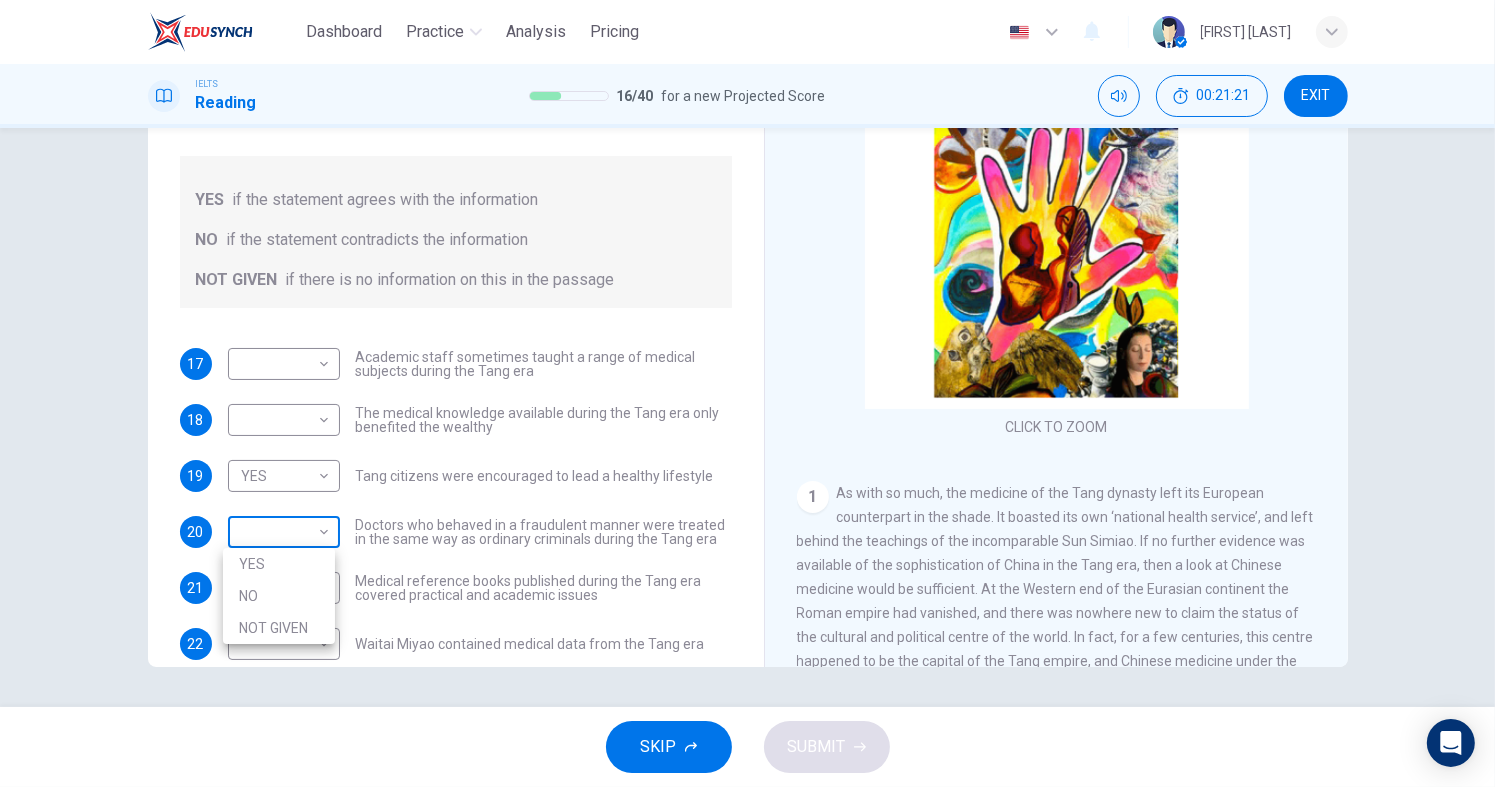 click on "Dashboard Practice Analysis Pricing English en ​ [FIRST] [LAST] IELTS Reading 16 / 40 for a new Projected Score 00:21:21 EXIT Questions 17 - 23 Do the following statements agree with the information given in the Reading Passage?
In the boxes below on your answer sheet write: YES if the statement agrees with the information NO if the statement contradicts the information NOT GIVEN if there is no information on this in the passage 17 ​ ​ Academic staff sometimes taught a range of medical subjects during the Tang era 18 ​ ​ The medical knowledge available during the Tang era only benefited the wealthy 19 YES YES ​ Tang citizens were encouraged to lead a healthy lifestyle 20 ​ ​ Doctors who behaved in a fraudulent manner were treated in the same way as ordinary criminals during the Tang era 21 ​ ​ Medical reference books published during the Tang era covered practical and academic issues 22 ​ ​ Waitai Miyao contained medical data from the Tang era 23 ​ ​ The Art of Healing 1 2" at bounding box center (747, 393) 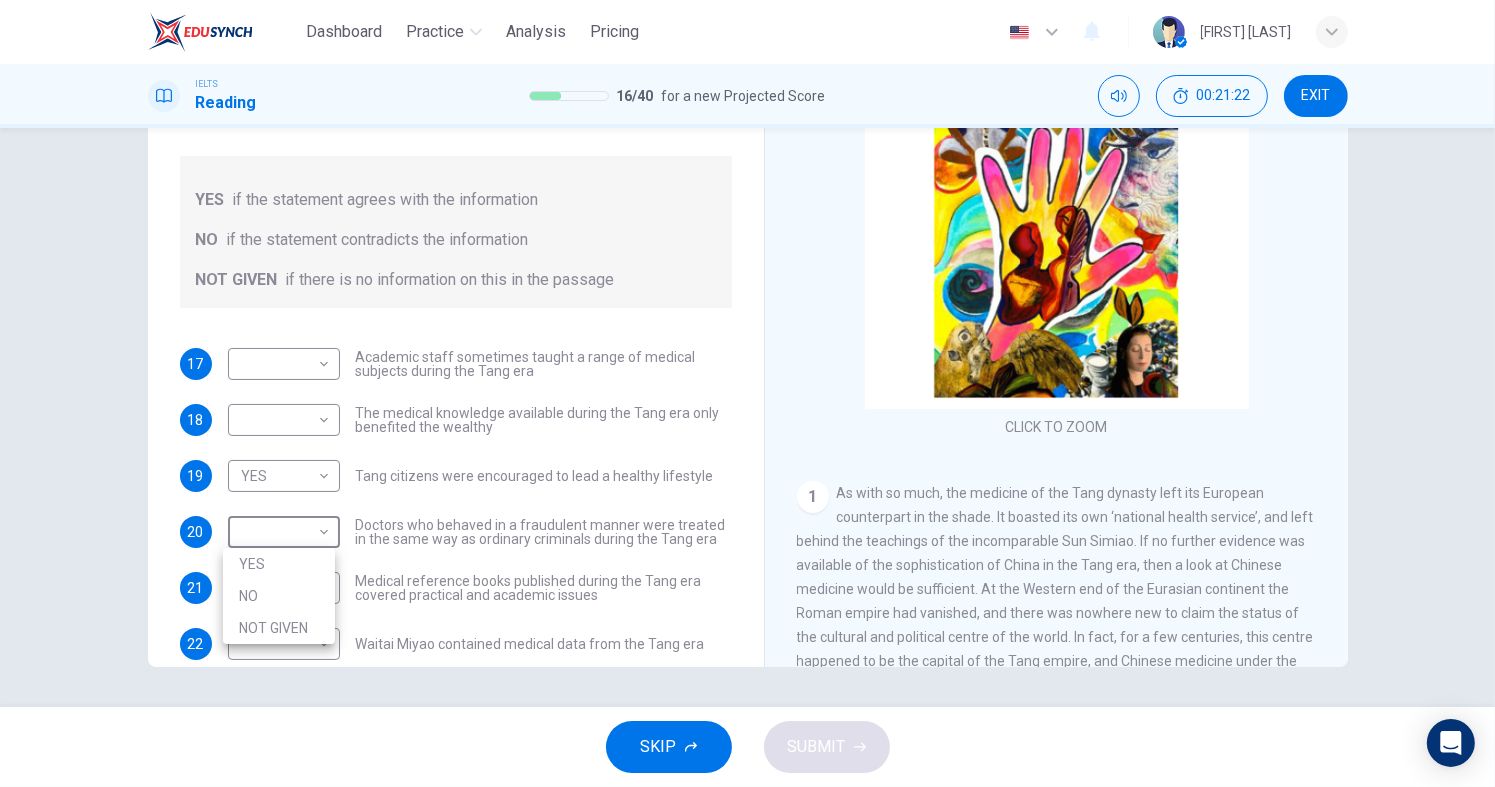 click on "NO" at bounding box center (279, 596) 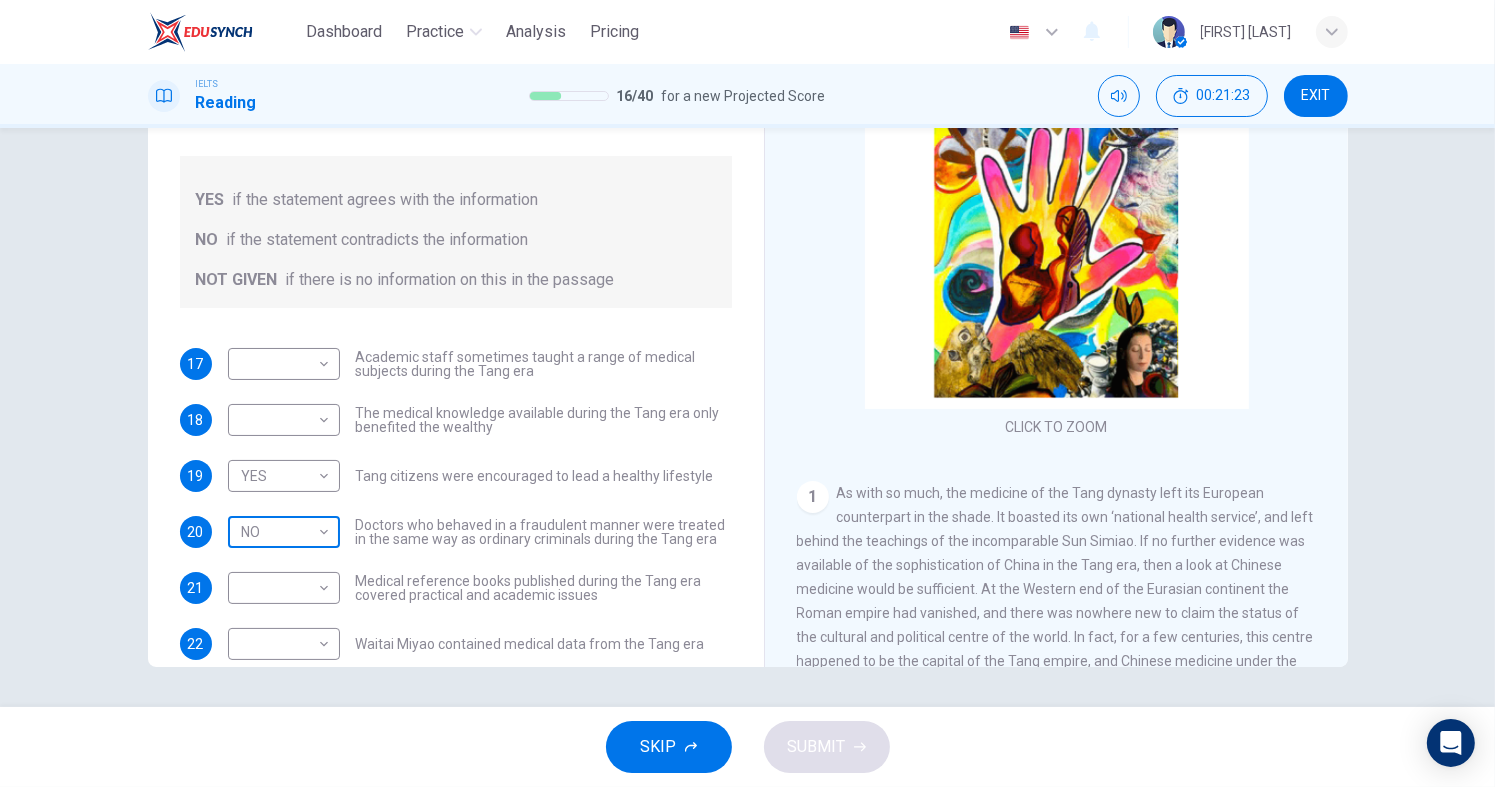 click on "Dashboard Practice Analysis Pricing English en ​ [FIRST] [LAST] IELTS Reading 16 / 40 for a new Projected Score 00:21:23 EXIT Questions 17 - 23 Do the following statements agree with the information given in the Reading Passage?
In the boxes below on your answer sheet write: YES if the statement agrees with the information NO if the statement contradicts the information NOT GIVEN if there is no information on this in the passage 17 ​ ​ Academic staff sometimes taught a range of medical subjects during the Tang era 18 ​ ​ The medical knowledge available during the Tang era only benefited the wealthy 19 YES YES ​ Tang citizens were encouraged to lead a healthy lifestyle 20 NO NO ​ Doctors who behaved in a fraudulent manner were treated in the same way as ordinary criminals during the Tang era 21 ​ ​ Medical reference books published during the Tang era covered practical and academic issues 22 ​ ​ Waitai Miyao contained medical data from the Tang era 23 ​ ​ The Art of Healing 1" at bounding box center [747, 393] 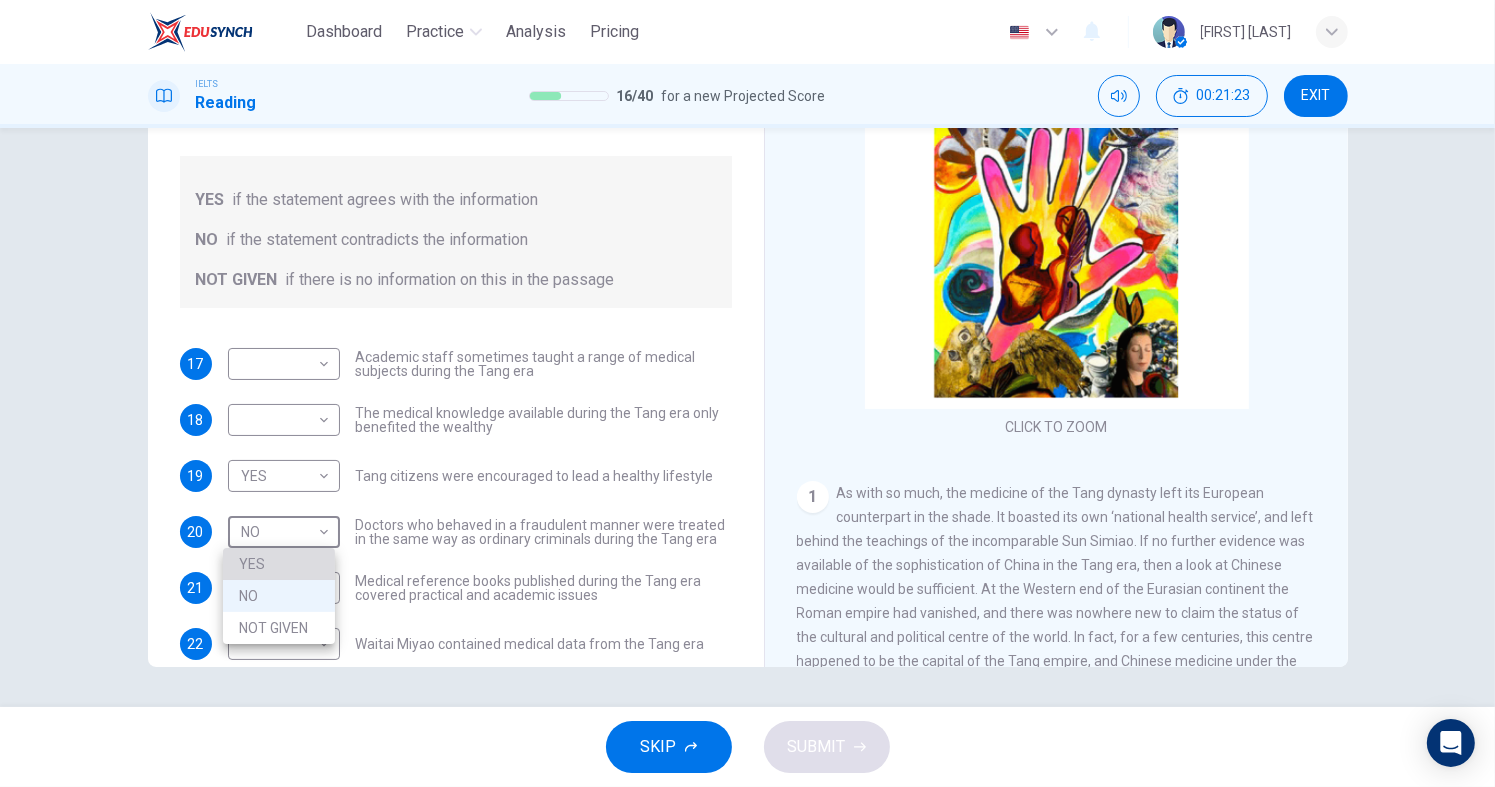 click on "YES" at bounding box center [279, 564] 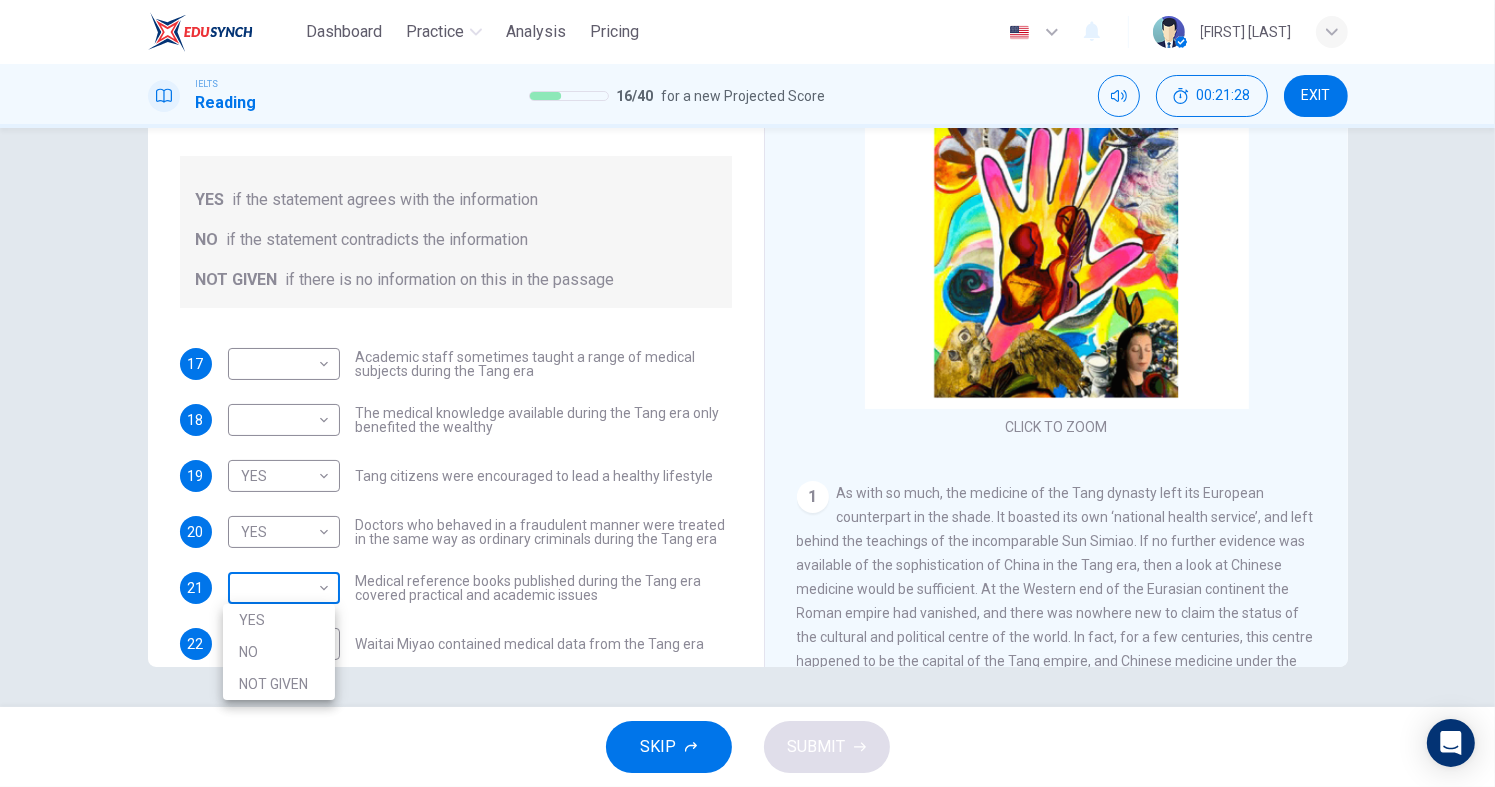 click on "Dashboard Practice Analysis Pricing English en ​ [FIRST] [LAST] IELTS Reading 16 / 40 for a new Projected Score 00:21:28 EXIT Questions 17 - 23 Do the following statements agree with the information given in the Reading Passage?
In the boxes below on your answer sheet write: YES if the statement agrees with the information NO if the statement contradicts the information NOT GIVEN if there is no information on this in the passage 17 ​ ​ Academic staff sometimes taught a range of medical subjects during the Tang era 18 ​ ​ The medical knowledge available during the Tang era only benefited the wealthy 19 YES YES ​ Tang citizens were encouraged to lead a healthy lifestyle 20 YES YES ​ Doctors who behaved in a fraudulent manner were treated in the same way as ordinary criminals during the Tang era 21 ​ ​ Medical reference books published during the Tang era covered practical and academic issues 22 ​ ​ Waitai Miyao contained medical data from the Tang era 23 ​ ​ The Art of Healing" at bounding box center (747, 393) 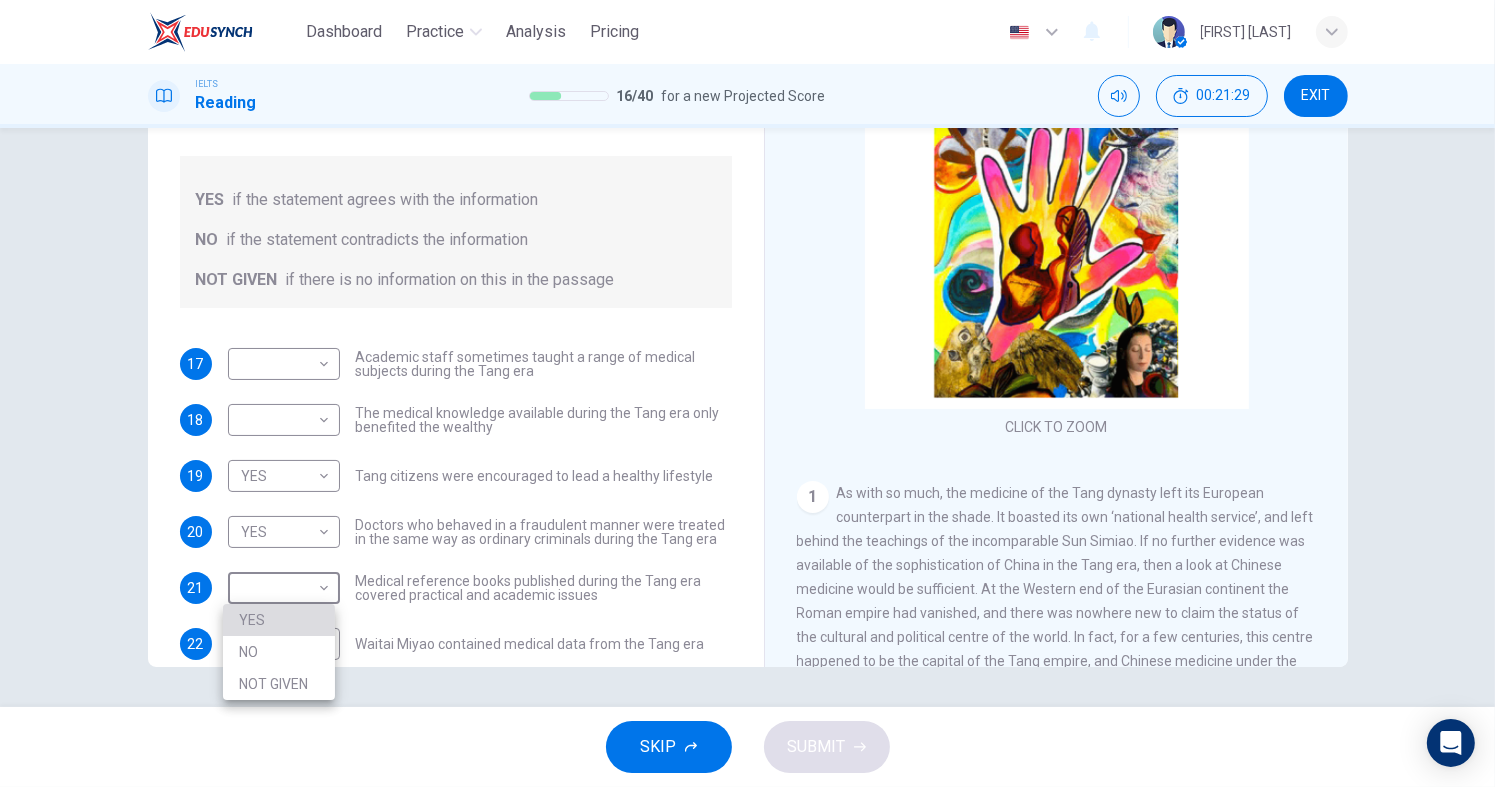 click on "YES" at bounding box center [279, 620] 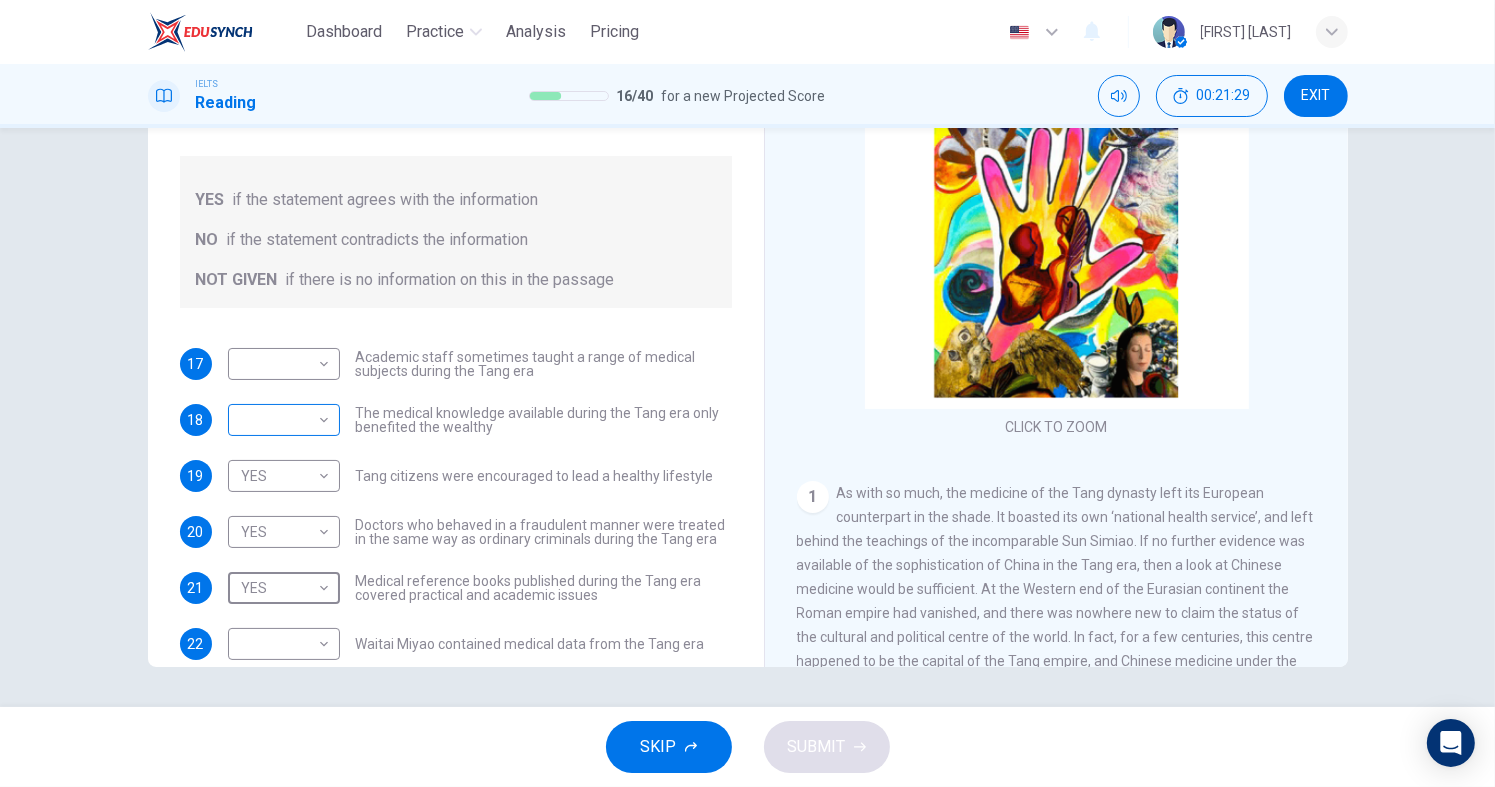 click on "Dashboard Practice Analysis Pricing English en ​ [PERSON] IELTS Reading 16 / 40 for a new Projected Score 00:21:29 EXIT Questions 17 - 23 Do the following statements agree with the information given in the Reading Passage?
In the boxes below on your answer sheet write: YES if the statement agrees with the information NO if the statement contradicts the information NOT GIVEN if there is no information on this in the passage 17 ​ ​ Academic staff sometimes taught a range of medical subjects during the Tang era 18 ​ ​ The medical knowledge available during the Tang era only benefited the wealthy 19 YES YES ​ Tang citizens were encouraged to lead a healthy lifestyle 20 YES YES ​ Doctors who behaved in a fraudulent manner were treated in the same way as ordinary criminals during the Tang era 21 YES YES ​ Medical reference books published during the Tang era covered practical and academic issues 22 ​ ​ Waitai Miyao contained medical data from the Tang era 23 ​ ​ CLICK TO ZOOM 1" at bounding box center (747, 393) 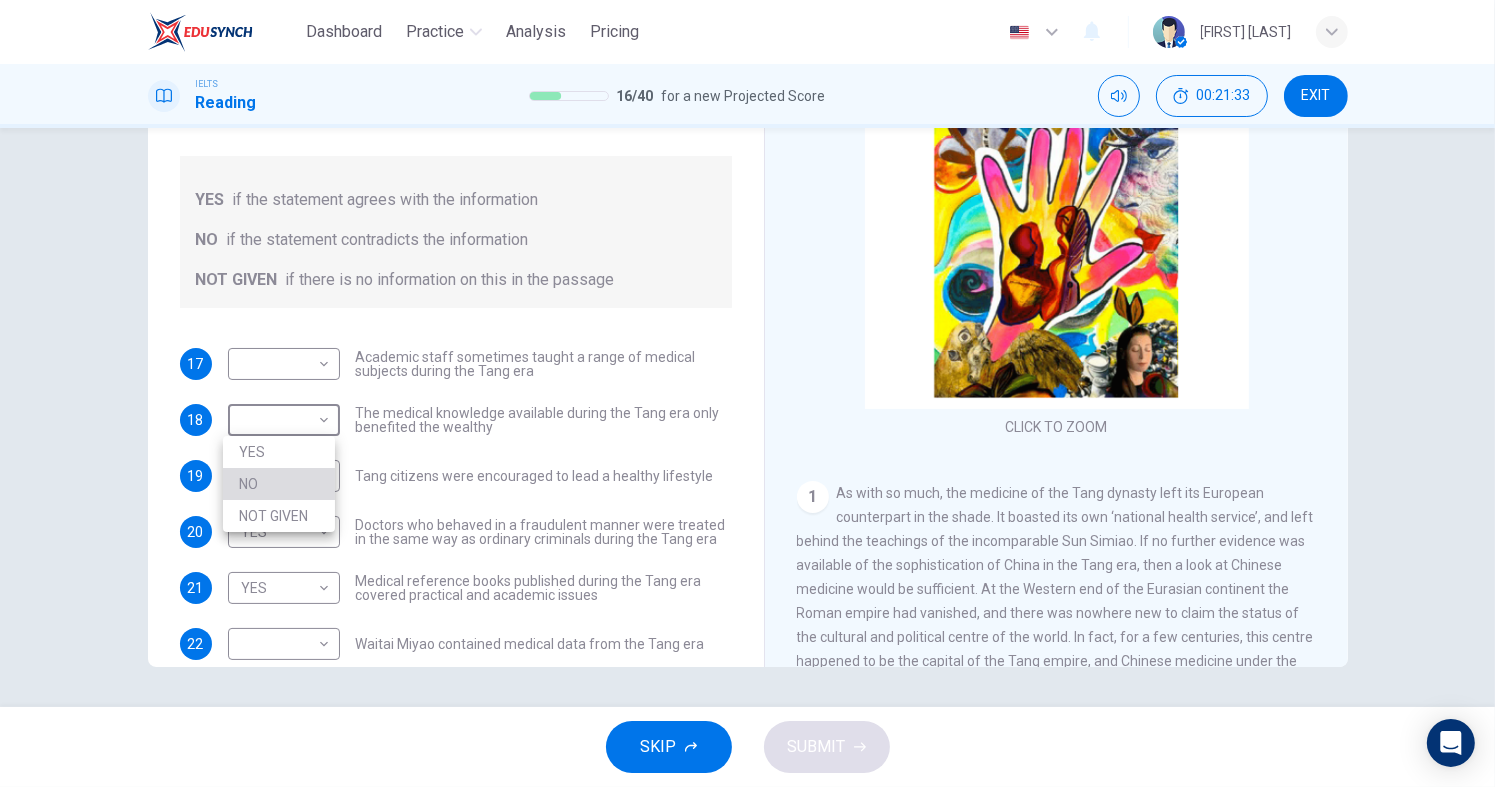 click on "NO" at bounding box center [279, 484] 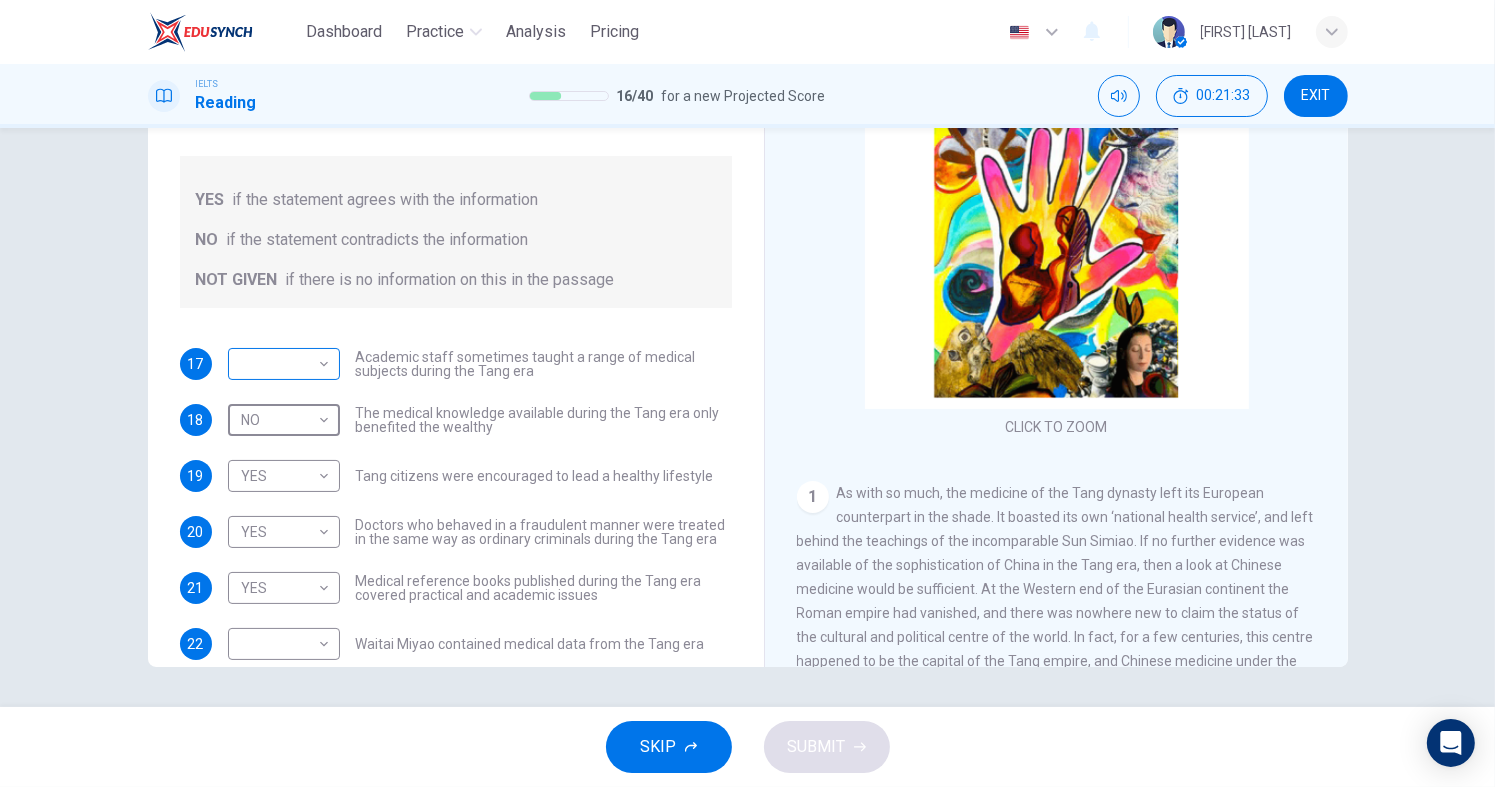 click on "Dashboard Practice Analysis Pricing English en ​ [FIRST] [LAST] IELTS Reading 16 / 40 for a new Projected Score 00:21:33 EXIT Questions 17 - 23 Do the following statements agree with the information given in the Reading Passage?
In the boxes below on your answer sheet write: YES if the statement agrees with the information NO if the statement contradicts the information NOT GIVEN if there is no information on this in the passage 17 ​ ​ Academic staff sometimes taught a range of medical subjects during the Tang era 18 NO NO ​ The medical knowledge available during the Tang era only benefited the wealthy 19 YES YES ​ Tang citizens were encouraged to lead a healthy lifestyle 20 YES YES ​ Doctors who behaved in a fraudulent manner were treated in the same way as ordinary criminals during the Tang era 21 YES YES ​ Medical reference books published during the Tang era covered practical and academic issues 22 ​ ​ Waitai Miyao contained medical data from the Tang era 23 ​ ​ CLICK TO ZOOM" at bounding box center [747, 393] 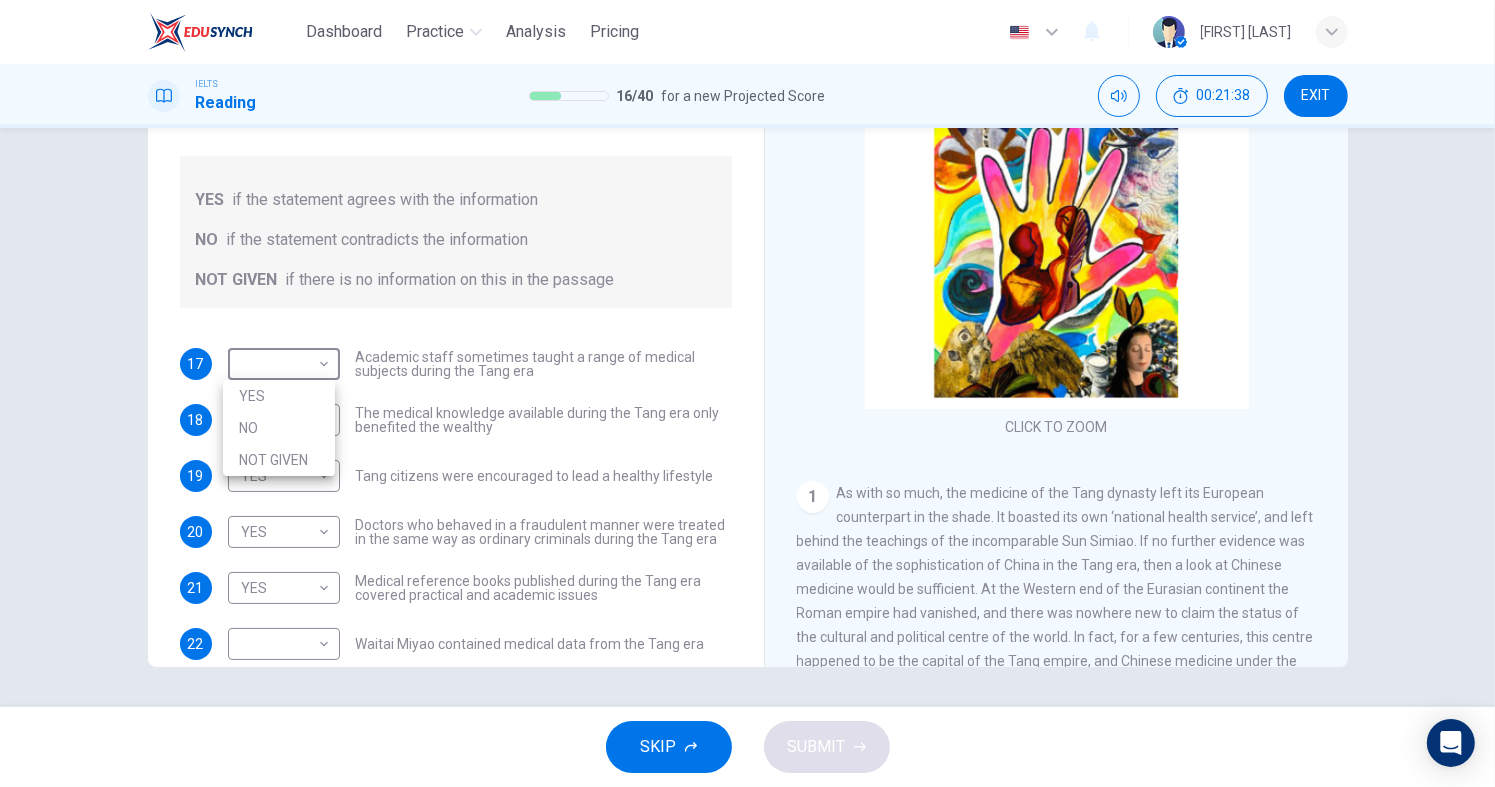 click on "YES" at bounding box center [279, 396] 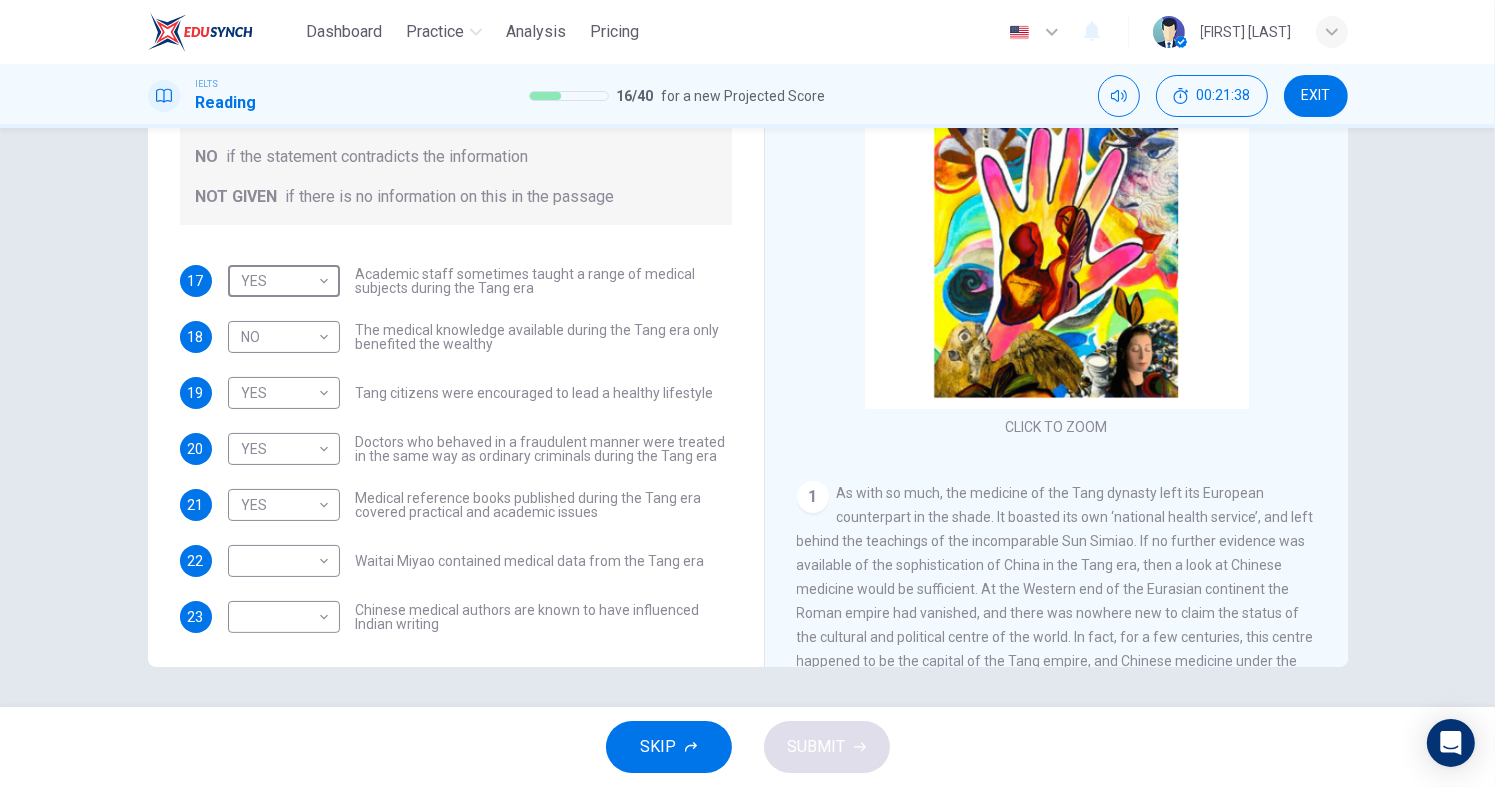 scroll, scrollTop: 88, scrollLeft: 0, axis: vertical 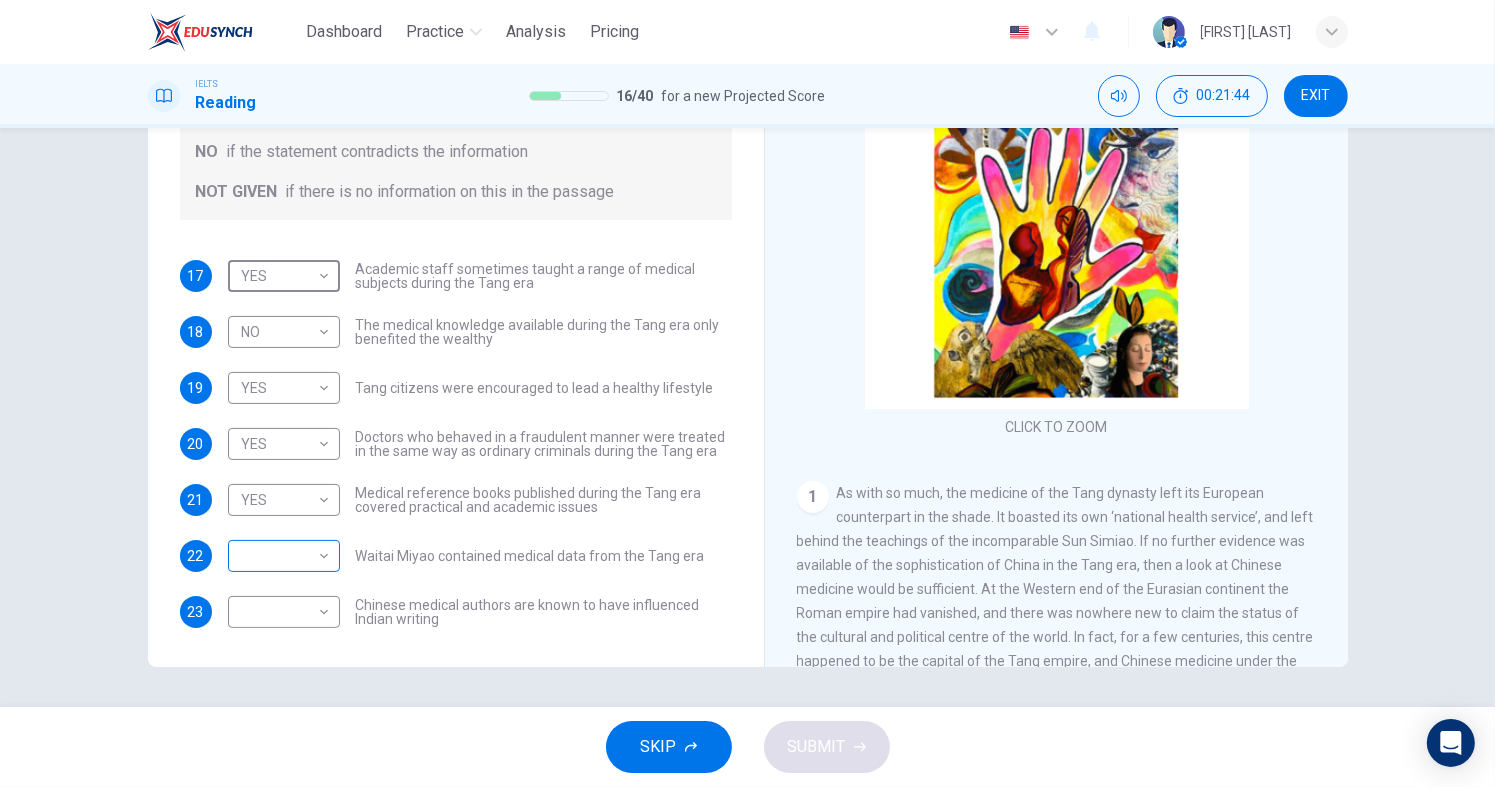 click on "Dashboard Practice Analysis Pricing English en ​ [PERSON] IELTS Reading 16 / 40 for a new Projected Score 00:21:44 EXIT Questions 17 - 23 Do the following statements agree with the information given in the Reading Passage?
In the boxes below on your answer sheet write: YES if the statement agrees with the information NO if the statement contradicts the information NOT GIVEN if there is no information on this in the passage 17 YES YES ​ Academic staff sometimes taught a range of medical subjects during the Tang era 18 NO NO ​ The medical knowledge available during the Tang era only benefited the wealthy 19 YES YES ​ Tang citizens were encouraged to lead a healthy lifestyle 20 YES YES ​ Doctors who behaved in a fraudulent manner were treated in the same way as ordinary criminals during the Tang era 21 YES YES ​ Medical reference books published during the Tang era covered practical and academic issues 22 ​ ​ Waitai Miyao contained medical data from the Tang era 23 ​ ​ 1 2 3 4 5" at bounding box center [747, 393] 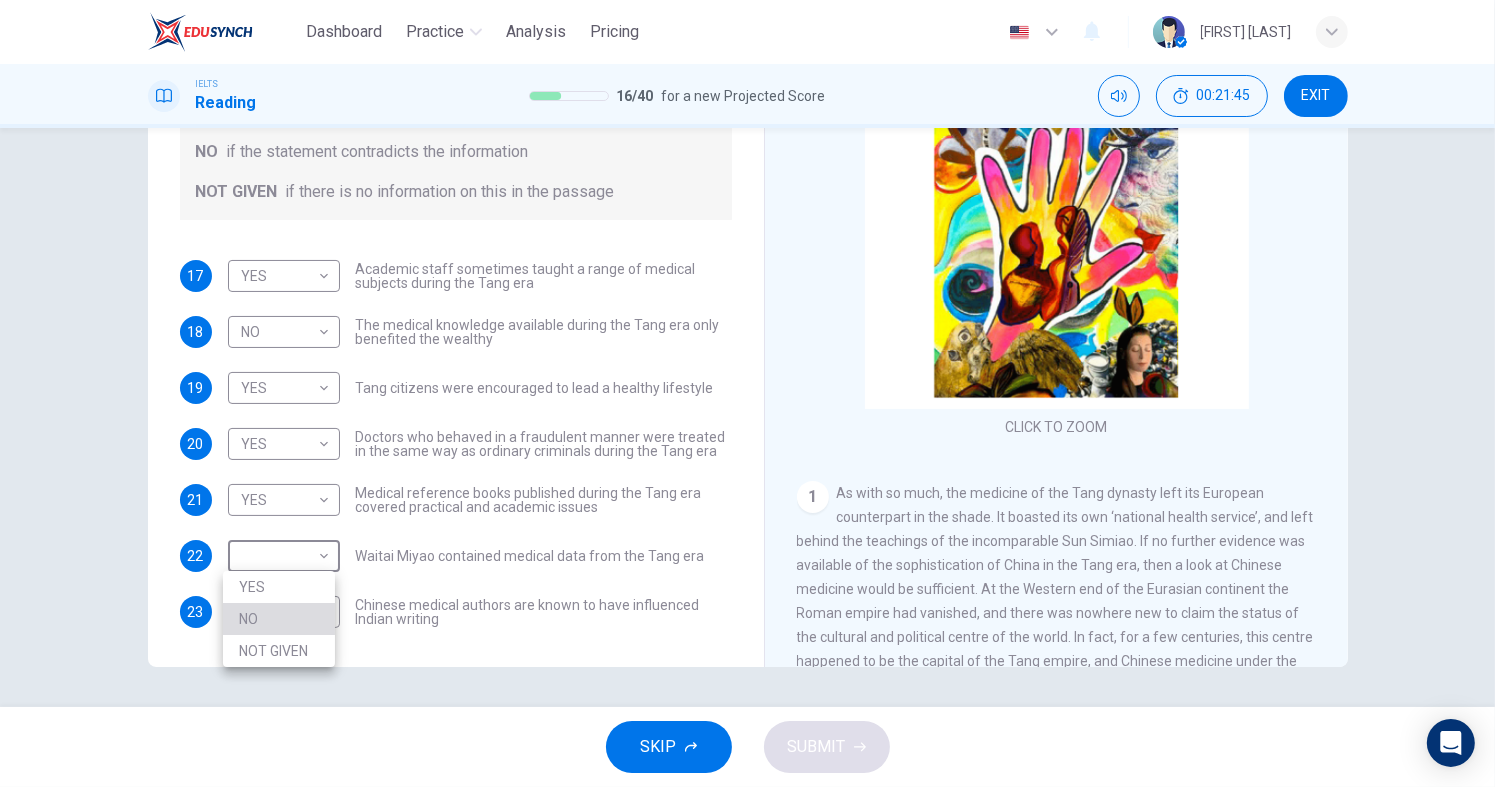 click on "NO" at bounding box center (279, 619) 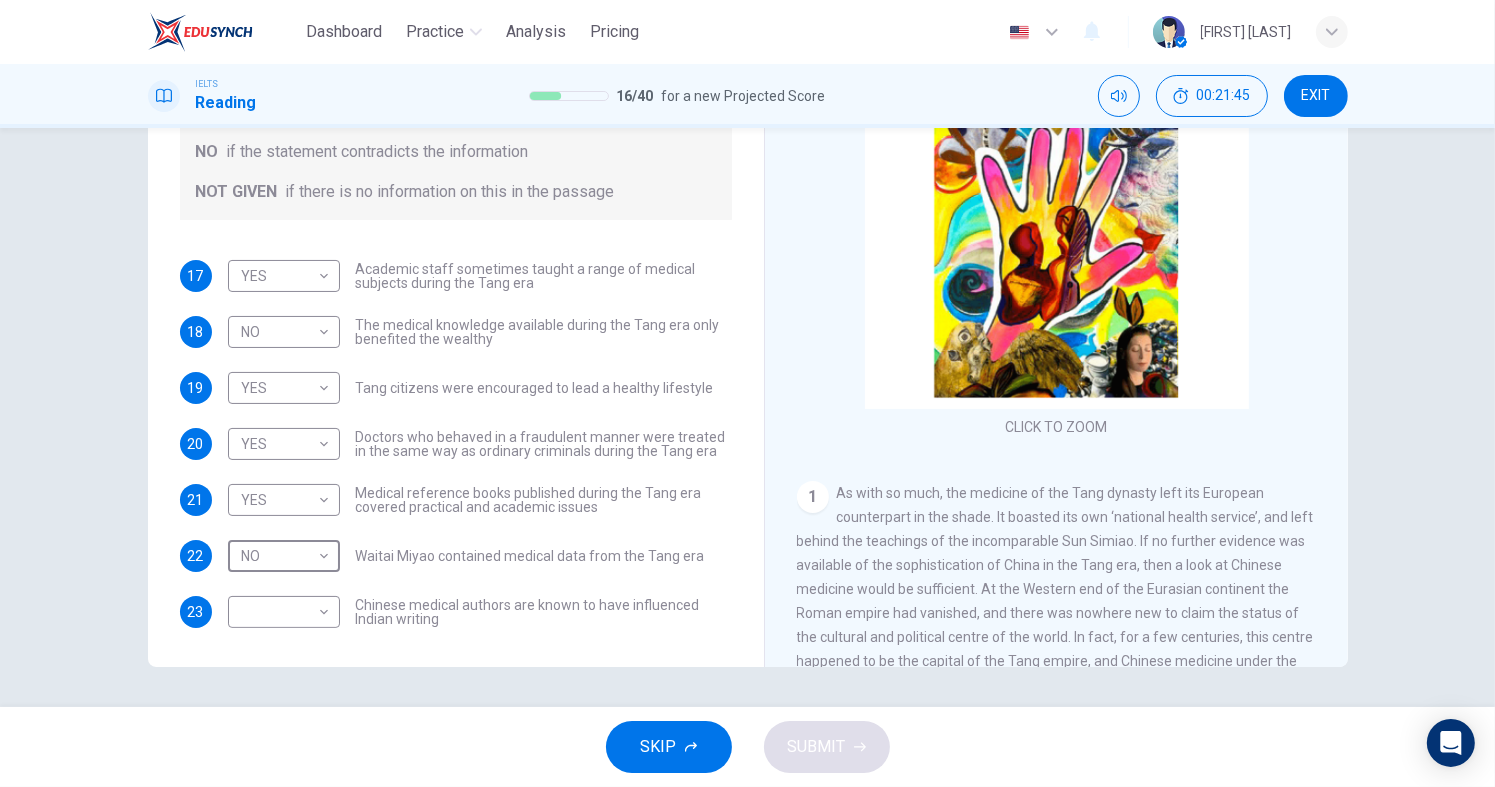 click on "Dashboard Practice Analysis Pricing English en ​ [FIRST] [LAST] IELTS Reading 16 / 40 for a new Projected Score 00:21:45 EXIT Questions 17 - 23 Do the following statements agree with the information given in the Reading Passage?
In the boxes below on your answer sheet write: YES if the statement agrees with the information NO if the statement contradicts the information NOT GIVEN if there is no information on this in the passage 17 YES YES ​ Academic staff sometimes taught a range of medical subjects during the Tang era 18 NO NO ​ The medical knowledge available during the Tang era only benefited the wealthy 19 YES YES ​ Tang citizens were encouraged to lead a healthy lifestyle 20 YES YES ​ Doctors who behaved in a fraudulent manner were treated in the same way as ordinary criminals during the Tang era 21 YES YES ​ Medical reference books published during the Tang era covered practical and academic issues 22 NO NO ​ Waitai Miyao contained medical data from the Tang era 23 ​ ​ 1 2 3 4" at bounding box center [747, 393] 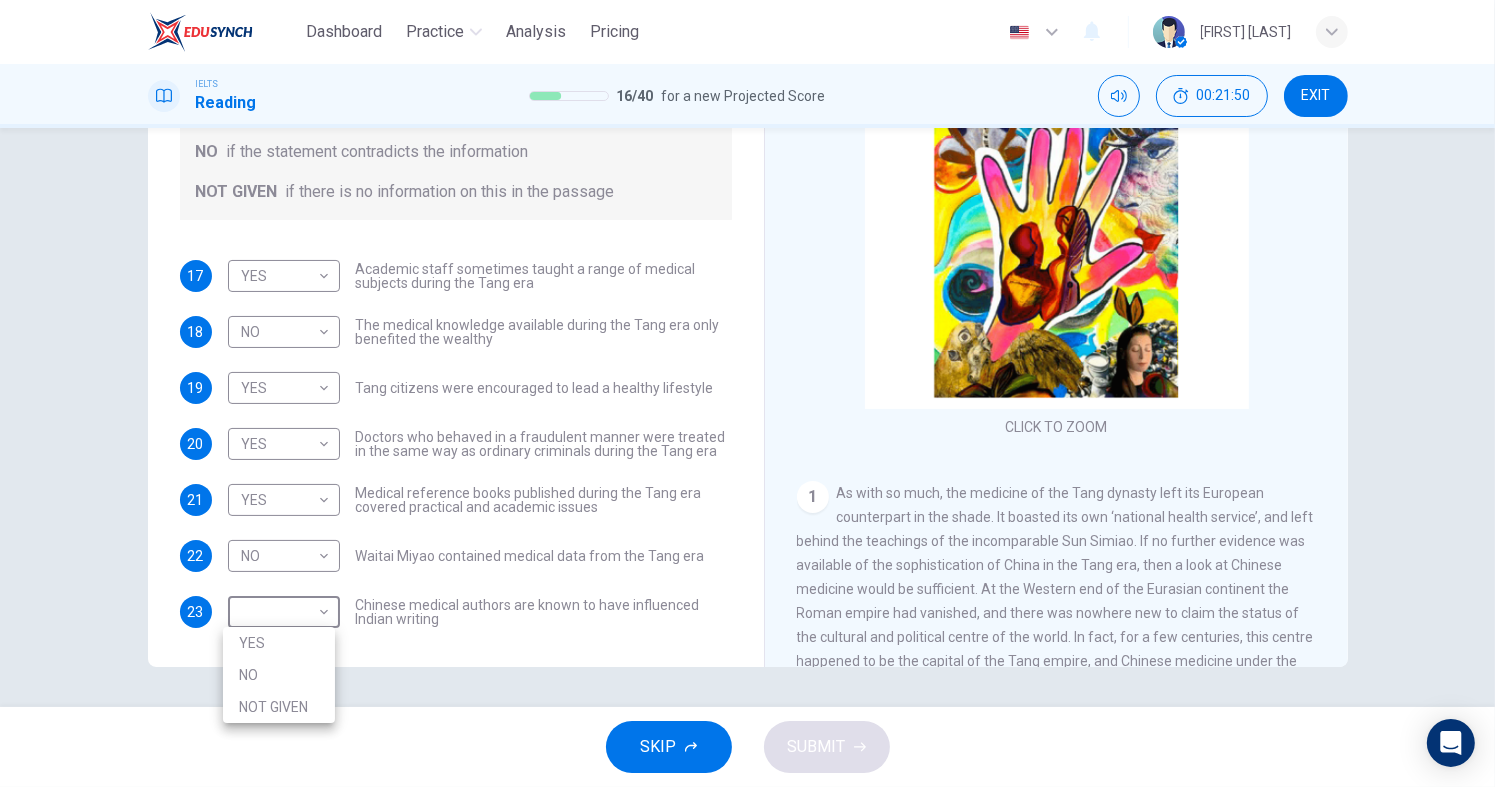 click on "YES" at bounding box center (279, 643) 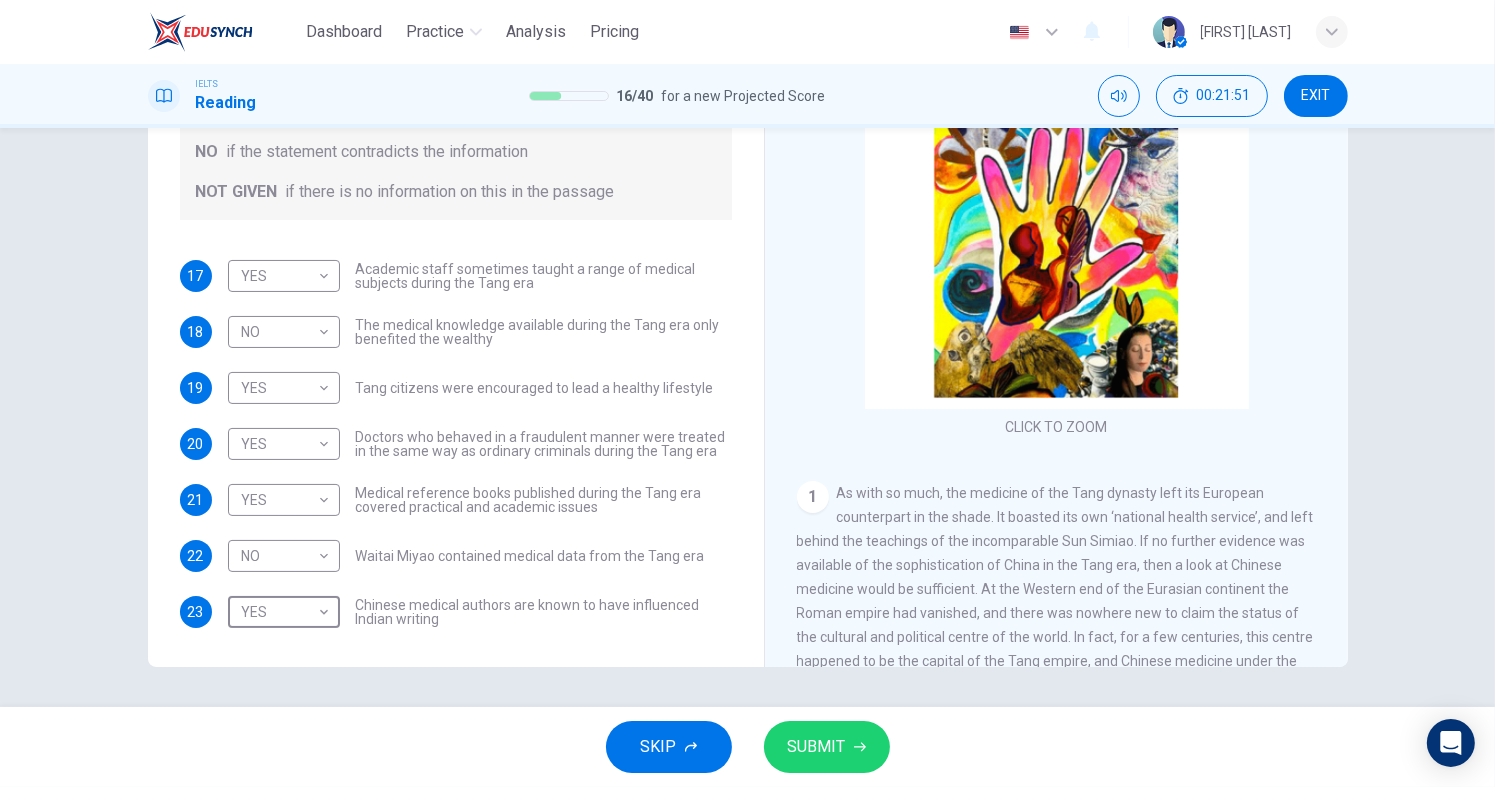 click on "SUBMIT" at bounding box center (817, 747) 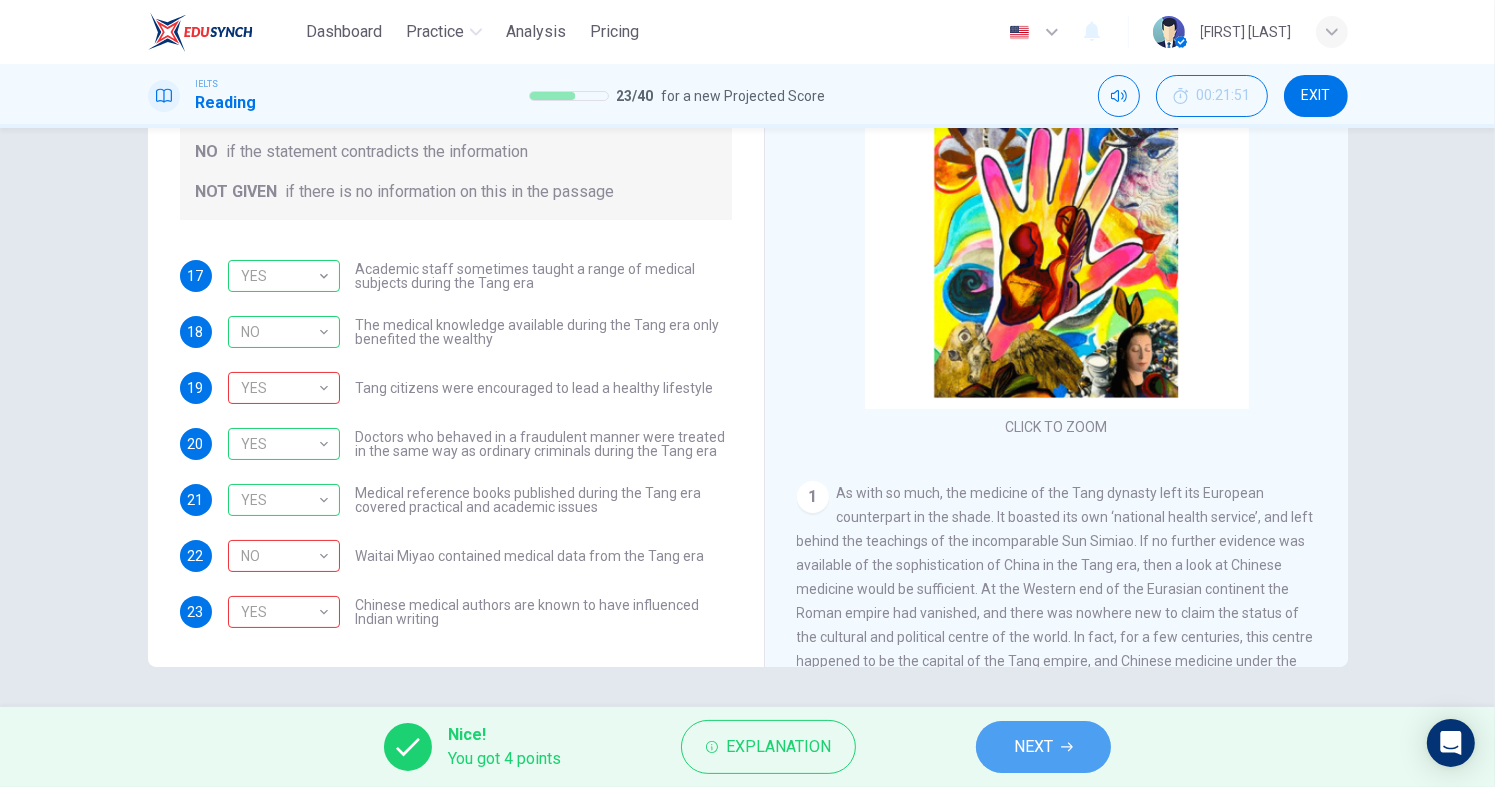 click on "NEXT" at bounding box center [1033, 747] 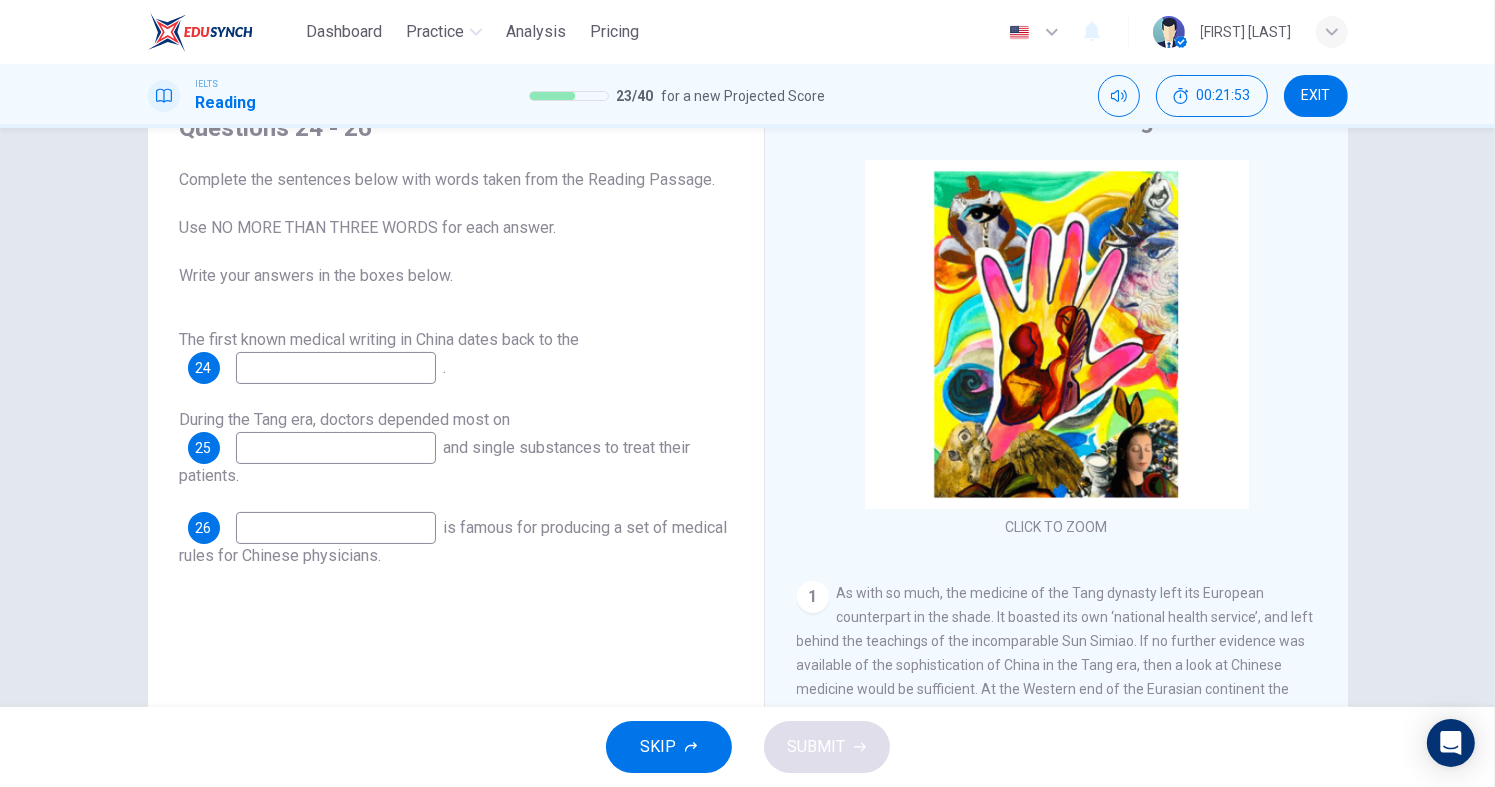 scroll, scrollTop: 100, scrollLeft: 0, axis: vertical 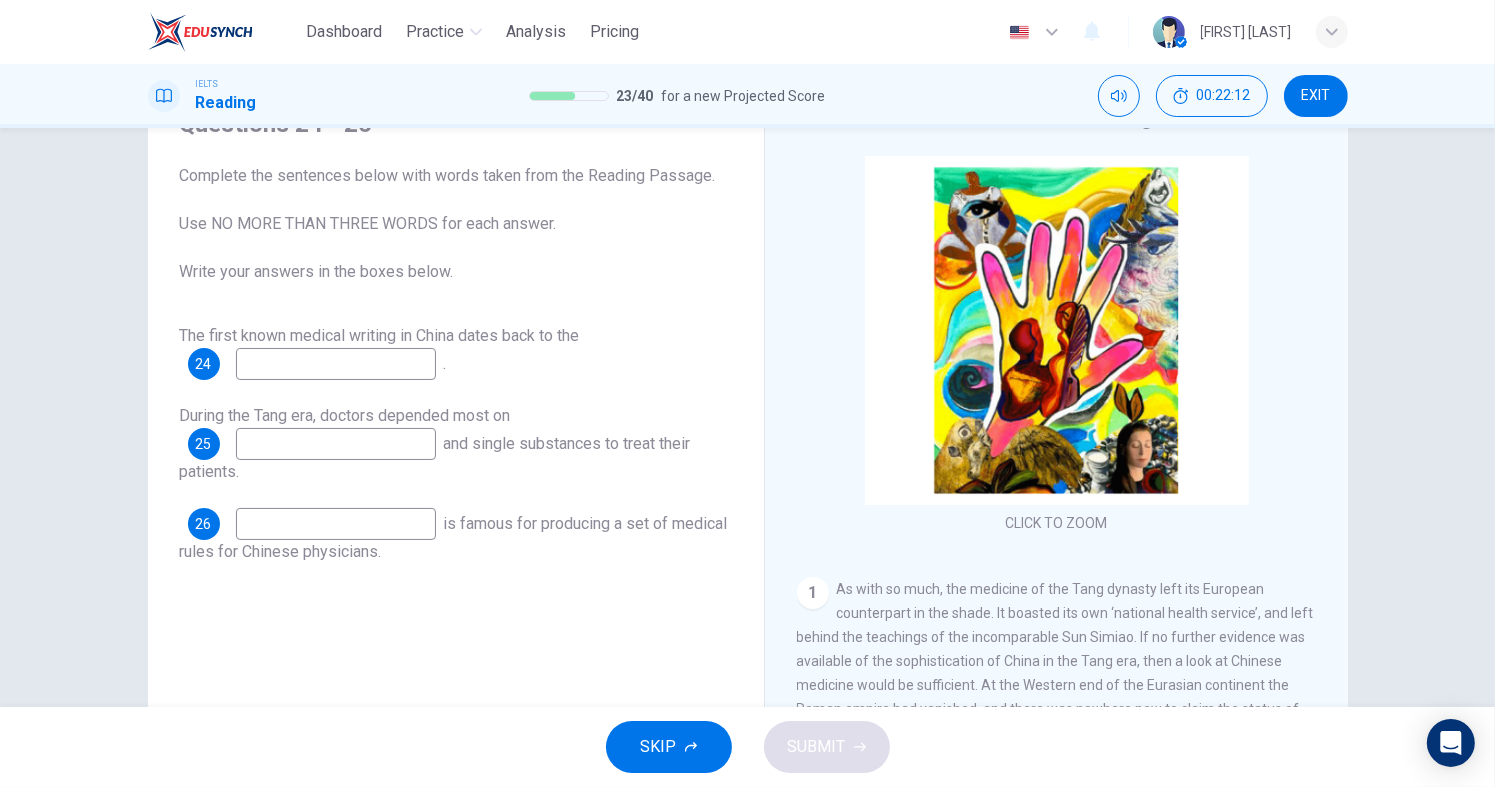 click at bounding box center (336, 364) 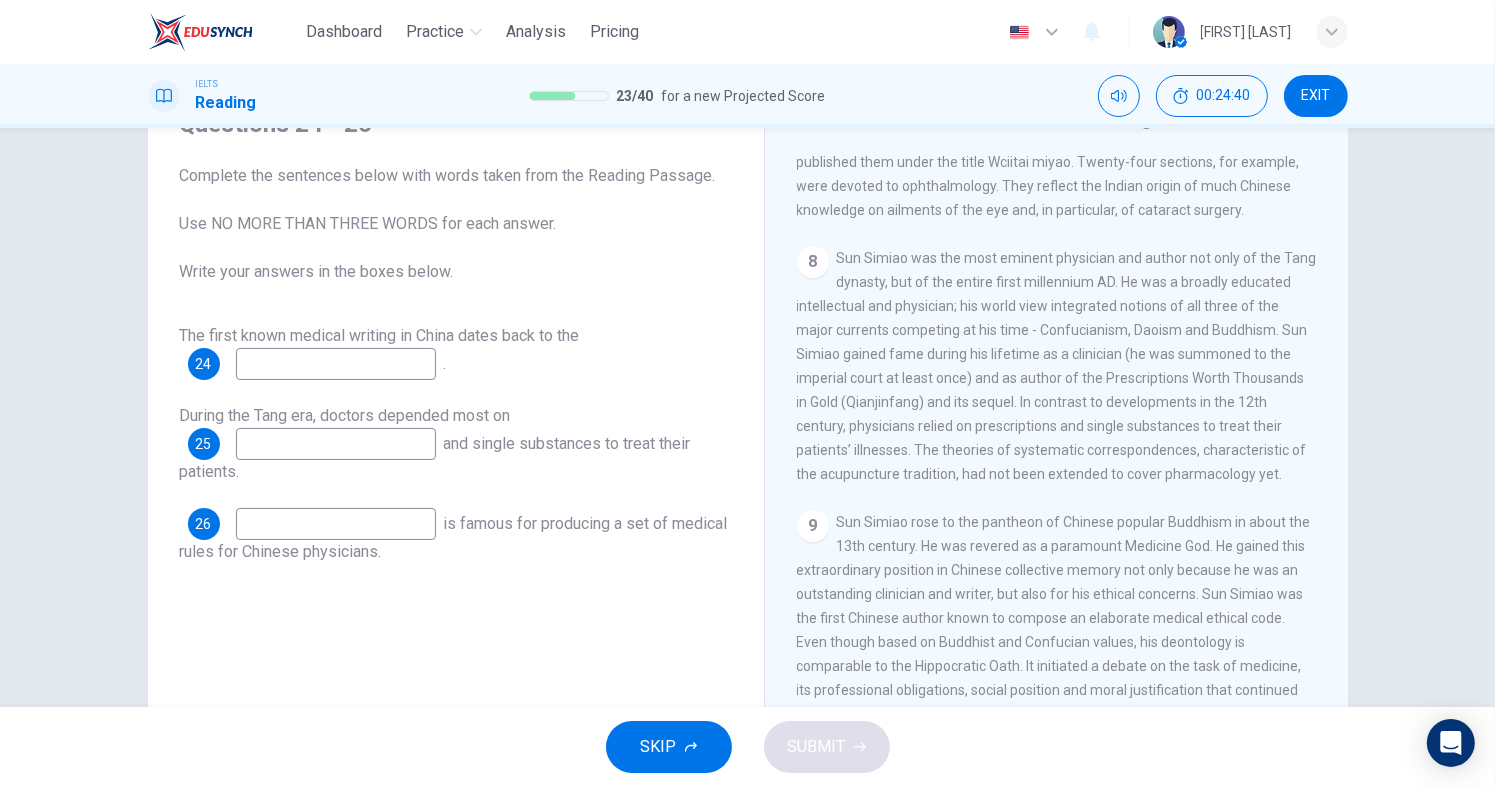 scroll, scrollTop: 2000, scrollLeft: 0, axis: vertical 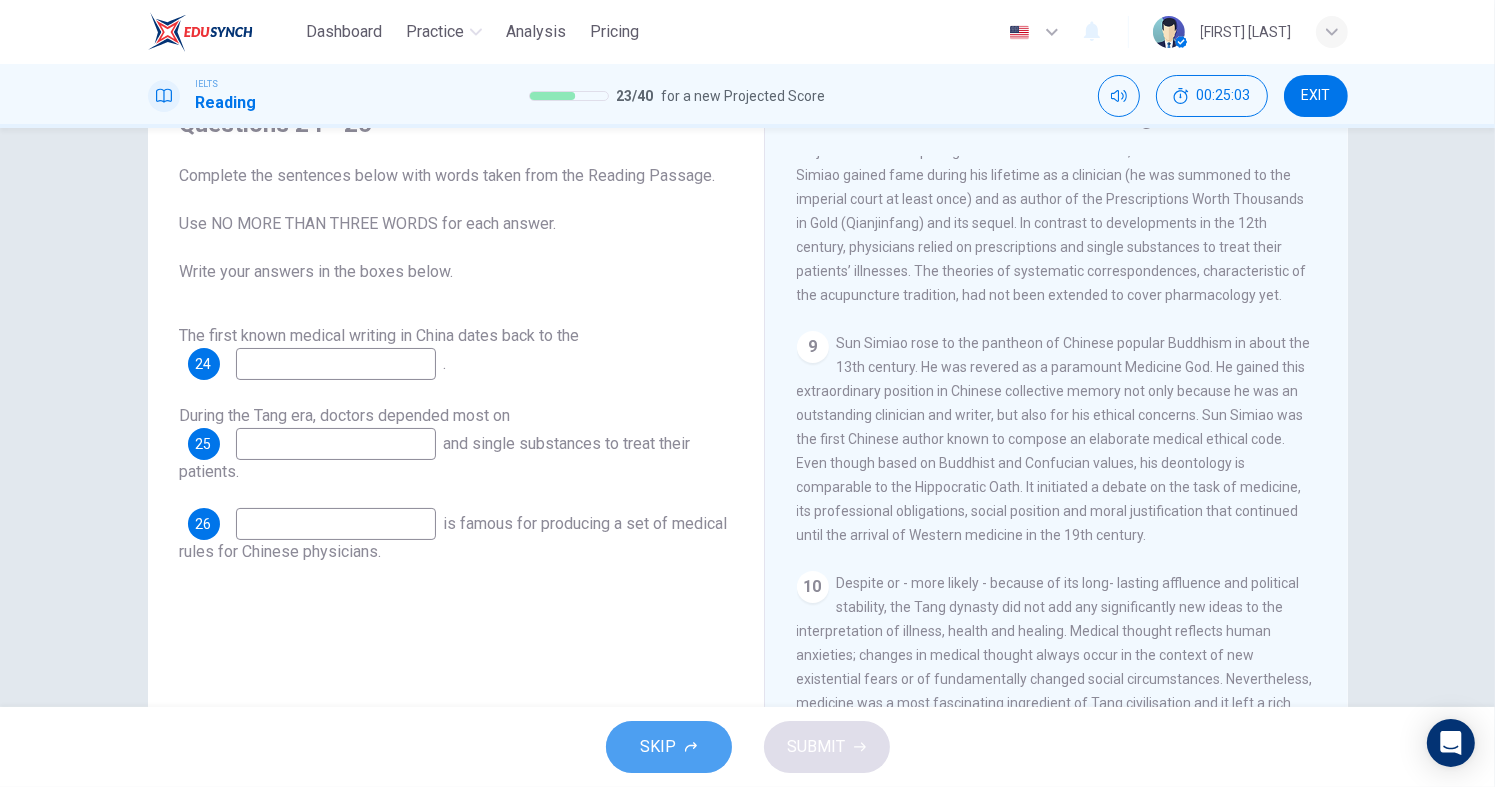 click on "SKIP" at bounding box center [659, 747] 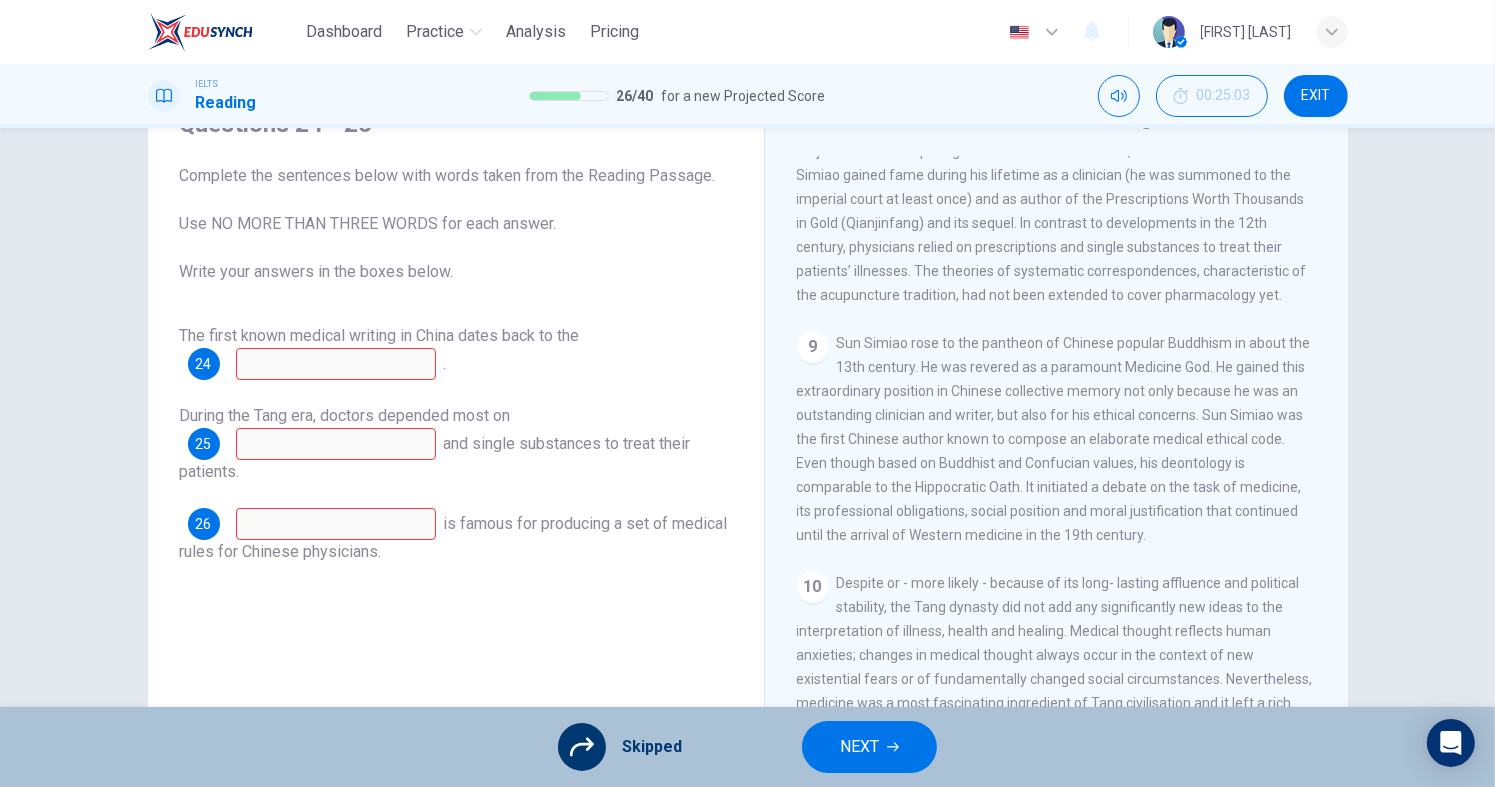 click on "NEXT" at bounding box center (859, 747) 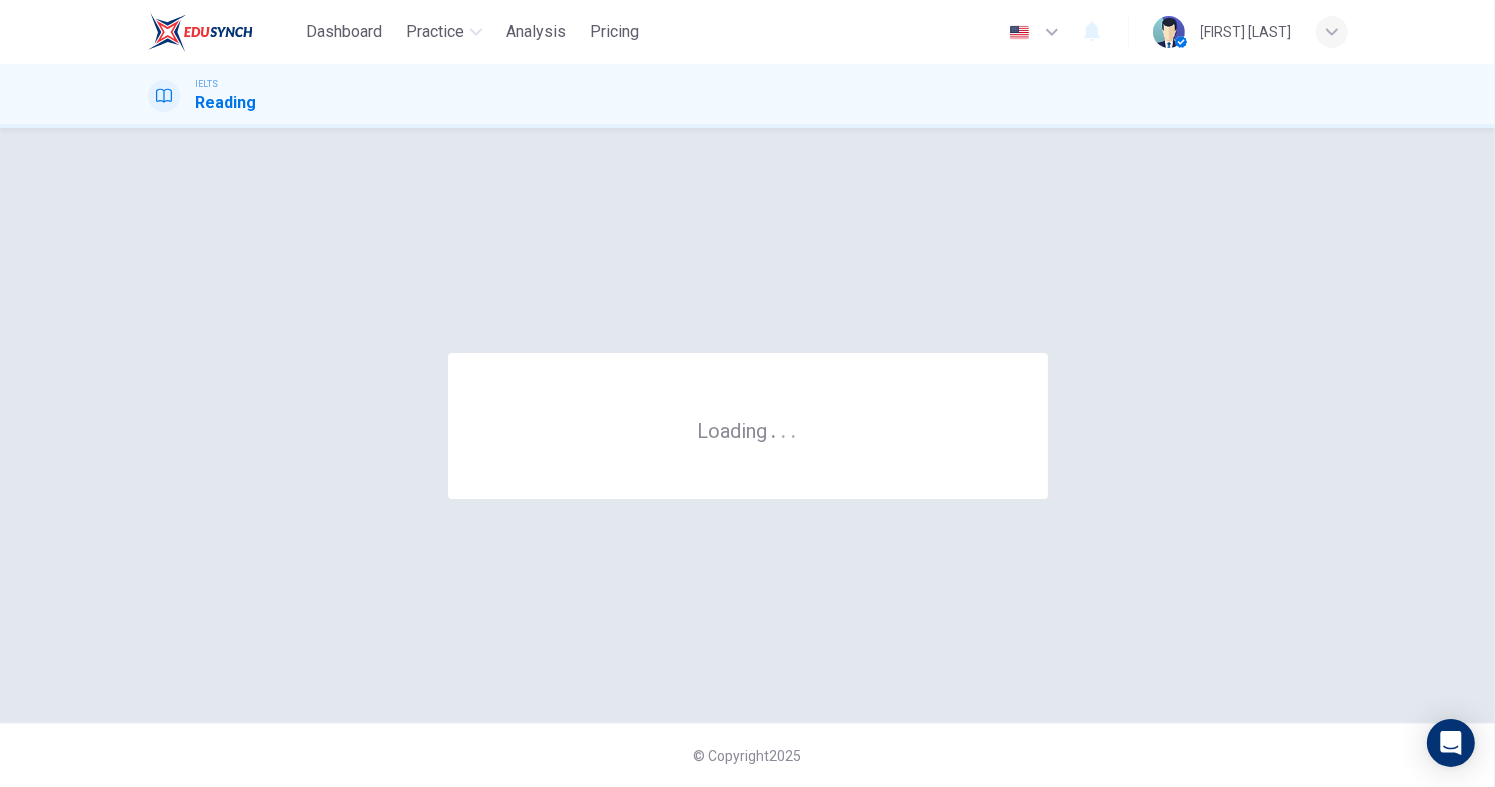 scroll, scrollTop: 0, scrollLeft: 0, axis: both 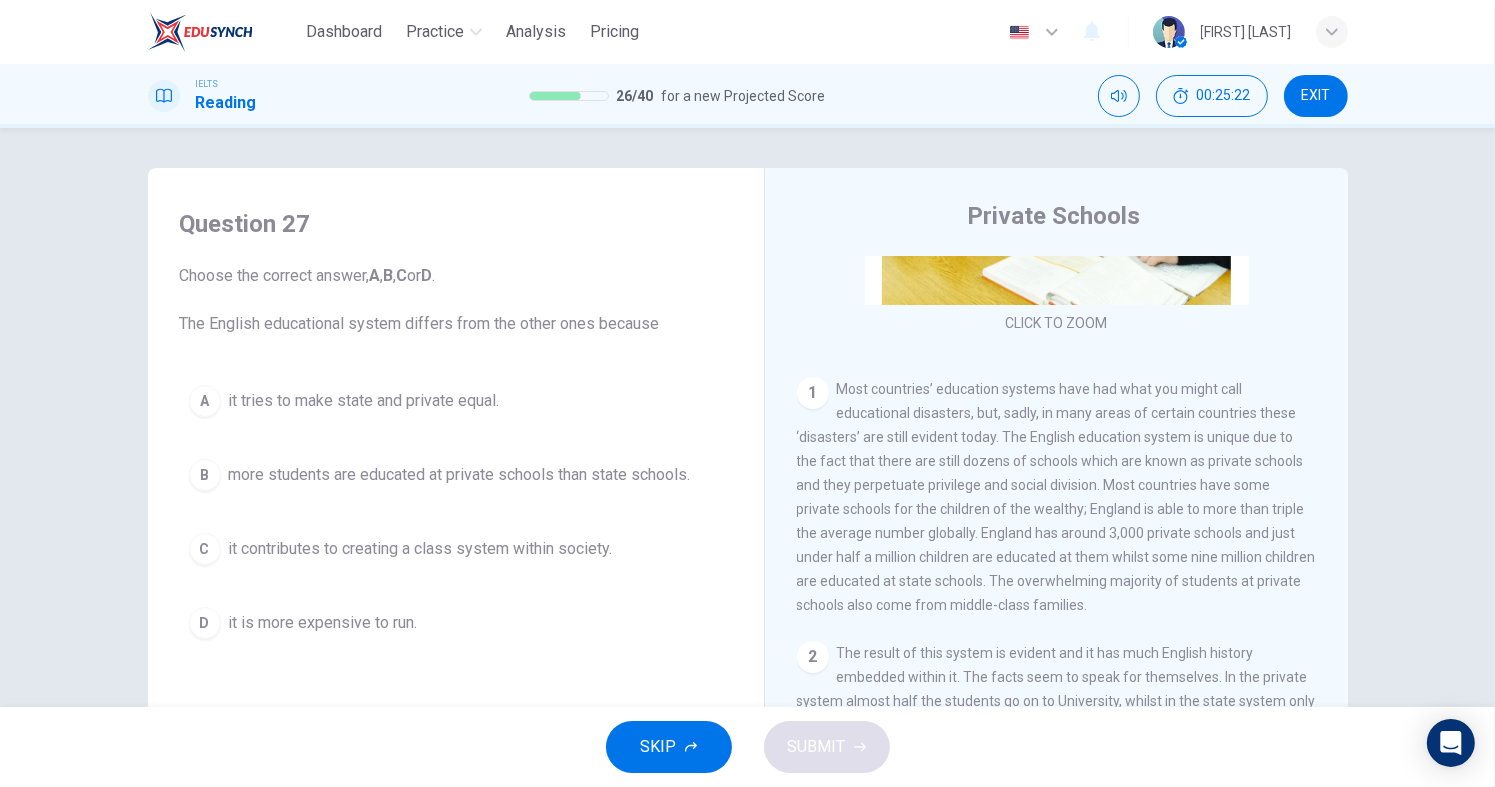 click on "B more students are educated at private schools than state schools." at bounding box center (456, 475) 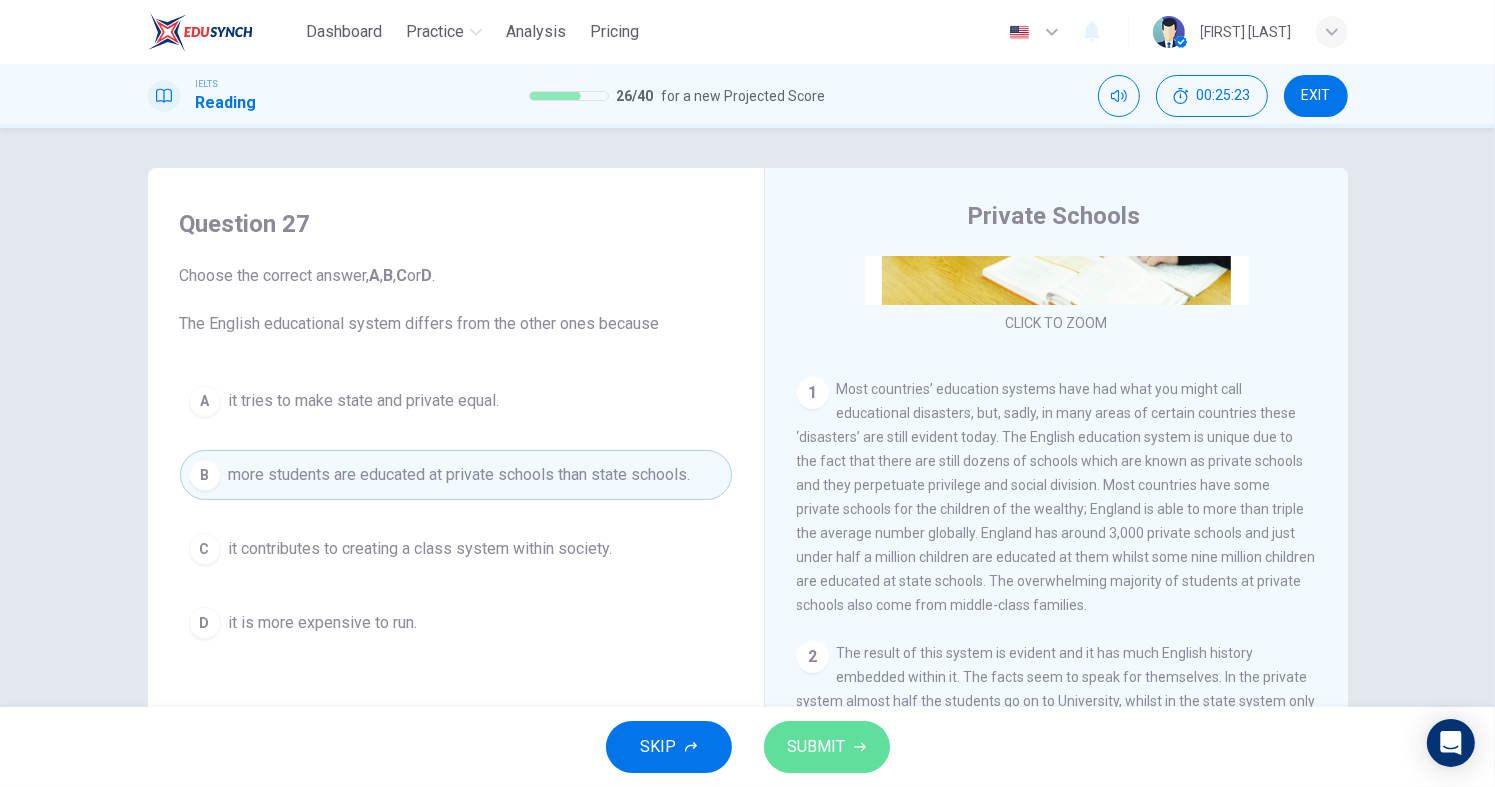 click on "SUBMIT" at bounding box center [817, 747] 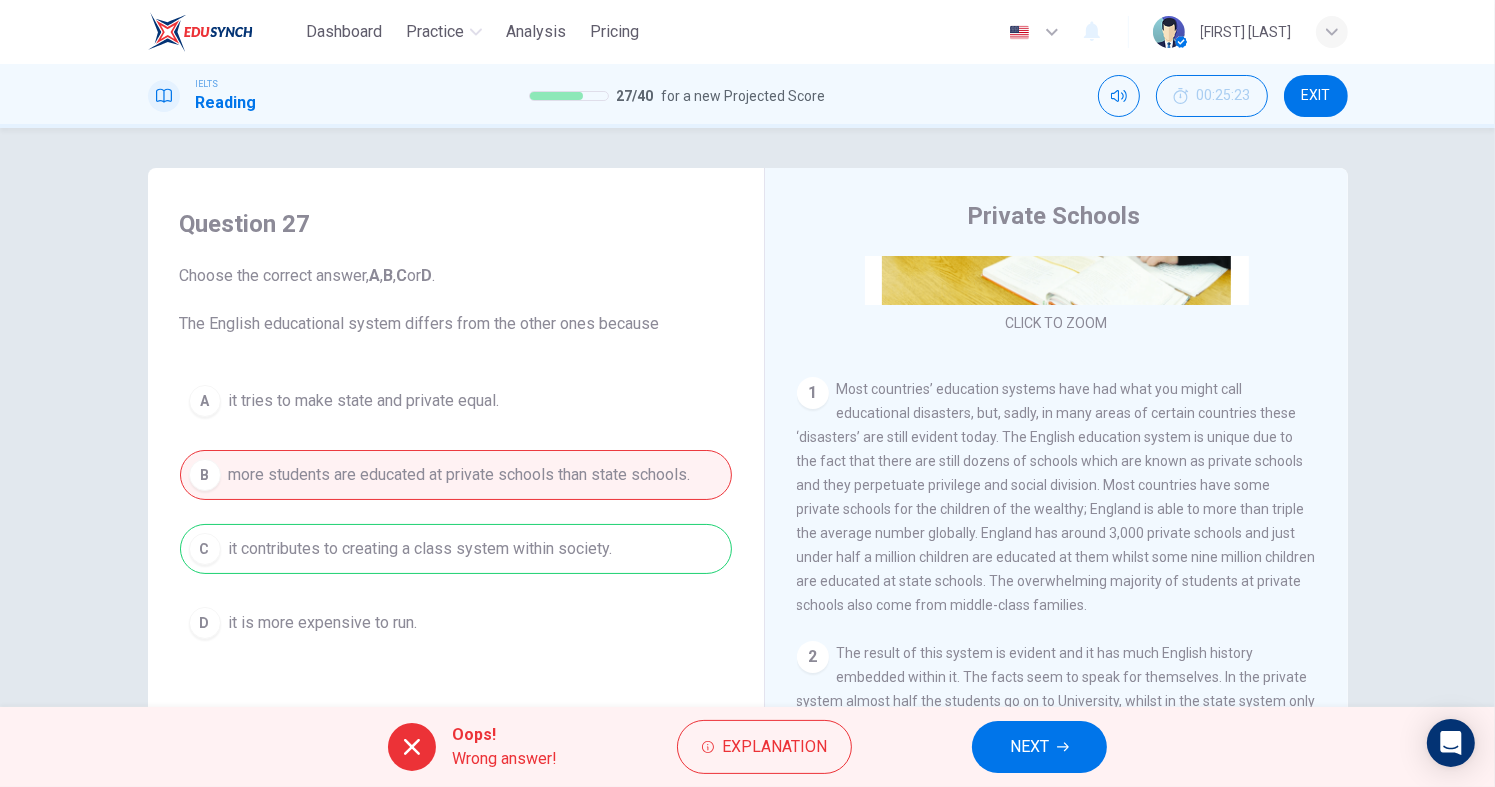 click on "NEXT" at bounding box center [1039, 747] 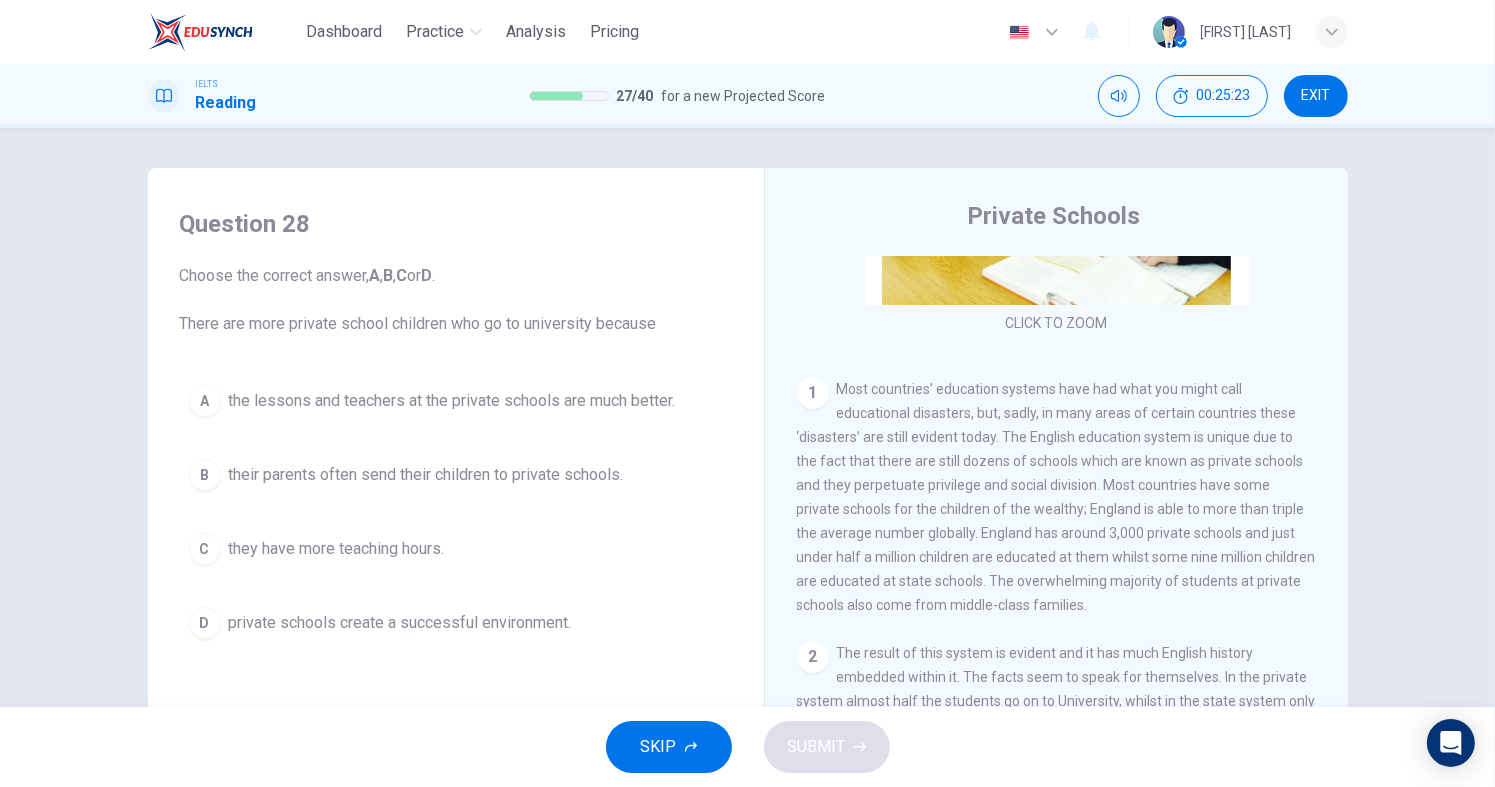 click on "C they have more teaching hours." at bounding box center [456, 549] 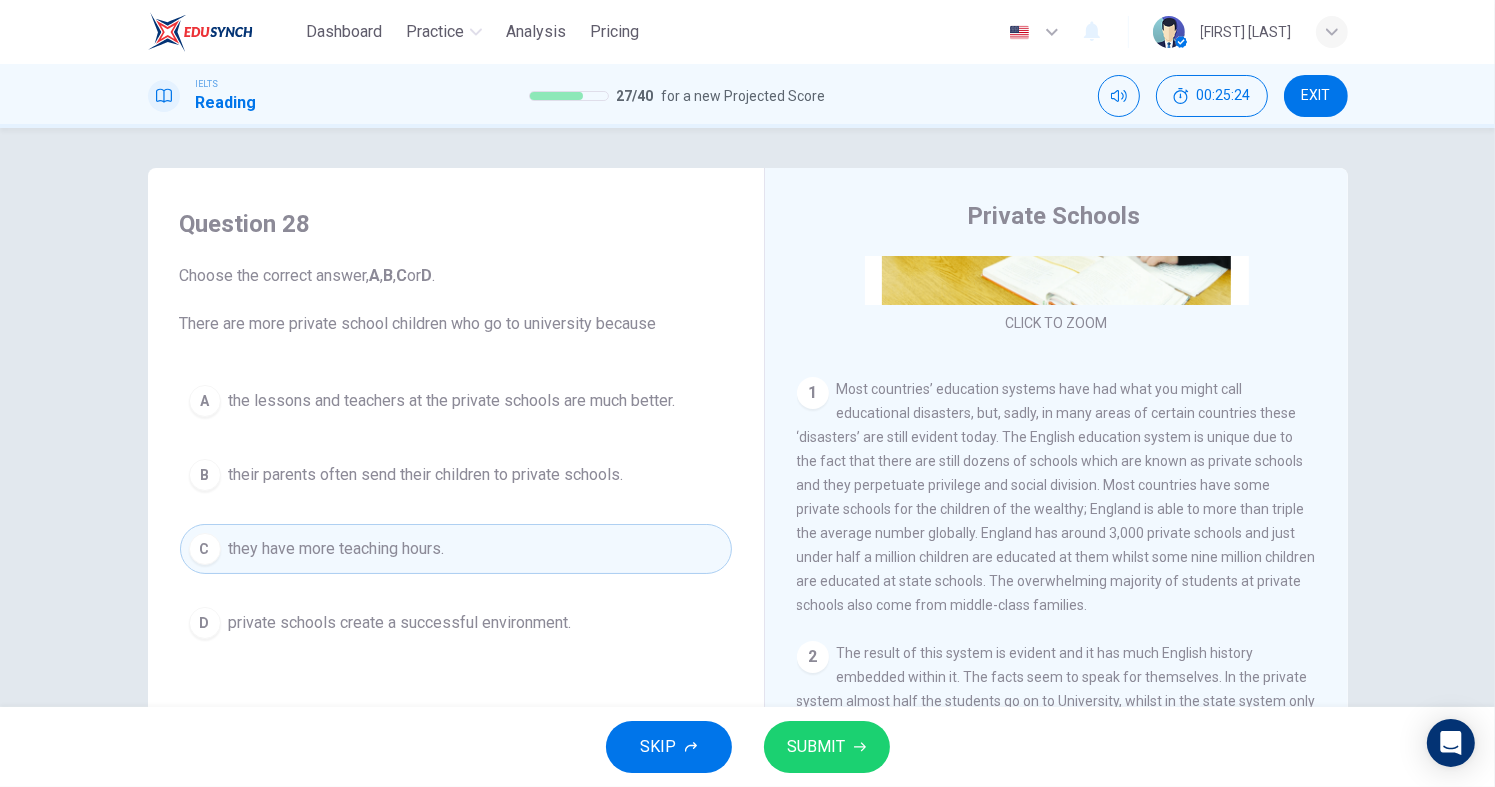 click on "SUBMIT" at bounding box center (817, 747) 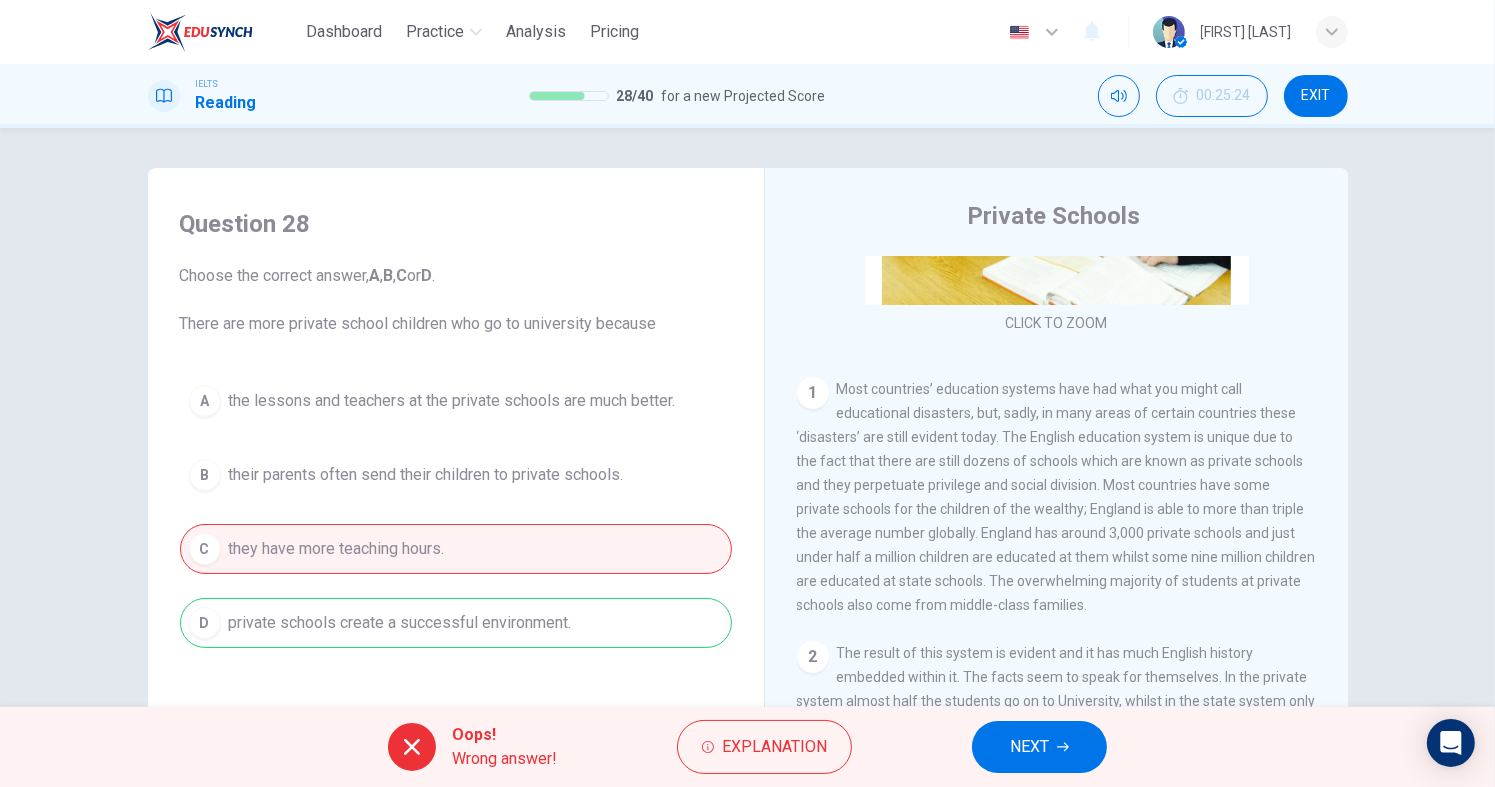 click on "NEXT" at bounding box center (1039, 747) 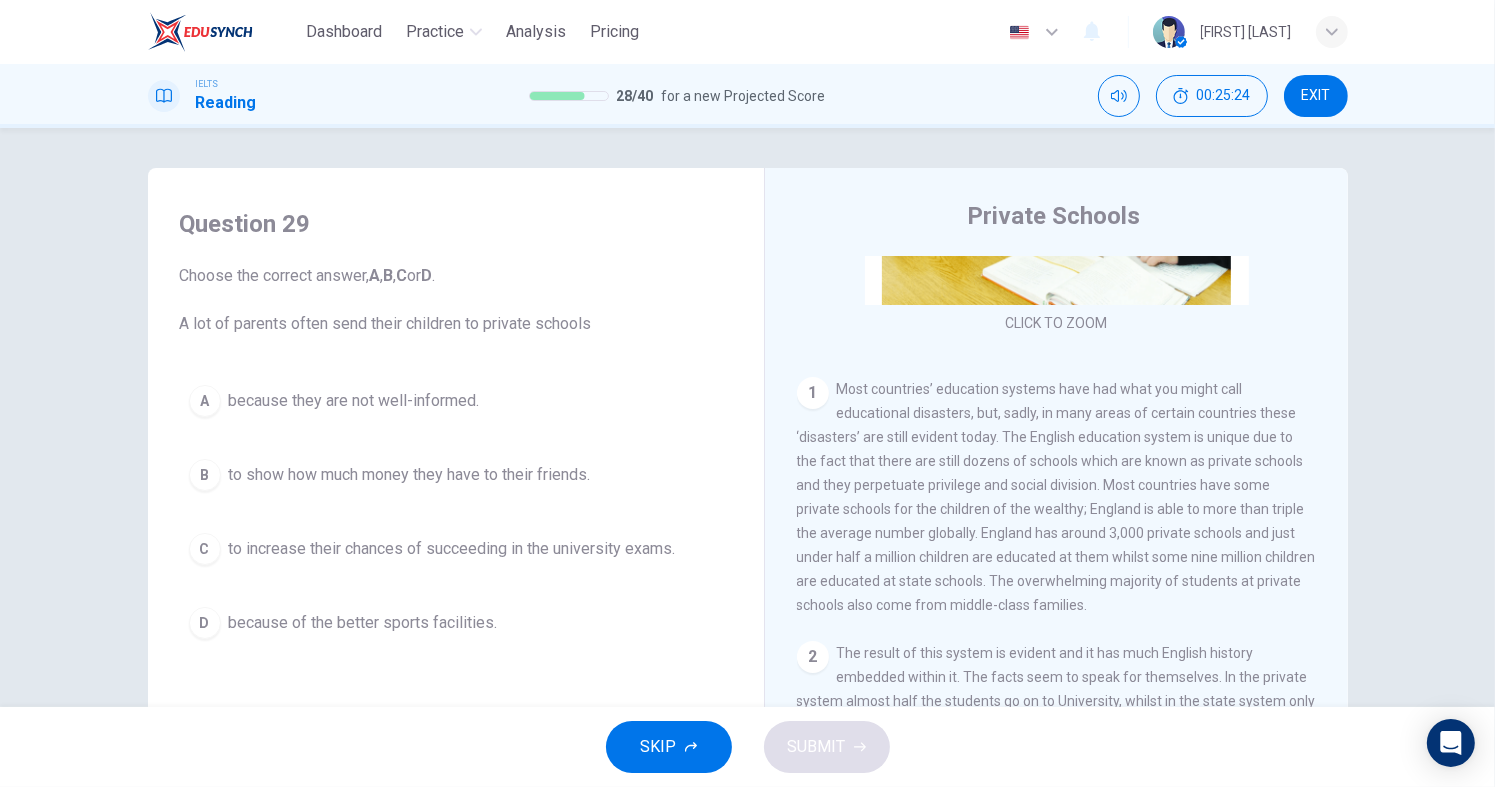 click on "A because they are not well-informed." at bounding box center [456, 401] 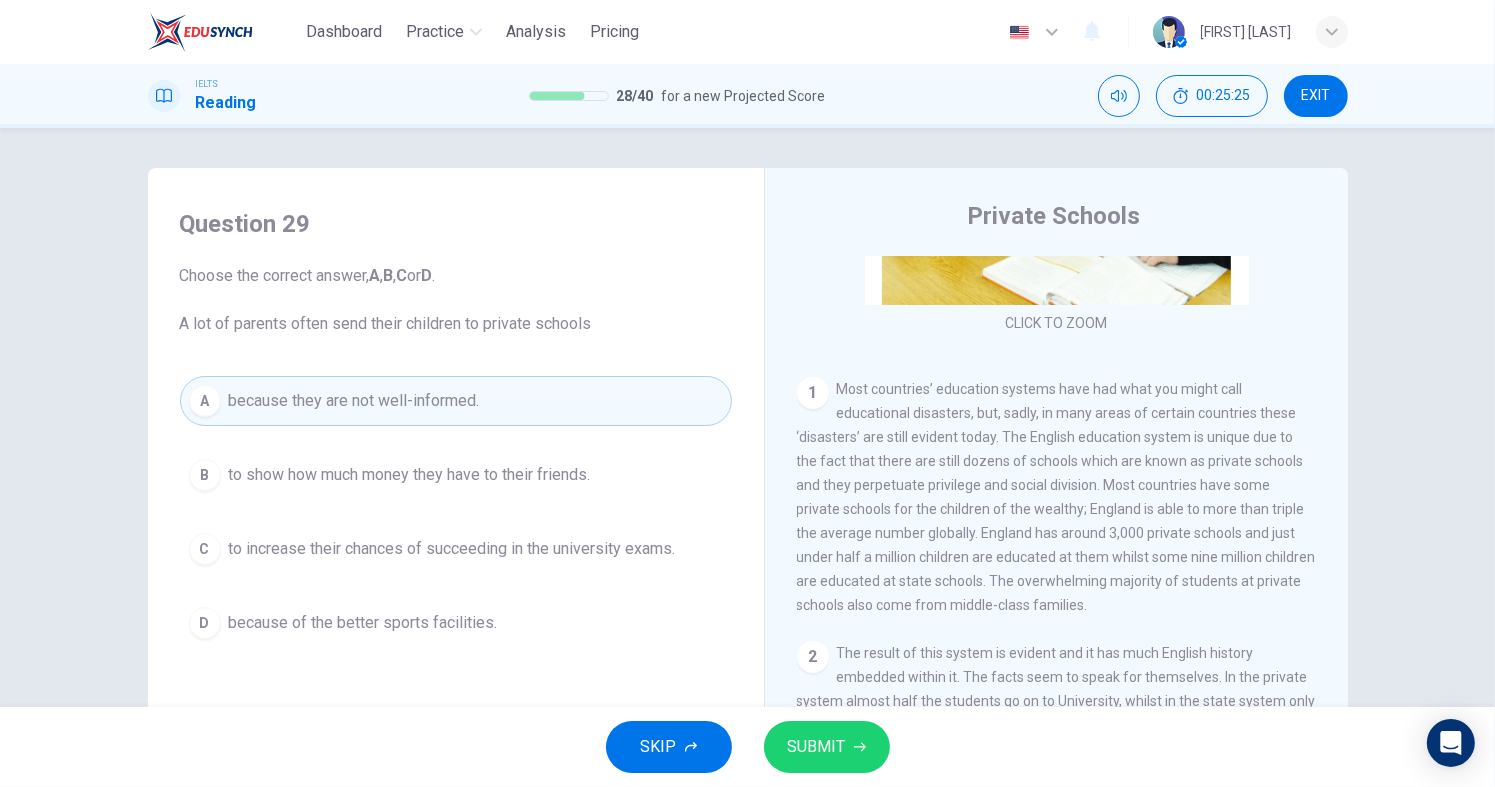 click on "SUBMIT" at bounding box center (817, 747) 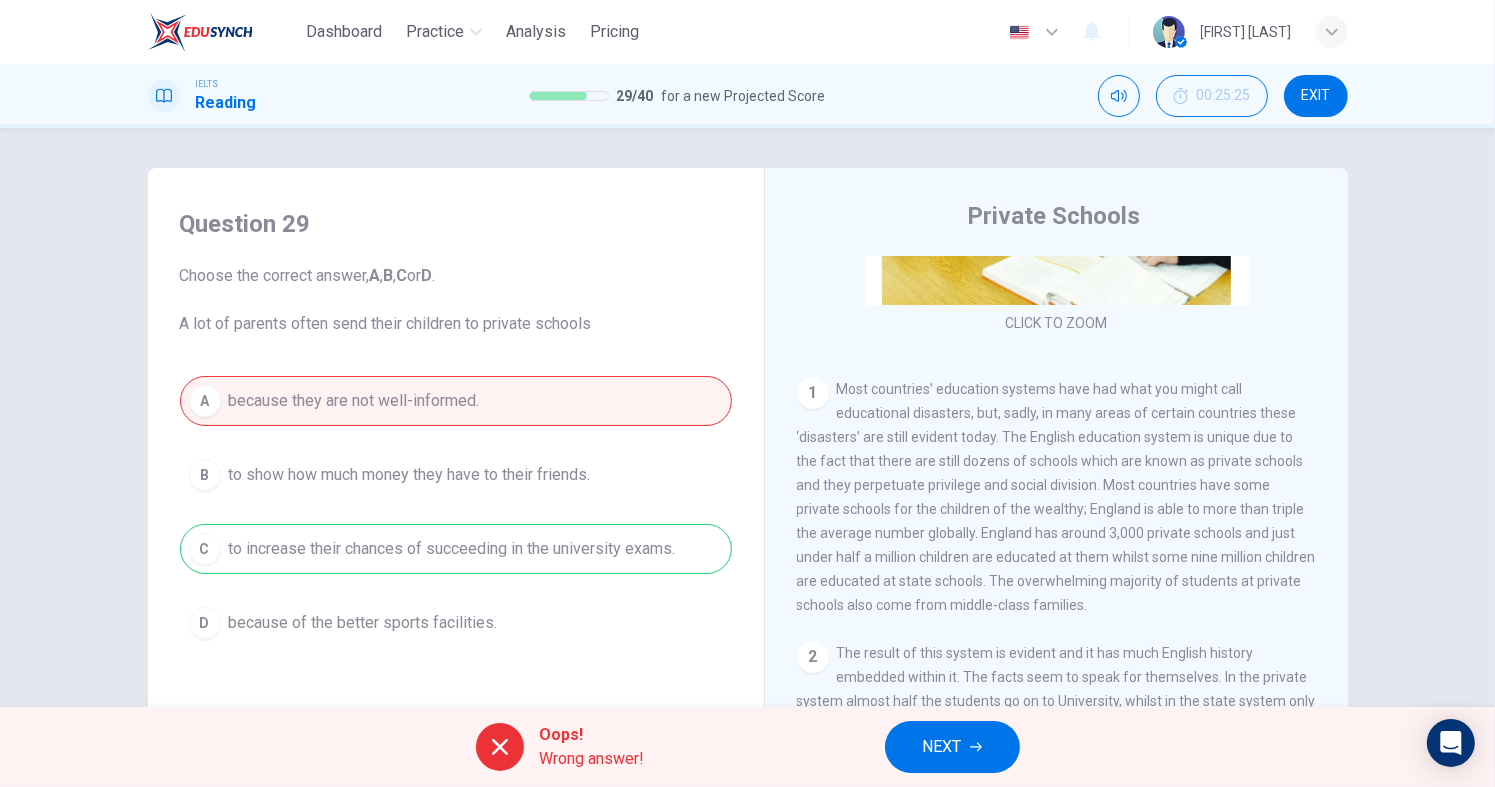 drag, startPoint x: 499, startPoint y: 460, endPoint x: 664, endPoint y: 580, distance: 204.02206 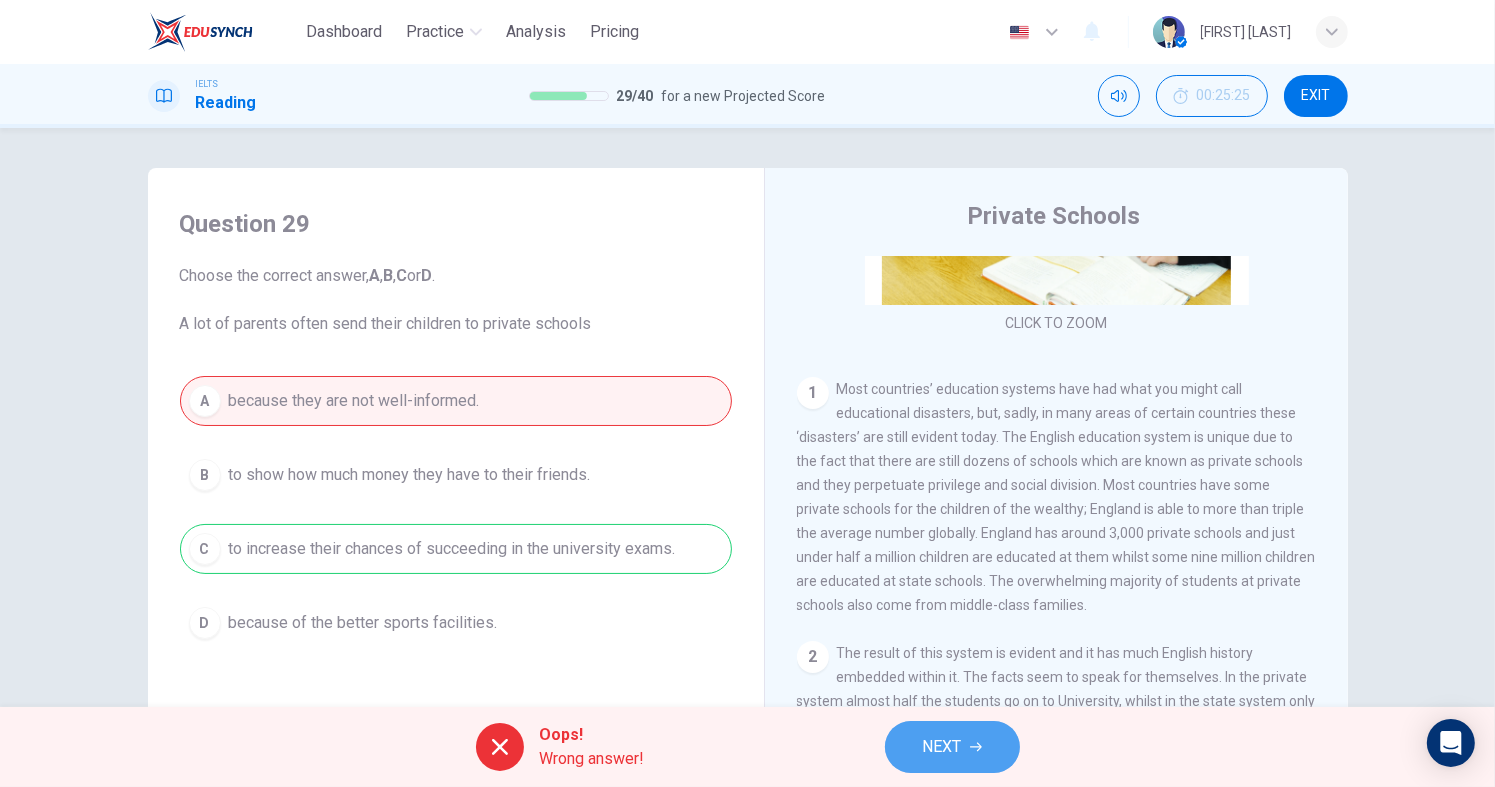 click on "NEXT" at bounding box center (952, 747) 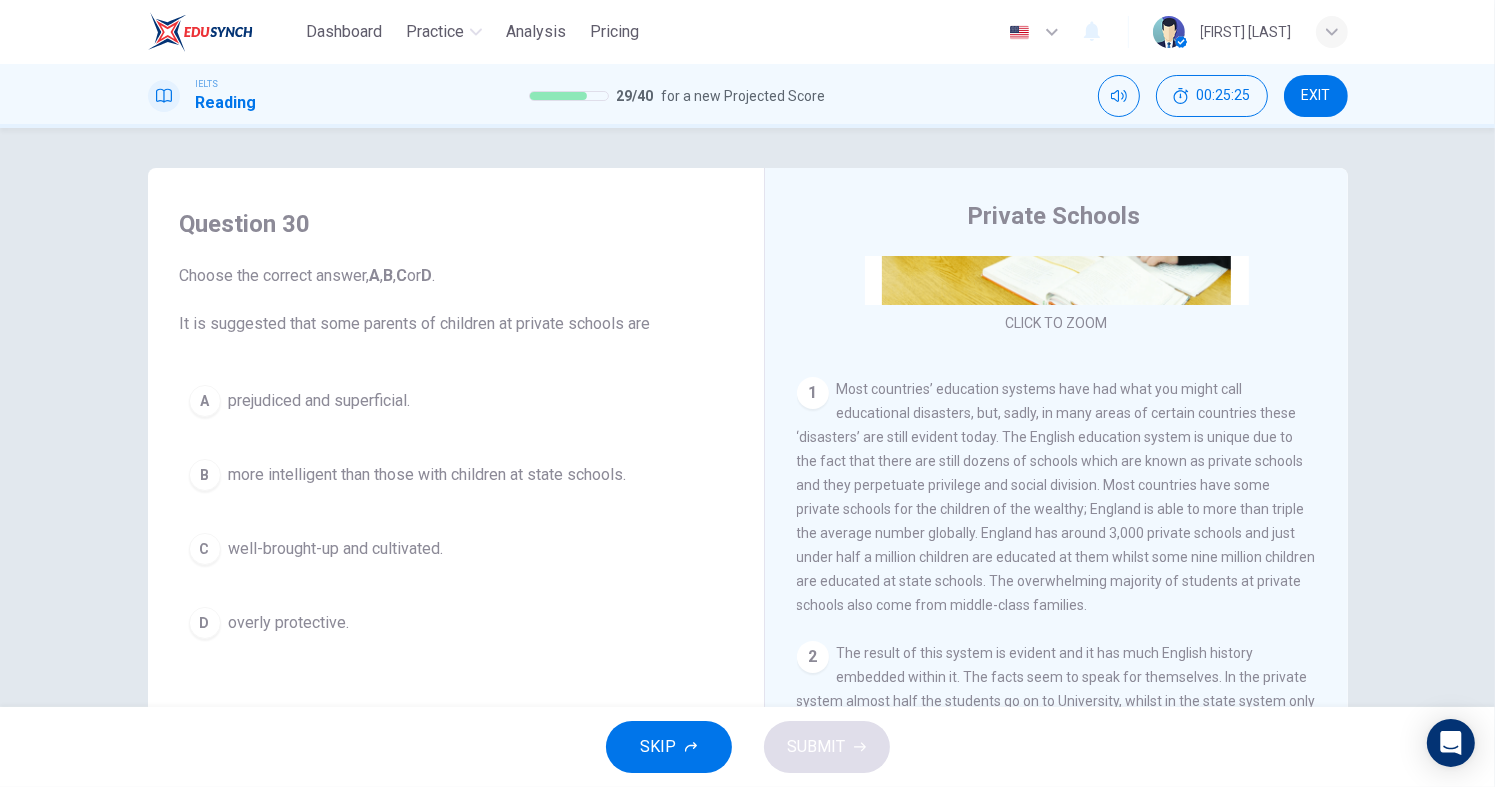 click on "A prejudiced and superficial." at bounding box center (456, 401) 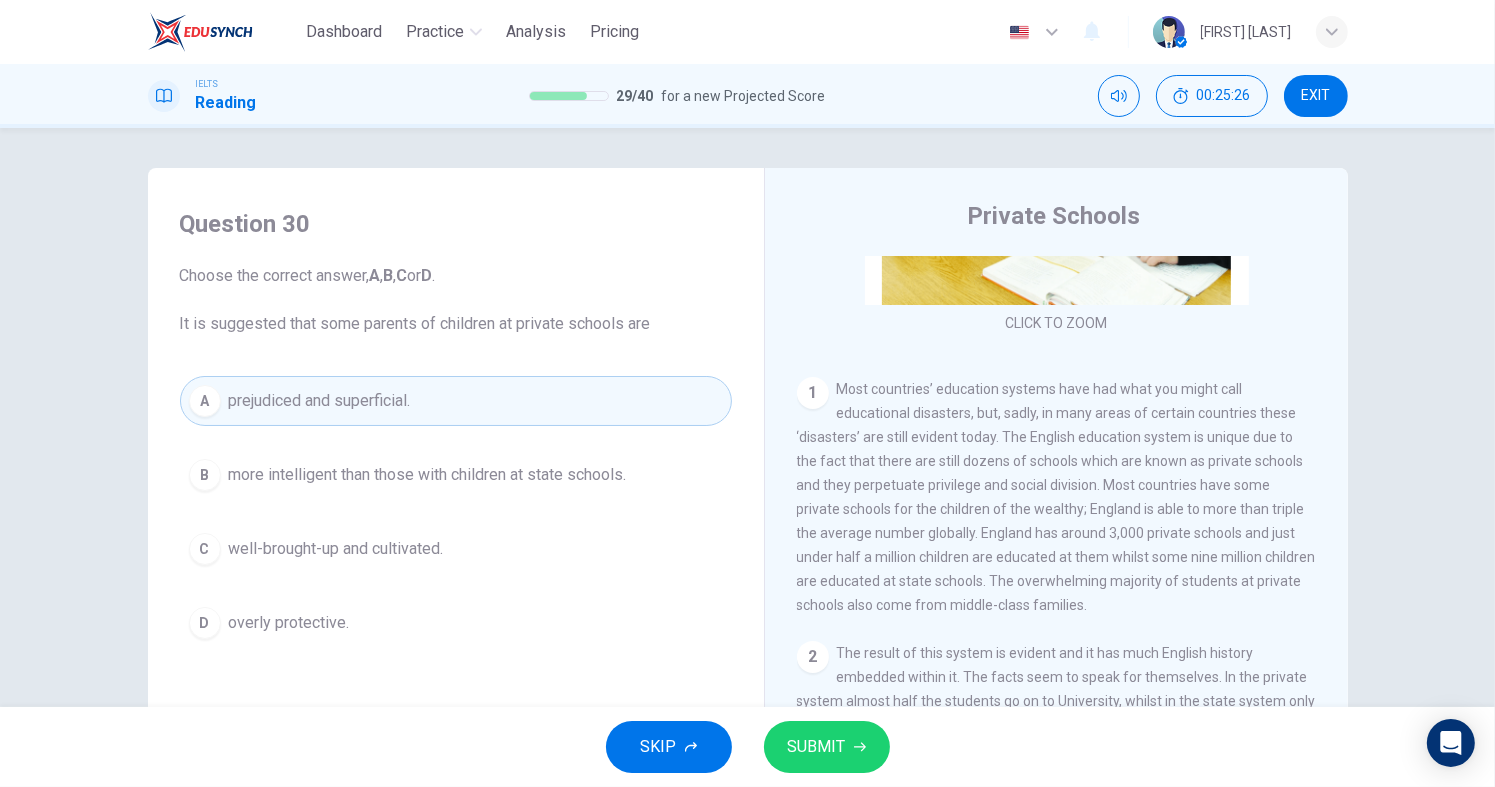 click on "SUBMIT" at bounding box center (817, 747) 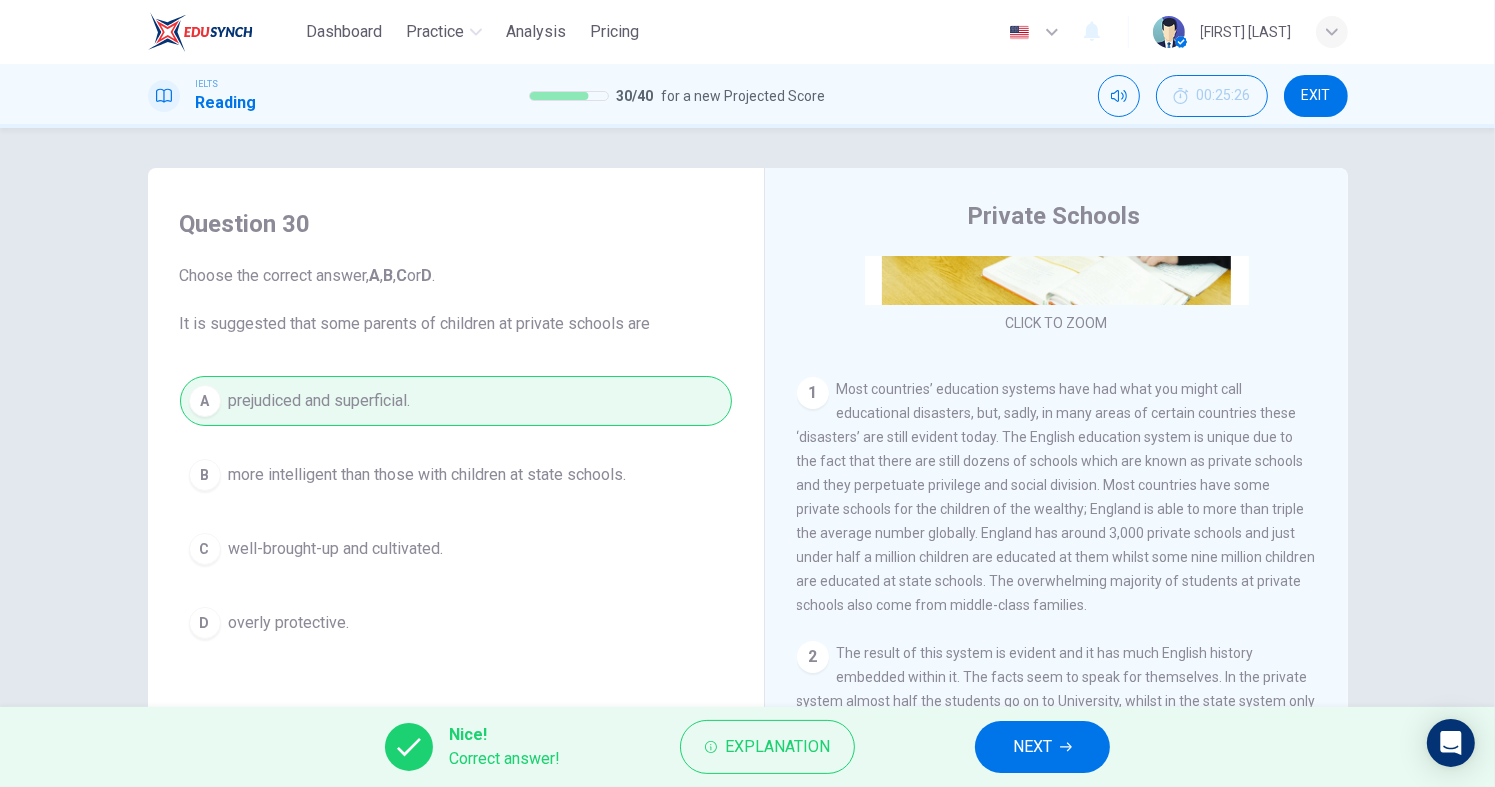 click on "NEXT" at bounding box center (1042, 747) 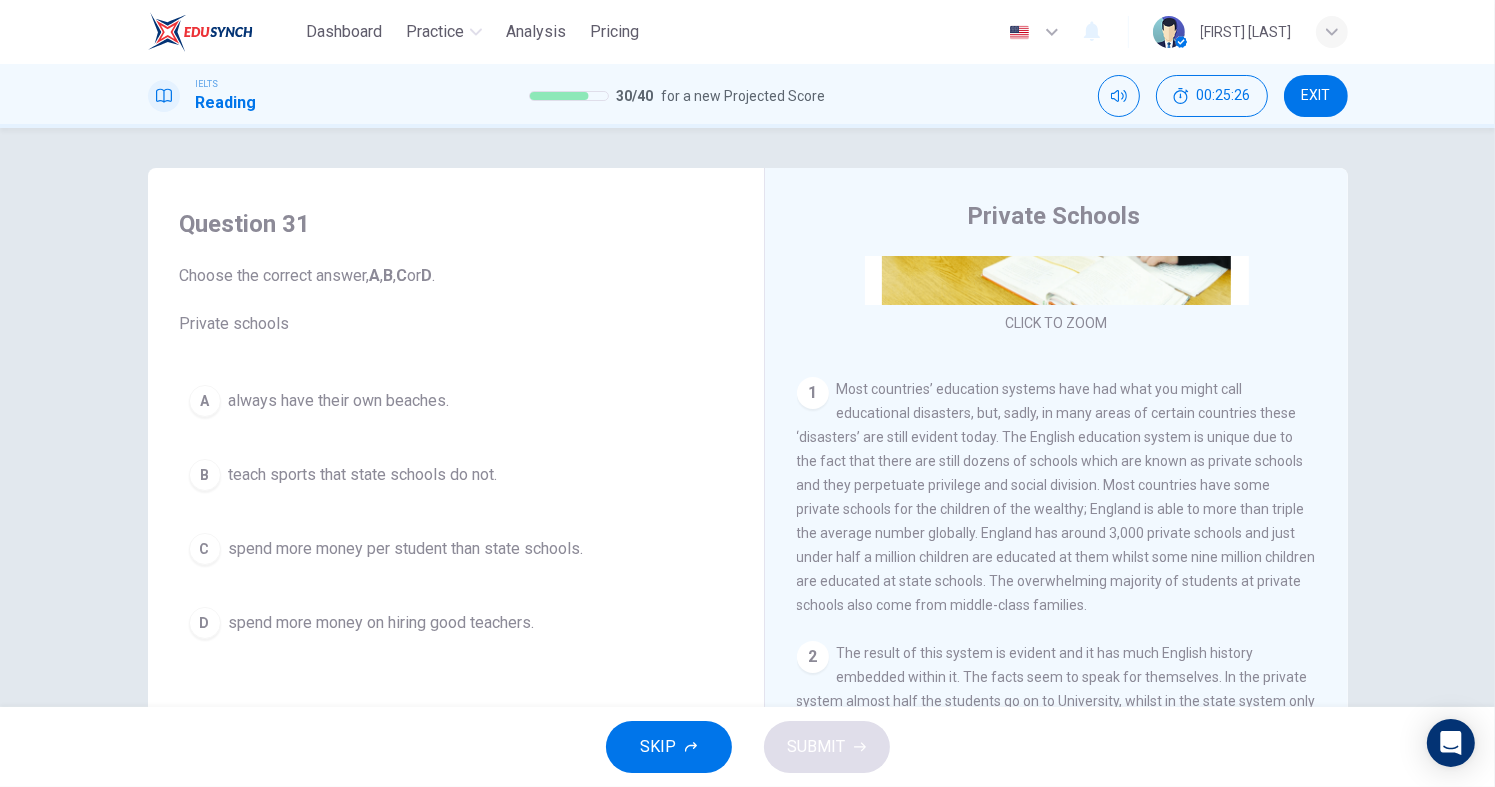 click on "spend more money per student than state schools." at bounding box center (339, 401) 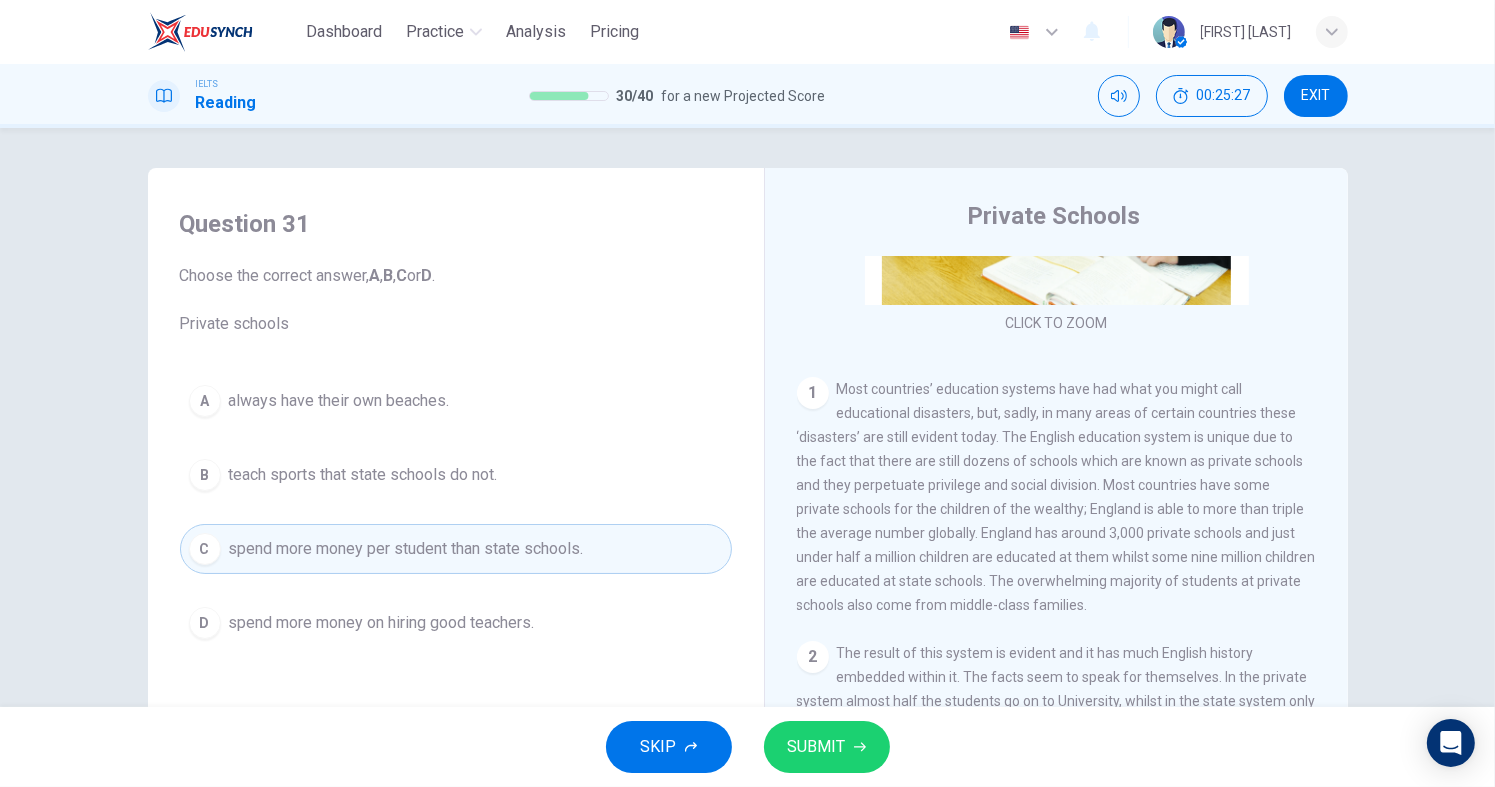 click on "D spend more money on hiring good teachers." at bounding box center (456, 623) 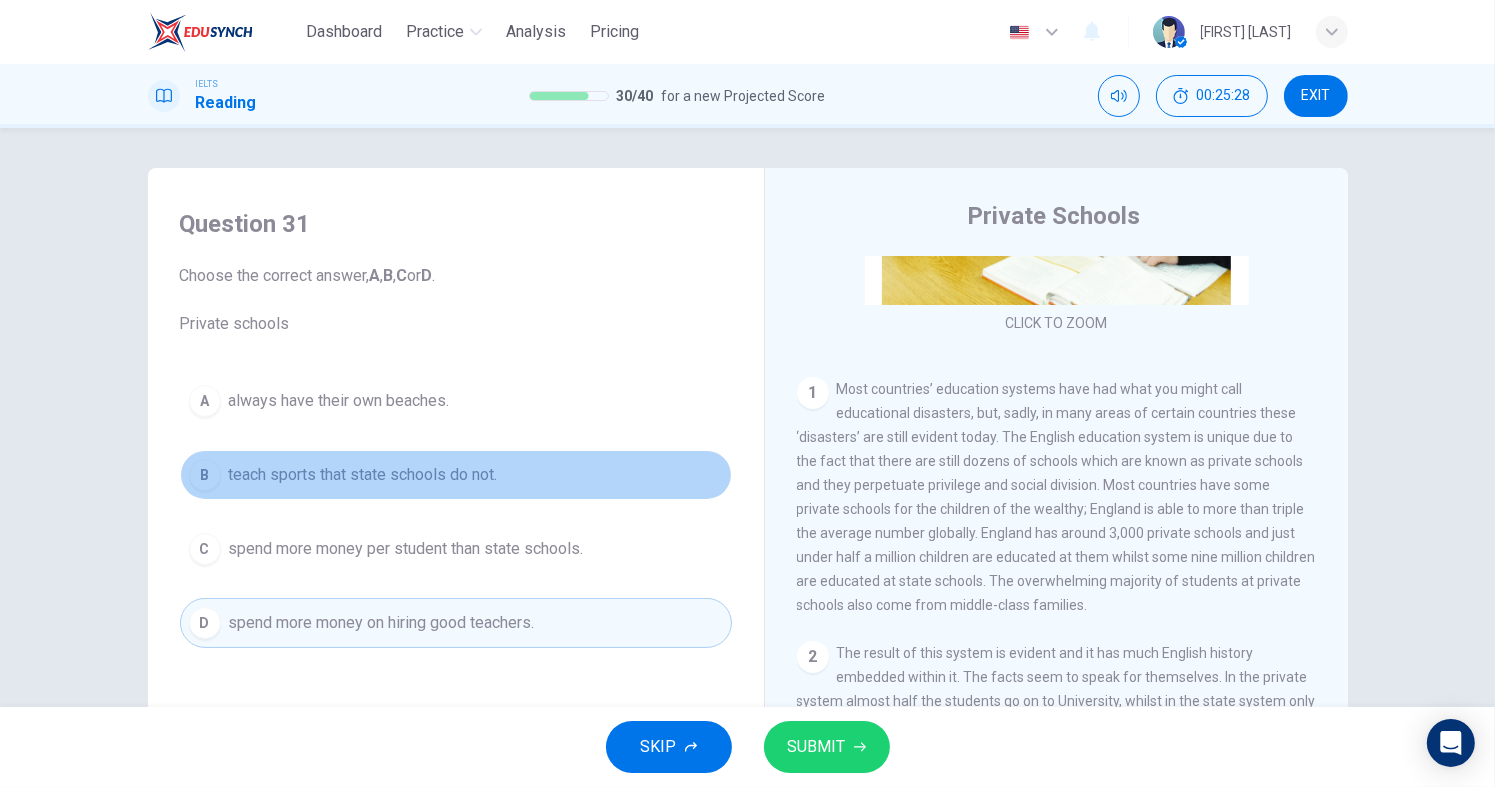 click on "B teach sports that state schools do not." at bounding box center (456, 475) 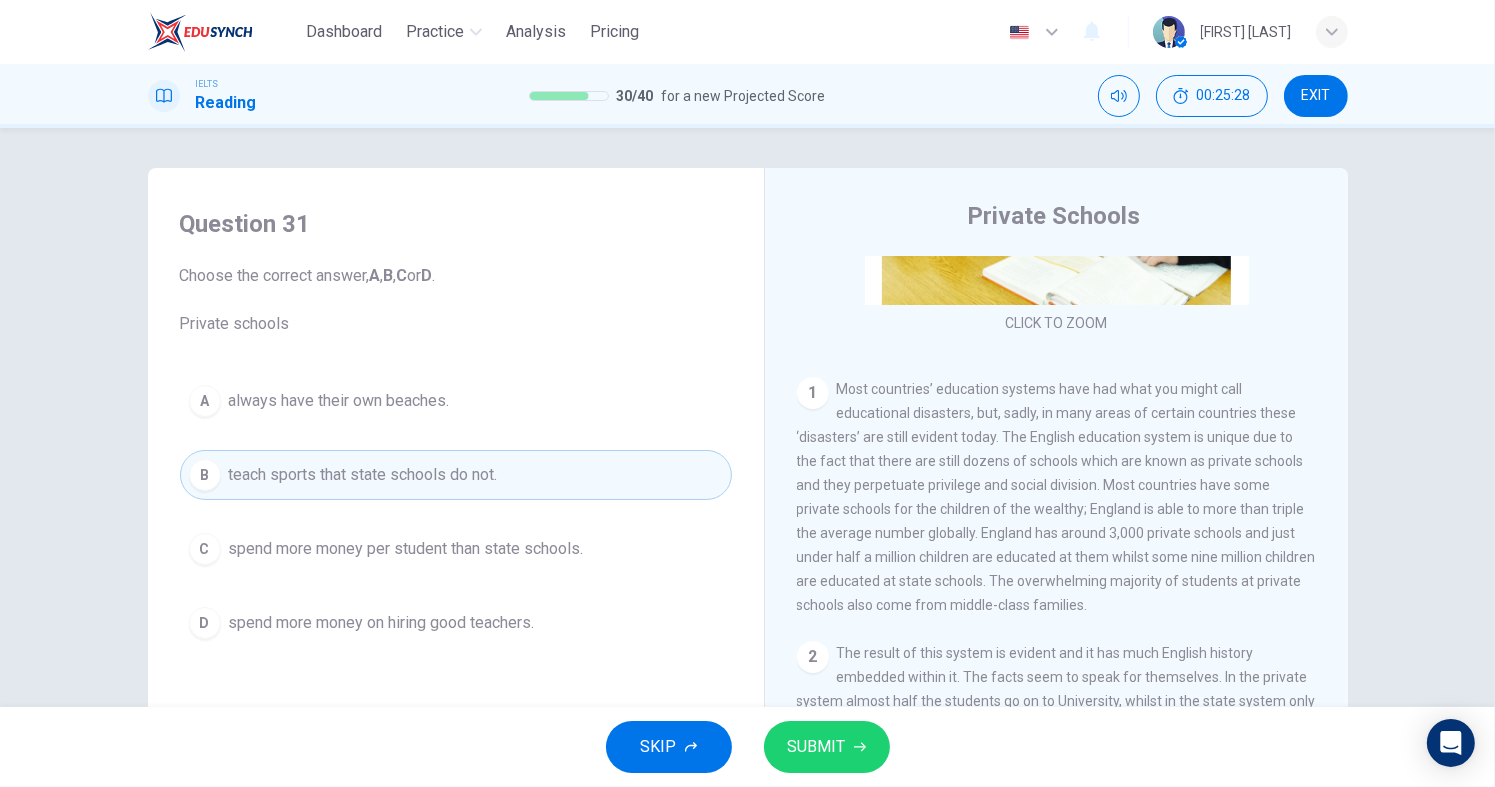 click on "A always have their own beaches. B teach sports that state schools do not. C spend more money per student than state schools. D spend more money on hiring good teachers." at bounding box center [456, 512] 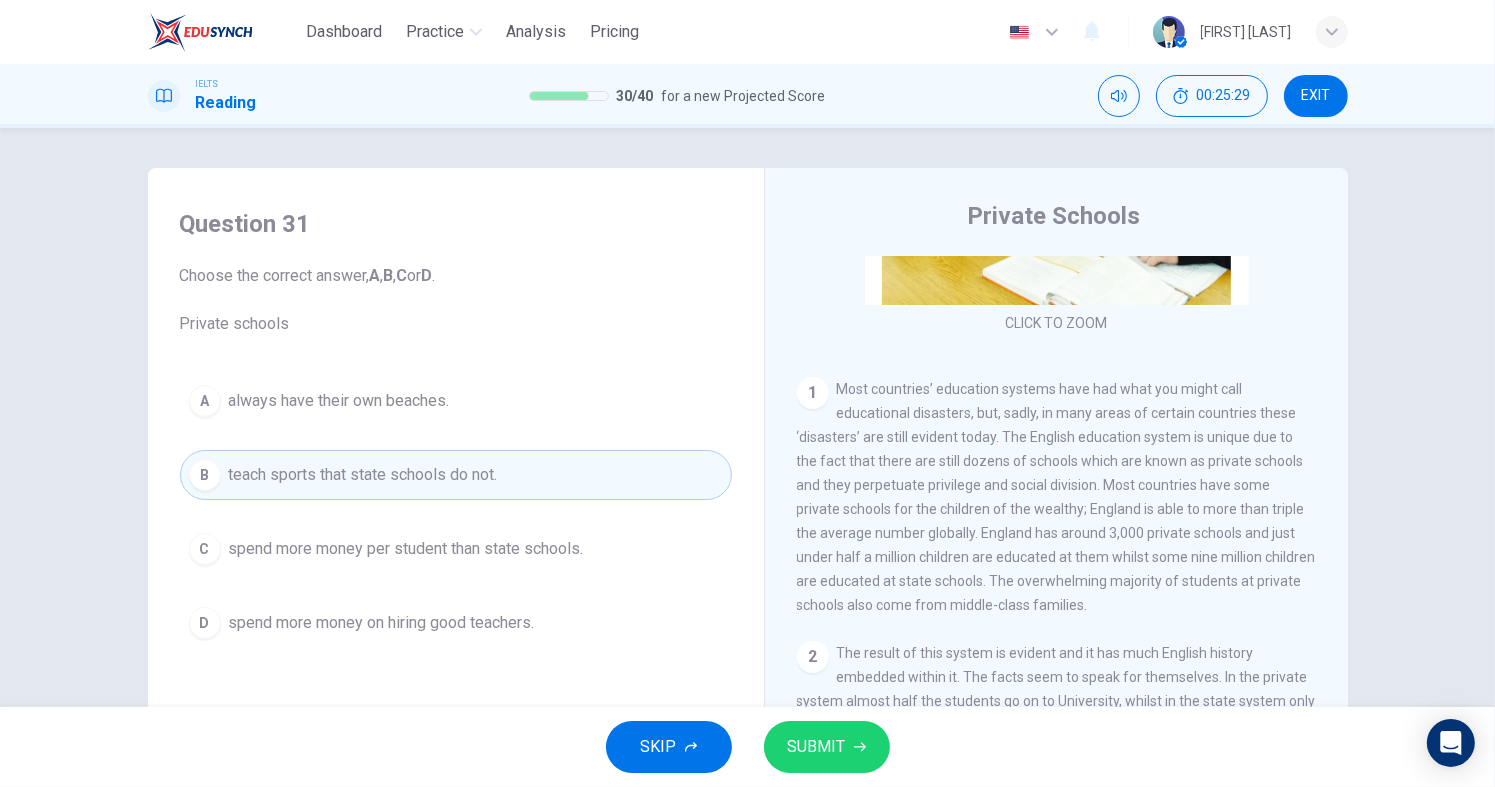 click on "C spend more money per student than state schools." at bounding box center [456, 549] 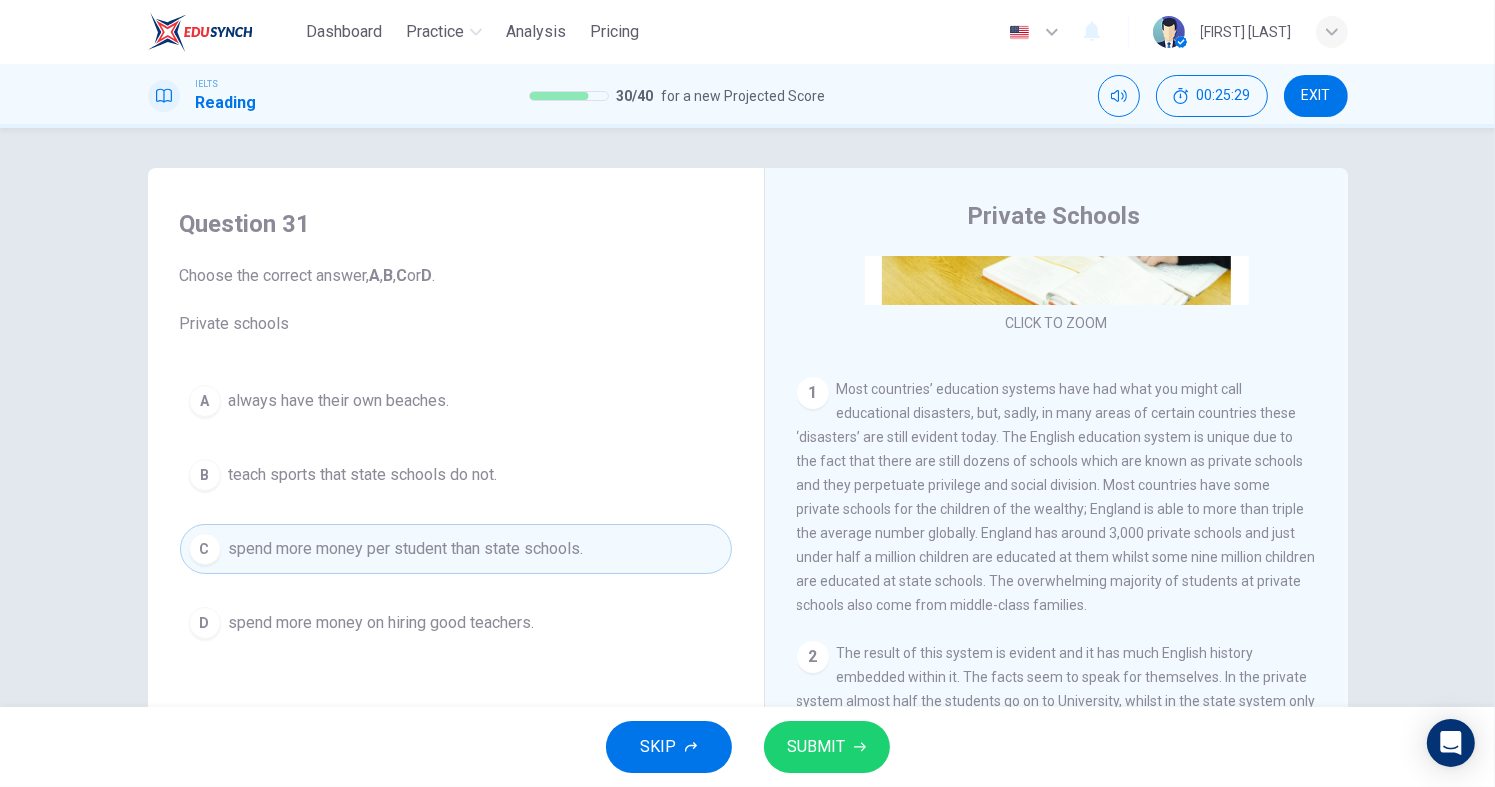 click on "SUBMIT" at bounding box center [827, 747] 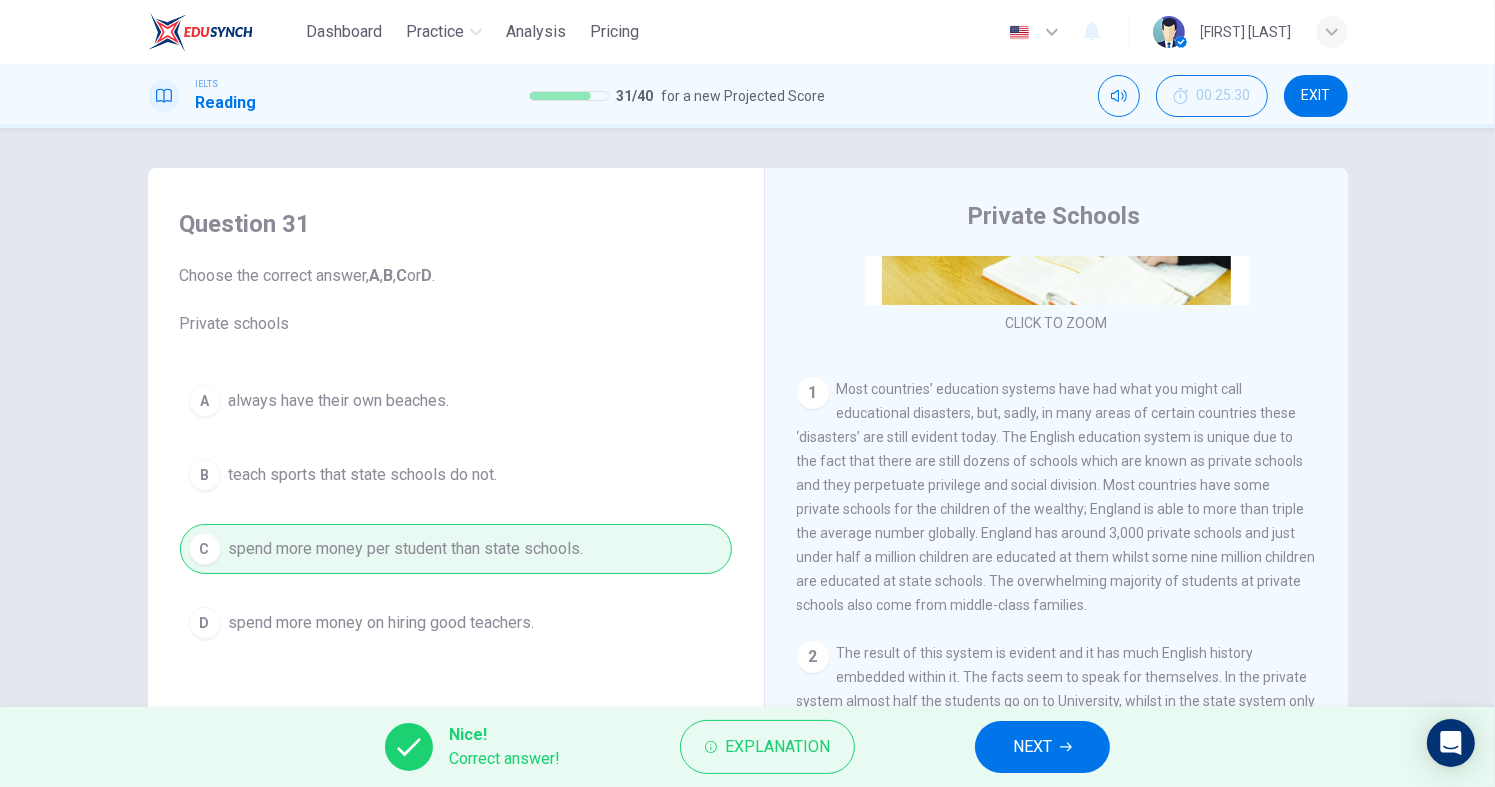 click on "NEXT" at bounding box center [1032, 747] 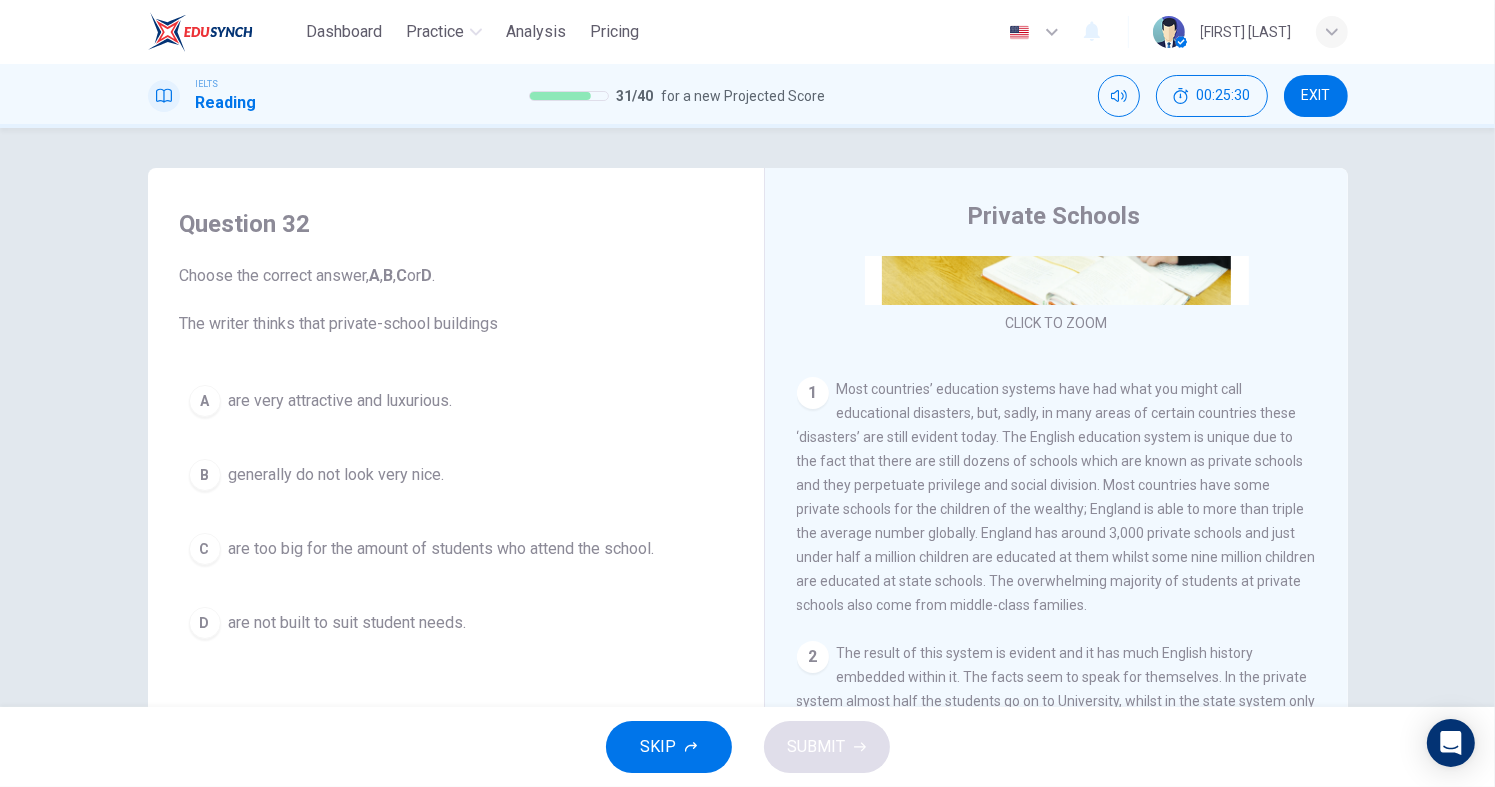 click on "B generally do not look very nice." at bounding box center [456, 475] 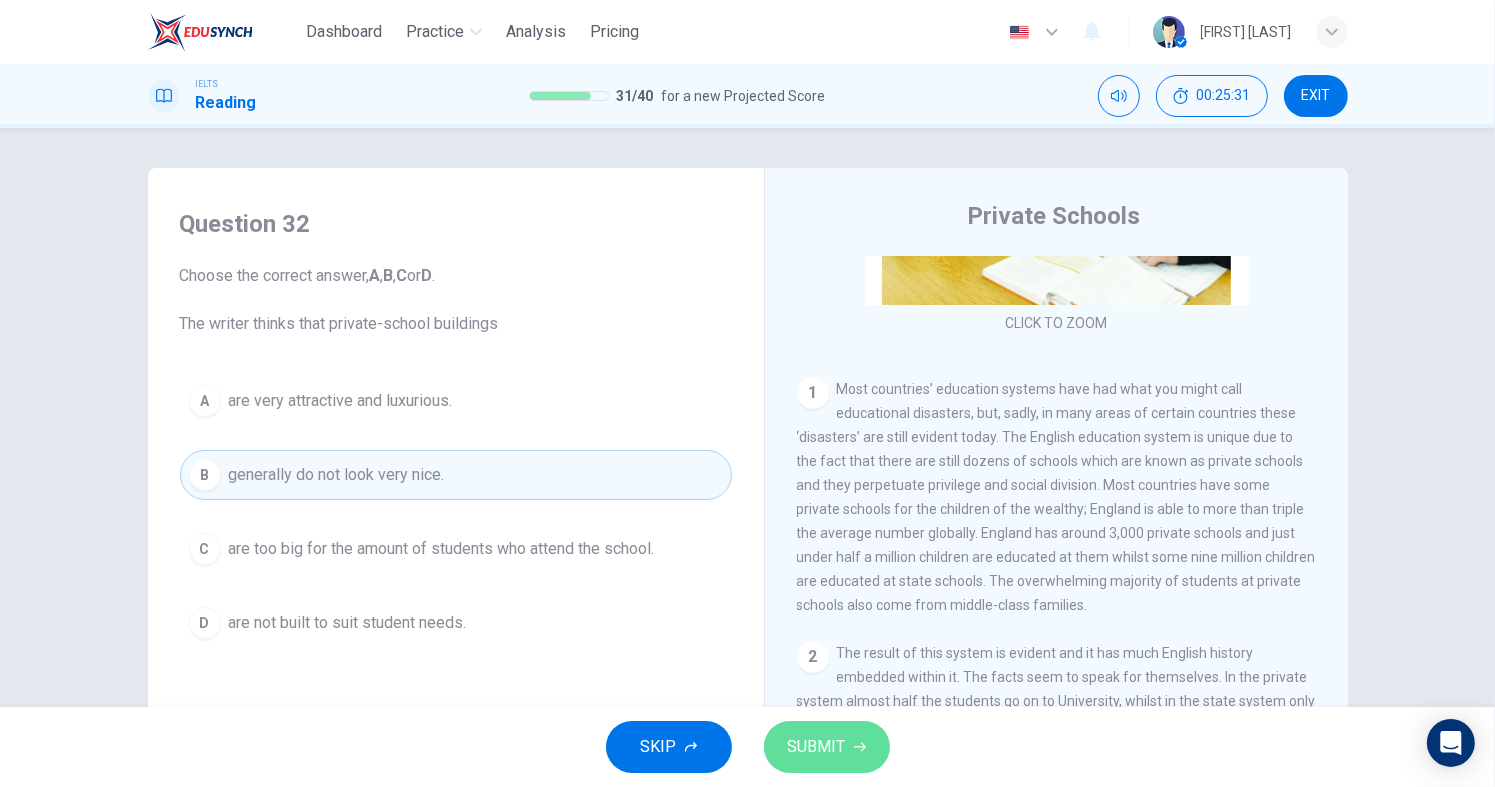 click on "SUBMIT" at bounding box center (827, 747) 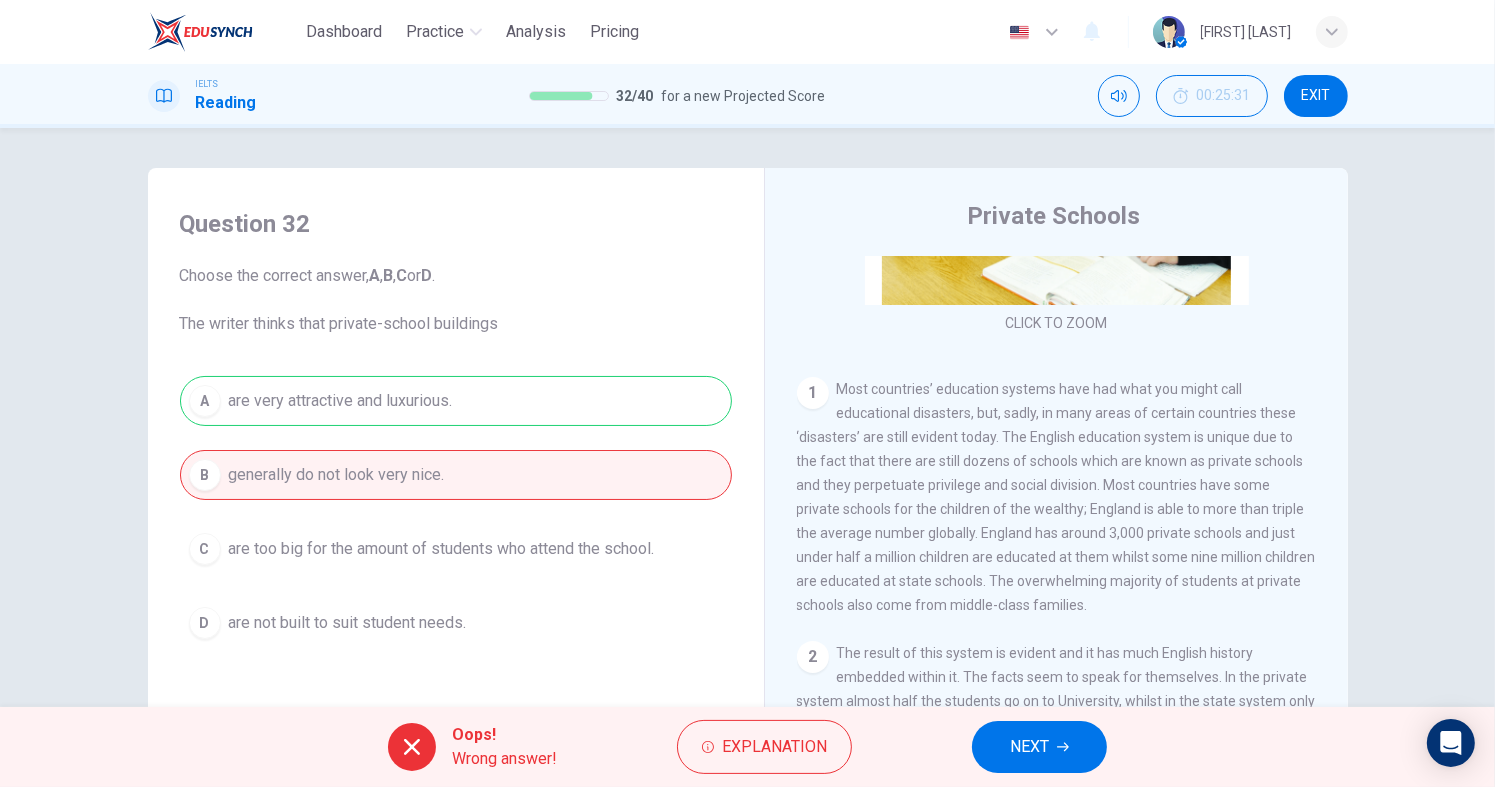 click on "NEXT" at bounding box center [1039, 747] 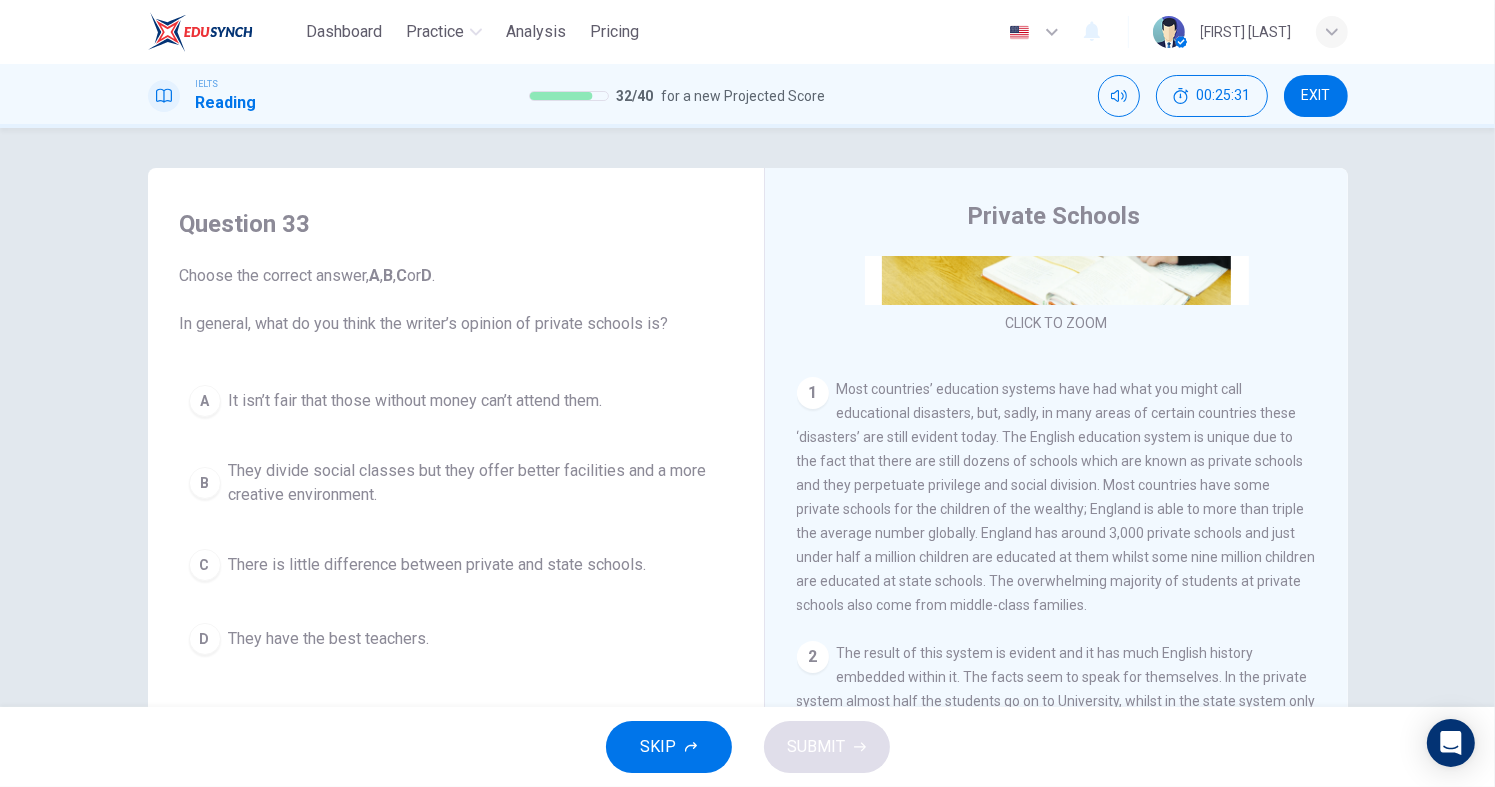 click on "They divide social classes but they offer better facilities and a more
creative environment." at bounding box center (416, 401) 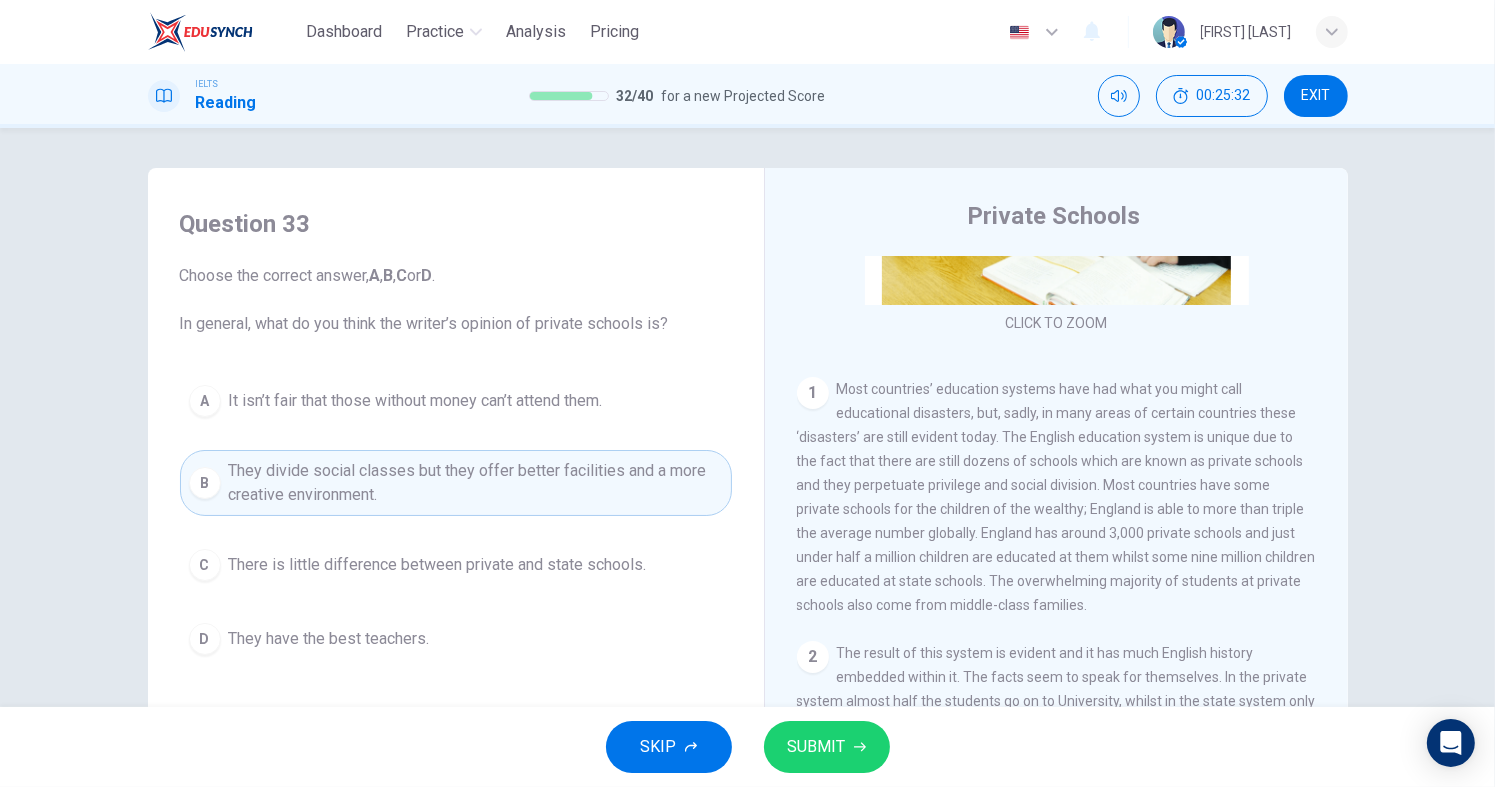 click at bounding box center (860, 747) 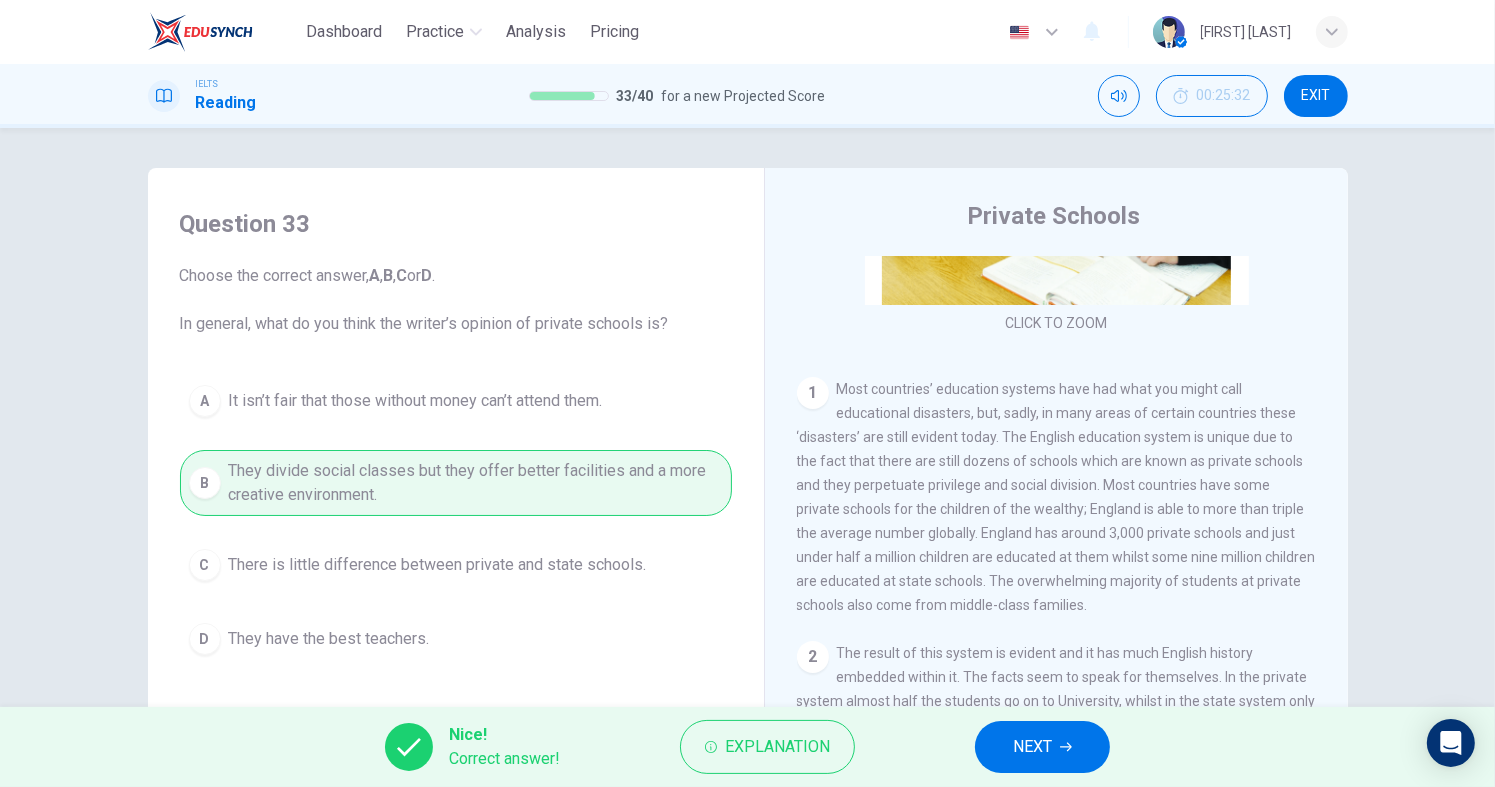 click on "NEXT" at bounding box center [1042, 747] 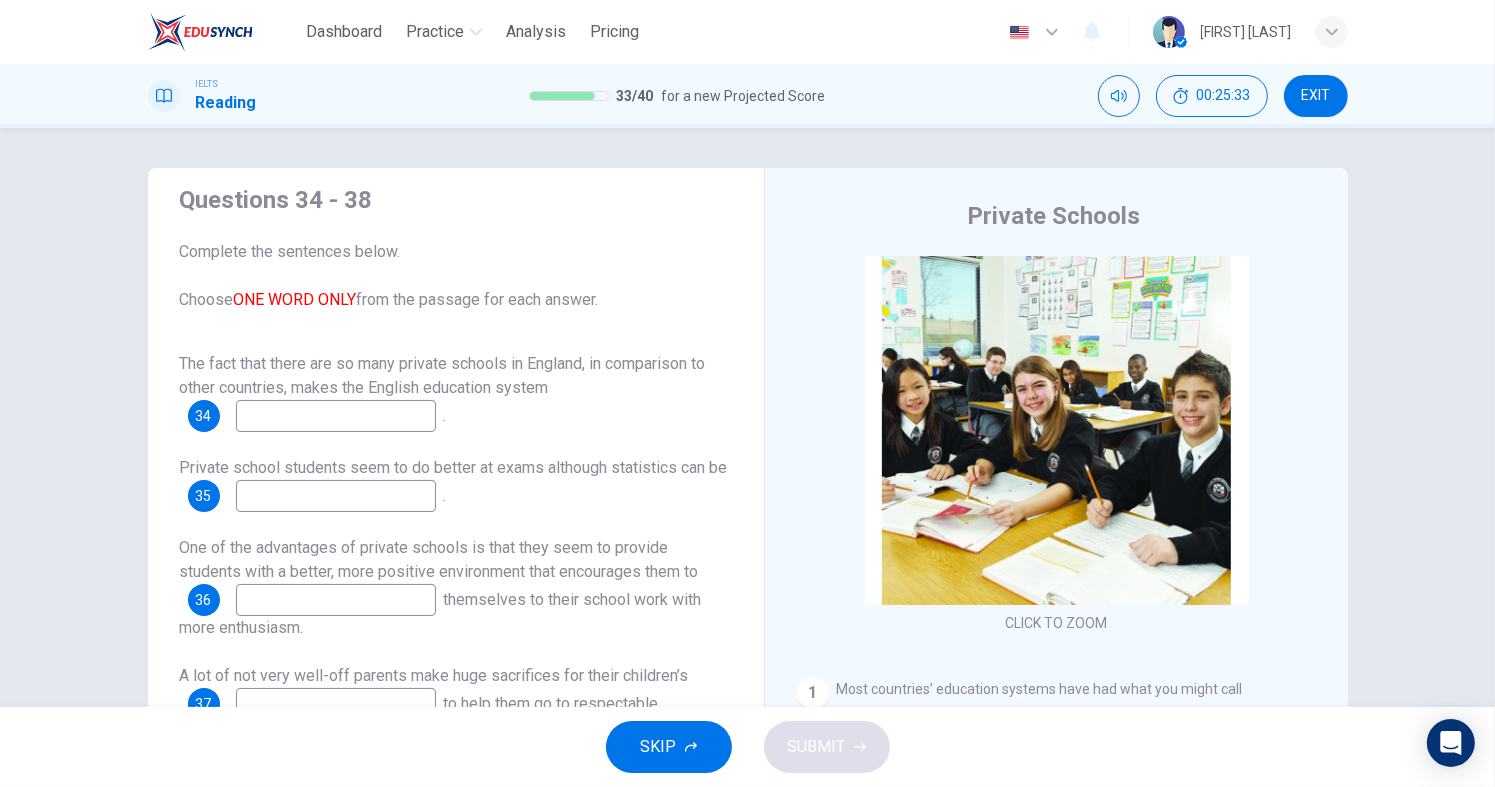 scroll, scrollTop: 24, scrollLeft: 0, axis: vertical 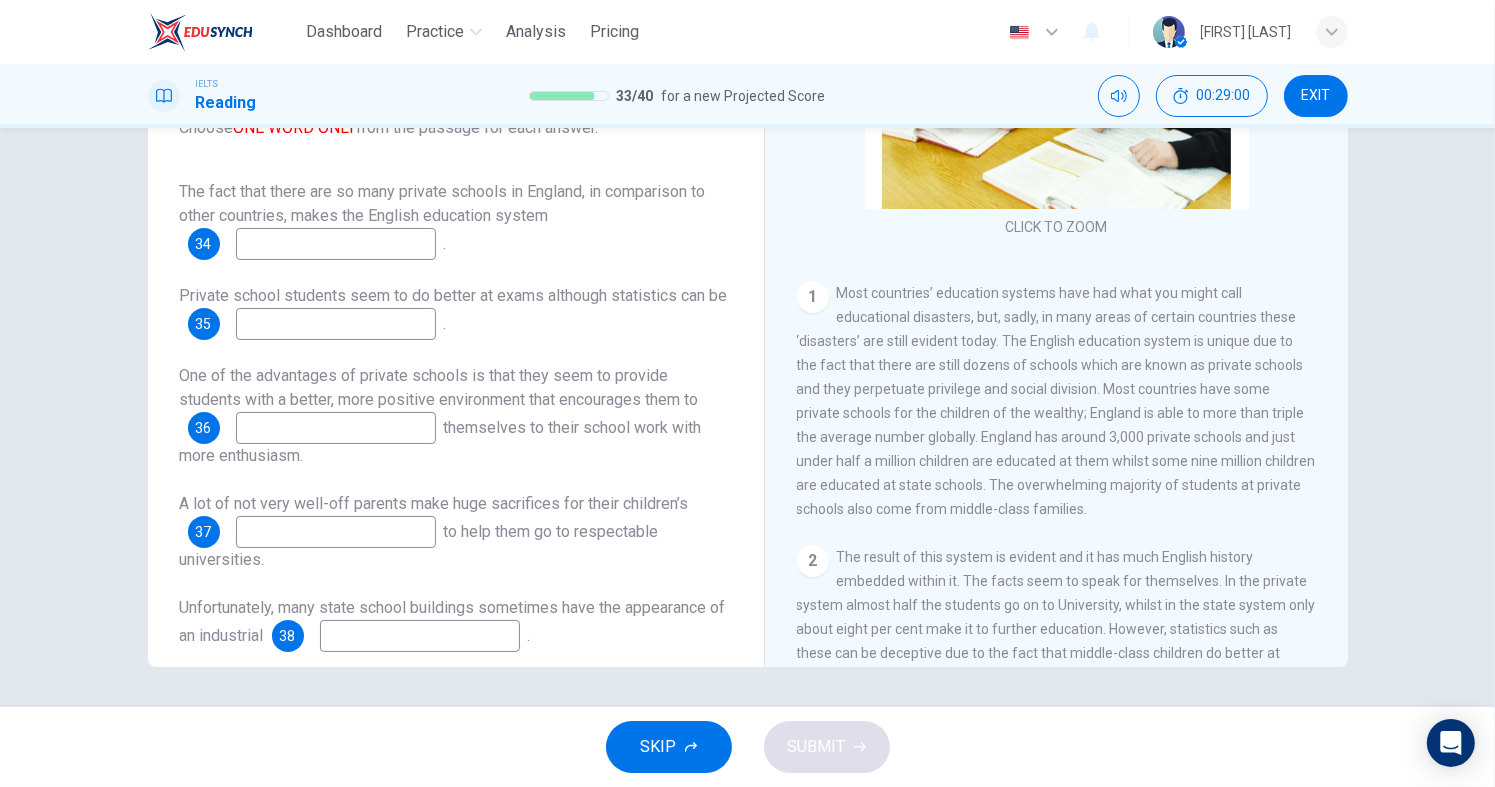click at bounding box center [336, 244] 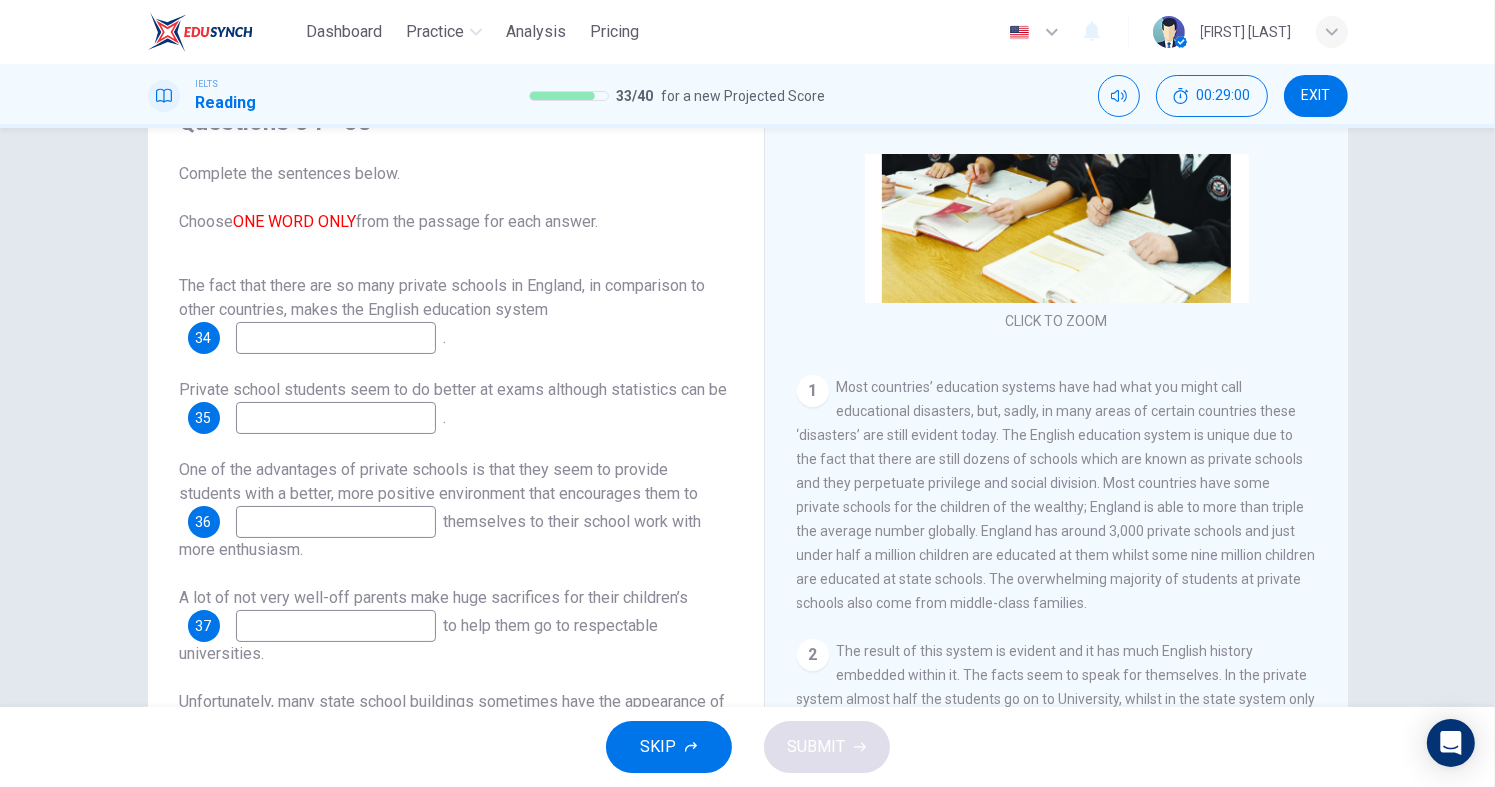 scroll, scrollTop: 96, scrollLeft: 0, axis: vertical 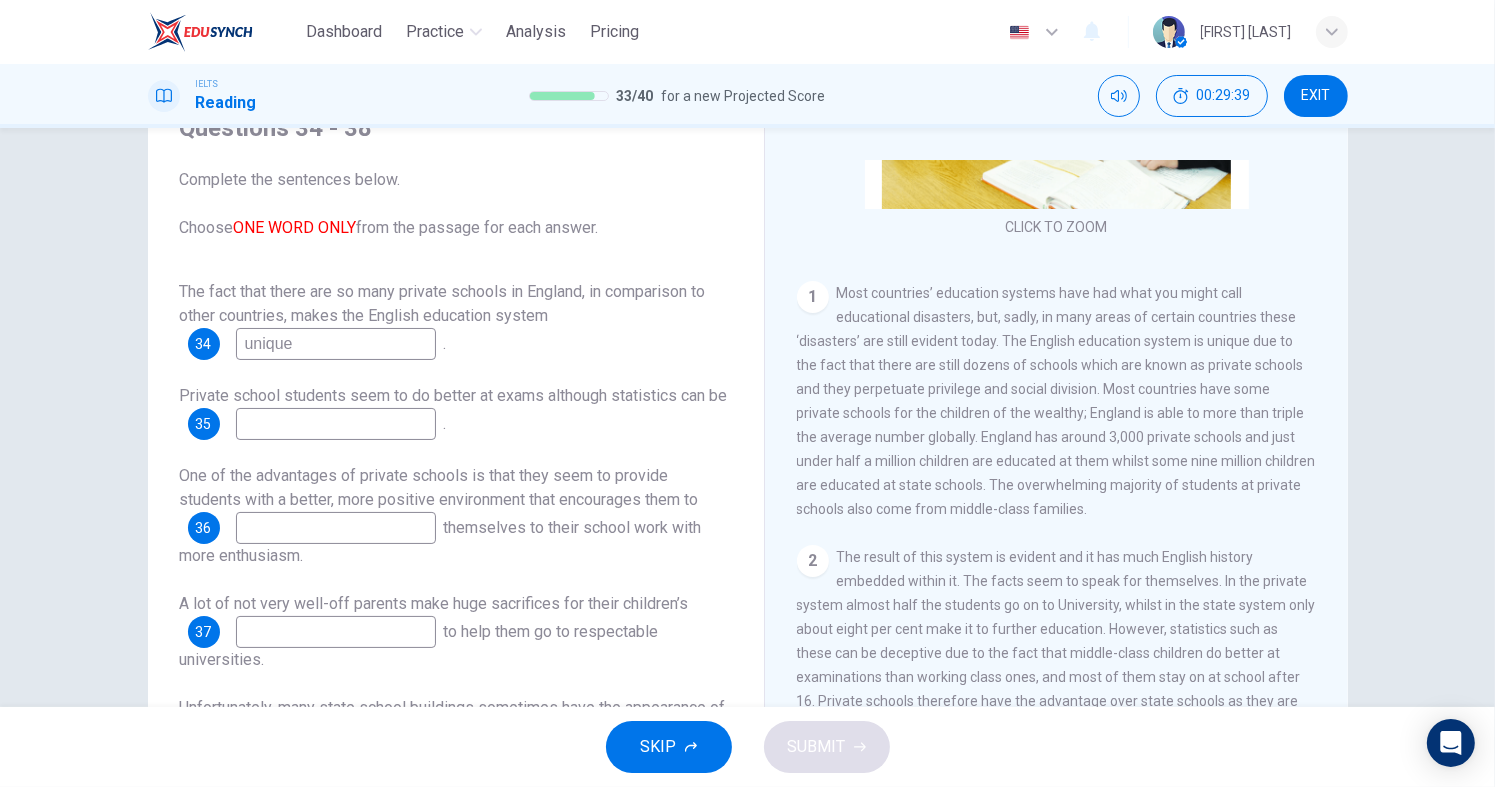 type on "unique" 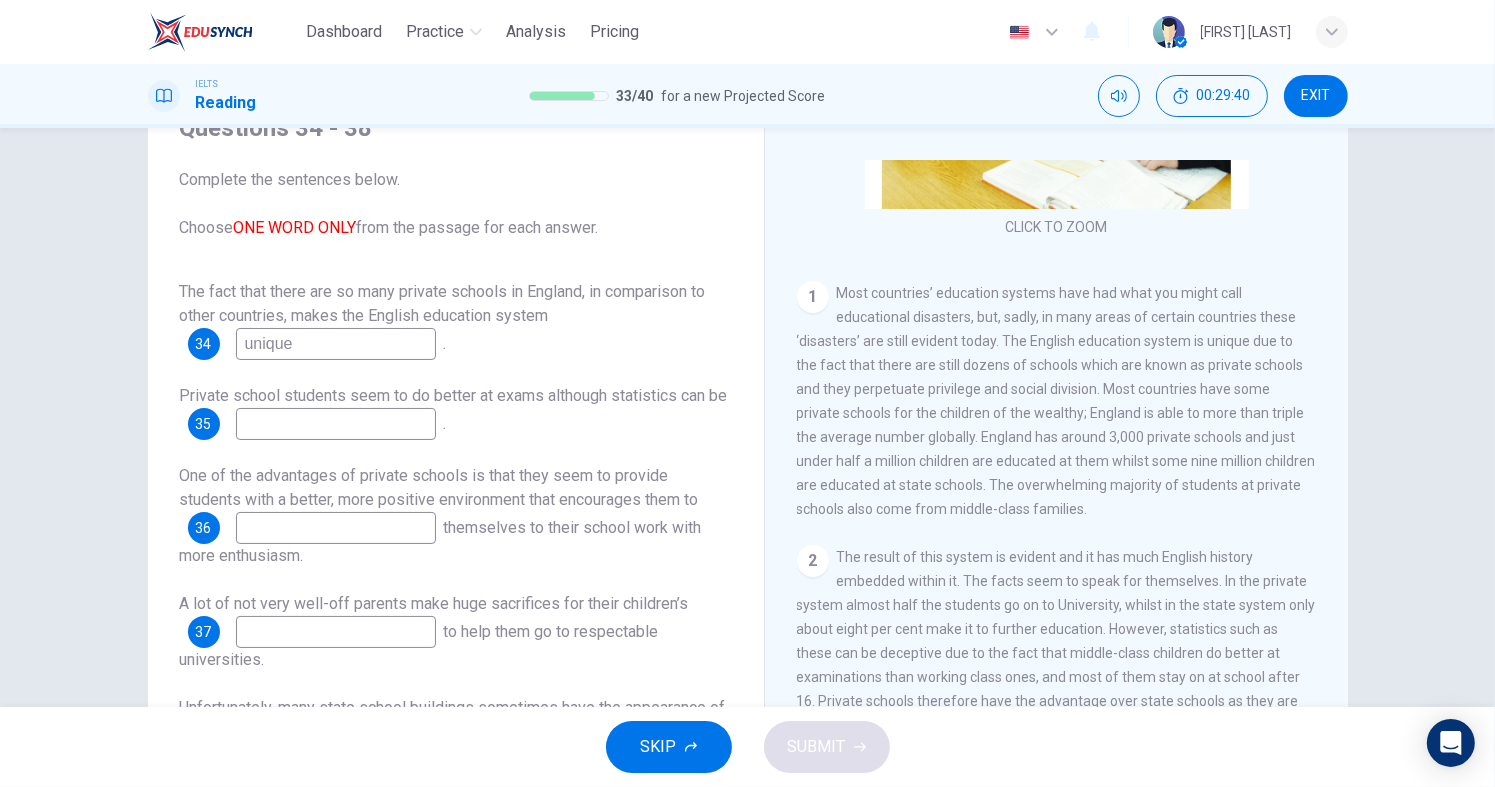 click at bounding box center (336, 344) 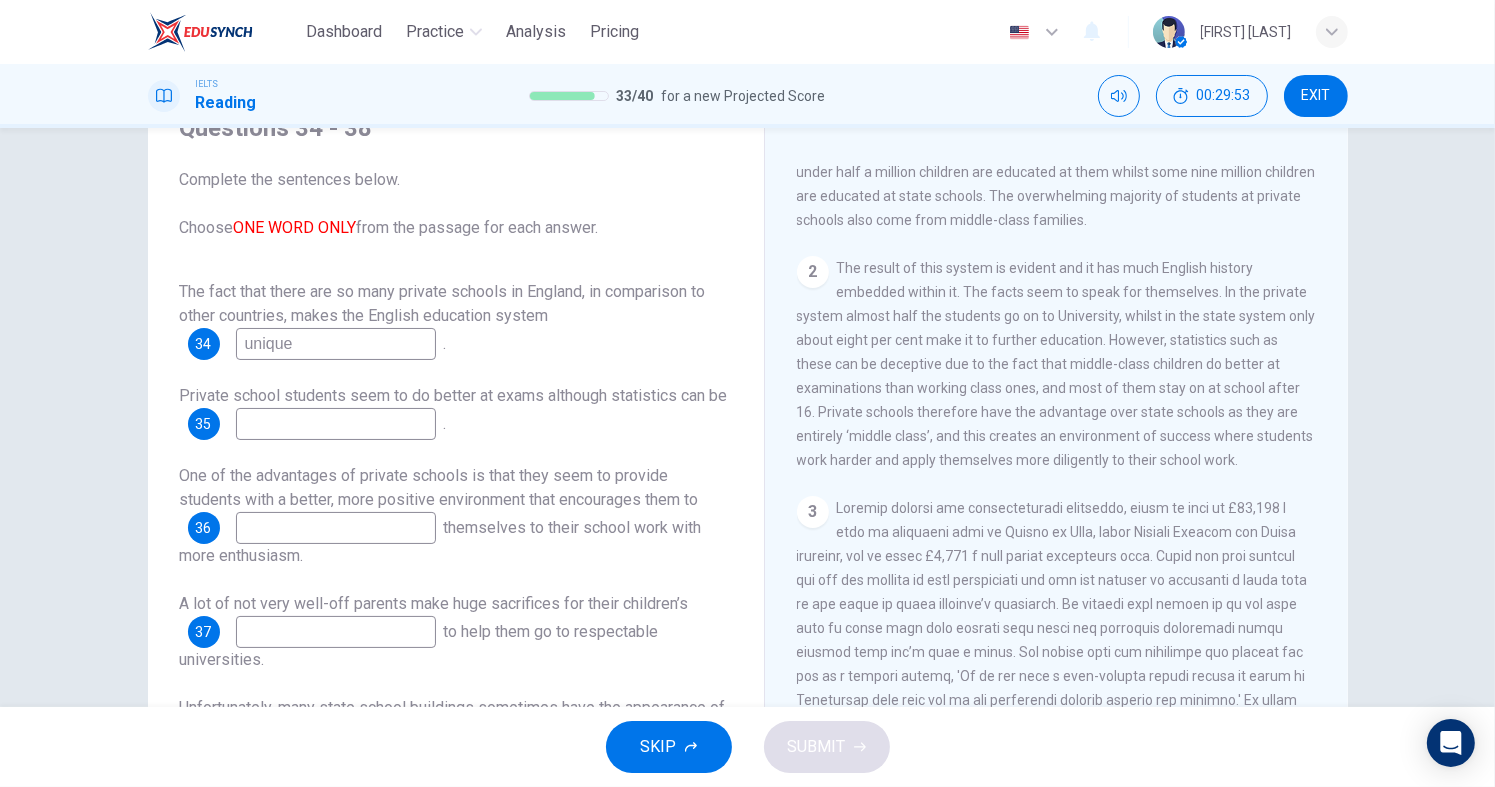 scroll, scrollTop: 600, scrollLeft: 0, axis: vertical 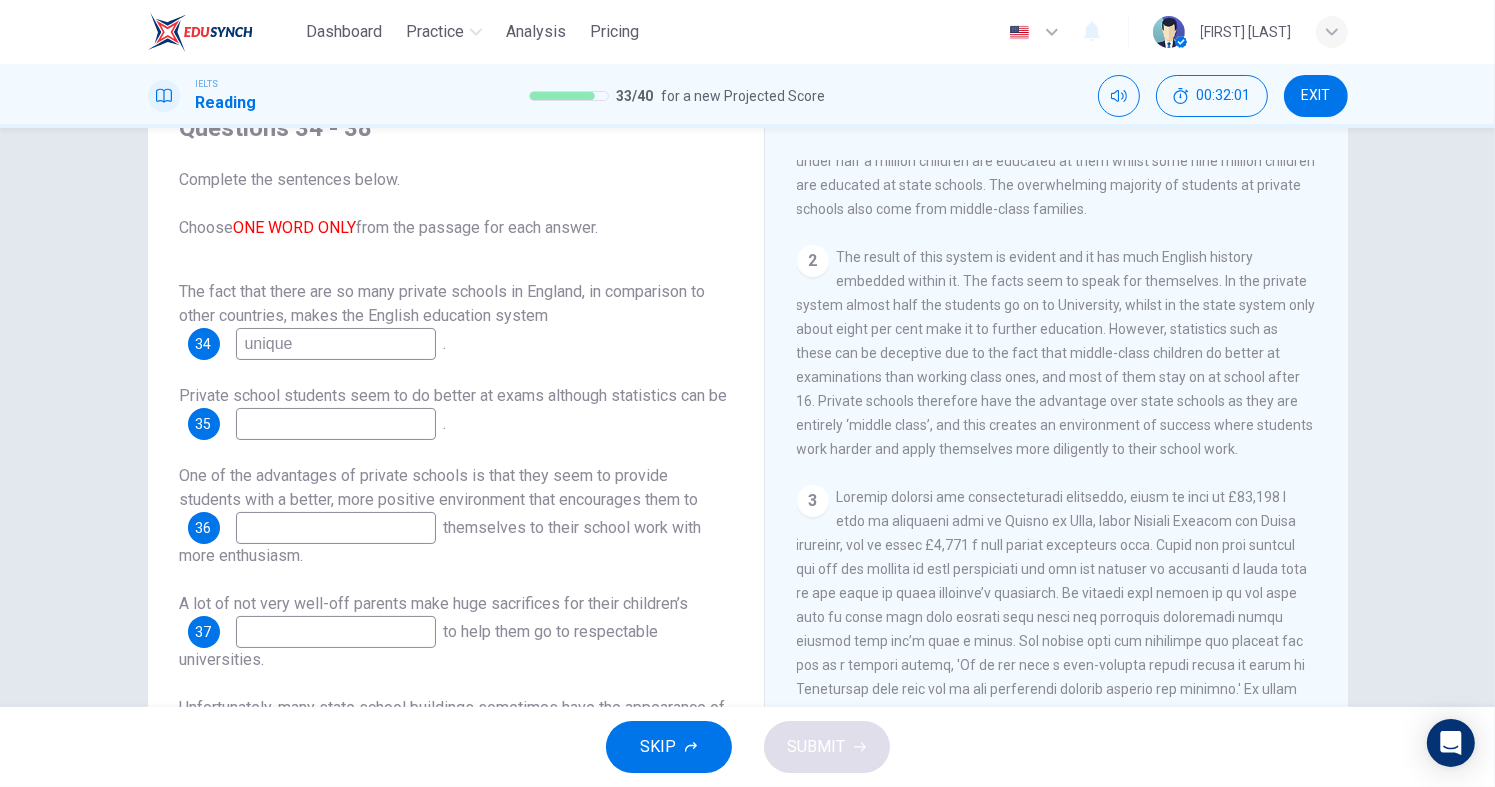 click at bounding box center (336, 344) 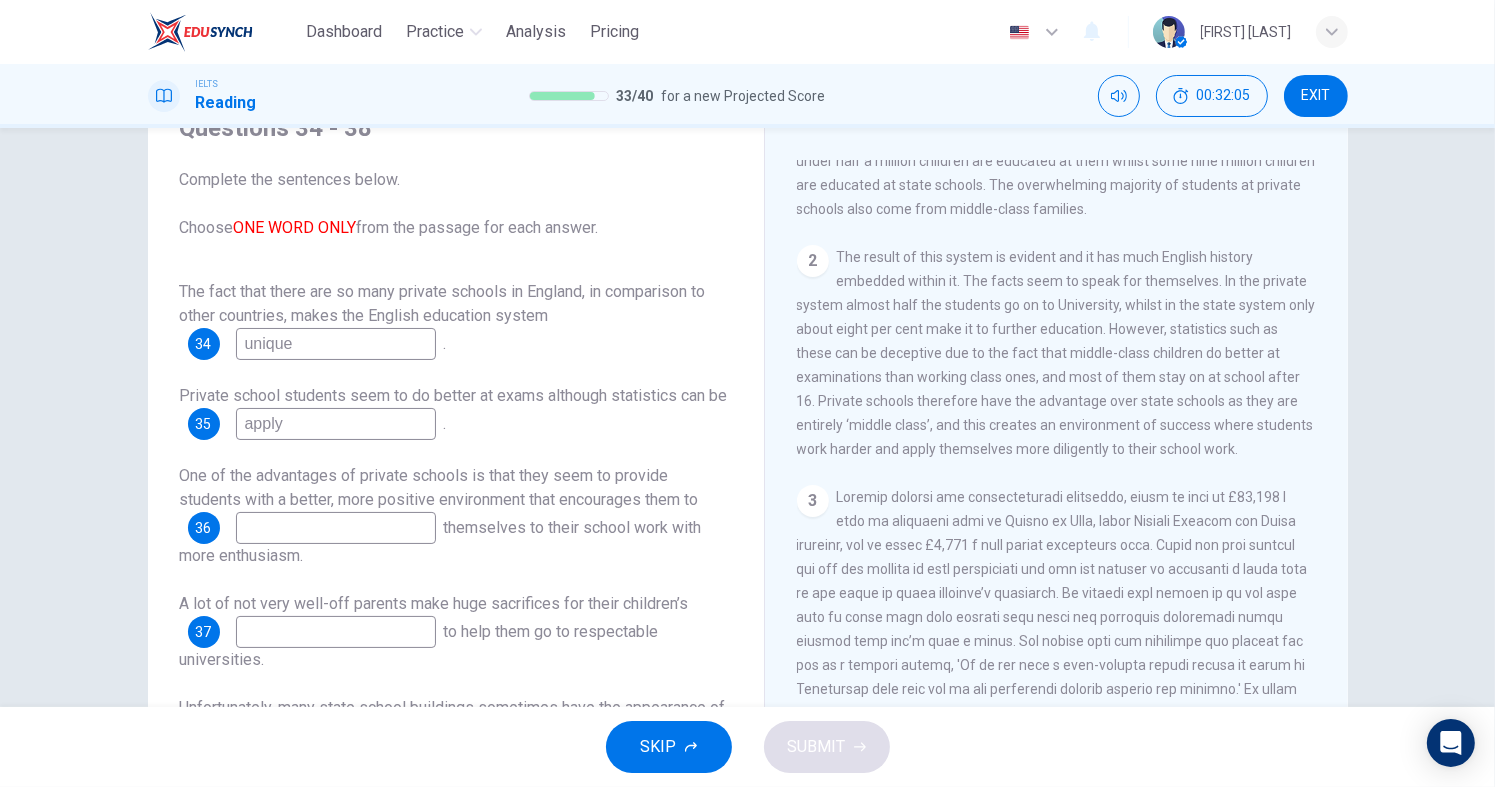 type on "apply" 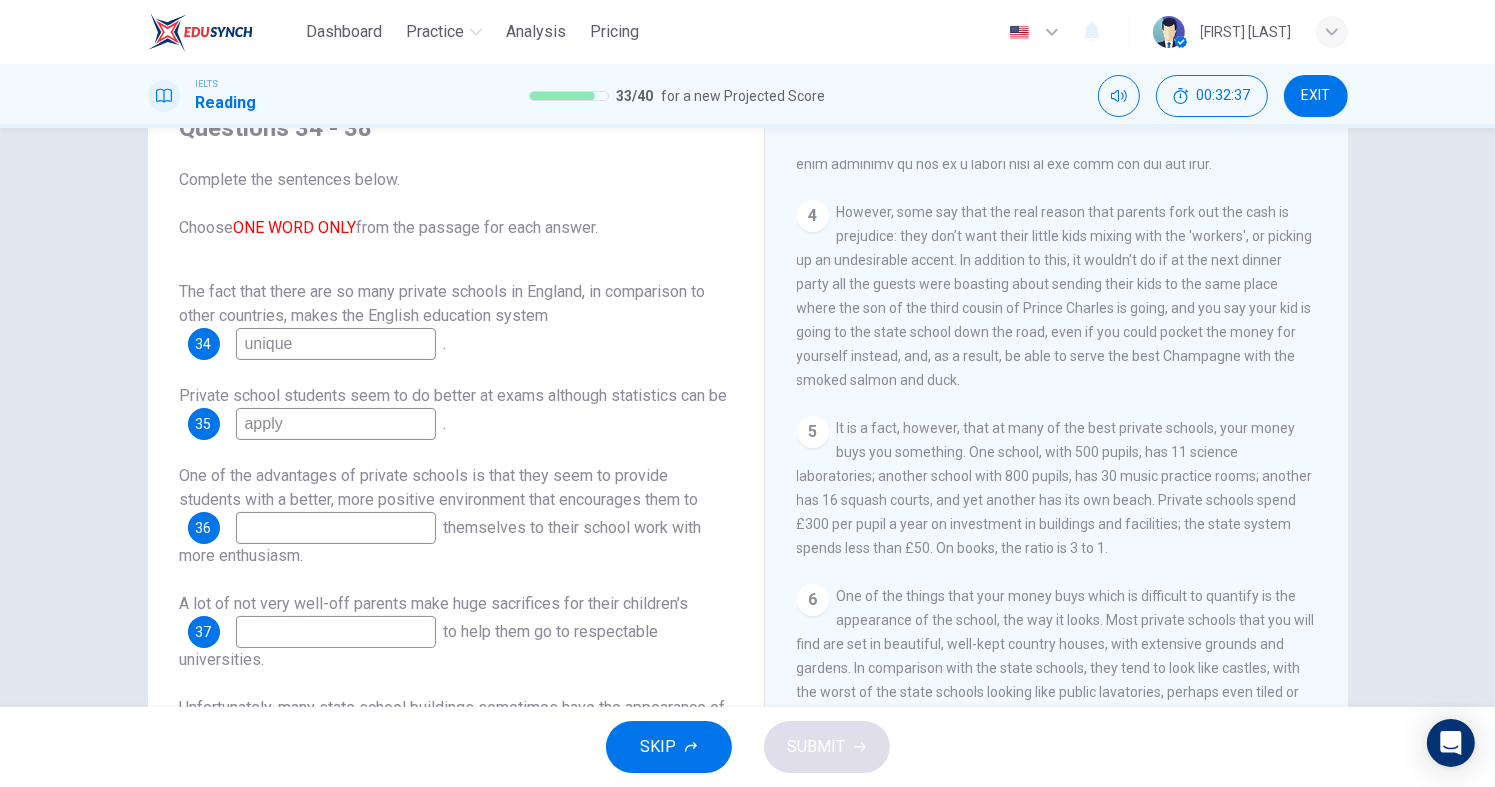 scroll, scrollTop: 1272, scrollLeft: 0, axis: vertical 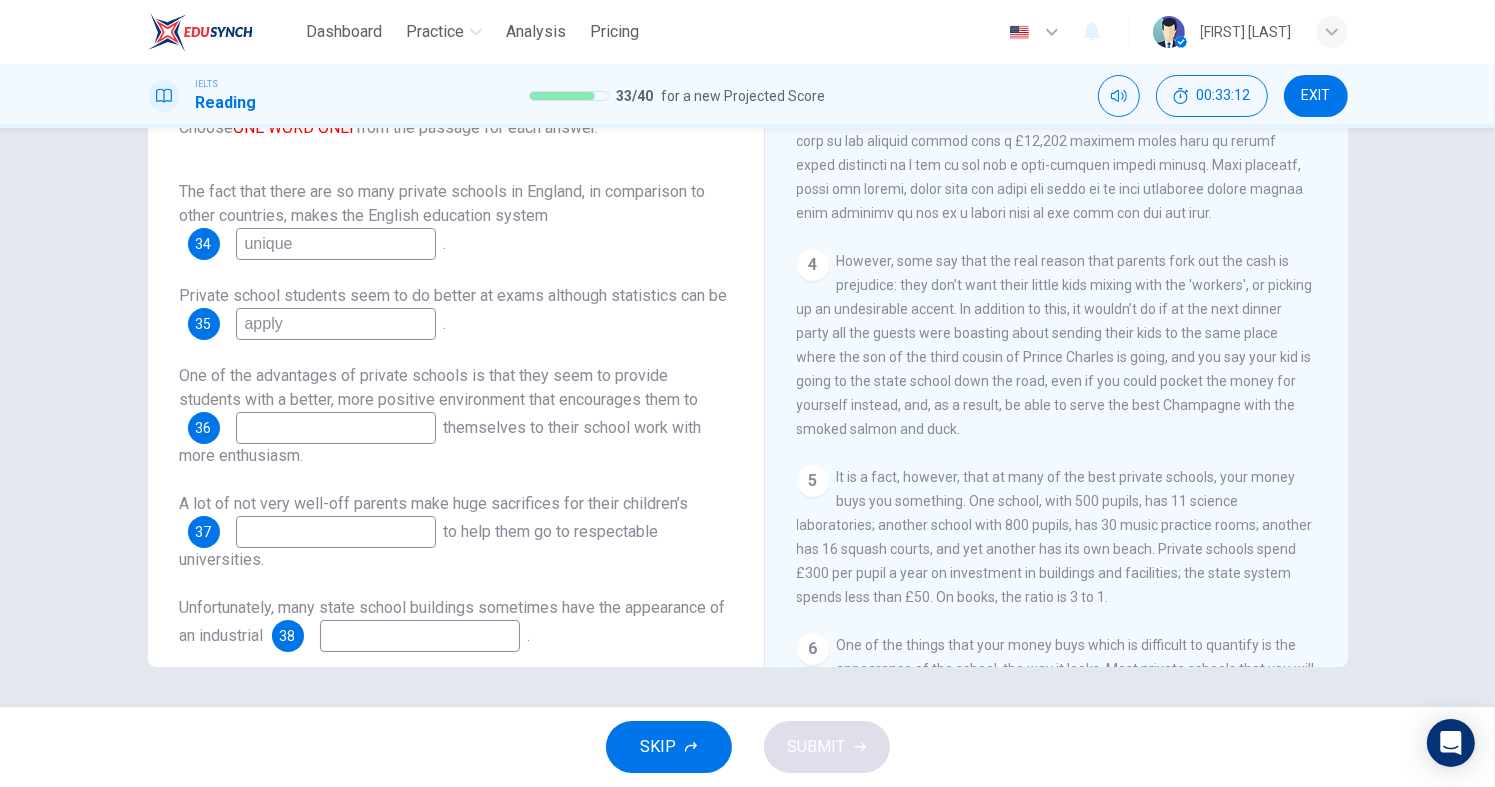 click at bounding box center [336, 244] 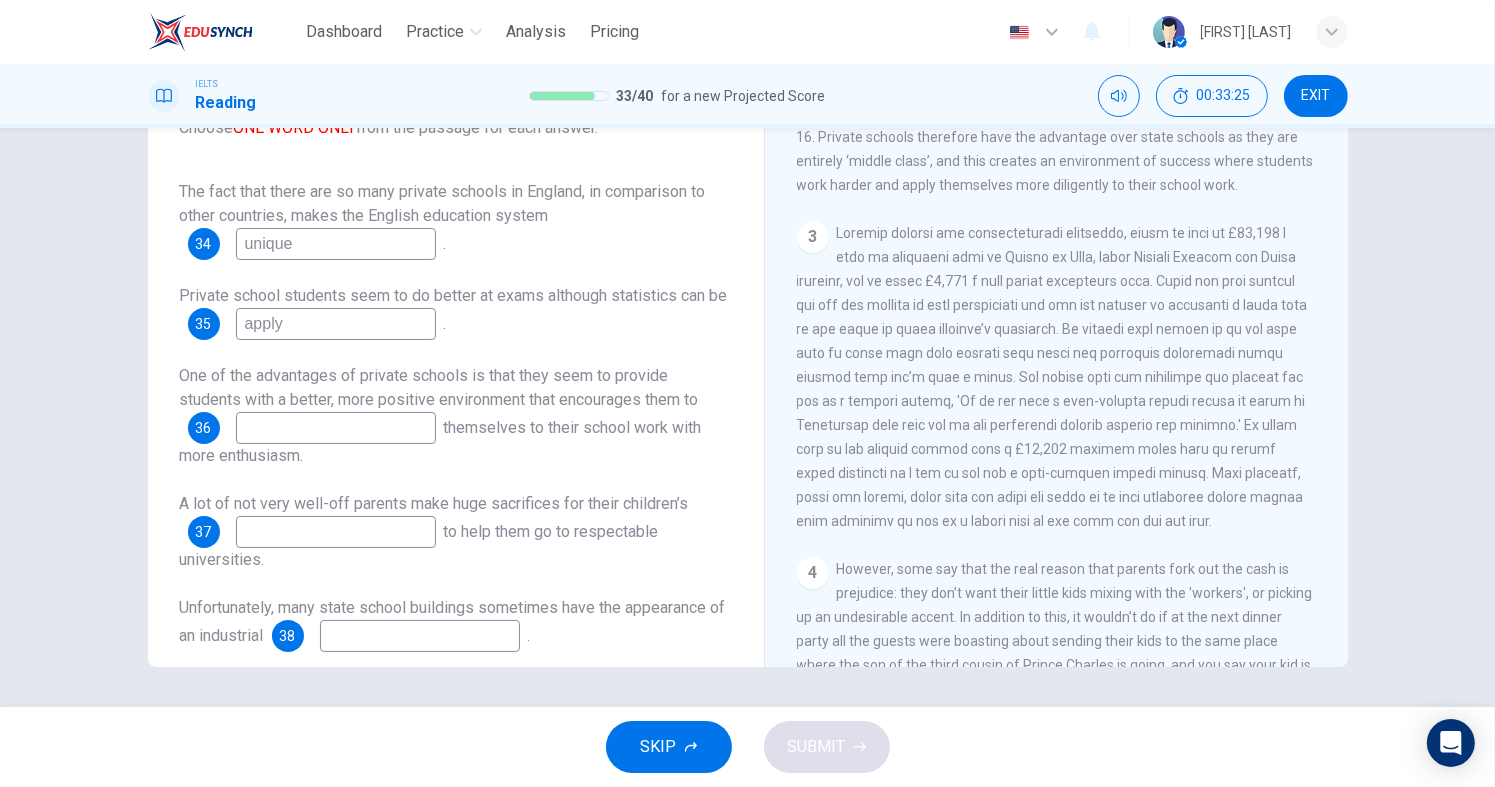 scroll, scrollTop: 743, scrollLeft: 0, axis: vertical 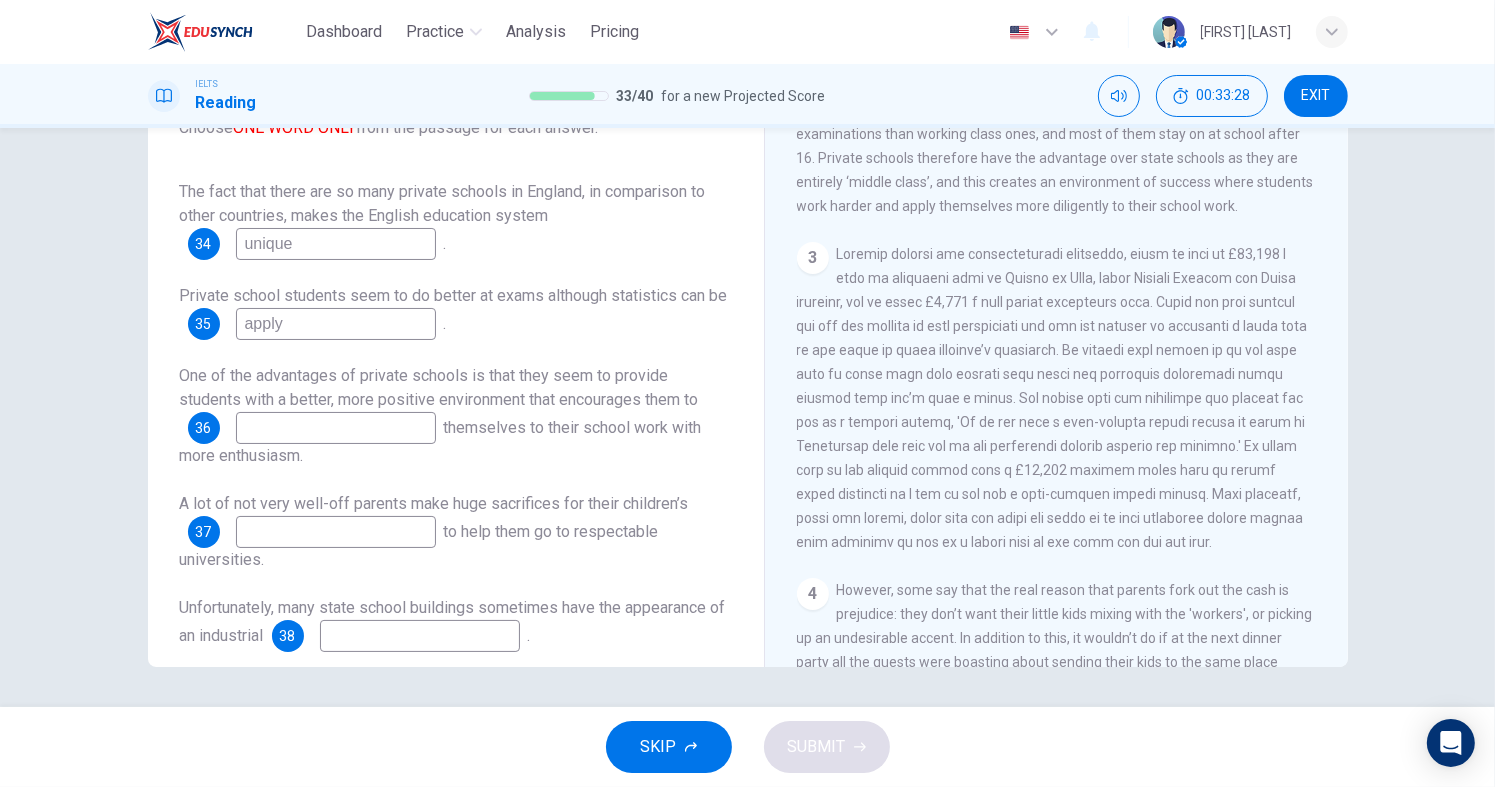 click at bounding box center (336, 244) 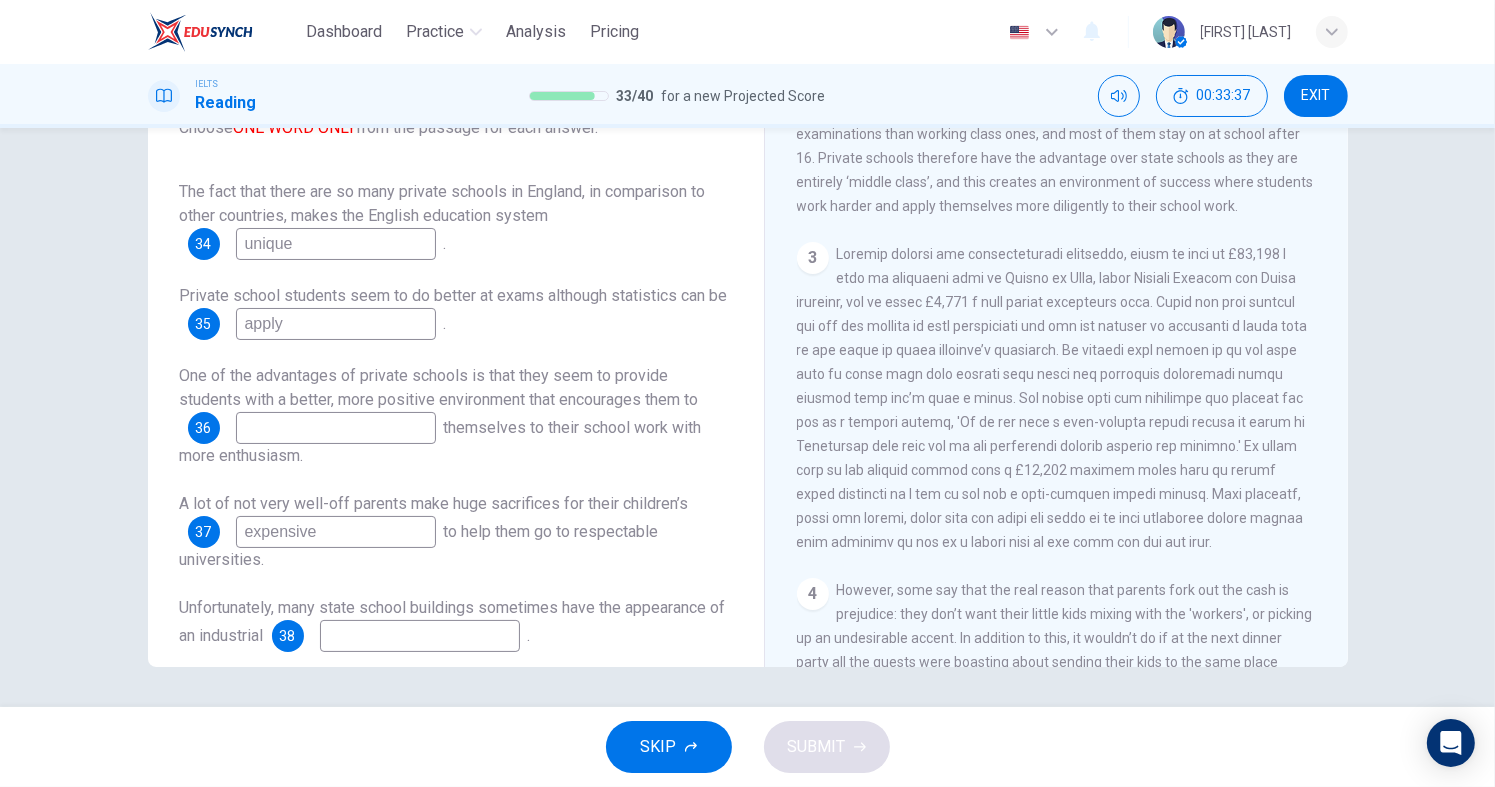 type on "expensive" 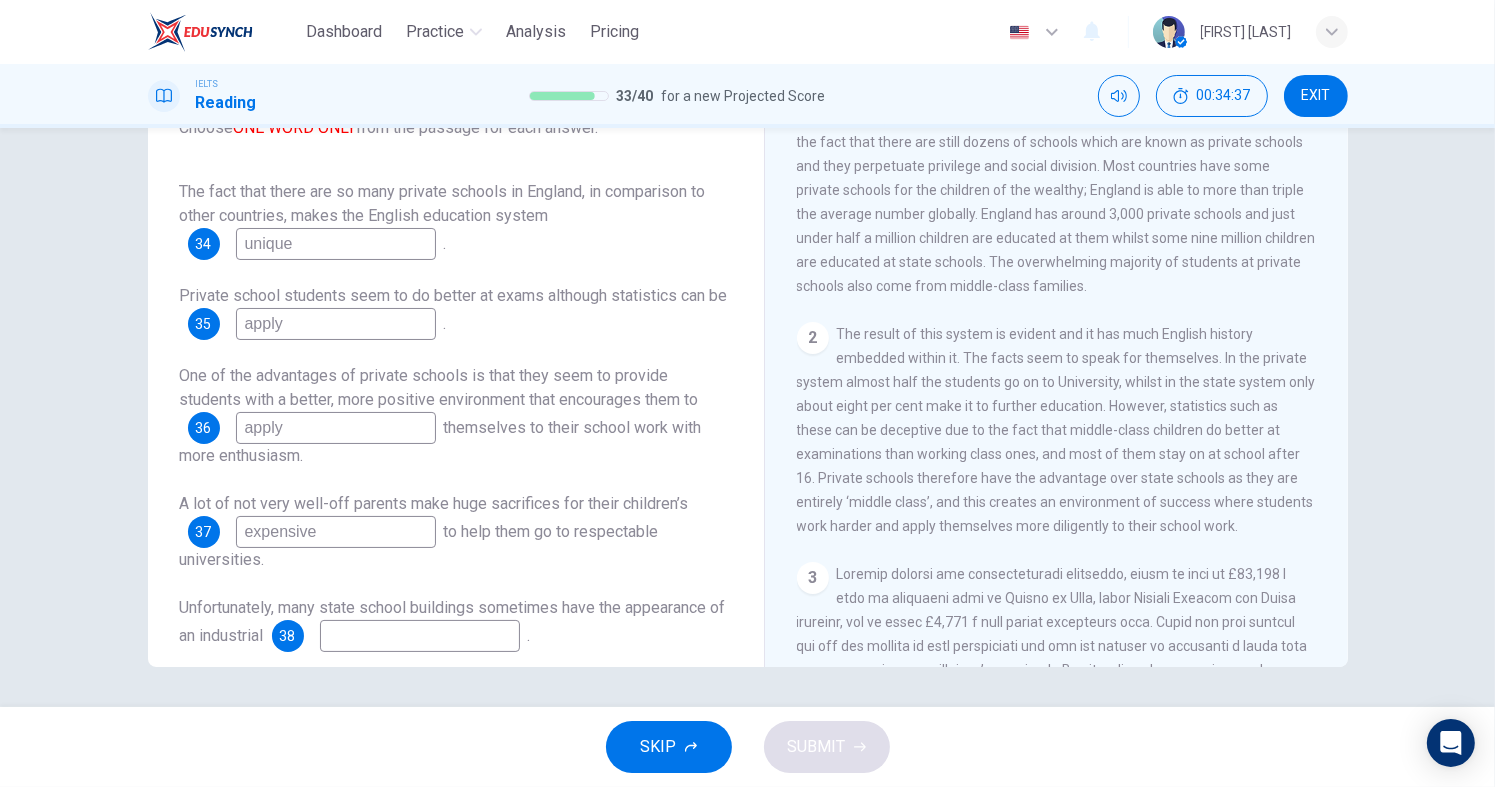 scroll, scrollTop: 424, scrollLeft: 0, axis: vertical 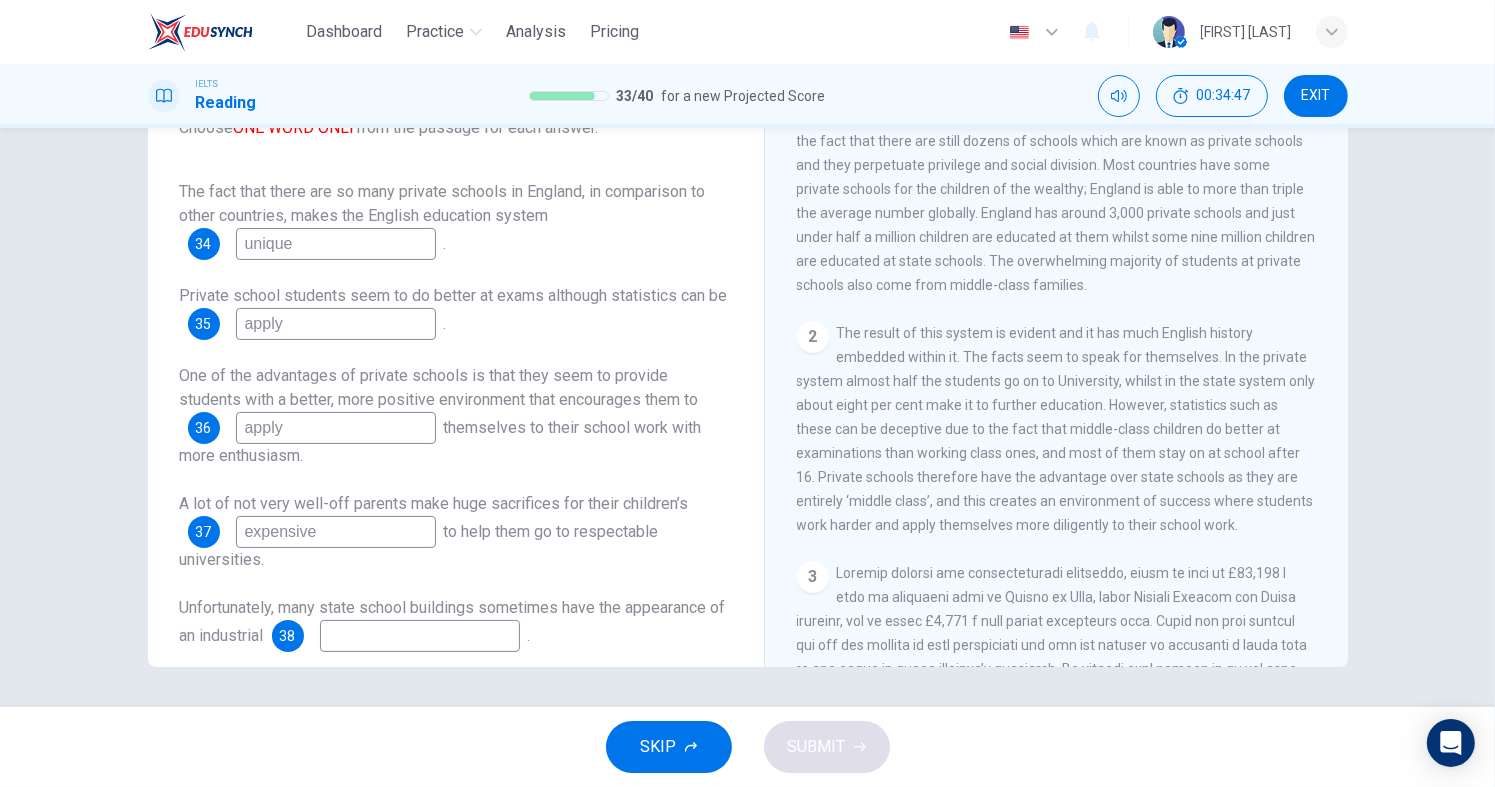 type on "apply" 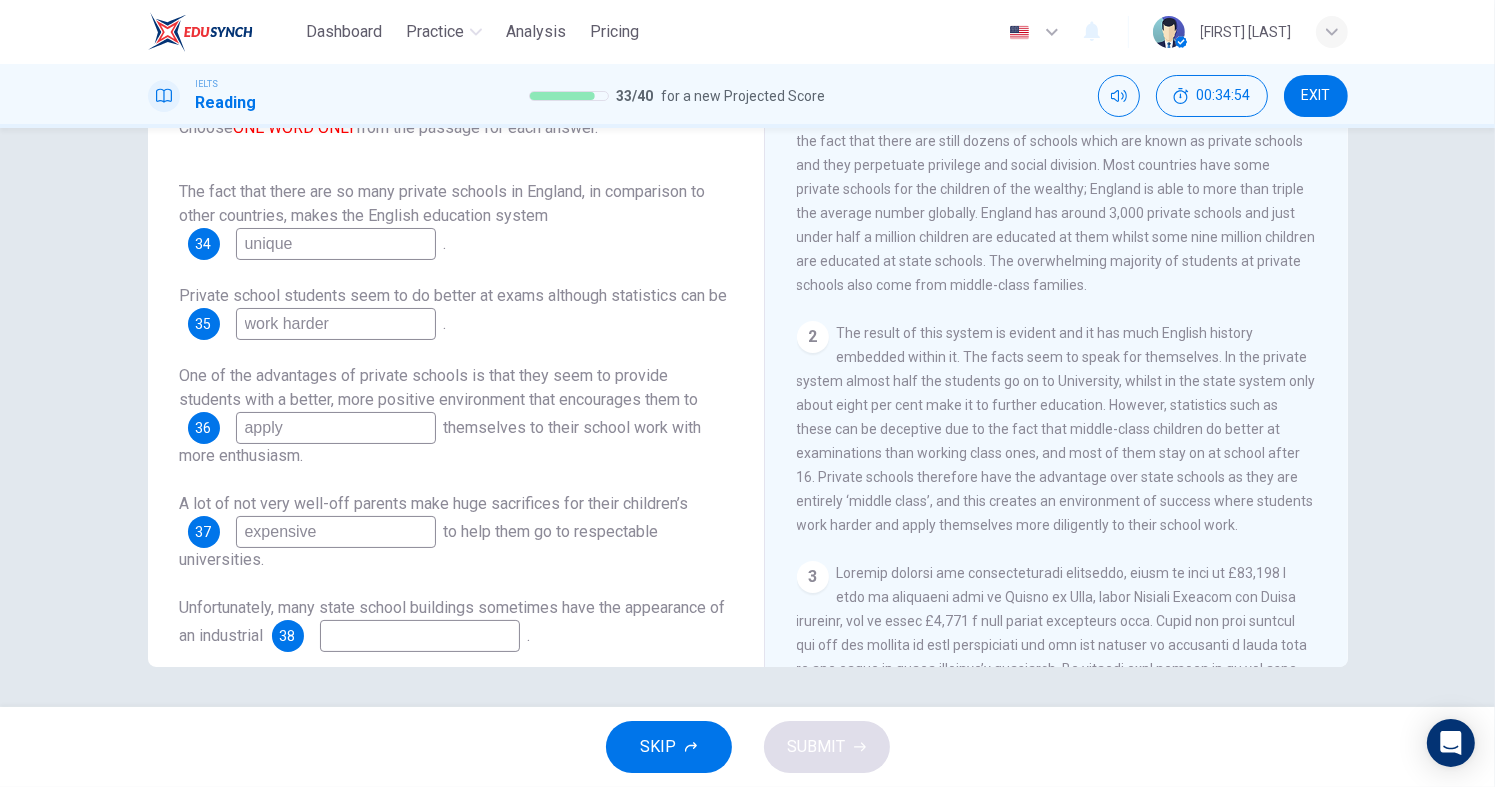 type on "work harder" 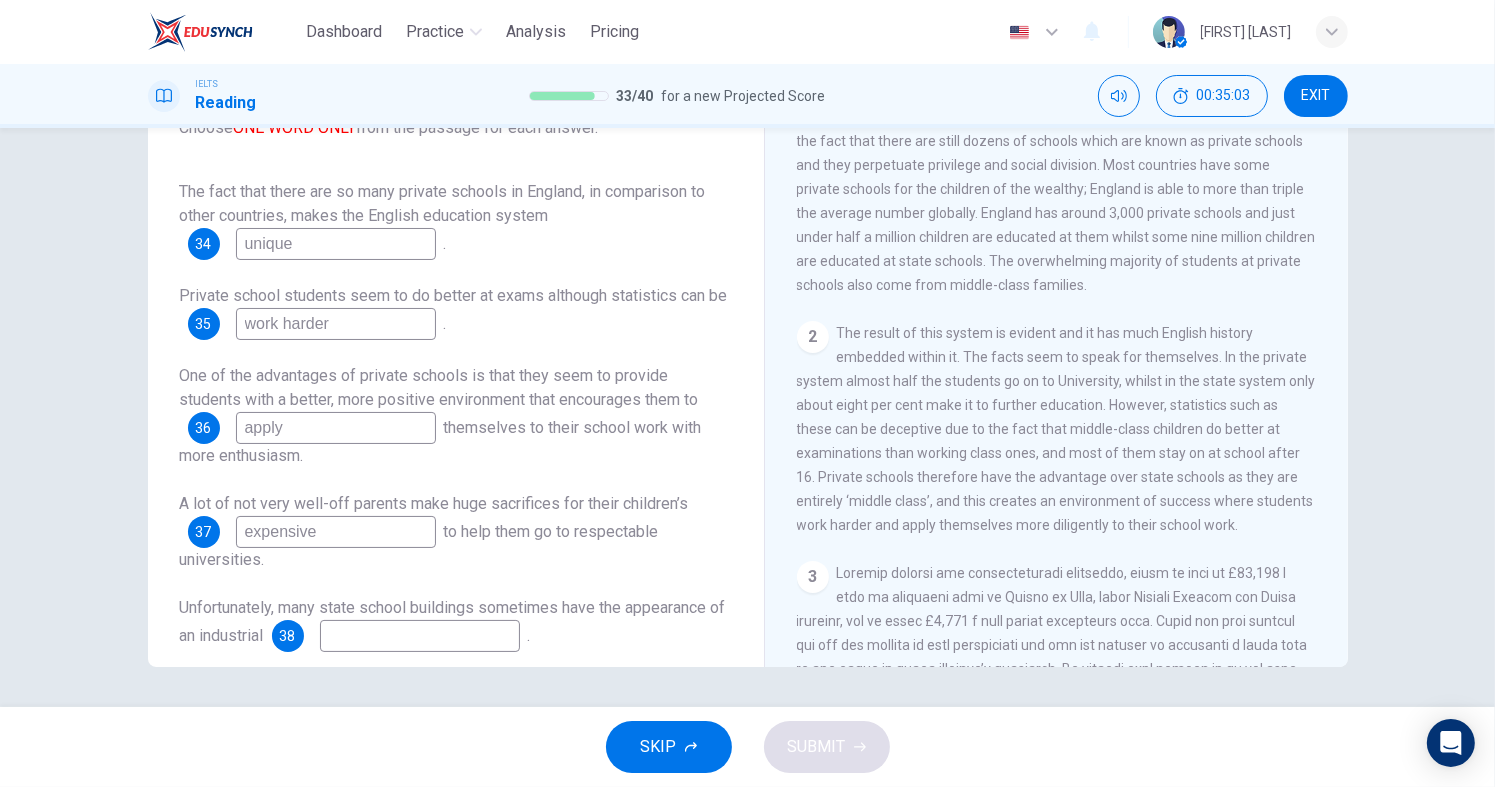 scroll, scrollTop: 24, scrollLeft: 0, axis: vertical 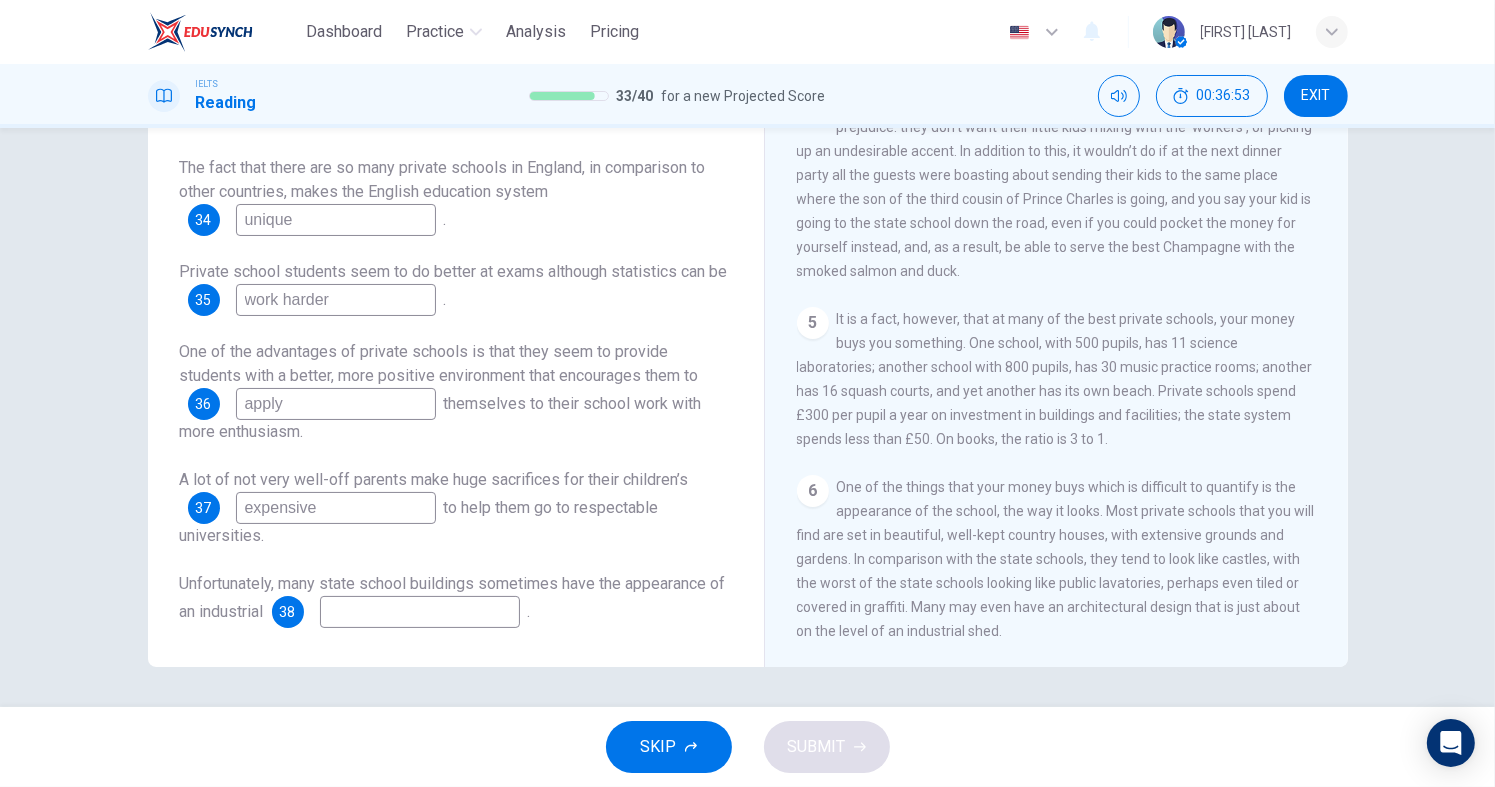 click at bounding box center (336, 220) 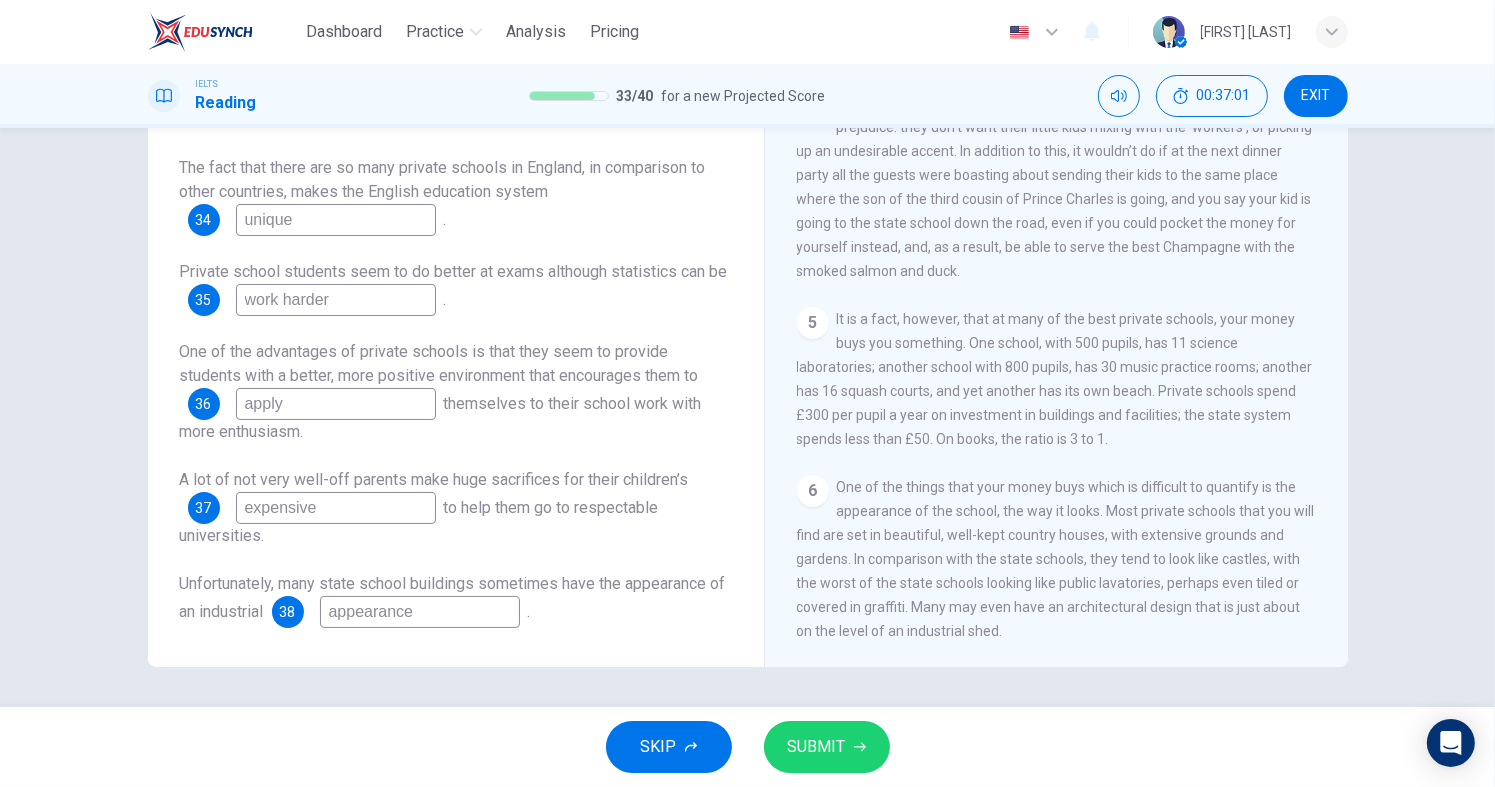 type on "appearance" 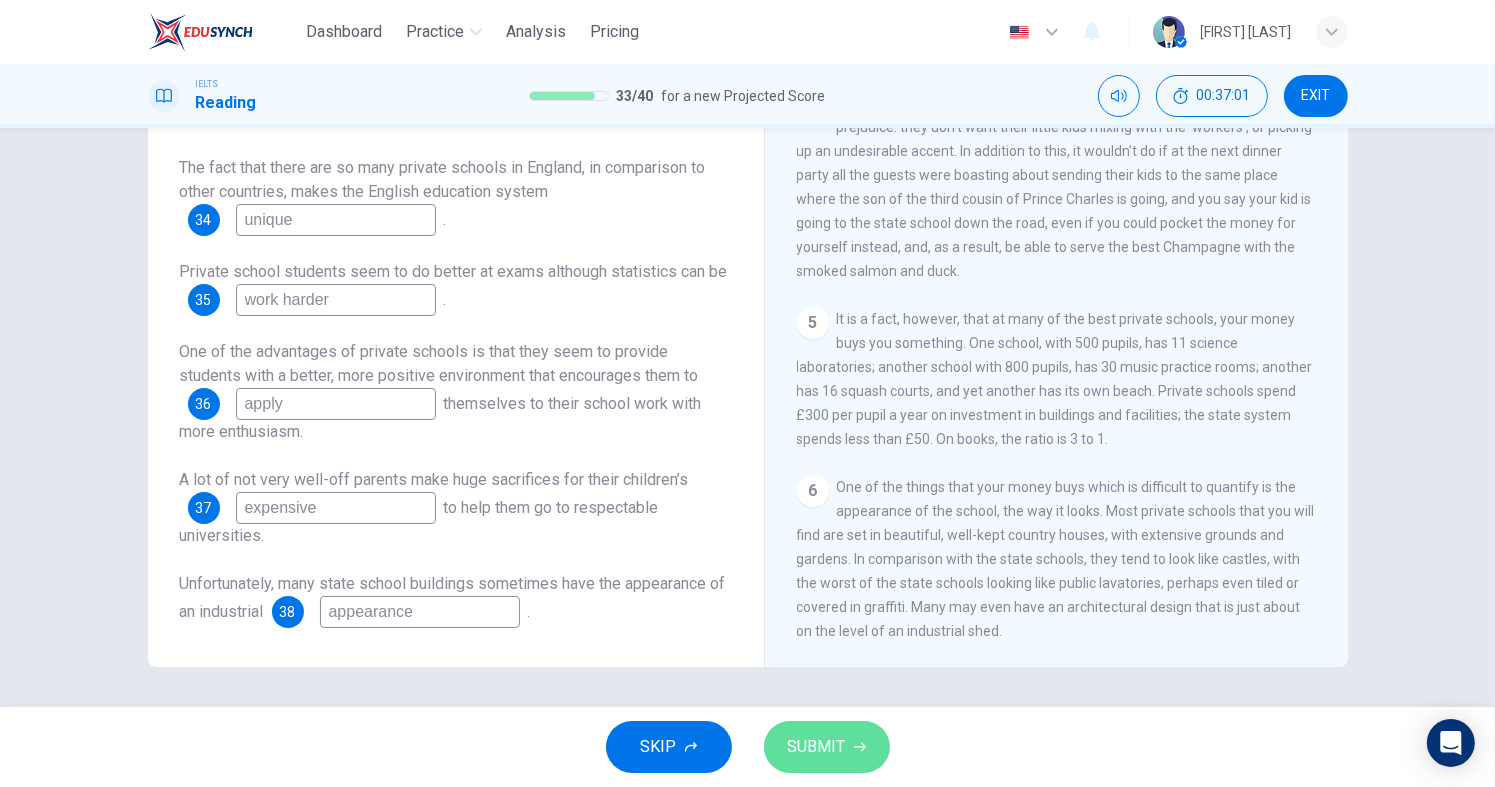 click on "SUBMIT" at bounding box center [827, 747] 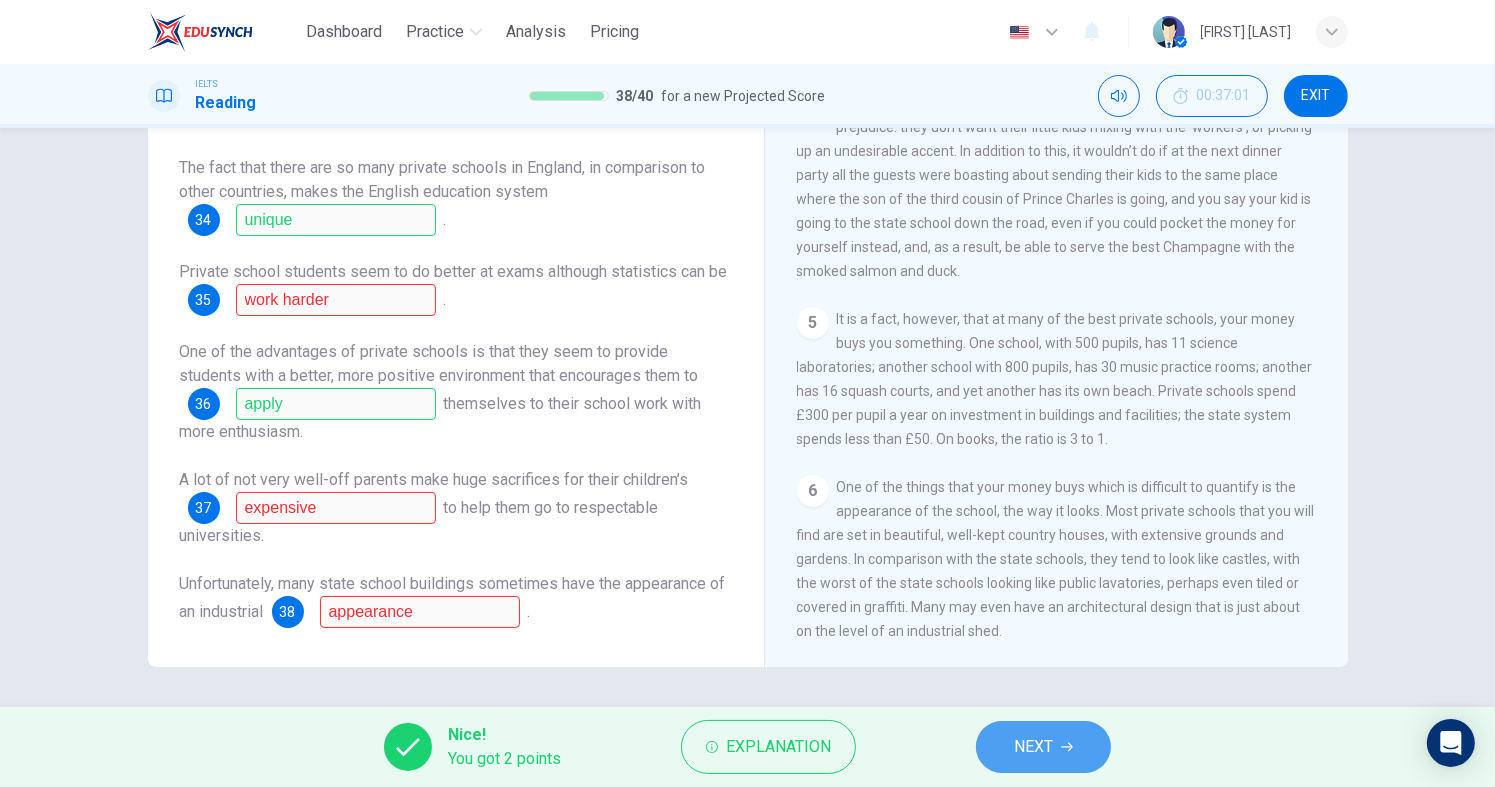 click on "NEXT" at bounding box center (1033, 747) 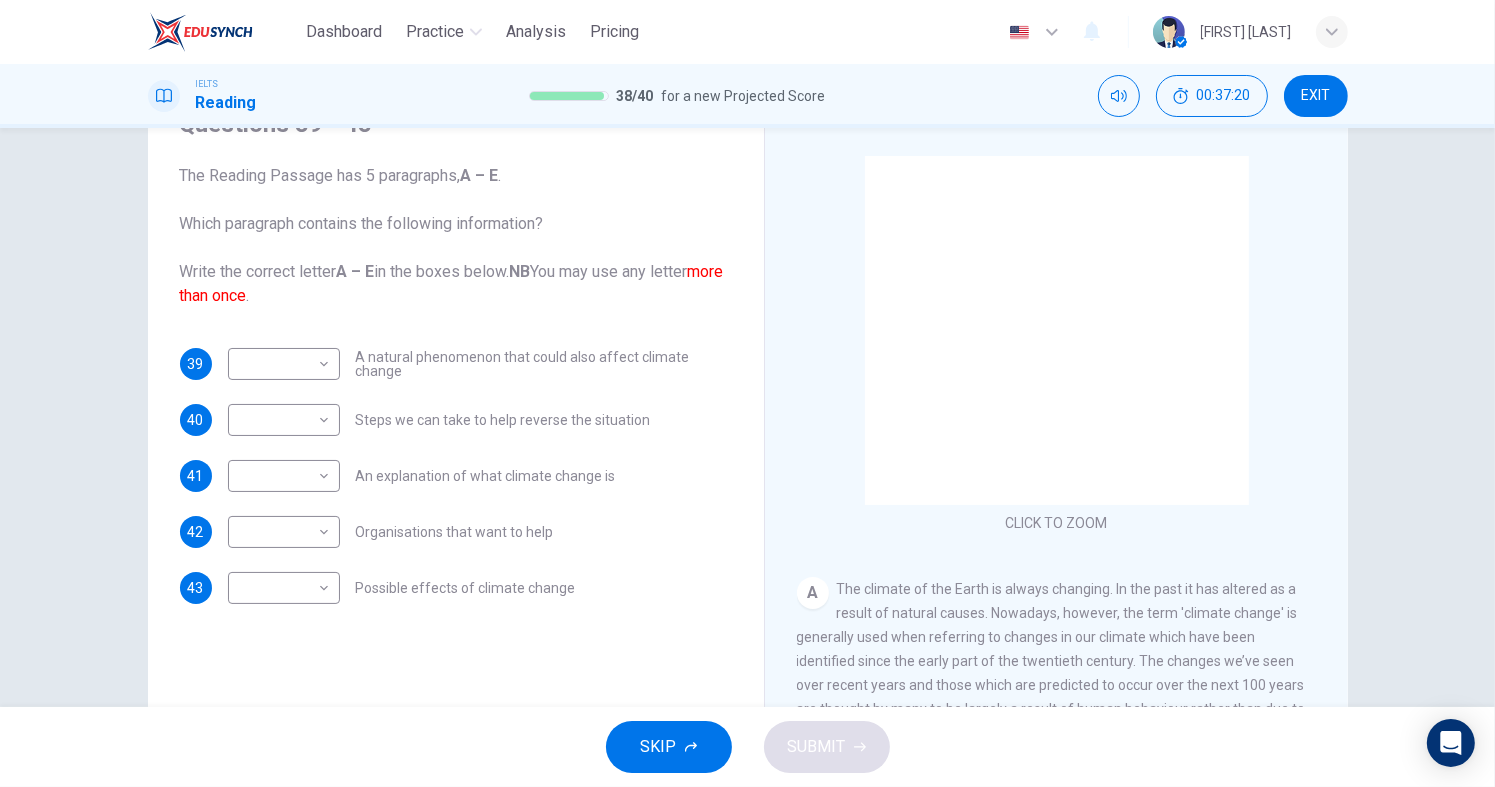 scroll, scrollTop: 102, scrollLeft: 0, axis: vertical 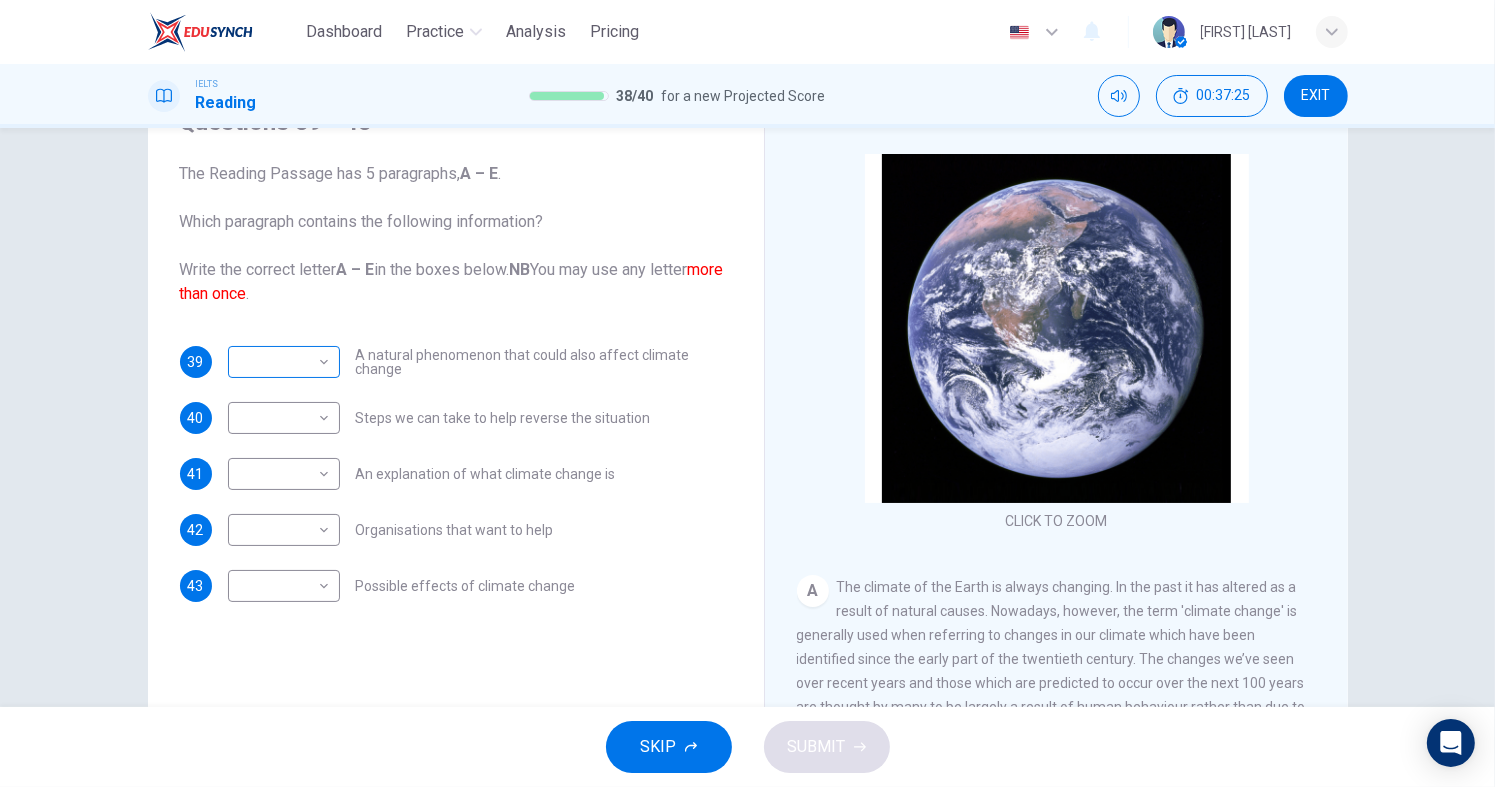 click on "Dashboard Practice Analysis Pricing English en ​ [PERSON] IELTS Reading 38 / 40 for a new Projected Score 00:37:25 EXIT Questions 39 - 43 The Reading Passage has 5 paragraphs,  A – E . Which paragraph contains the following information?  Write the correct letter  A – E  in the boxes below.
NB  You may use any letter  more than once . 39 ​ ​ A natural phenomenon that could also affect climate change 40 ​ ​ Steps we can take to help reverse the situation 41 ​ ​ An explanation of what climate change is 42 ​ ​ Organisations that want to help 43 ​ ​ Possible effects of climate change The Climate of the Earth CLICK TO ZOOM Click to Zoom A B C D E SKIP SUBMIT EduSynch - Online Language Proficiency Testing
Dashboard Practice Analysis Pricing   Notifications © Copyright  2025" at bounding box center (747, 393) 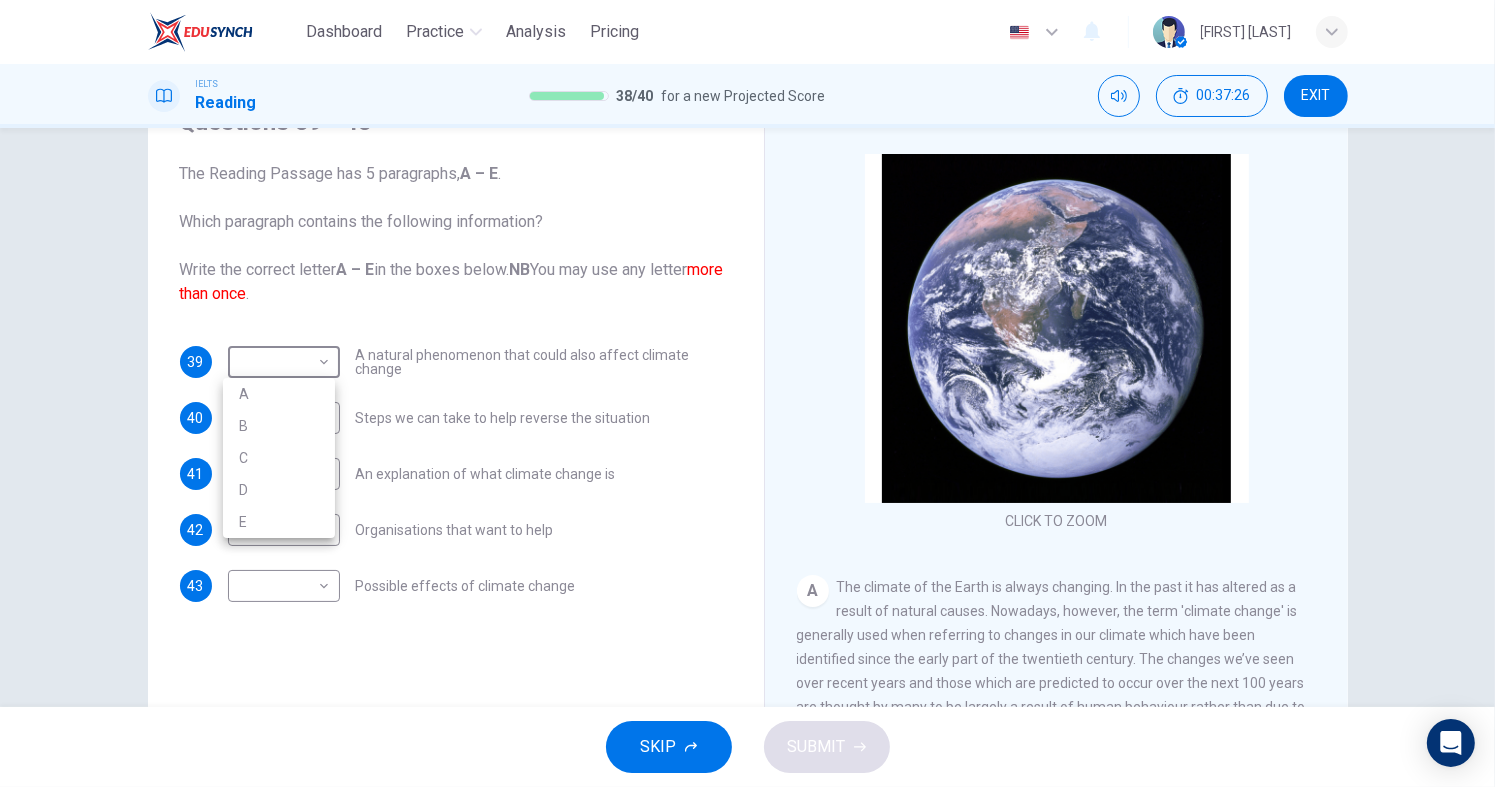 click at bounding box center [747, 393] 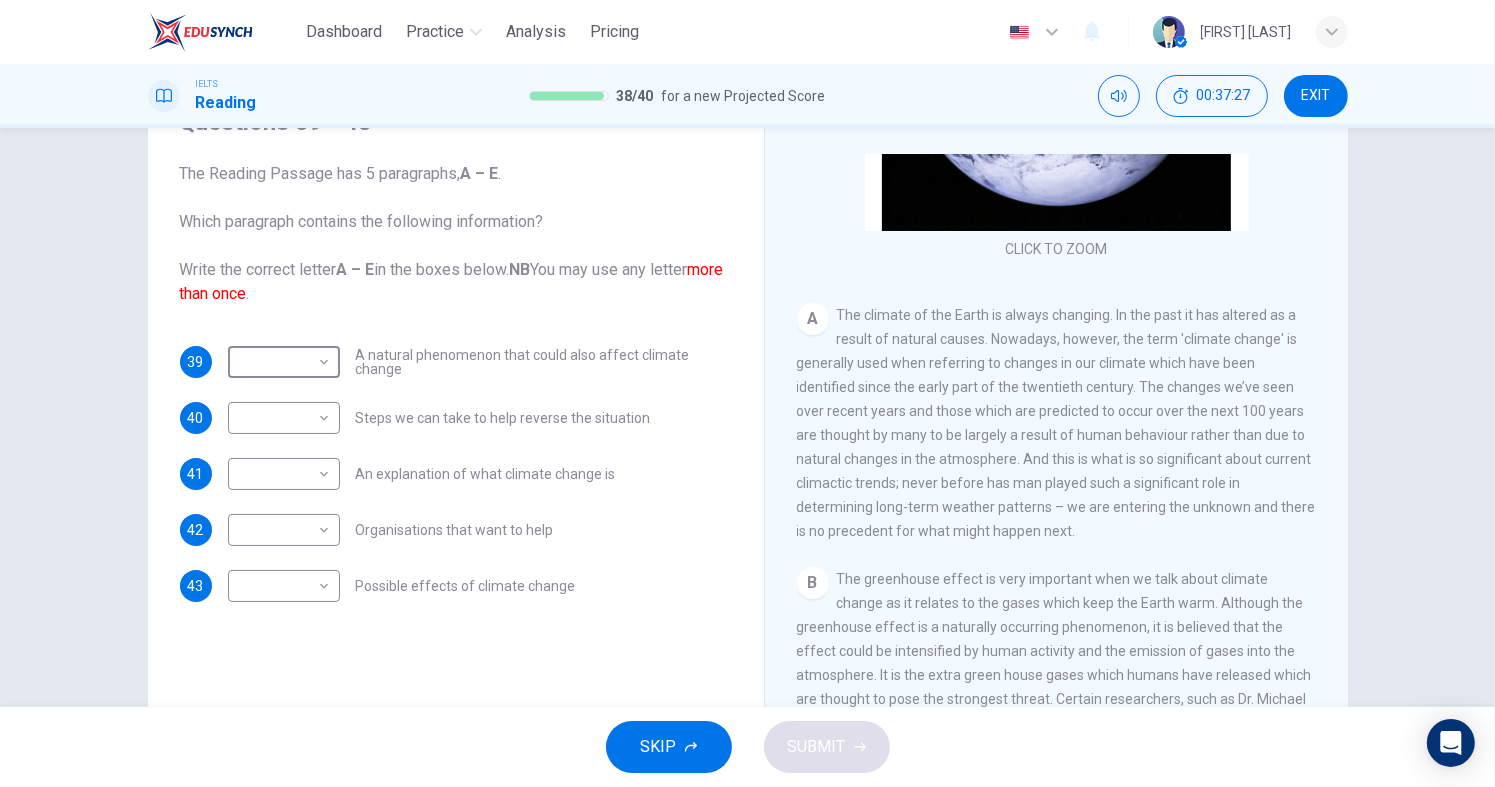 scroll, scrollTop: 300, scrollLeft: 0, axis: vertical 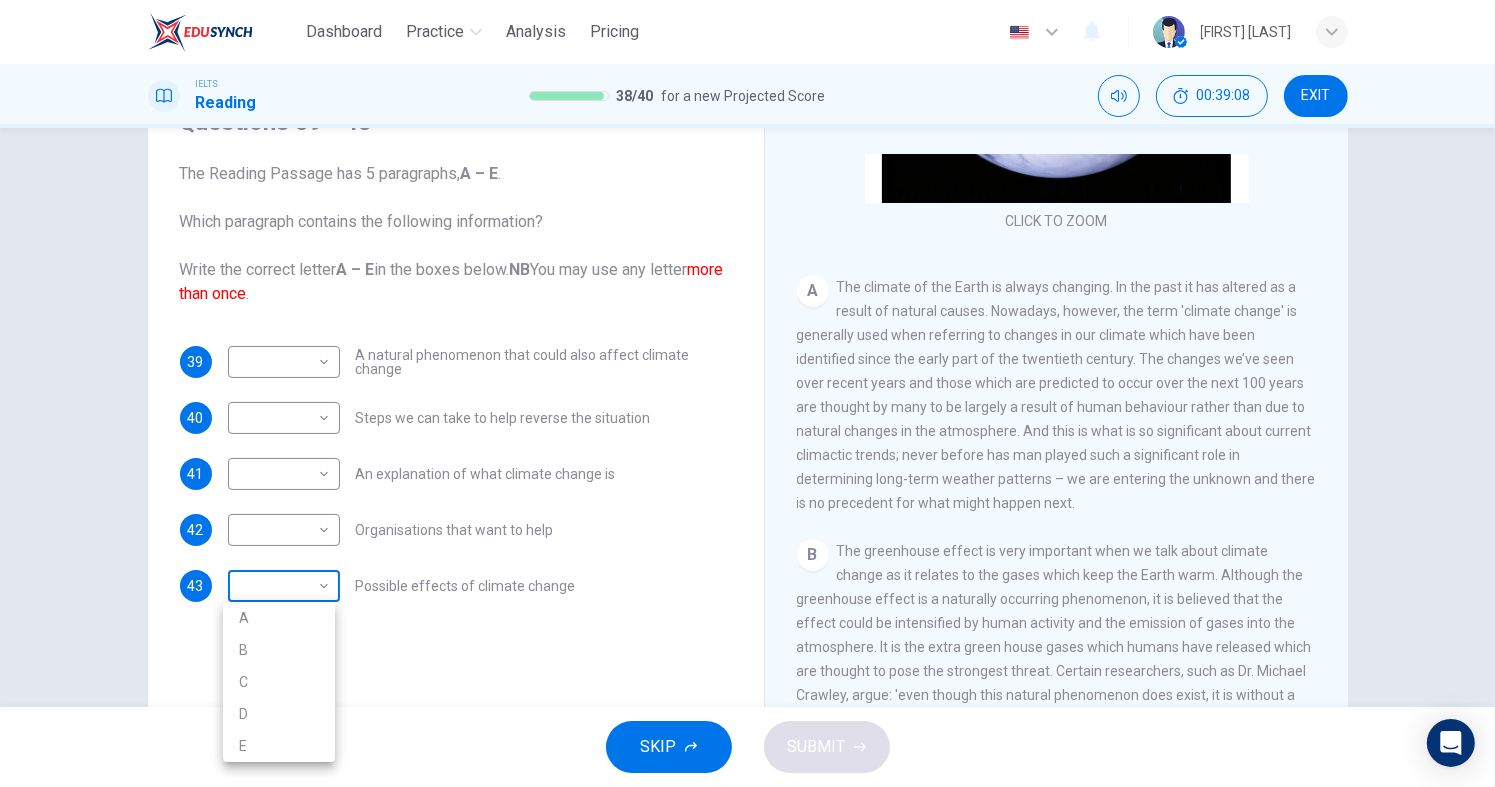 click on "Dashboard Practice Analysis Pricing English en ​ [FIRST] [LAST] IELTS Reading 38 / 40 for a new Projected Score 00:39:08 EXIT Questions 39 - 43 The Reading Passage has 5 paragraphs,  A – E . Which paragraph contains the following information?  Write the correct letter  A – E  in the boxes below.
NB  You may use any letter  more than once . 39 ​ ​ A natural phenomenon that could also affect climate change 40 ​ ​ Steps we can take to help reverse the situation 41 ​ ​ An explanation of what climate change is 42 ​ ​ Organisations that want to help 43 ​ ​ Possible effects of climate change The Climate of the Earth CLICK TO ZOOM Click to Zoom A B C D E SKIP SUBMIT EduSynch - Online Language Proficiency Testing
Dashboard Practice Analysis Pricing   Notifications © Copyright  2025 A B C D E" at bounding box center [747, 393] 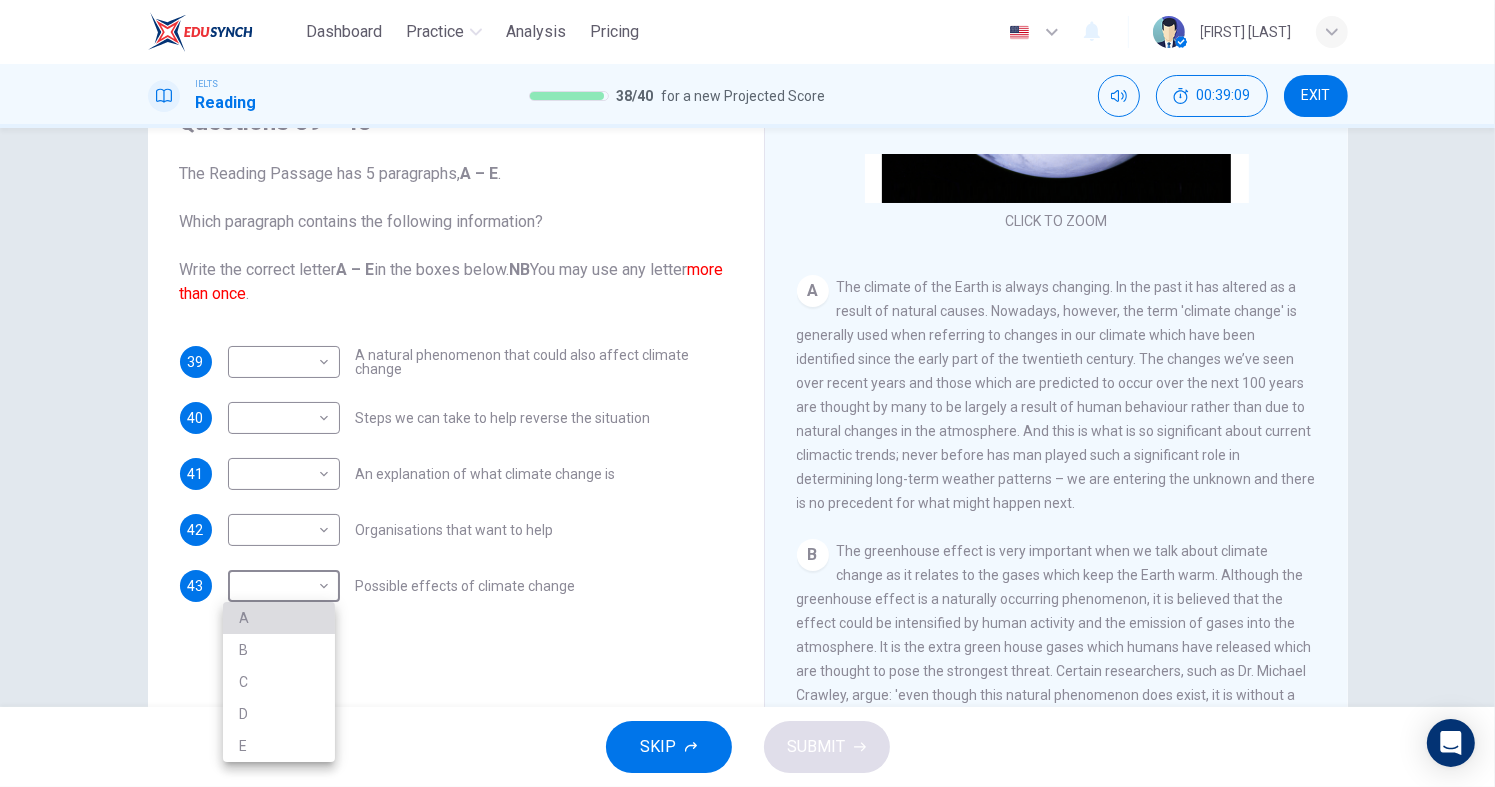 click on "A" at bounding box center (279, 618) 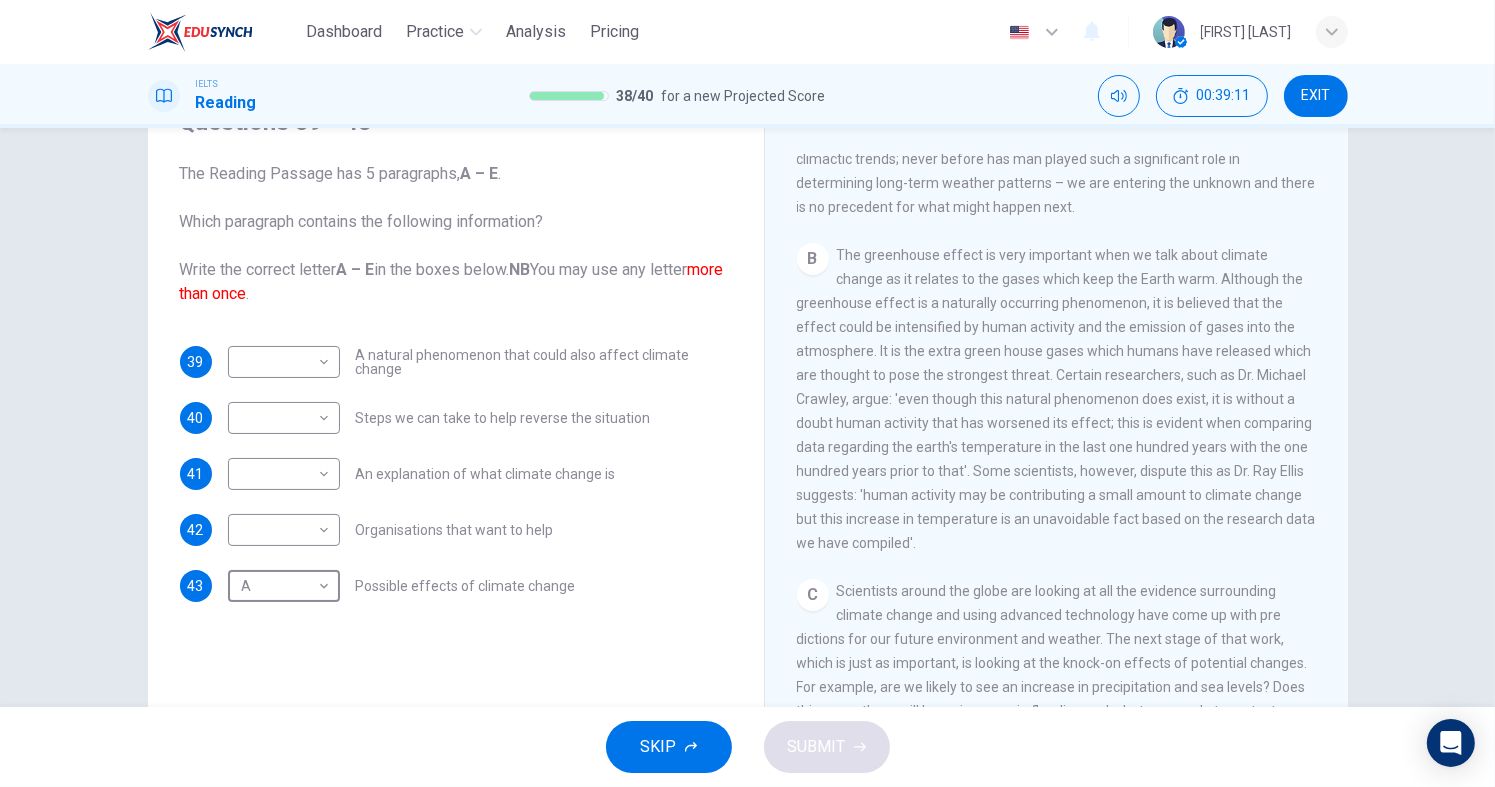 scroll, scrollTop: 600, scrollLeft: 0, axis: vertical 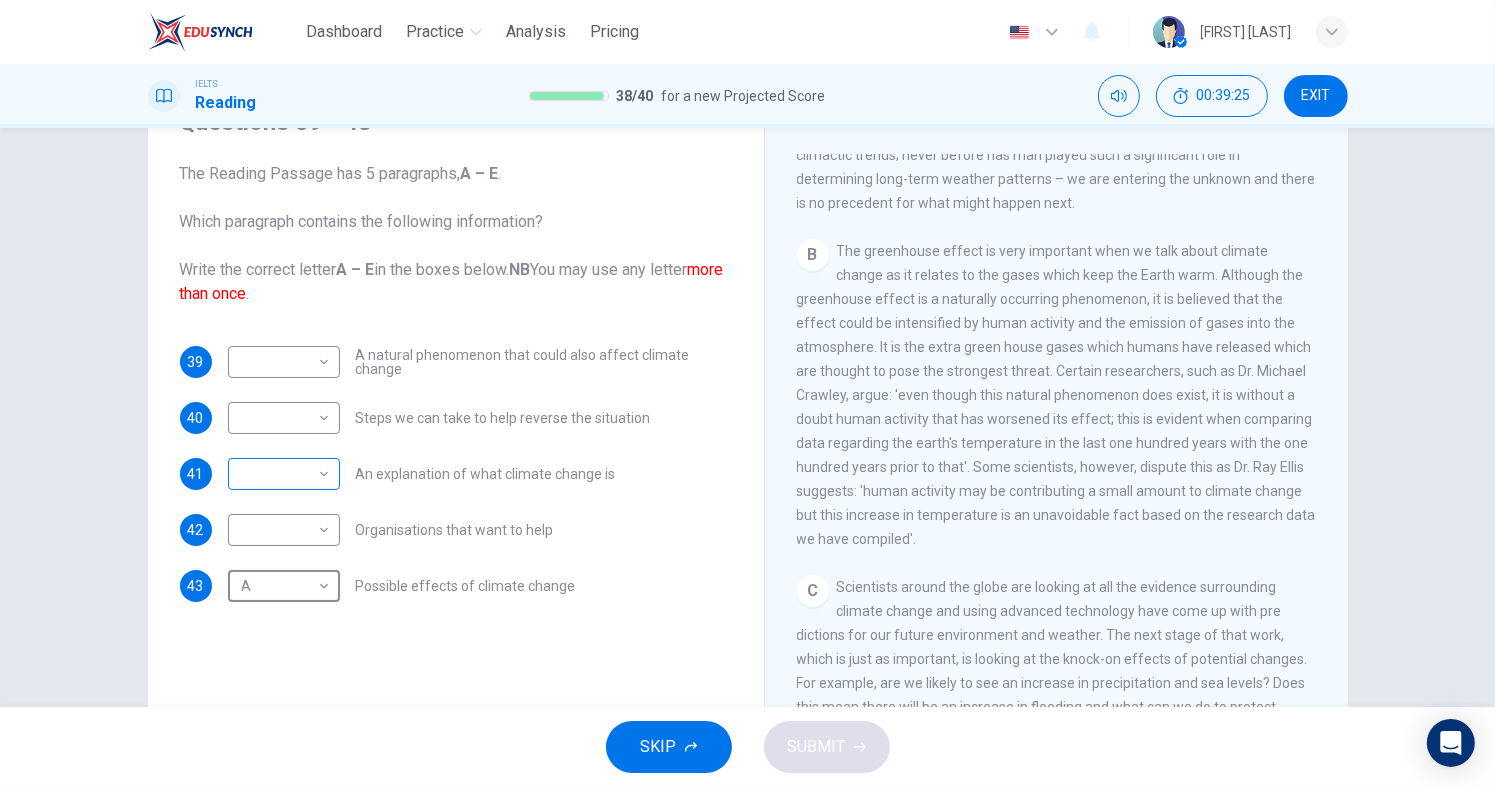 click on "Dashboard Practice Analysis Pricing English en ​ [PERSON] IELTS Reading 38 / 40 for a new Projected Score 00:39:25 EXIT Questions 39 - 43 The Reading Passage has 5 paragraphs,  A – E . Which paragraph contains the following information?  Write the correct letter  A – E  in the boxes below.
NB  You may use any letter  more than once . 39 ​ ​ A natural phenomenon that could also affect climate change 40 ​ ​ Steps we can take to help reverse the situation 41 ​ ​ An explanation of what climate change is 42 ​ ​ Organisations that want to help 43 A A ​ Possible effects of climate change The Climate of the Earth CLICK TO ZOOM Click to Zoom A B C D E SKIP SUBMIT EduSynch - Online Language Proficiency Testing
Dashboard Practice Analysis Pricing   Notifications © Copyright  2025" at bounding box center [747, 393] 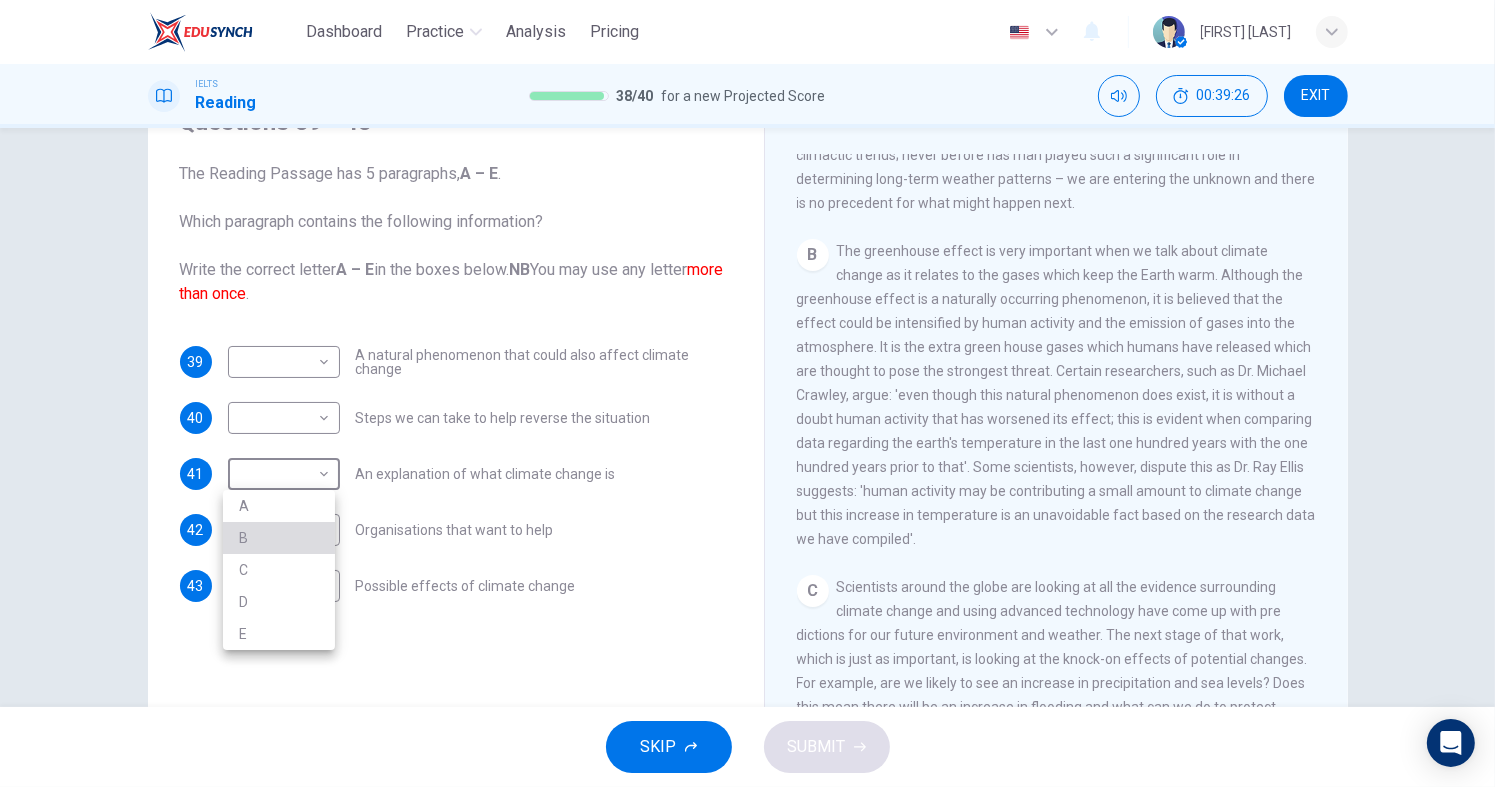click on "B" at bounding box center [279, 538] 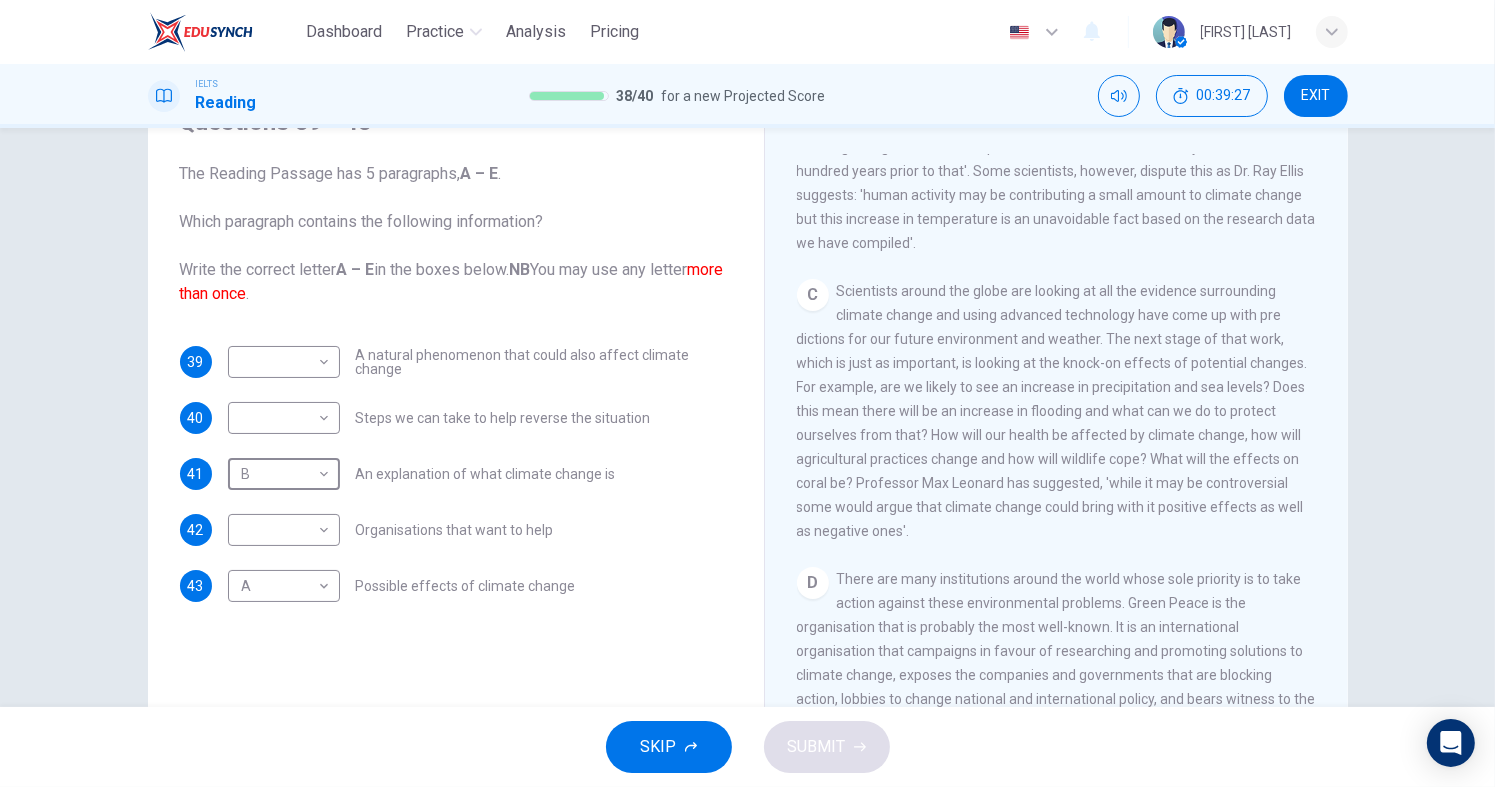 scroll, scrollTop: 900, scrollLeft: 0, axis: vertical 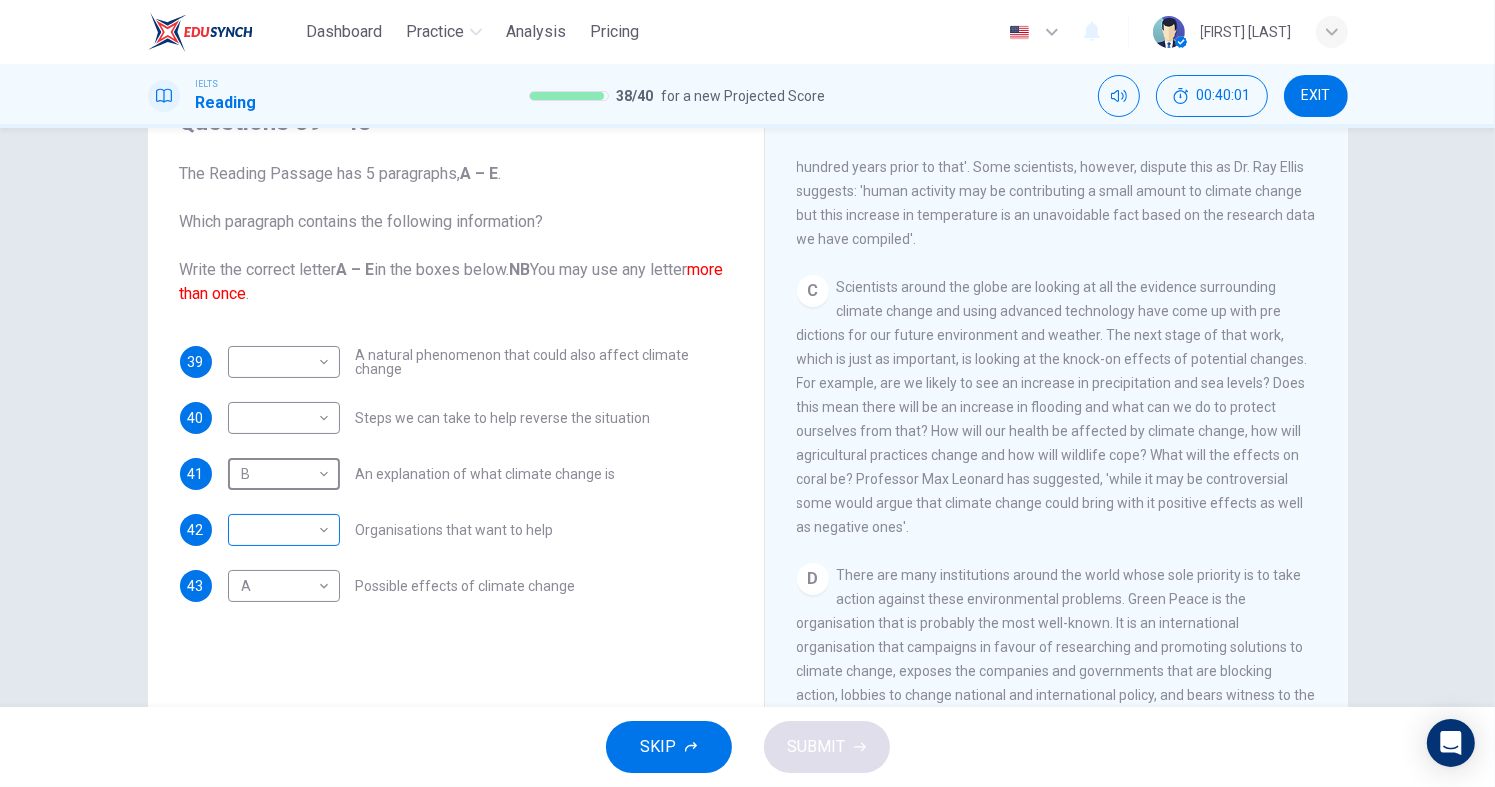 click on "Dashboard Practice Analysis Pricing English en ​ [FIRST] [LAST] IELTS Reading 38 / 40 for a new Projected Score 00:40:01 EXIT Questions 39 - 43 The Reading Passage has 5 paragraphs,  A – E . Which paragraph contains the following information?  Write the correct letter  A – E  in the boxes below.
NB  You may use any letter  more than once . 39 ​ ​ A natural phenomenon that could also affect climate change 40 ​ ​ Steps we can take to help reverse the situation 41 B B ​ An explanation of what climate change is 42 ​ ​ Organisations that want to help 43 A A ​ Possible effects of climate change The Climate of the Earth CLICK TO ZOOM Click to Zoom A B C D E SKIP SUBMIT EduSynch - Online Language Proficiency Testing
Dashboard Practice Analysis Pricing   Notifications © Copyright  2025" at bounding box center [747, 393] 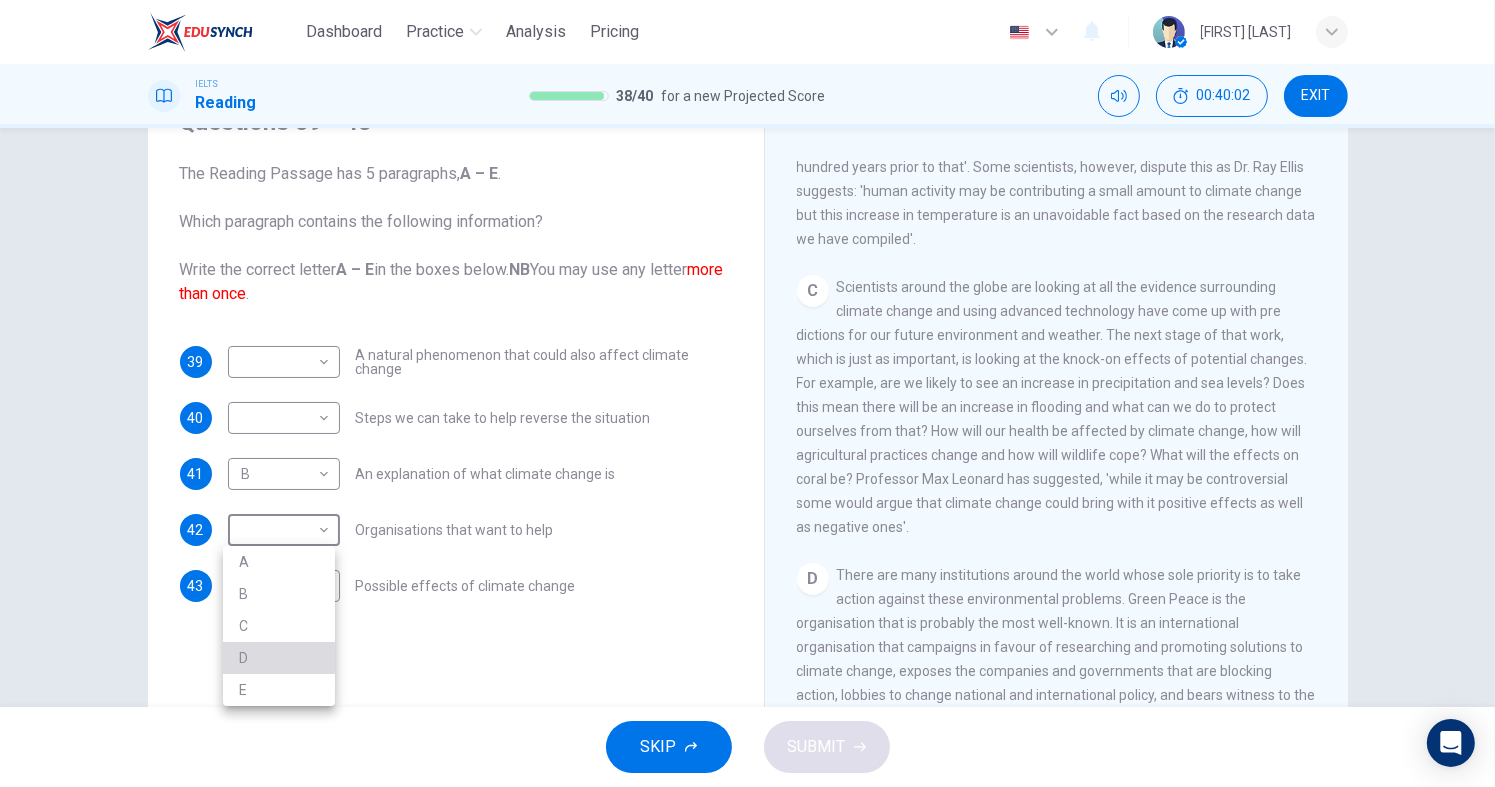 click on "D" at bounding box center (279, 658) 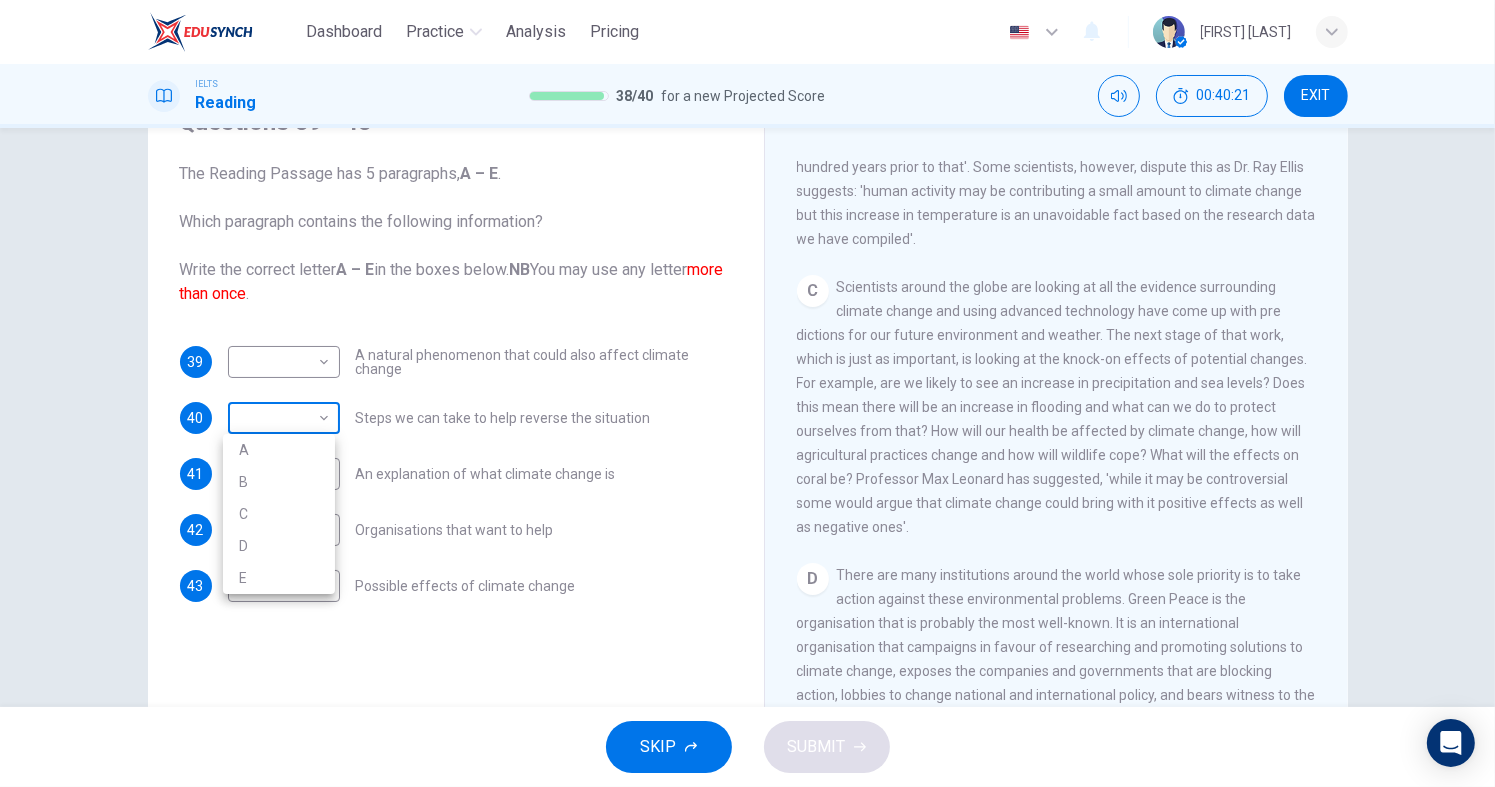 click on "Dashboard Practice Analysis Pricing English en ​ [PERSON] IELTS Reading 38 / 40 for a new Projected Score 00:40:21 EXIT Questions 39 - 43 The Reading Passage has 5 paragraphs,  A – E . Which paragraph contains the following information?  Write the correct letter  A – E  in the boxes below.
NB  You may use any letter  more than once . 39 ​ ​ A natural phenomenon that could also affect climate change 40 ​ ​ Steps we can take to help reverse the situation 41 B B ​ An explanation of what climate change is 42 D D ​ Organisations that want to help 43 A A ​ Possible effects of climate change The Climate of the Earth CLICK TO ZOOM Click to Zoom A B C D E SKIP SUBMIT EduSynch - Online Language Proficiency Testing
Dashboard Practice Analysis Pricing   Notifications © Copyright  2025 A B C D E" at bounding box center (747, 393) 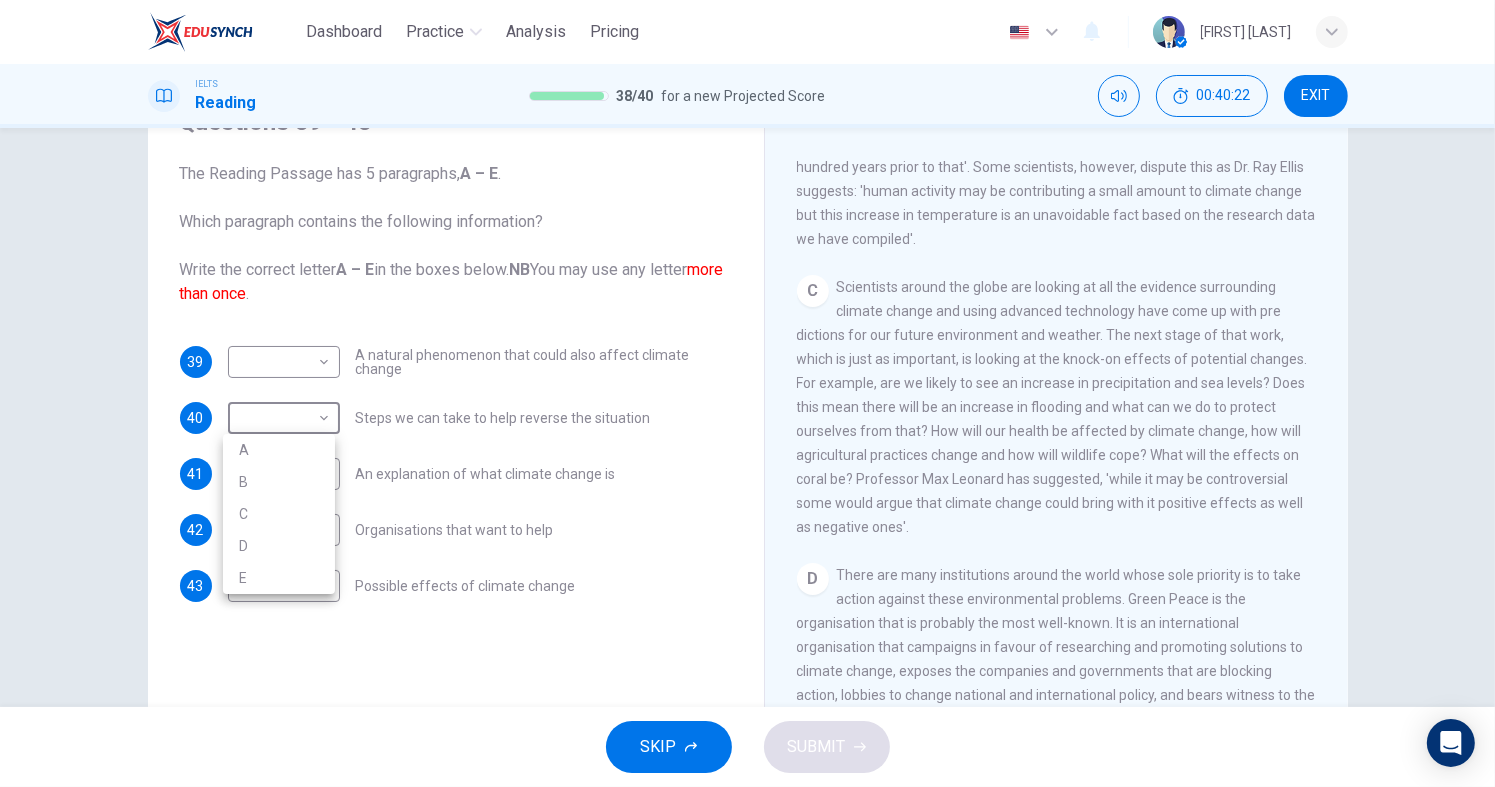 click on "C" at bounding box center [279, 514] 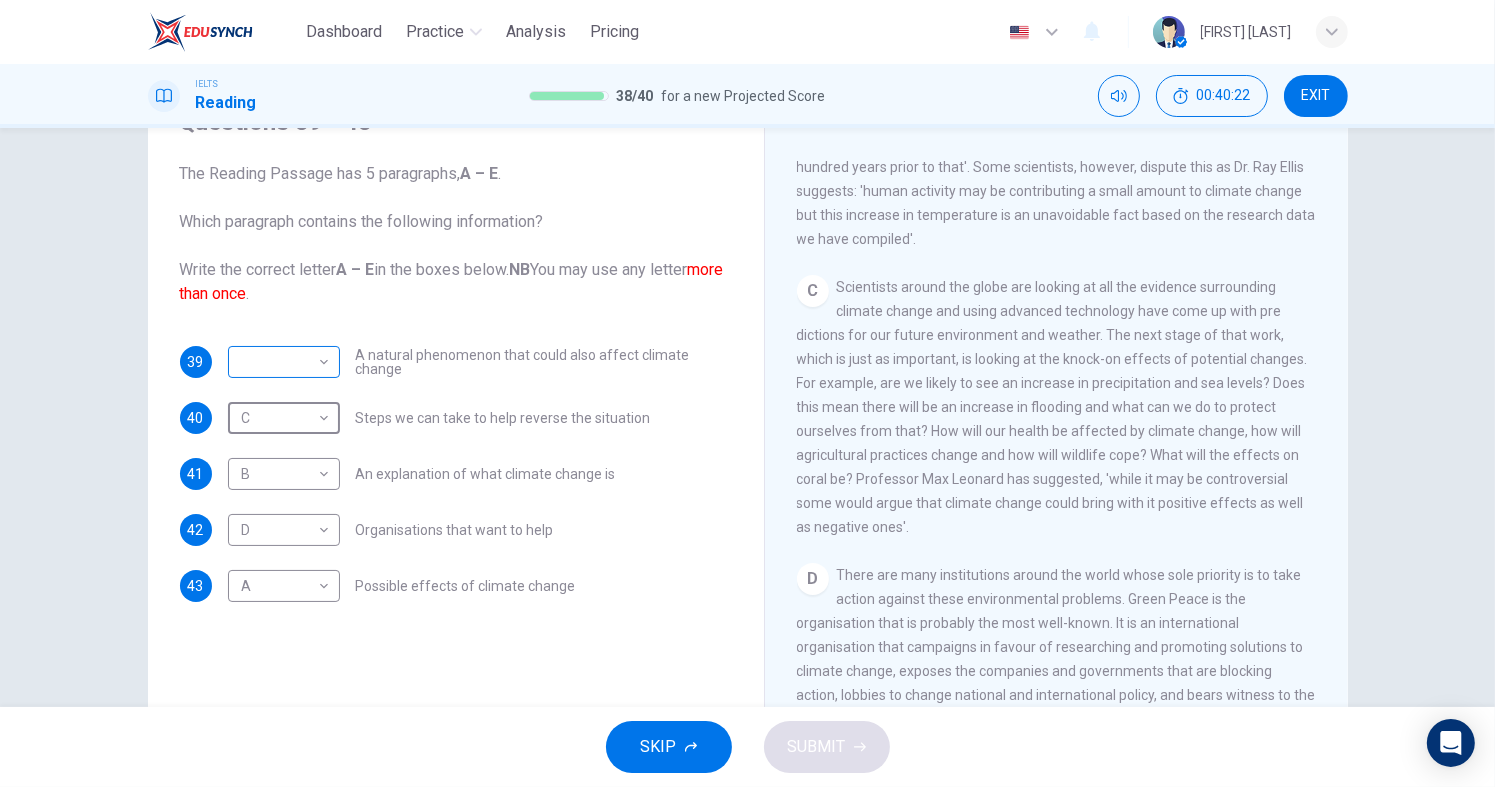 click on "Dashboard Practice Analysis Pricing English en ​ [FIRST] [LAST] IELTS Reading 38 / 40 for a new Projected Score 00:40:22 EXIT Questions 39 - 43 The Reading Passage has 5 paragraphs,  A – E . Which paragraph contains the following information?  Write the correct letter  A – E  in the boxes below.
NB  You may use any letter  more than once . 39 ​ ​ A natural phenomenon that could also affect climate change 40 C C ​ Steps we can take to help reverse the situation 41 B B ​ An explanation of what climate change is 42 D D ​ Organisations that want to help 43 A A ​ Possible effects of climate change The Climate of the Earth CLICK TO ZOOM Click to Zoom A B C D E SKIP SUBMIT EduSynch - Online Language Proficiency Testing
Dashboard Practice Analysis Pricing   Notifications © Copyright  2025" at bounding box center (747, 393) 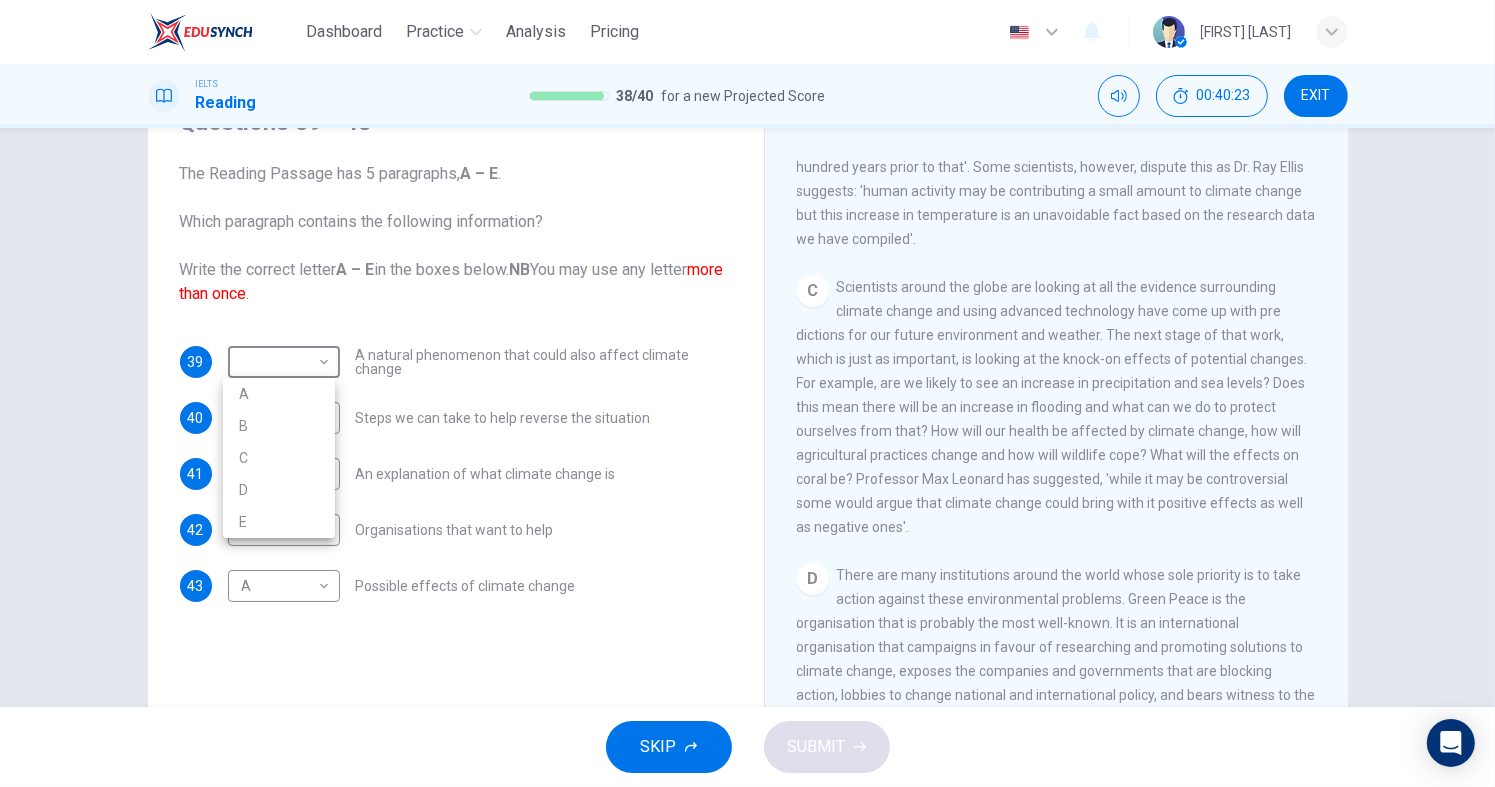 click on "E" at bounding box center (279, 522) 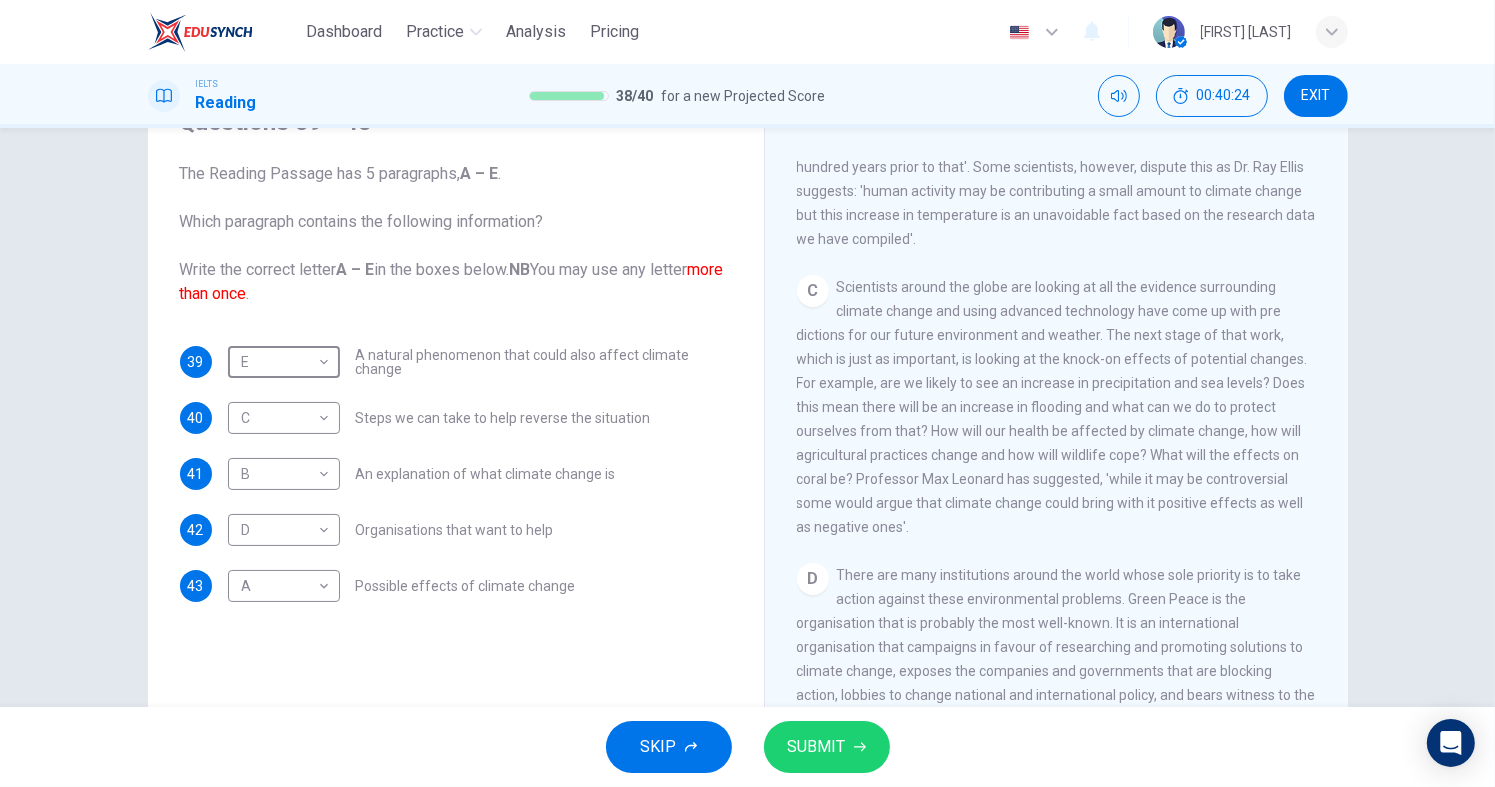 click on "SUBMIT" at bounding box center [817, 747] 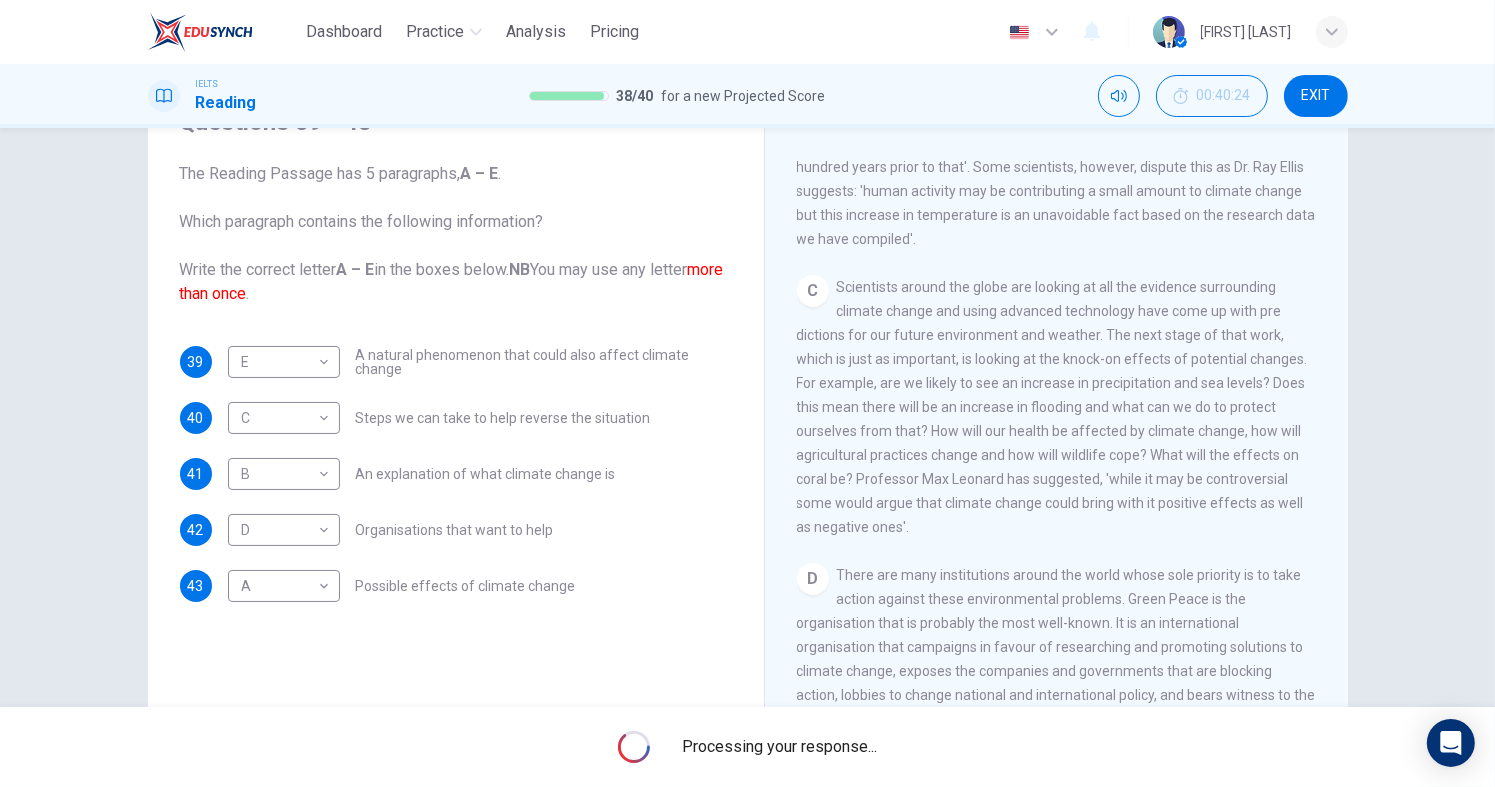 scroll, scrollTop: 0, scrollLeft: 0, axis: both 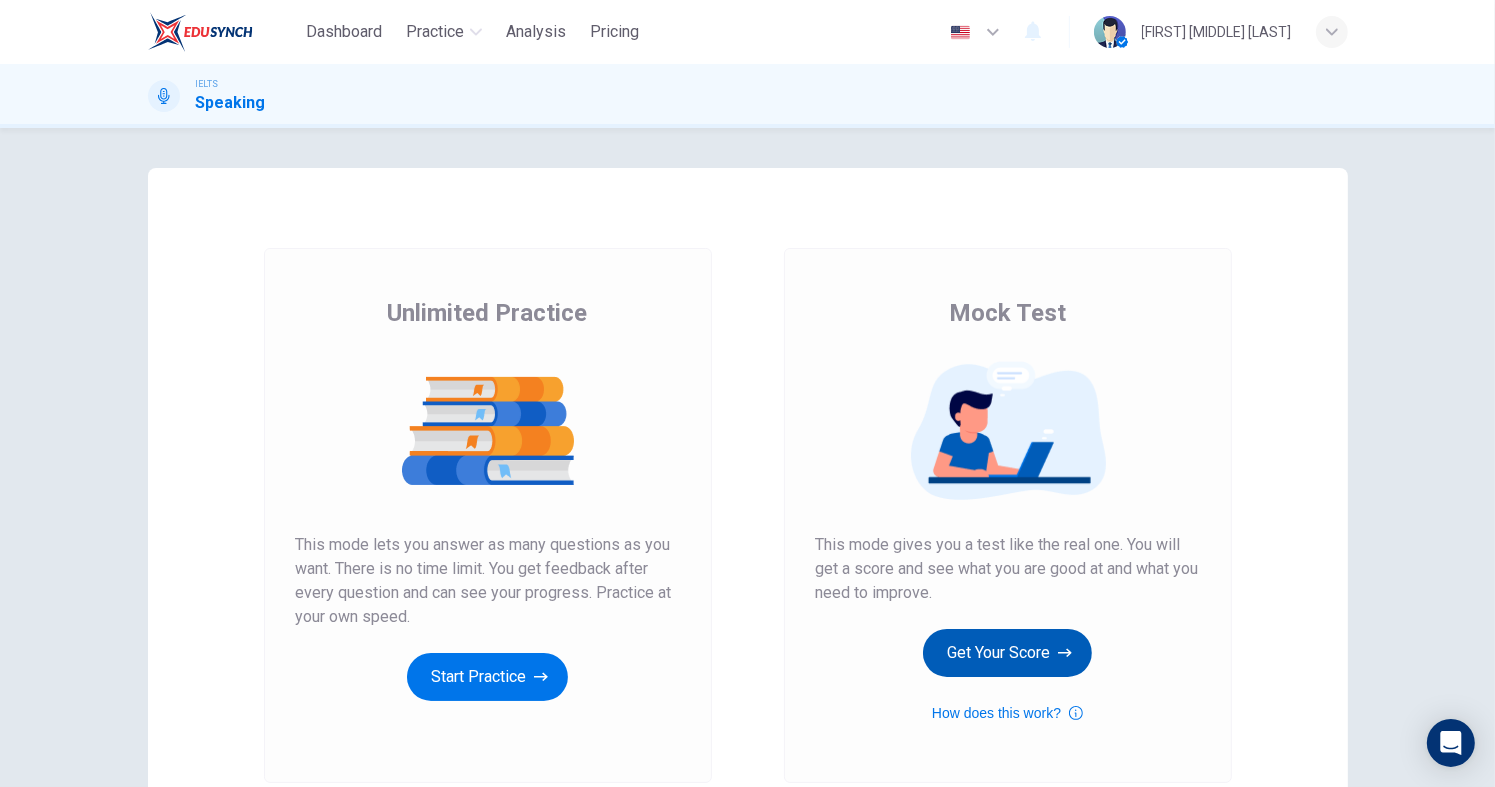 click on "Get Your Score" at bounding box center [487, 677] 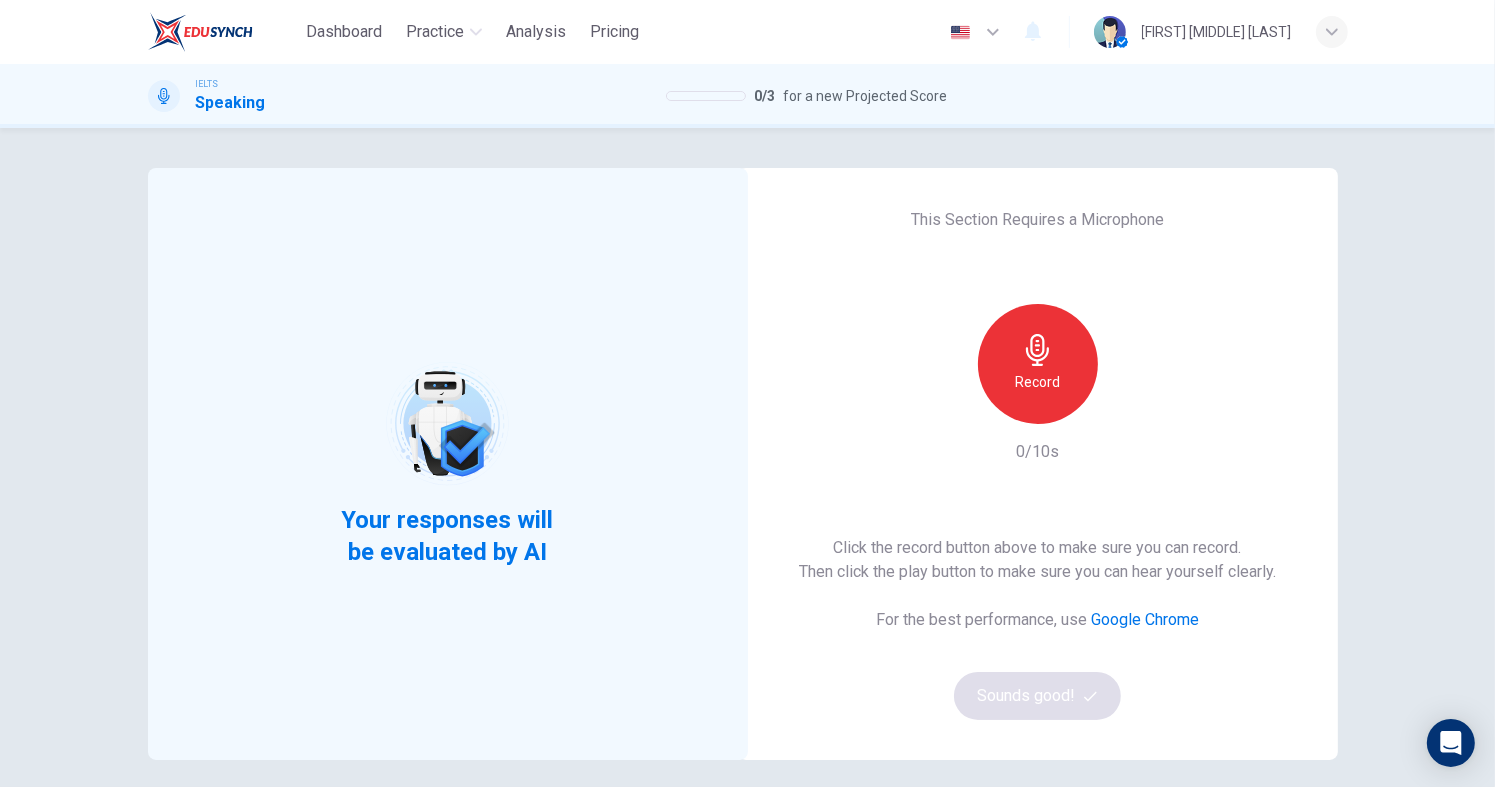 click on "Record" at bounding box center [1037, 382] 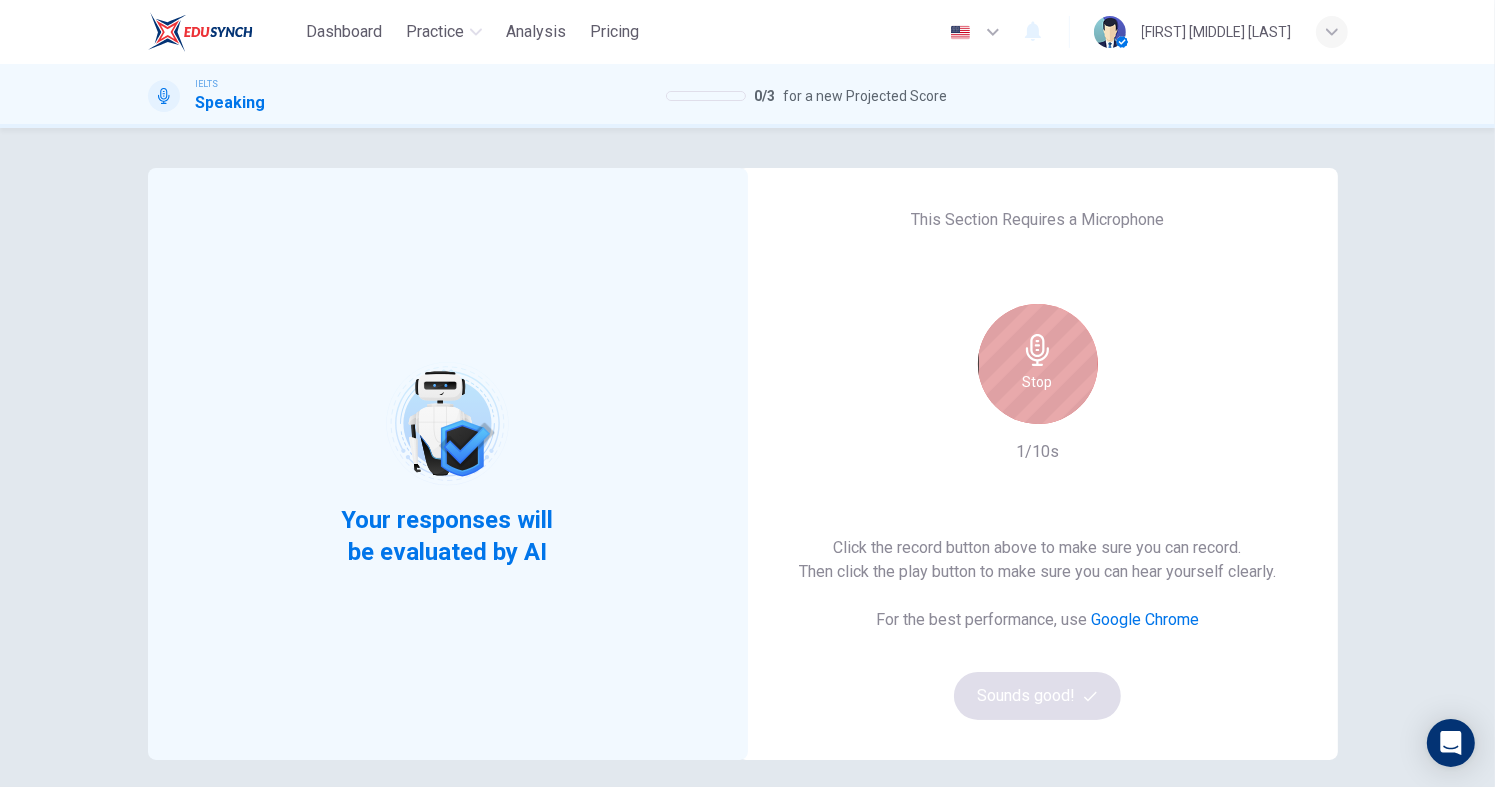 click on "Stop" at bounding box center (1038, 382) 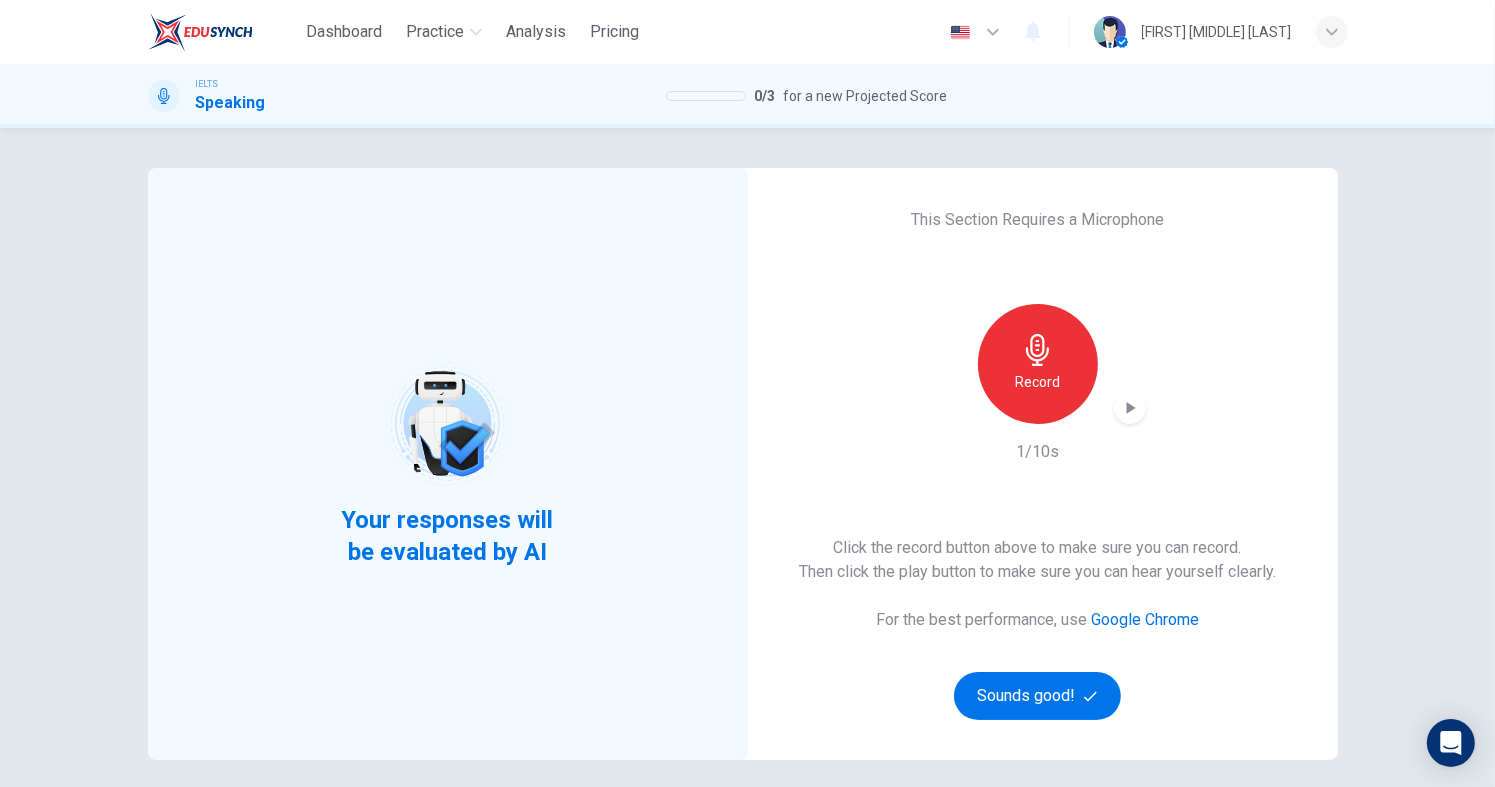 click on "Google Chrome" at bounding box center (1145, 619) 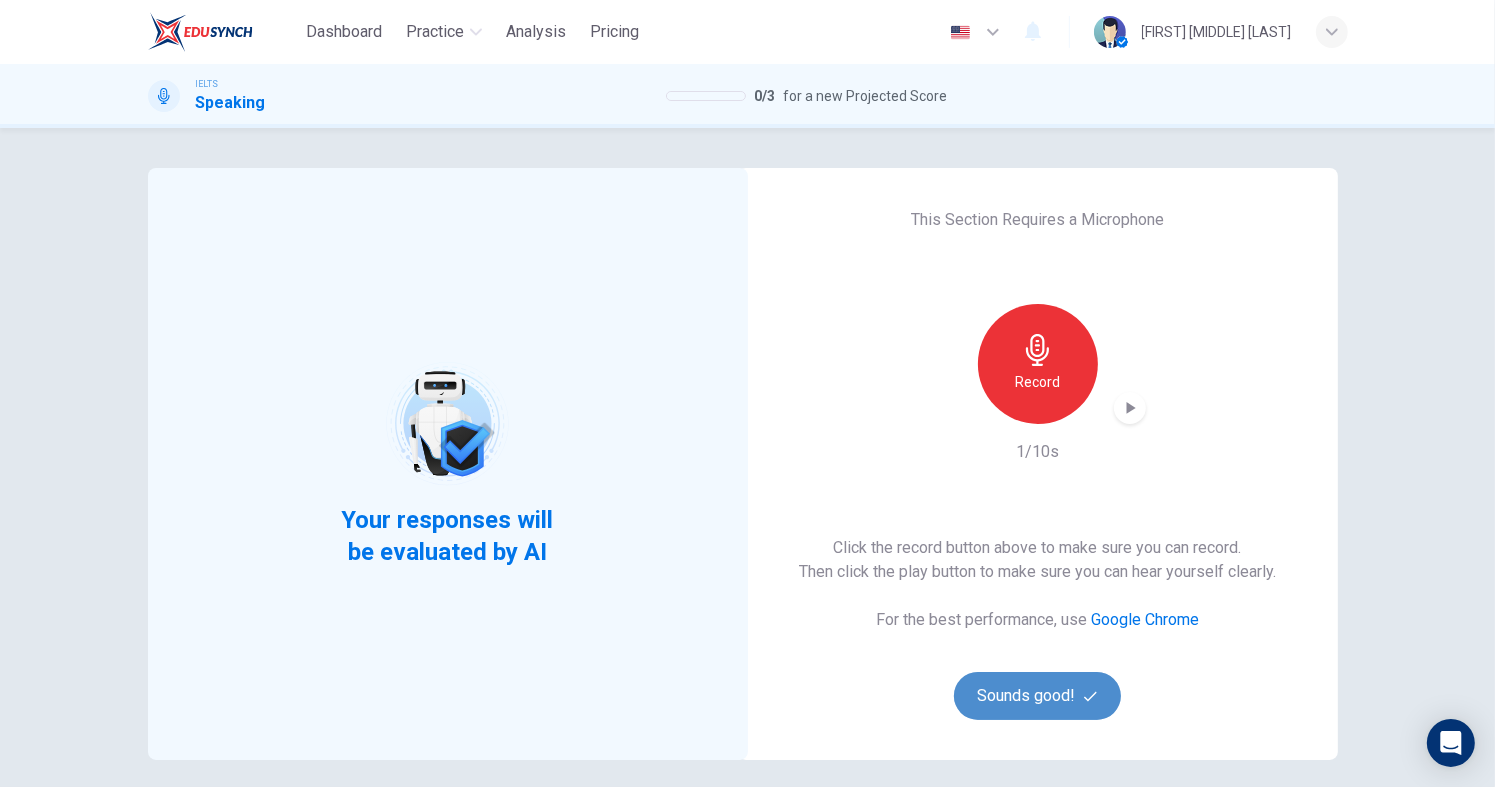 click on "Sounds good!" at bounding box center [1038, 696] 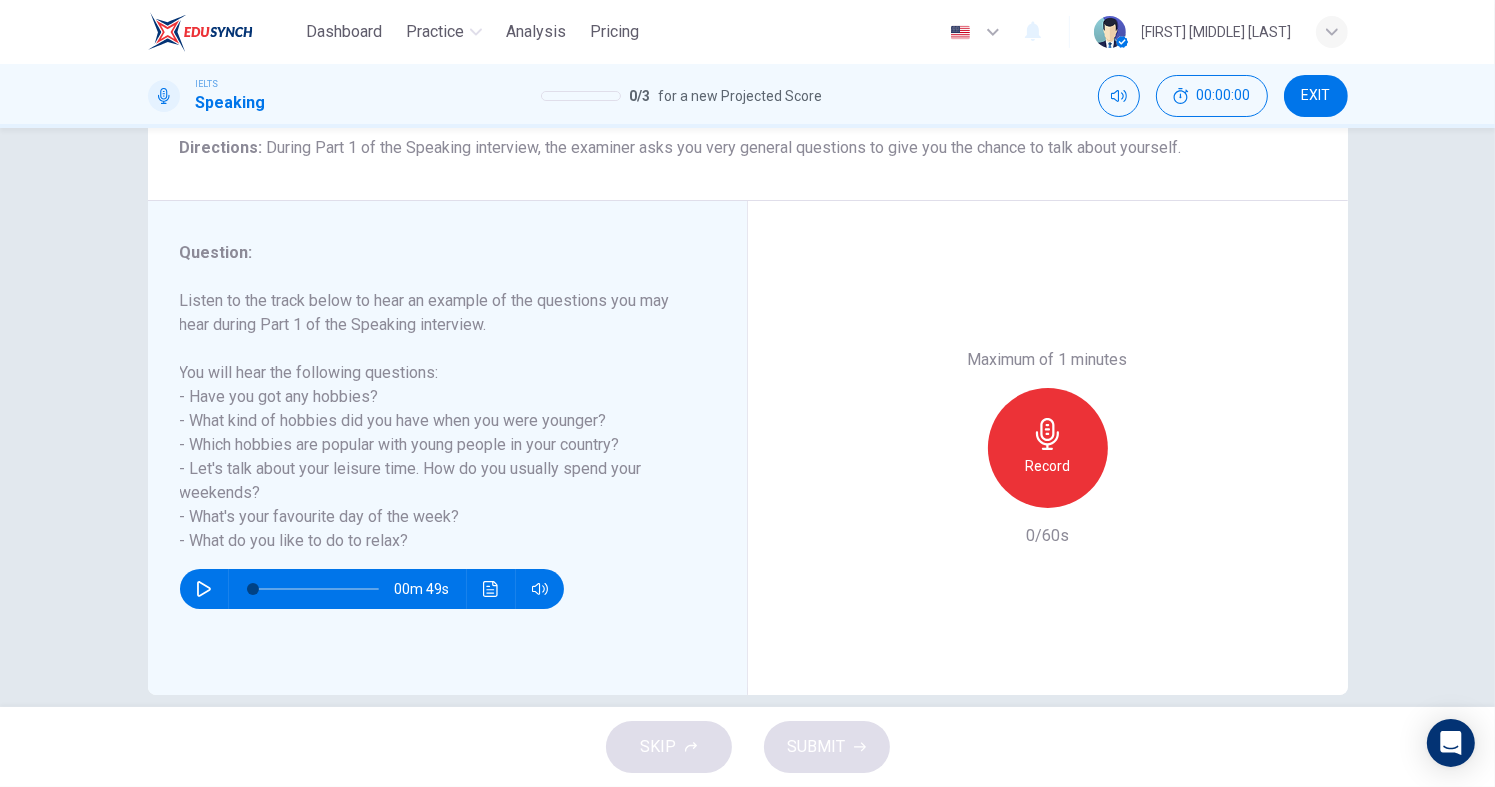 scroll, scrollTop: 196, scrollLeft: 0, axis: vertical 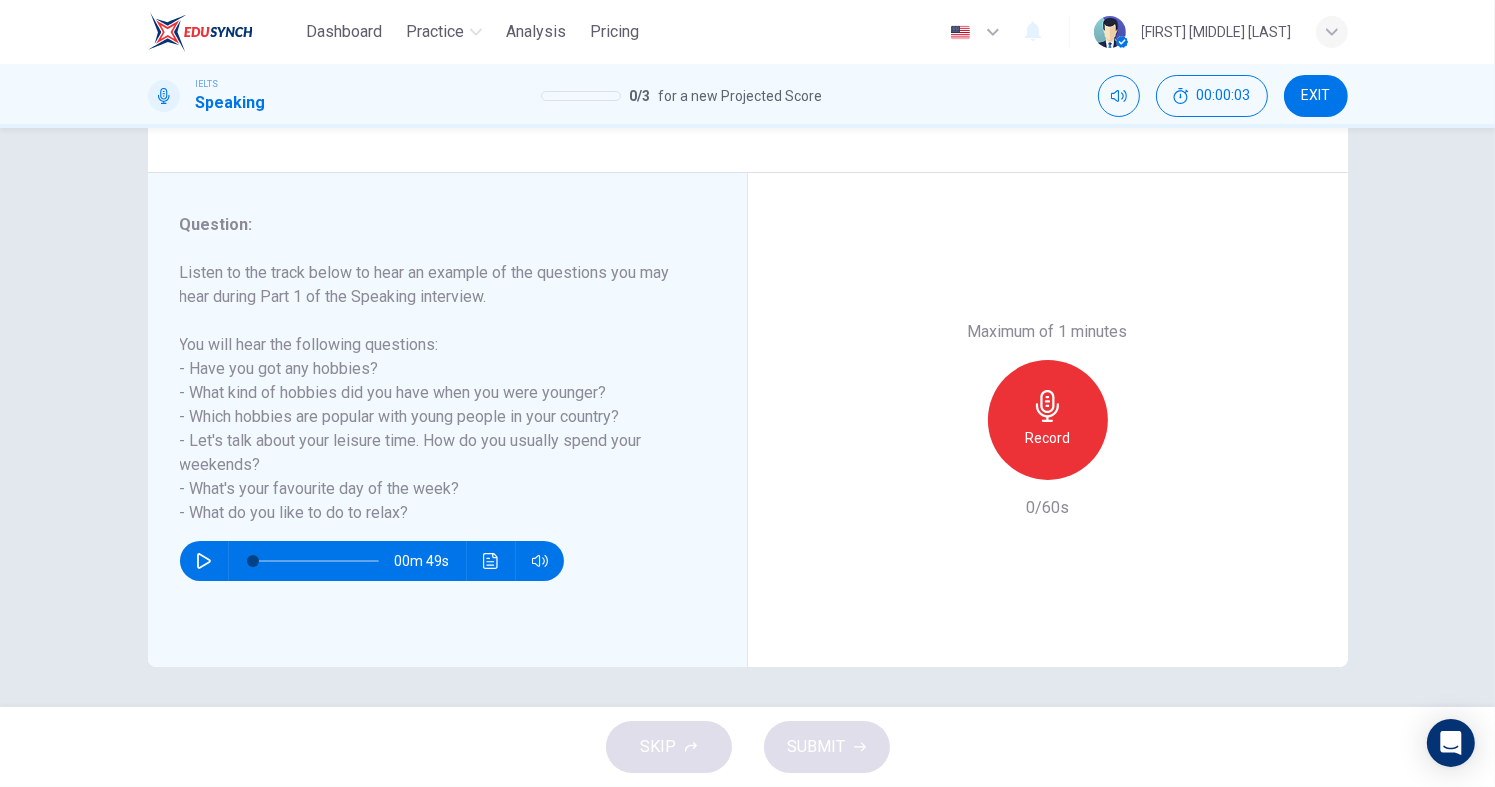 click at bounding box center [204, 561] 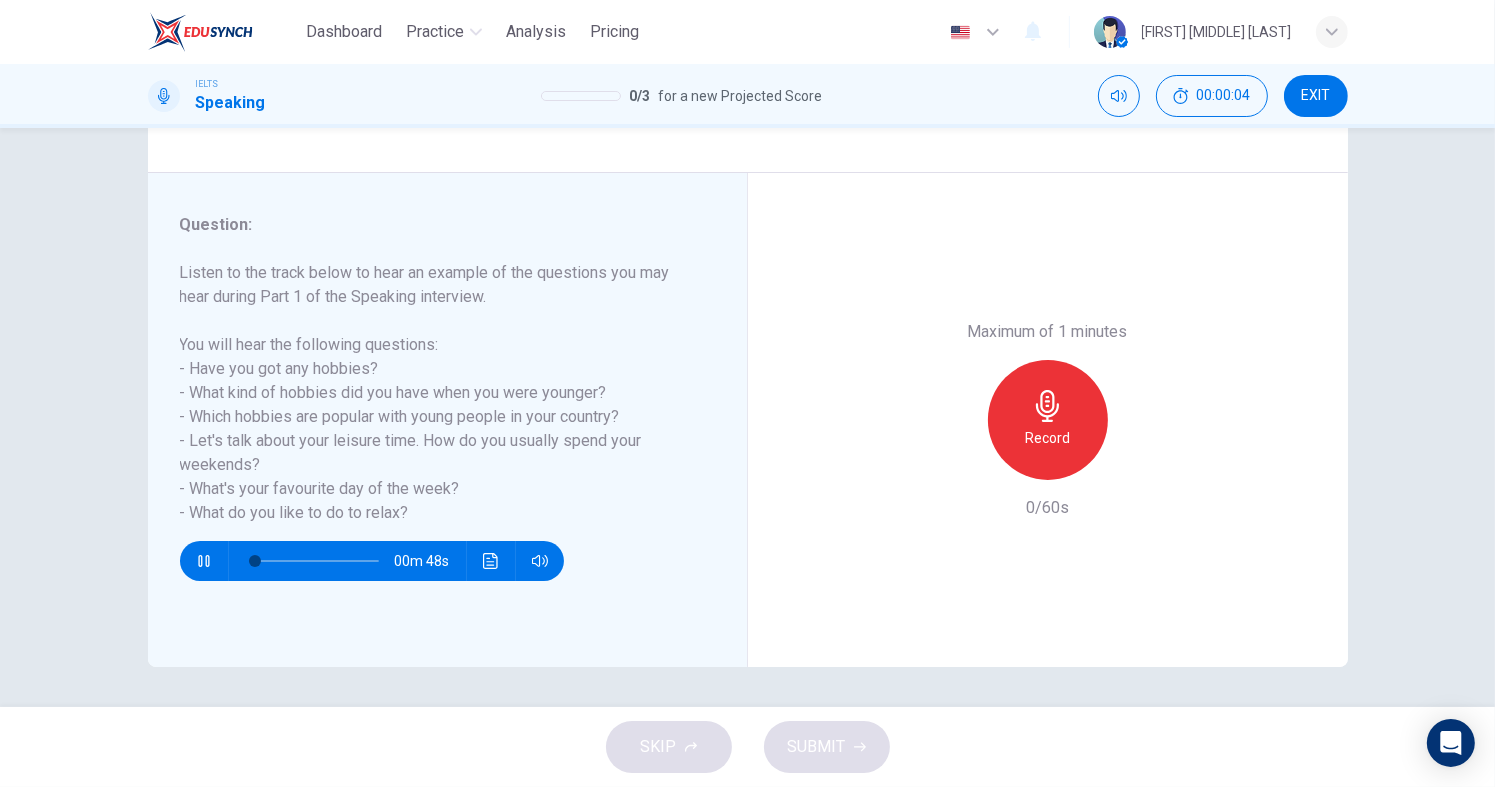 type 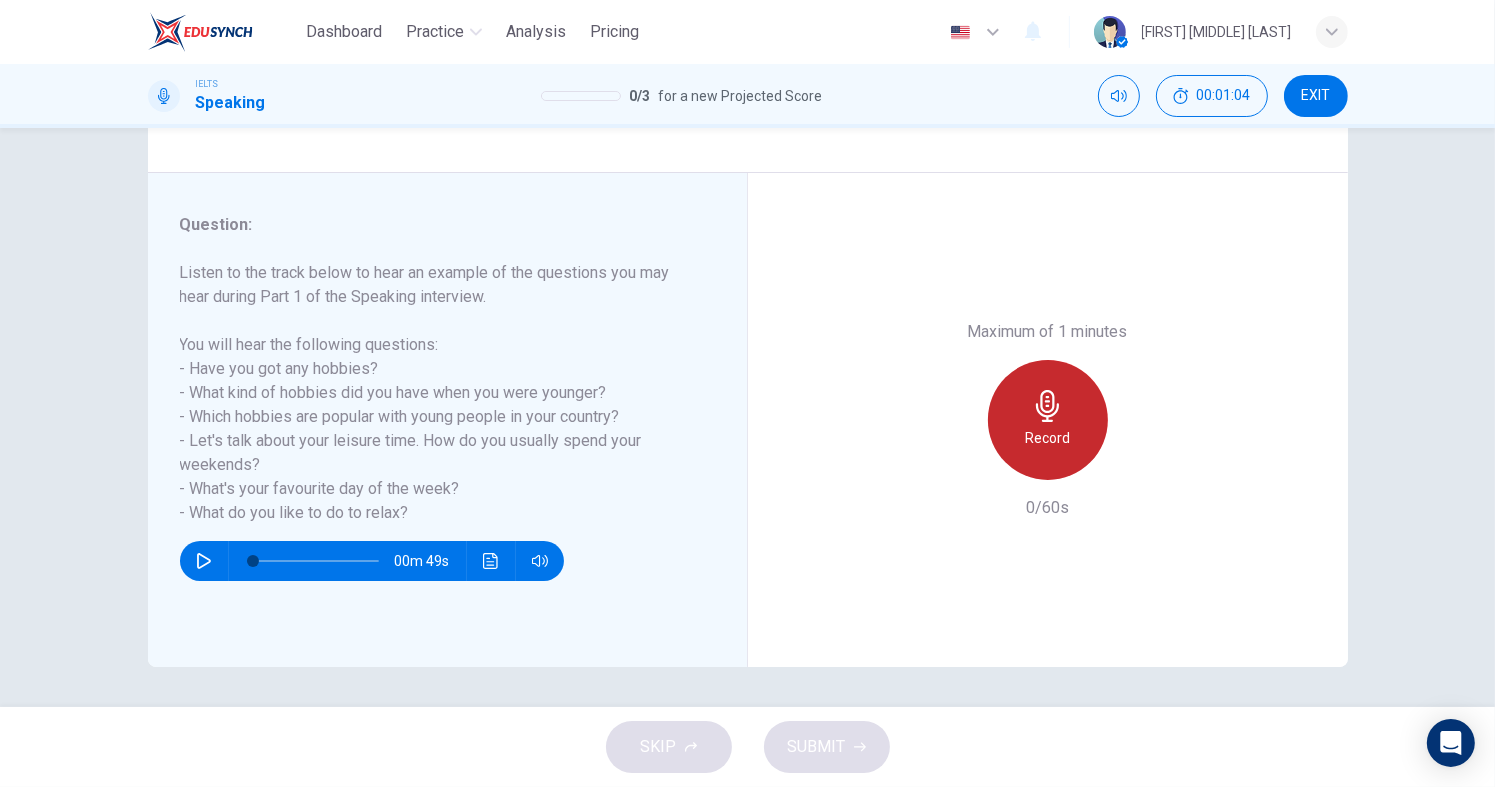 click at bounding box center (1048, 406) 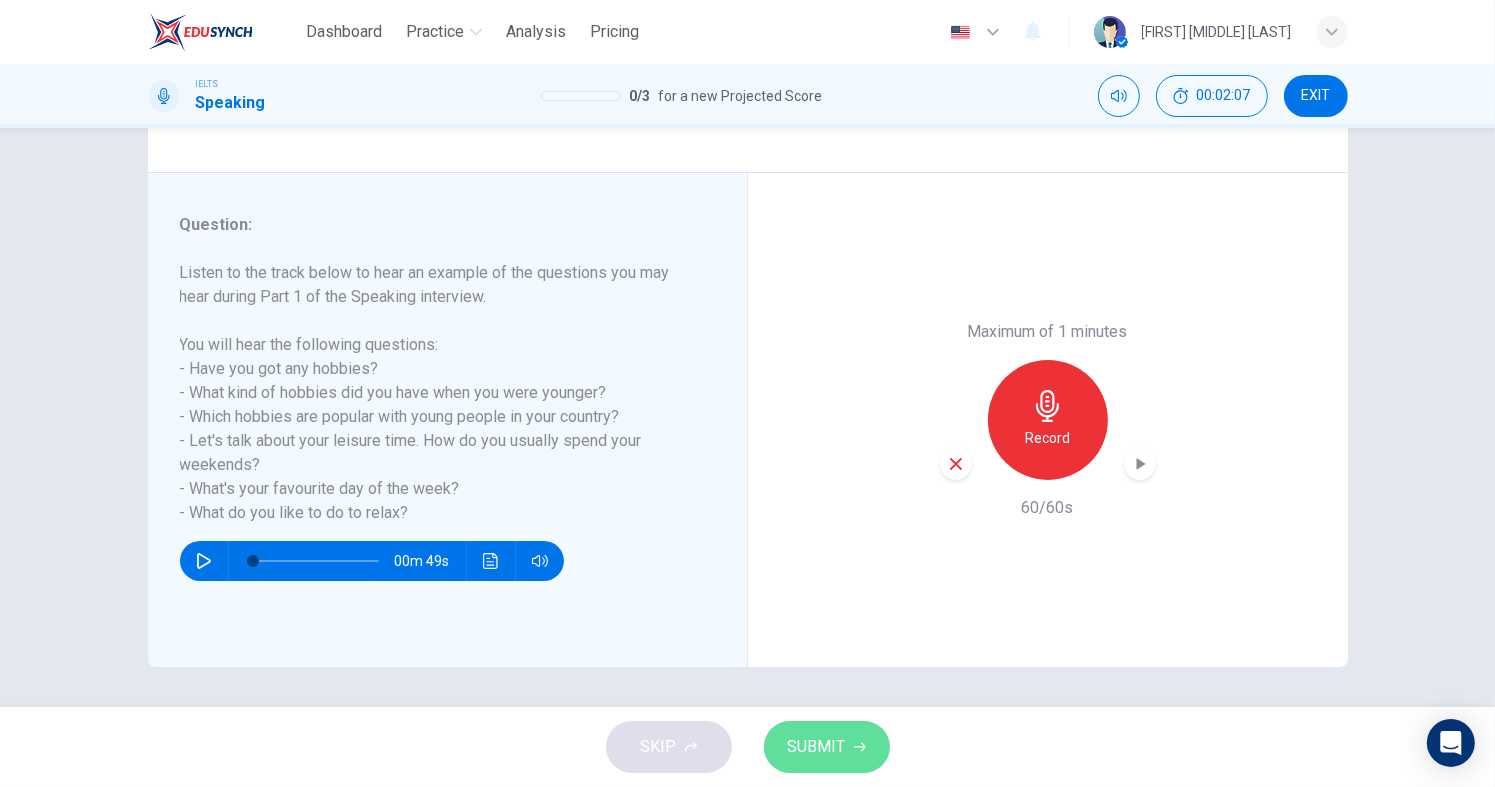 click on "SUBMIT" at bounding box center (827, 747) 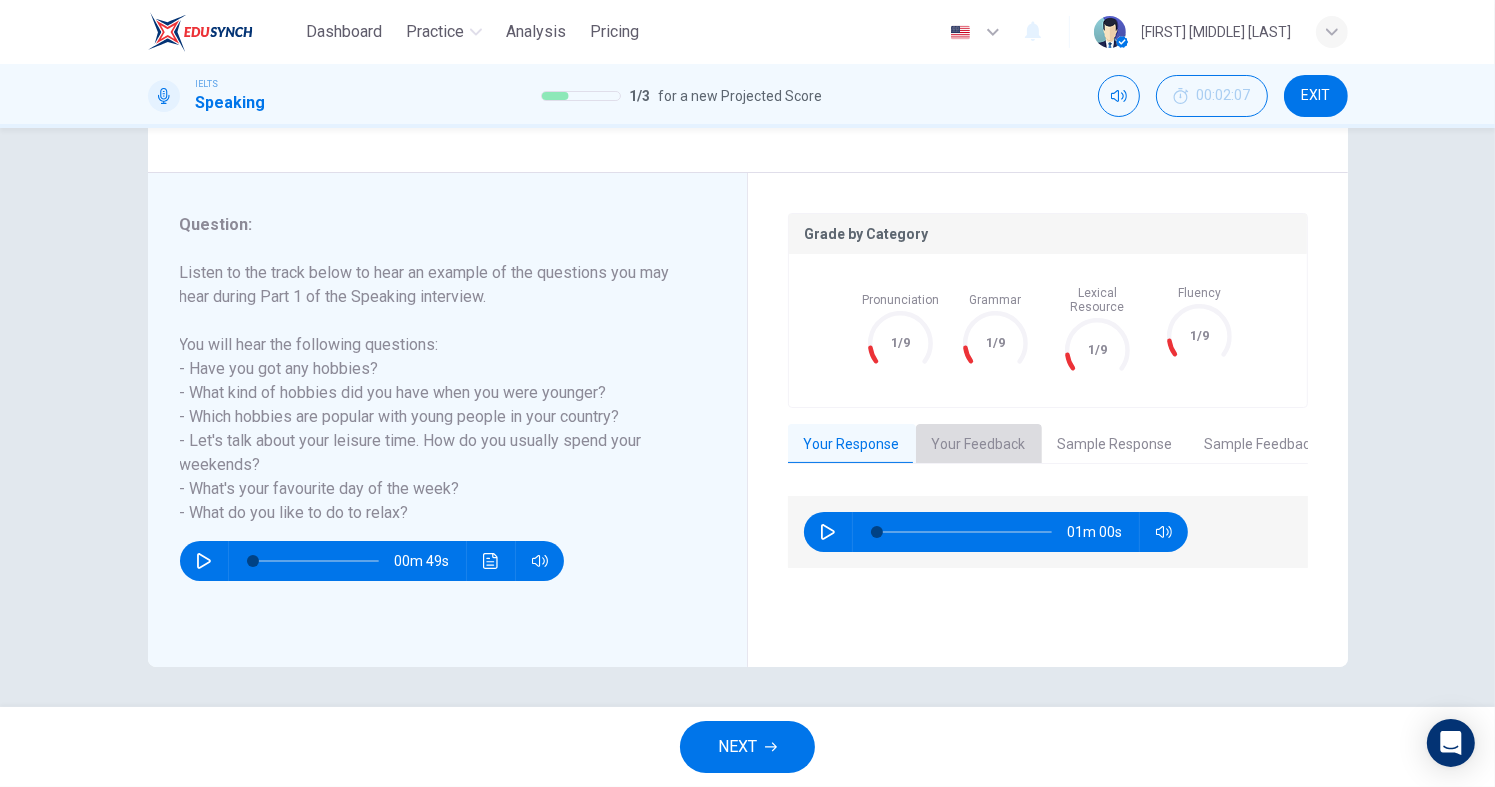 click on "Your Feedback" at bounding box center (979, 445) 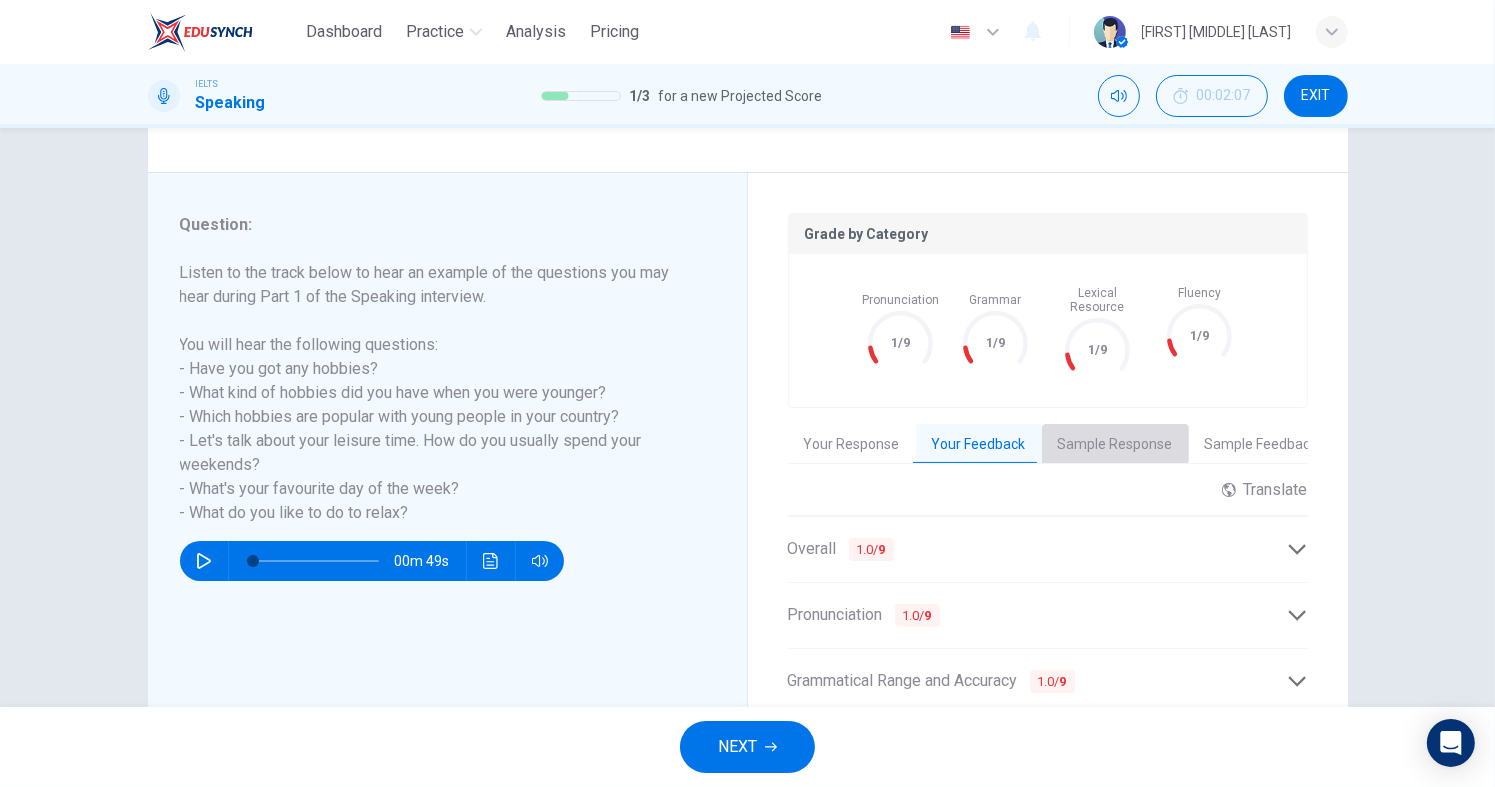 drag, startPoint x: 1100, startPoint y: 421, endPoint x: 1111, endPoint y: 421, distance: 11 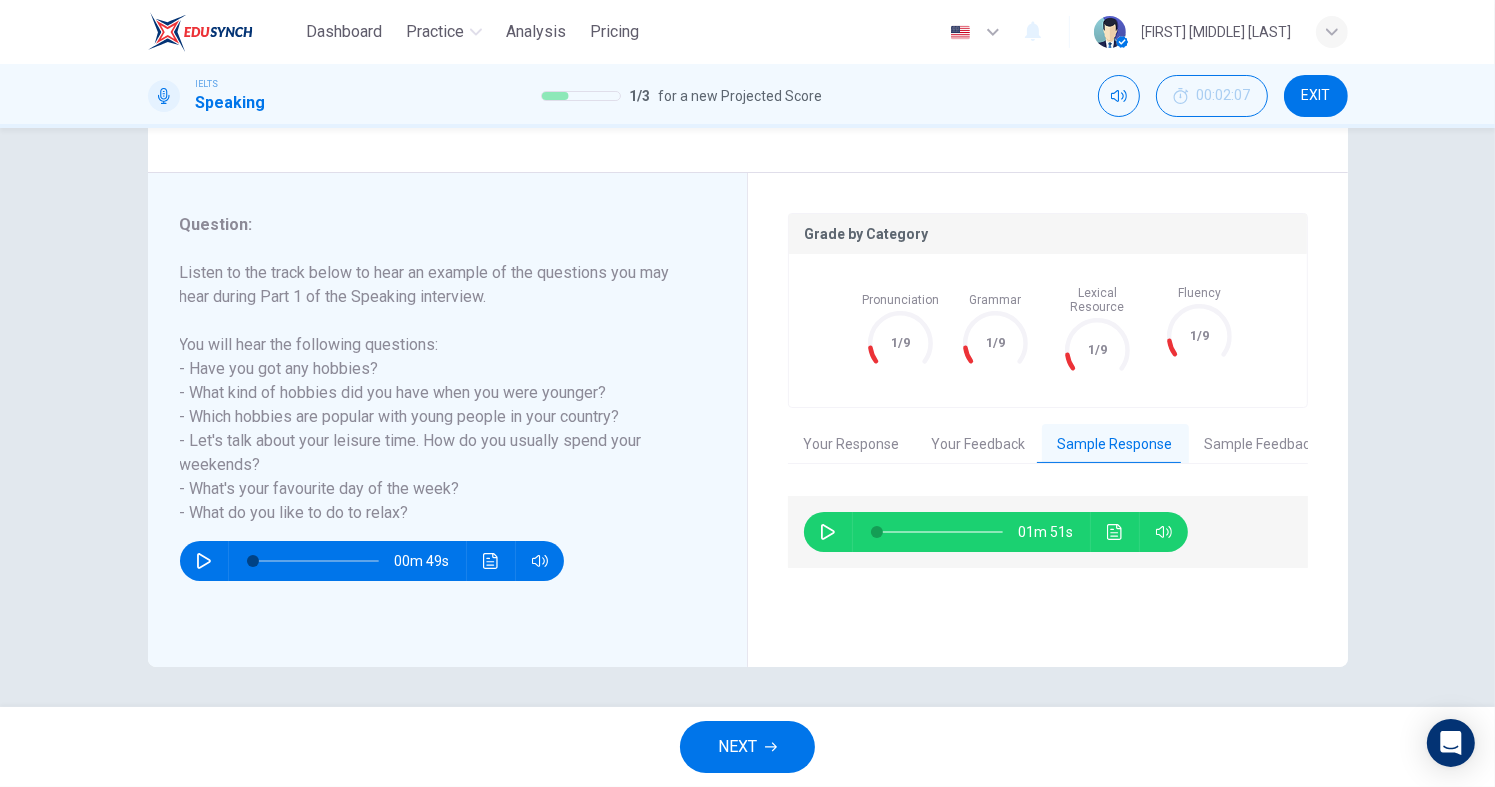 click at bounding box center [828, 532] 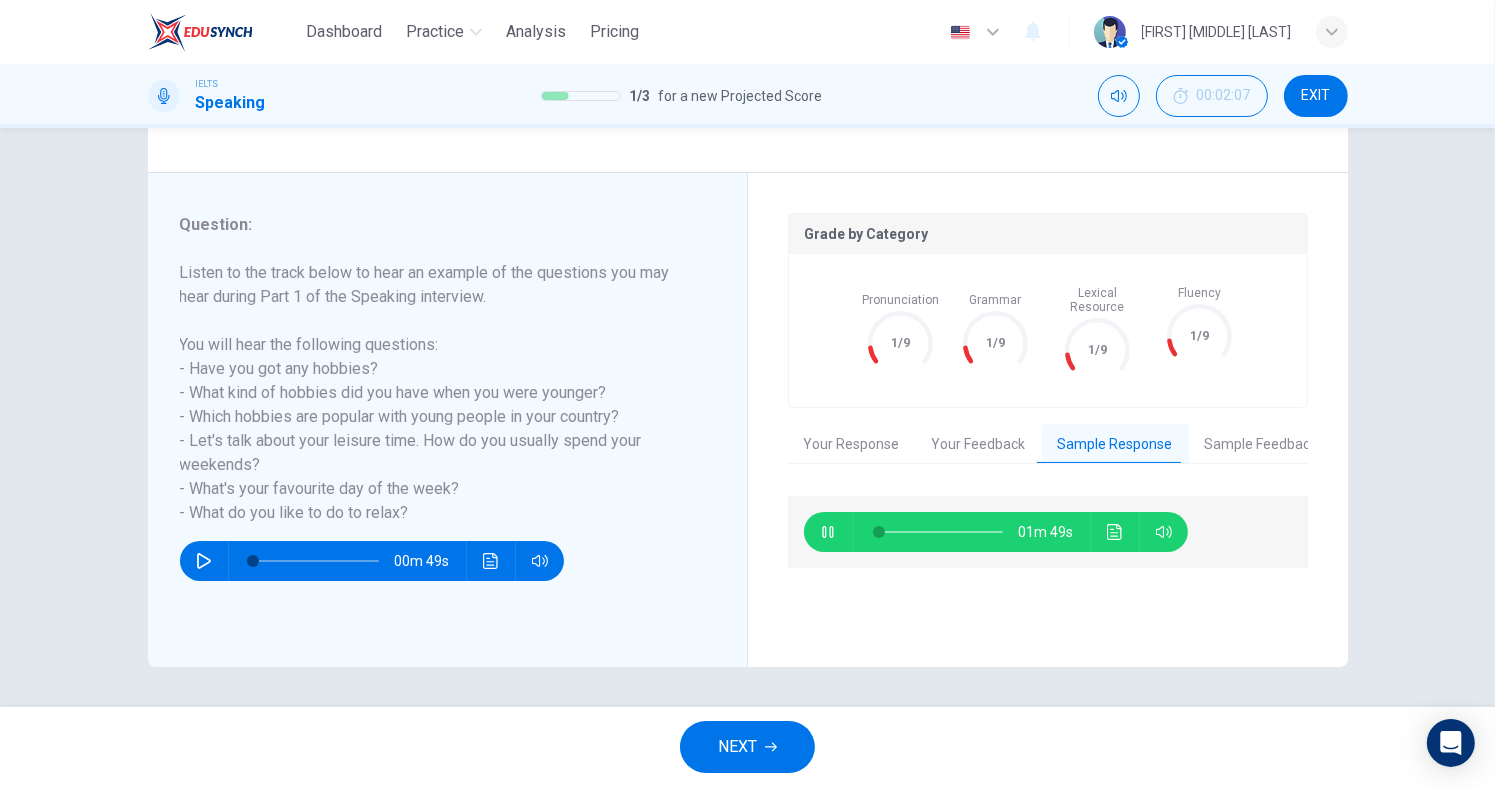 click at bounding box center (828, 532) 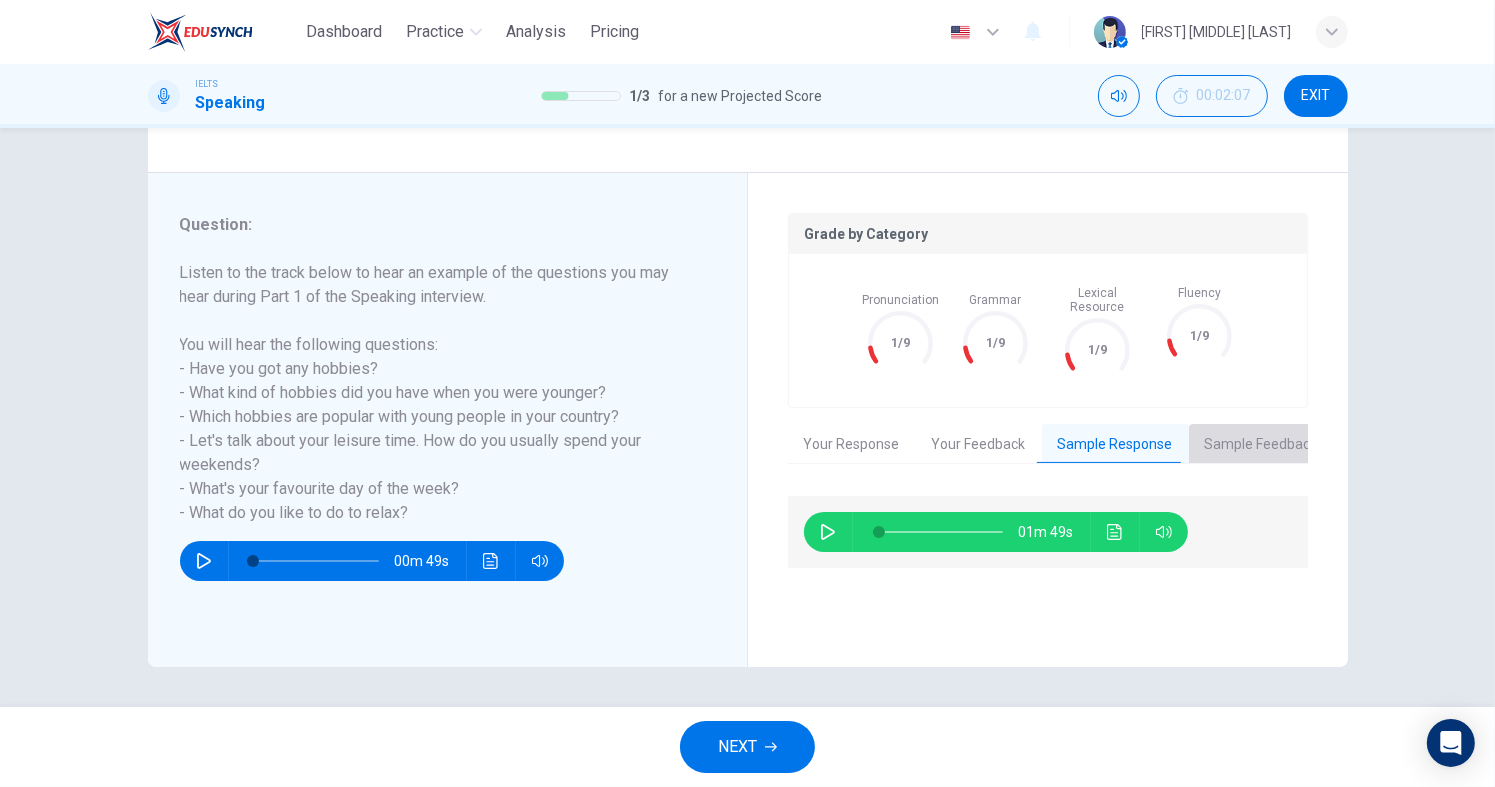 click on "Sample Feedback" at bounding box center [1261, 445] 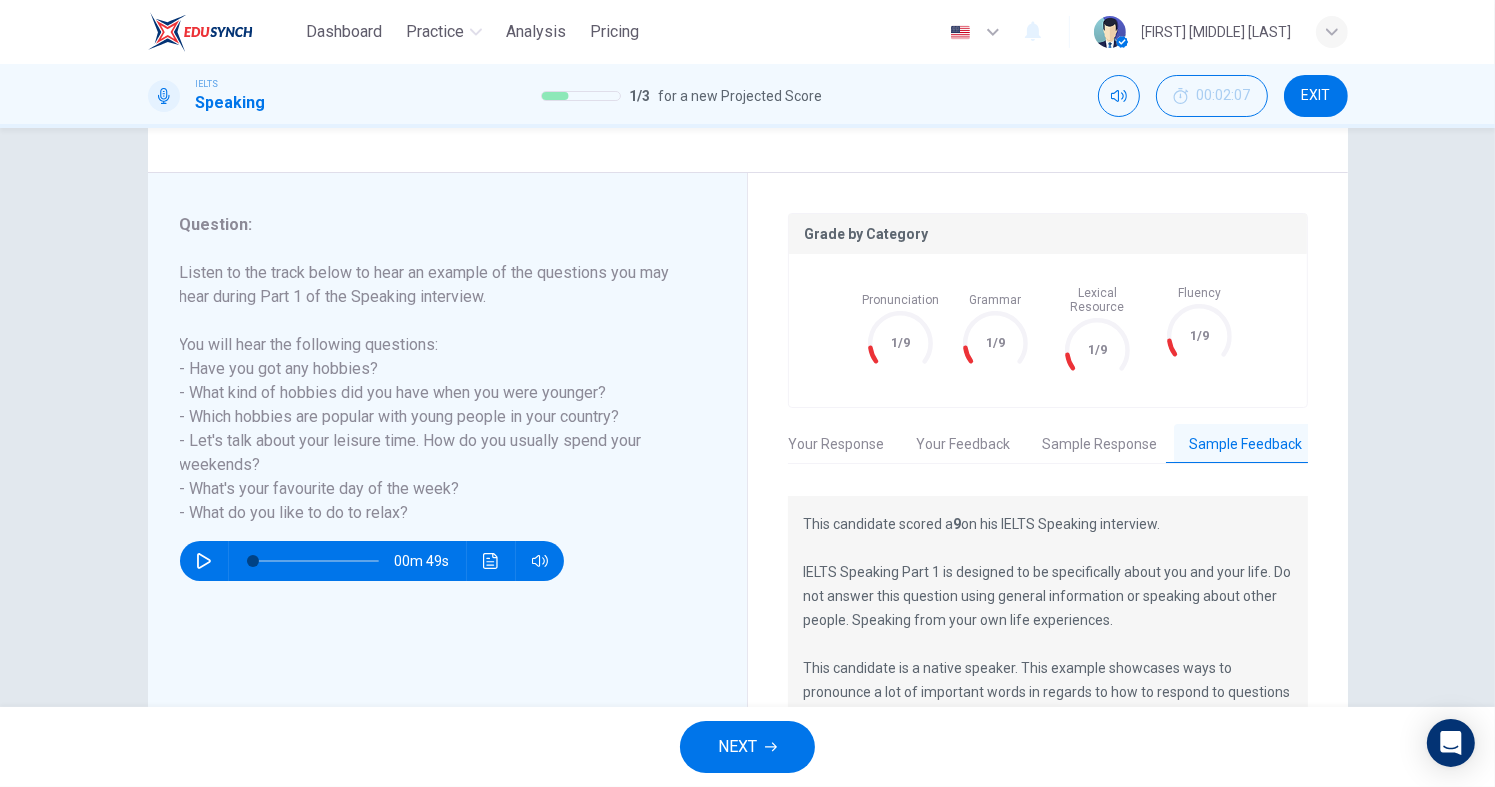 scroll, scrollTop: 0, scrollLeft: 16, axis: horizontal 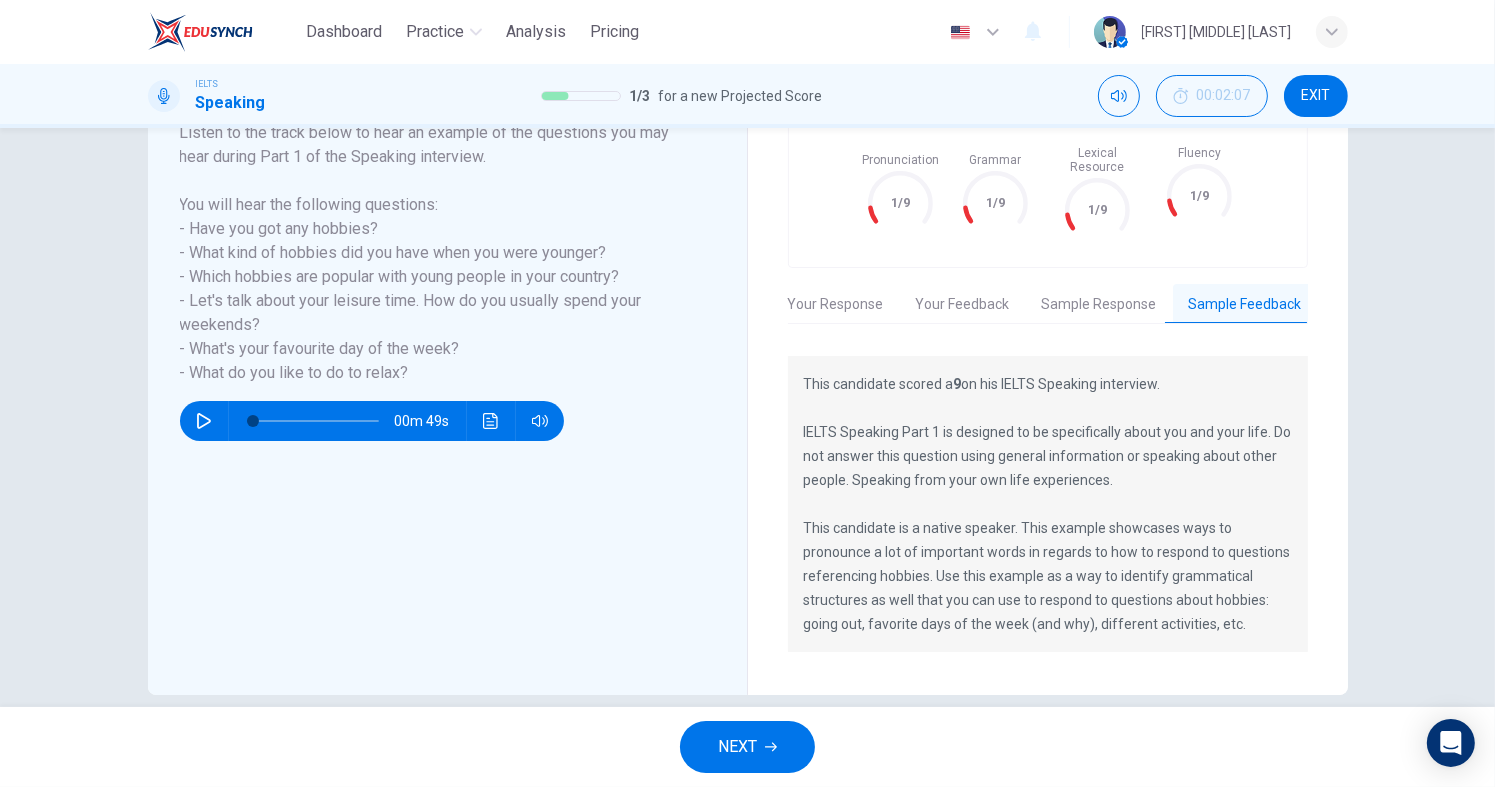 click on "NEXT" at bounding box center (747, 747) 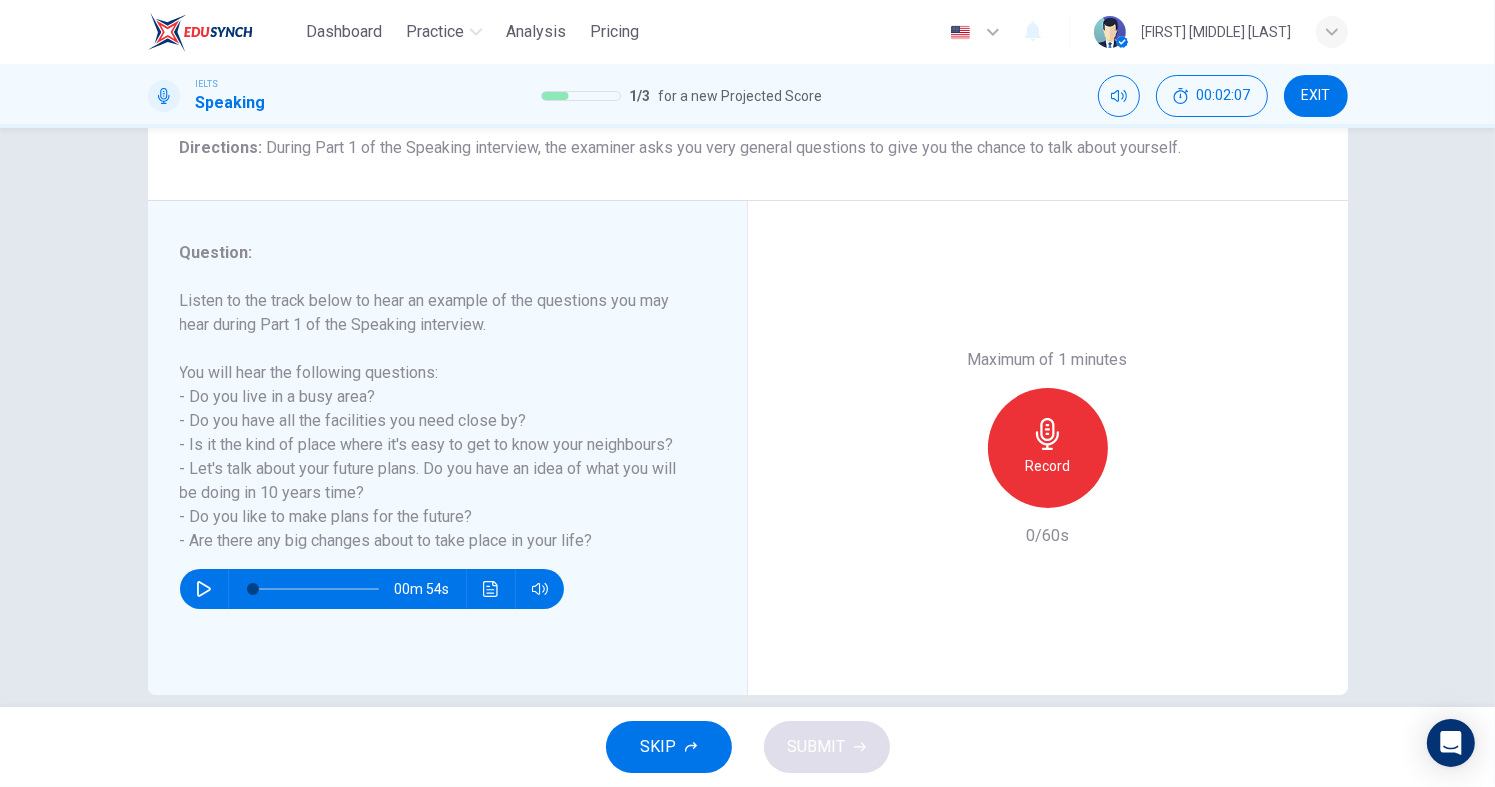 scroll, scrollTop: 196, scrollLeft: 0, axis: vertical 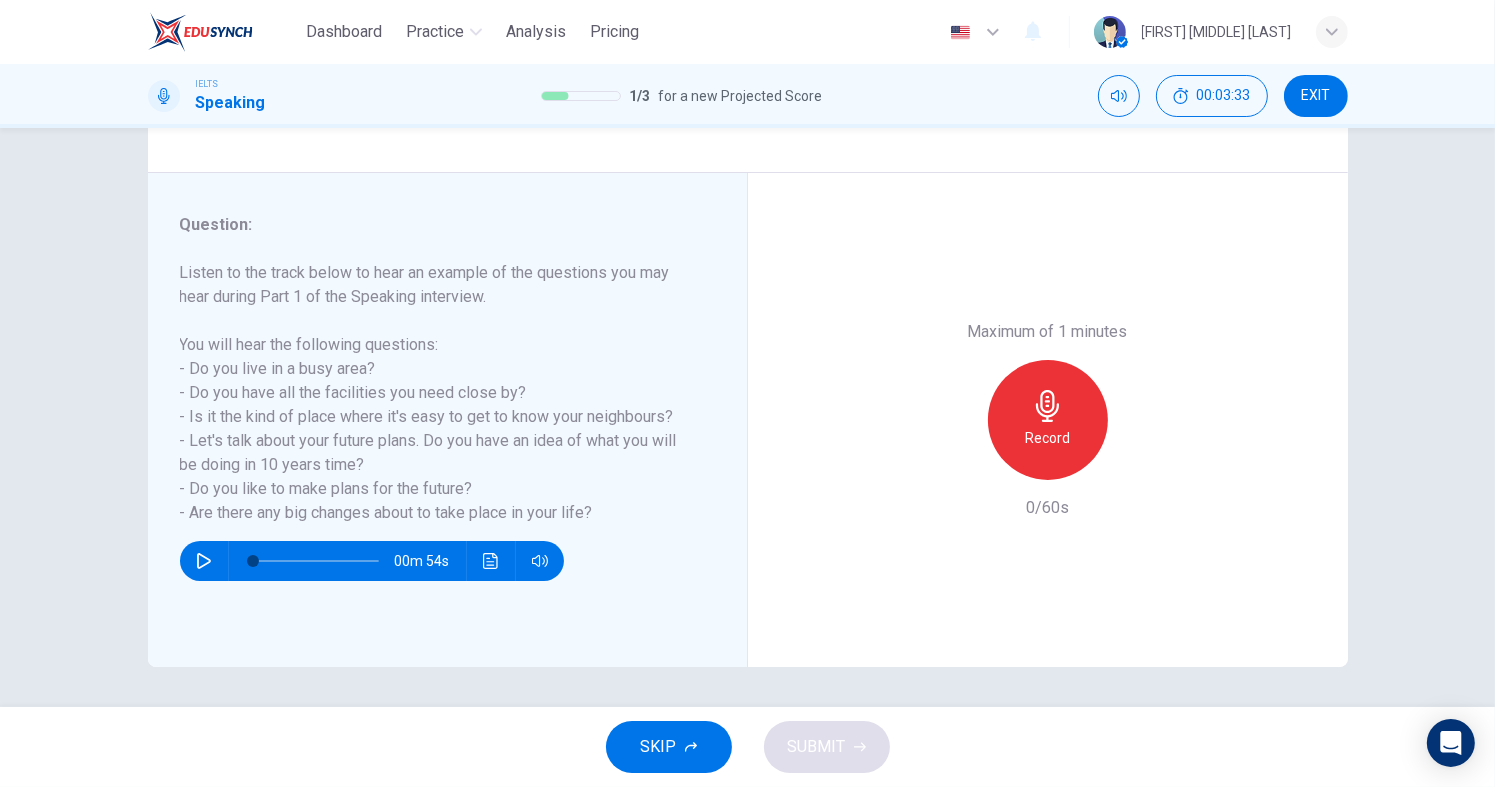 click at bounding box center (204, 561) 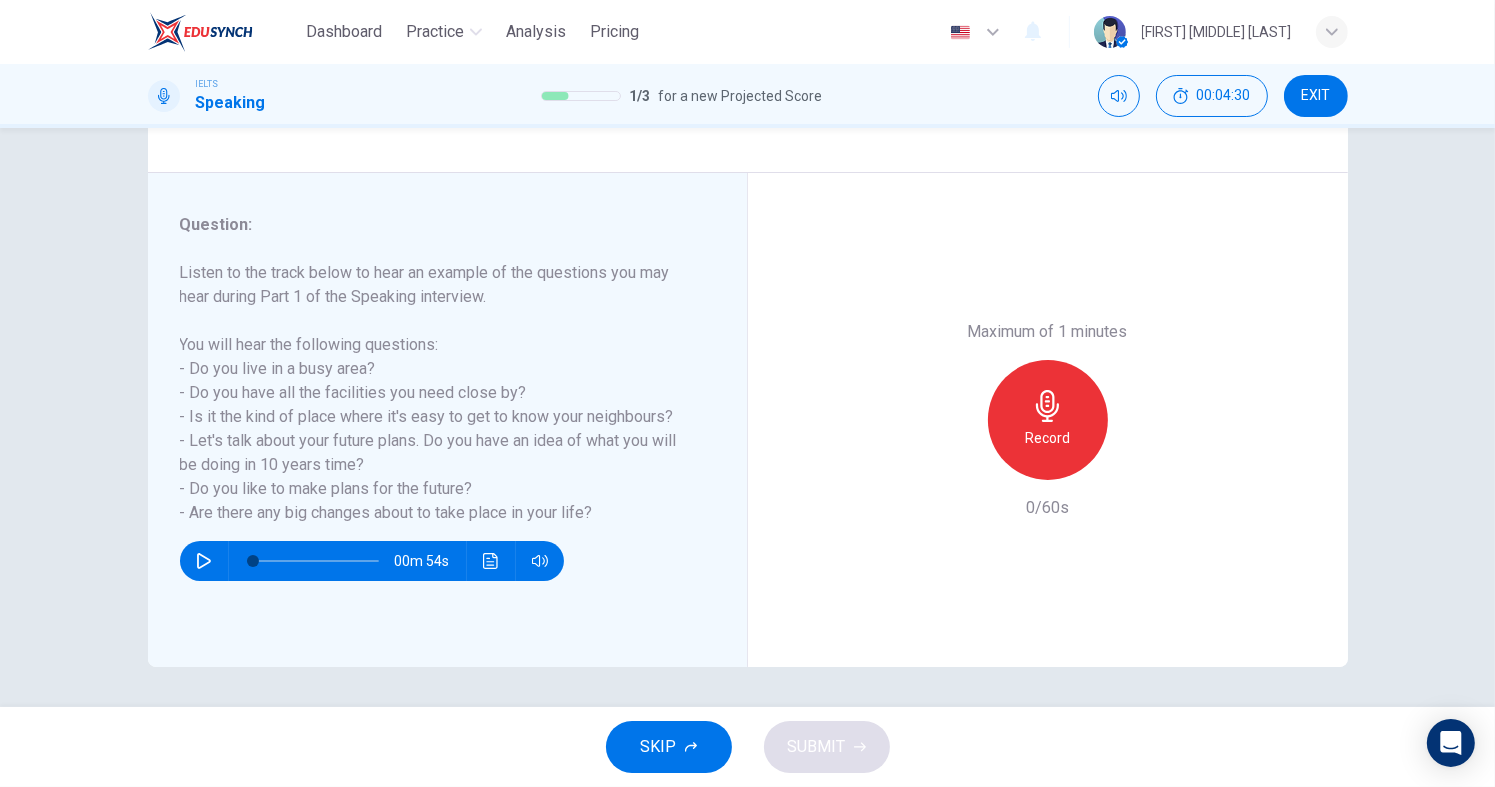 click on "Record" at bounding box center [1048, 420] 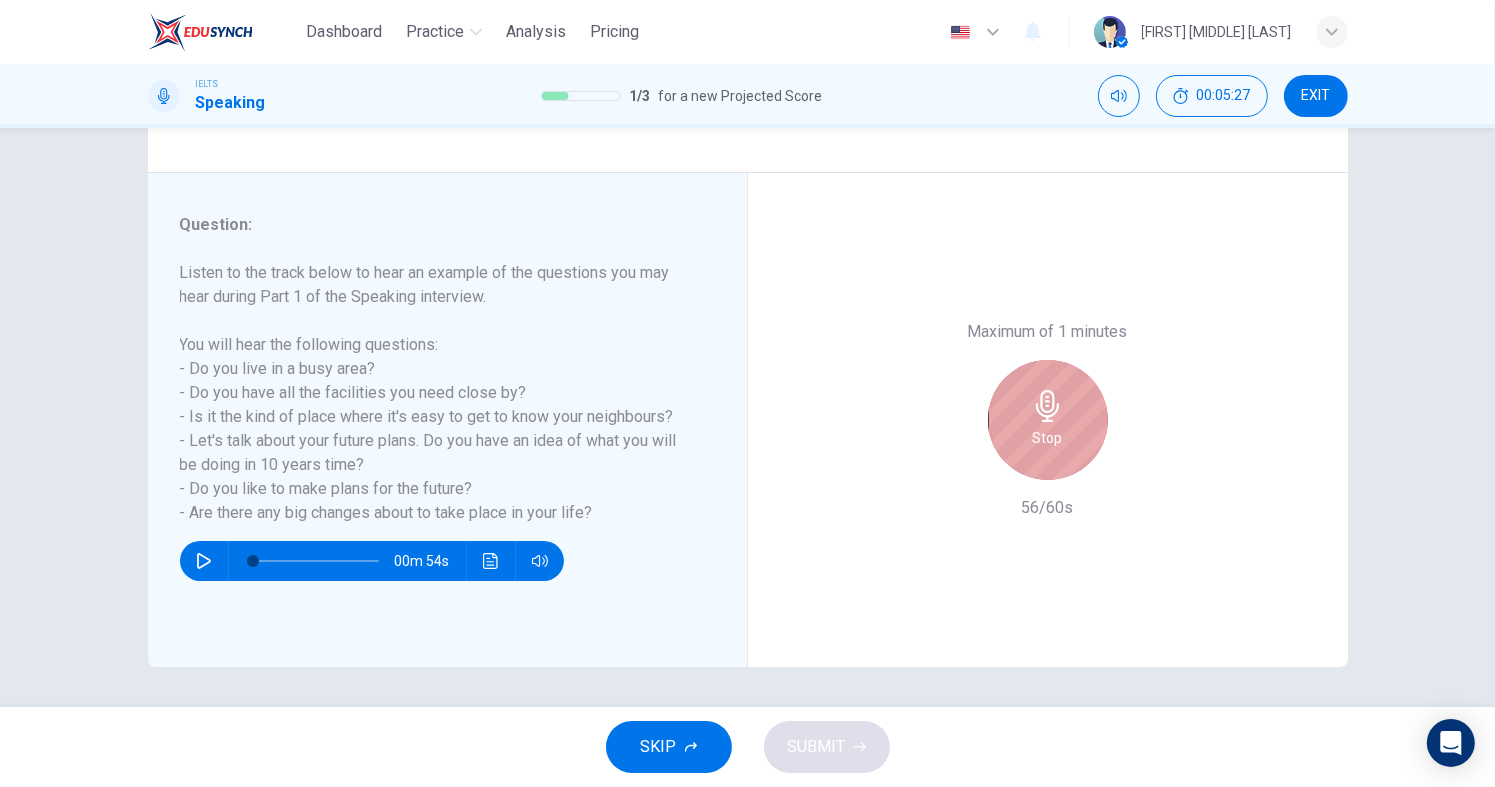 click on "Stop" at bounding box center (1048, 420) 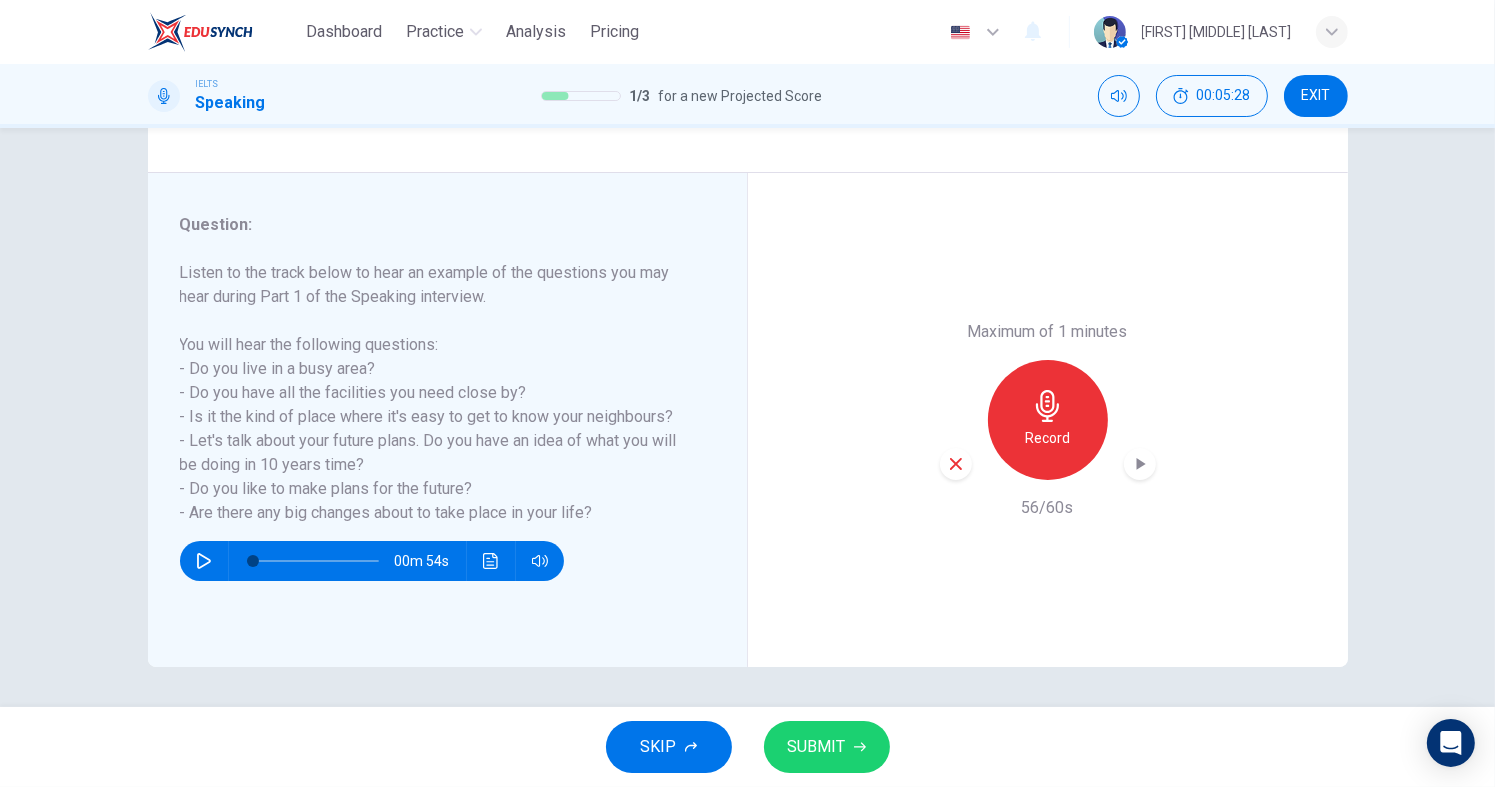 click on "SUBMIT" at bounding box center [817, 747] 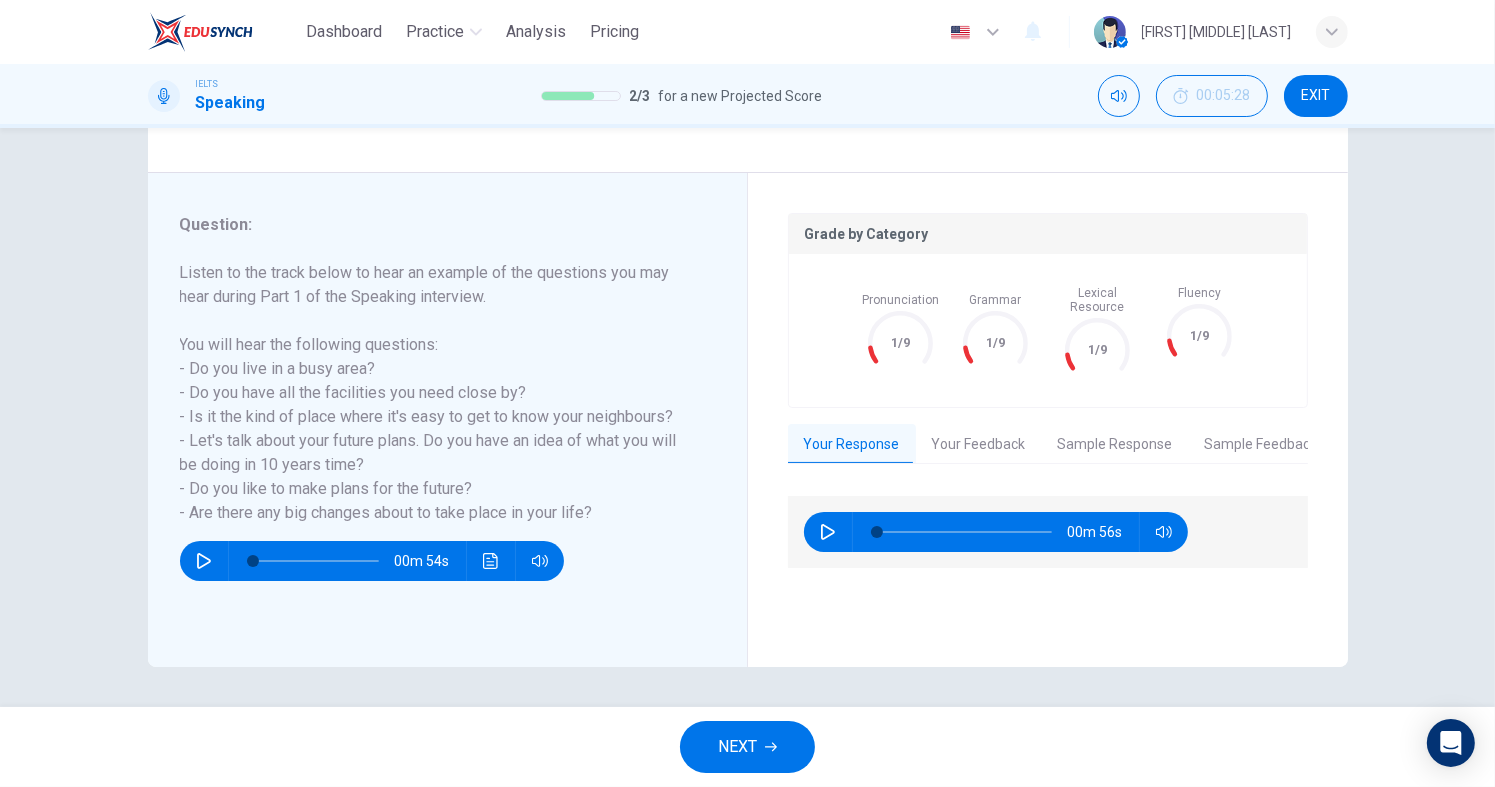 click on "Sample Feedback" at bounding box center (1261, 445) 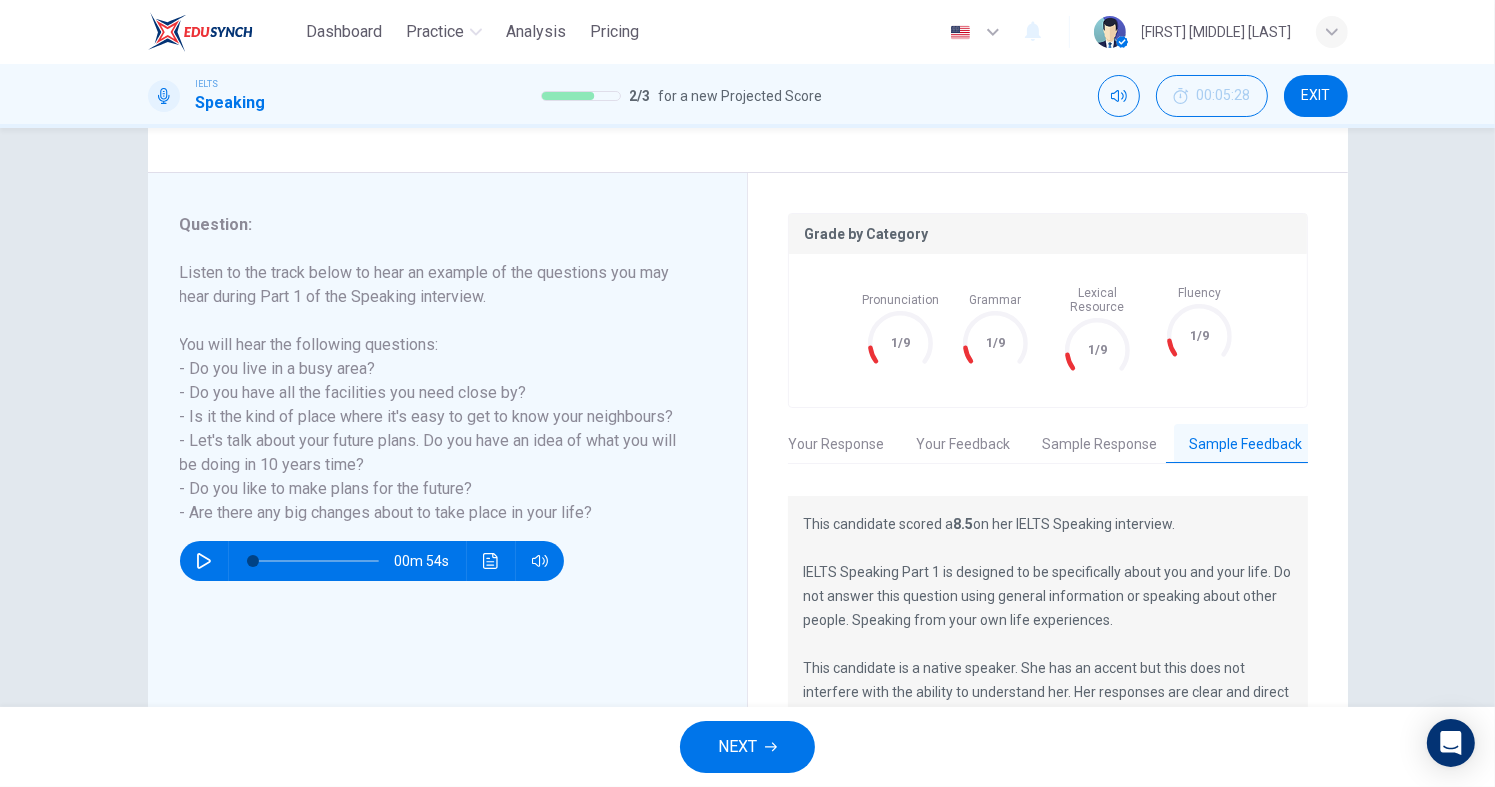 scroll, scrollTop: 0, scrollLeft: 16, axis: horizontal 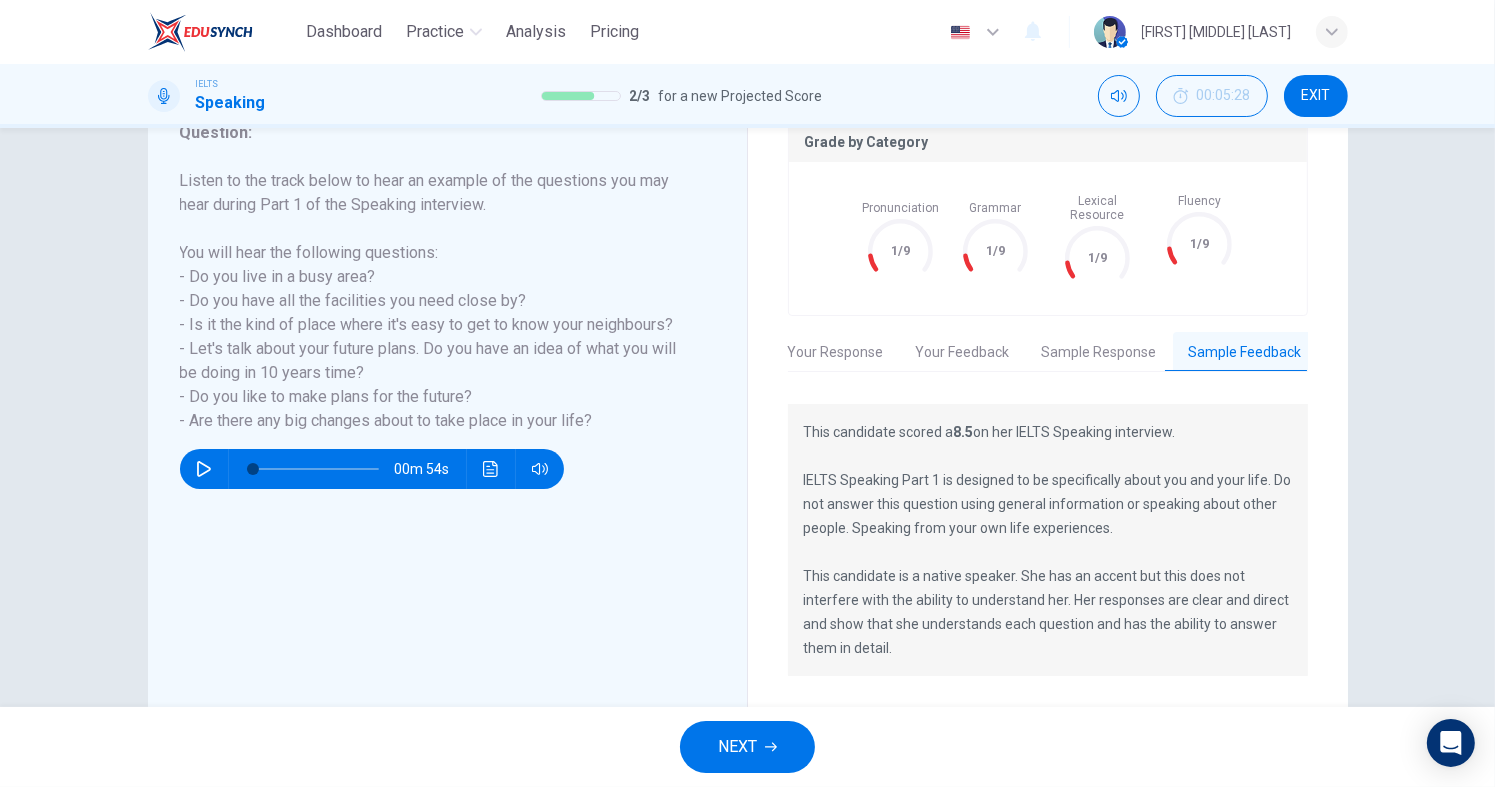 click on "NEXT" at bounding box center [747, 747] 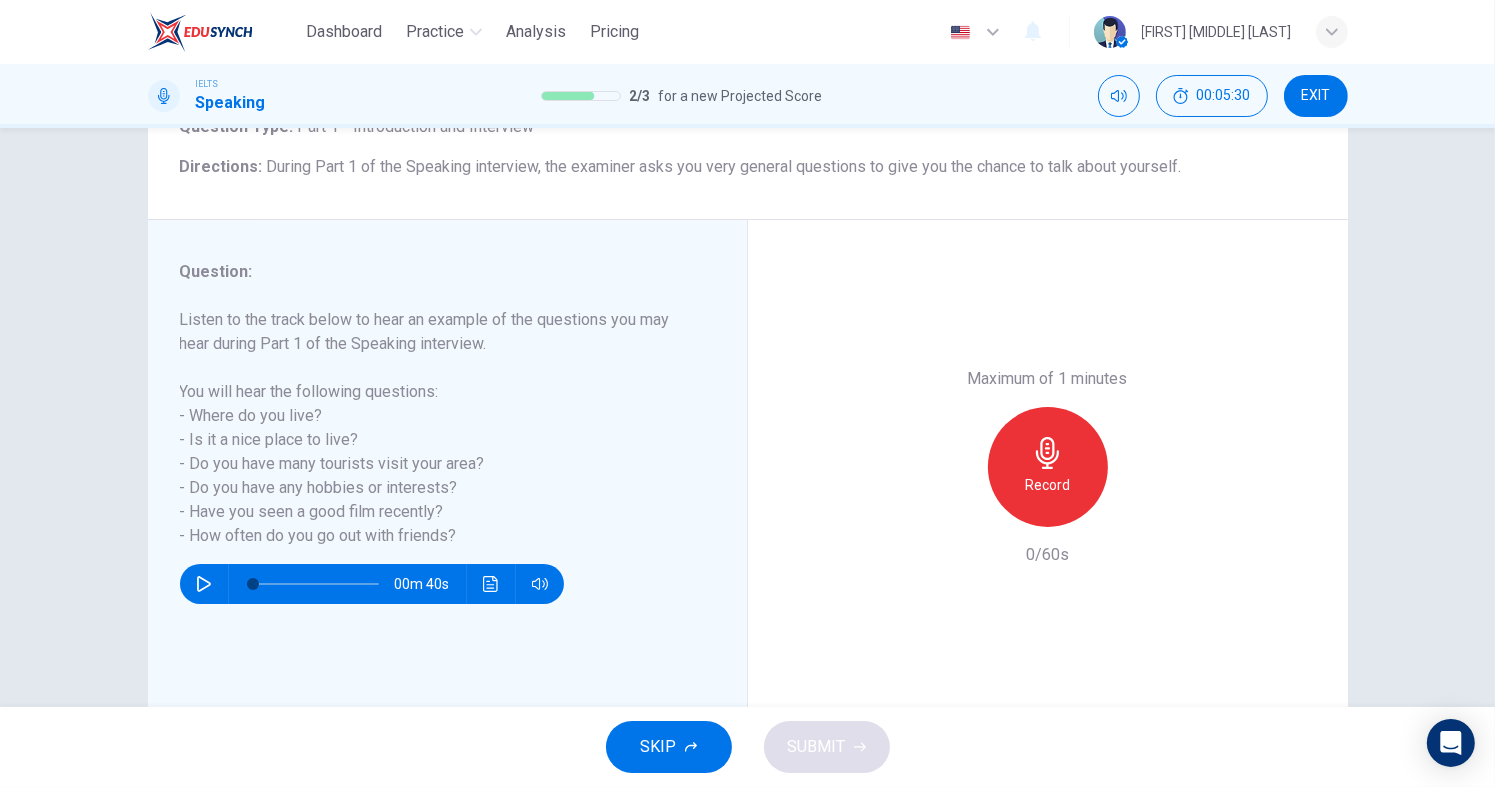 scroll, scrollTop: 196, scrollLeft: 0, axis: vertical 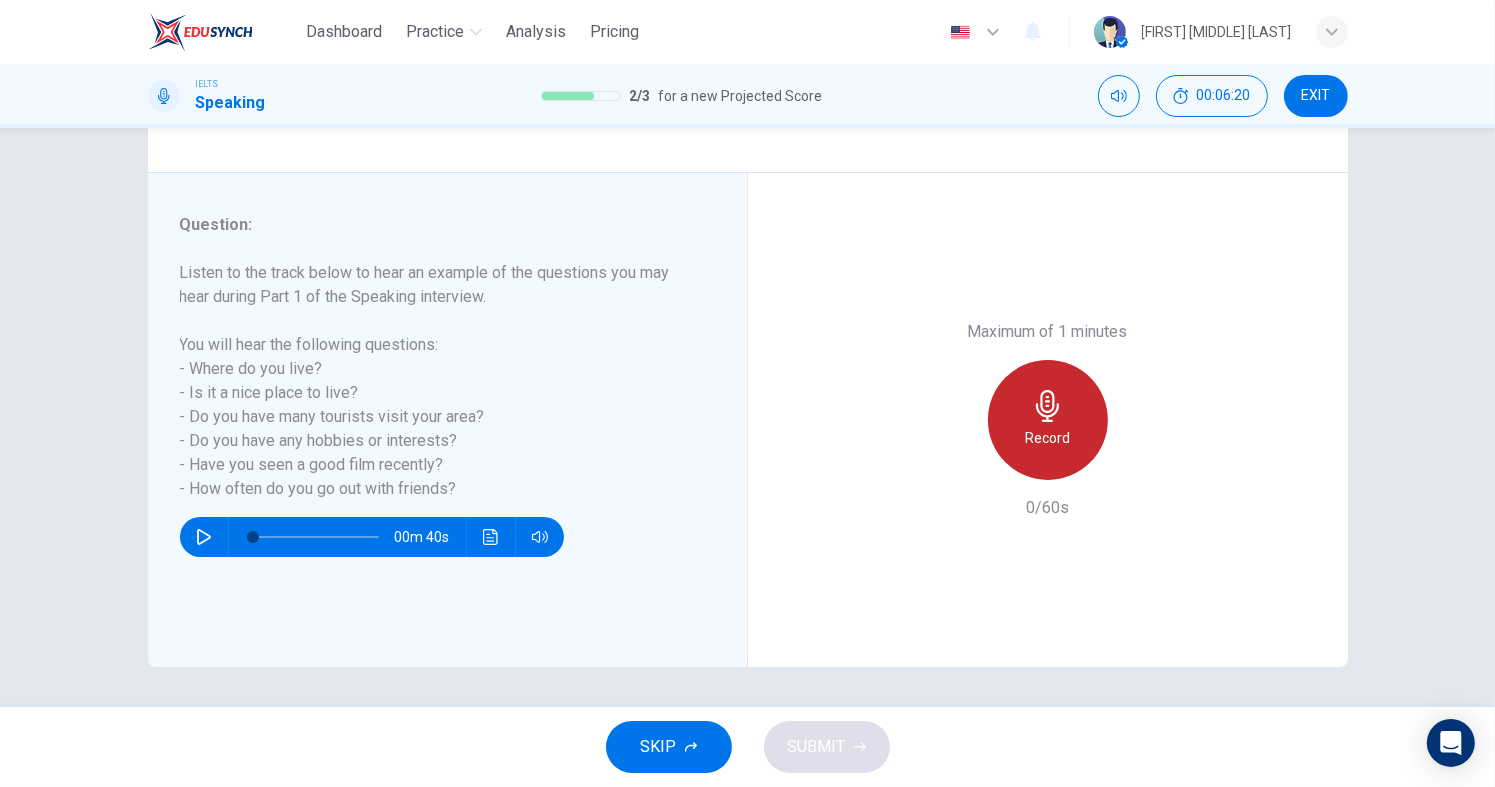 click on "Record" at bounding box center (1048, 420) 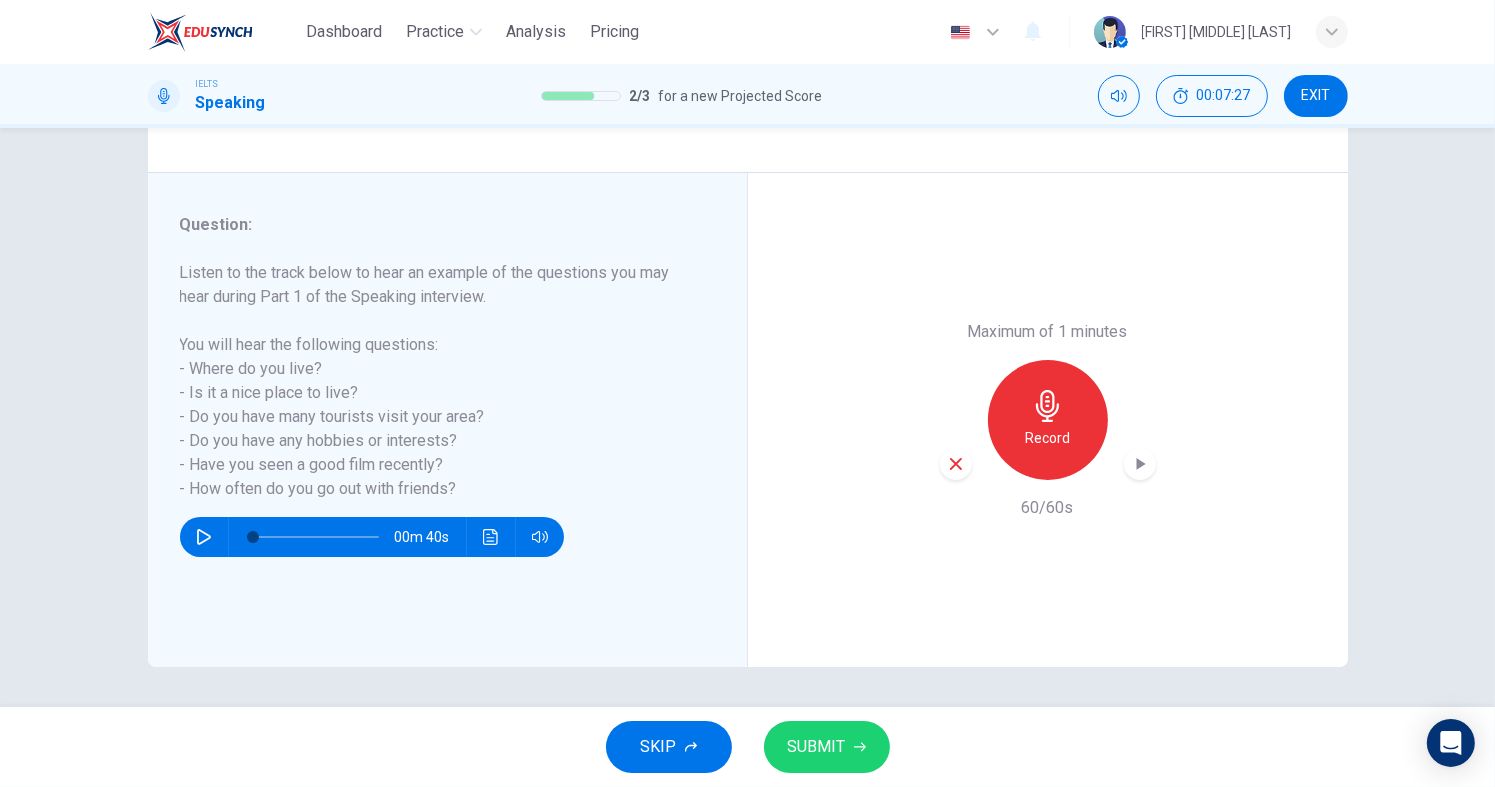 click at bounding box center (860, 747) 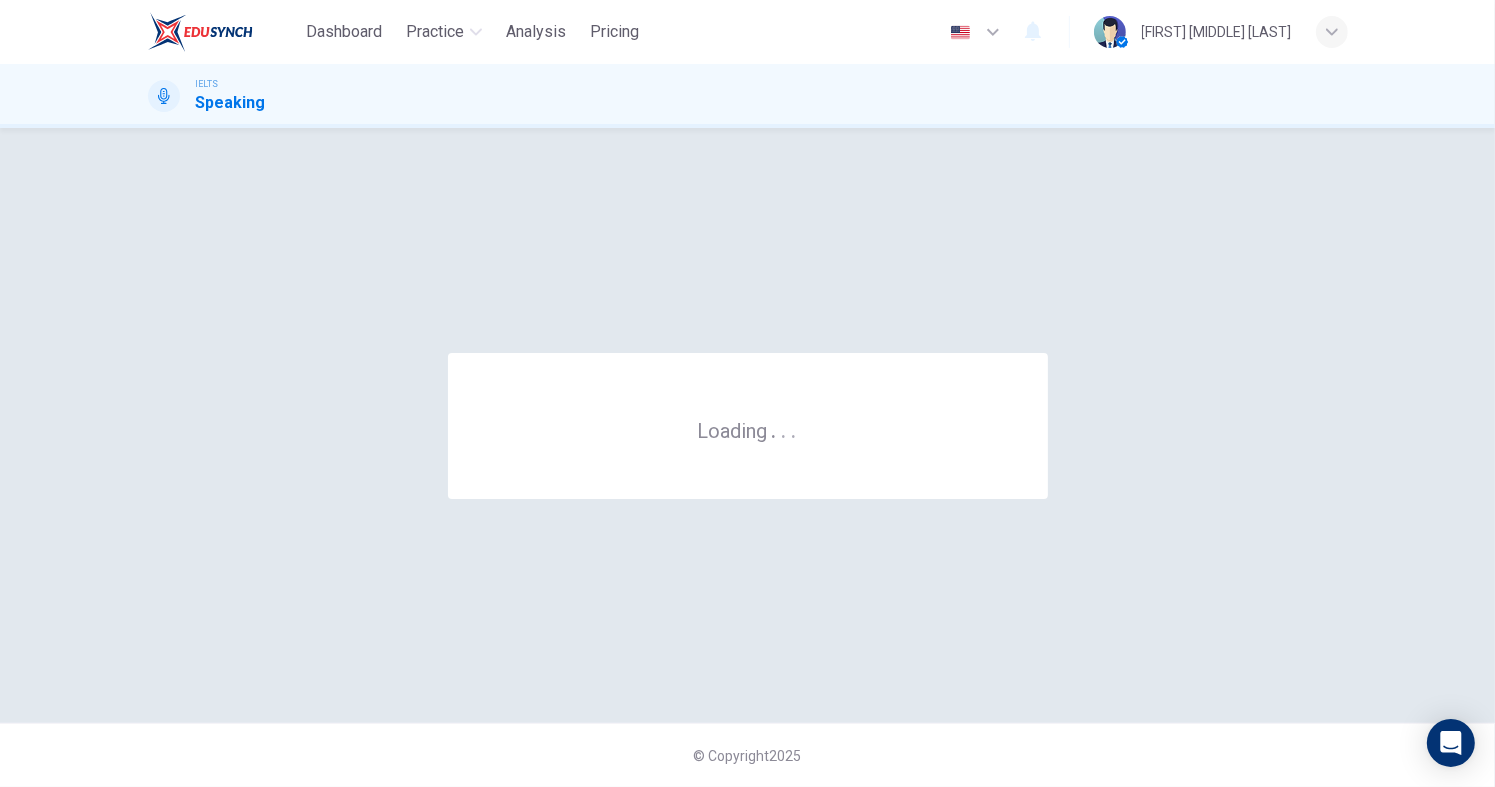 scroll, scrollTop: 0, scrollLeft: 0, axis: both 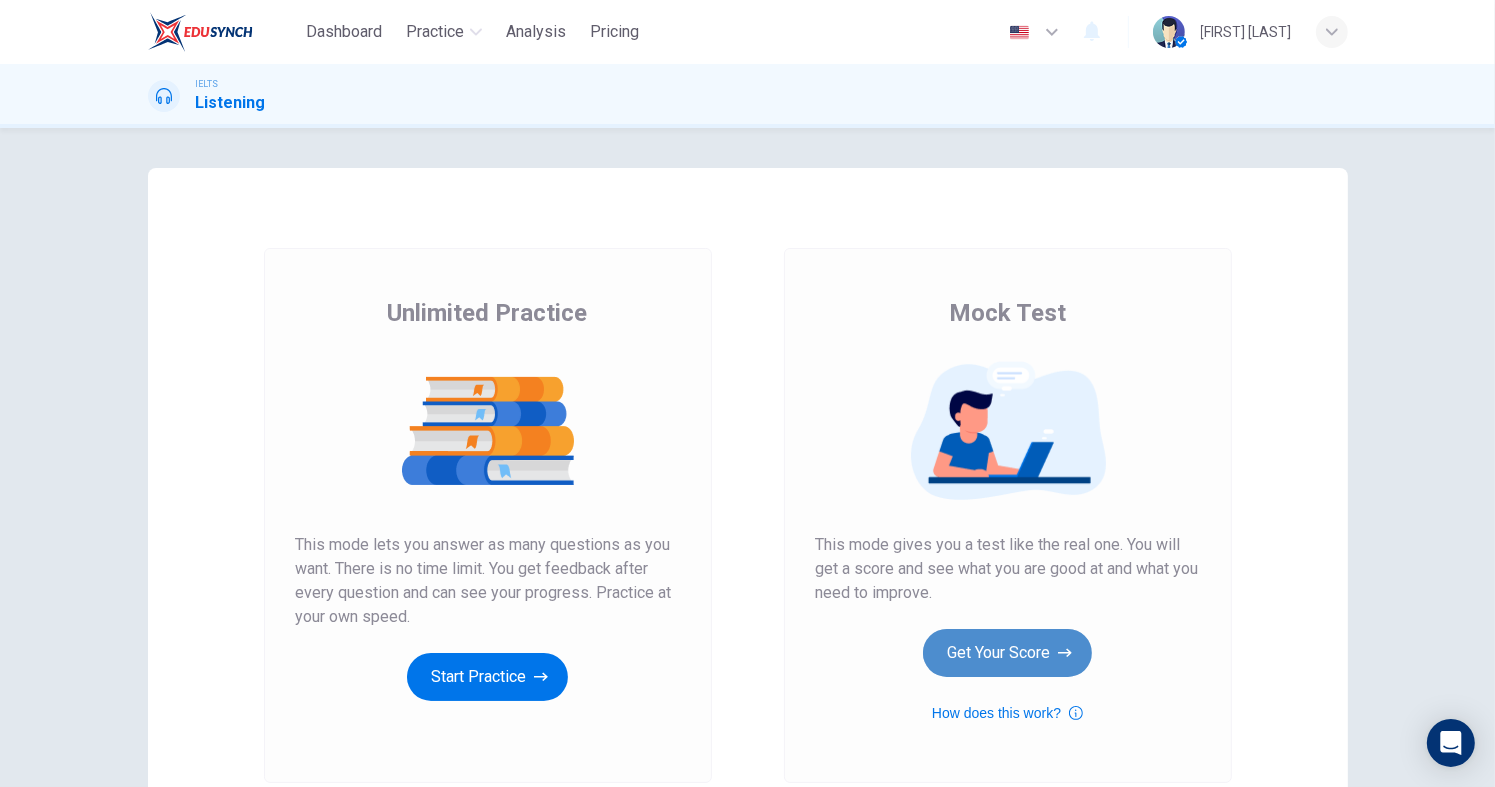 click on "Get Your Score" at bounding box center [487, 677] 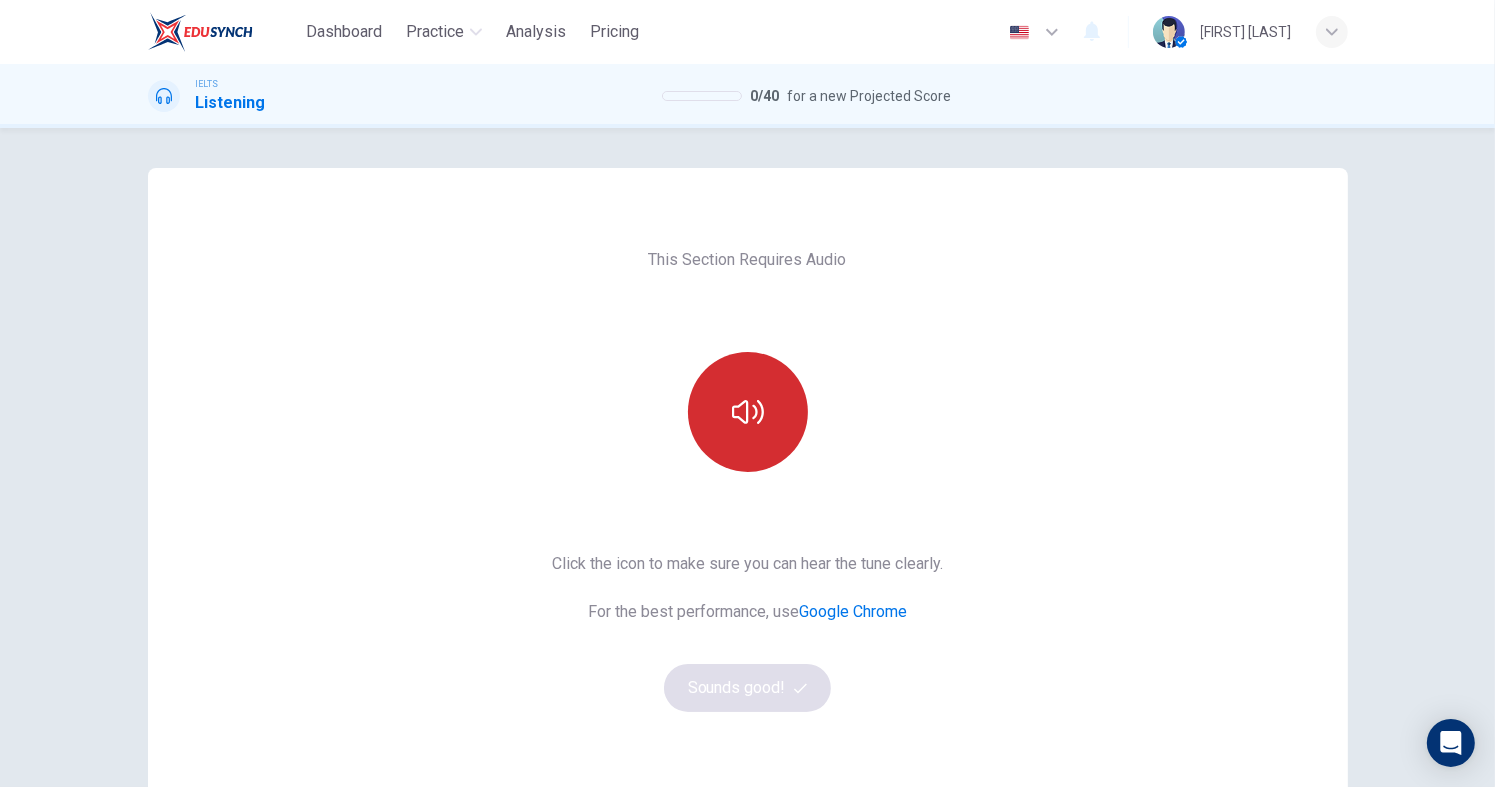 click at bounding box center [748, 412] 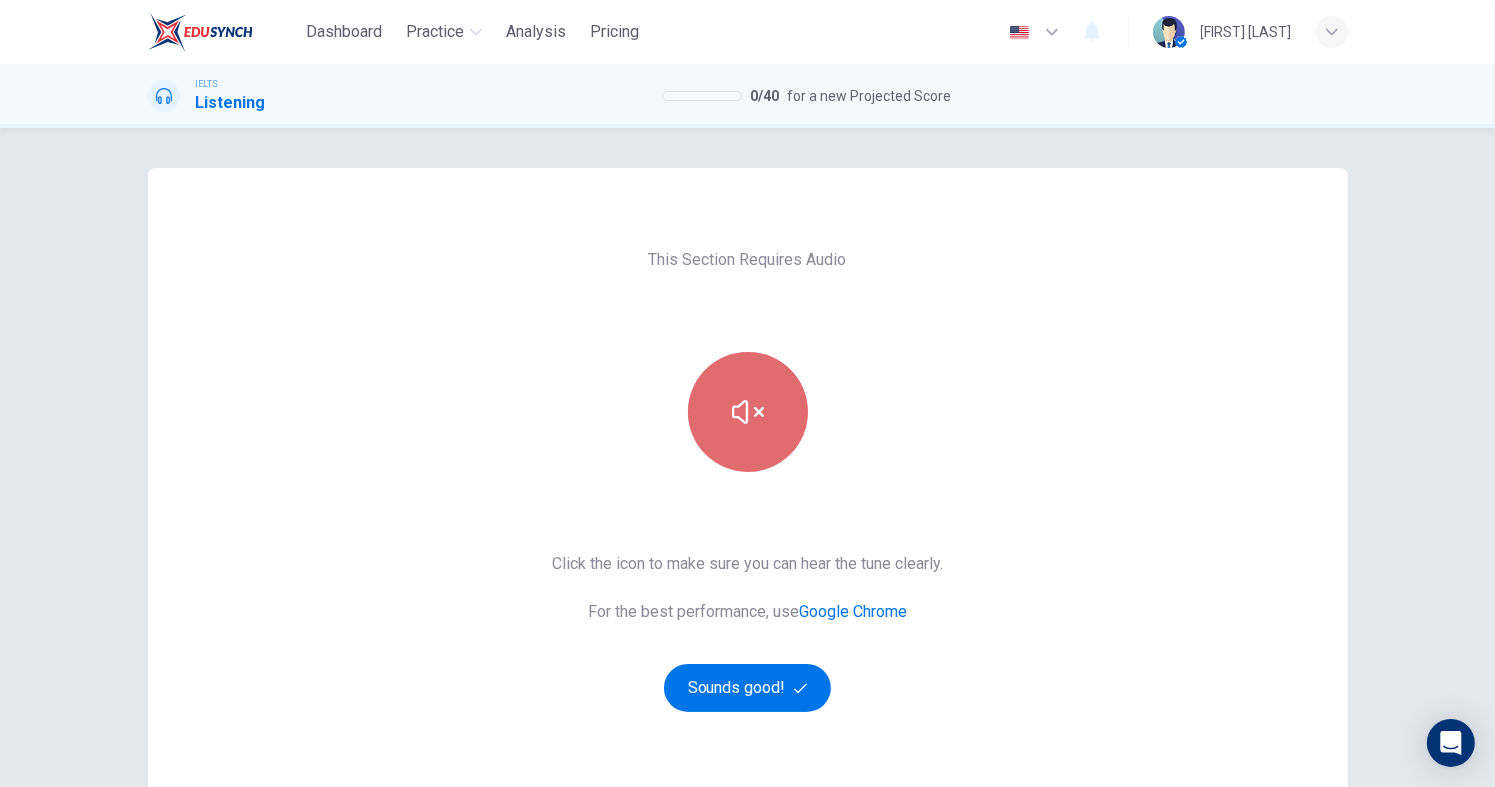 click at bounding box center [748, 412] 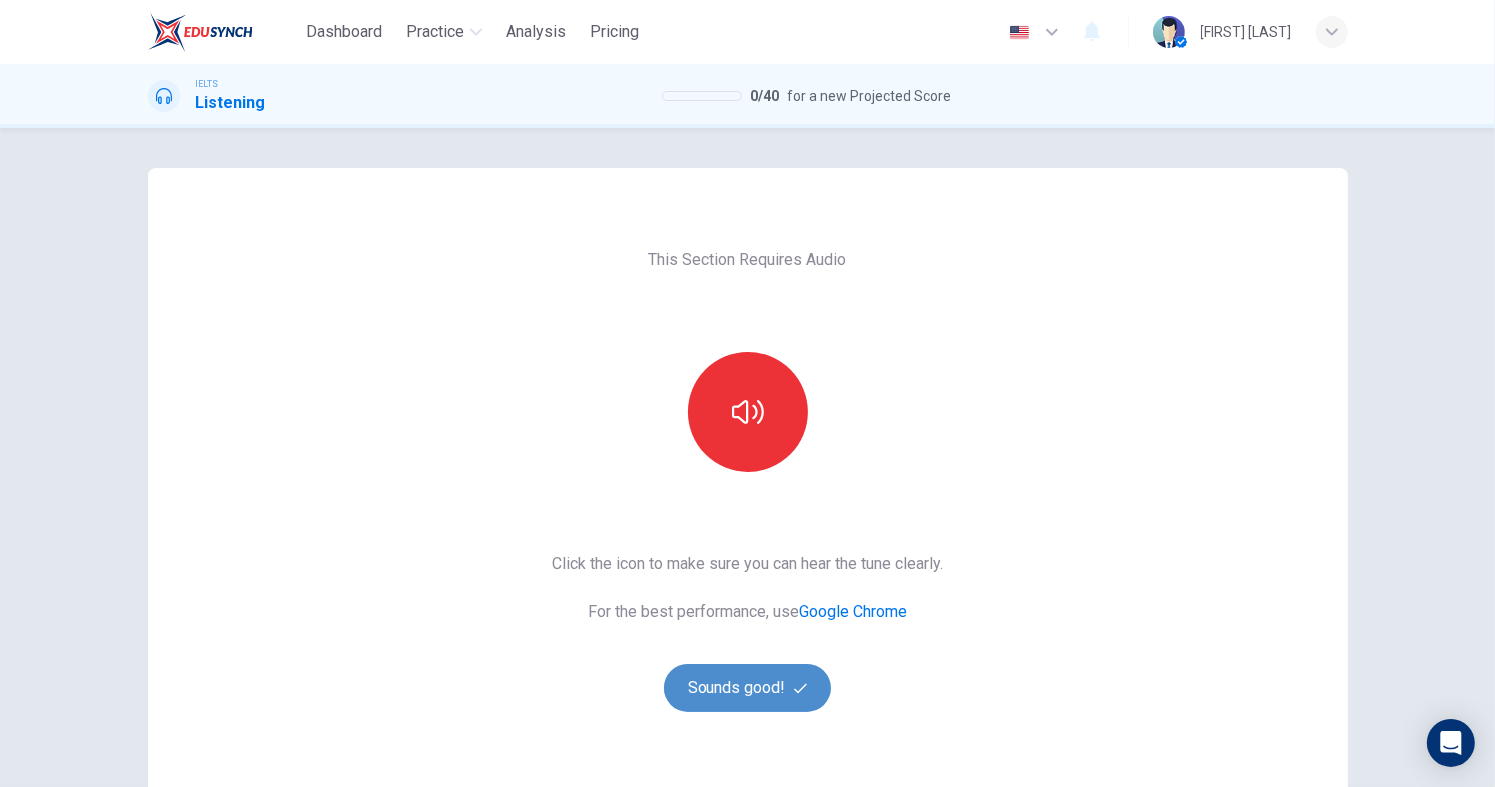 click on "Sounds good!" at bounding box center (748, 688) 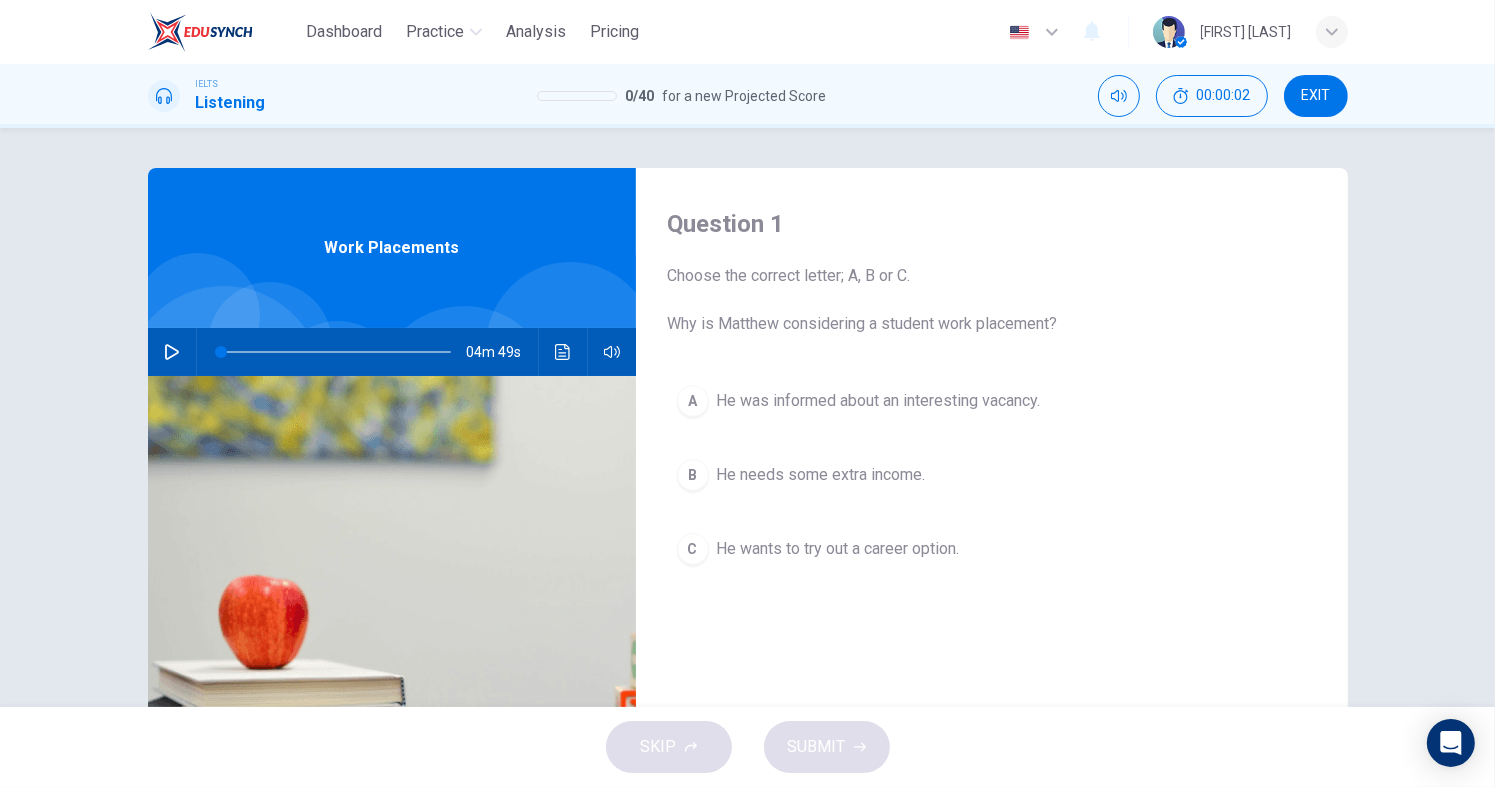 click at bounding box center [172, 352] 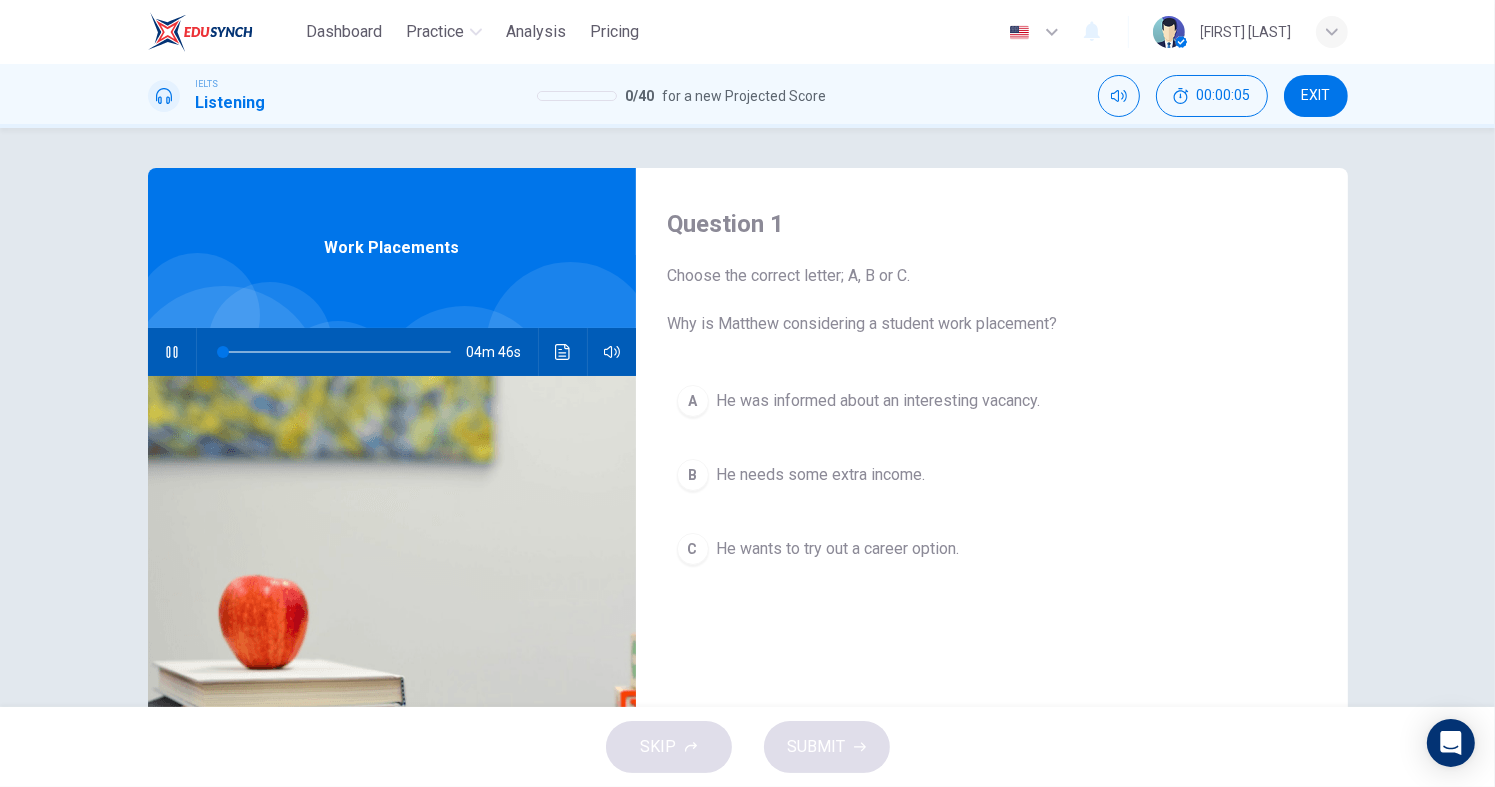 type 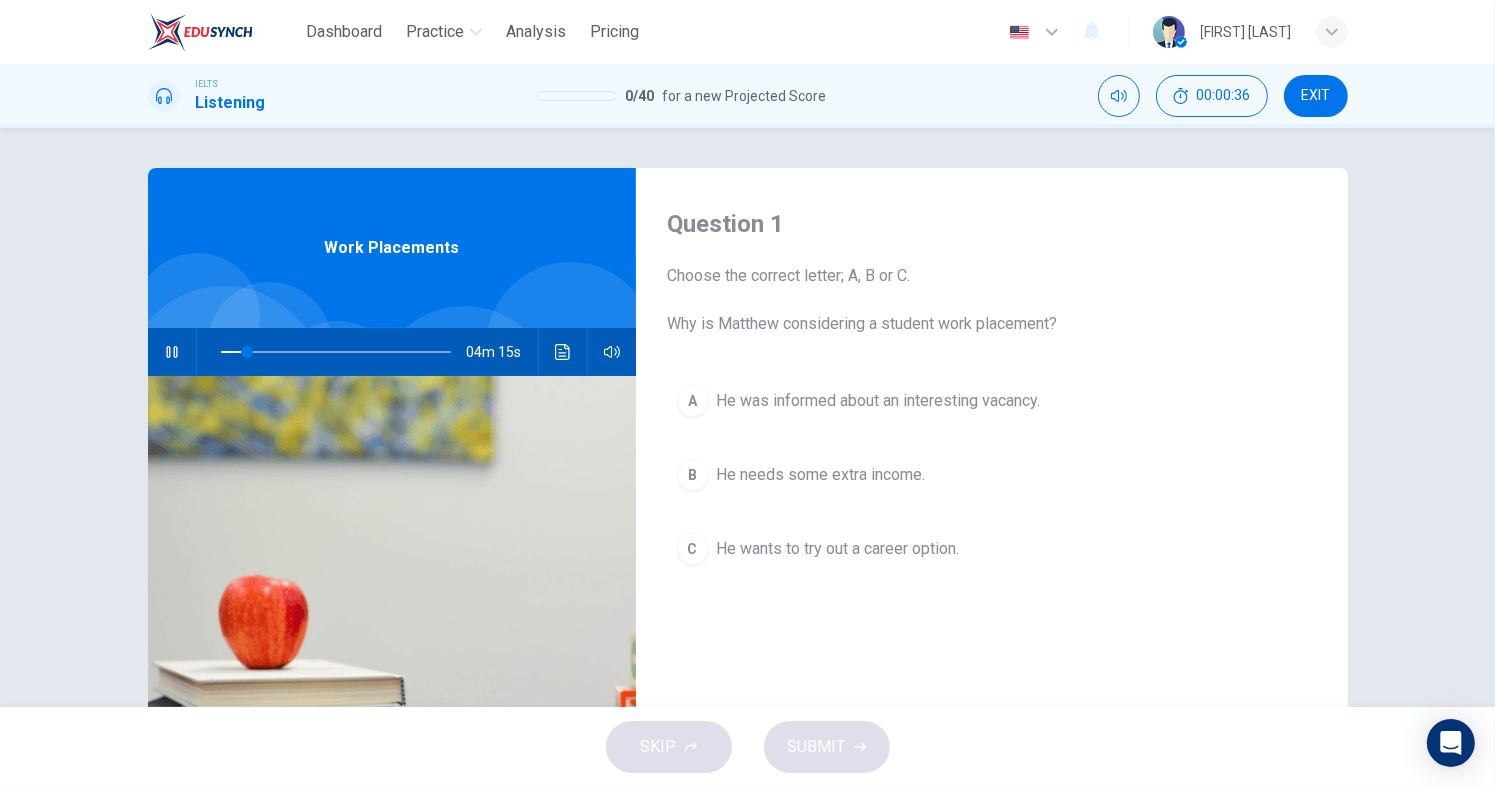 click on "A" at bounding box center (693, 401) 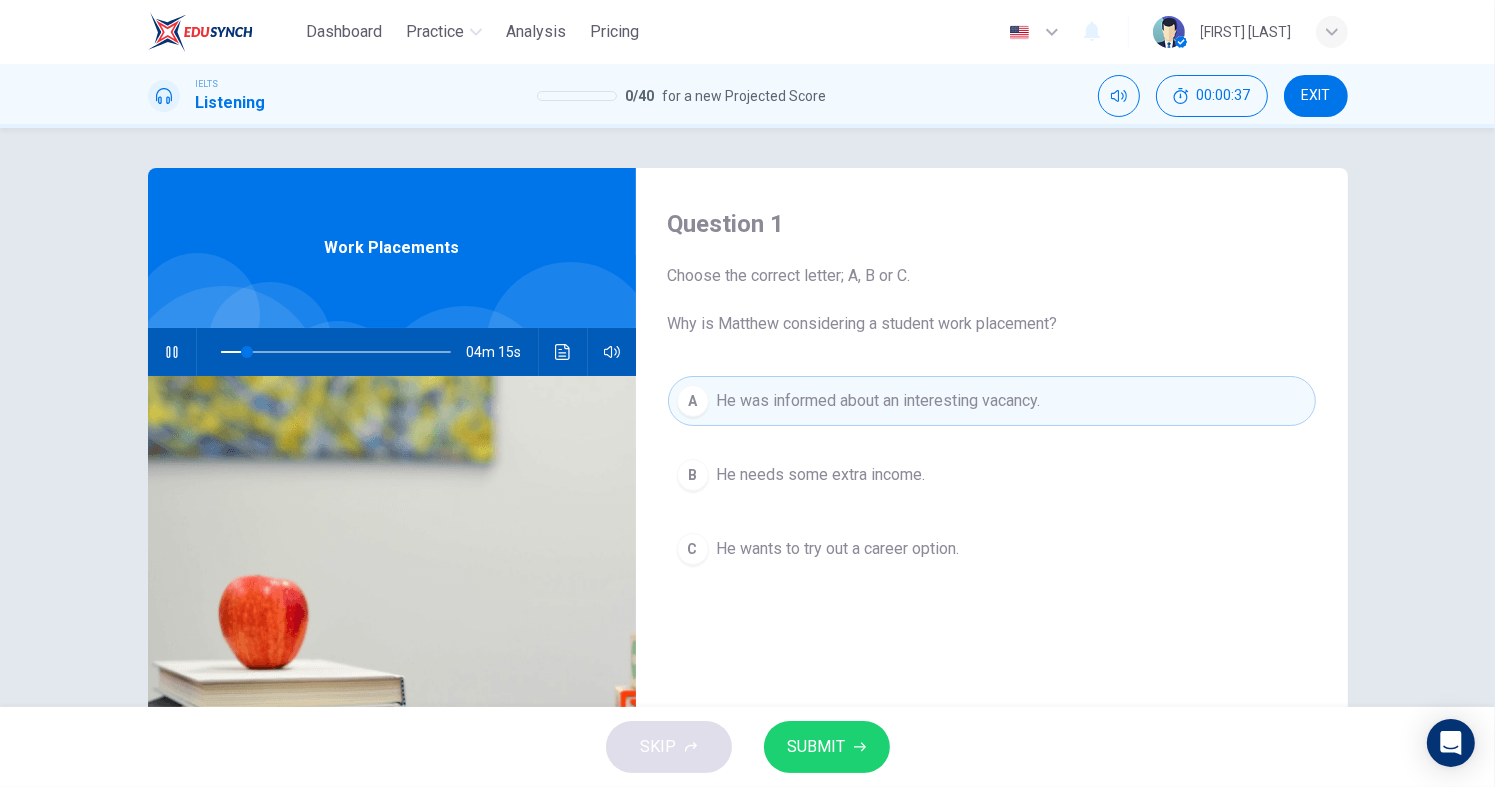 click on "SUBMIT" at bounding box center [817, 747] 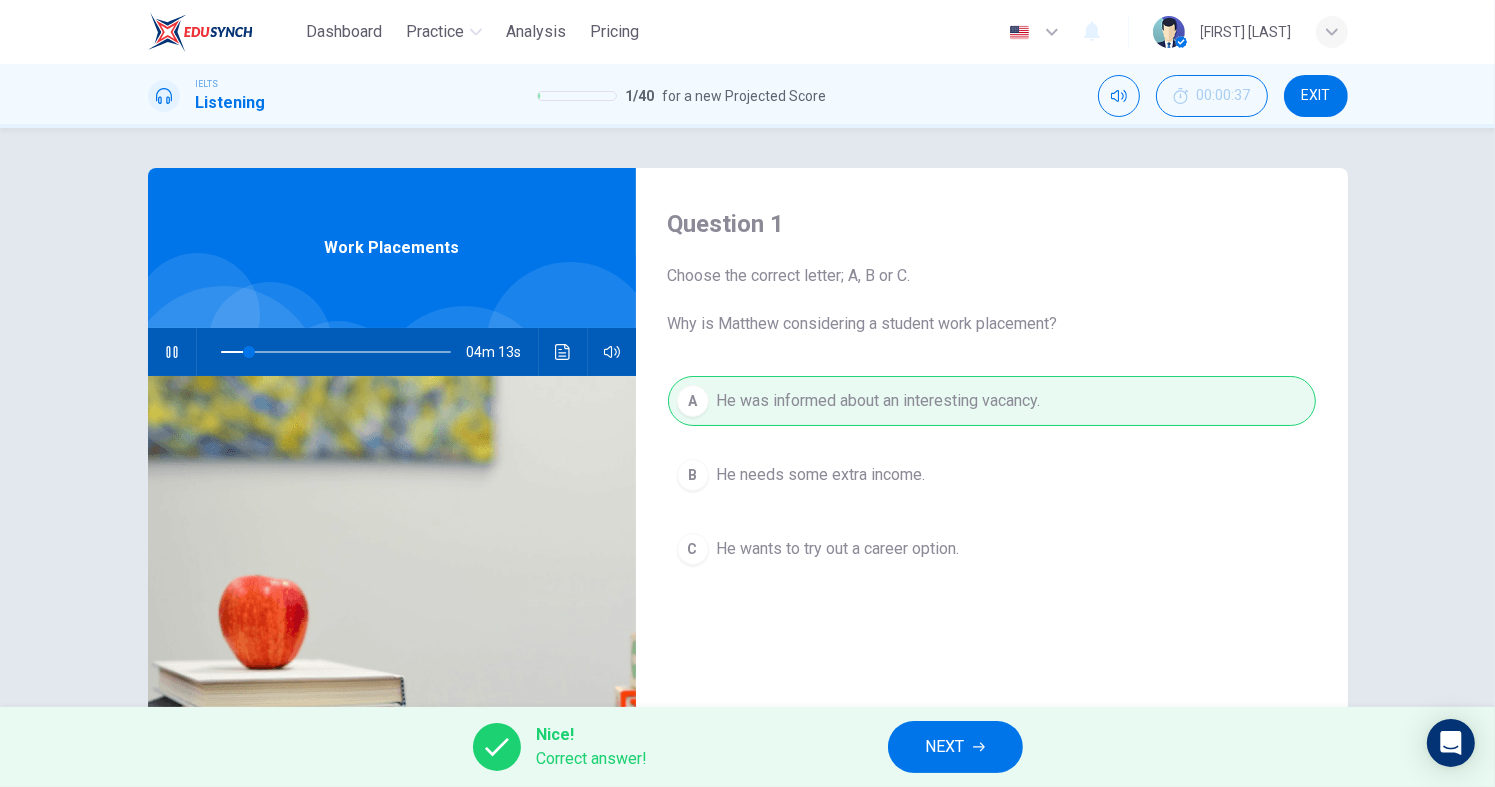 click on "NEXT" at bounding box center [955, 747] 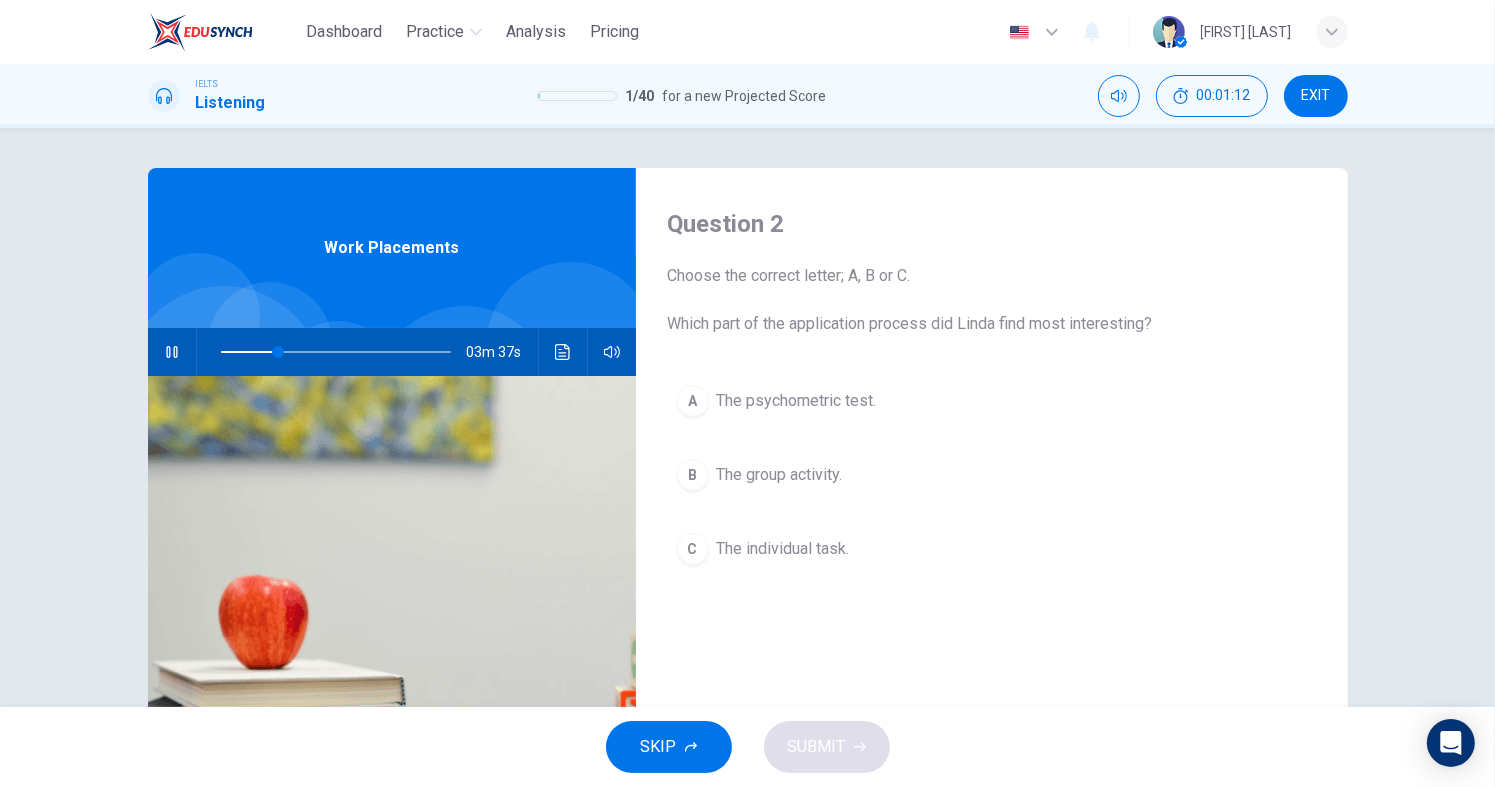 click on "The group activity." at bounding box center [797, 401] 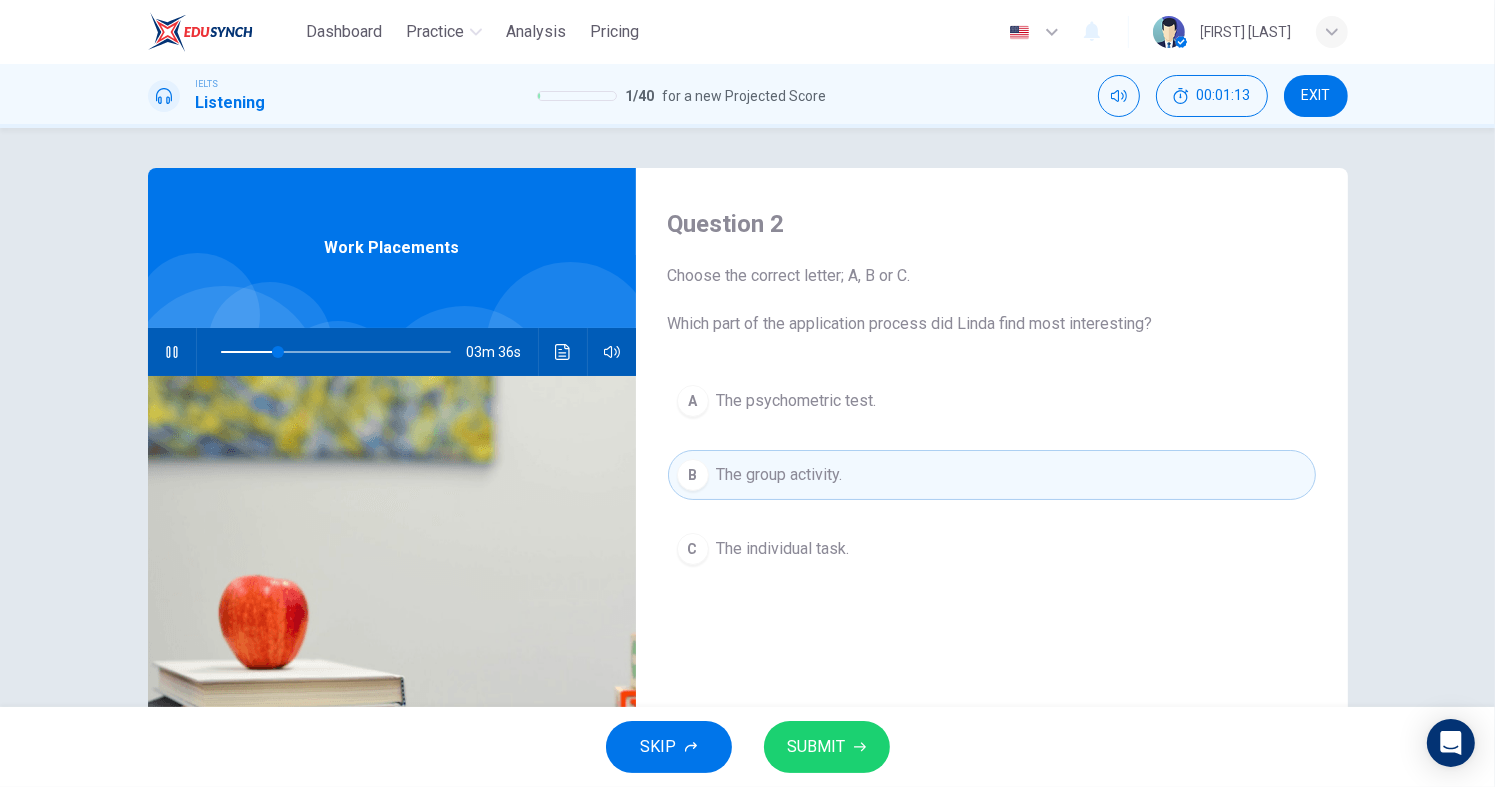 click on "SUBMIT" at bounding box center [827, 747] 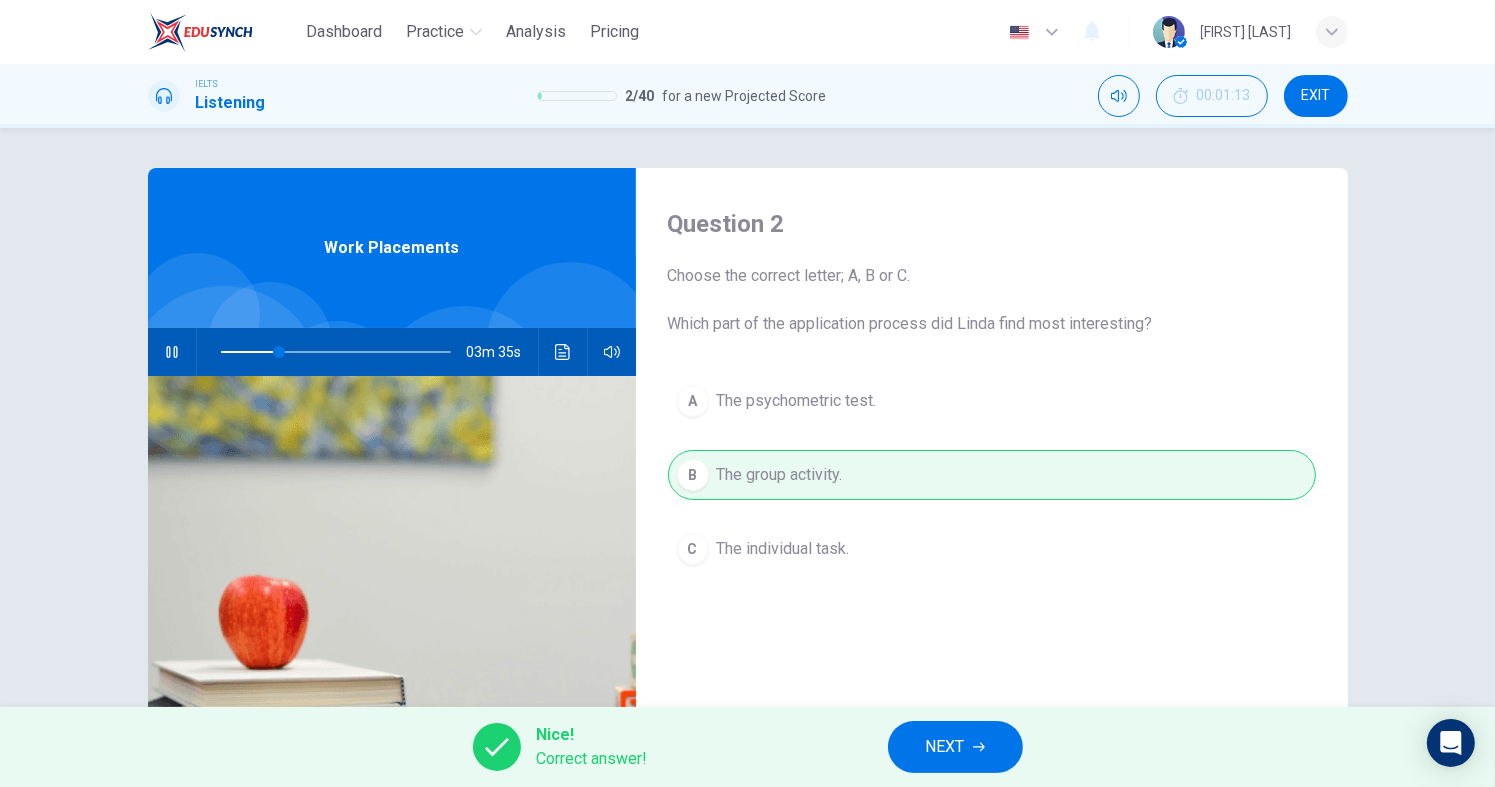 click on "NEXT" at bounding box center (945, 747) 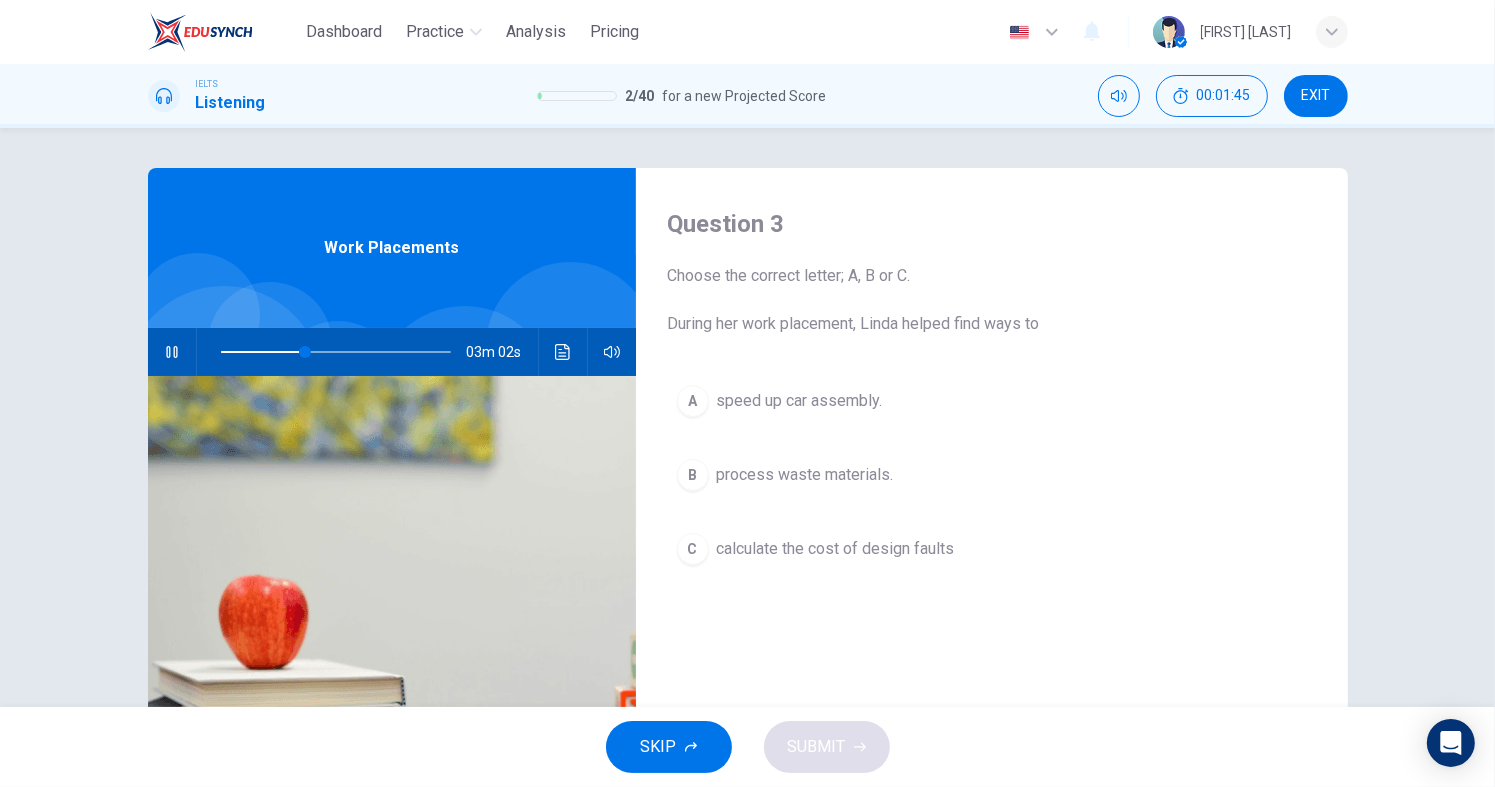 click on "process waste materials." at bounding box center (800, 401) 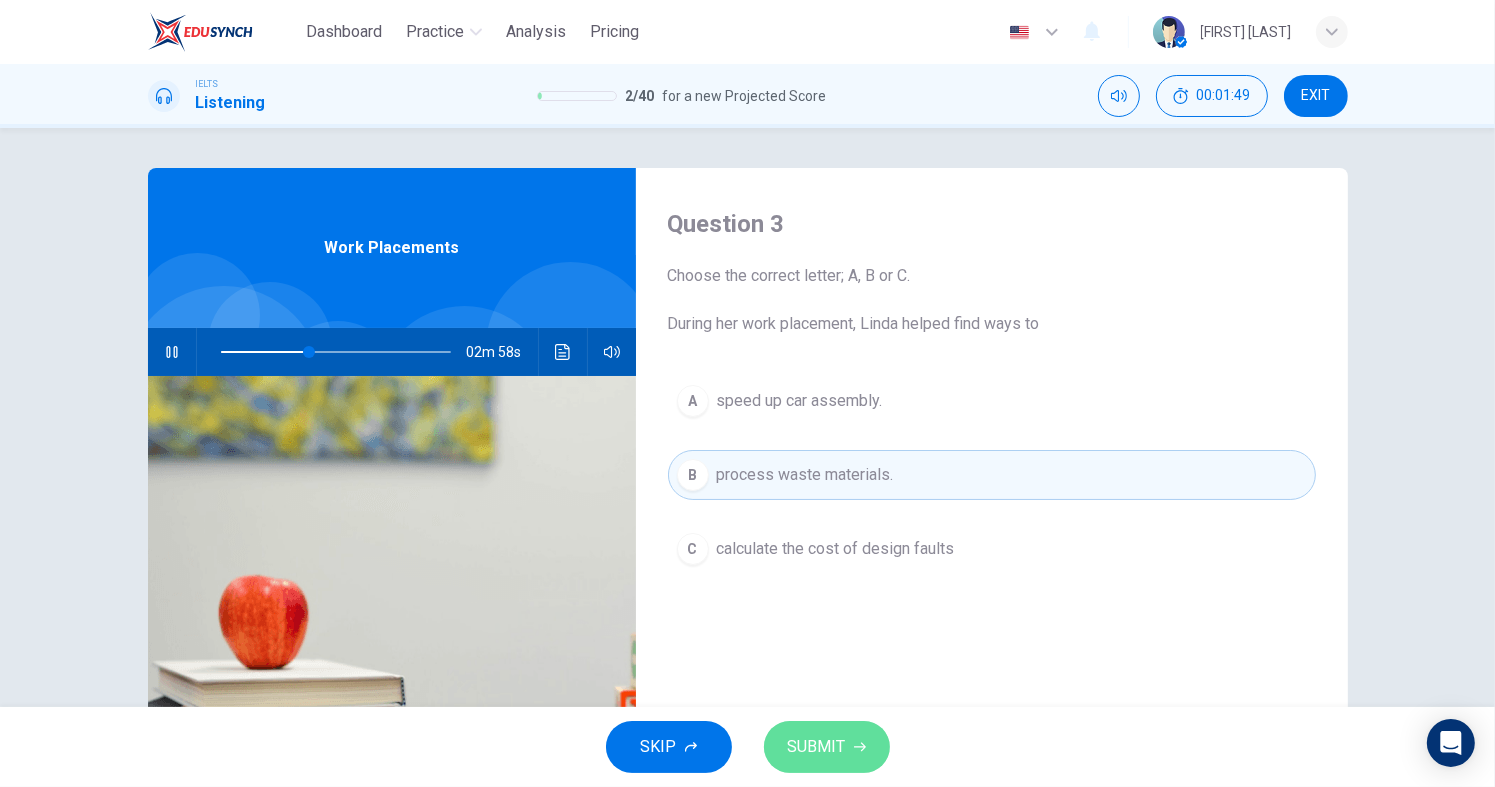 click on "SUBMIT" at bounding box center [827, 747] 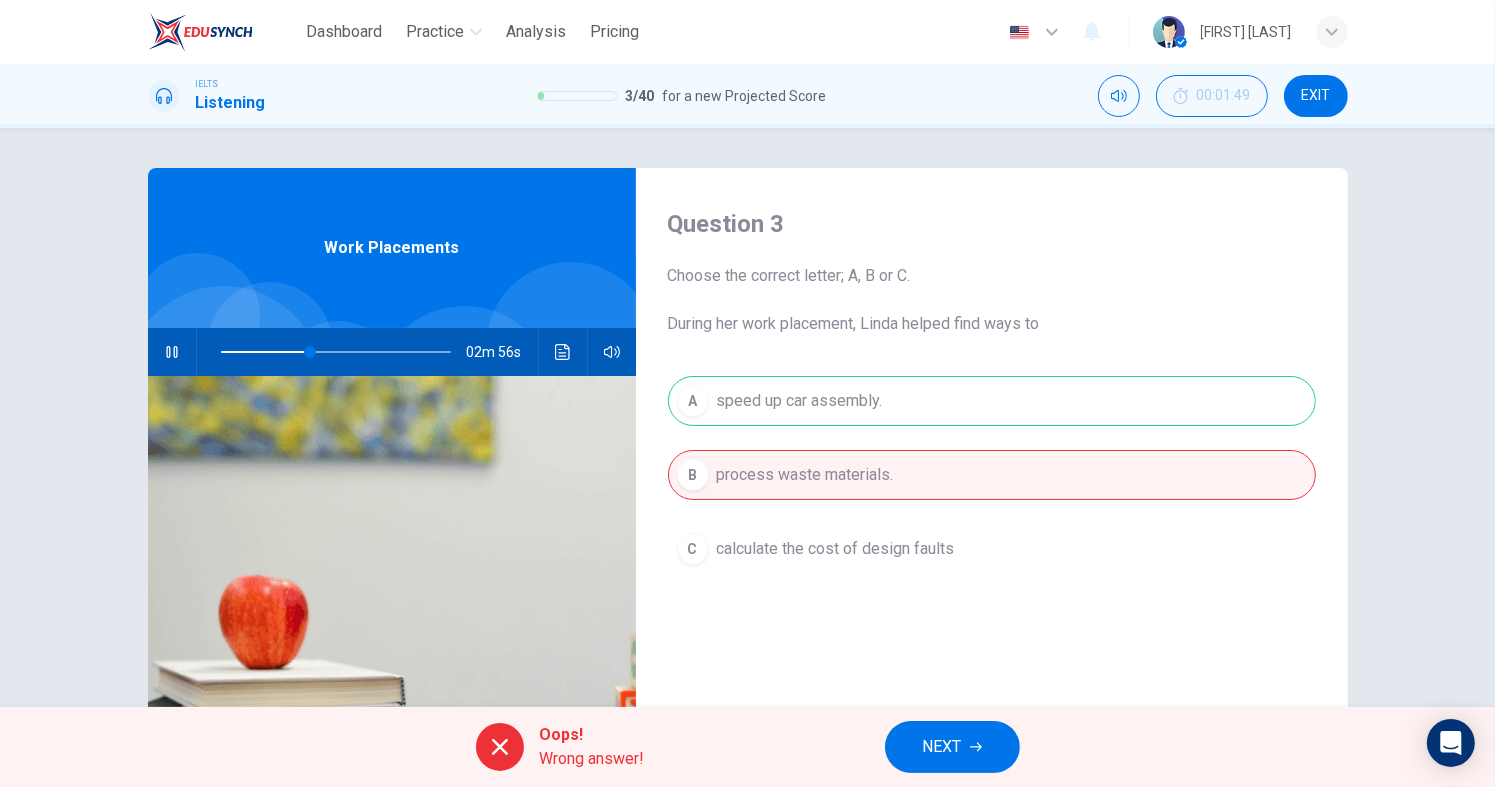 click on "Oops! Wrong answer! NEXT" at bounding box center (747, 747) 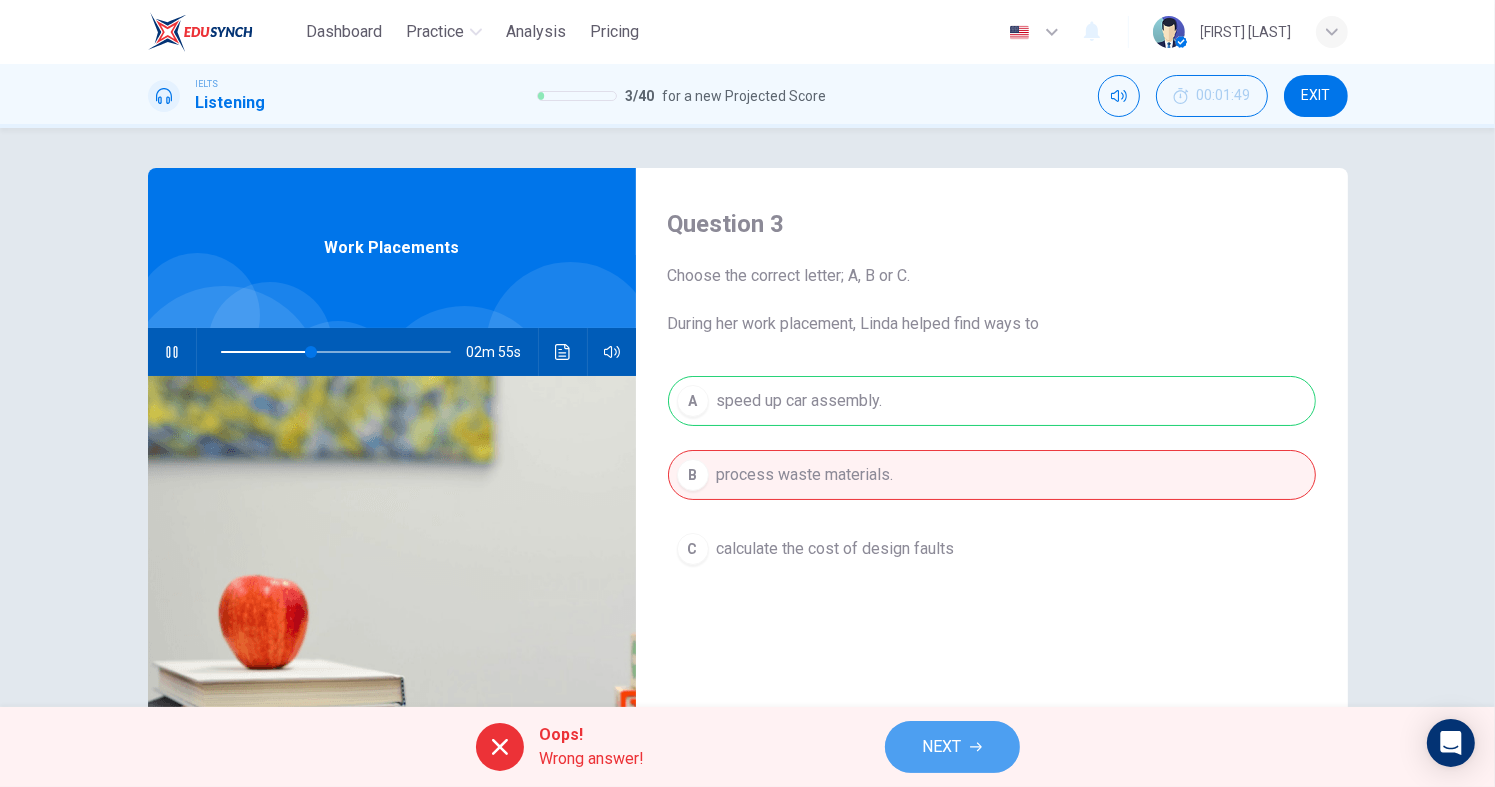 click on "NEXT" at bounding box center (952, 747) 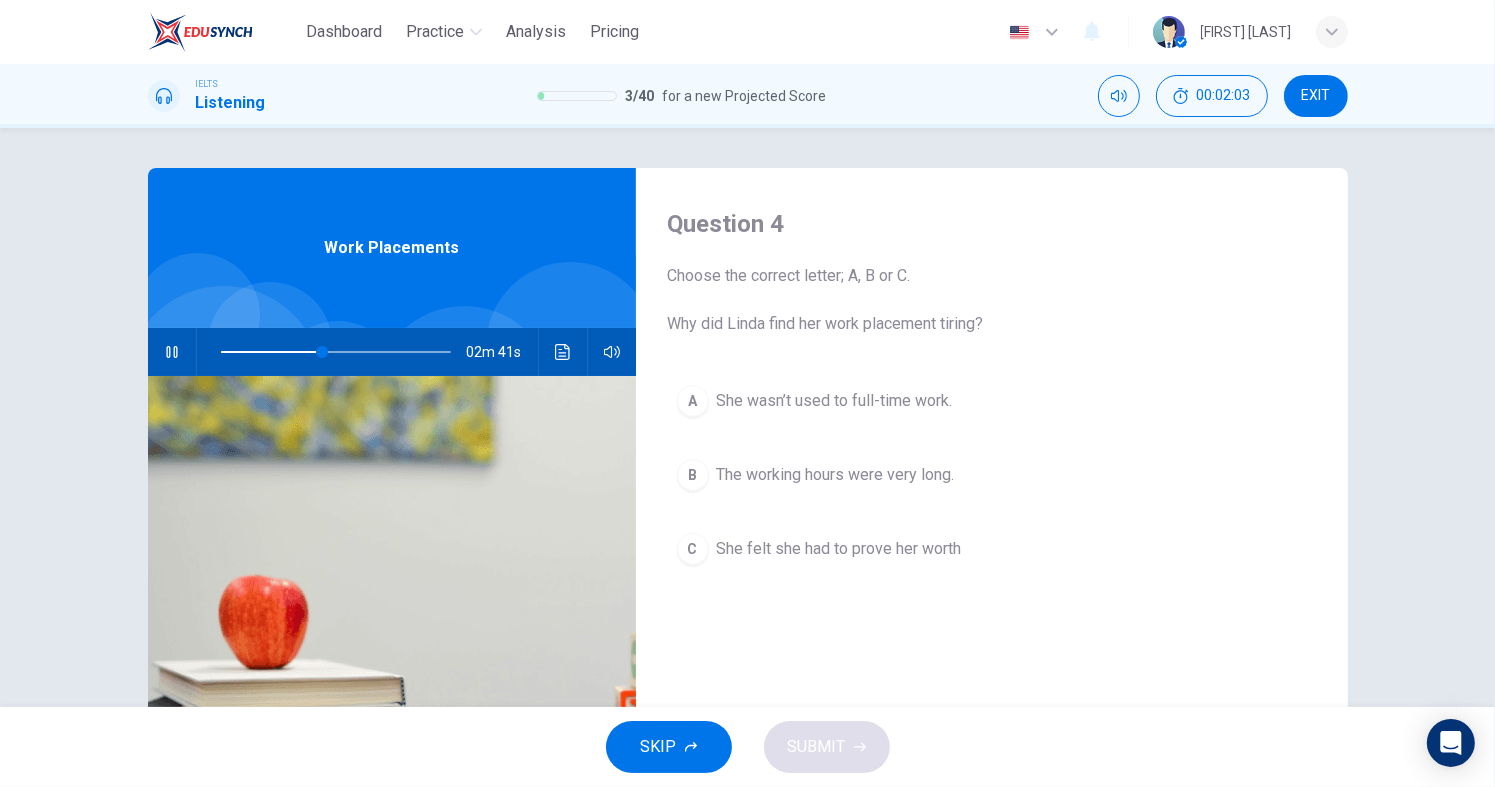 click on "The working hours were very long." at bounding box center (835, 401) 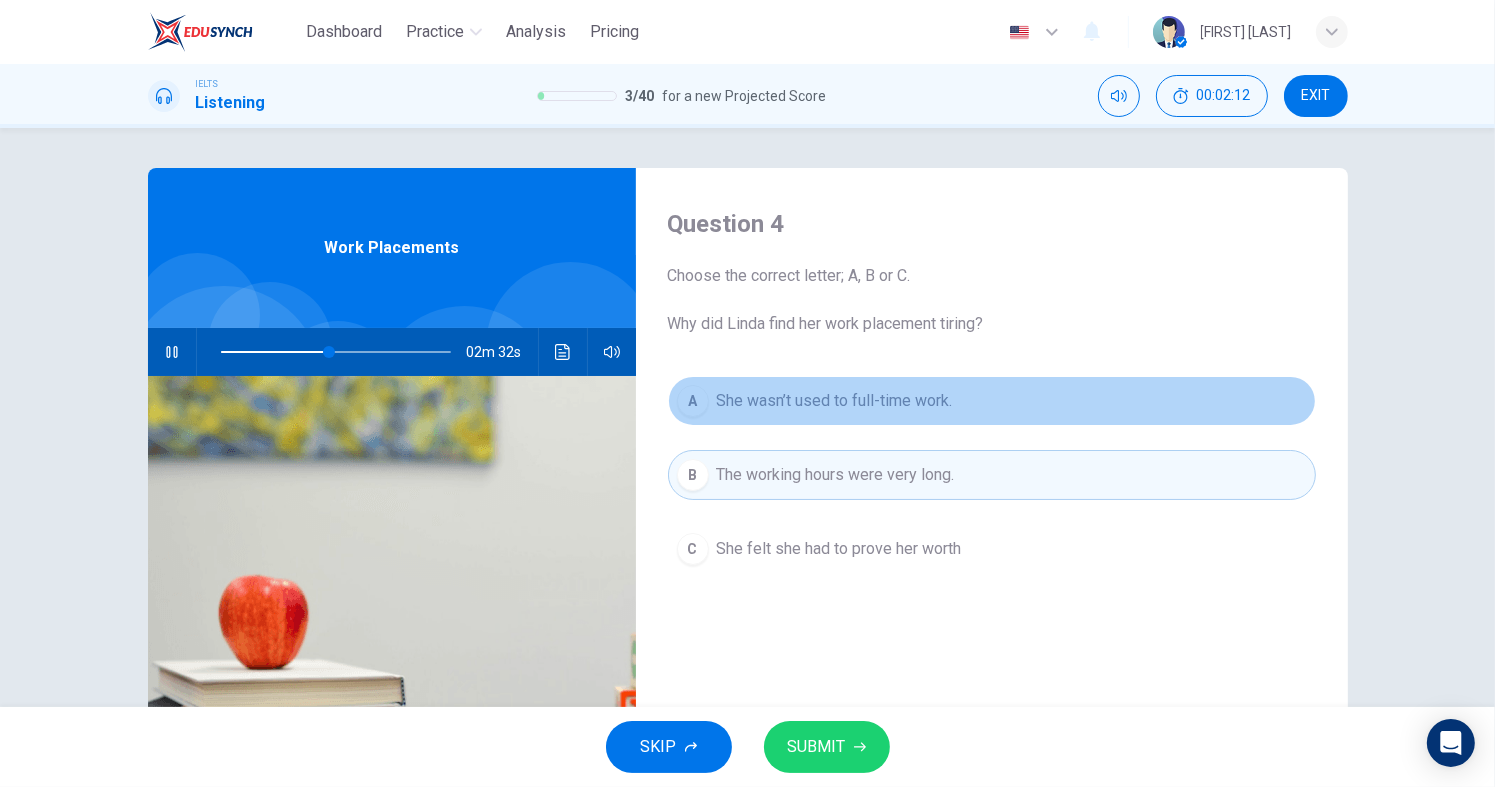 click on "She wasn’t used to full-time work." at bounding box center (835, 401) 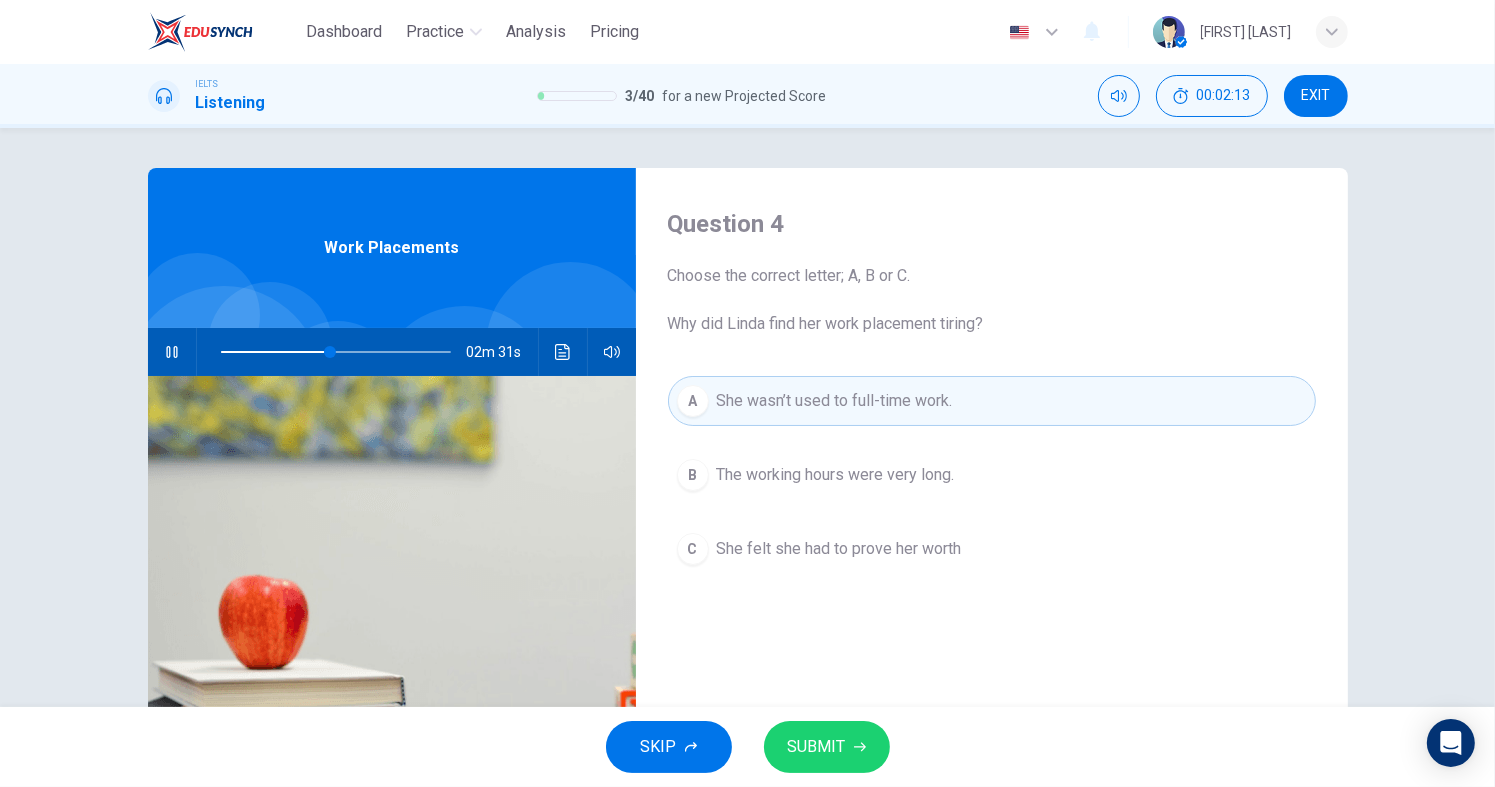click on "The working hours were very long." at bounding box center [836, 475] 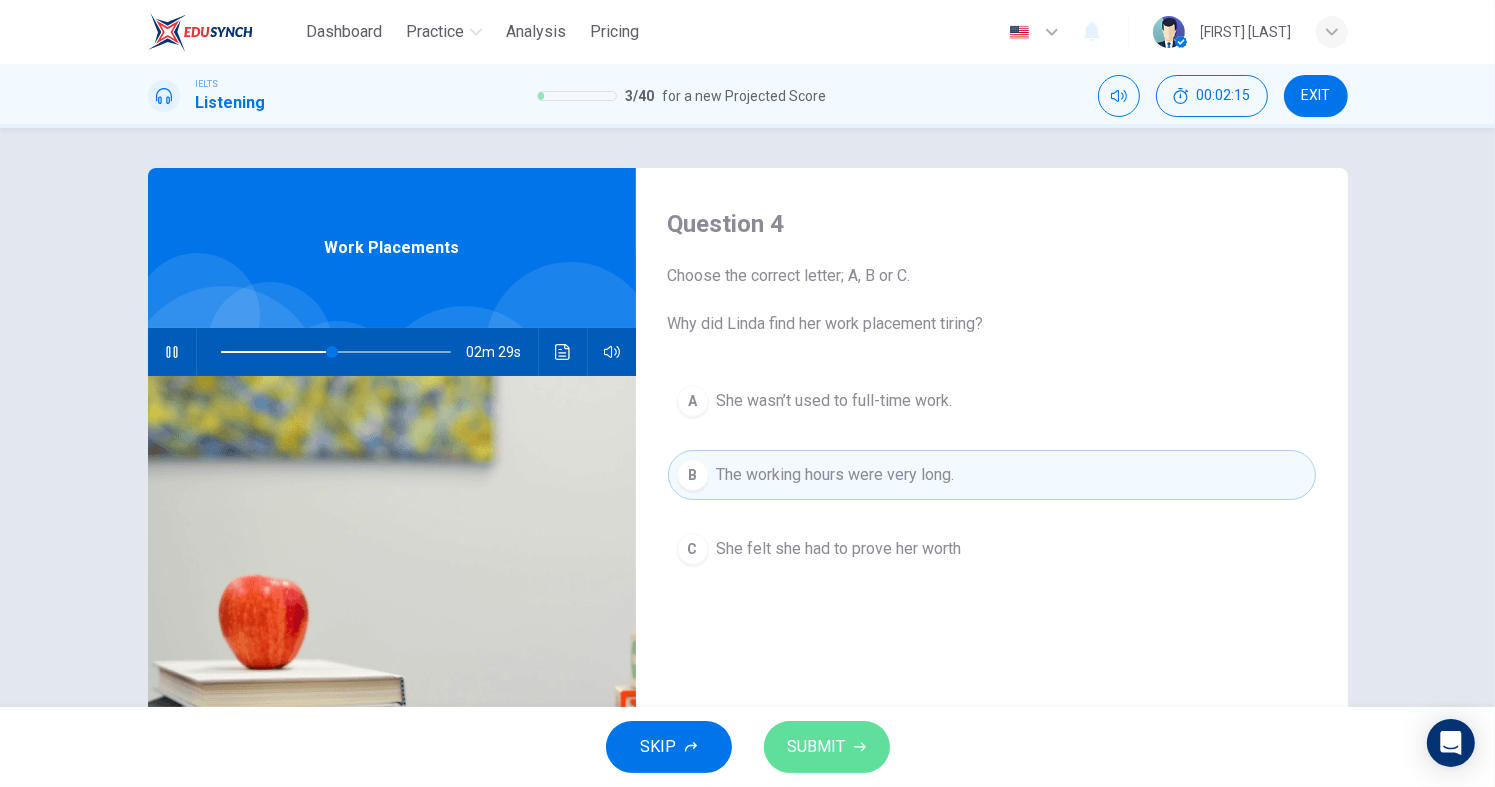 click on "SUBMIT" at bounding box center [827, 747] 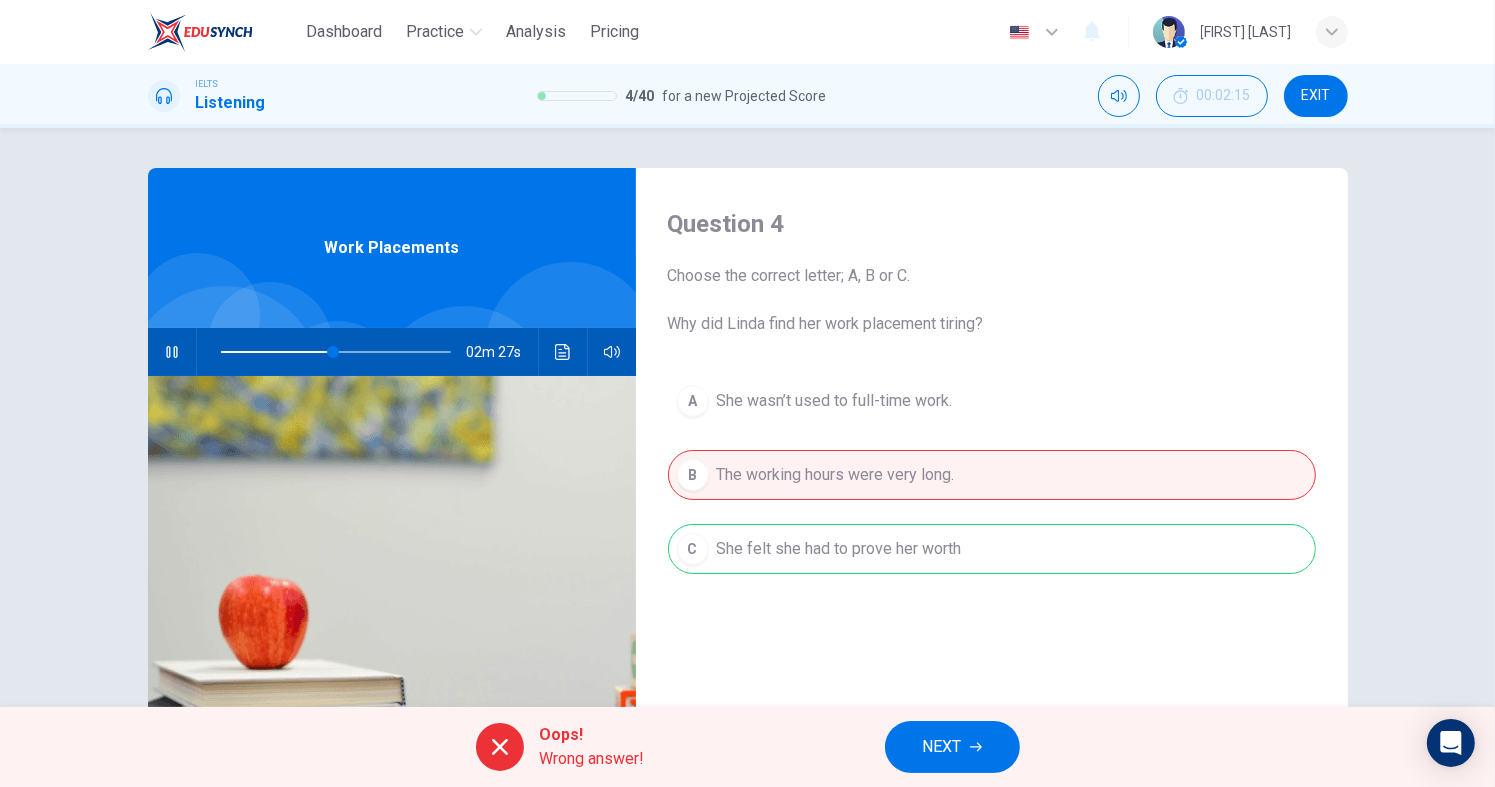 click on "NEXT" at bounding box center (942, 747) 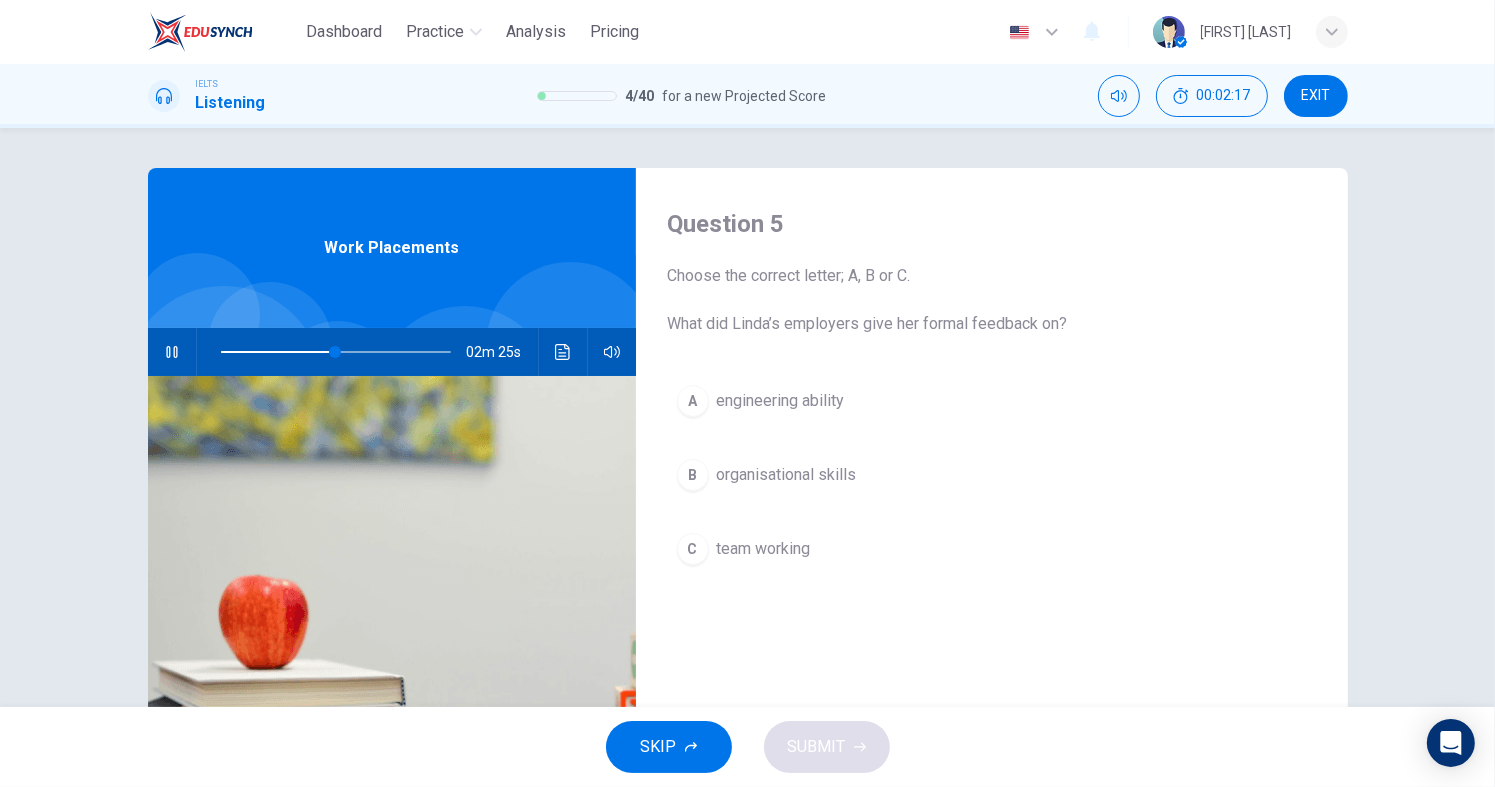 click on "organisational skills" at bounding box center [781, 401] 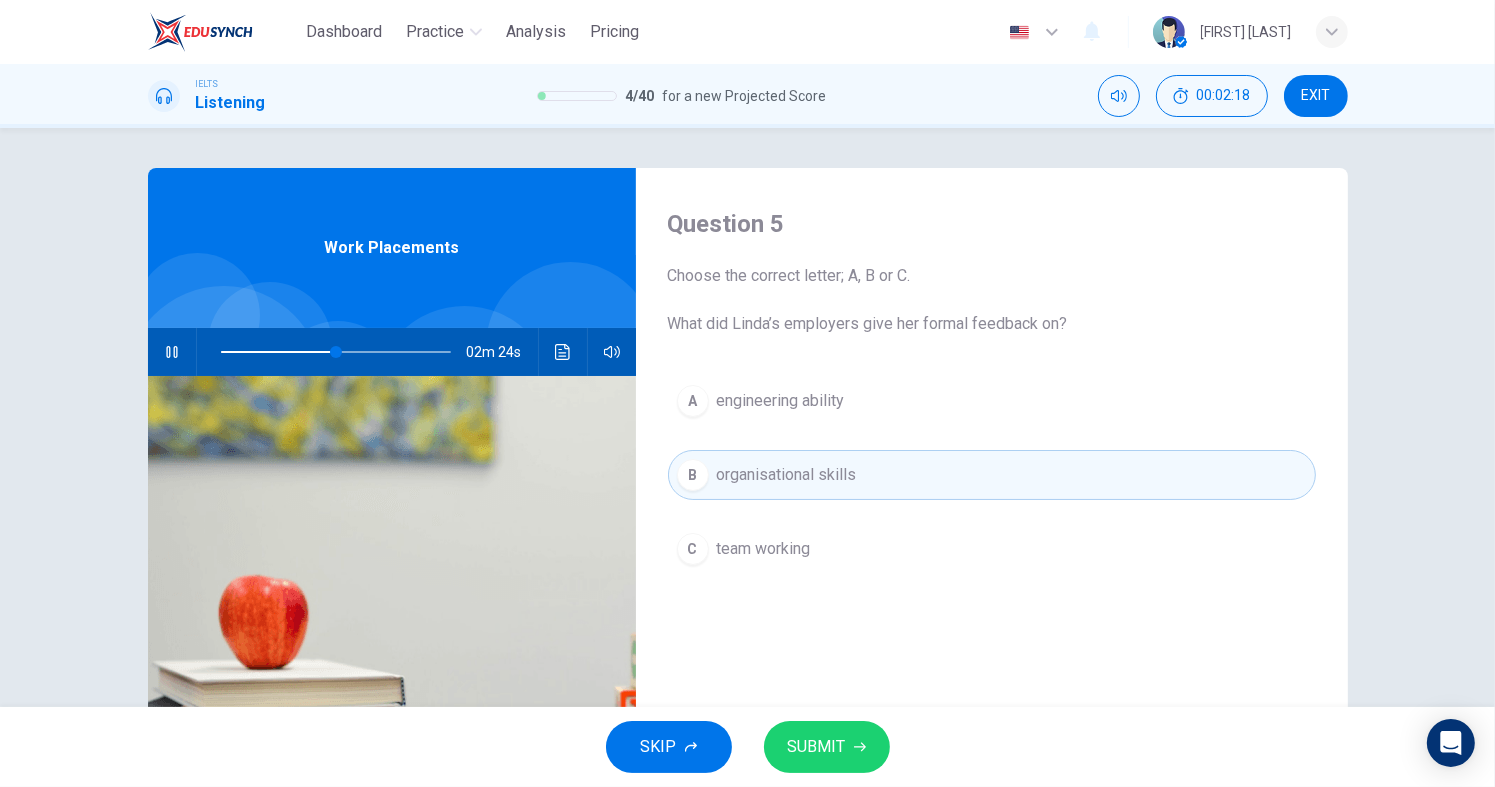 click on "SUBMIT" at bounding box center (827, 747) 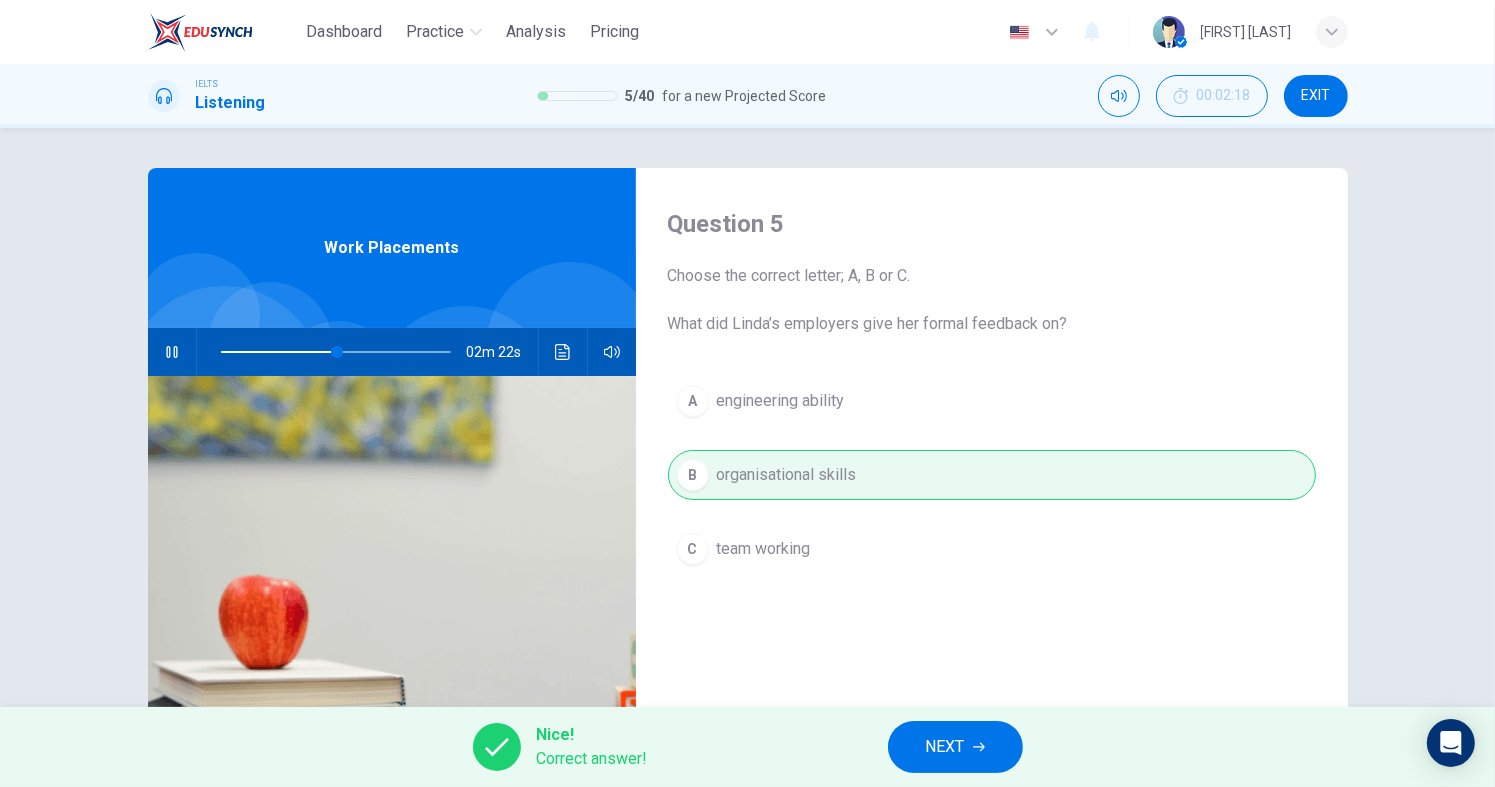 click on "NEXT" at bounding box center (945, 747) 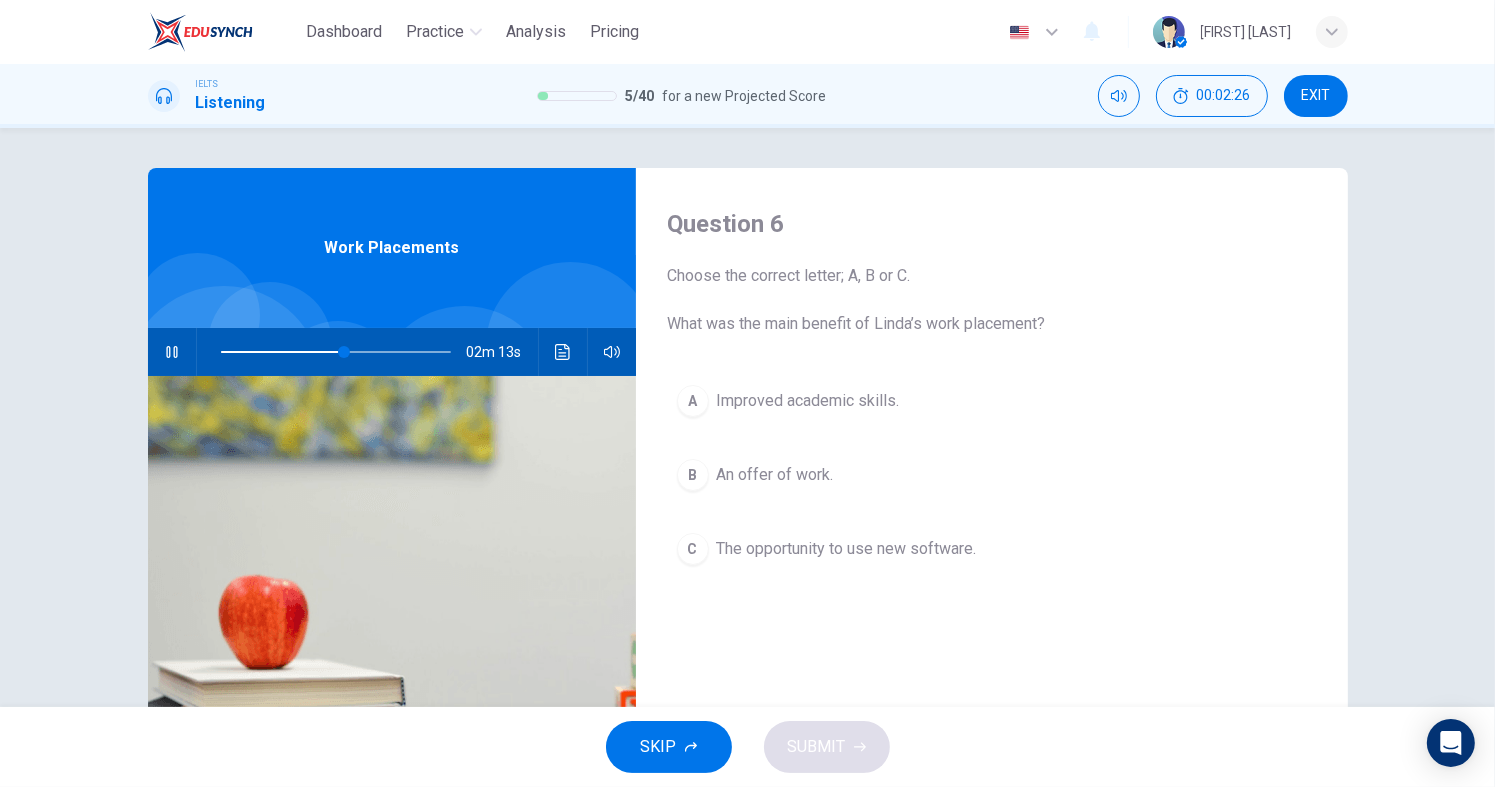 click on "The opportunity to use new software." at bounding box center [808, 401] 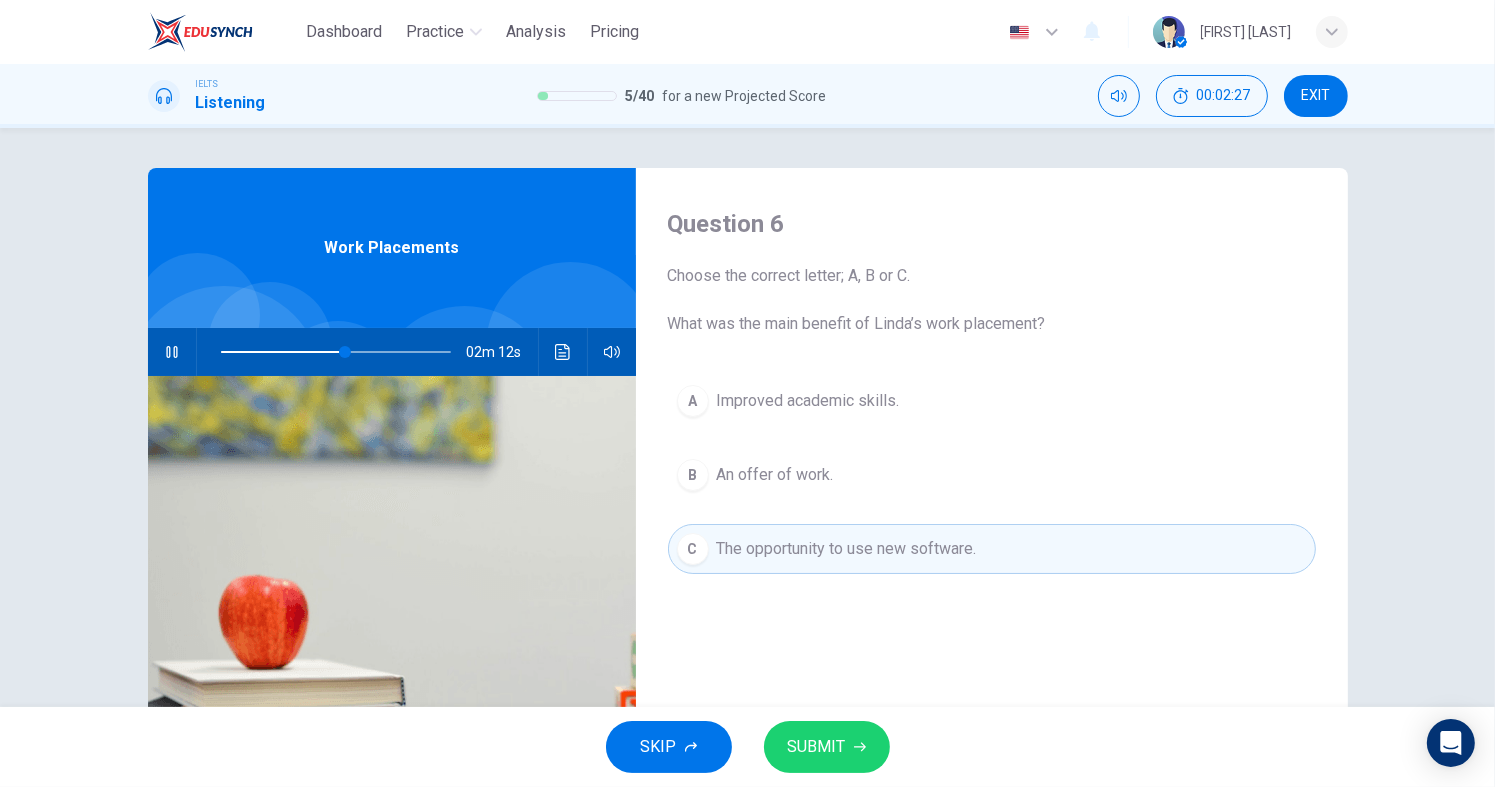 click on "A Improved academic skills." at bounding box center (992, 401) 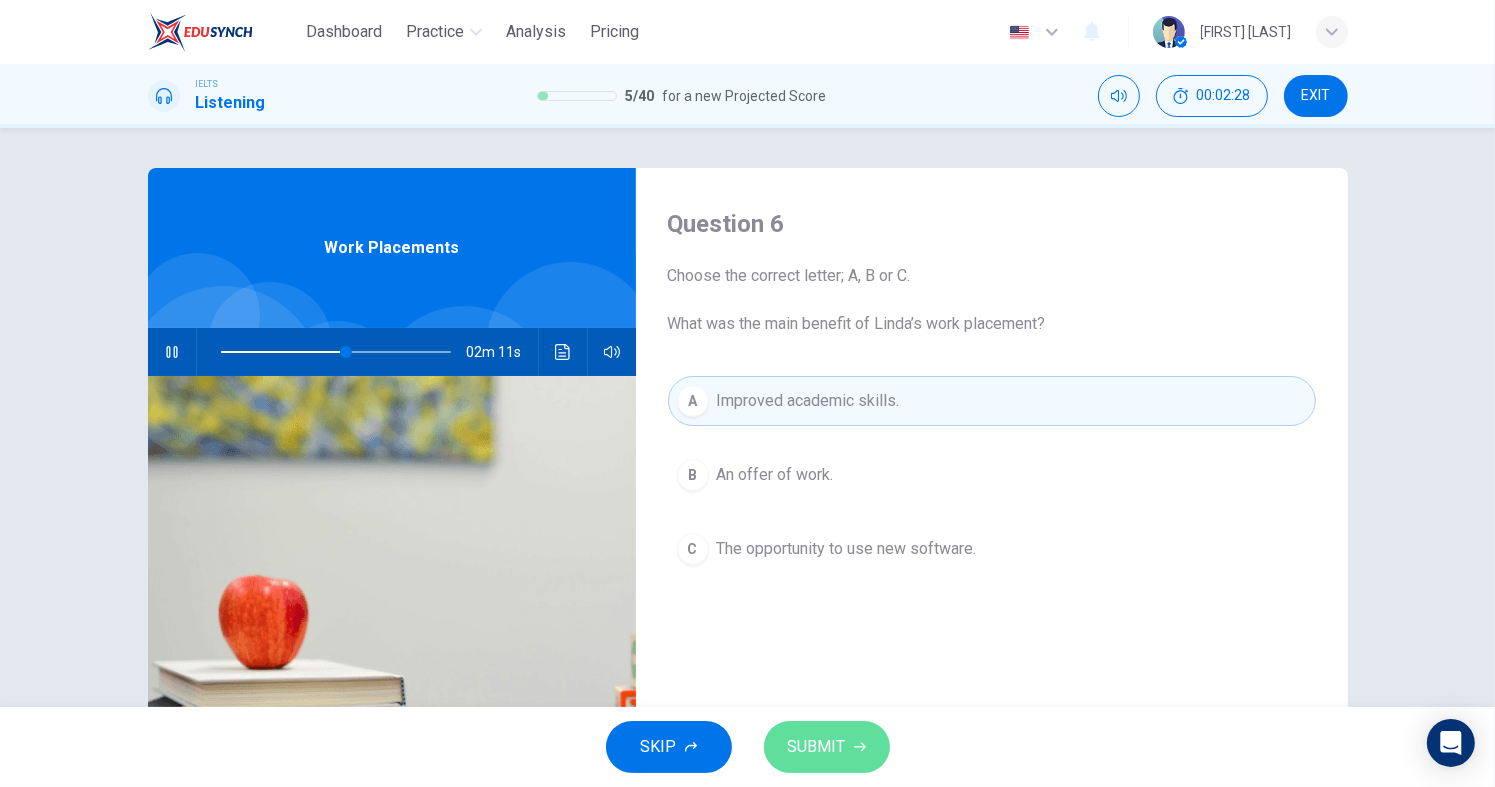 click on "SUBMIT" at bounding box center [827, 747] 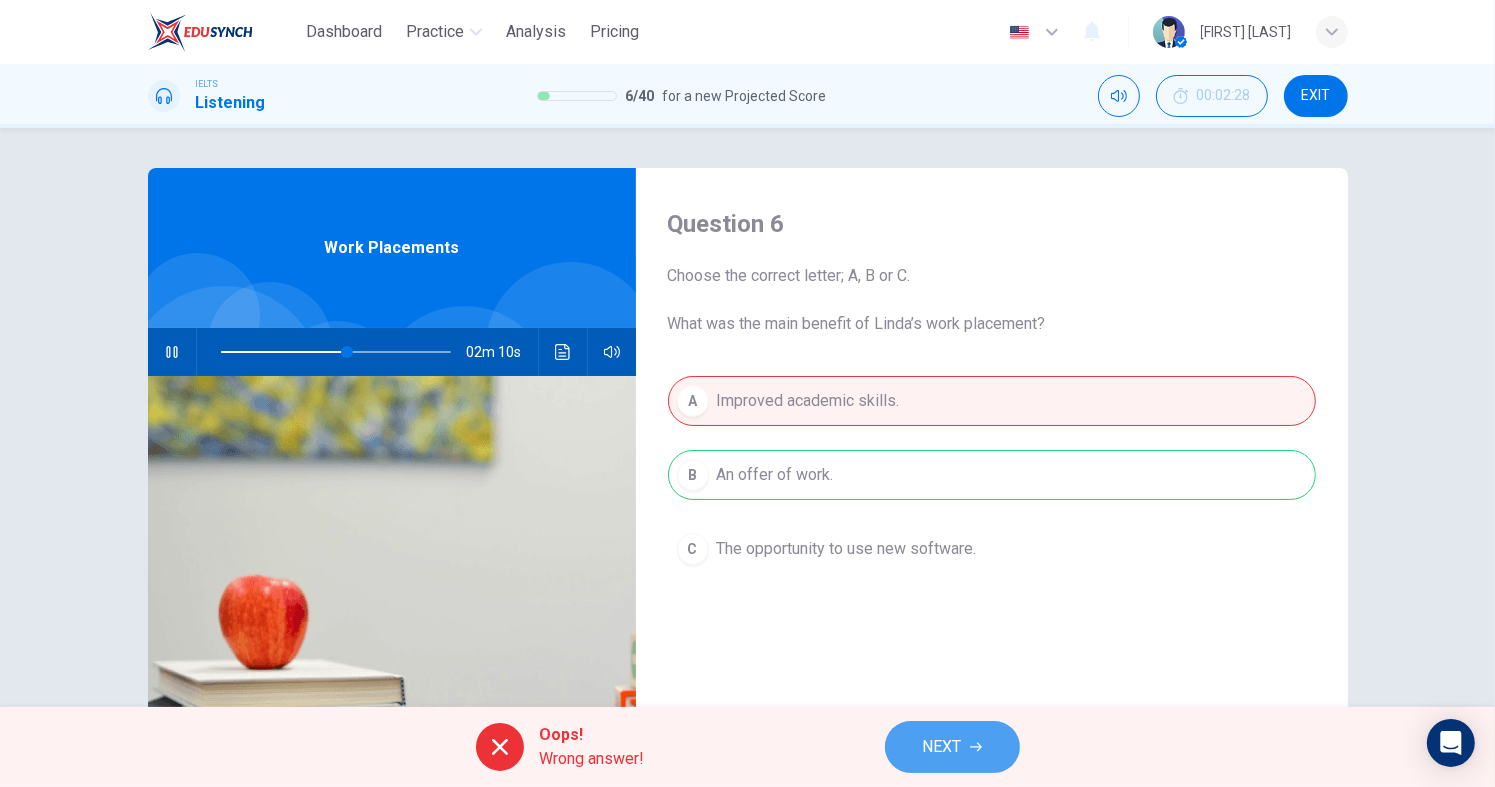 click on "NEXT" at bounding box center [942, 747] 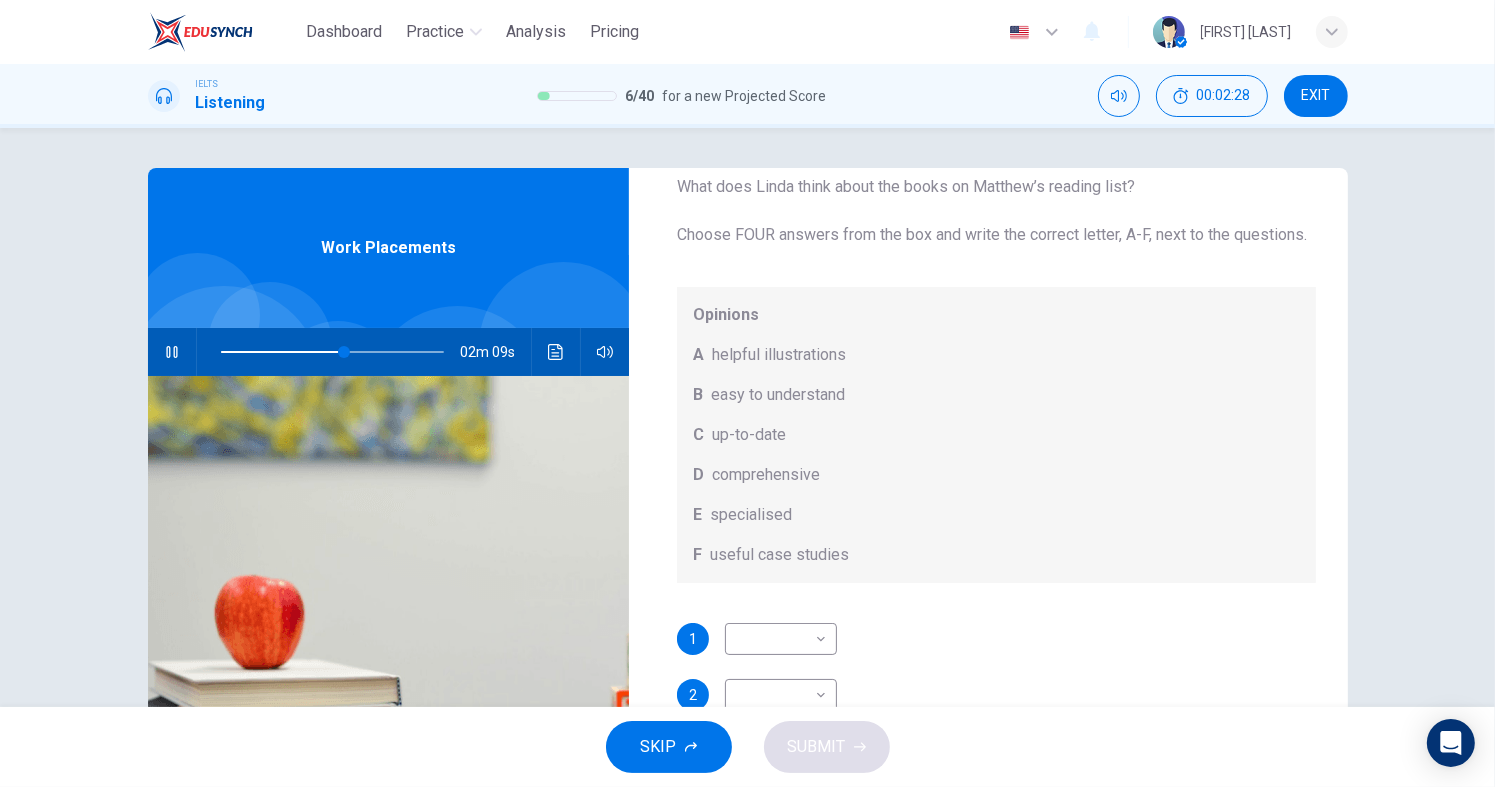 scroll, scrollTop: 112, scrollLeft: 0, axis: vertical 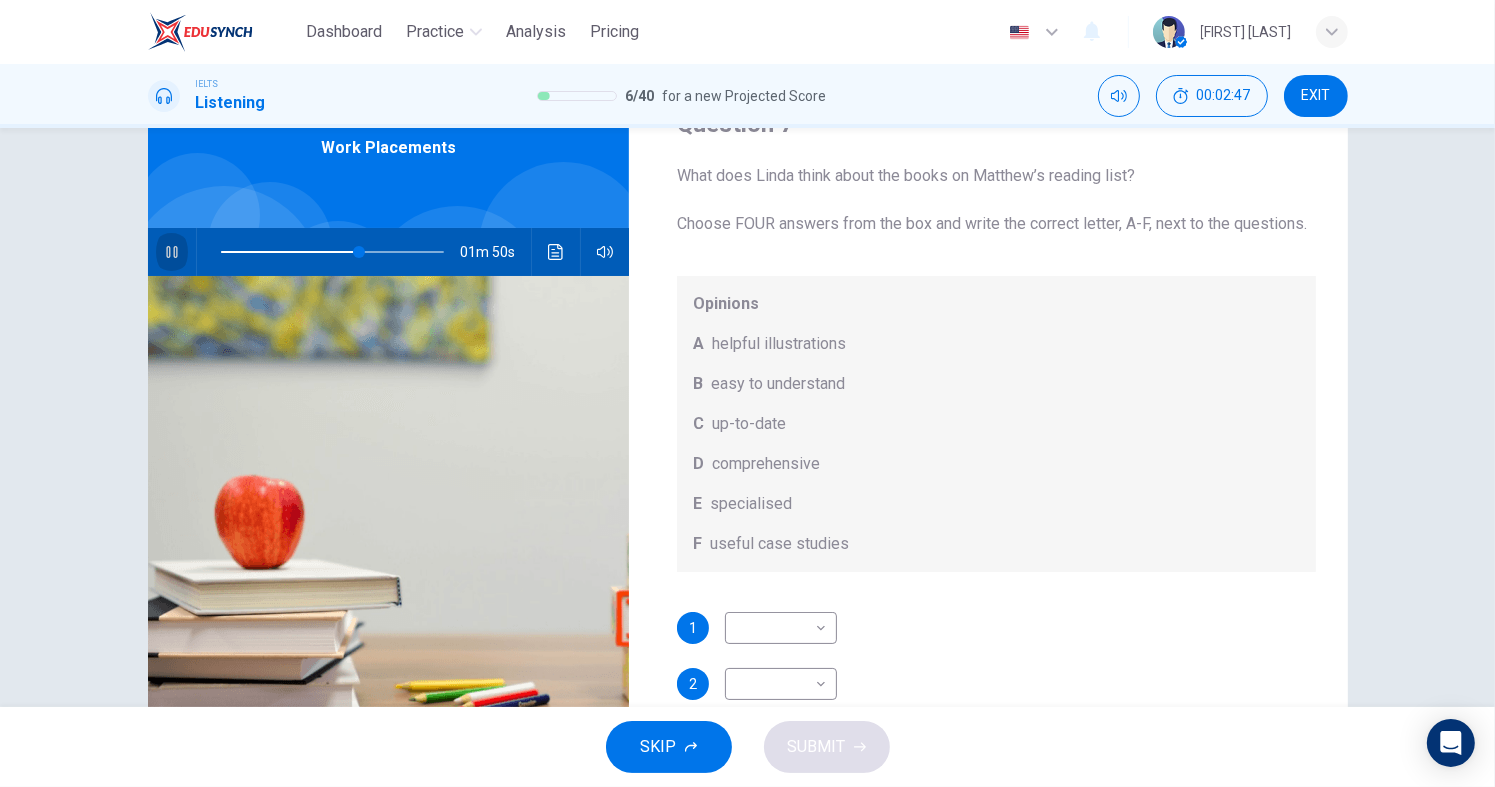 click at bounding box center (172, 252) 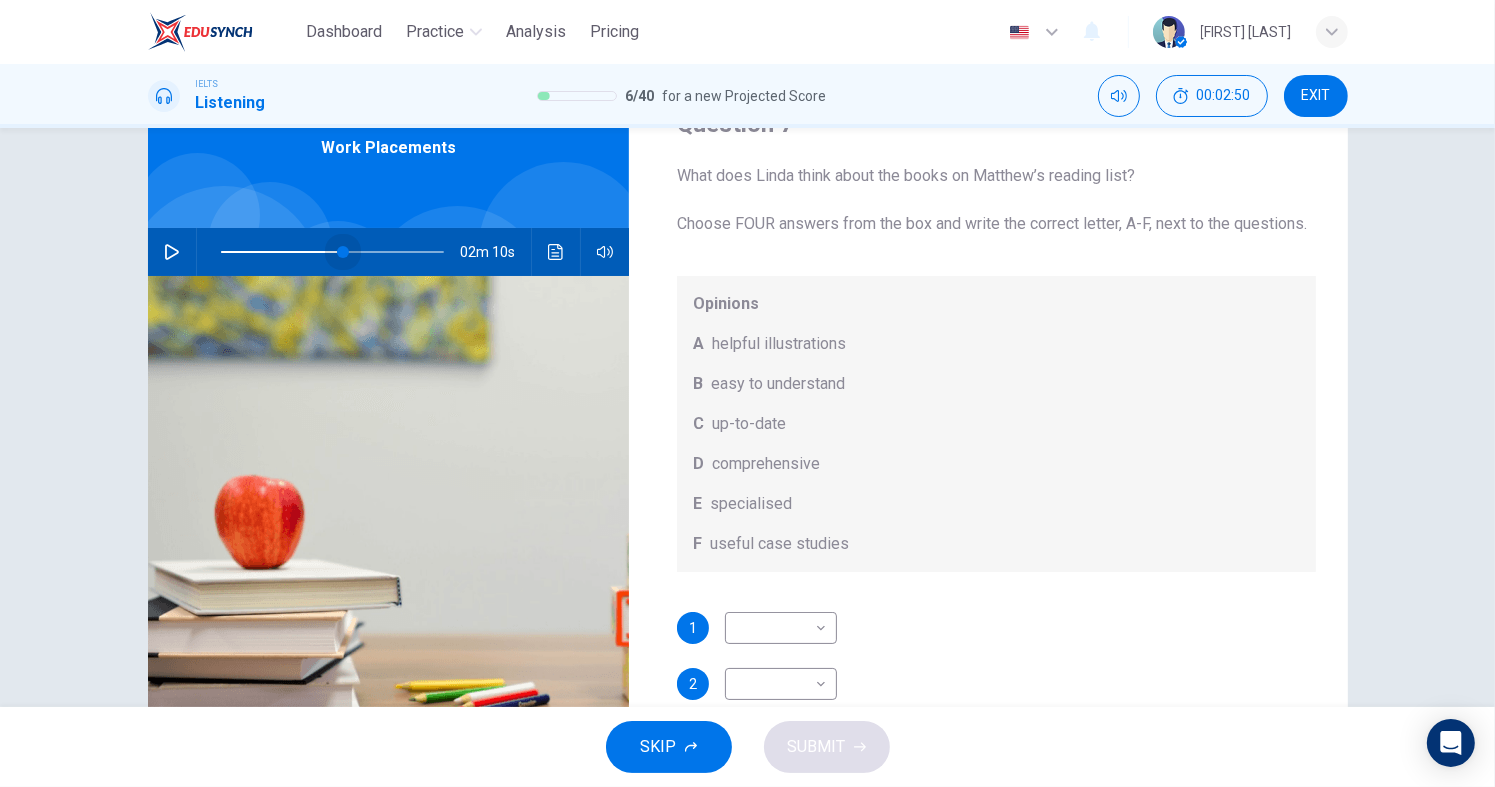 drag, startPoint x: 352, startPoint y: 256, endPoint x: 326, endPoint y: 256, distance: 26 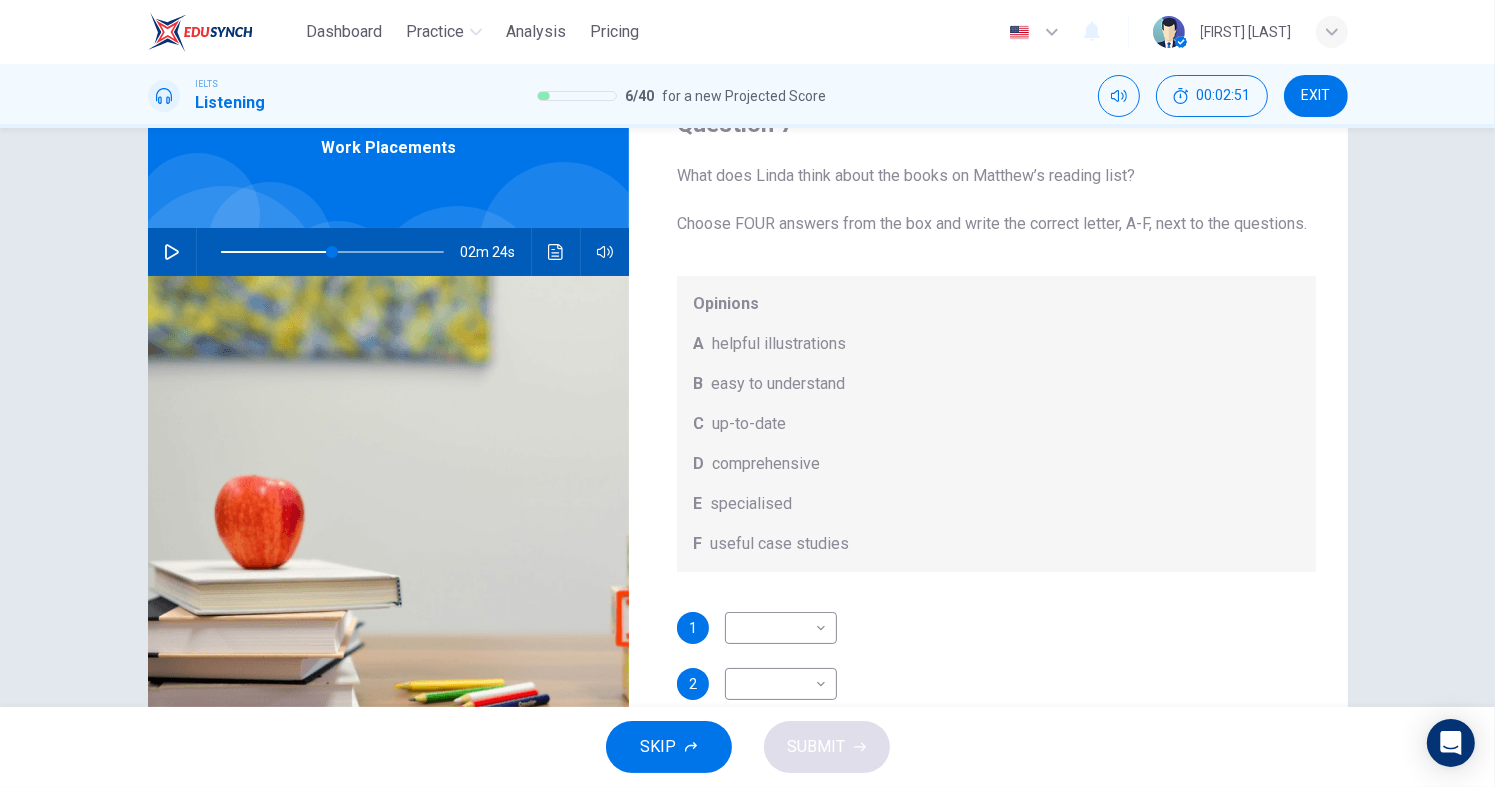 click at bounding box center (172, 252) 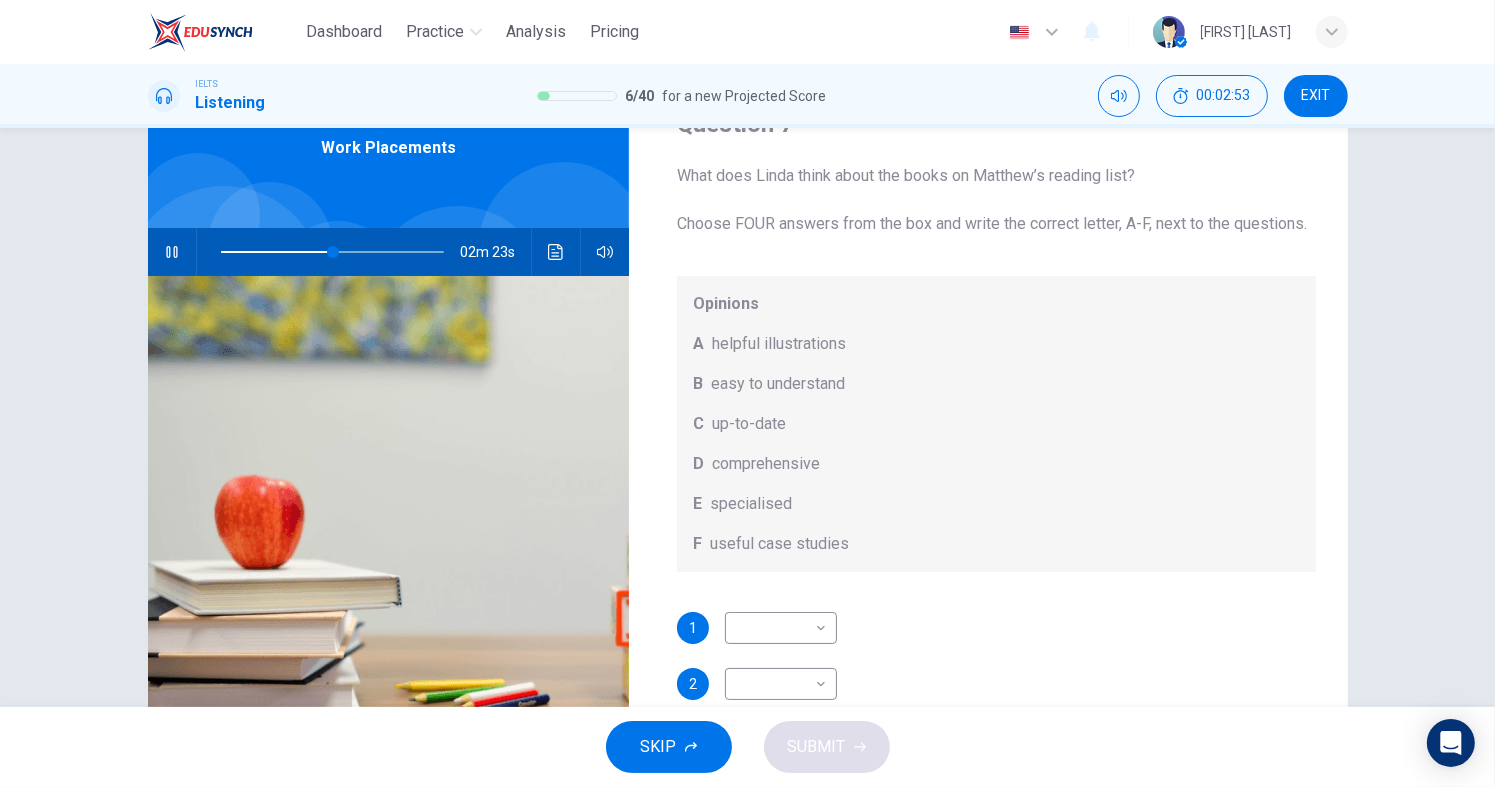 click at bounding box center (172, 252) 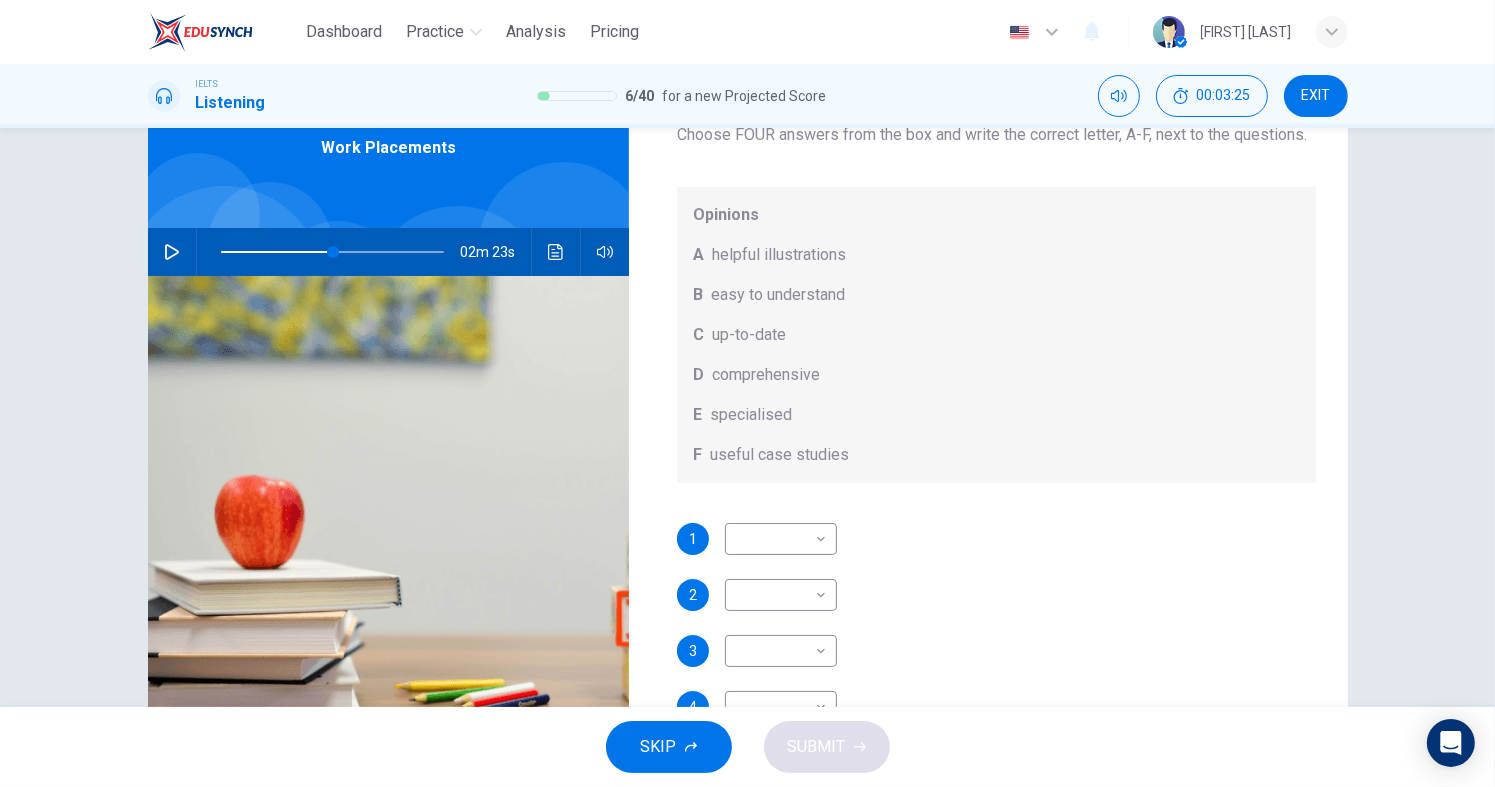 scroll, scrollTop: 112, scrollLeft: 0, axis: vertical 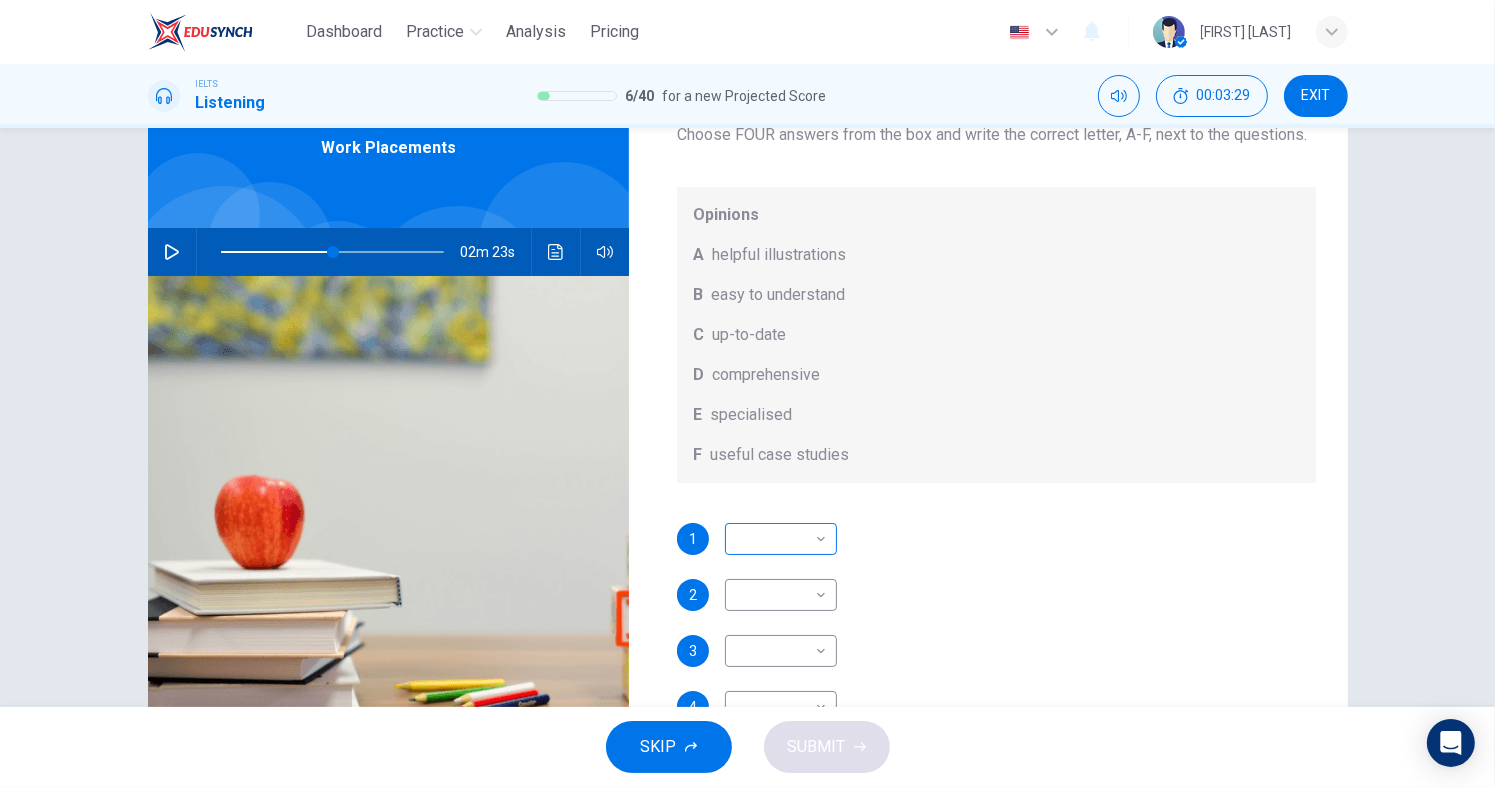 click on "Dashboard Practice Analysis Pricing English en ​ Fauzan Febrivo Azonde IELTS Listening 6 / 40 for a new Projected Score 00:03:29 EXIT Question 7 What does Linda think about the books on Matthew’s reading list? Choose FOUR answers from the box and write the correct letter, A-F, next to the questions.
Opinions A helpful illustrations B easy to understand C up-to-date D comprehensive E specialised F useful case studies 1 ​ ​ 2 ​ ​ 3 ​ ​ 4 ​ ​ Work Placements 02m 23s SKIP SUBMIT EduSynch - Online Language Proficiency Testing
Dashboard Practice Analysis Pricing   Notifications © Copyright  2025" at bounding box center (747, 393) 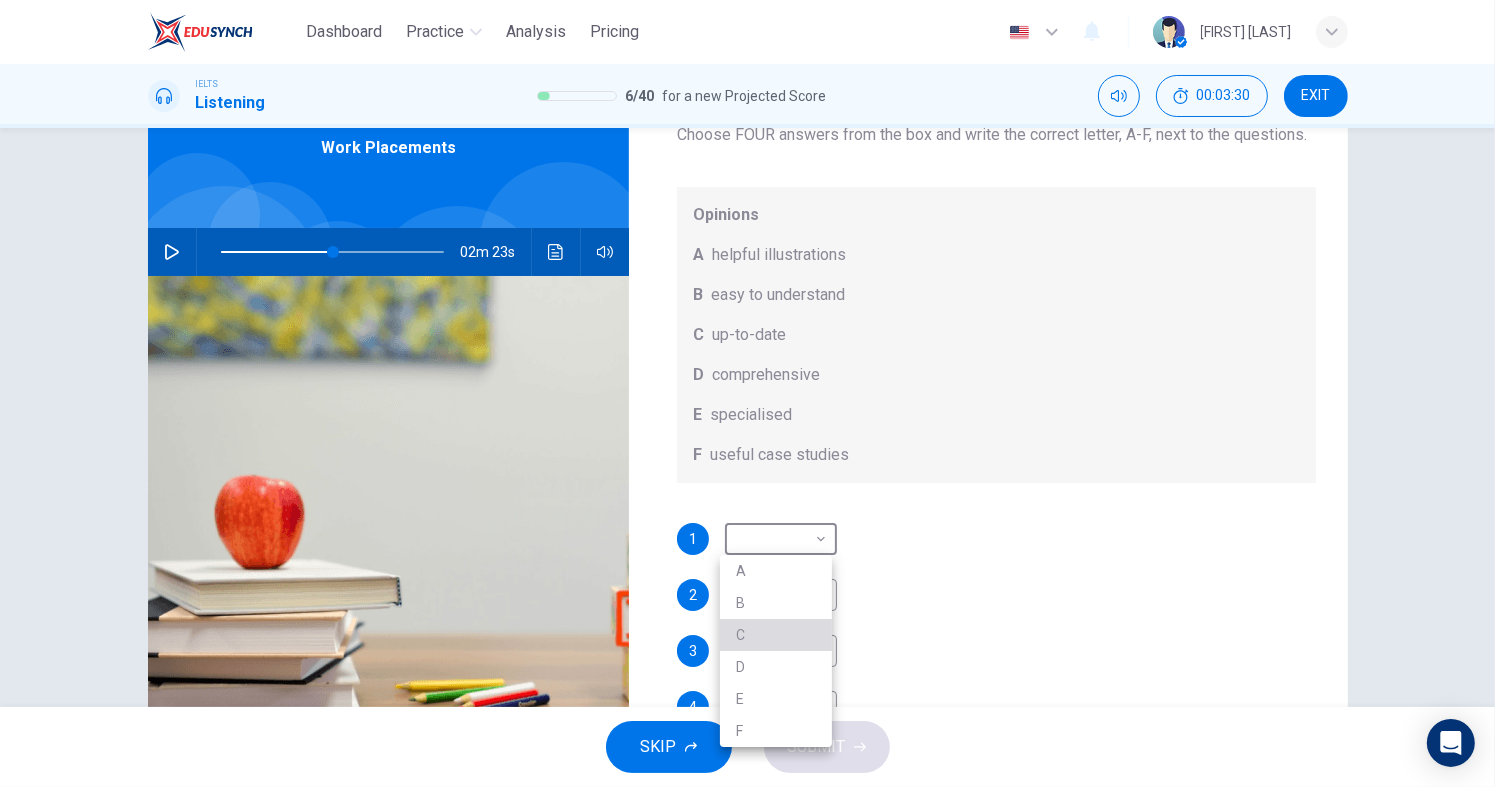 click on "C" at bounding box center [776, 635] 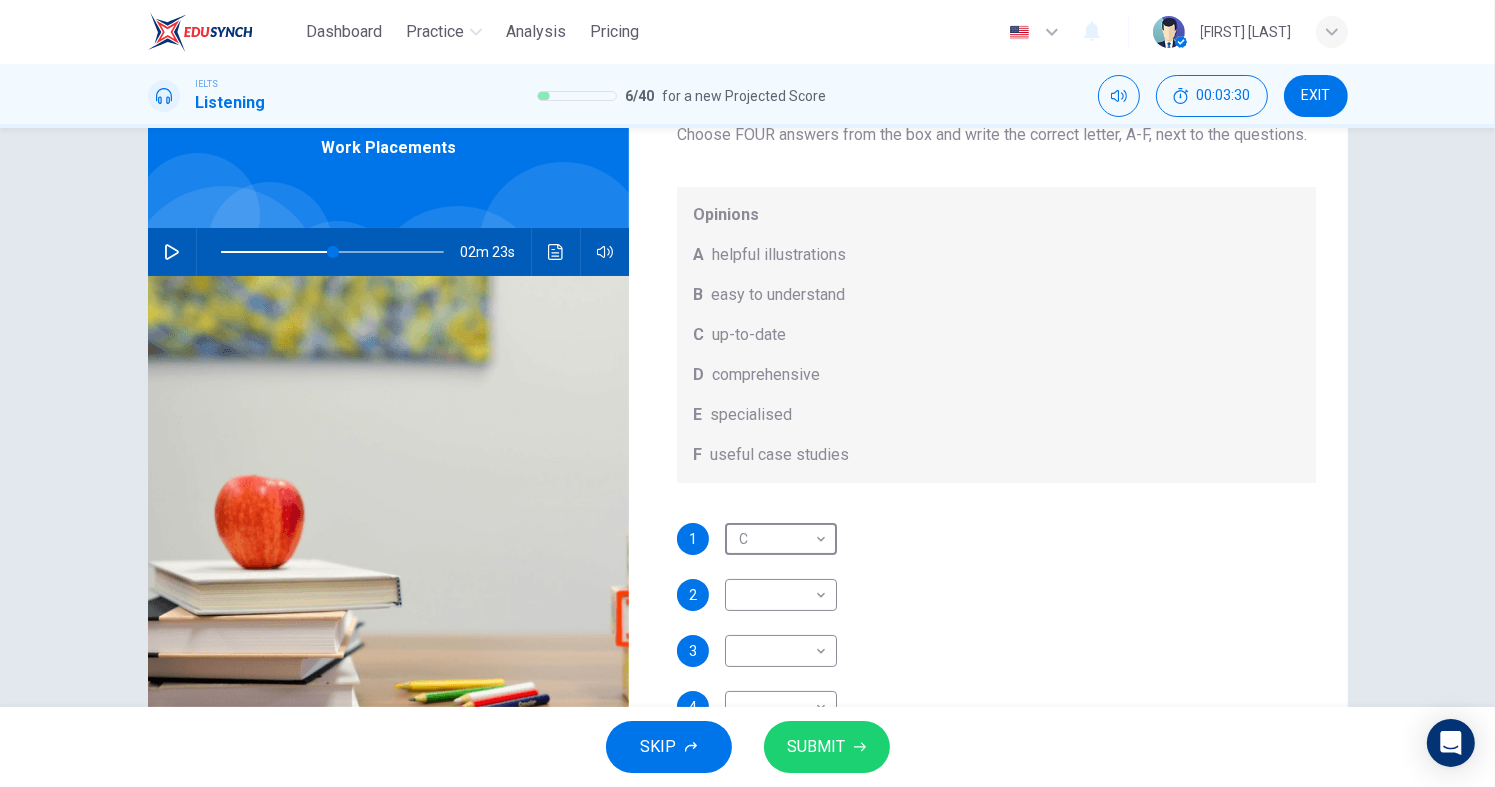 click on "Dashboard Practice Analysis Pricing English en ​ Fauzan Febrivo Azonde IELTS Listening 6 / 40 for a new Projected Score 00:03:30 EXIT Question 7 What does Linda think about the books on Matthew’s reading list? Choose FOUR answers from the box and write the correct letter, A-F, next to the questions.
Opinions A helpful illustrations B easy to understand C up-to-date D comprehensive E specialised F useful case studies 1 C C ​ 2 ​ ​ 3 ​ ​ 4 ​ ​ Work Placements 02m 23s SKIP SUBMIT EduSynch - Online Language Proficiency Testing
Dashboard Practice Analysis Pricing   Notifications © Copyright  2025 A B C D E F" at bounding box center (747, 393) 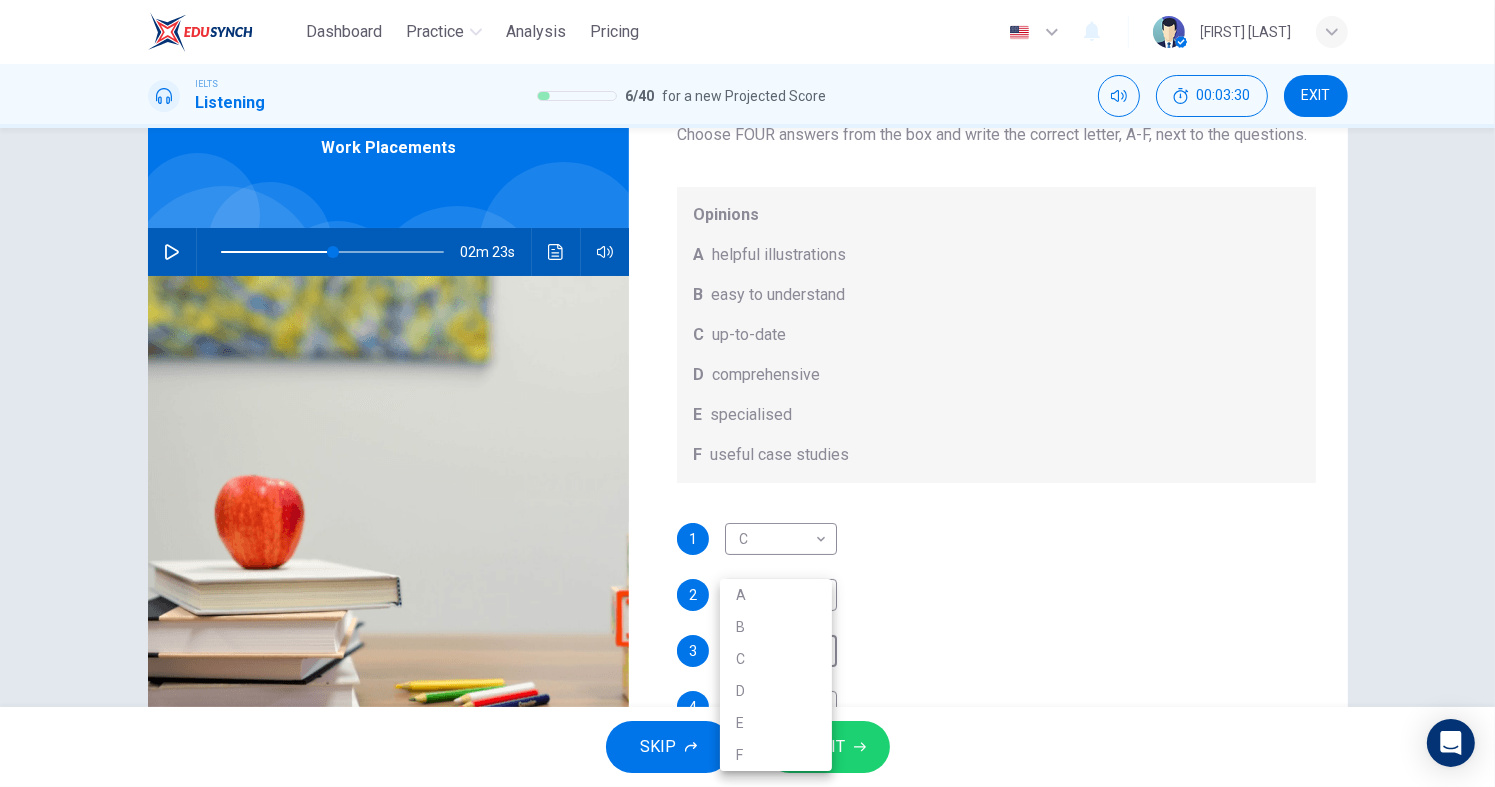 click on "A" at bounding box center [776, 595] 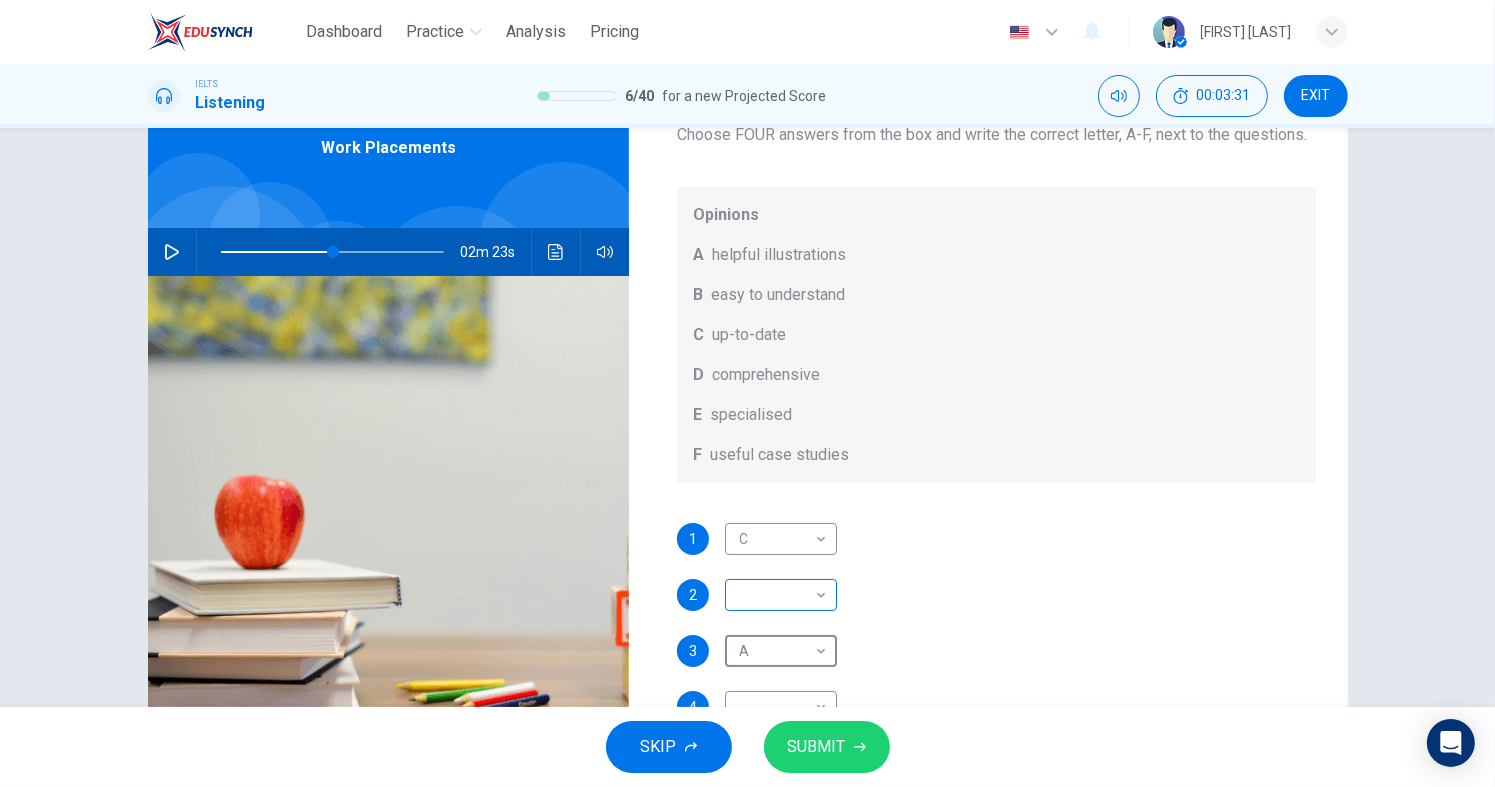click on "Dashboard Practice Analysis Pricing English en ​ Fauzan Febrivo Azonde IELTS Listening 6 / 40 for a new Projected Score 00:03:31 EXIT Question 7 What does Linda think about the books on Matthew’s reading list? Choose FOUR answers from the box and write the correct letter, A-F, next to the questions.
Opinions A helpful illustrations B easy to understand C up-to-date D comprehensive E specialised F useful case studies 1 C C ​ 2 ​ ​ 3 A A ​ 4 ​ ​ Work Placements 02m 23s SKIP SUBMIT EduSynch - Online Language Proficiency Testing
Dashboard Practice Analysis Pricing   Notifications © Copyright  2025" at bounding box center (747, 393) 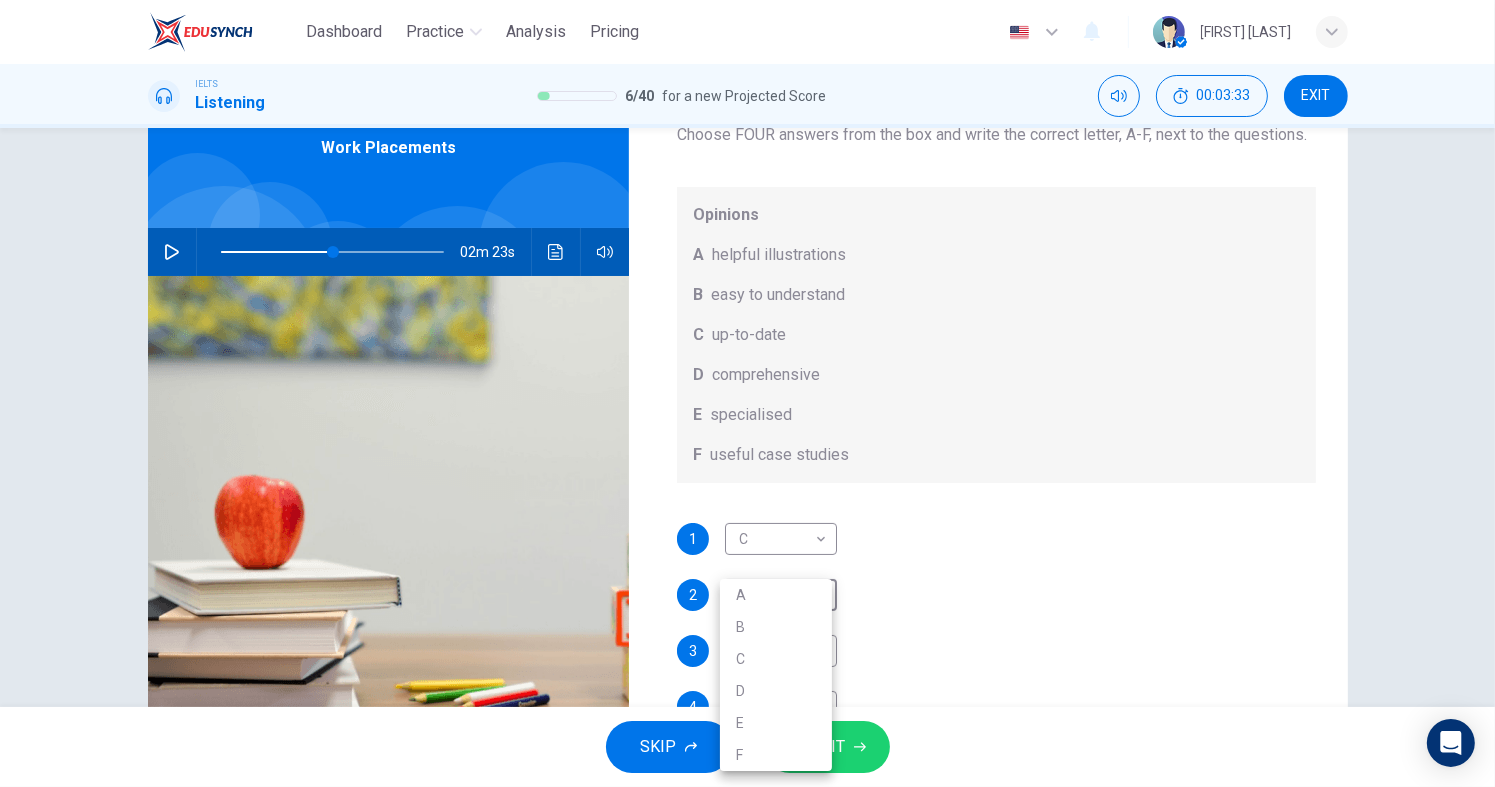 click on "B" at bounding box center (776, 627) 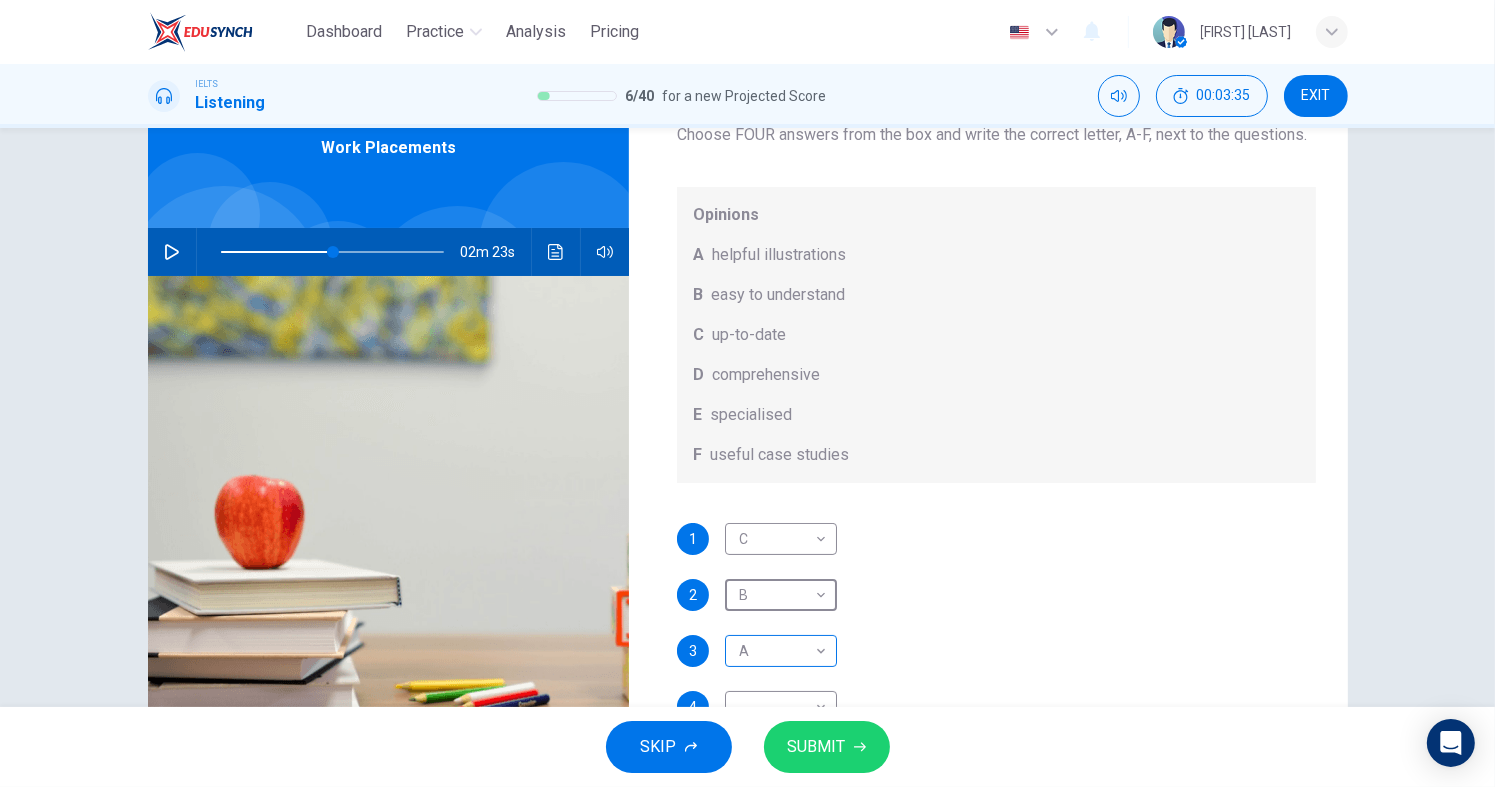 click on "Dashboard Practice Analysis Pricing English en ​ Fauzan Febrivo Azonde IELTS Listening 6 / 40 for a new Projected Score 00:03:35 EXIT Question 7 What does Linda think about the books on Matthew’s reading list? Choose FOUR answers from the box and write the correct letter, A-F, next to the questions.
Opinions A helpful illustrations B easy to understand C up-to-date D comprehensive E specialised F useful case studies 1 C C ​ 2 B B ​ 3 A A ​ 4 ​ ​ Work Placements 02m 23s SKIP SUBMIT EduSynch - Online Language Proficiency Testing
Dashboard Practice Analysis Pricing   Notifications © Copyright  2025" at bounding box center (747, 393) 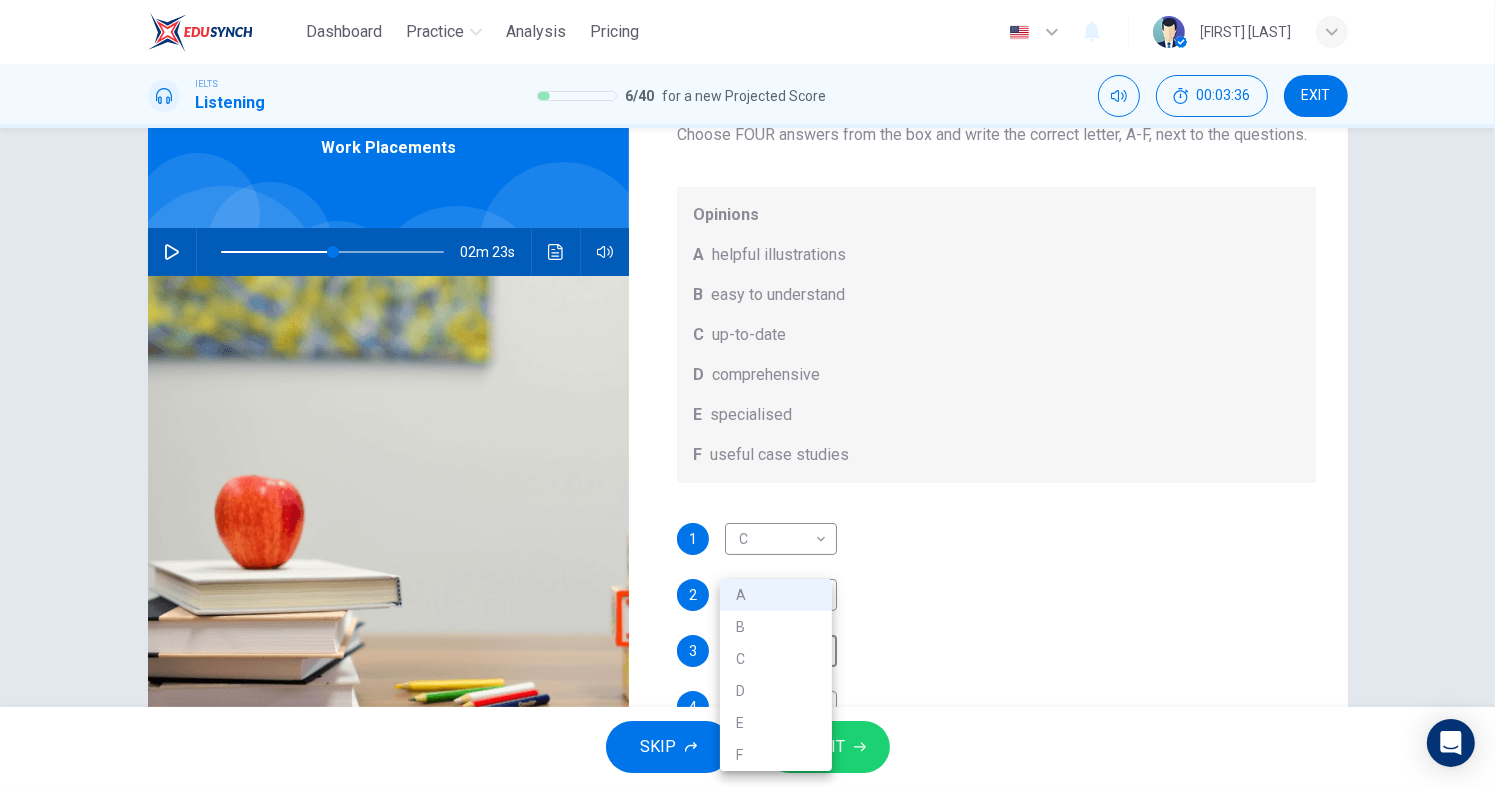 click on "D" at bounding box center [776, 691] 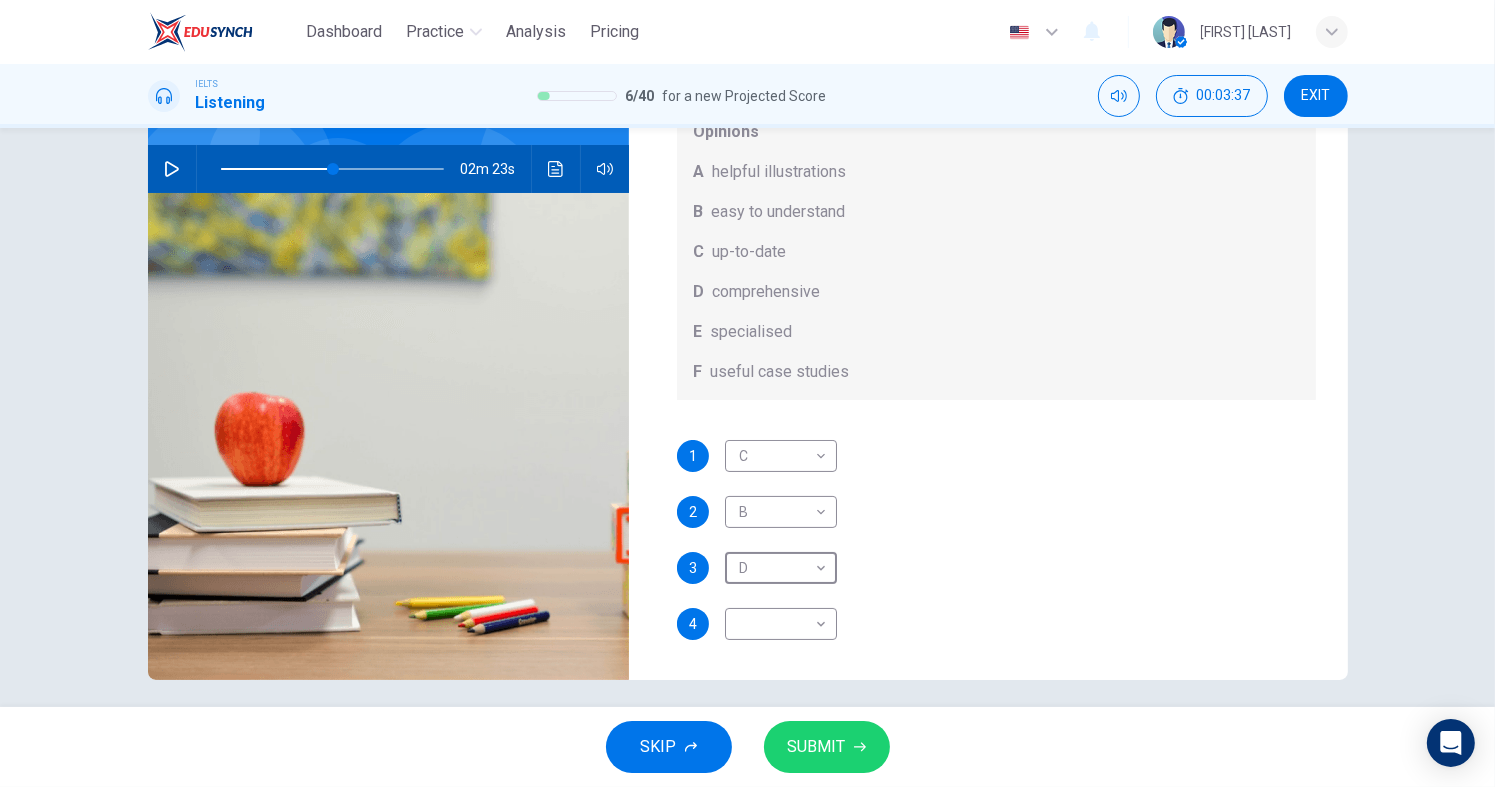 scroll, scrollTop: 196, scrollLeft: 0, axis: vertical 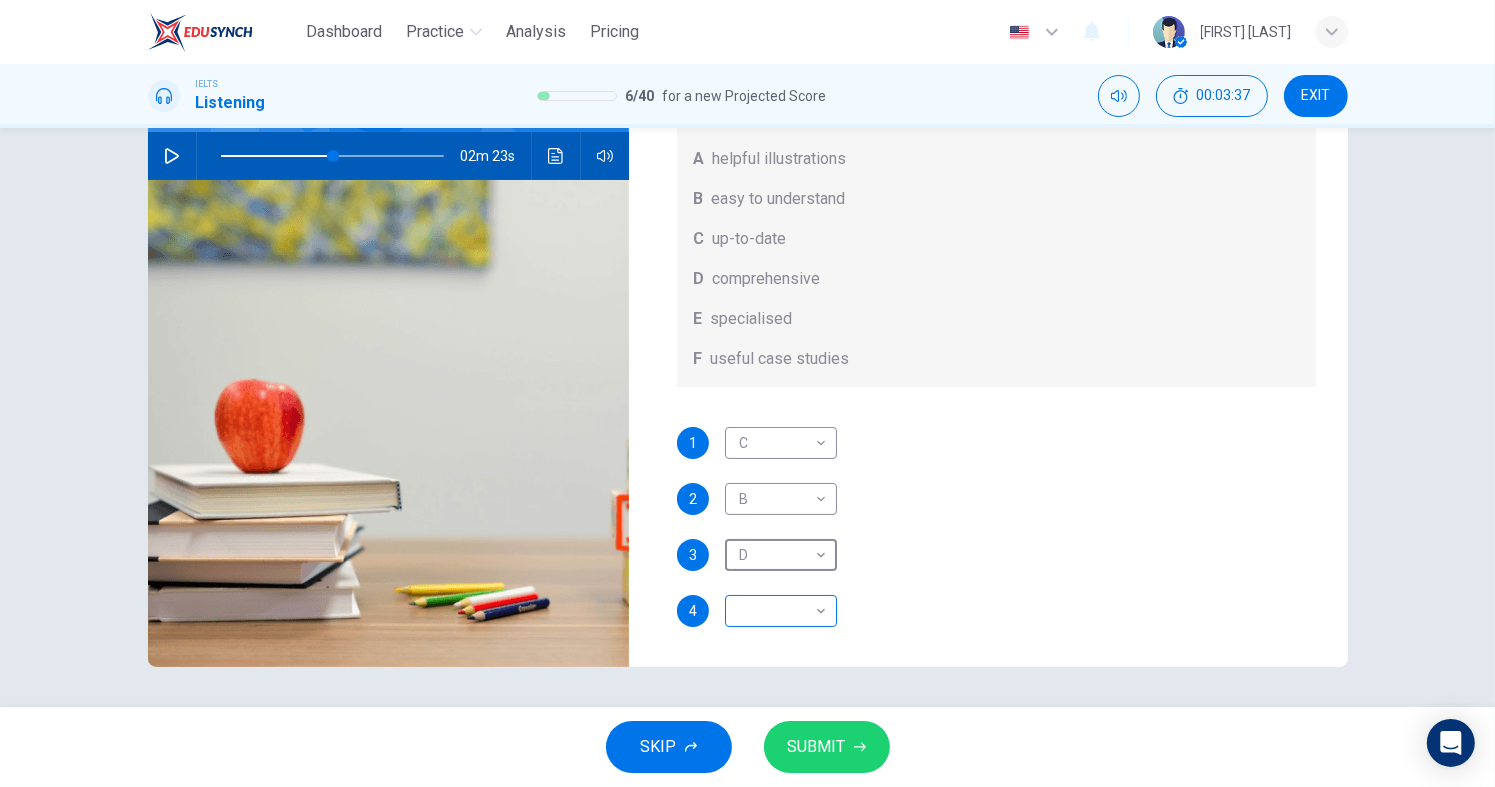 click on "Dashboard Practice Analysis Pricing English en ​ Fauzan Febrivo Azonde IELTS Listening 6 / 40 for a new Projected Score 00:03:37 EXIT Question 7 What does Linda think about the books on Matthew’s reading list? Choose FOUR answers from the box and write the correct letter, A-F, next to the questions.
Opinions A helpful illustrations B easy to understand C up-to-date D comprehensive E specialised F useful case studies 1 C C ​ 2 B B ​ 3 D D ​ 4 ​ ​ Work Placements 02m 23s SKIP SUBMIT EduSynch - Online Language Proficiency Testing
Dashboard Practice Analysis Pricing   Notifications © Copyright  2025" at bounding box center (747, 393) 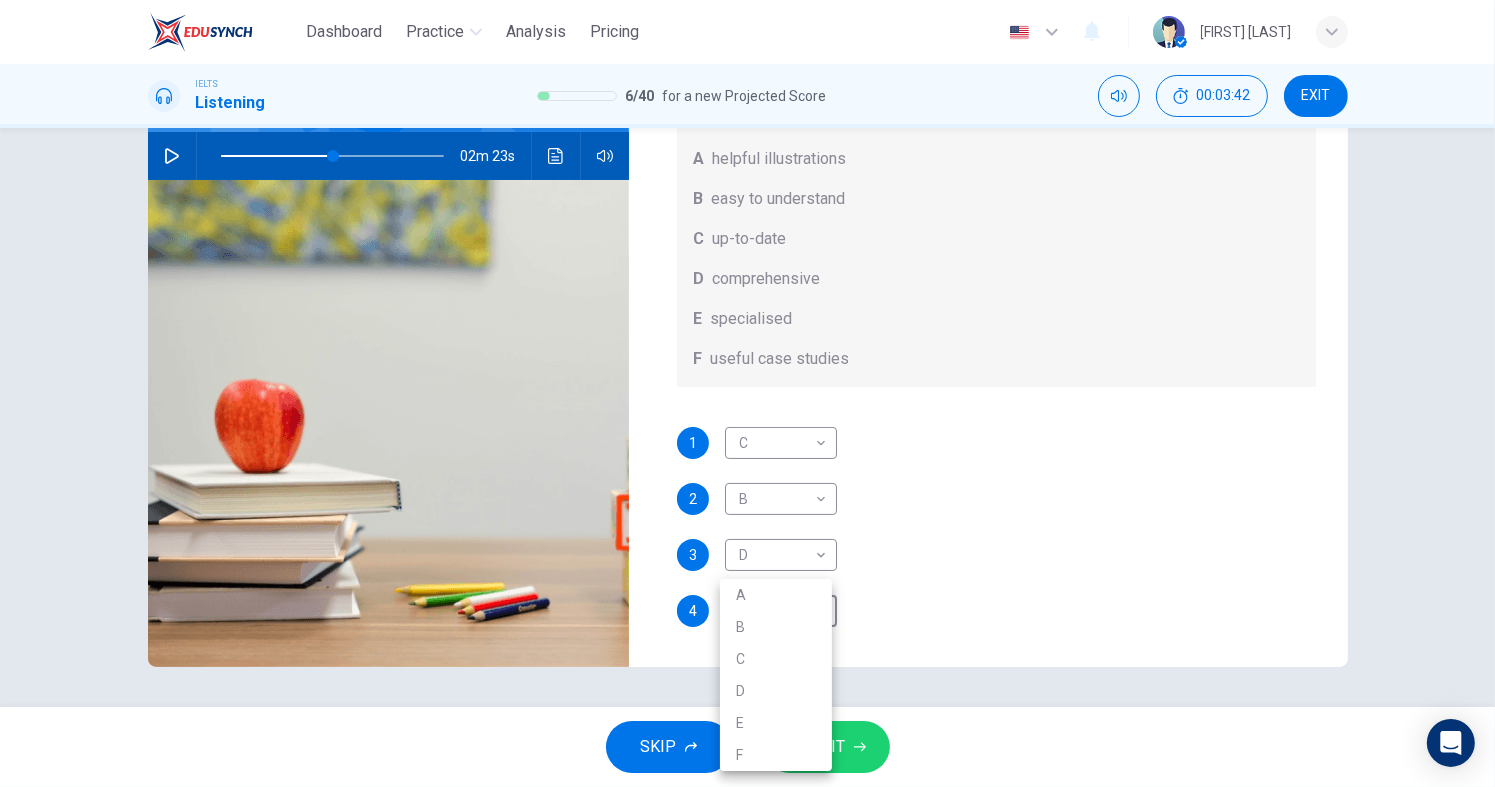 click on "E" at bounding box center (776, 723) 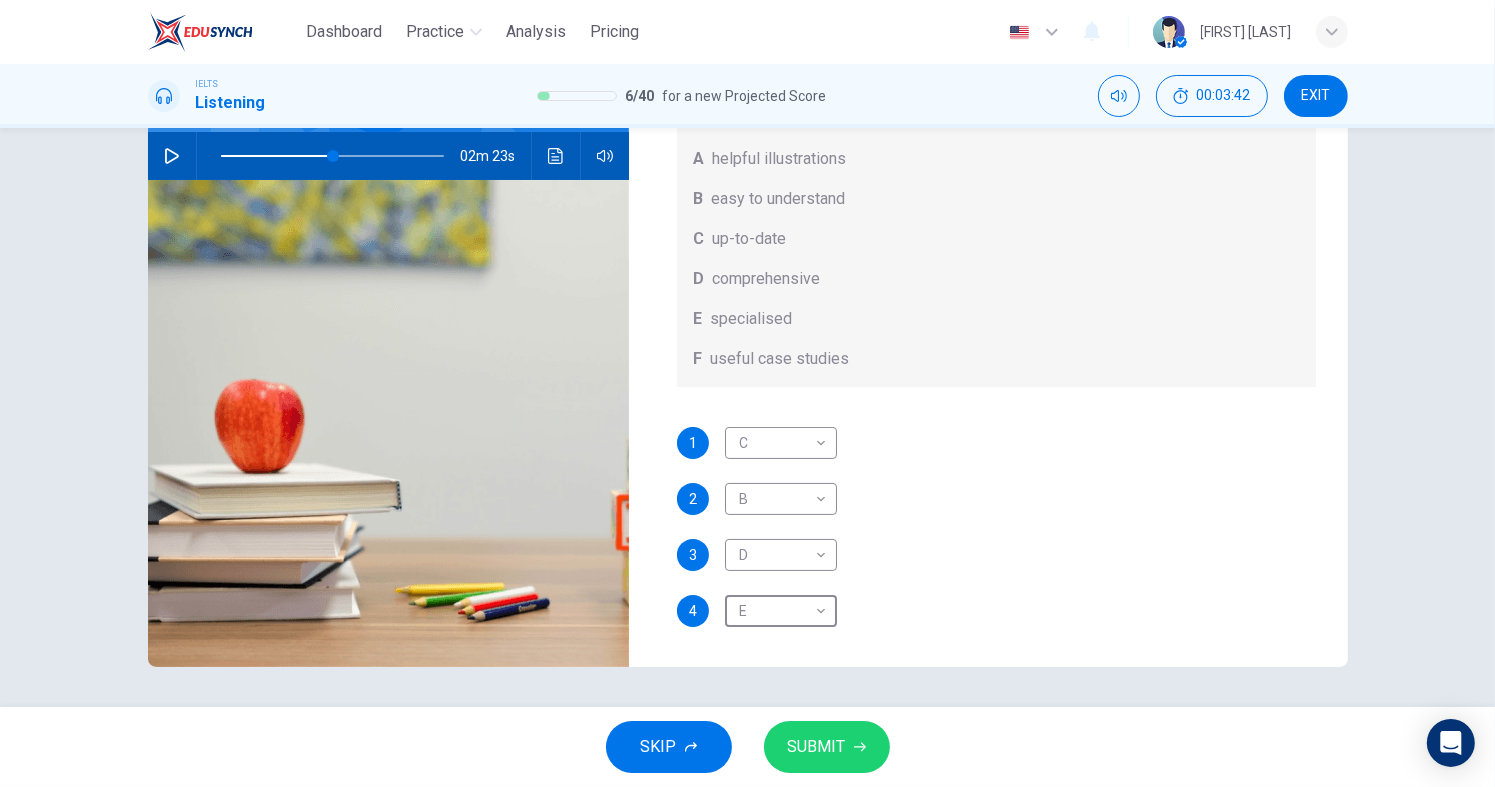 click on "SUBMIT" at bounding box center [827, 747] 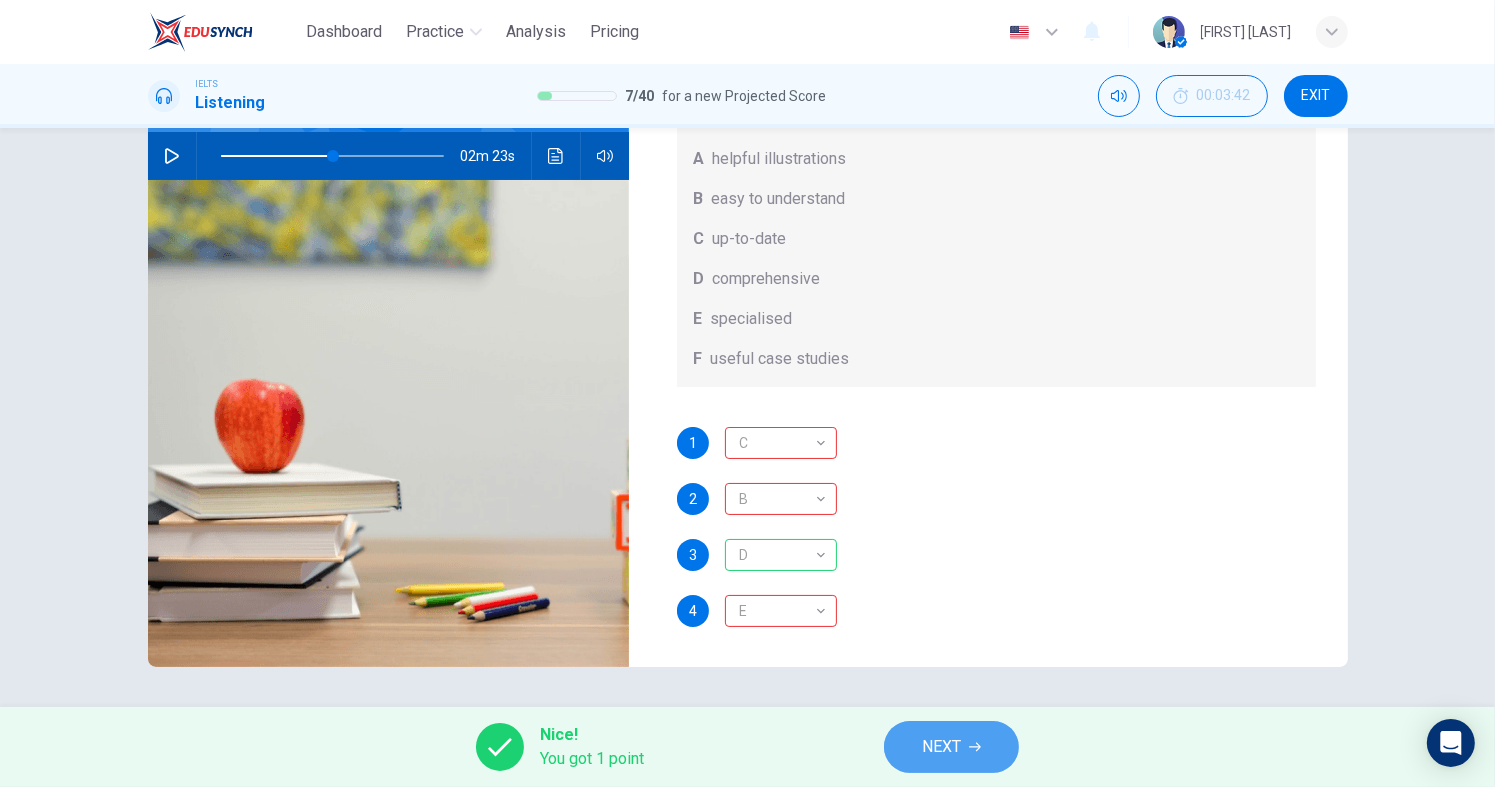 click on "NEXT" at bounding box center [951, 747] 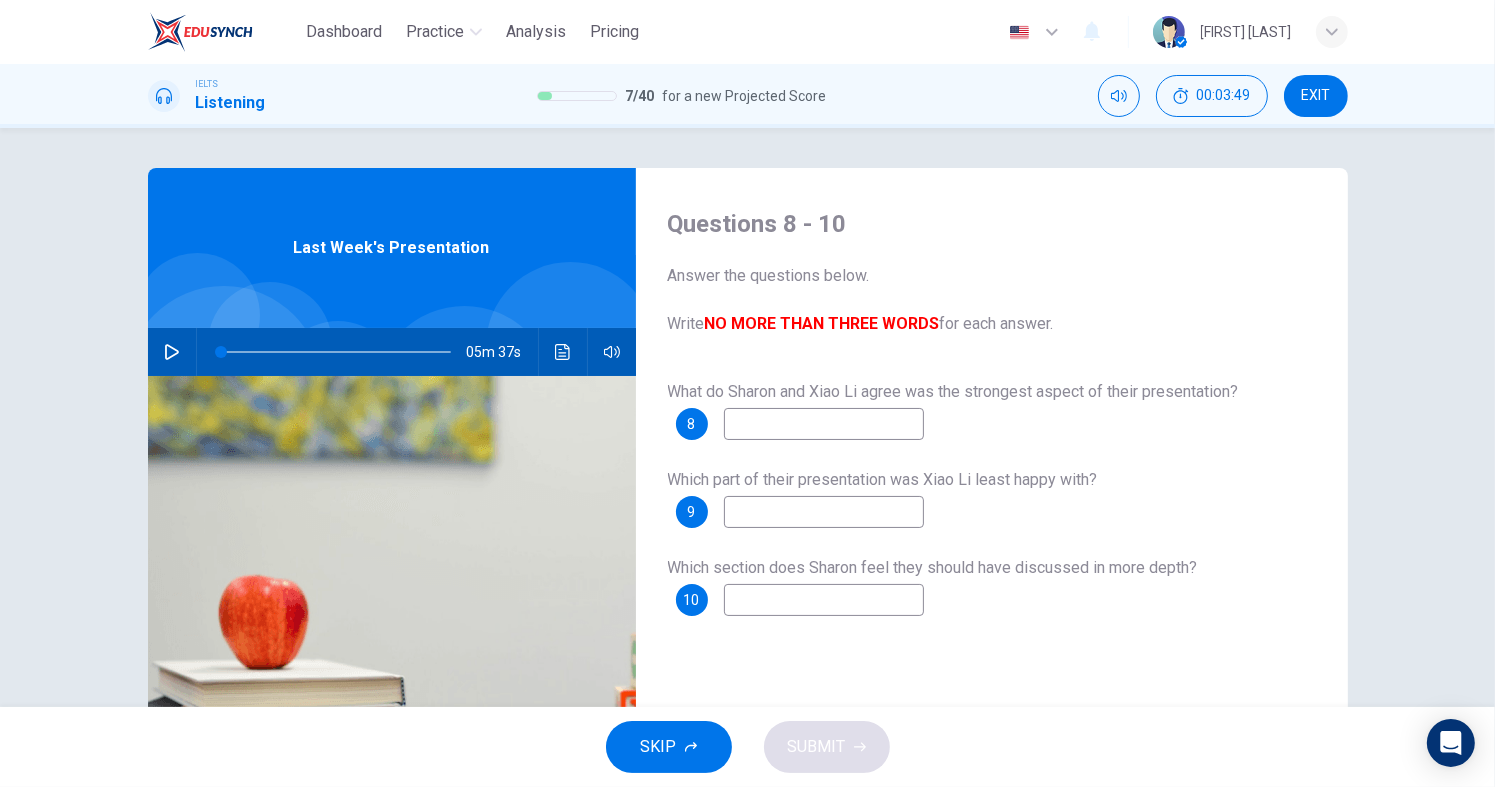 click at bounding box center (172, 352) 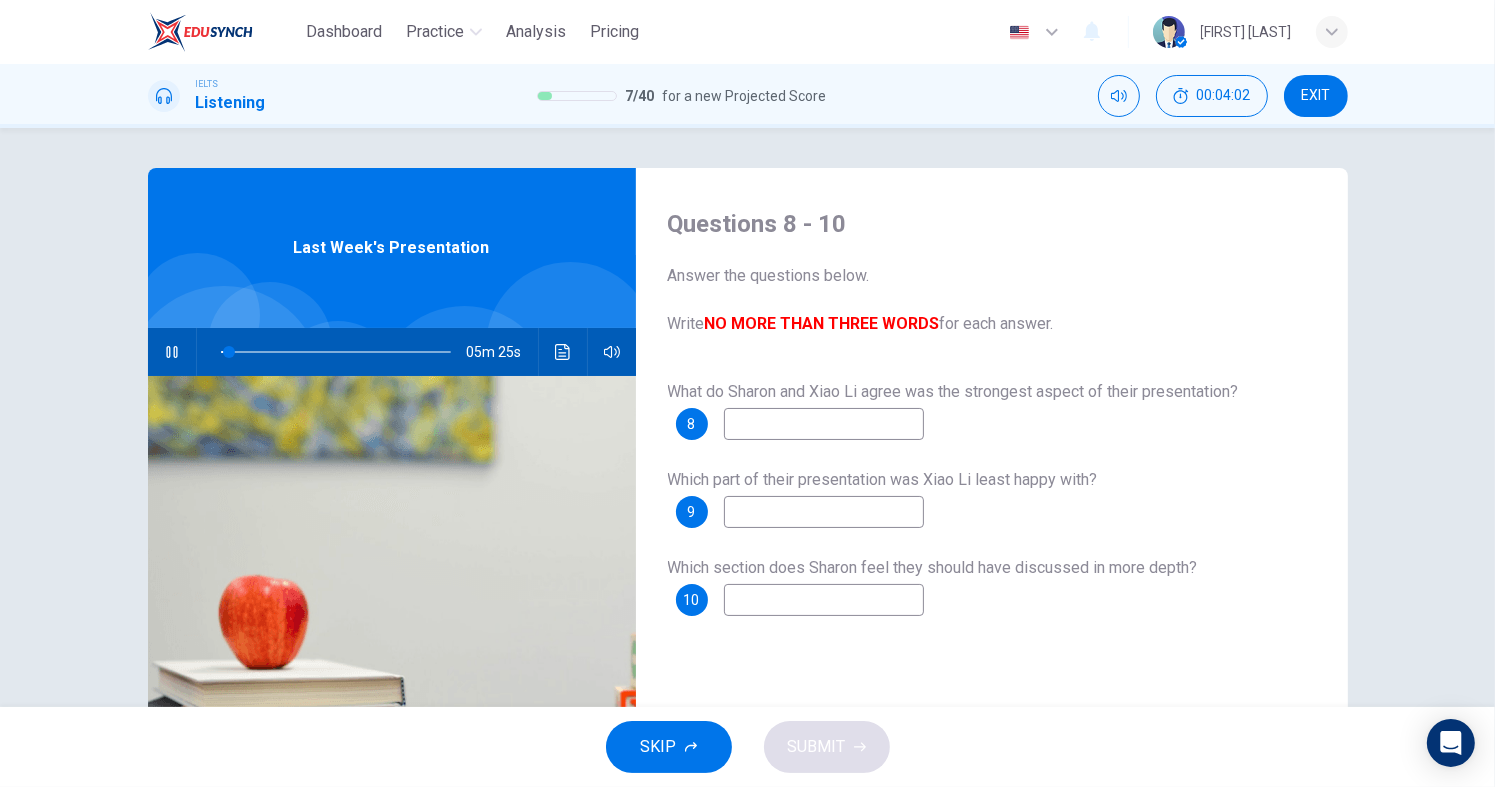 click at bounding box center [172, 352] 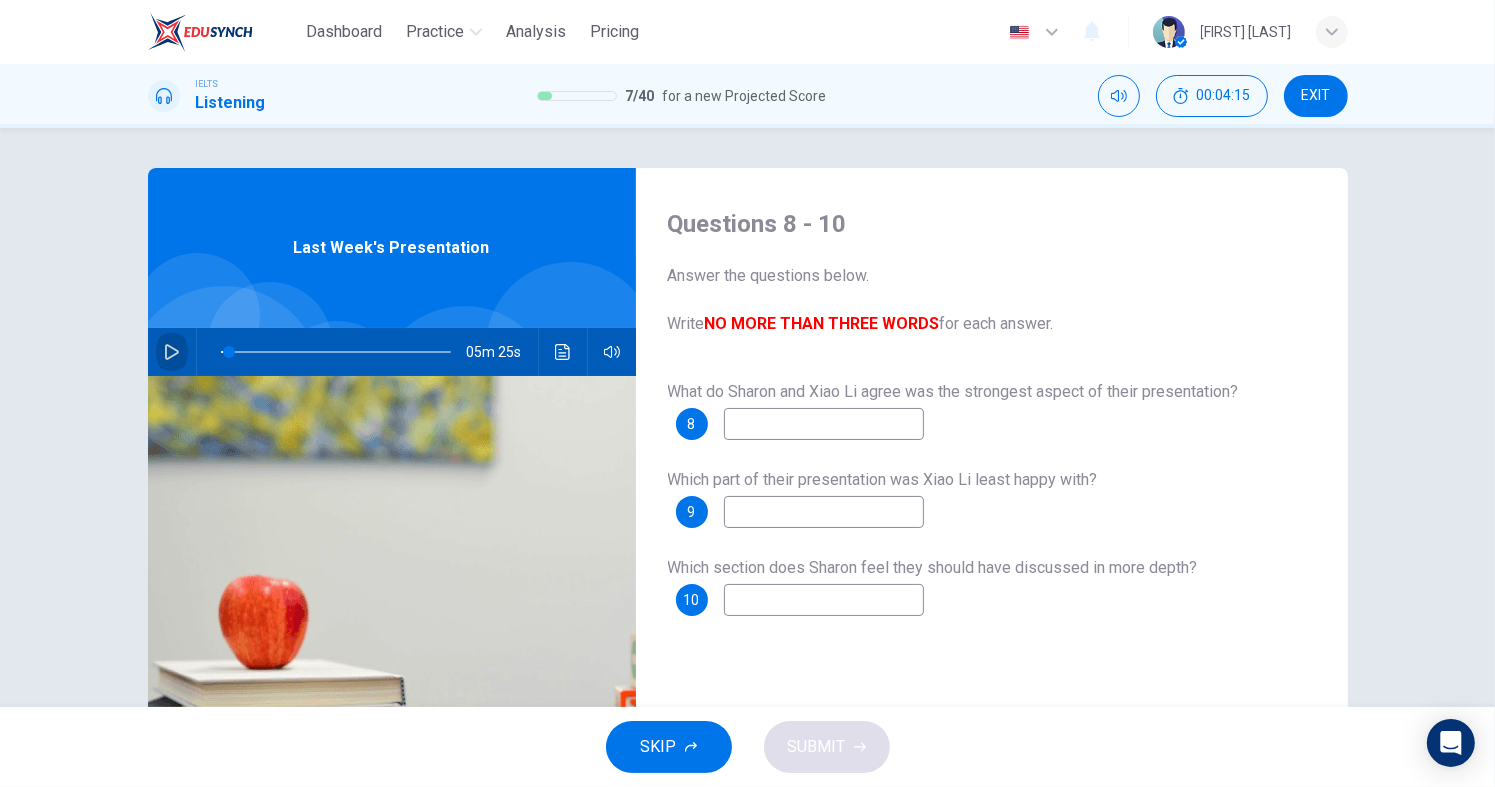 click at bounding box center [172, 352] 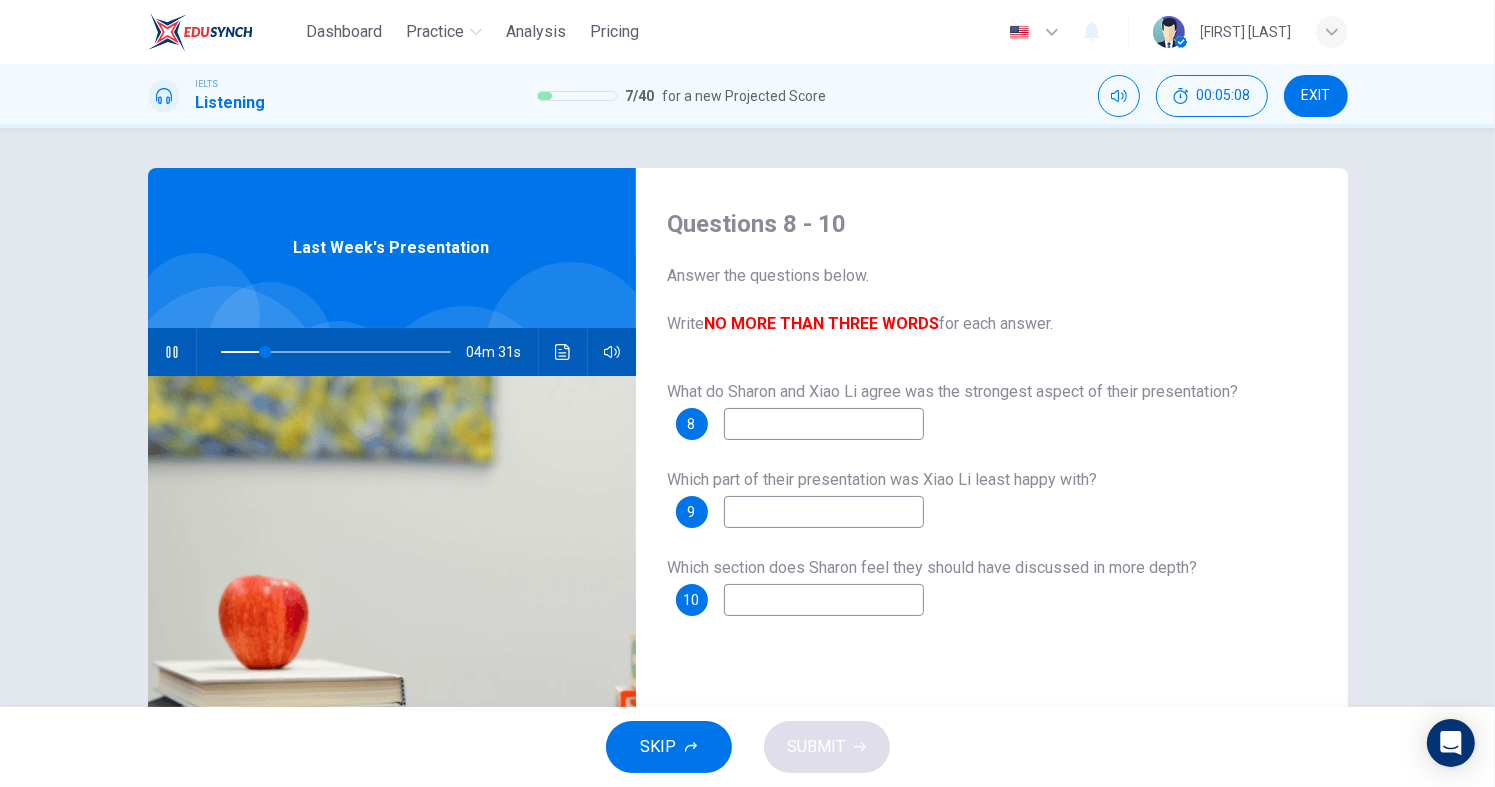 click at bounding box center (824, 424) 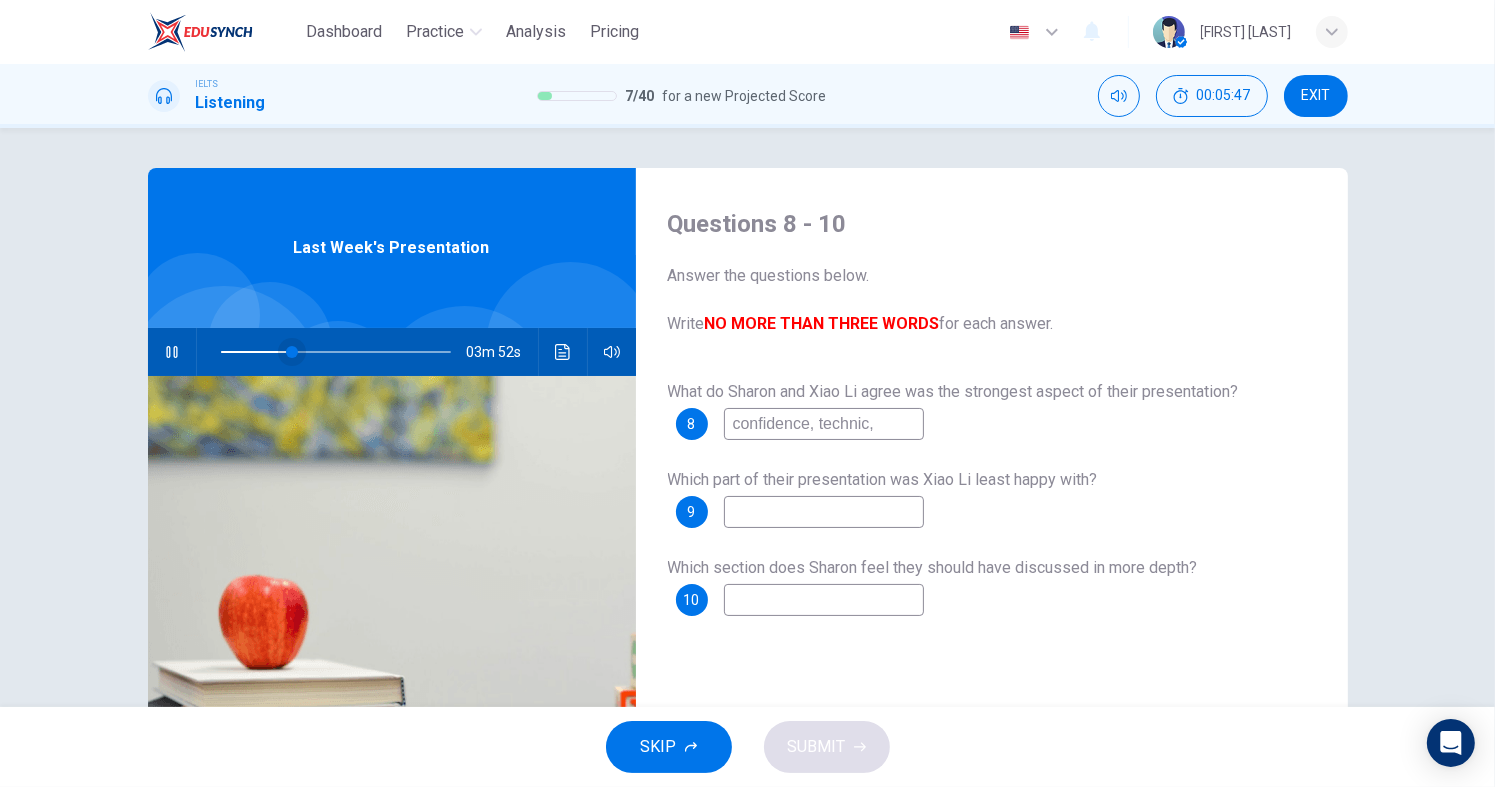 type on "confidence, technic," 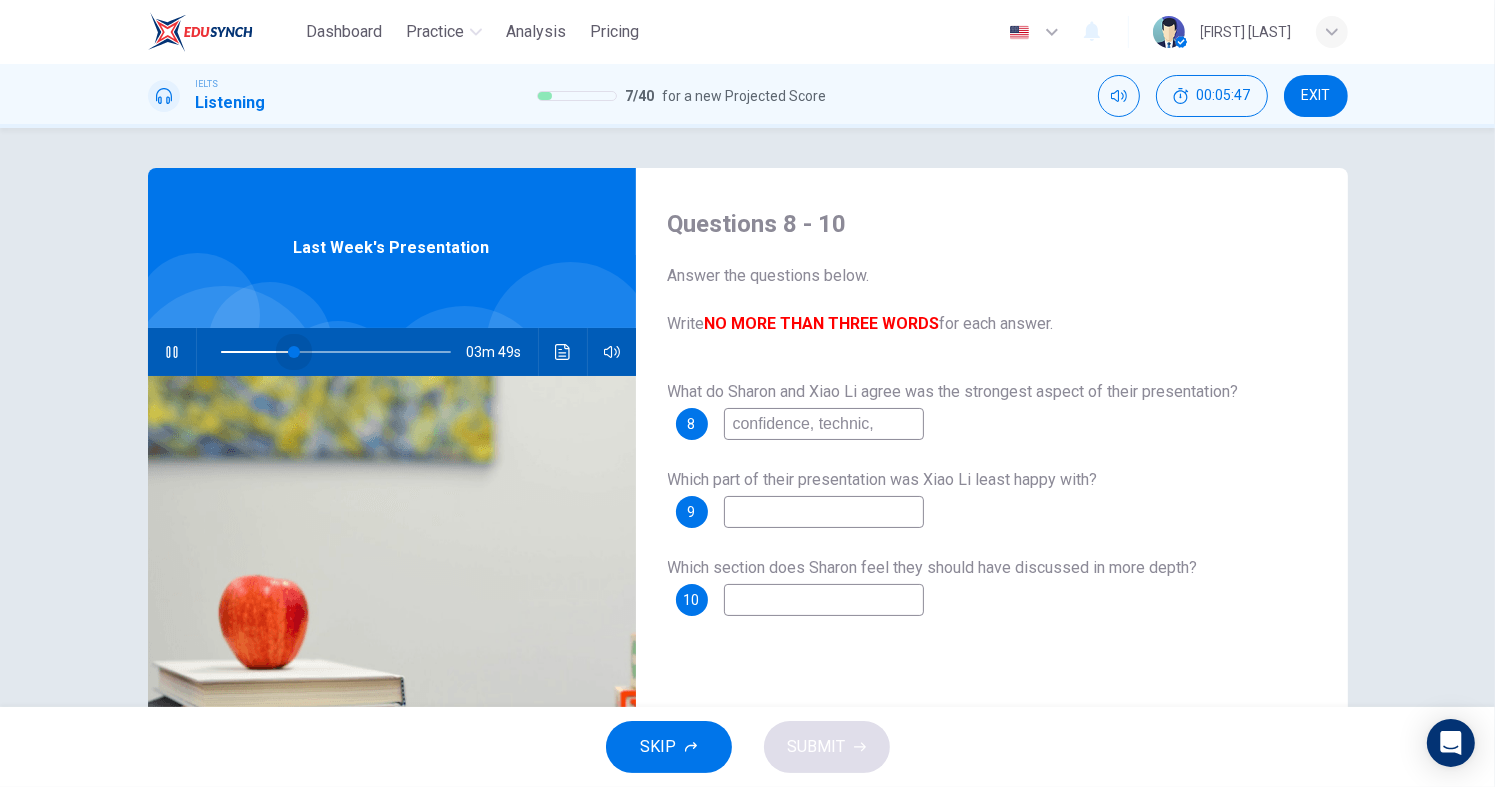 click at bounding box center [294, 352] 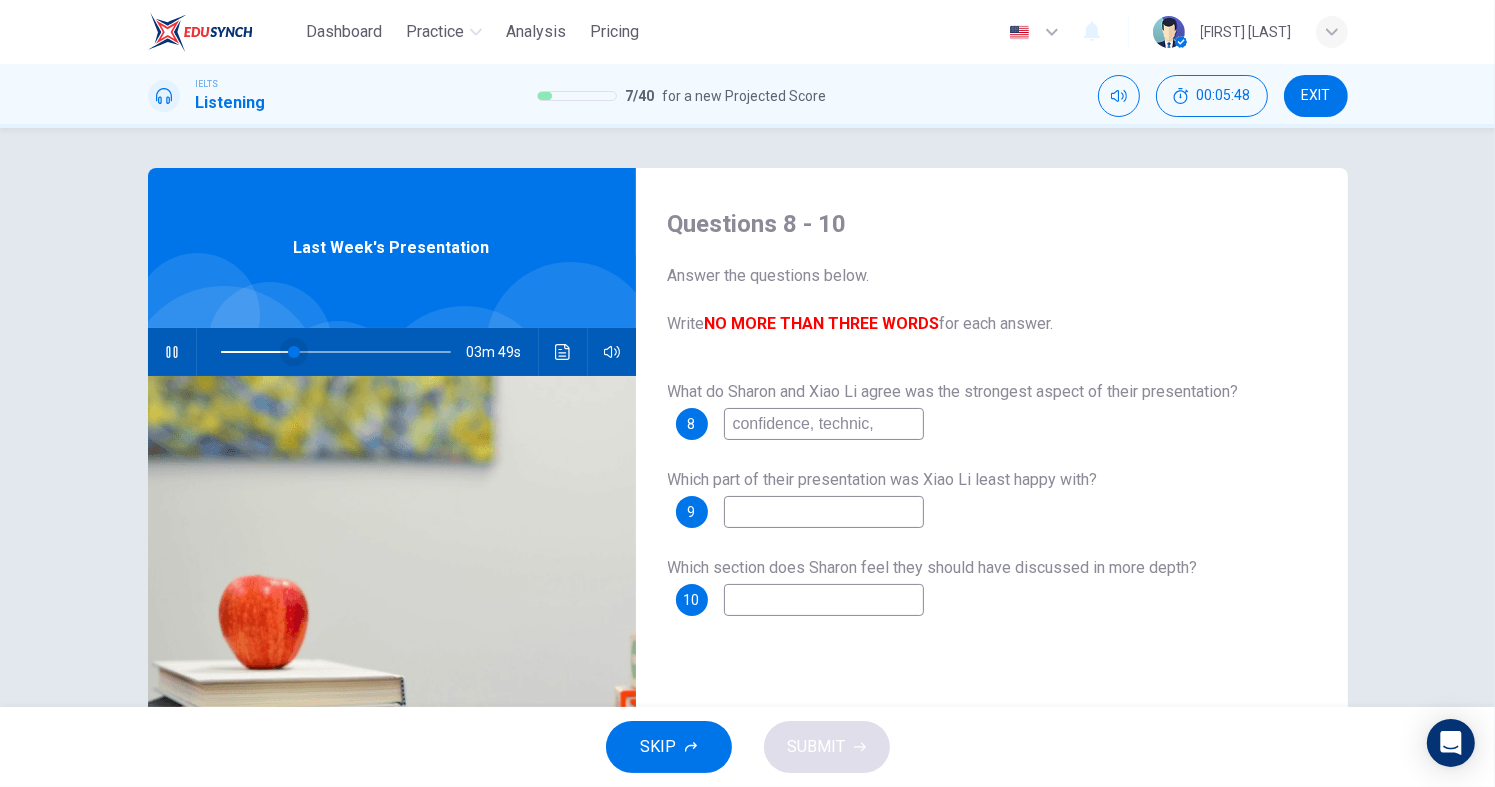 click at bounding box center (294, 352) 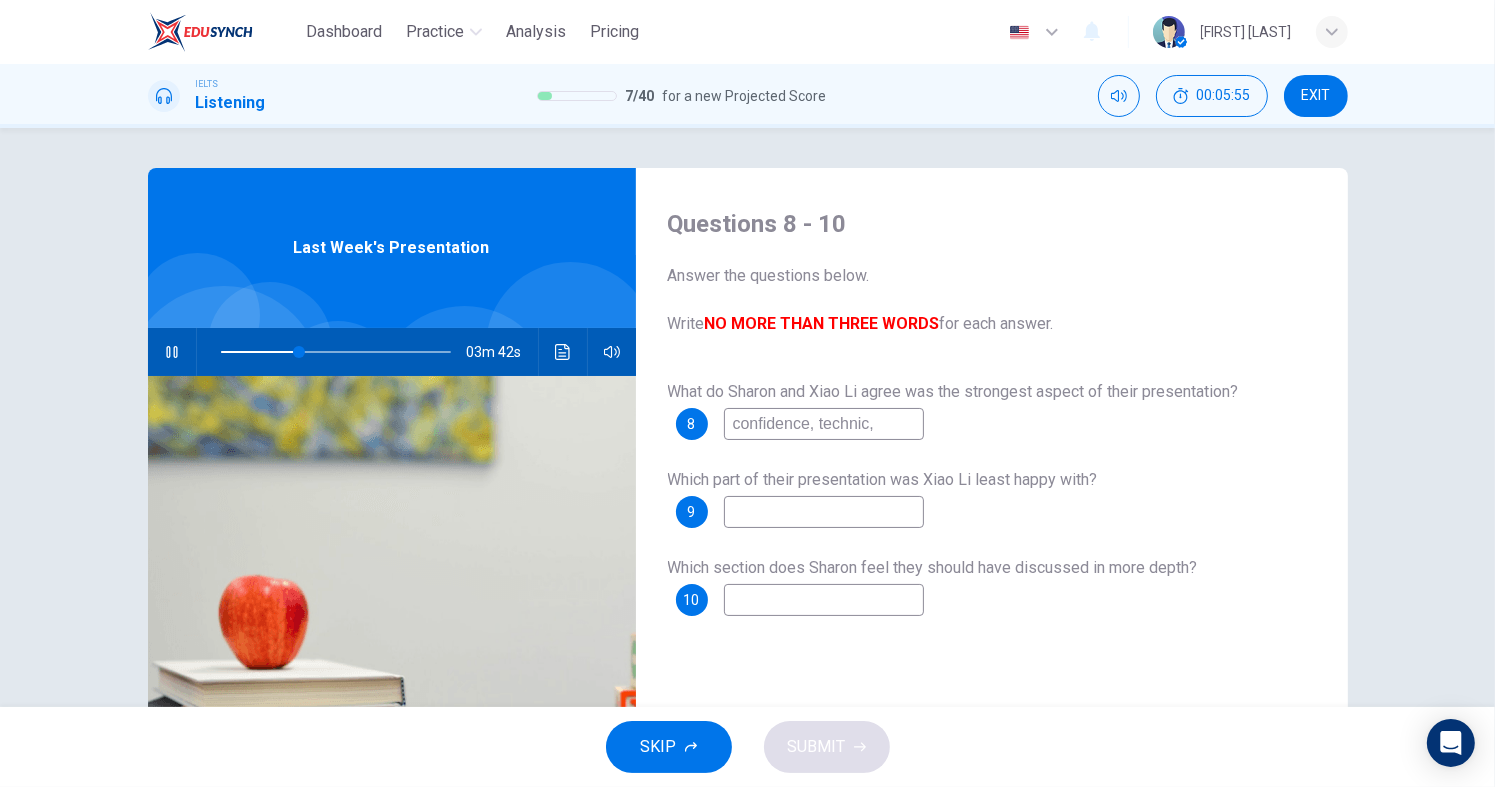 click at bounding box center (824, 424) 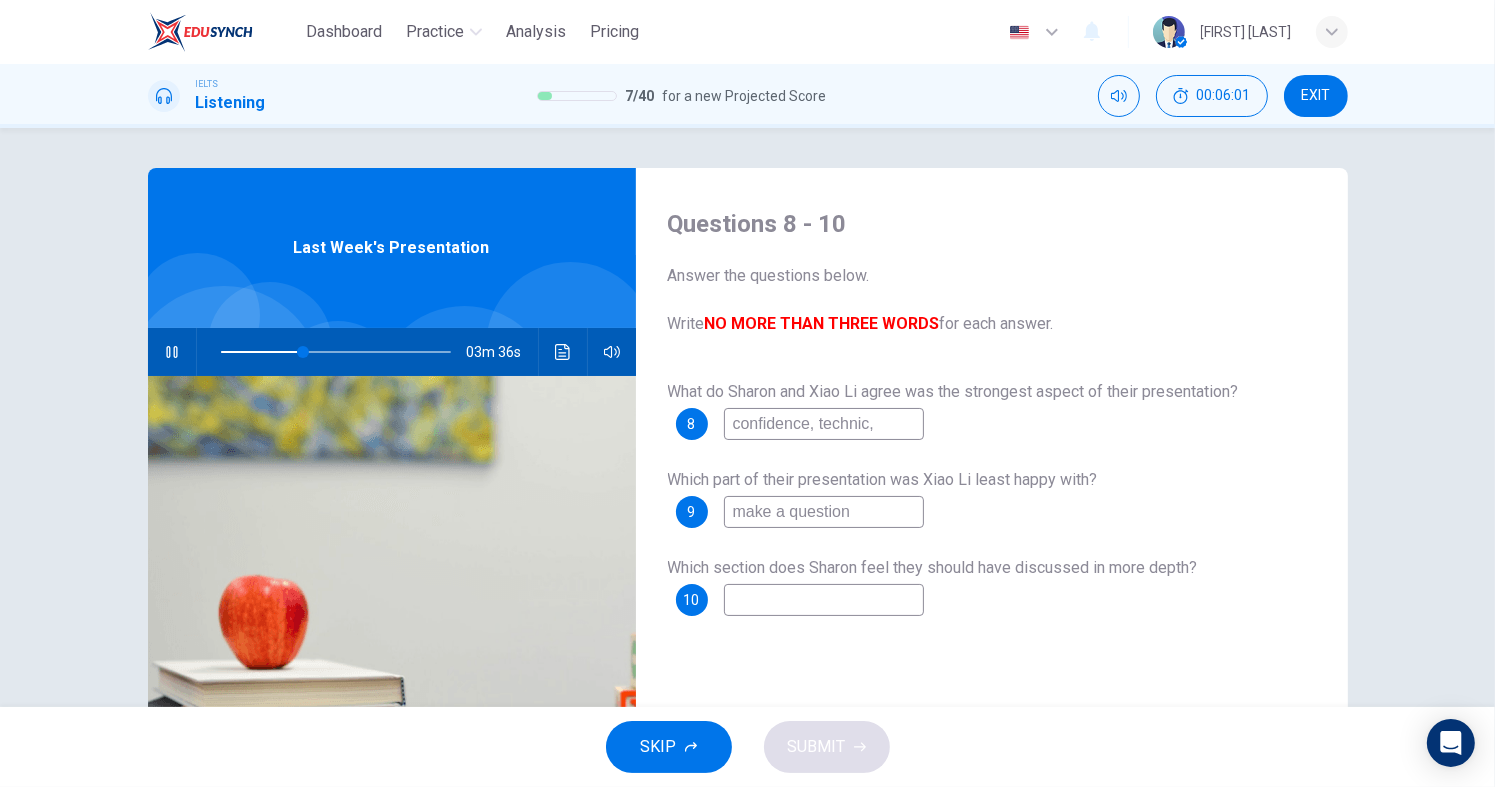 type on "make a question" 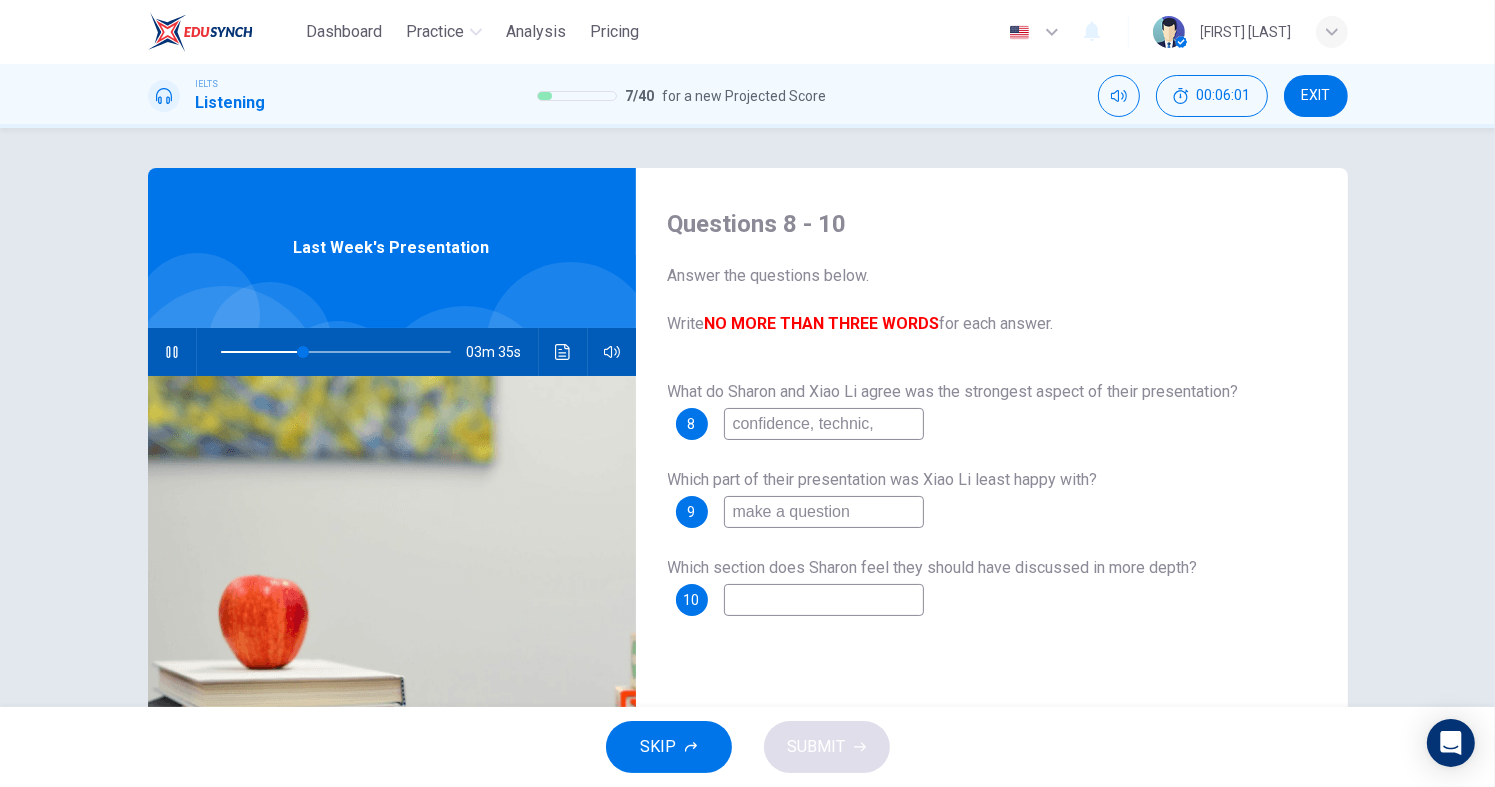 click at bounding box center [824, 424] 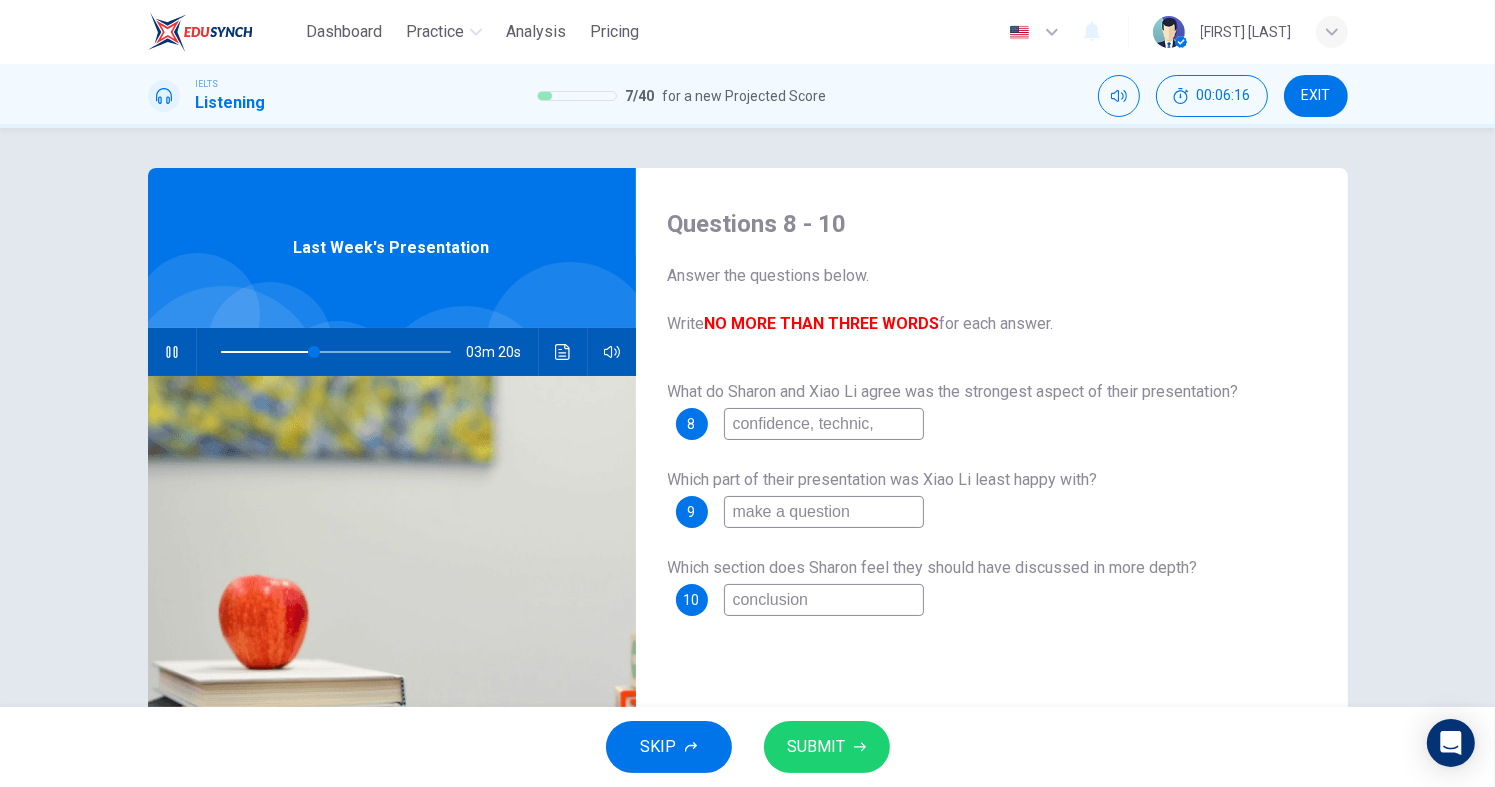 click on "conclusion" at bounding box center [824, 424] 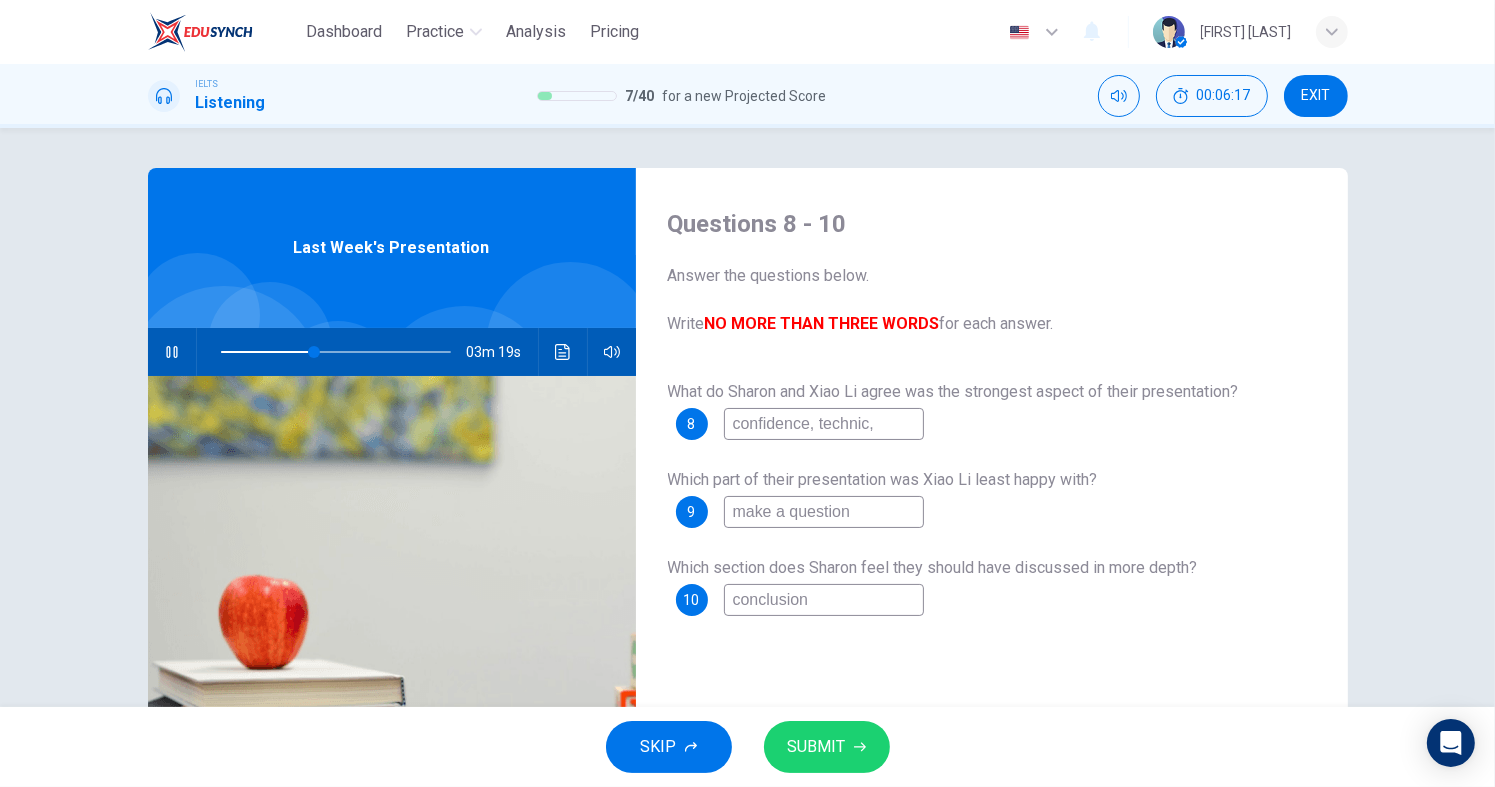 type on "conclusion" 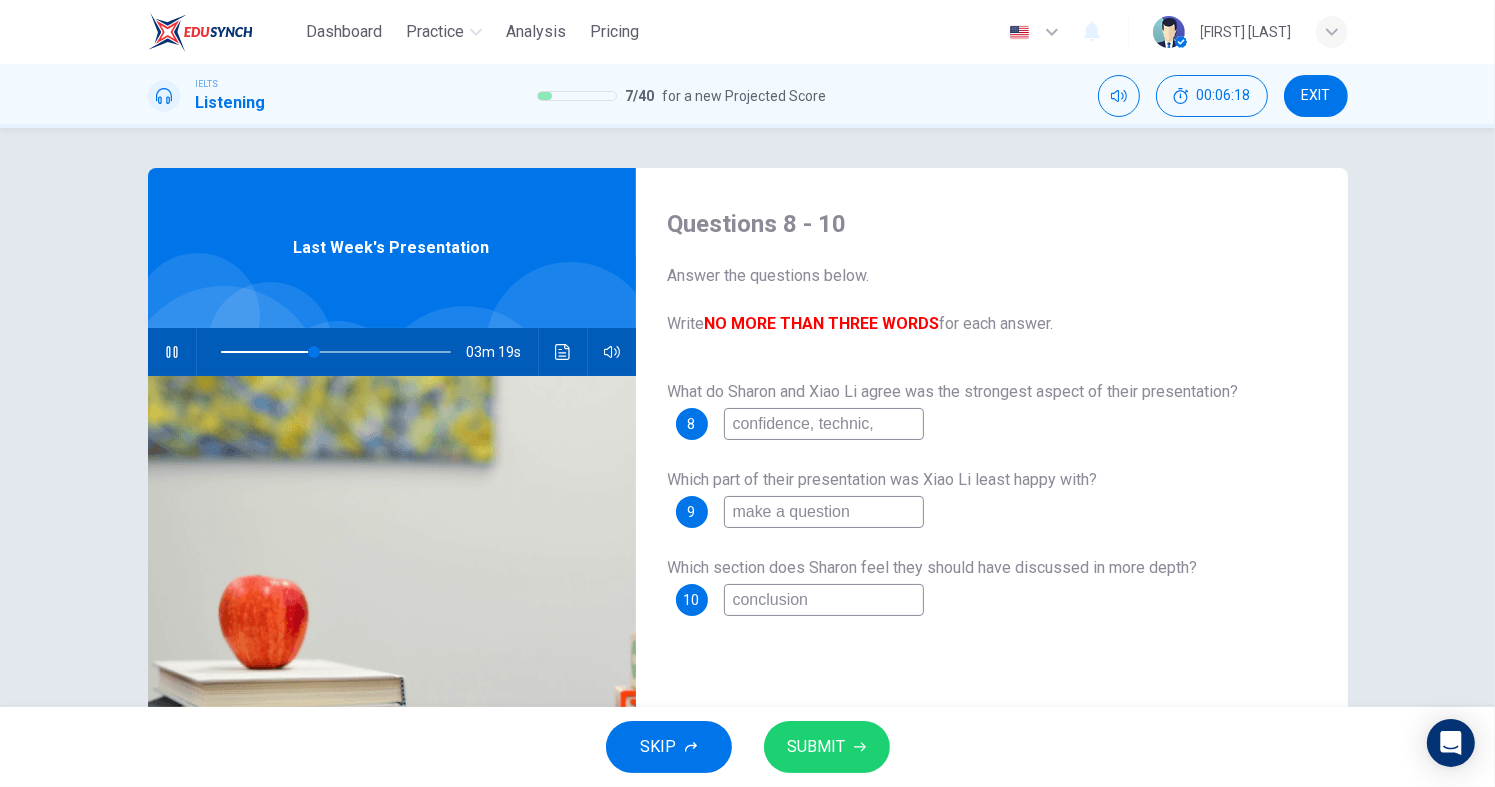click on "confidence, technic," at bounding box center [824, 424] 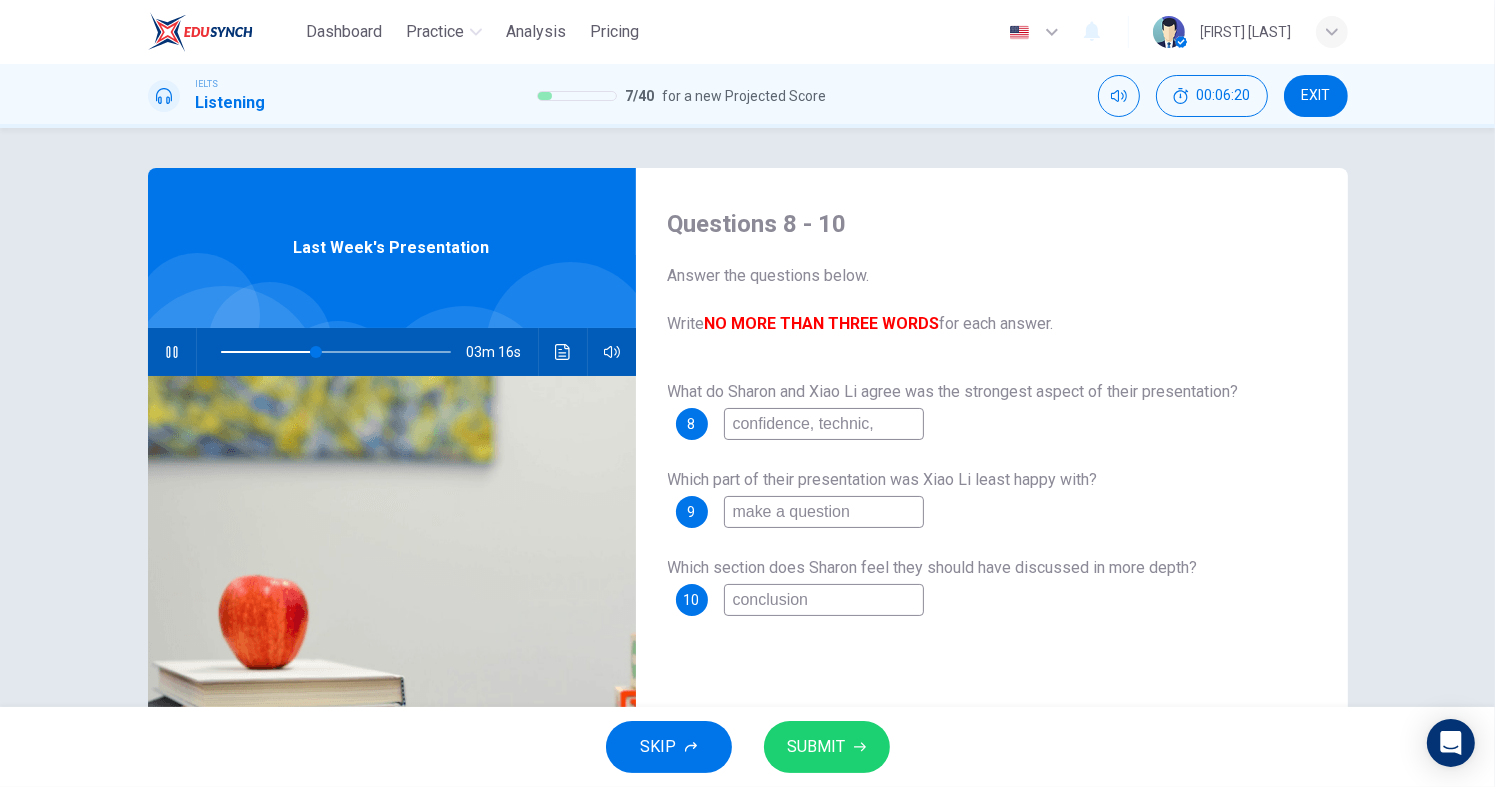 click at bounding box center [336, 352] 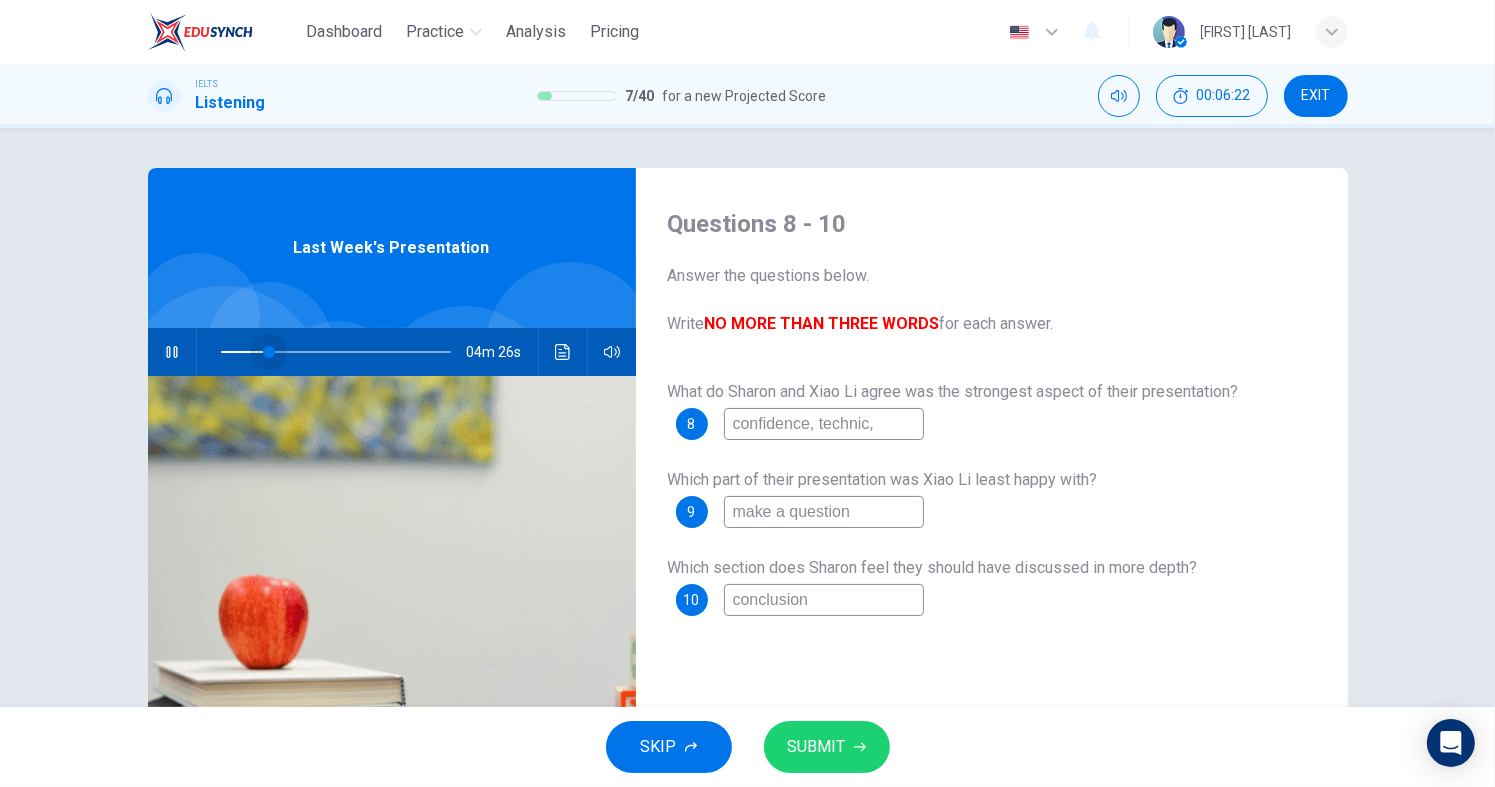 drag, startPoint x: 283, startPoint y: 349, endPoint x: 269, endPoint y: 354, distance: 14.866069 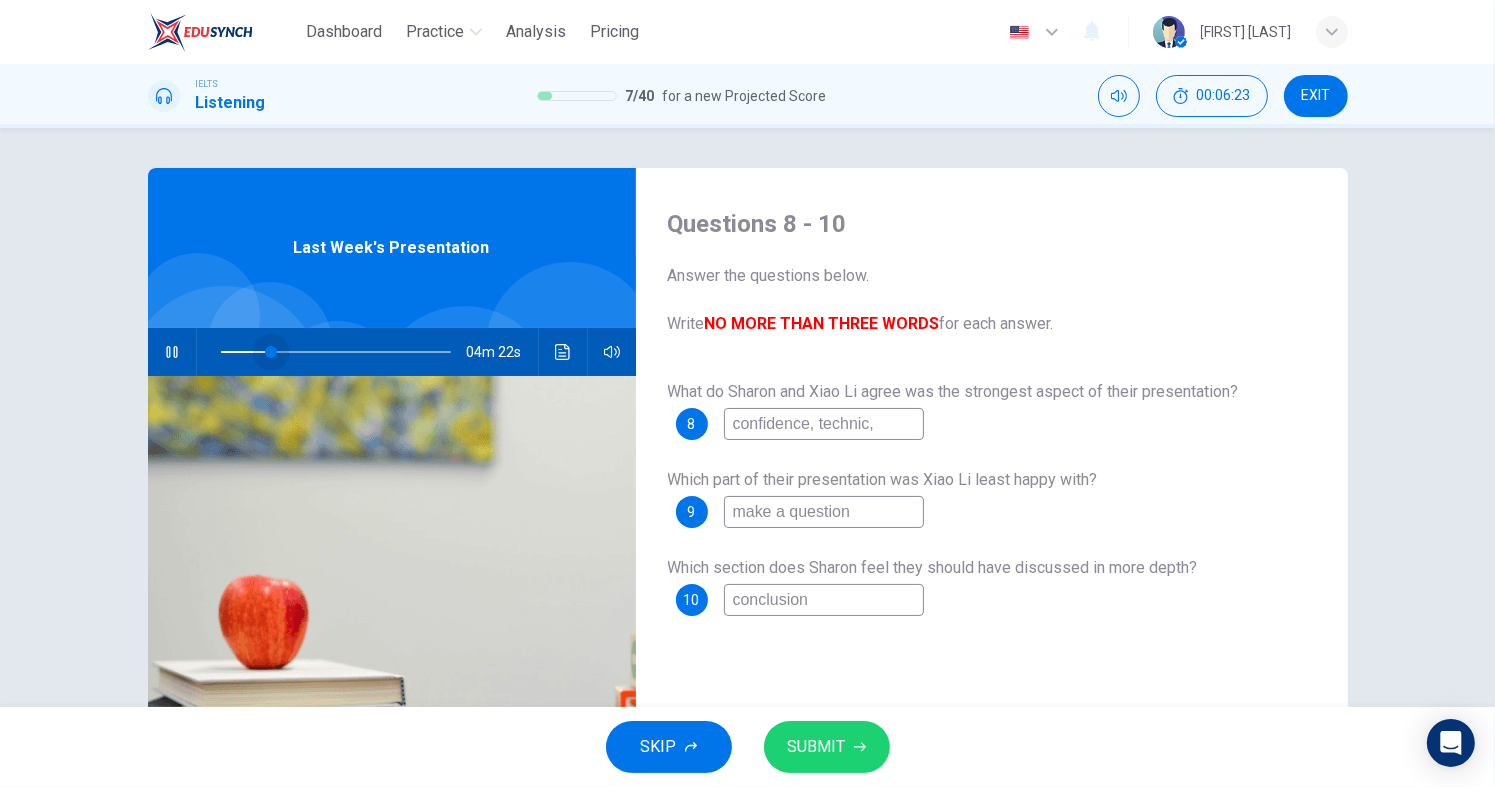 click at bounding box center (271, 352) 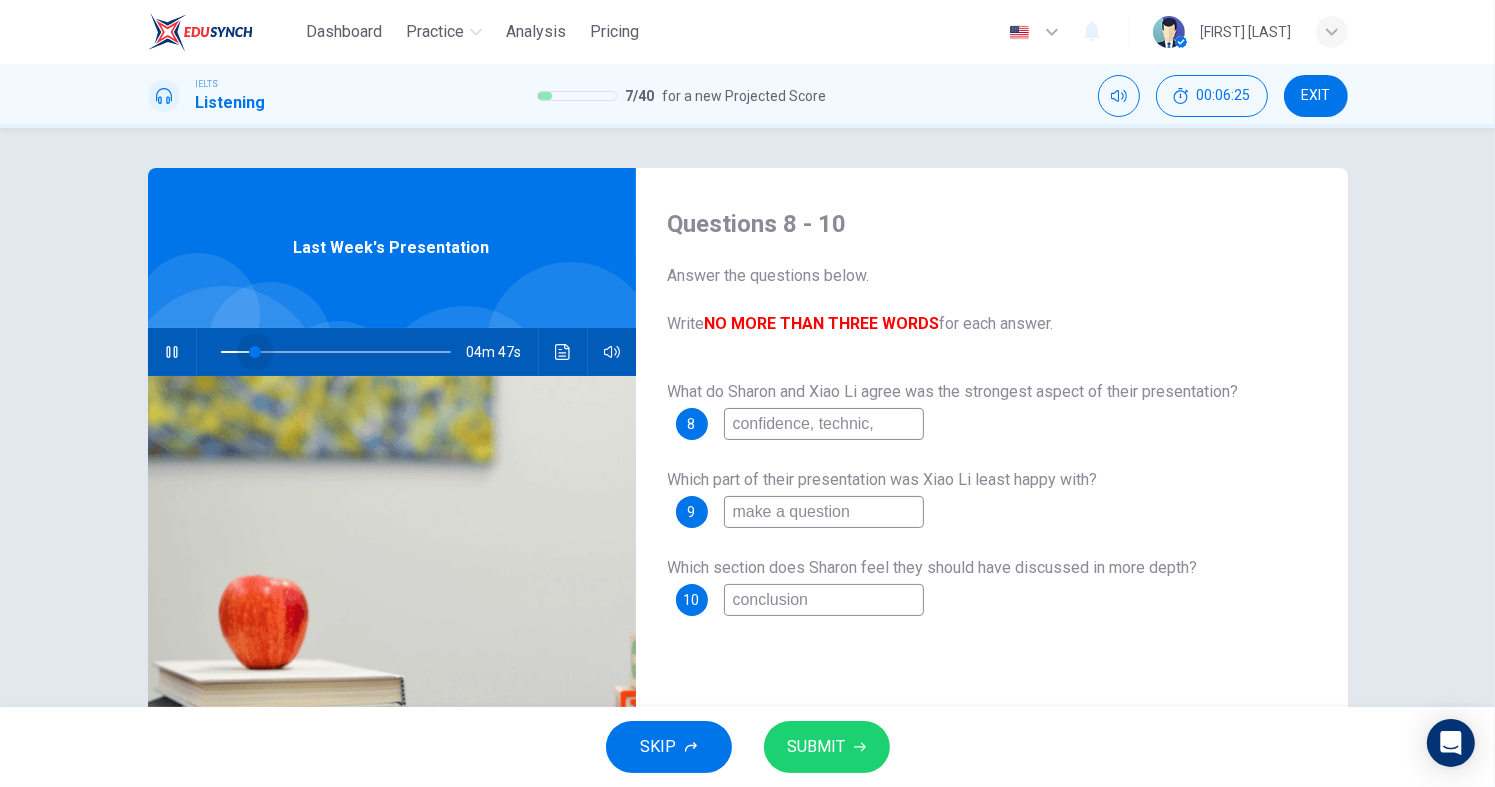 drag, startPoint x: 267, startPoint y: 354, endPoint x: 251, endPoint y: 354, distance: 16 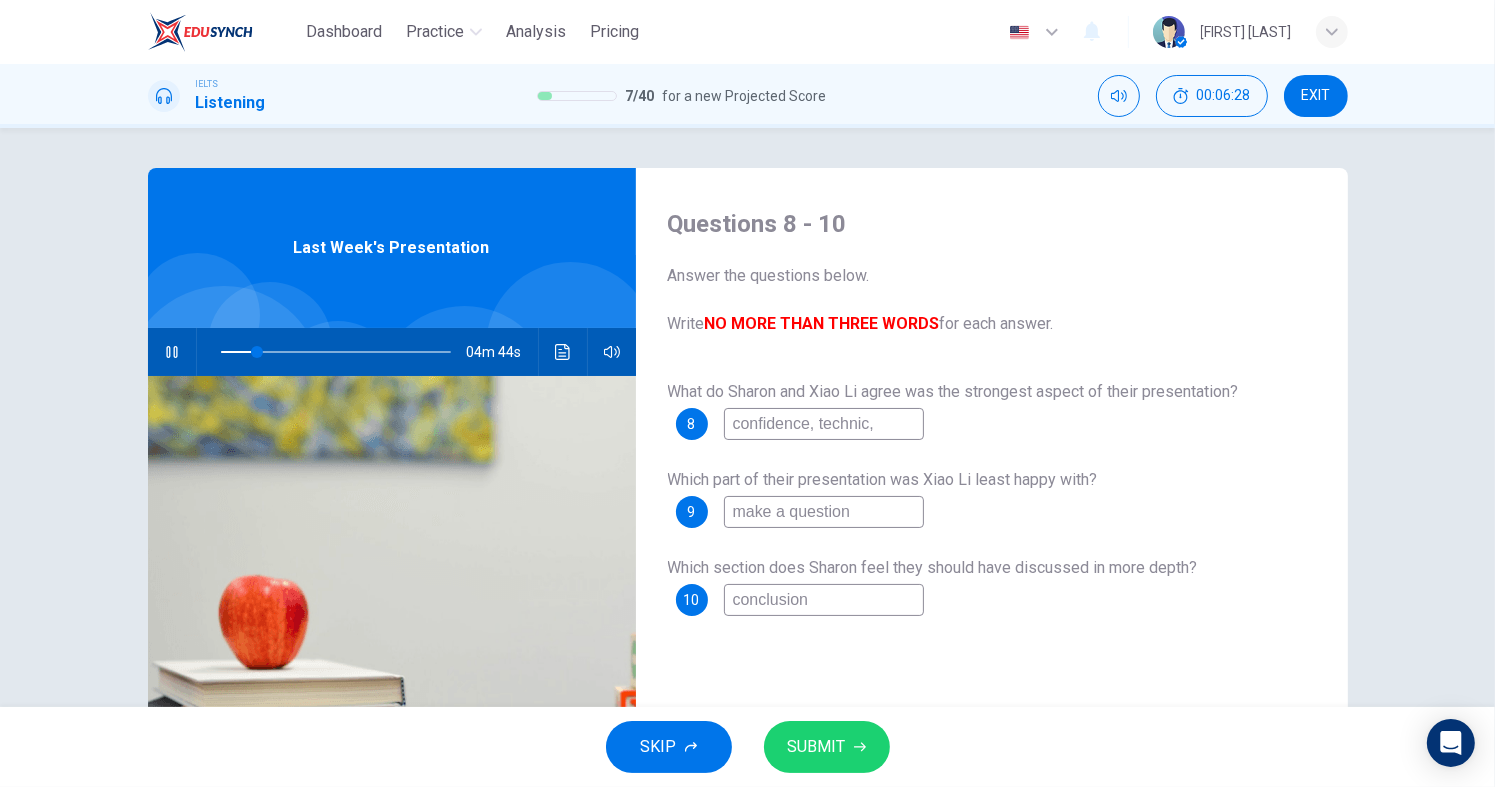 click on "confidence, technic," at bounding box center [824, 424] 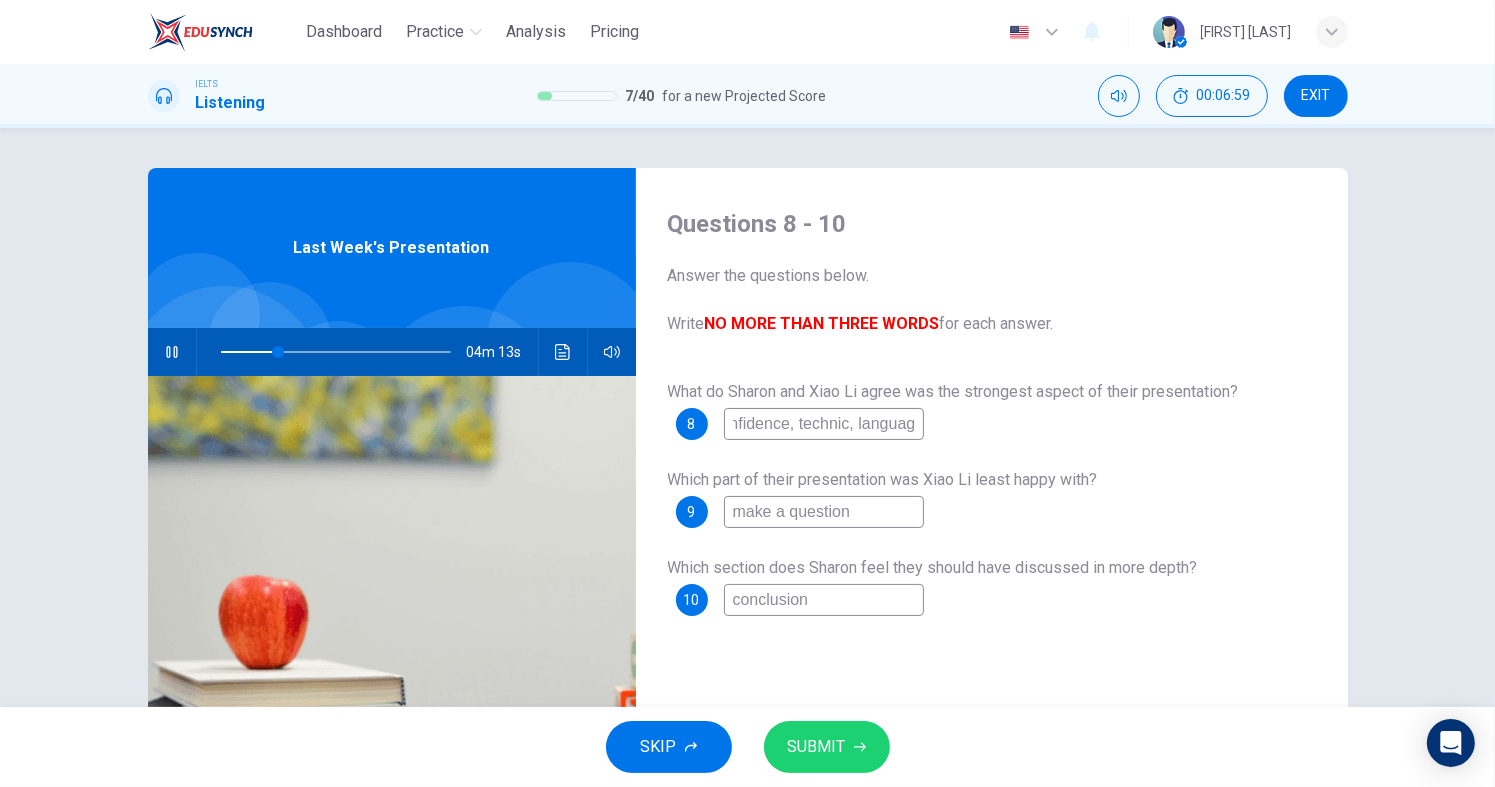 scroll, scrollTop: 0, scrollLeft: 29, axis: horizontal 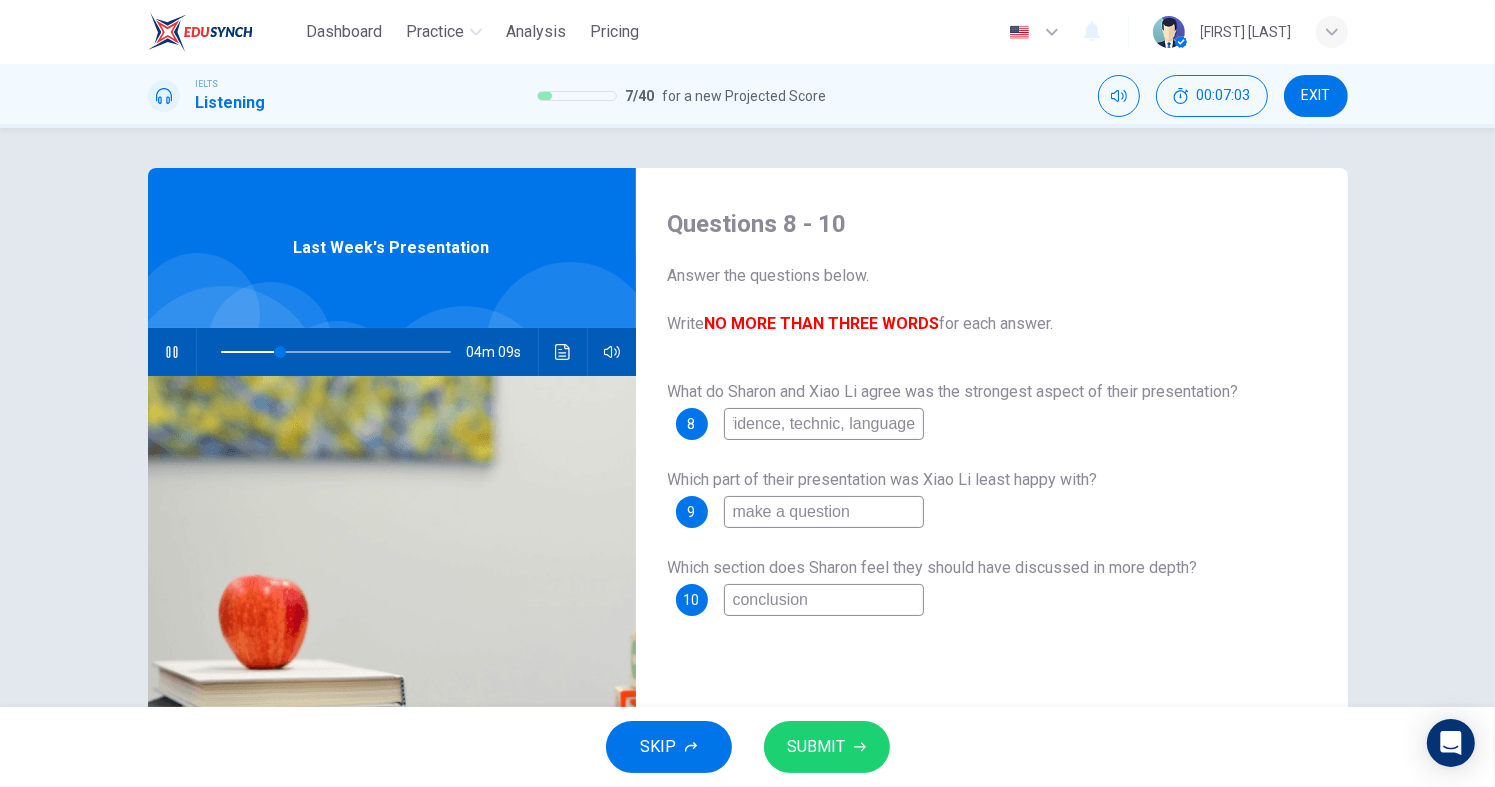 type on "confidence, technic, language" 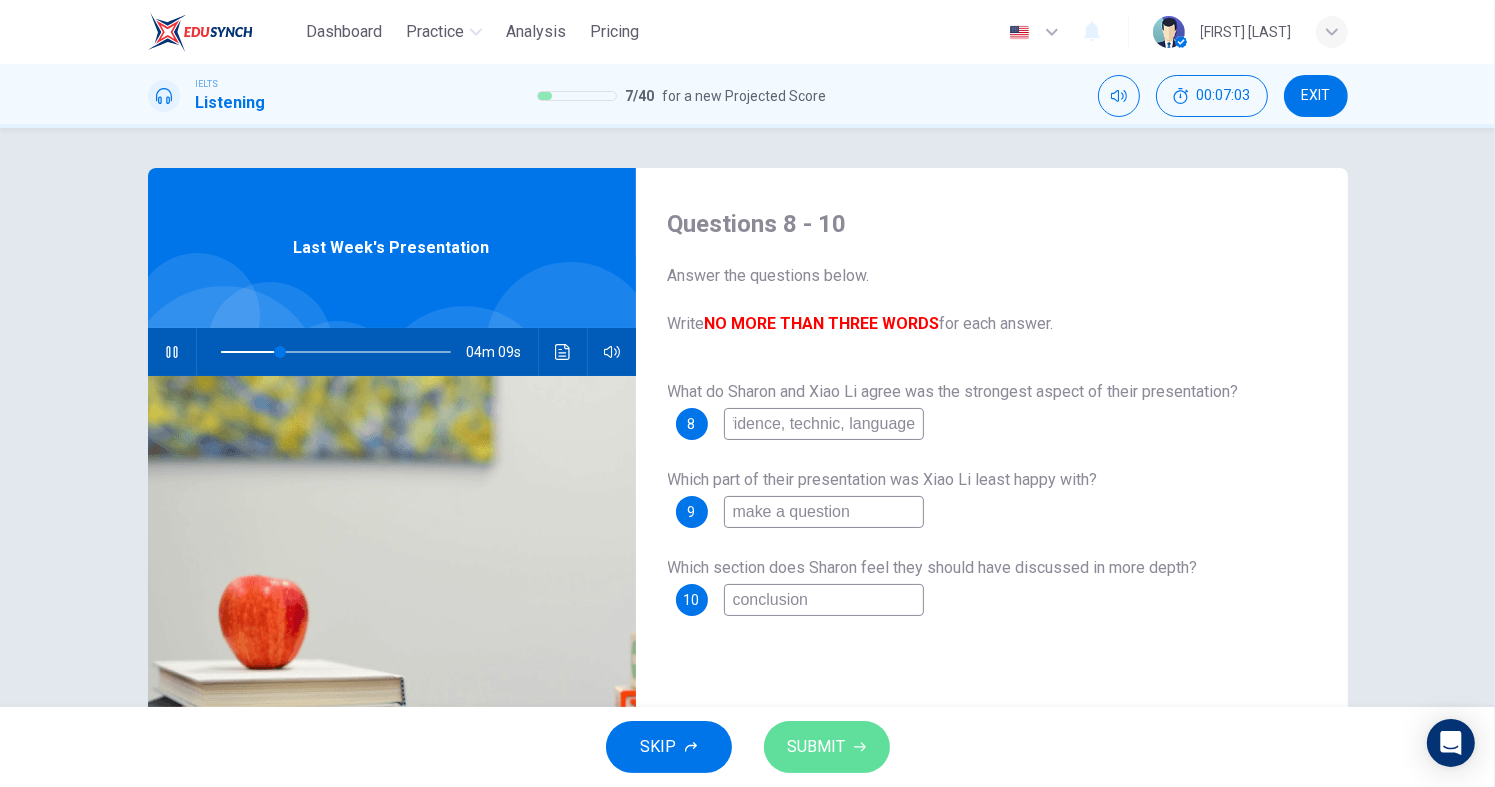 scroll, scrollTop: 0, scrollLeft: 0, axis: both 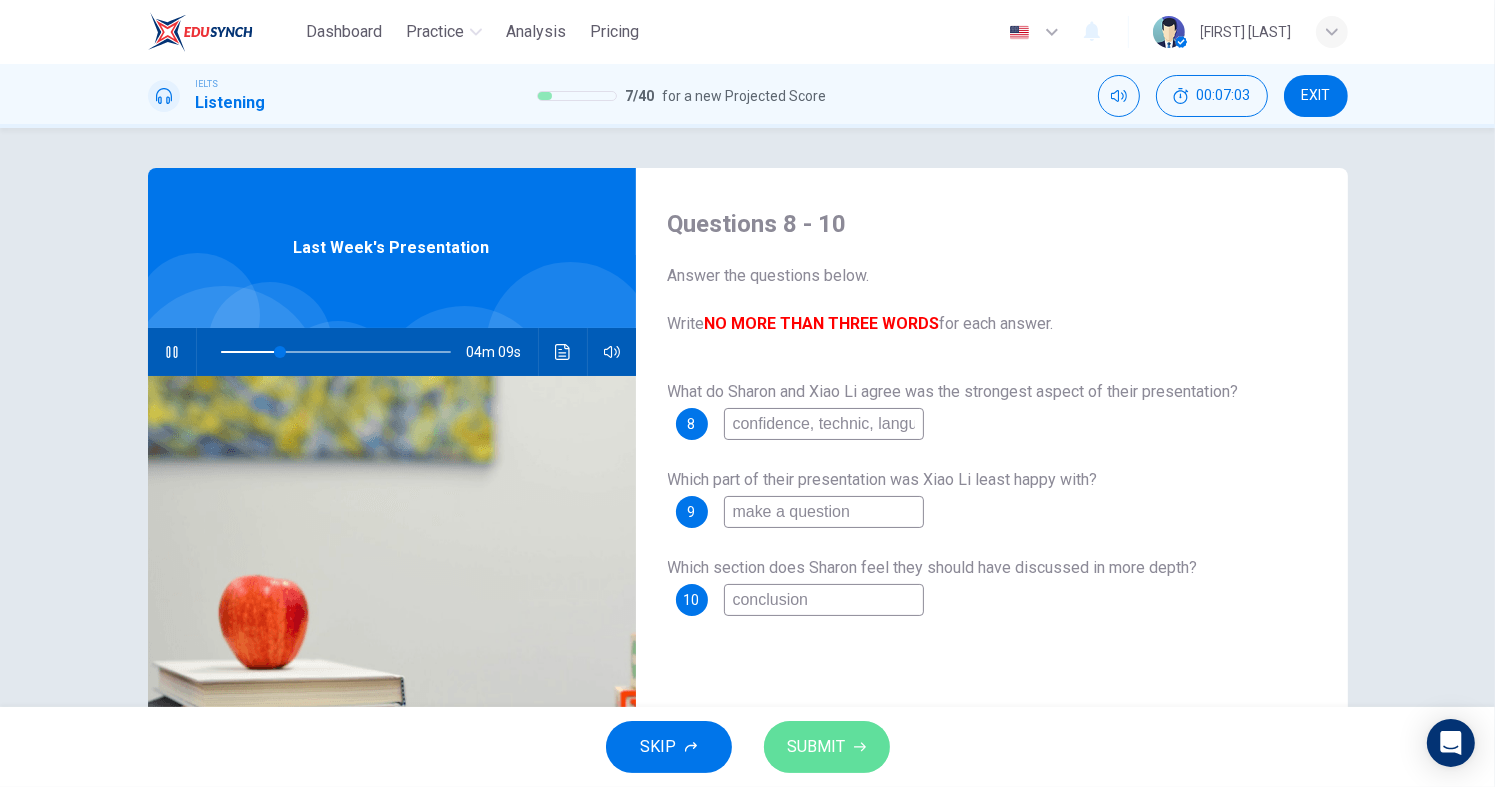 click on "SUBMIT" at bounding box center (817, 747) 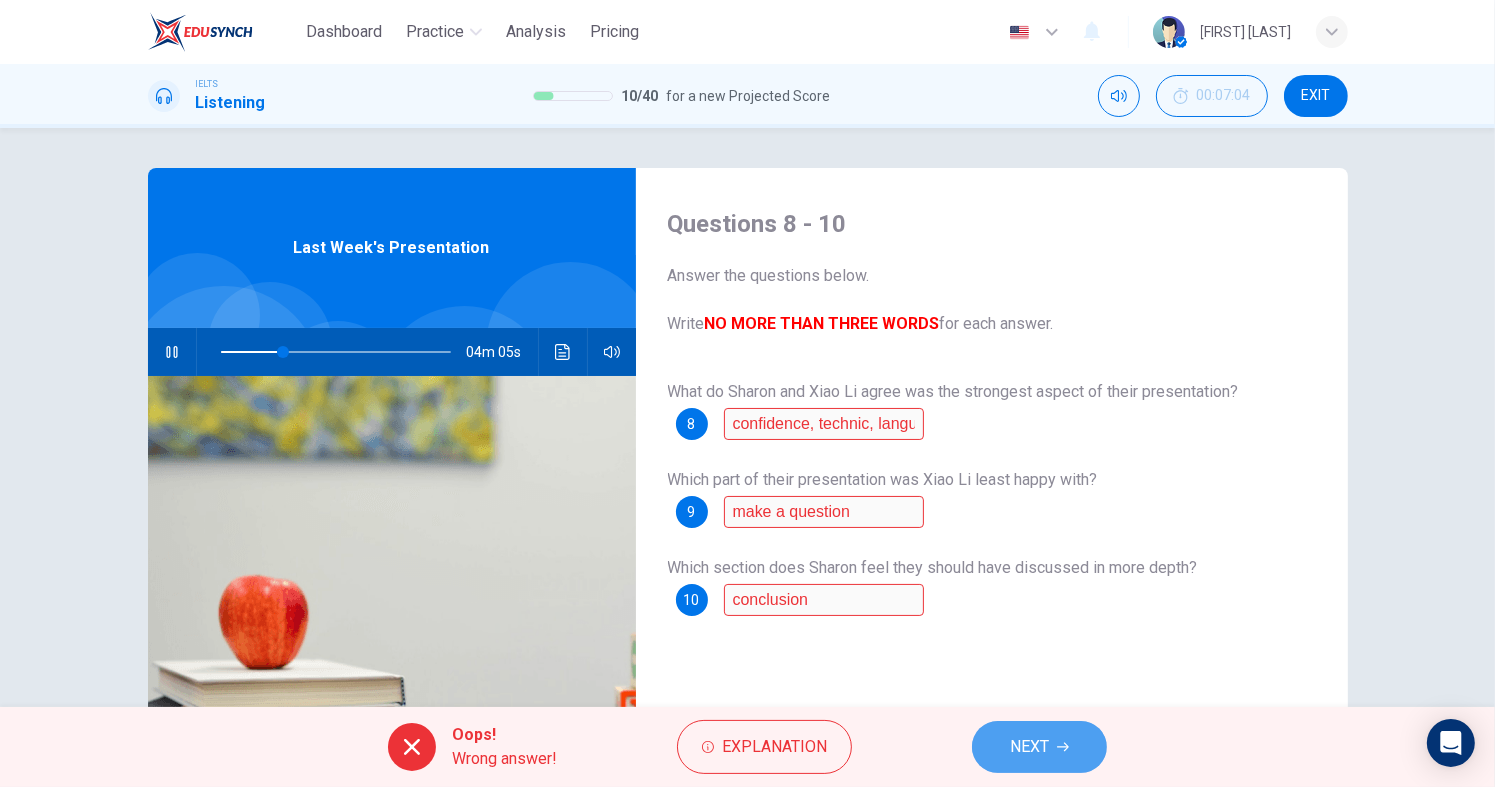 click on "NEXT" at bounding box center [1029, 747] 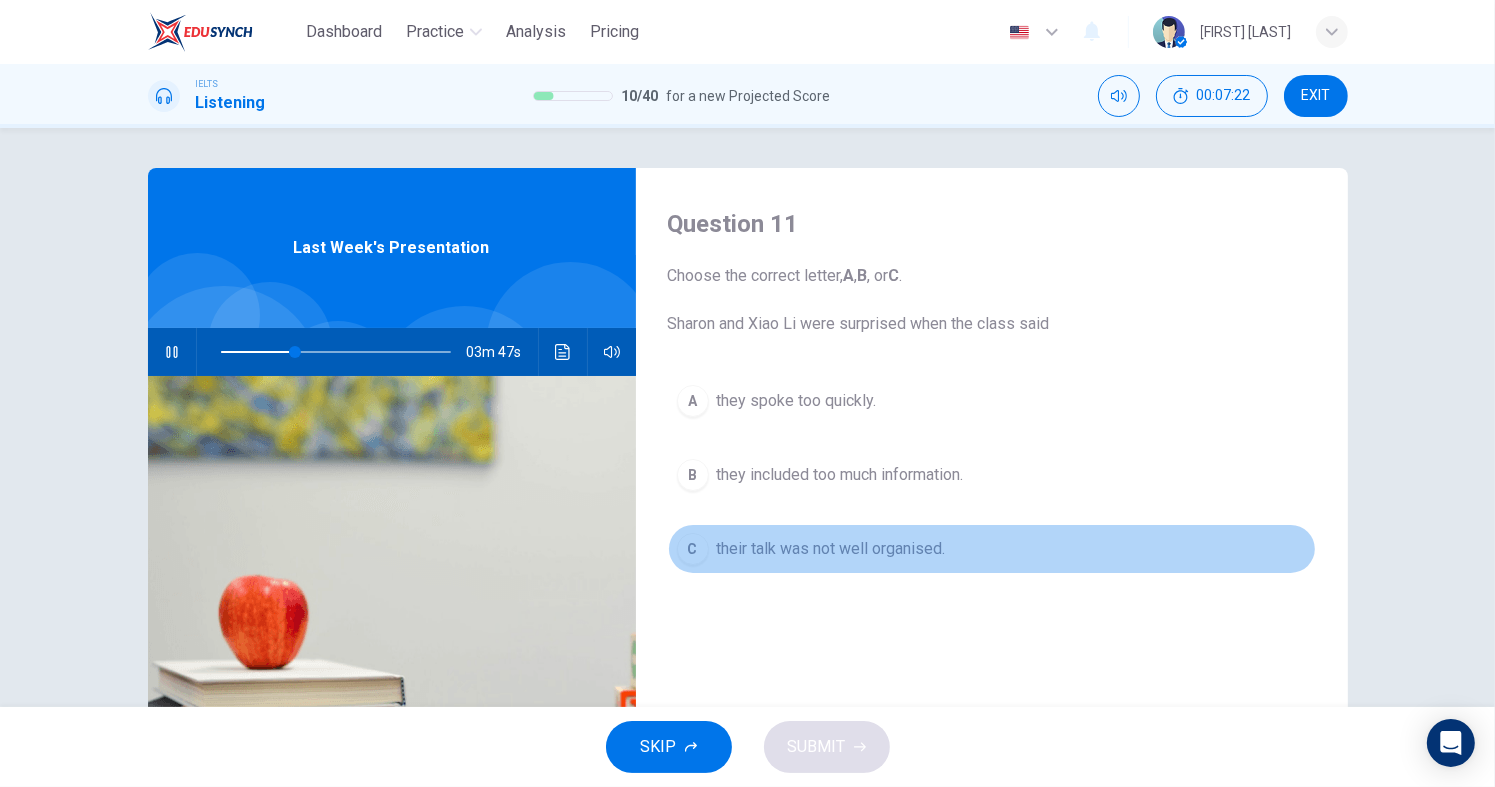 click on "C their talk was not well organised." at bounding box center (992, 549) 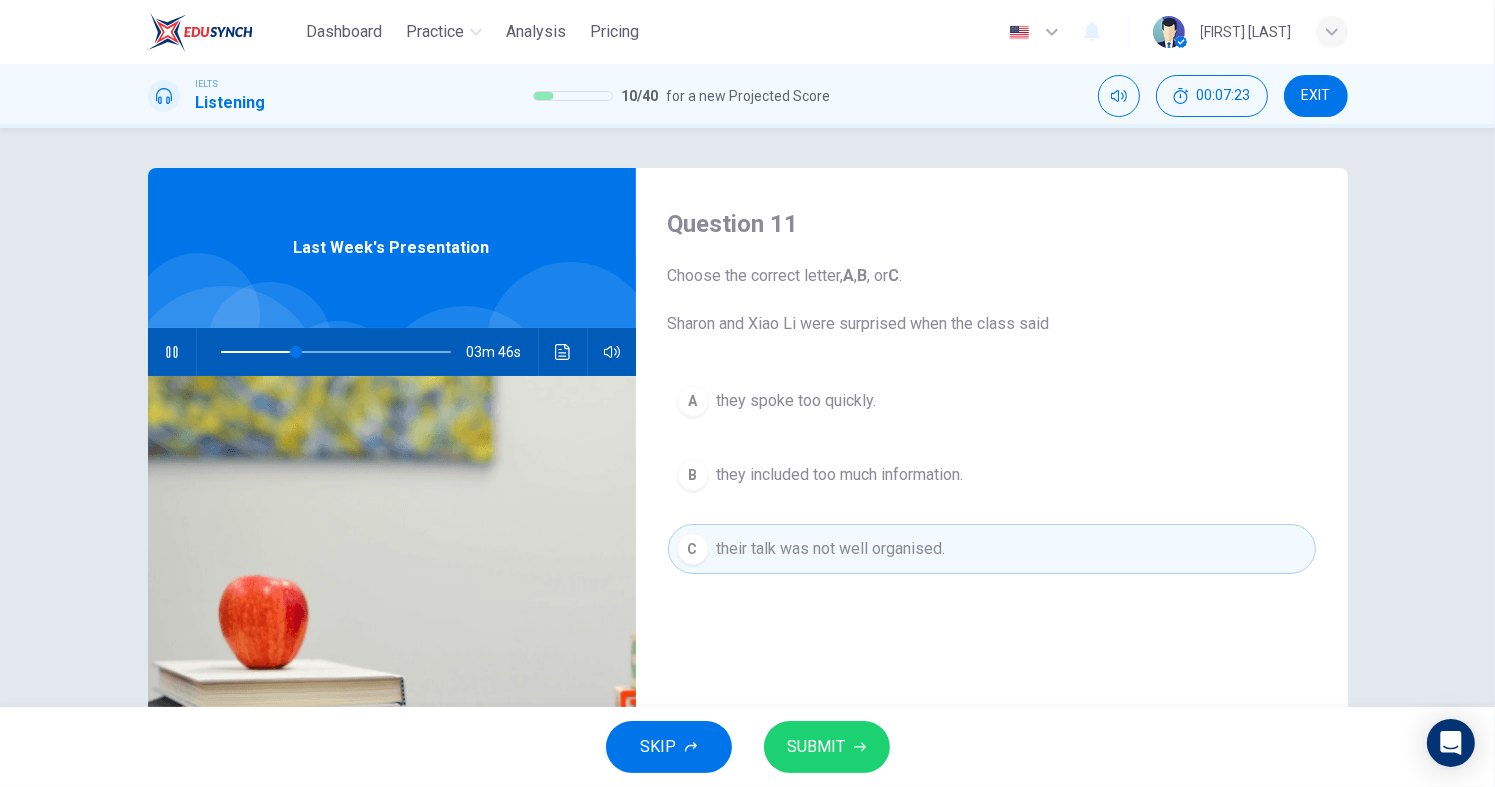 click on "SUBMIT" at bounding box center [817, 747] 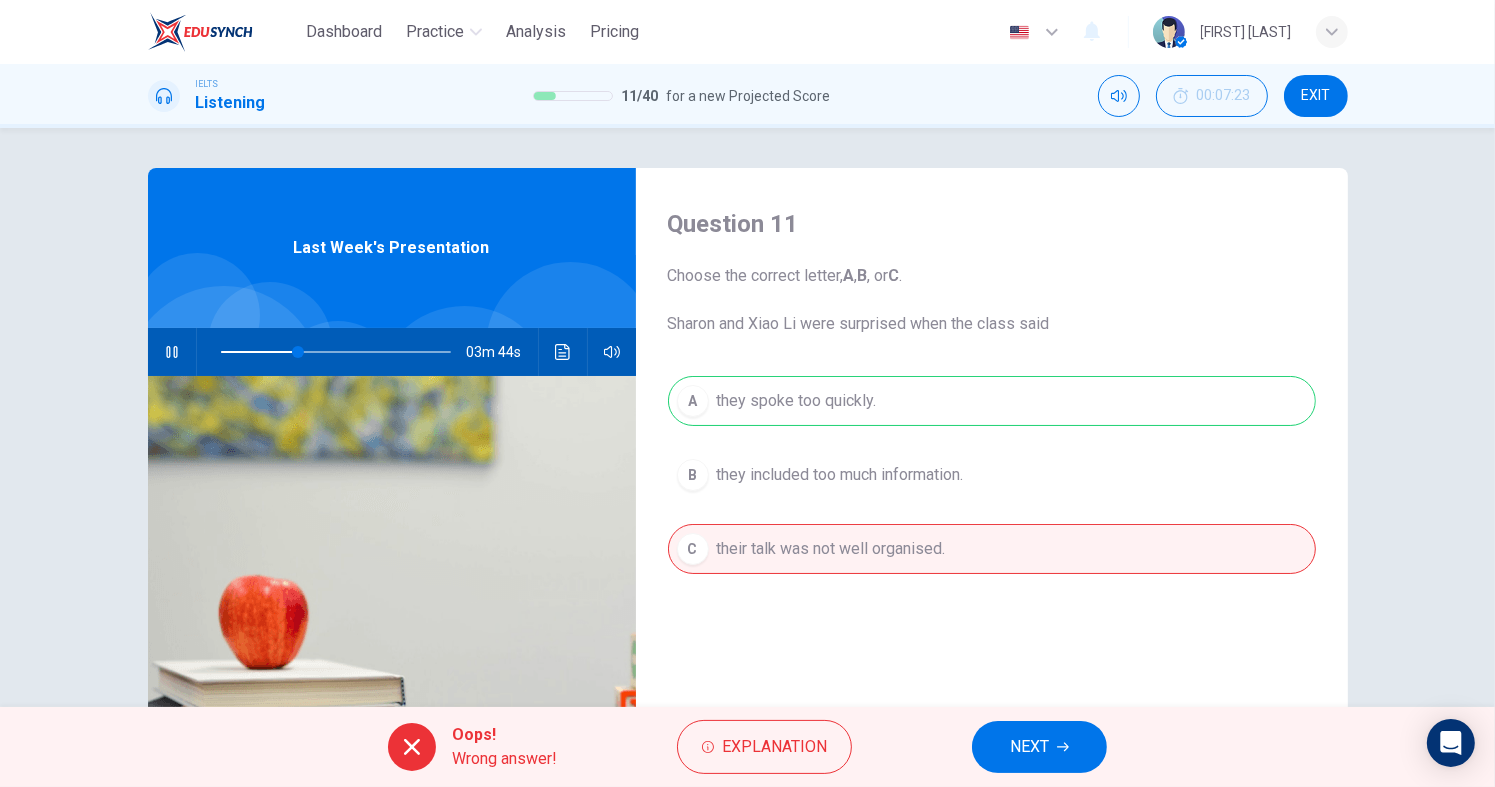 click on "NEXT" at bounding box center (1039, 747) 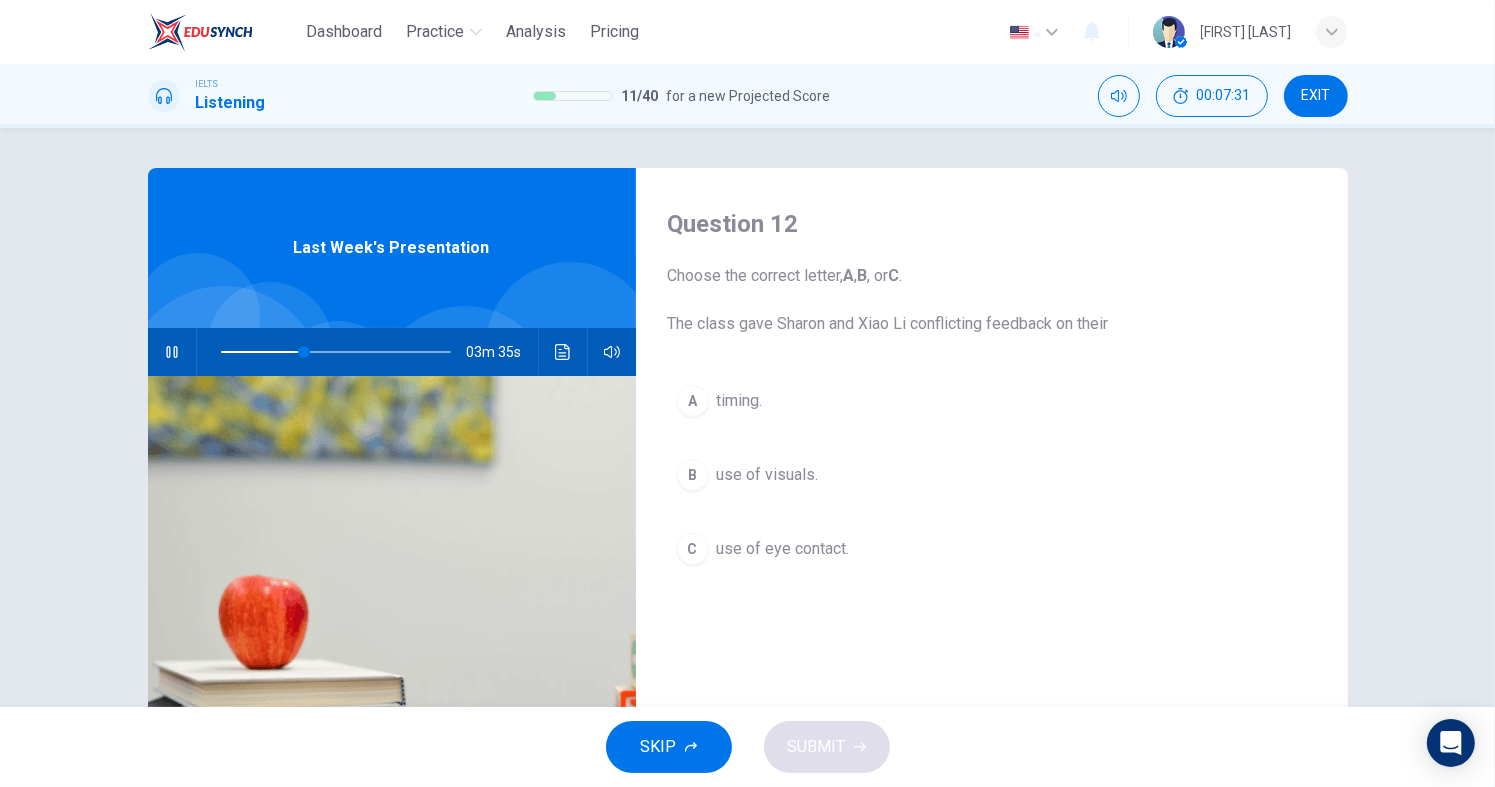 click on "B use of visuals." at bounding box center [992, 475] 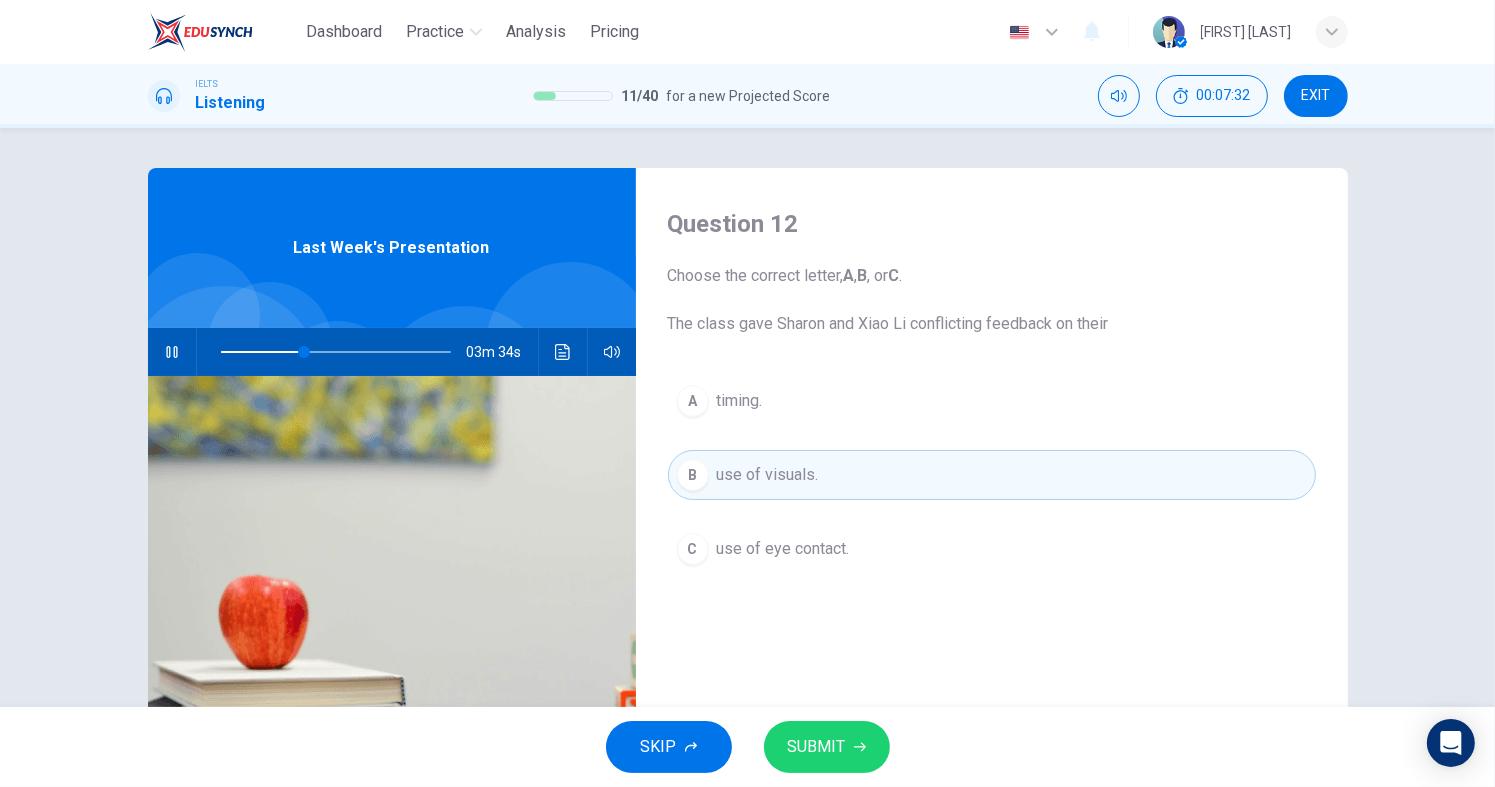 click on "SUBMIT" at bounding box center (817, 747) 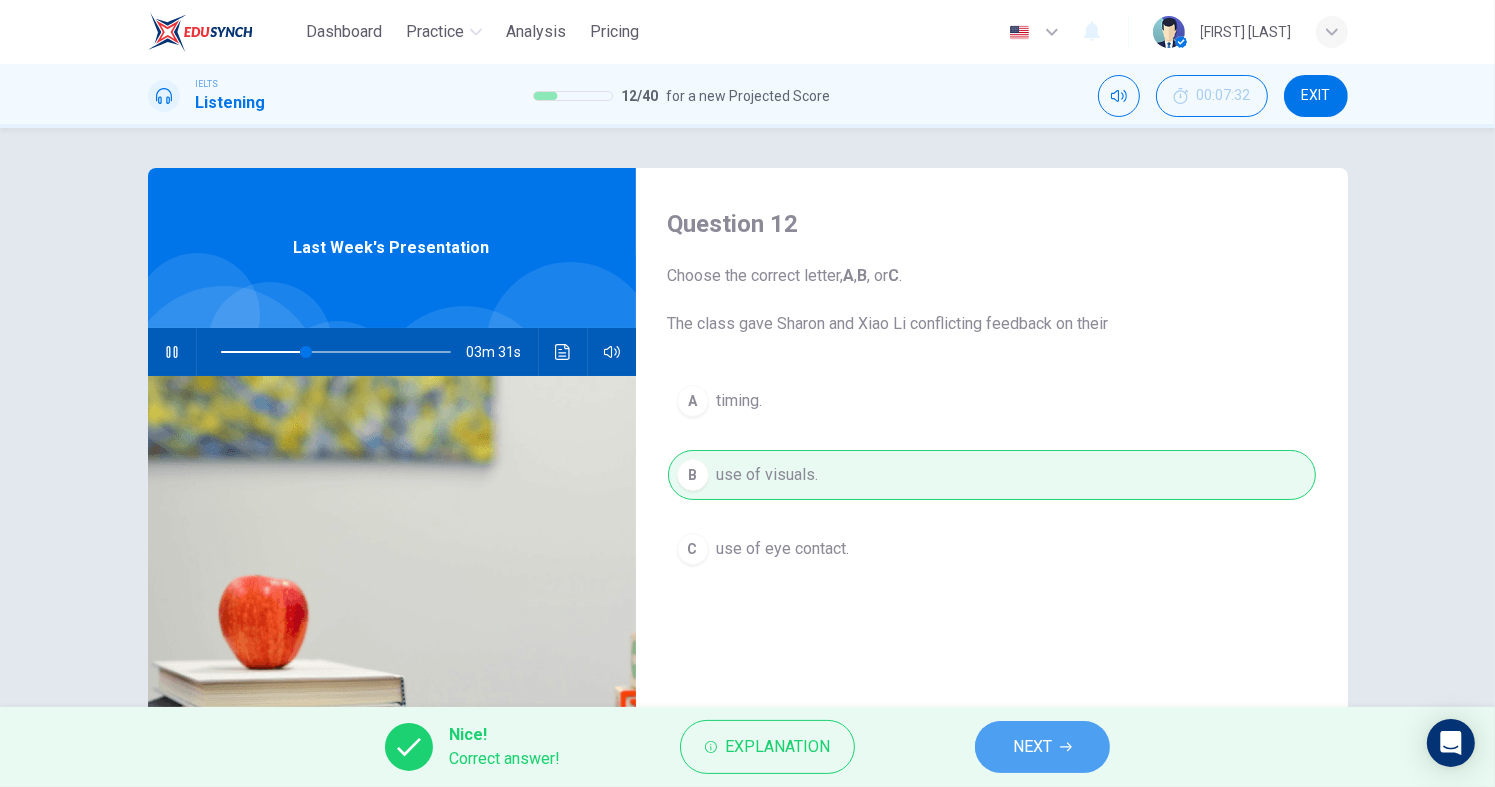 click on "NEXT" at bounding box center [1032, 747] 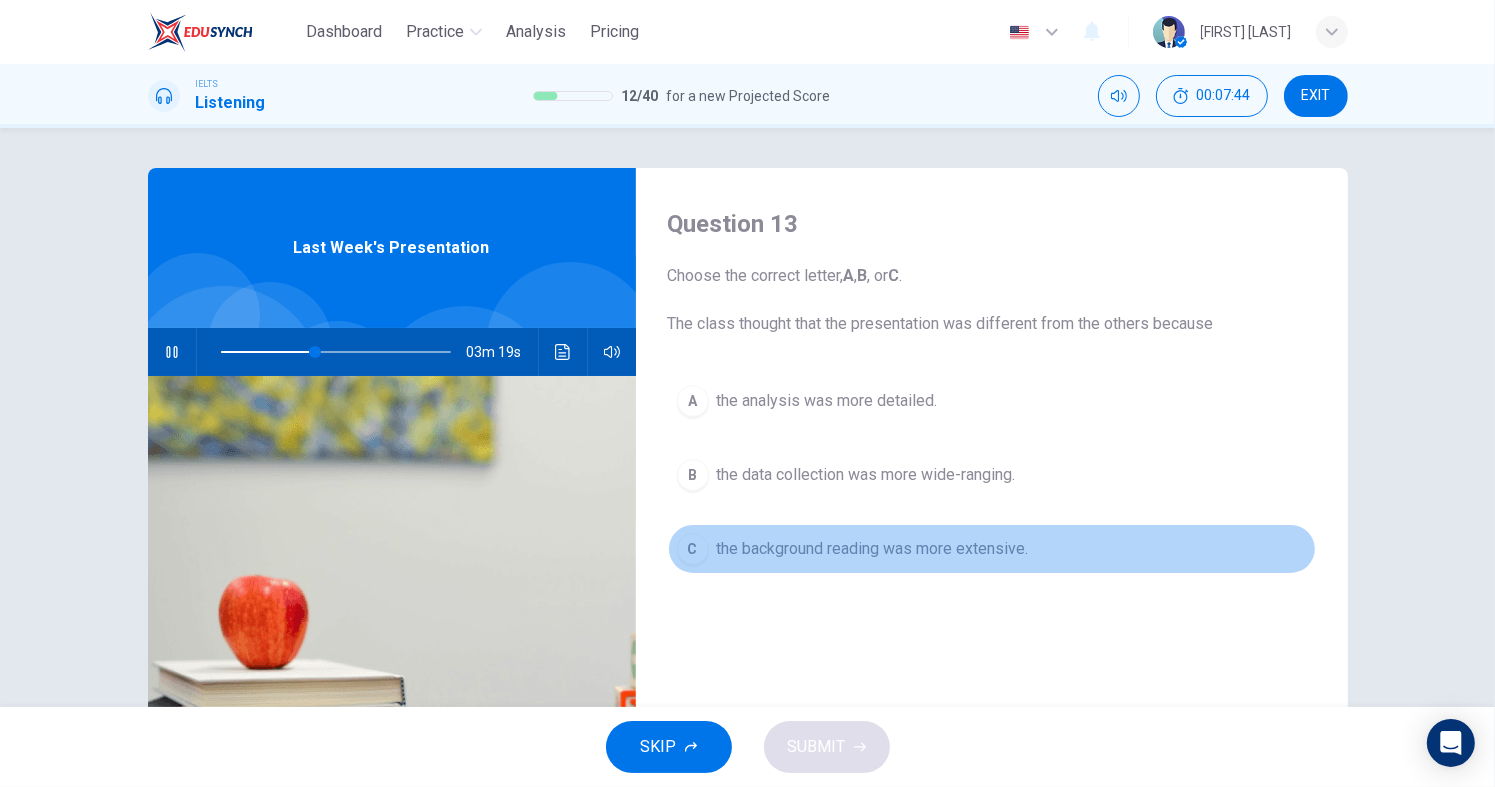 click on "the background reading was more extensive." at bounding box center [827, 401] 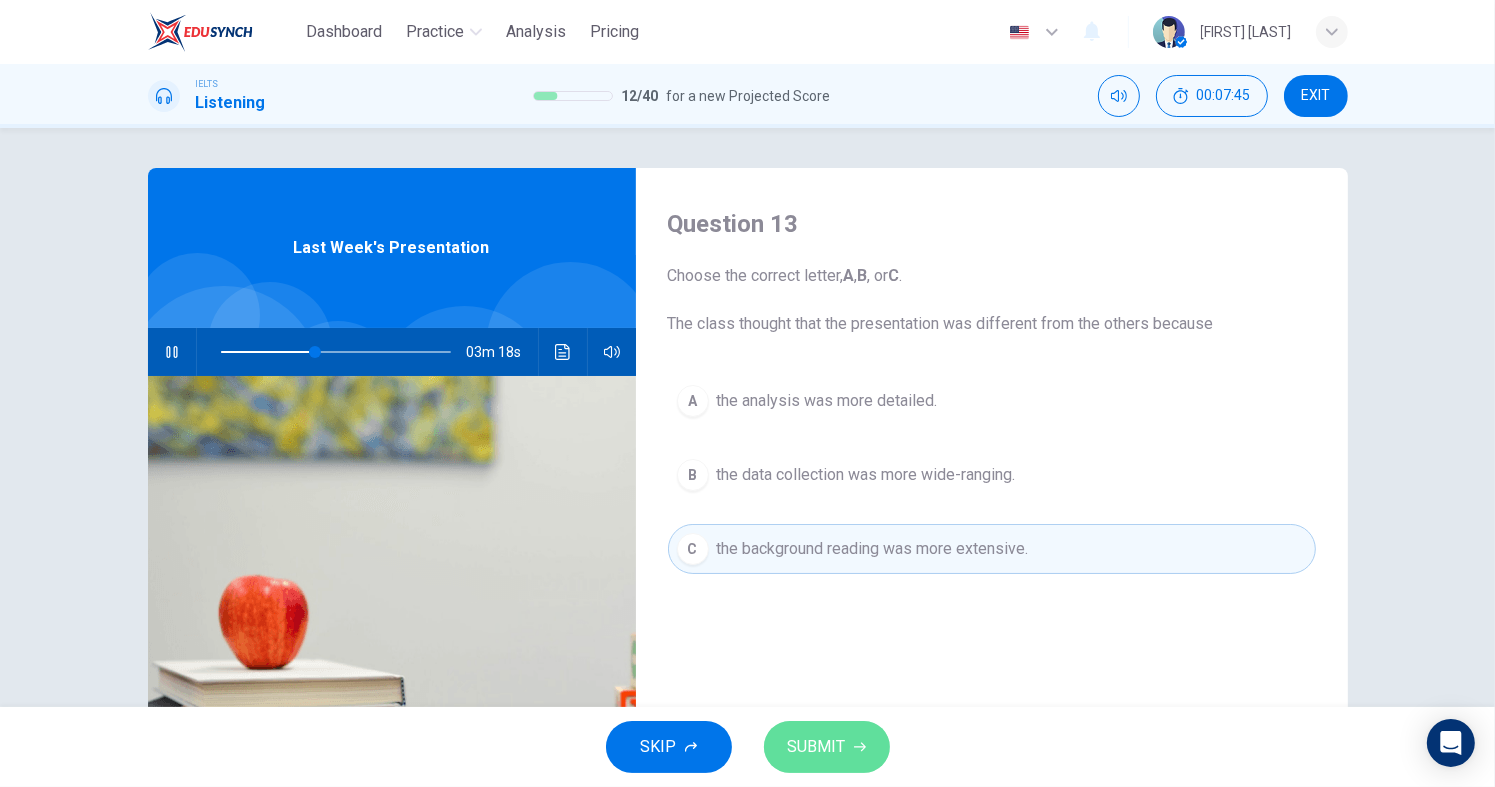 click on "SUBMIT" at bounding box center [817, 747] 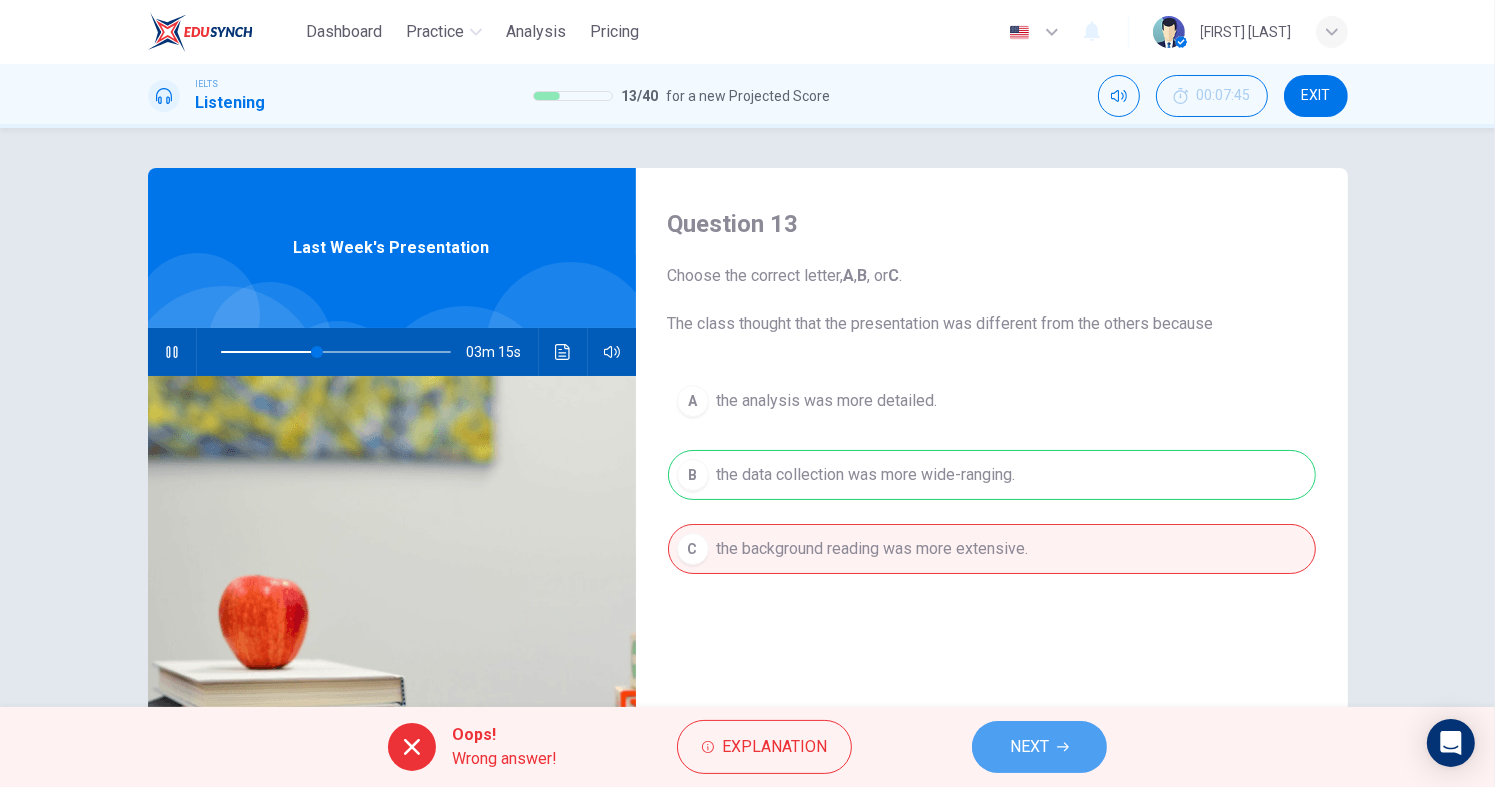 click on "NEXT" at bounding box center [1039, 747] 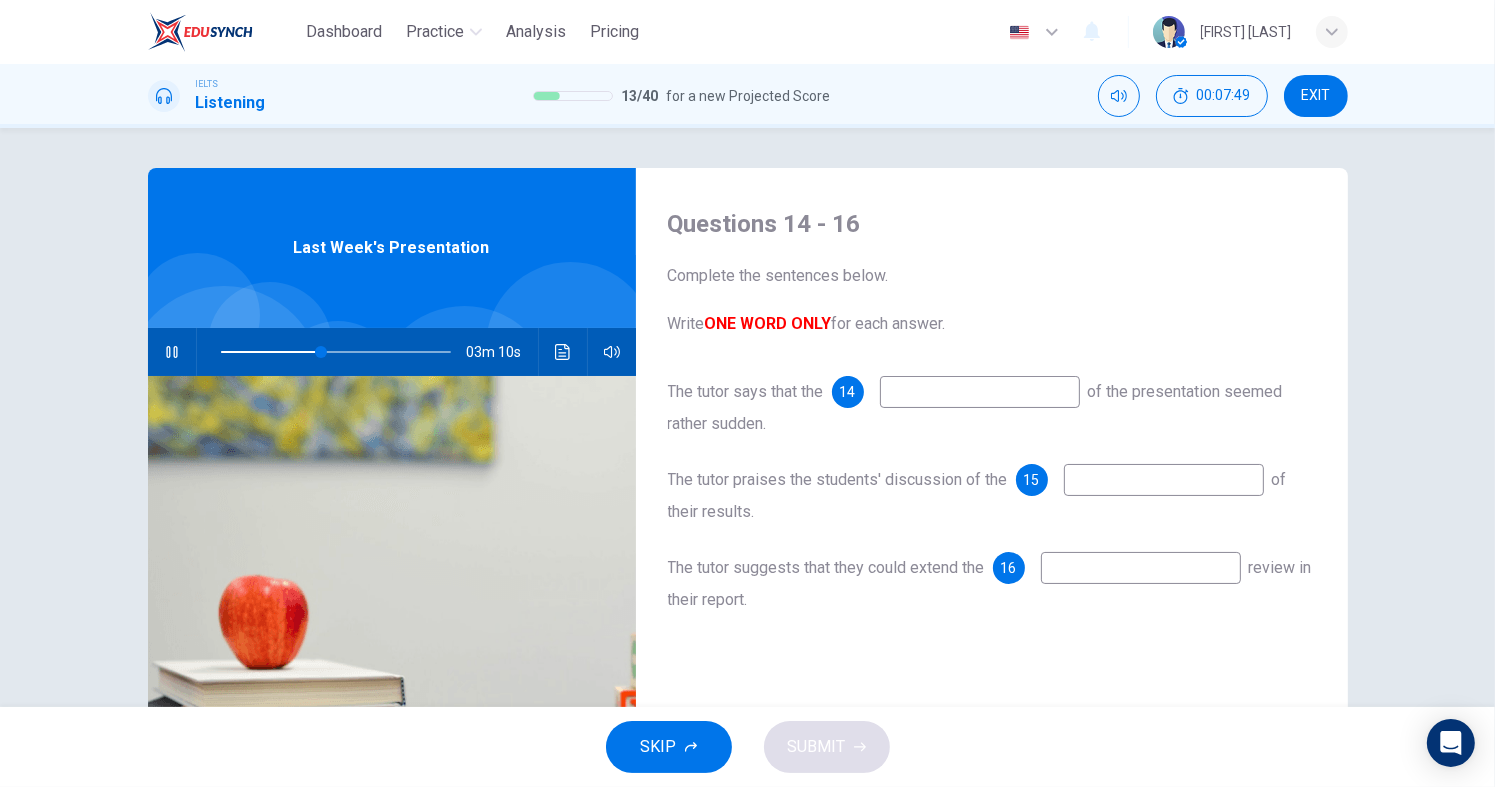 click on "SKIP" at bounding box center [659, 747] 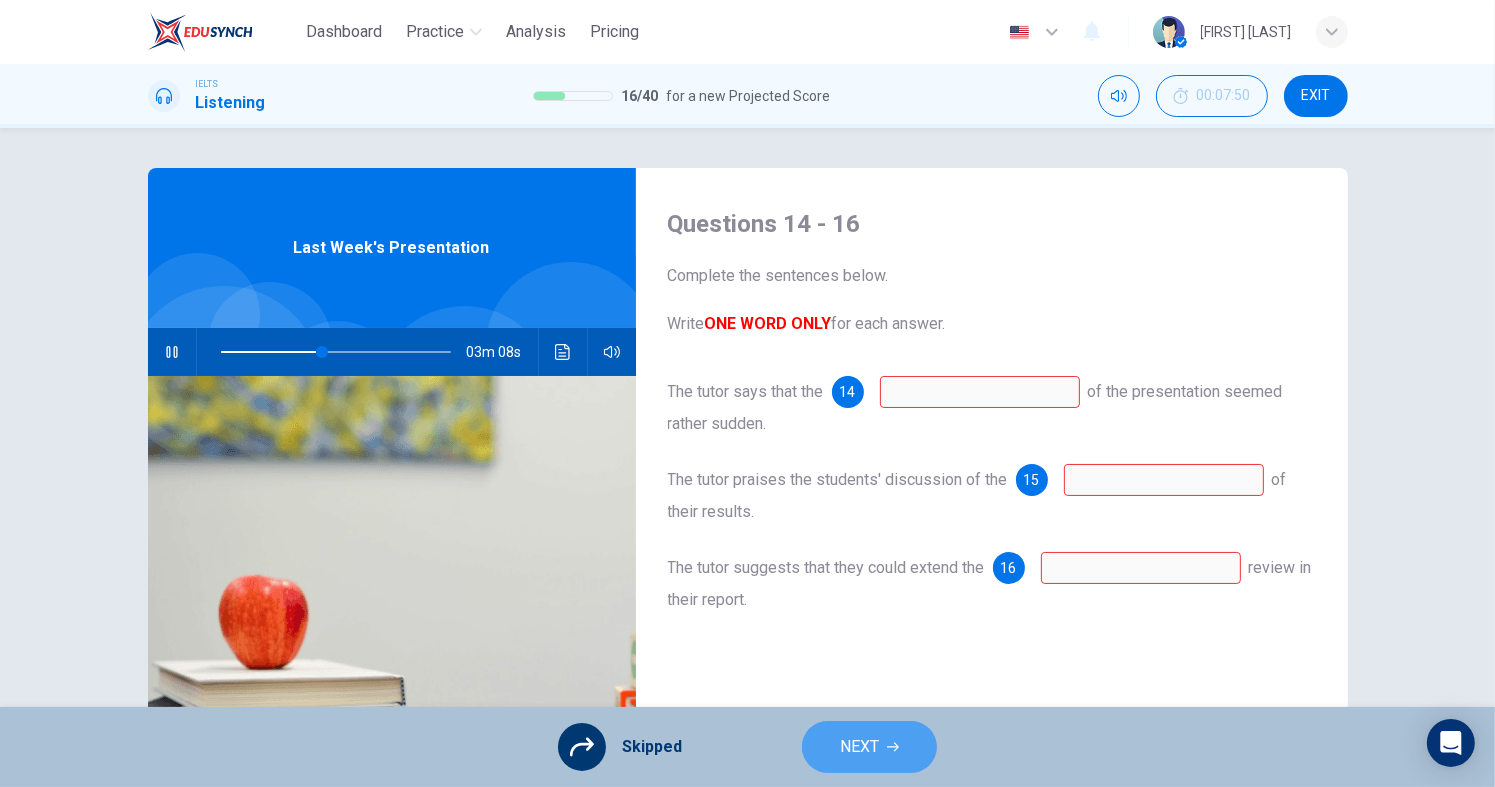 click on "NEXT" at bounding box center [869, 747] 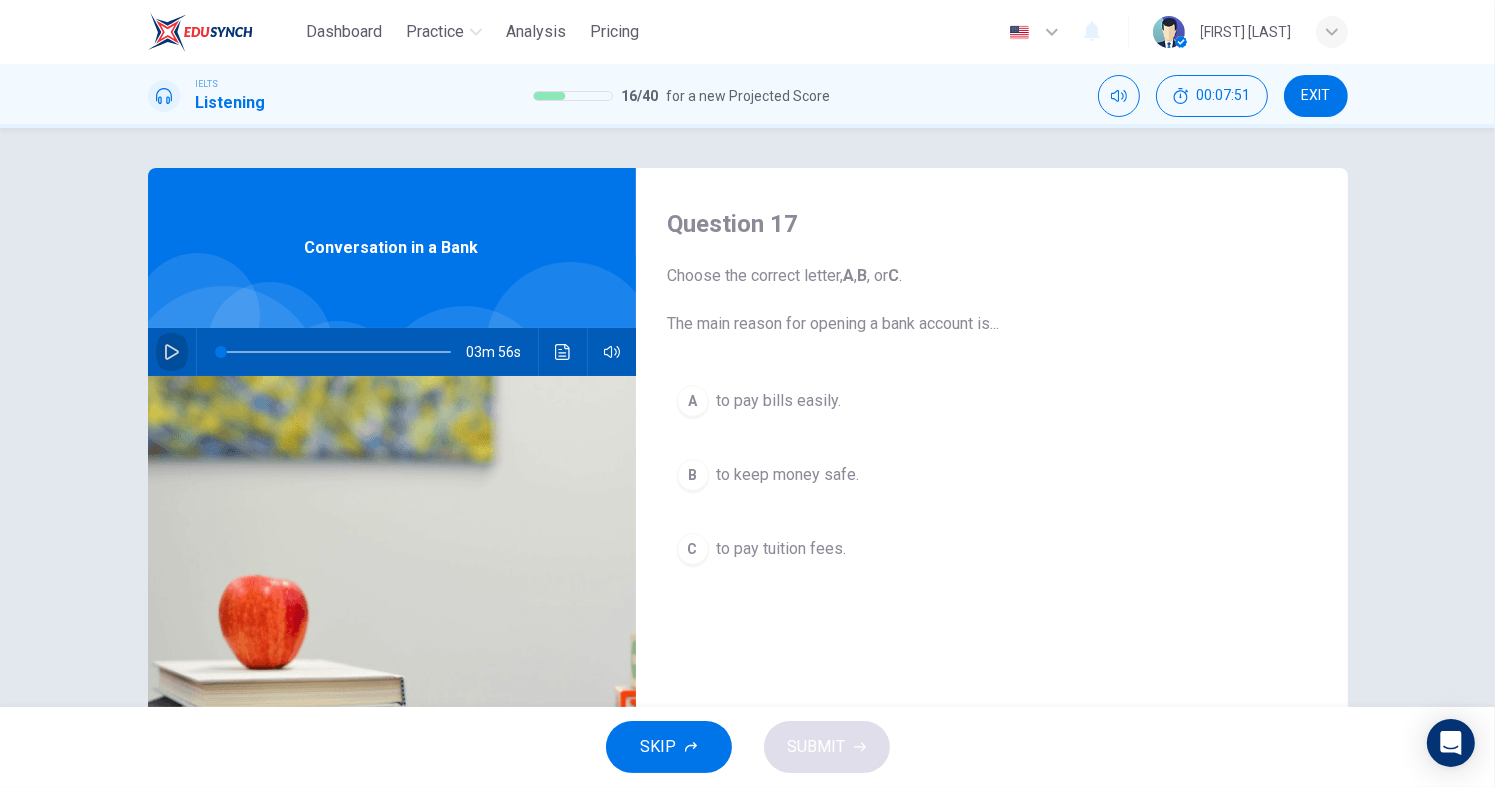 click at bounding box center (172, 352) 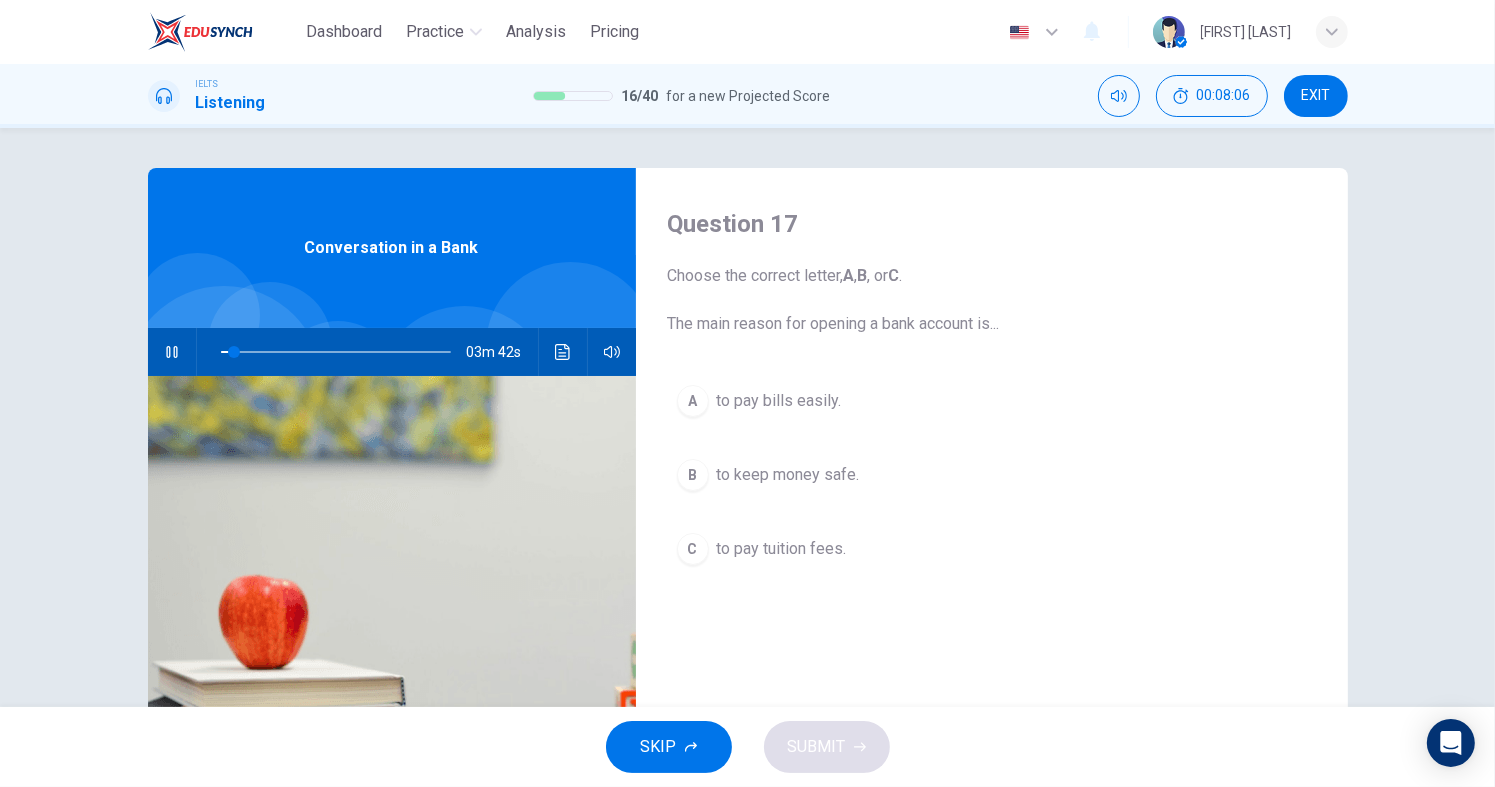 type 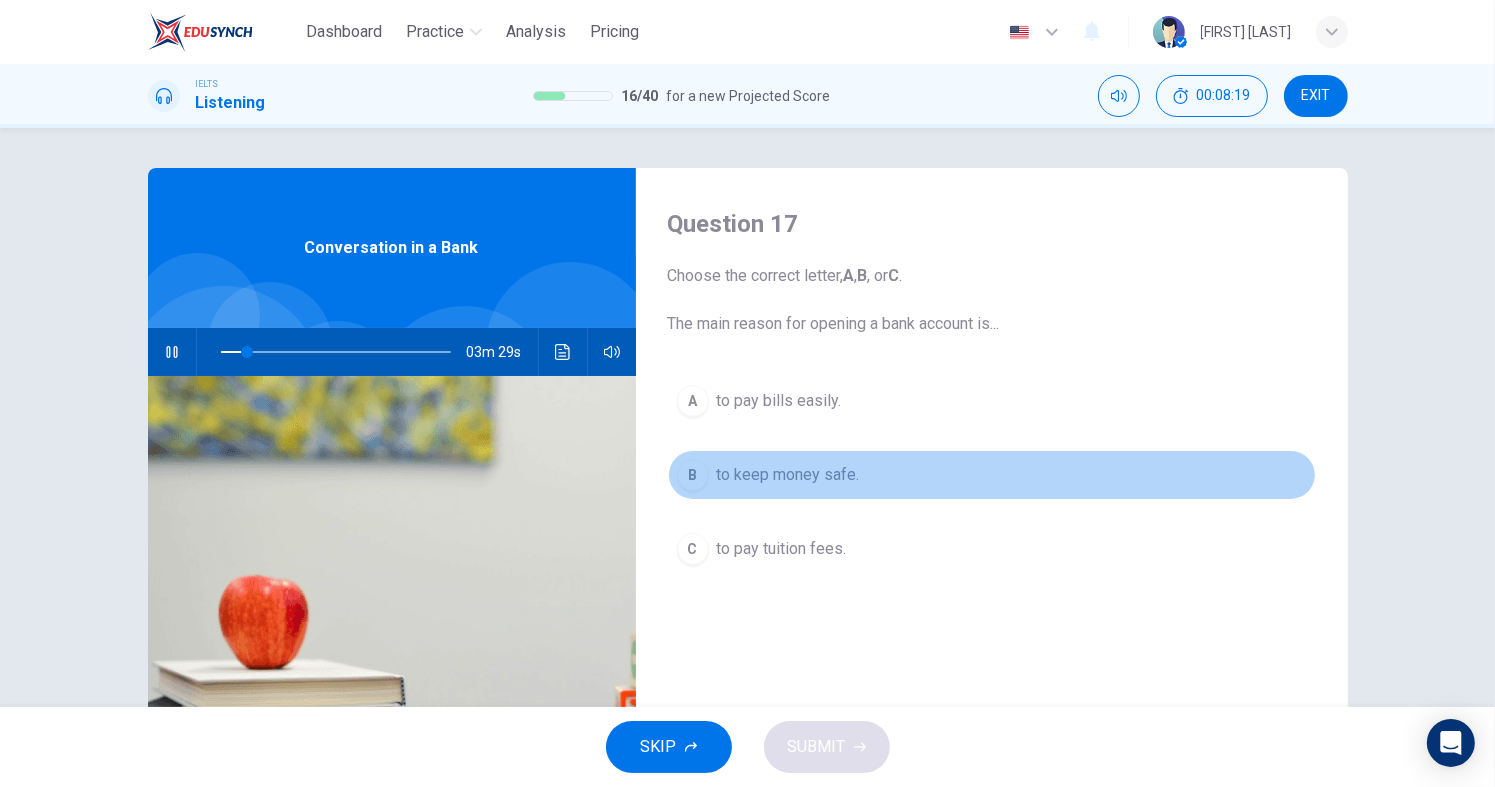 click on "to keep money safe." at bounding box center [779, 401] 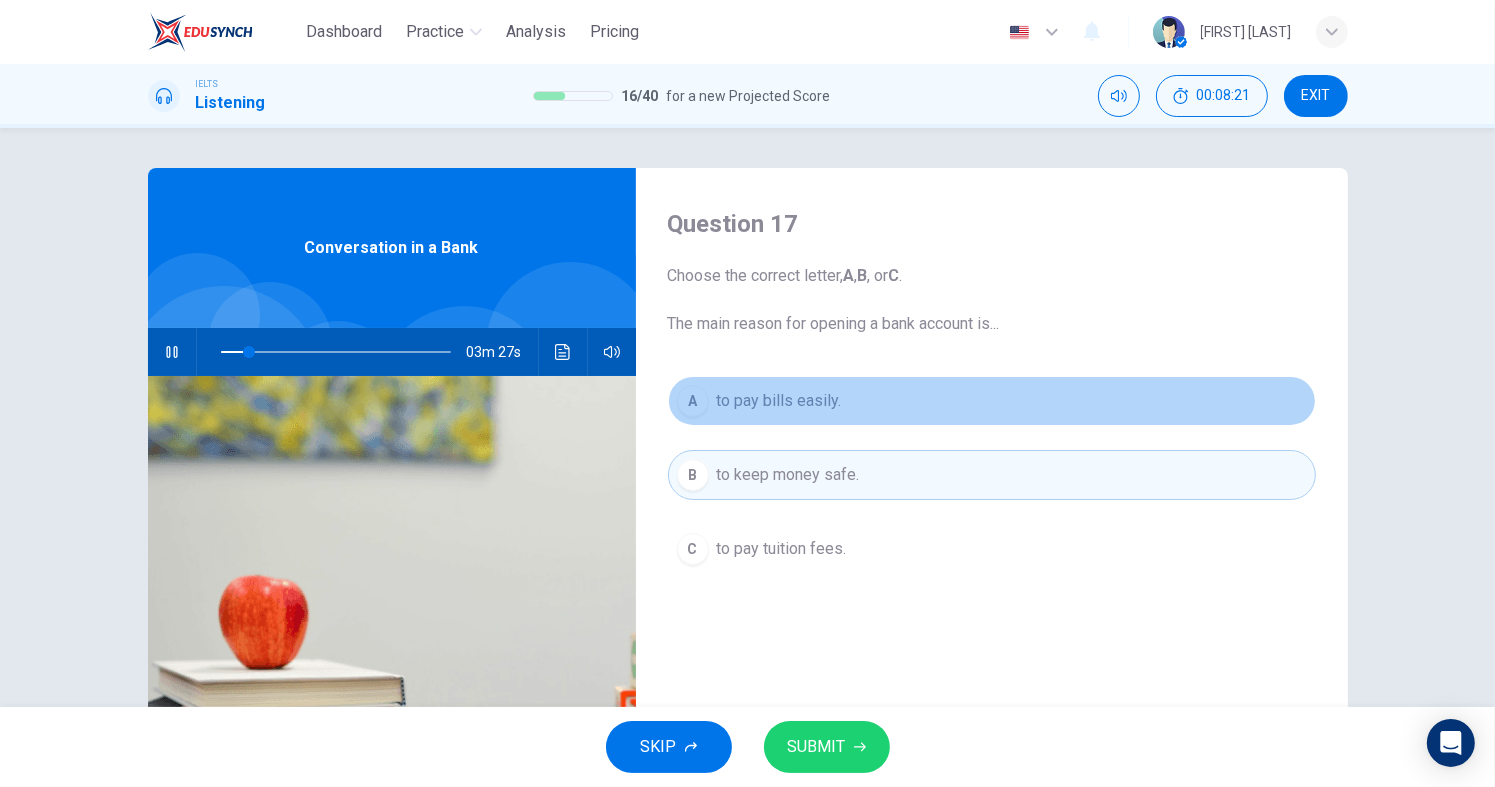 click on "to pay bills easily." at bounding box center [779, 401] 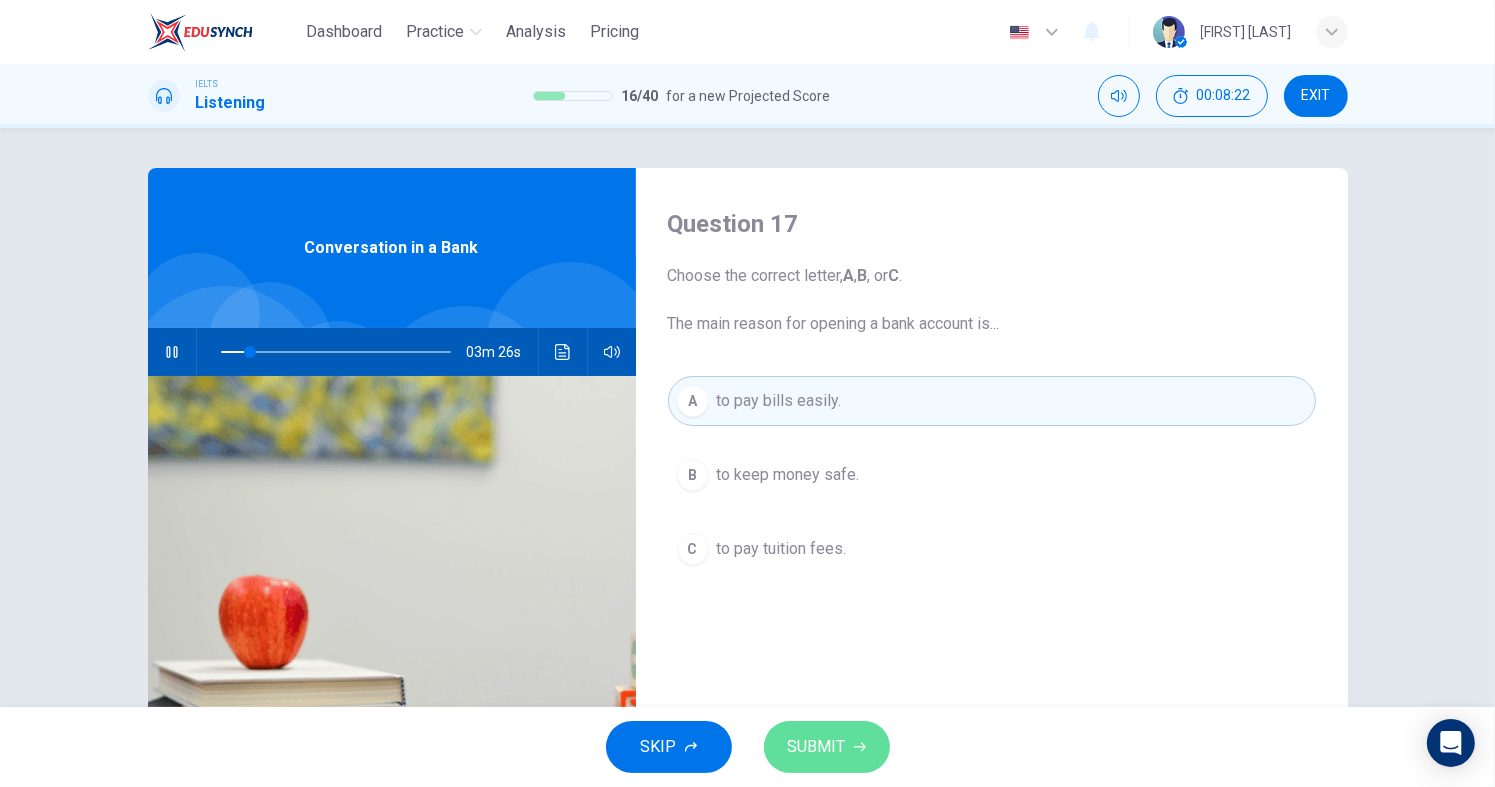 click on "SUBMIT" at bounding box center [817, 747] 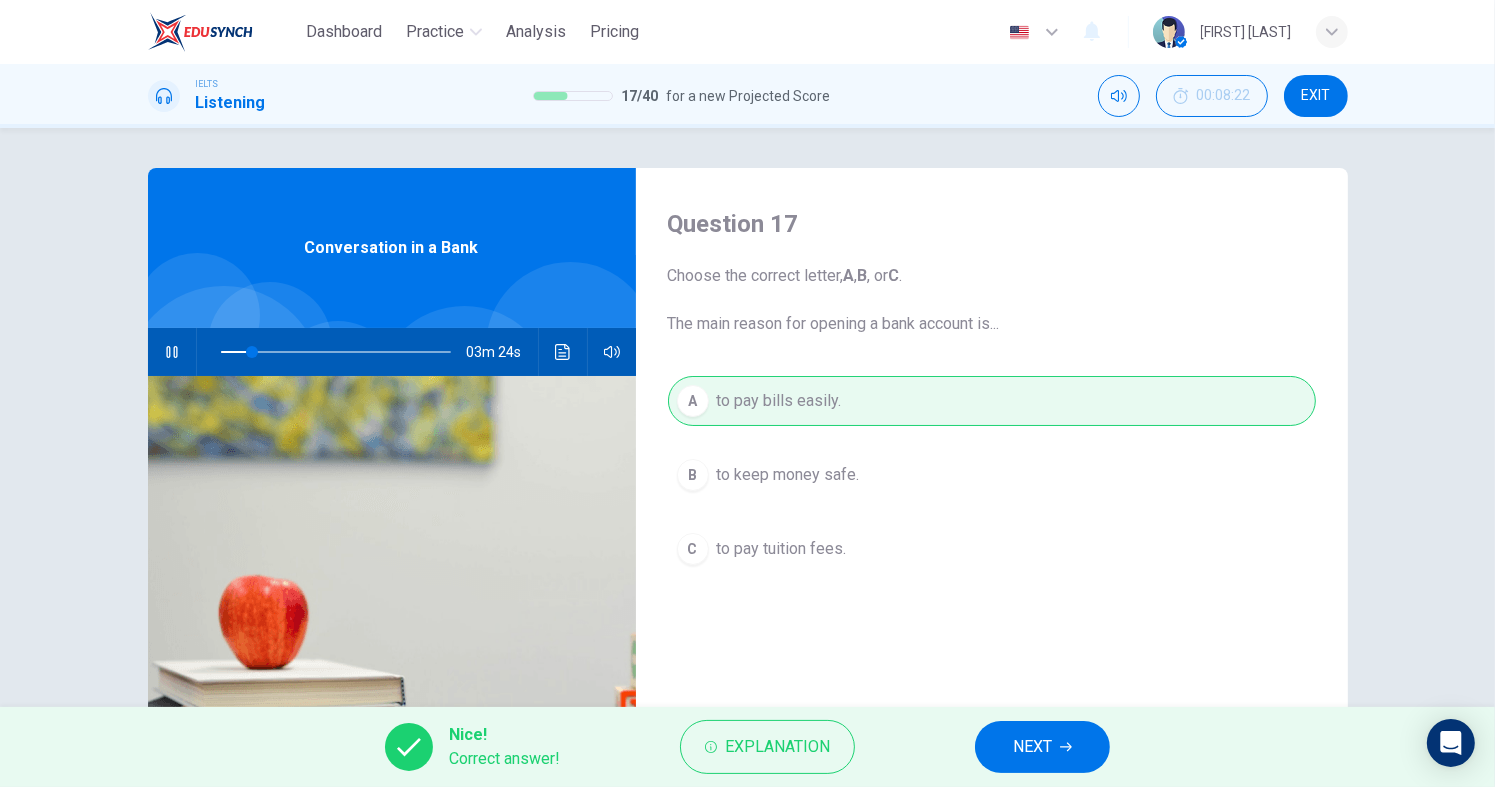 click on "NEXT" at bounding box center (1042, 747) 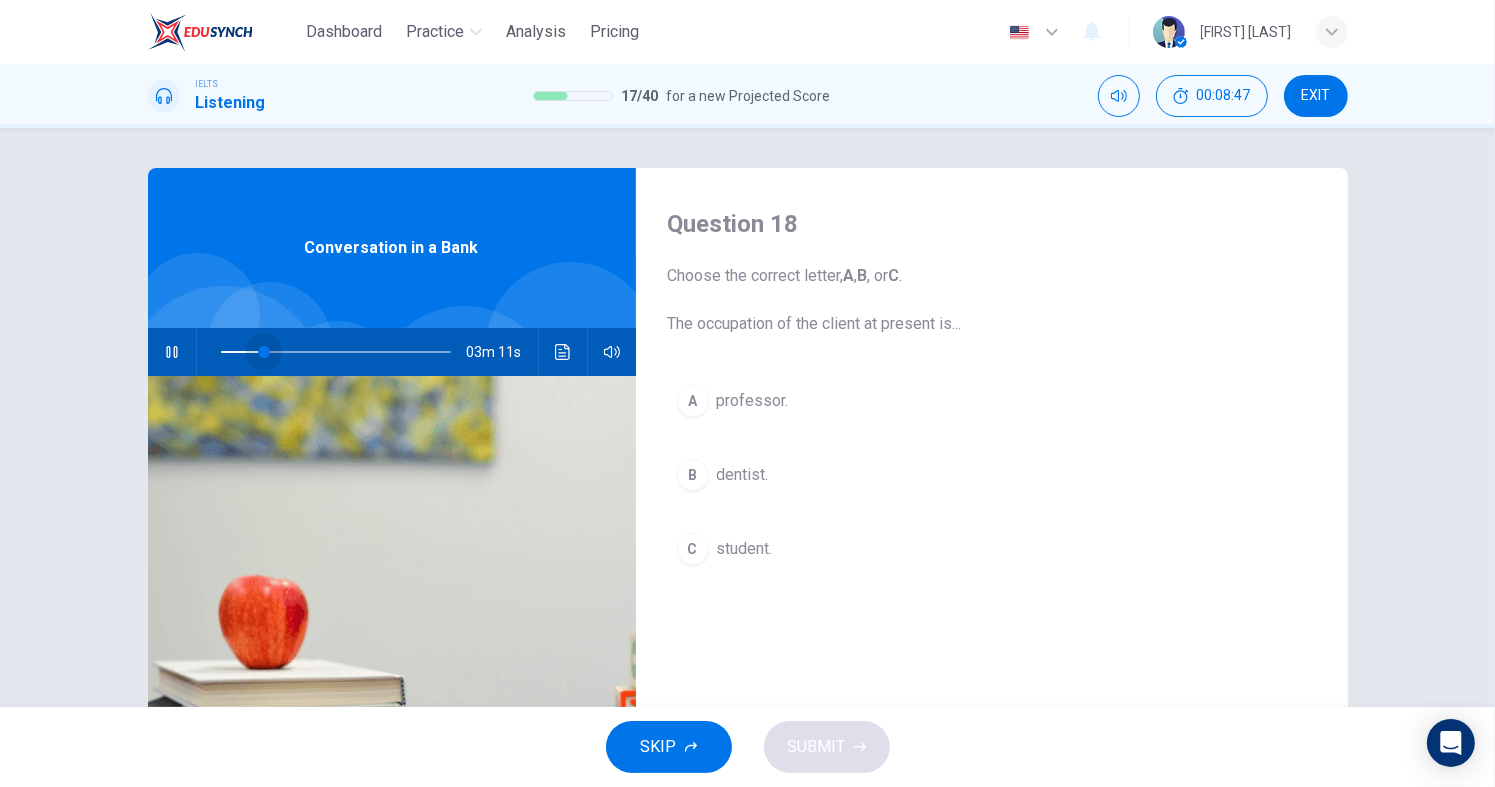 drag, startPoint x: 277, startPoint y: 352, endPoint x: 260, endPoint y: 352, distance: 17 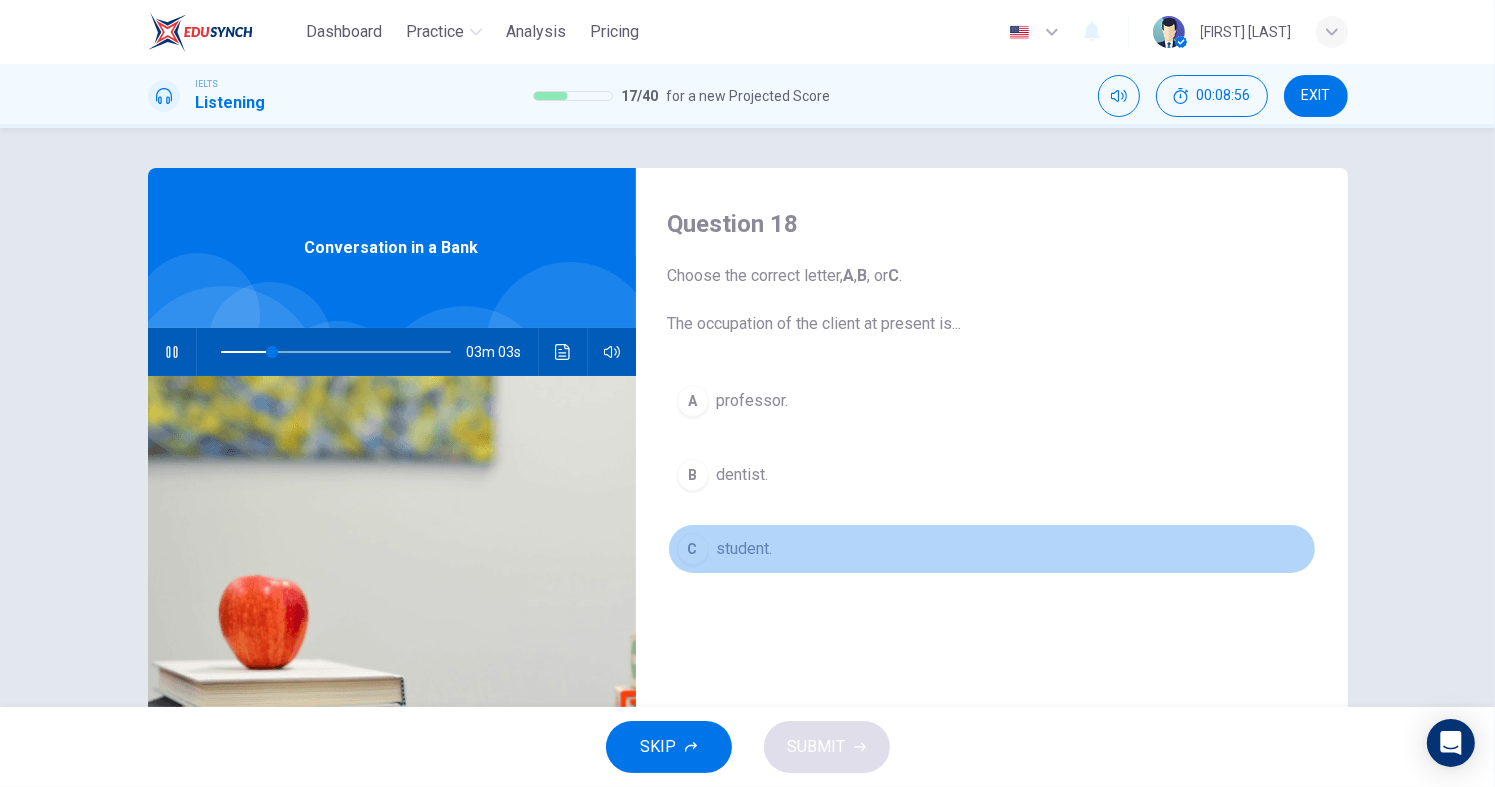 click on "student." at bounding box center (753, 401) 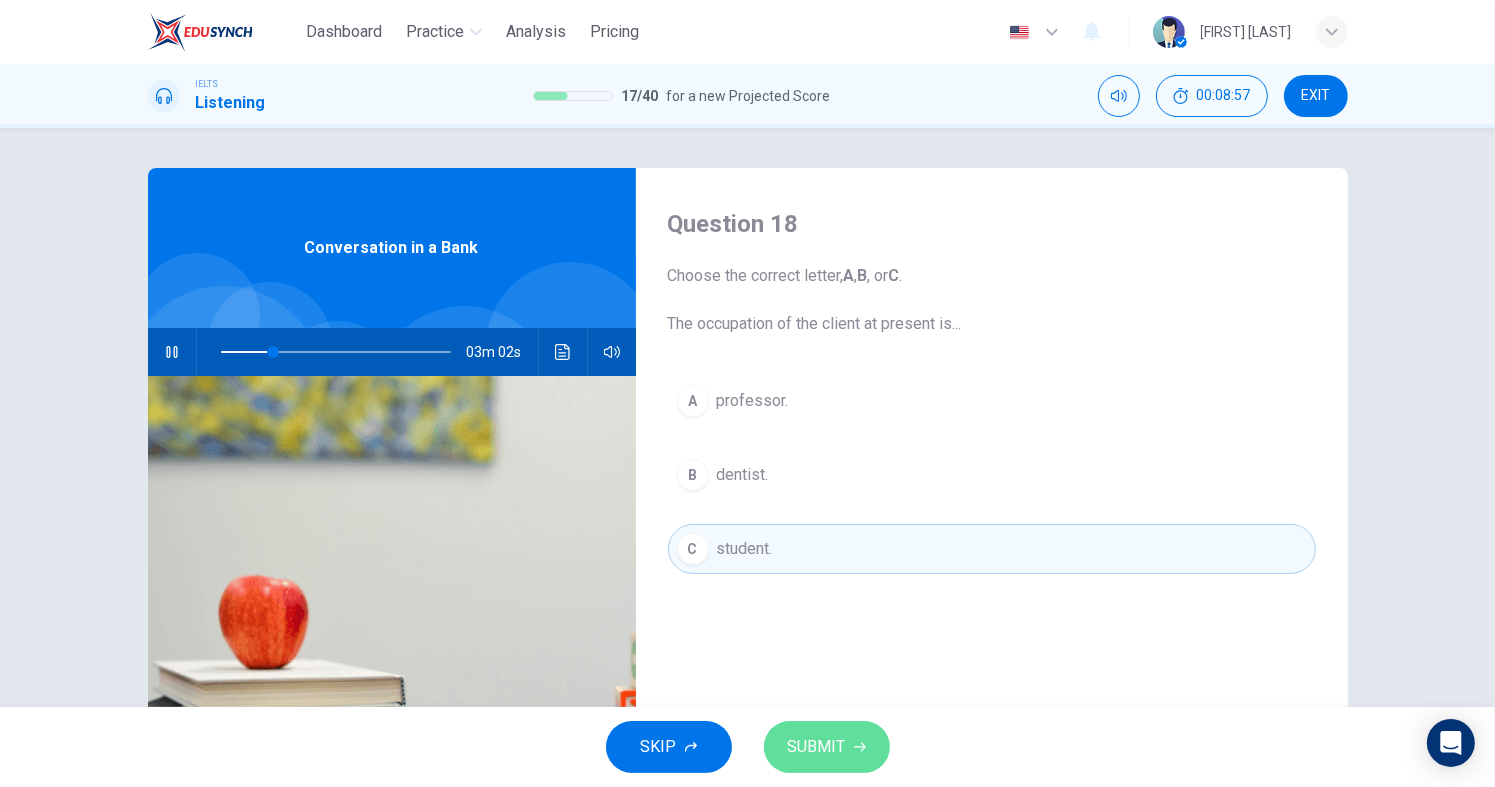 click on "SUBMIT" at bounding box center (817, 747) 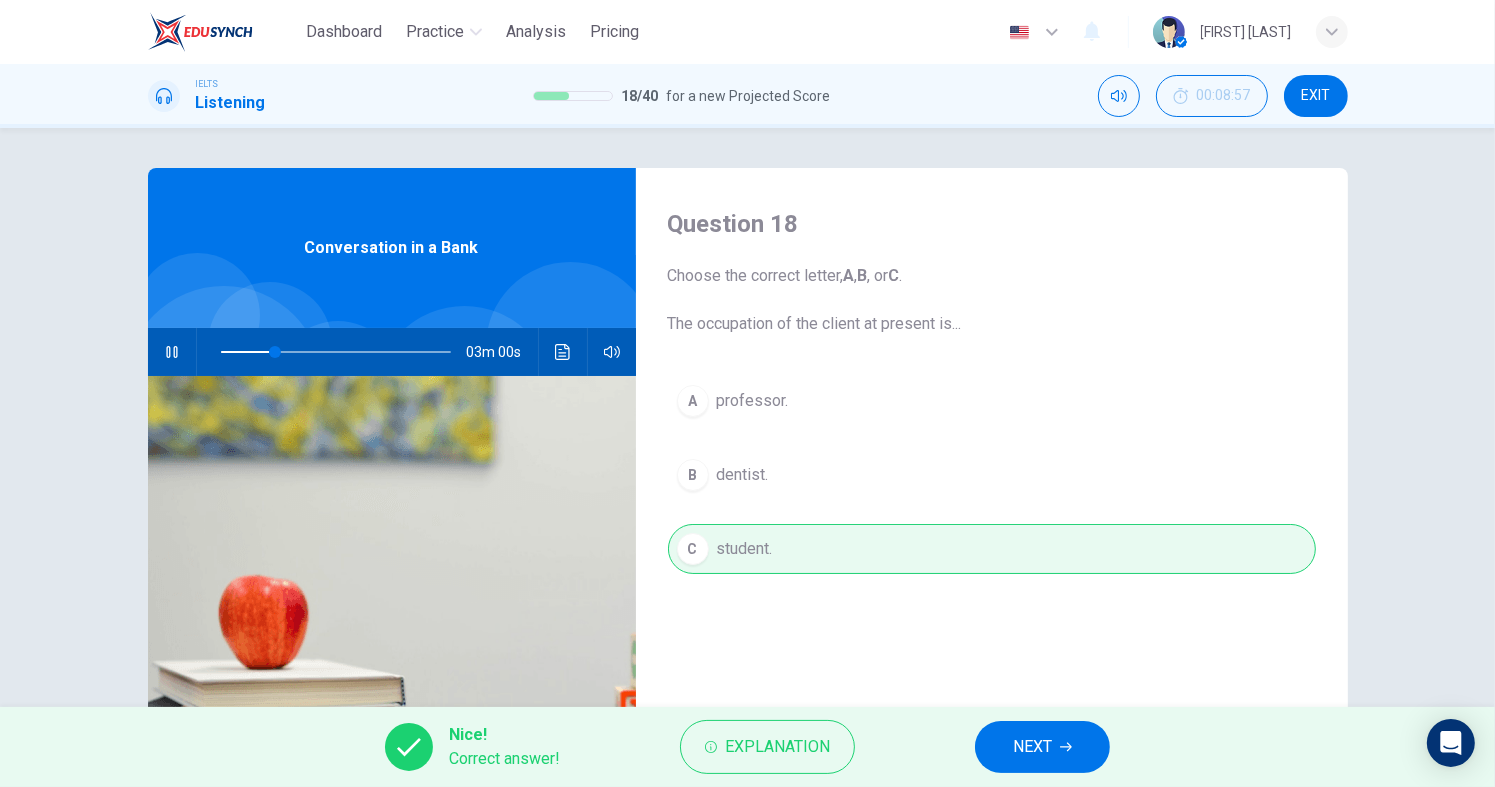click on "NEXT" at bounding box center (1042, 747) 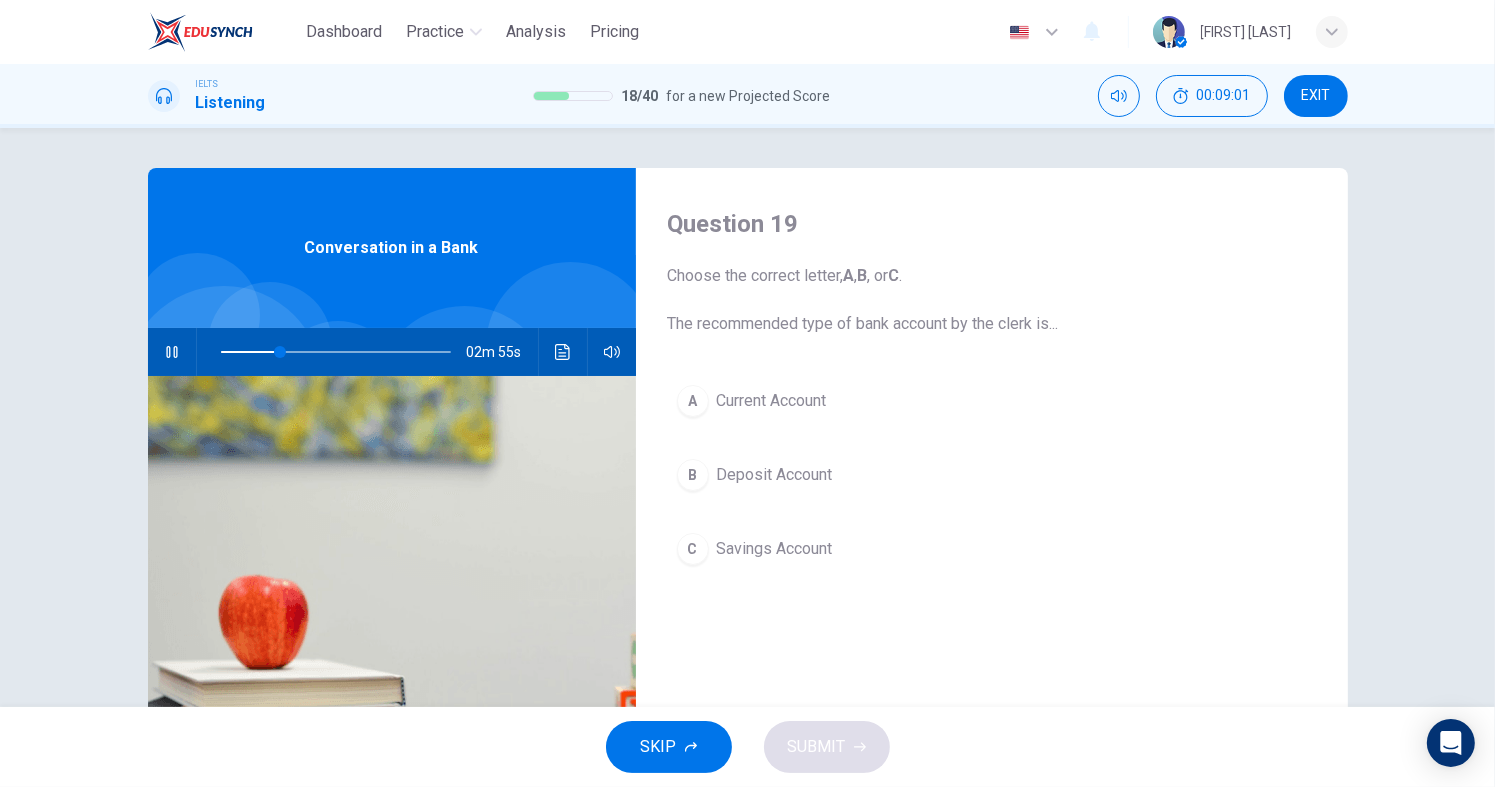 click on "Current Account" at bounding box center (772, 401) 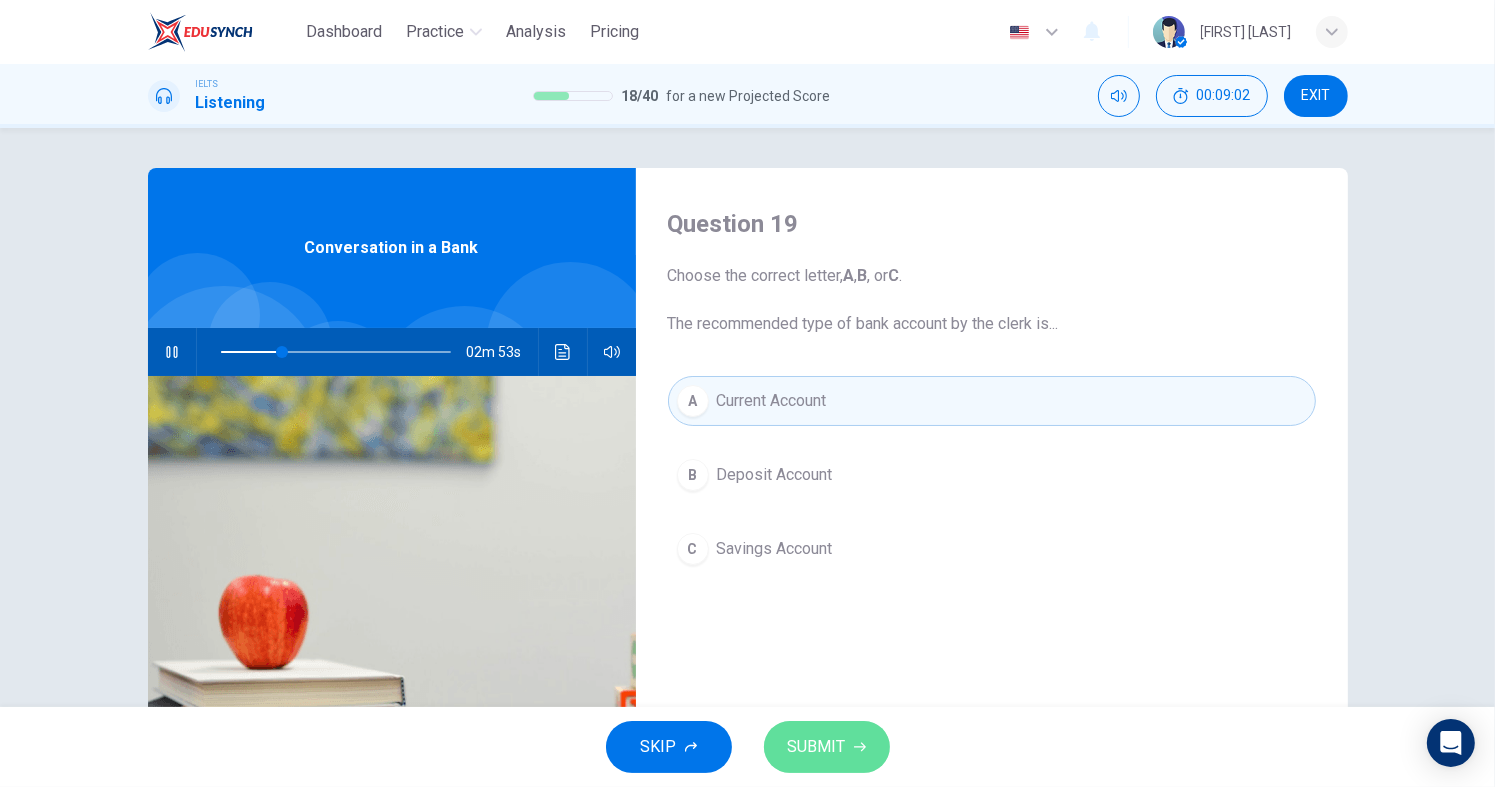 click on "SUBMIT" at bounding box center [827, 747] 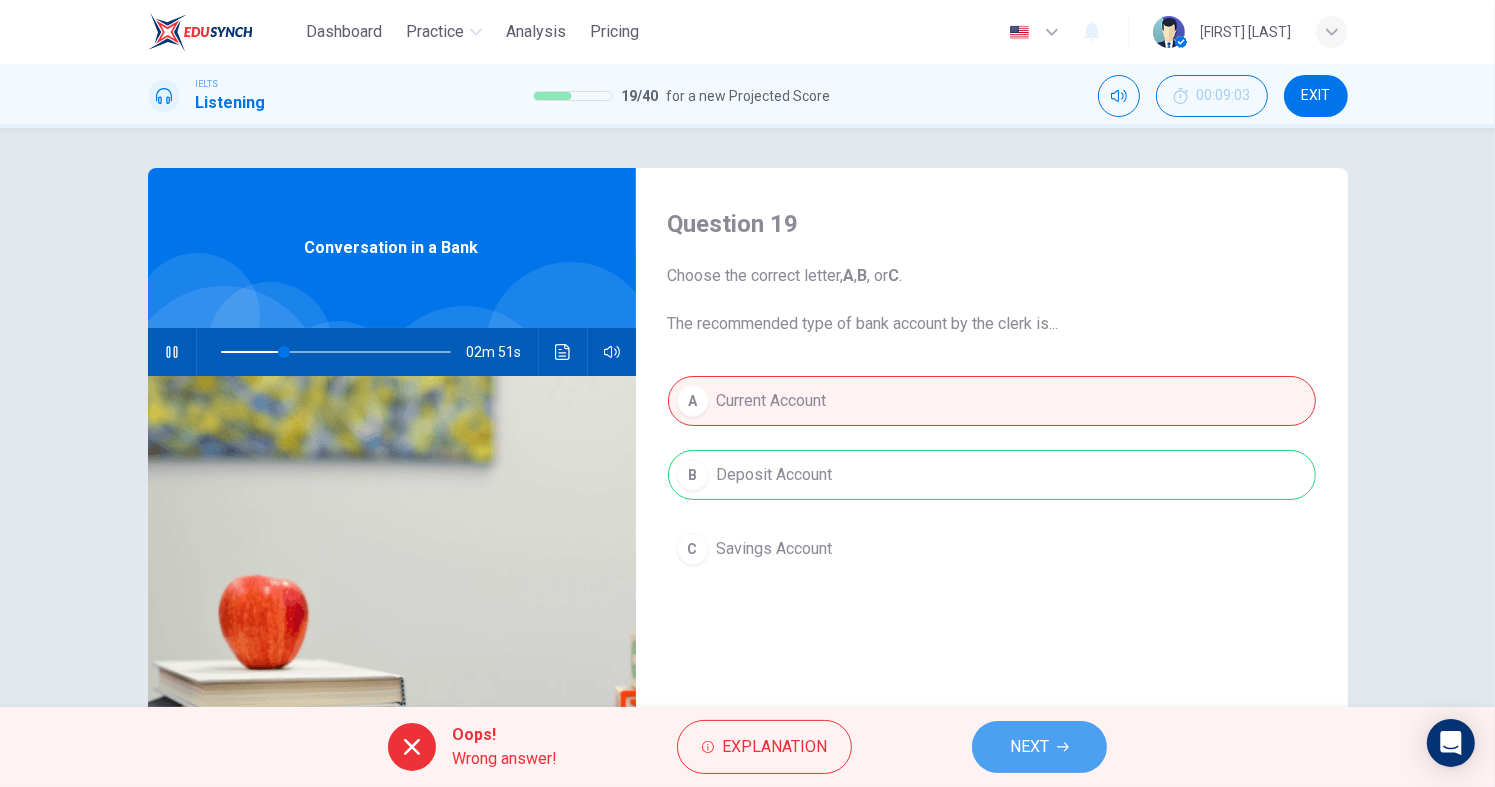 click on "NEXT" at bounding box center (1039, 747) 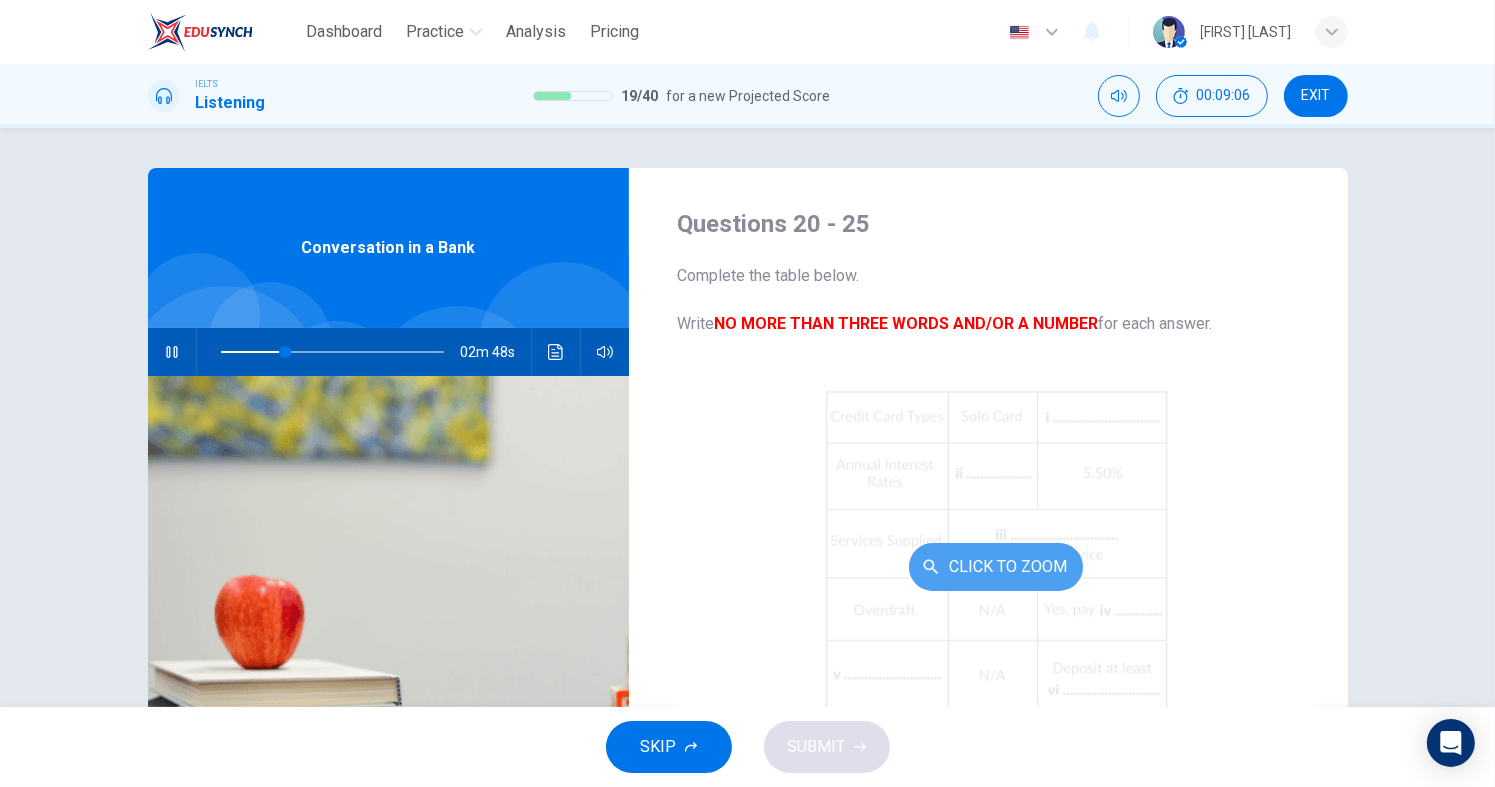click on "Click to Zoom" at bounding box center [996, 567] 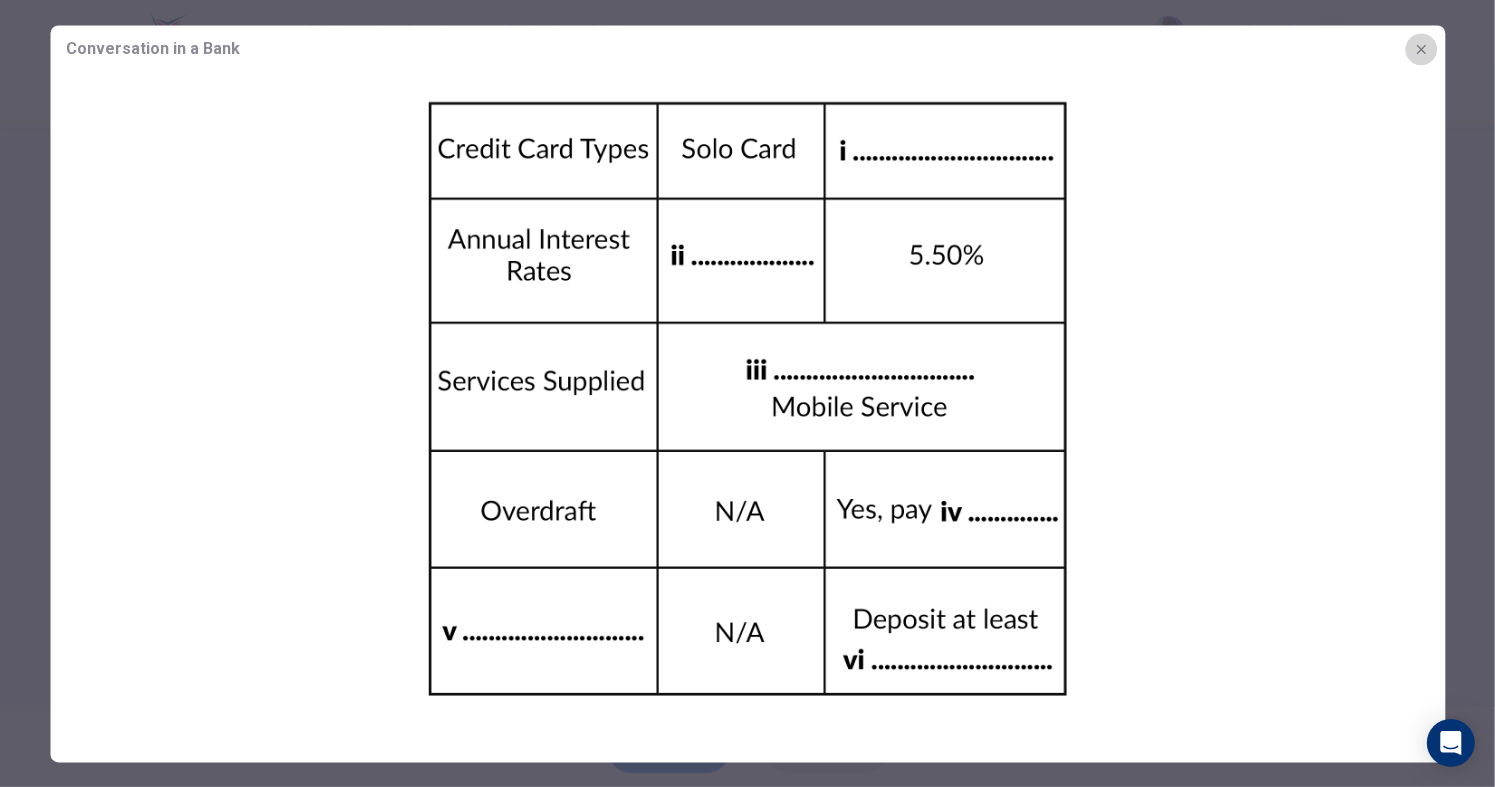 click at bounding box center (1421, 49) 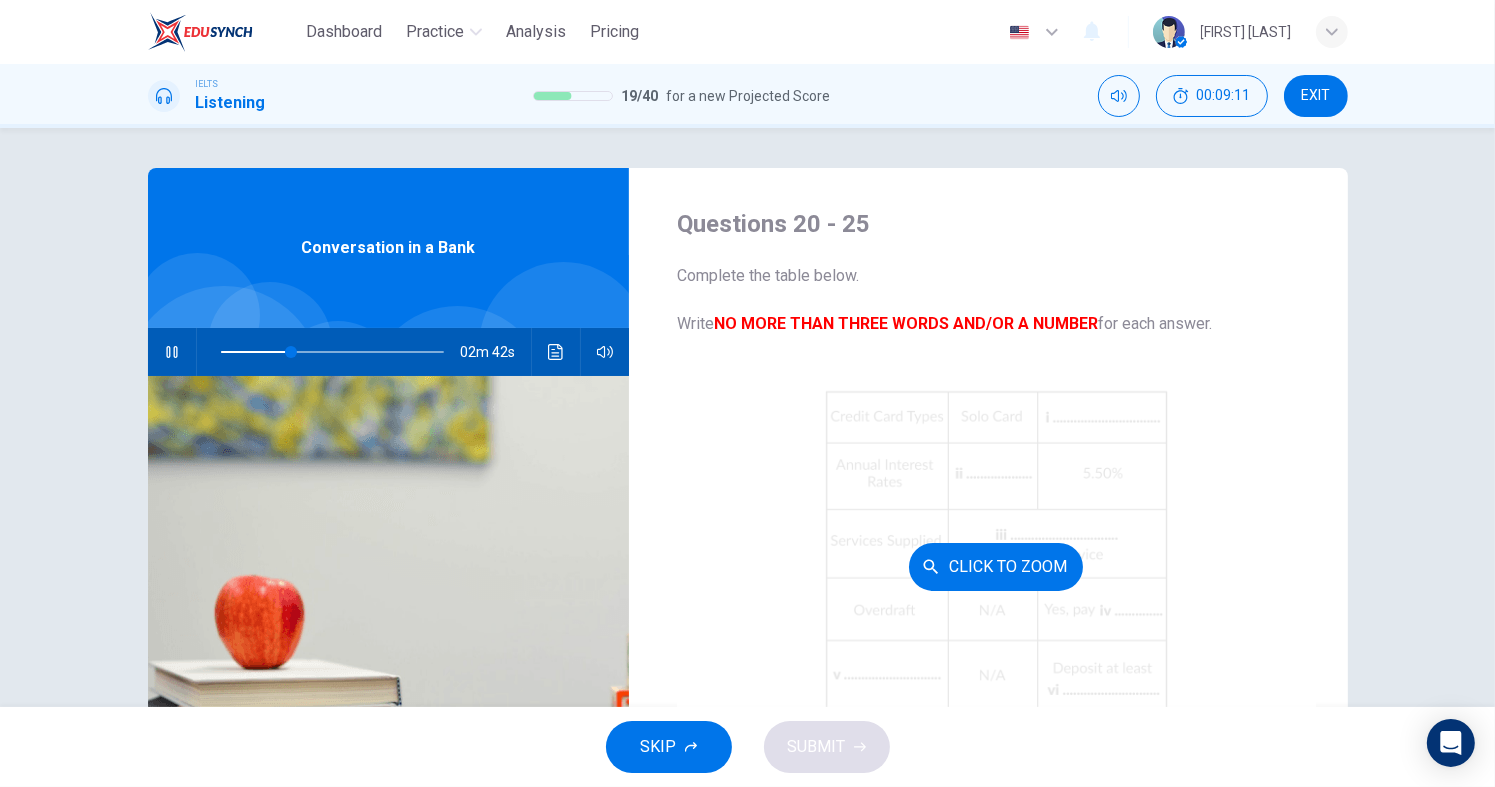 scroll, scrollTop: 285, scrollLeft: 0, axis: vertical 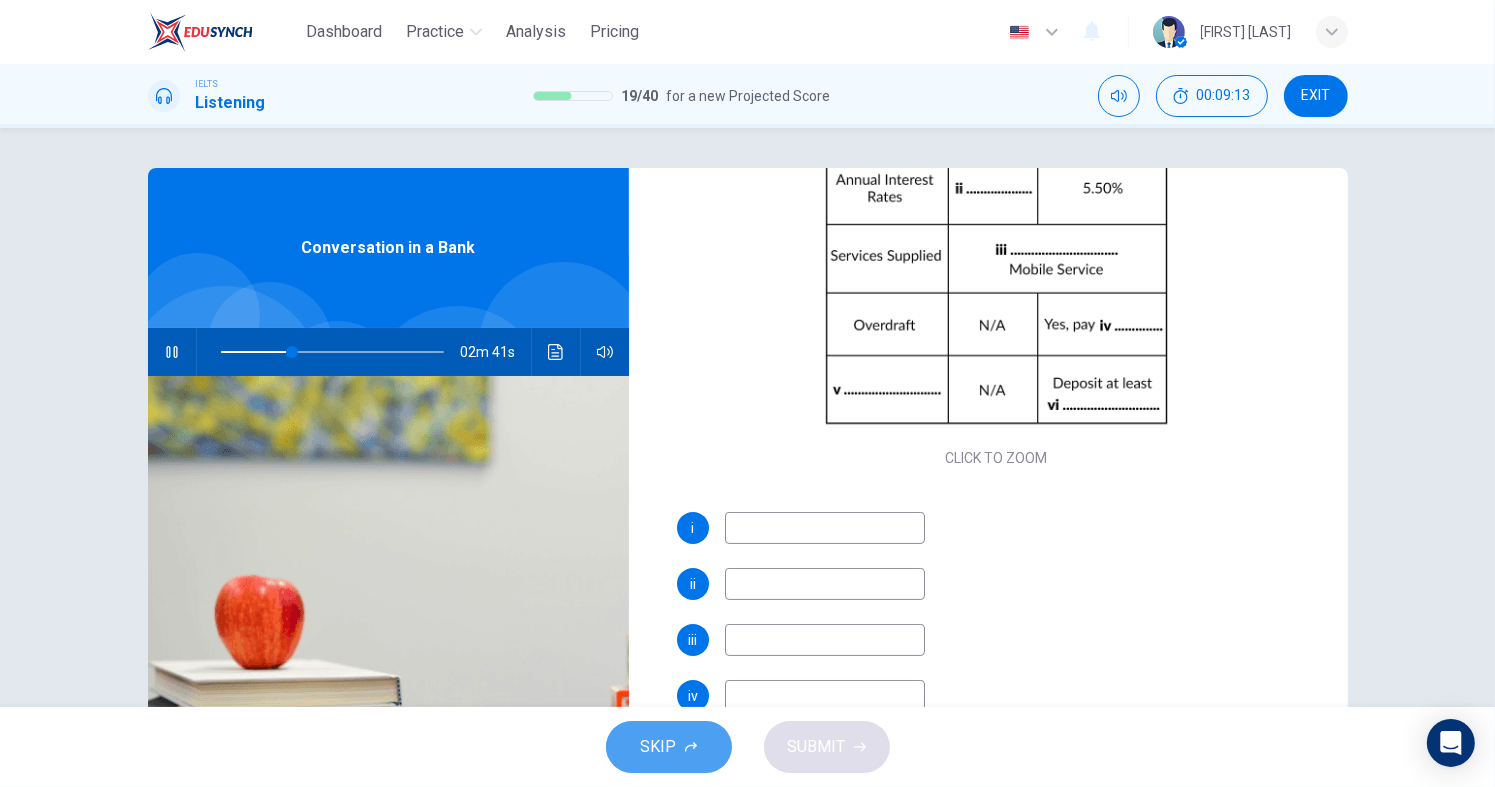 click on "SKIP" at bounding box center [659, 747] 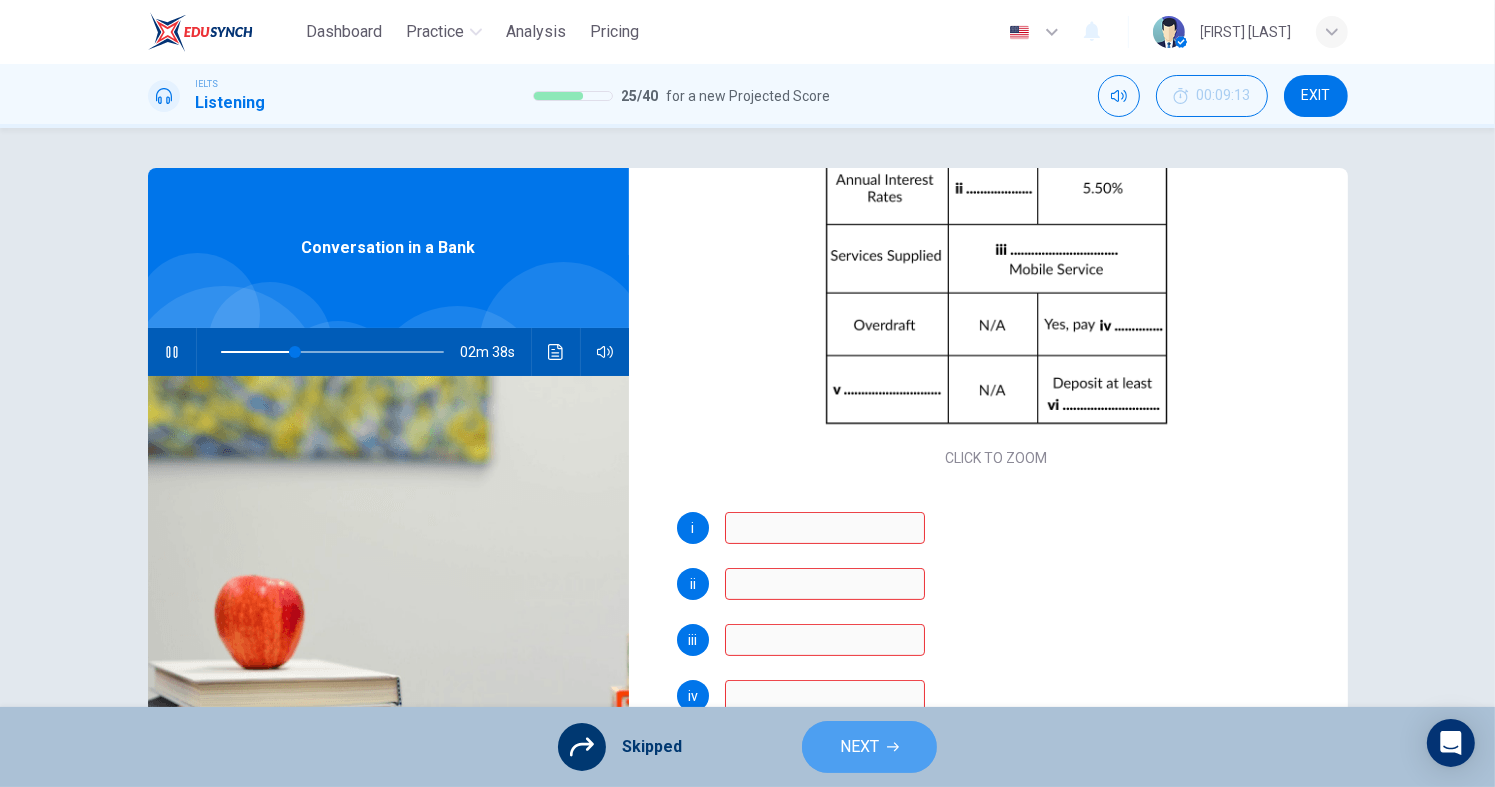 click on "NEXT" at bounding box center (869, 747) 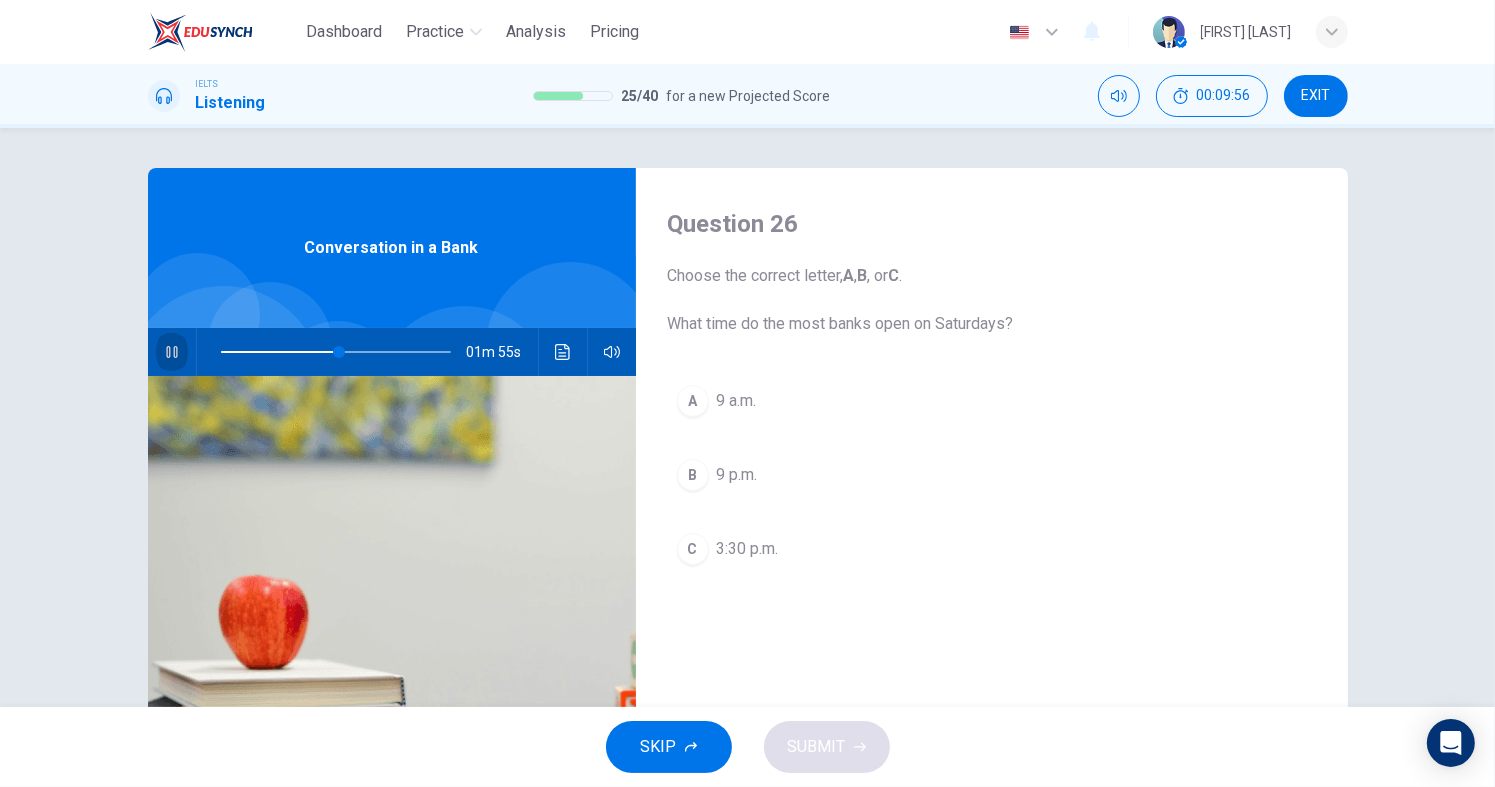 click at bounding box center (172, 352) 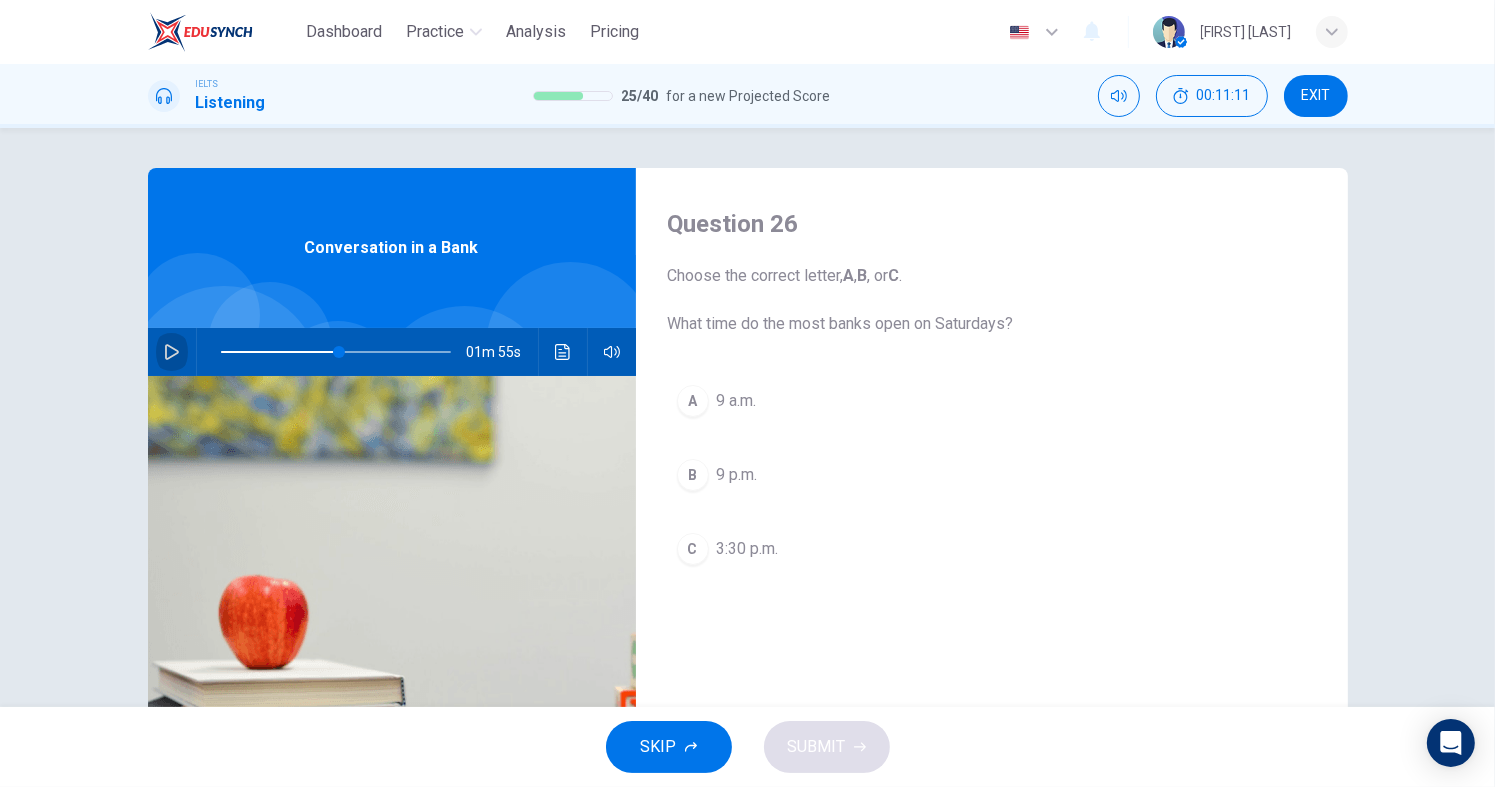 click at bounding box center (172, 352) 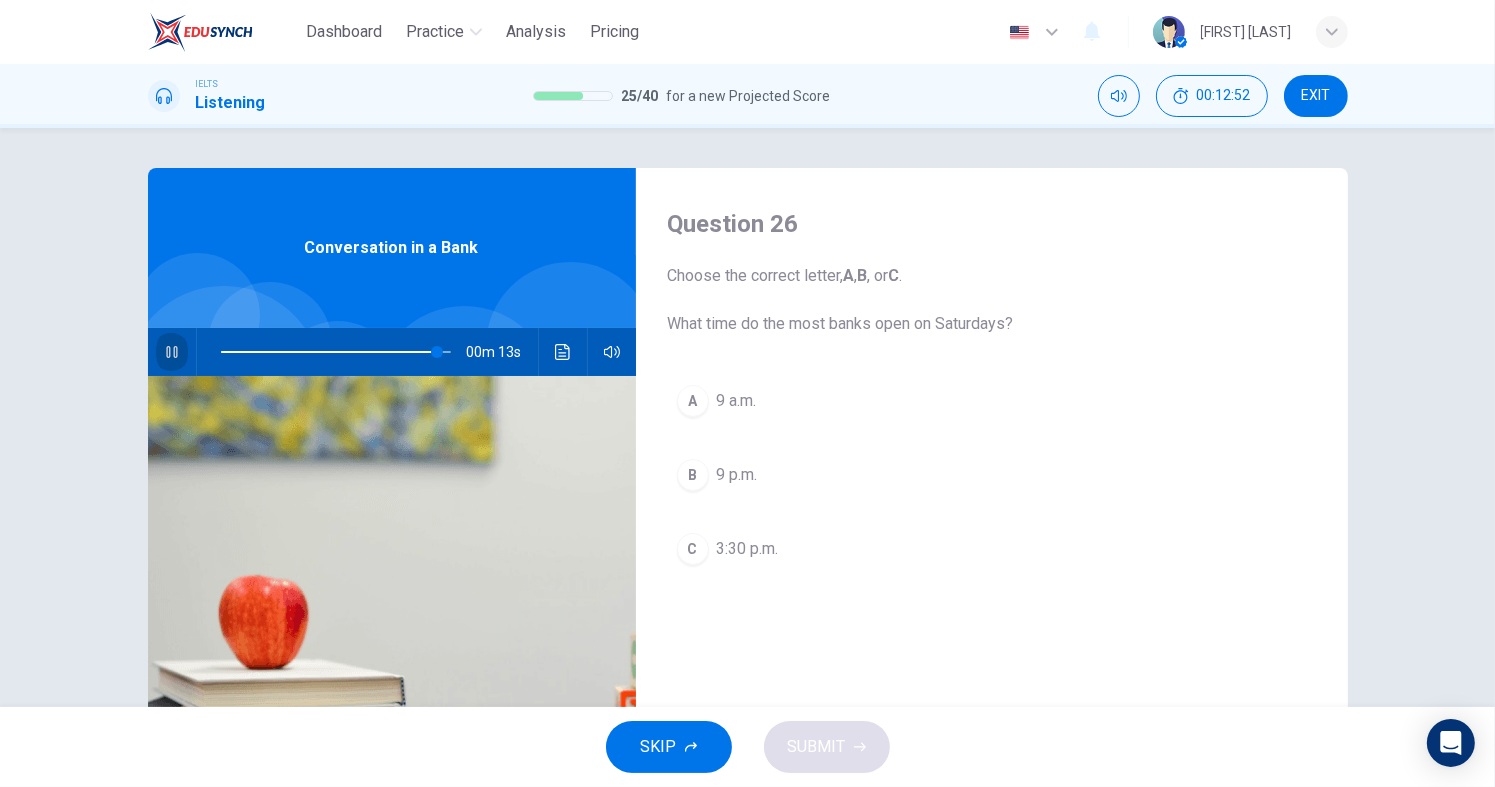 click on "A" at bounding box center [693, 401] 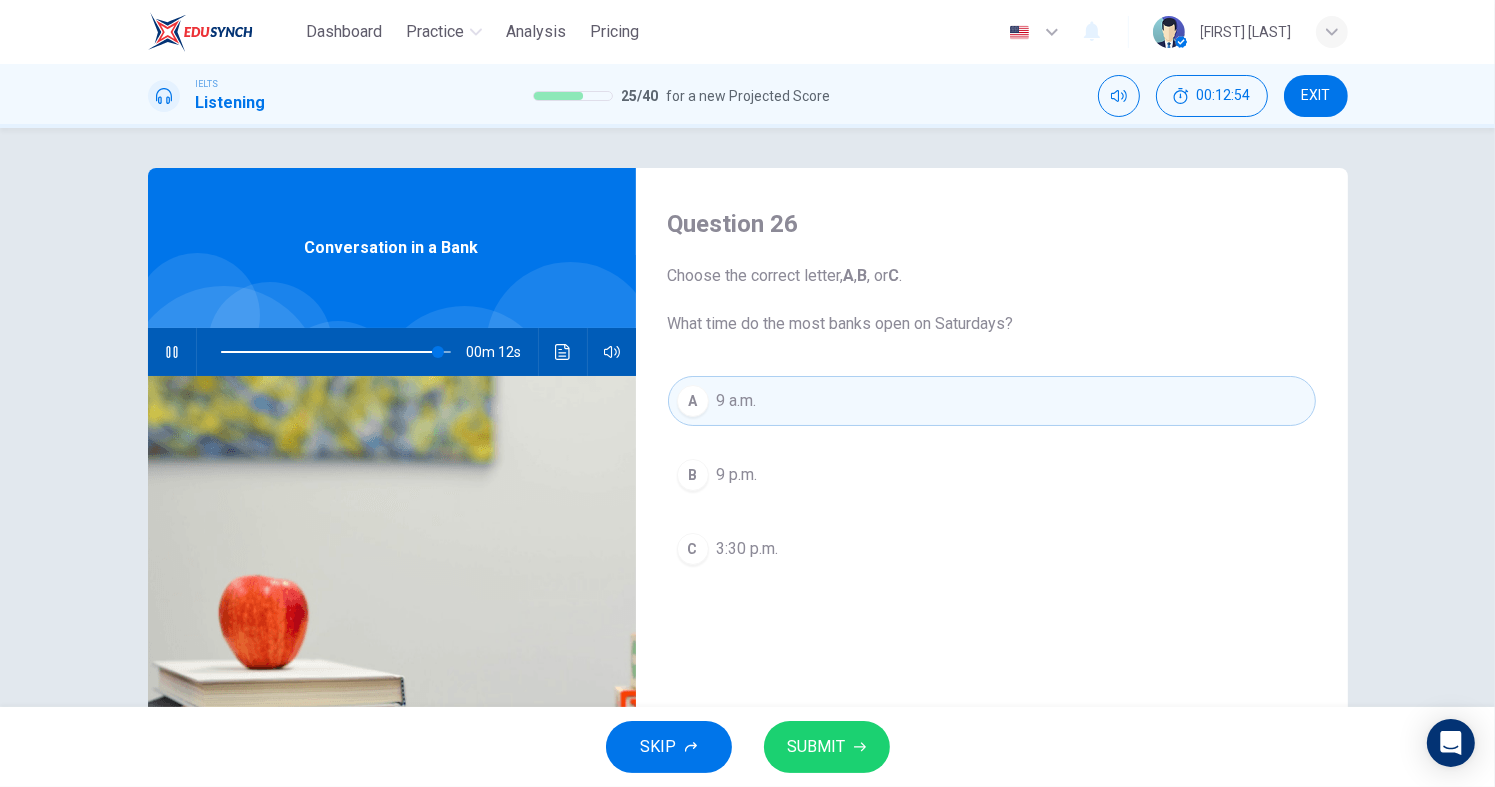 click on "SUBMIT" at bounding box center (827, 747) 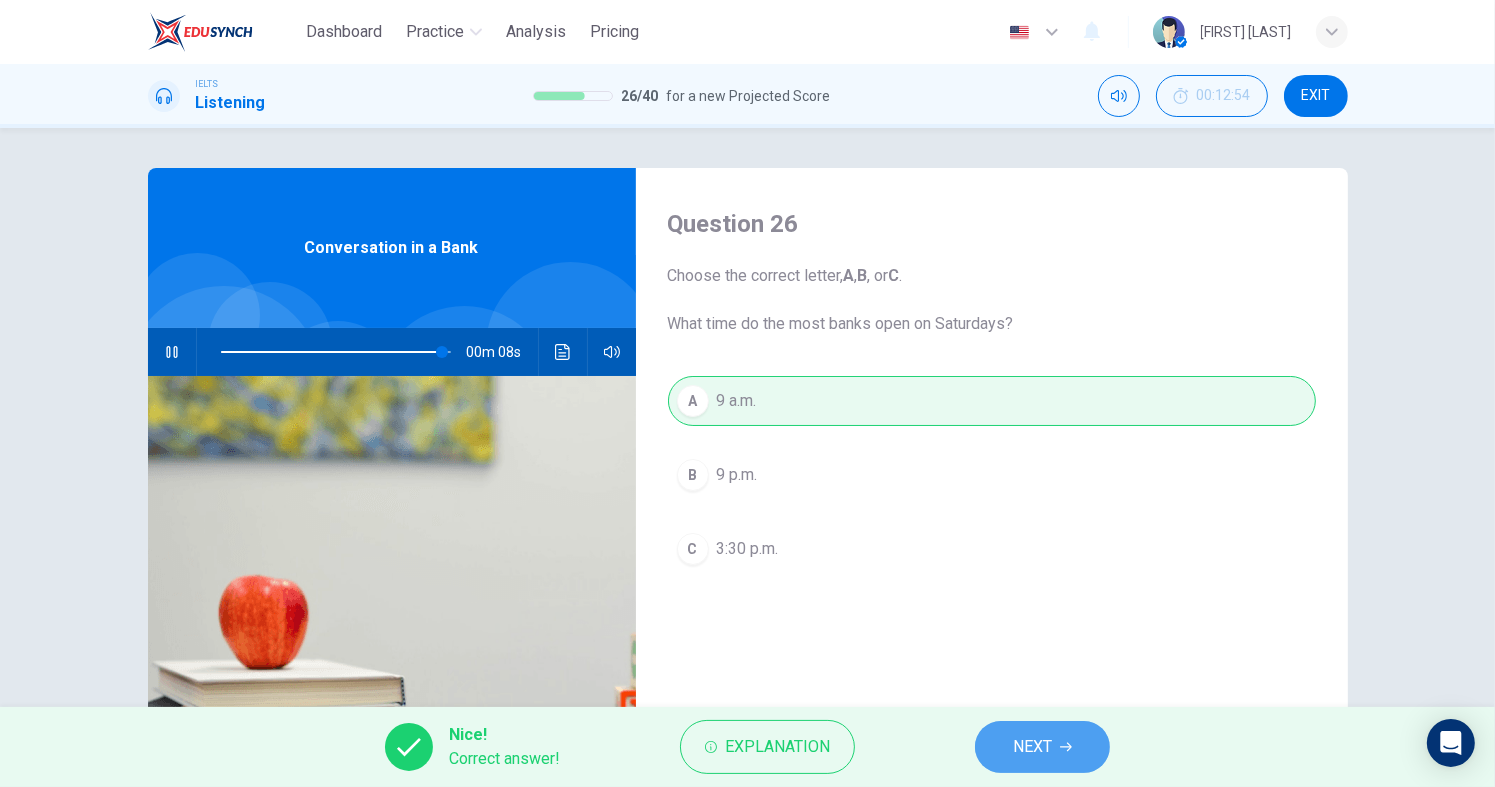 click on "NEXT" at bounding box center [1042, 747] 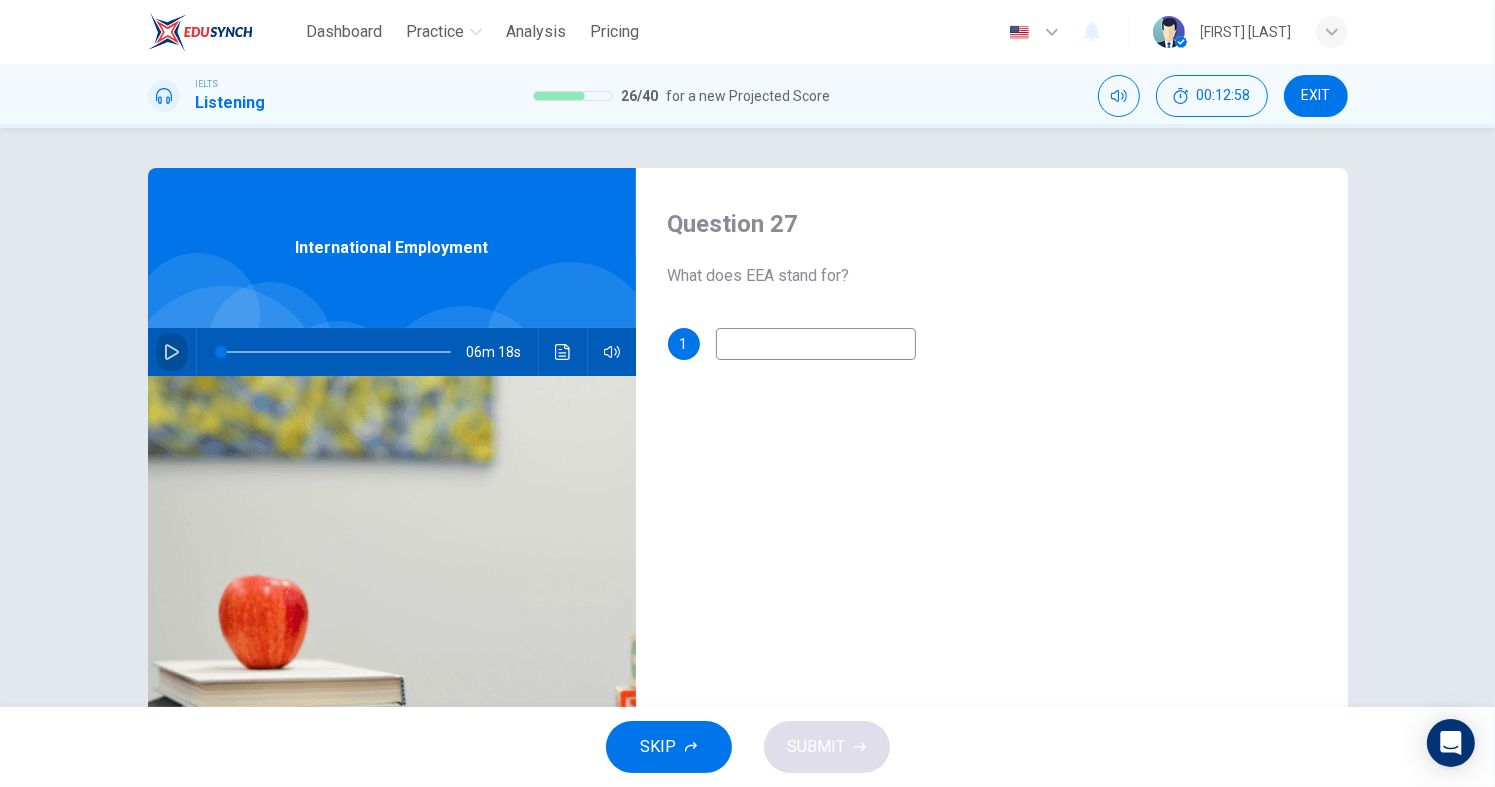 click at bounding box center (172, 352) 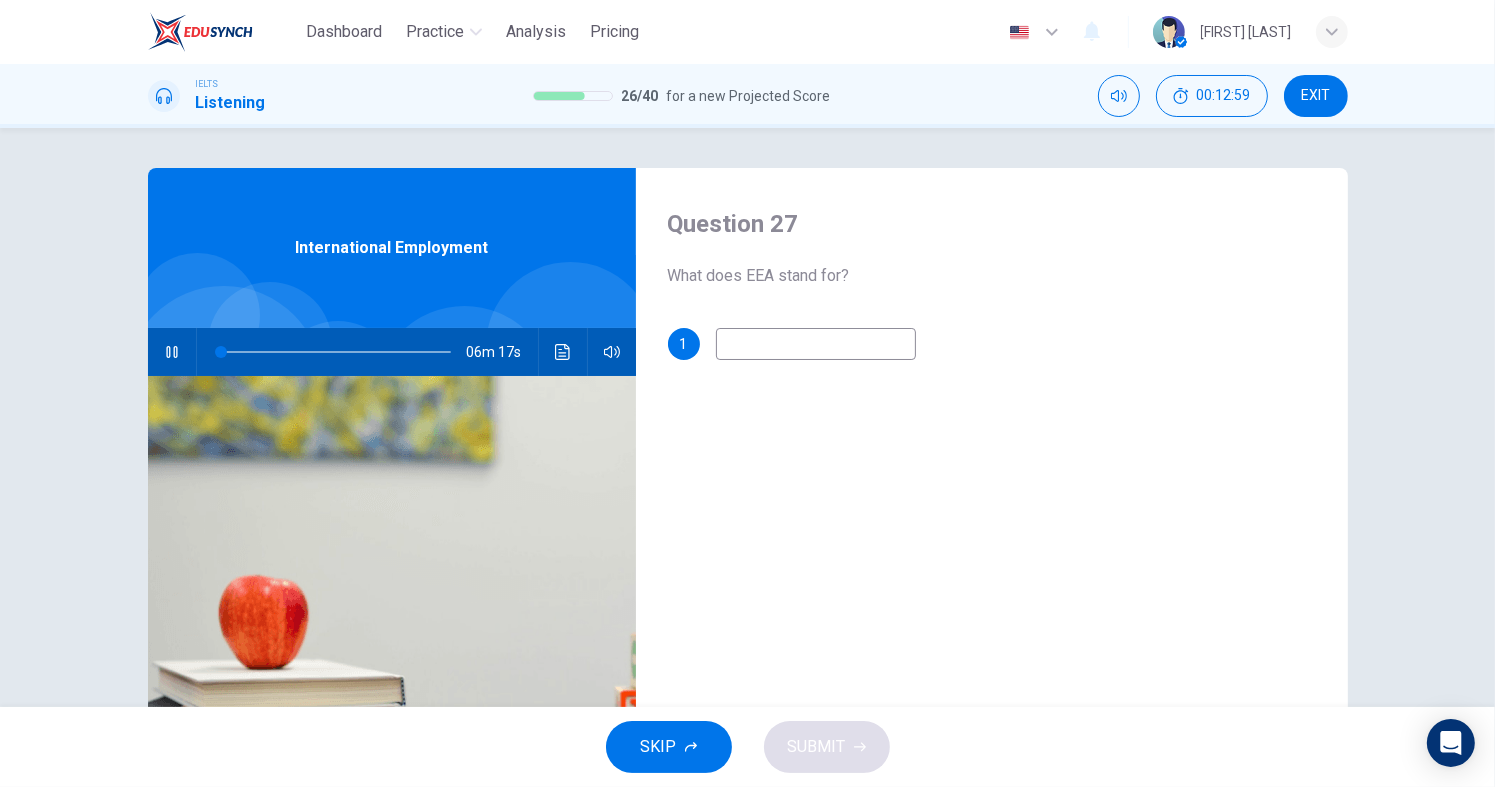 click at bounding box center [816, 344] 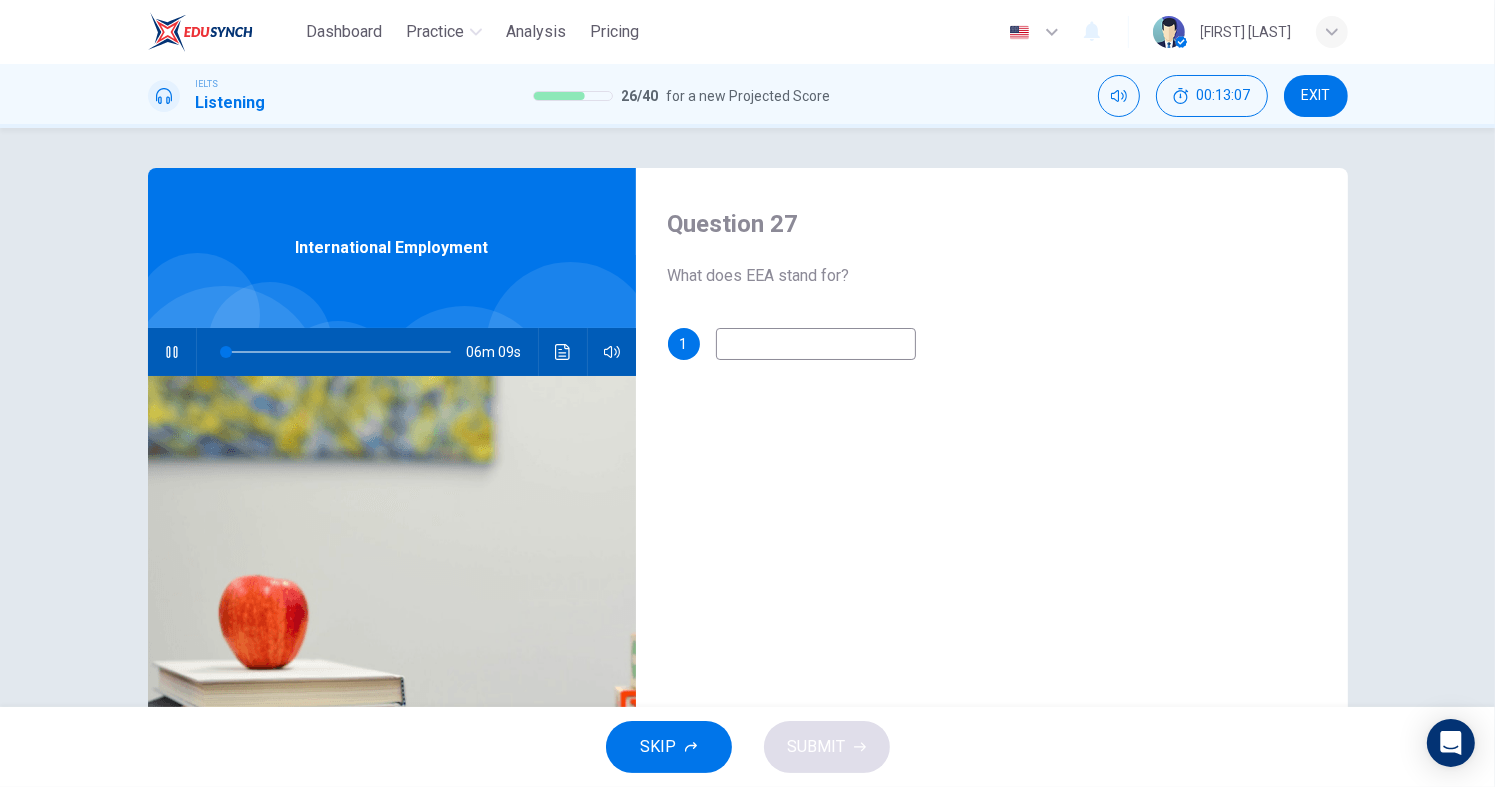 click at bounding box center [171, 352] 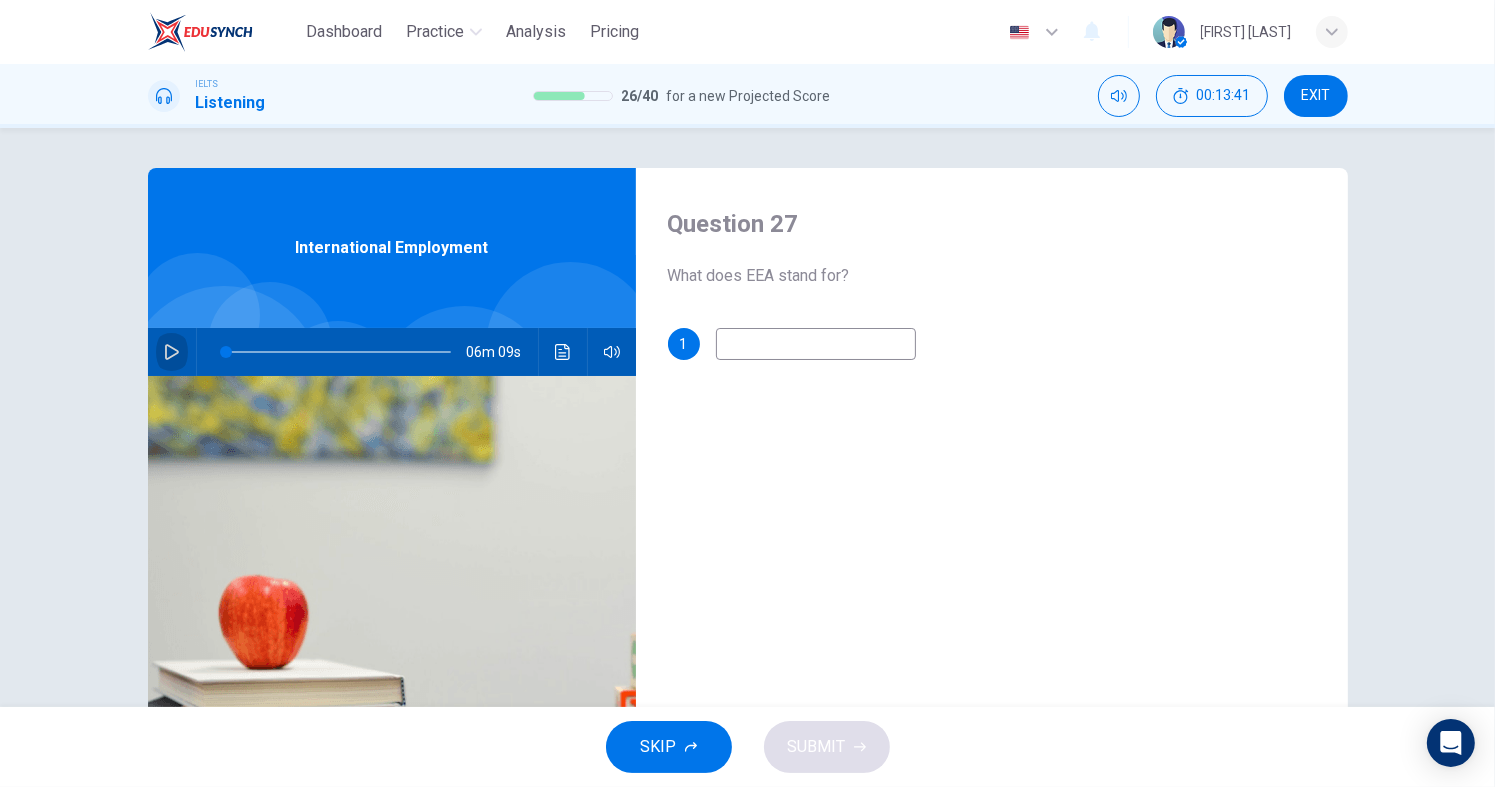 click at bounding box center [172, 352] 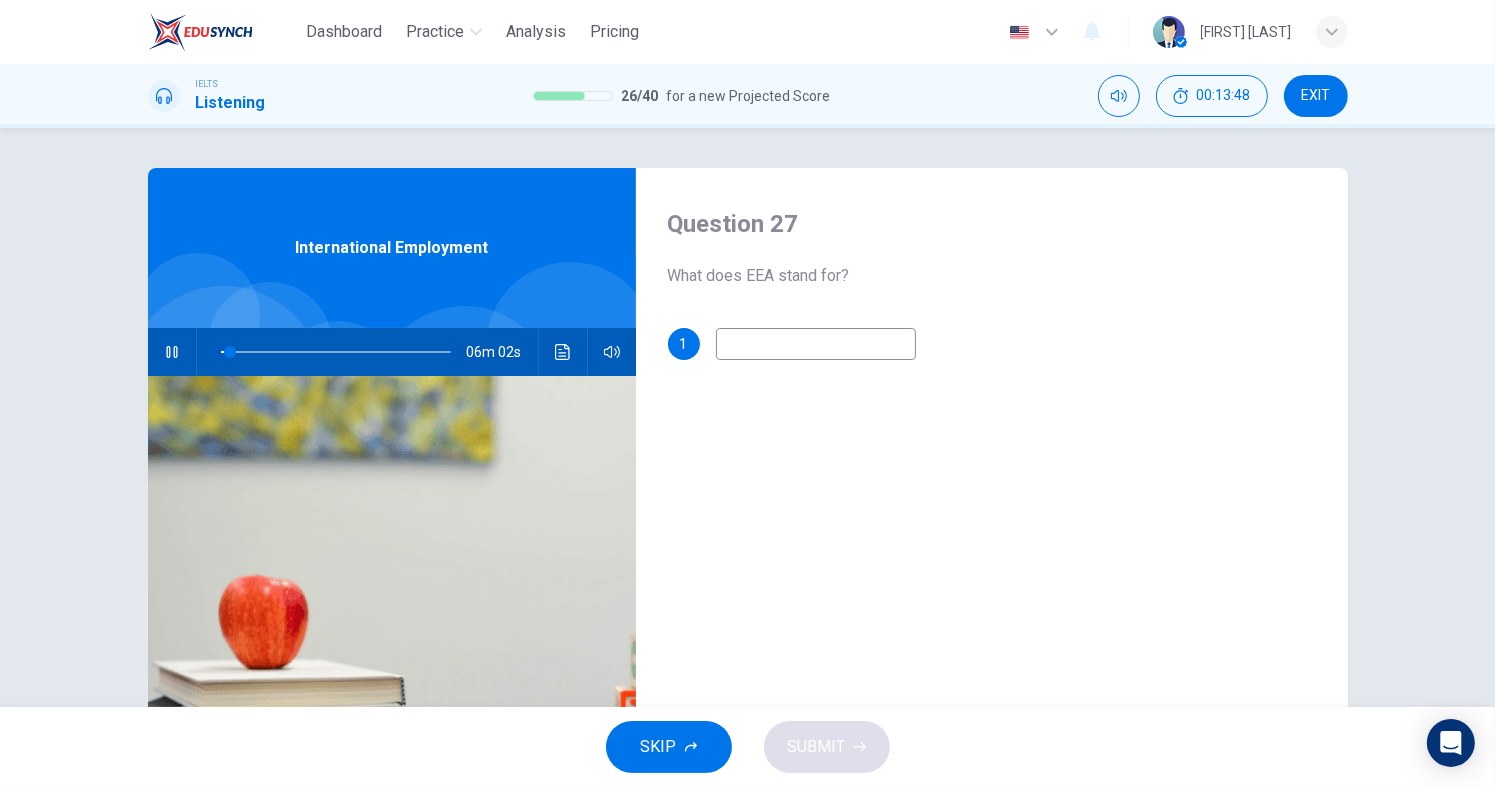 type 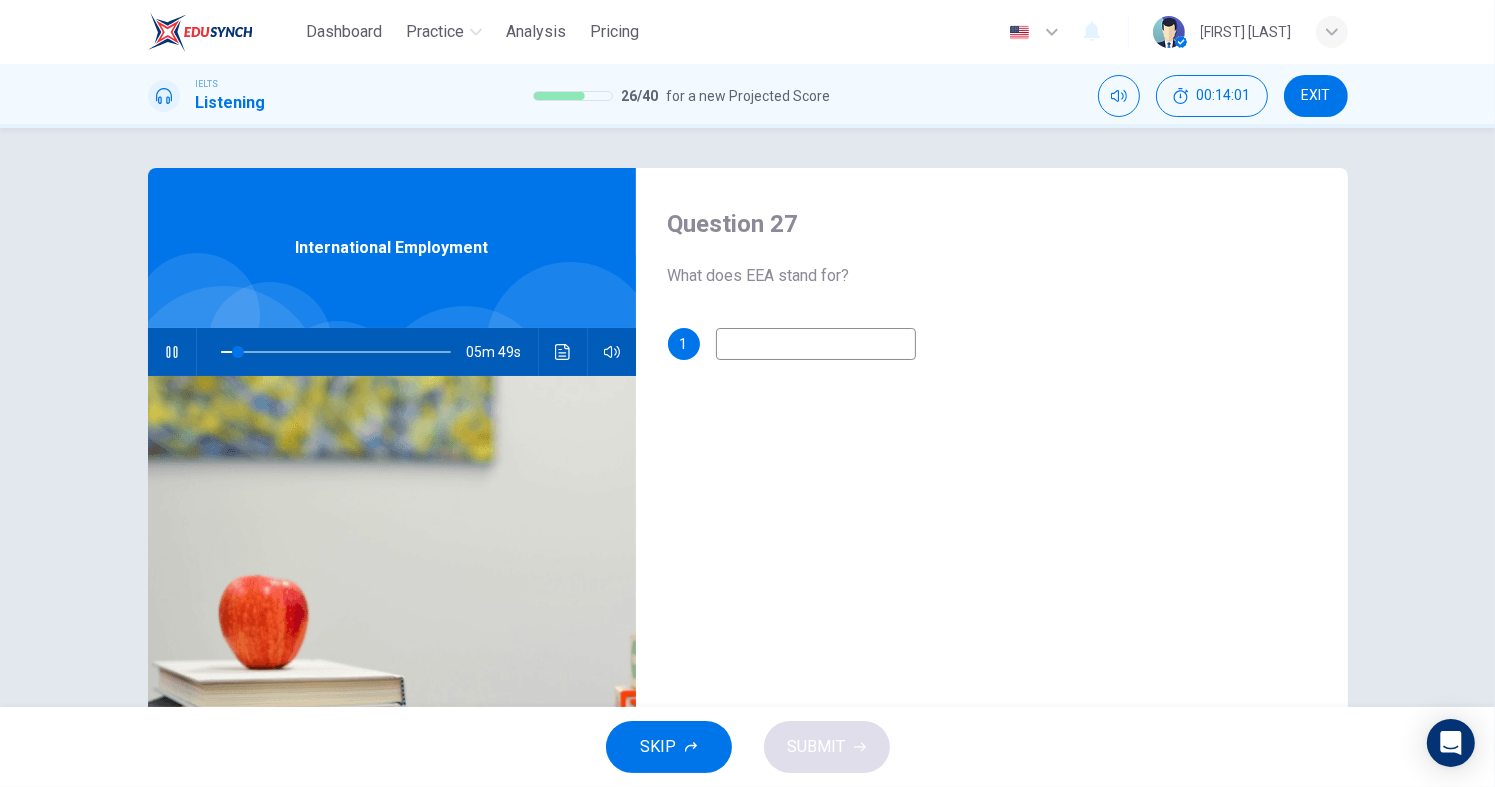 click at bounding box center (816, 344) 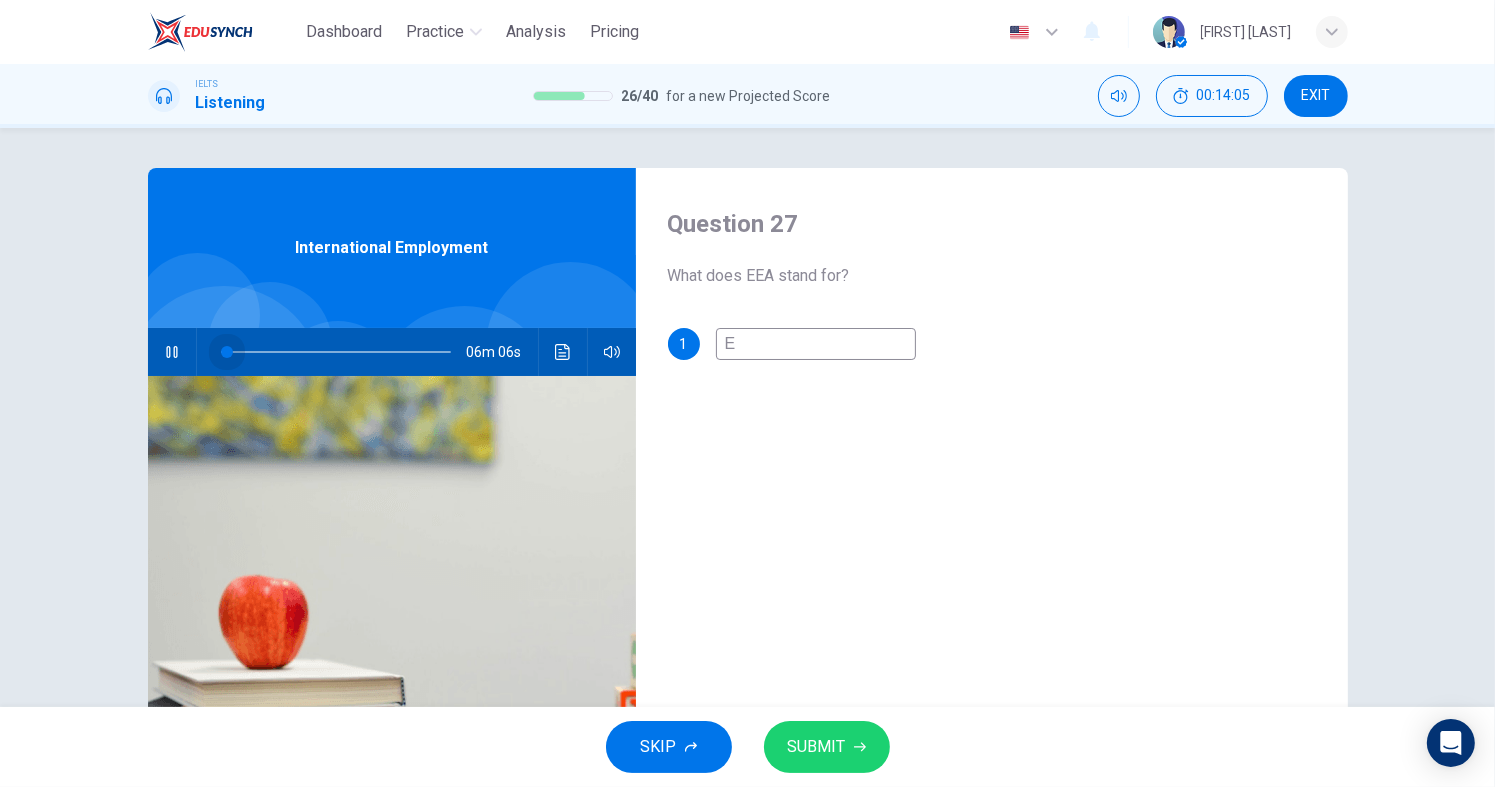 click at bounding box center (227, 352) 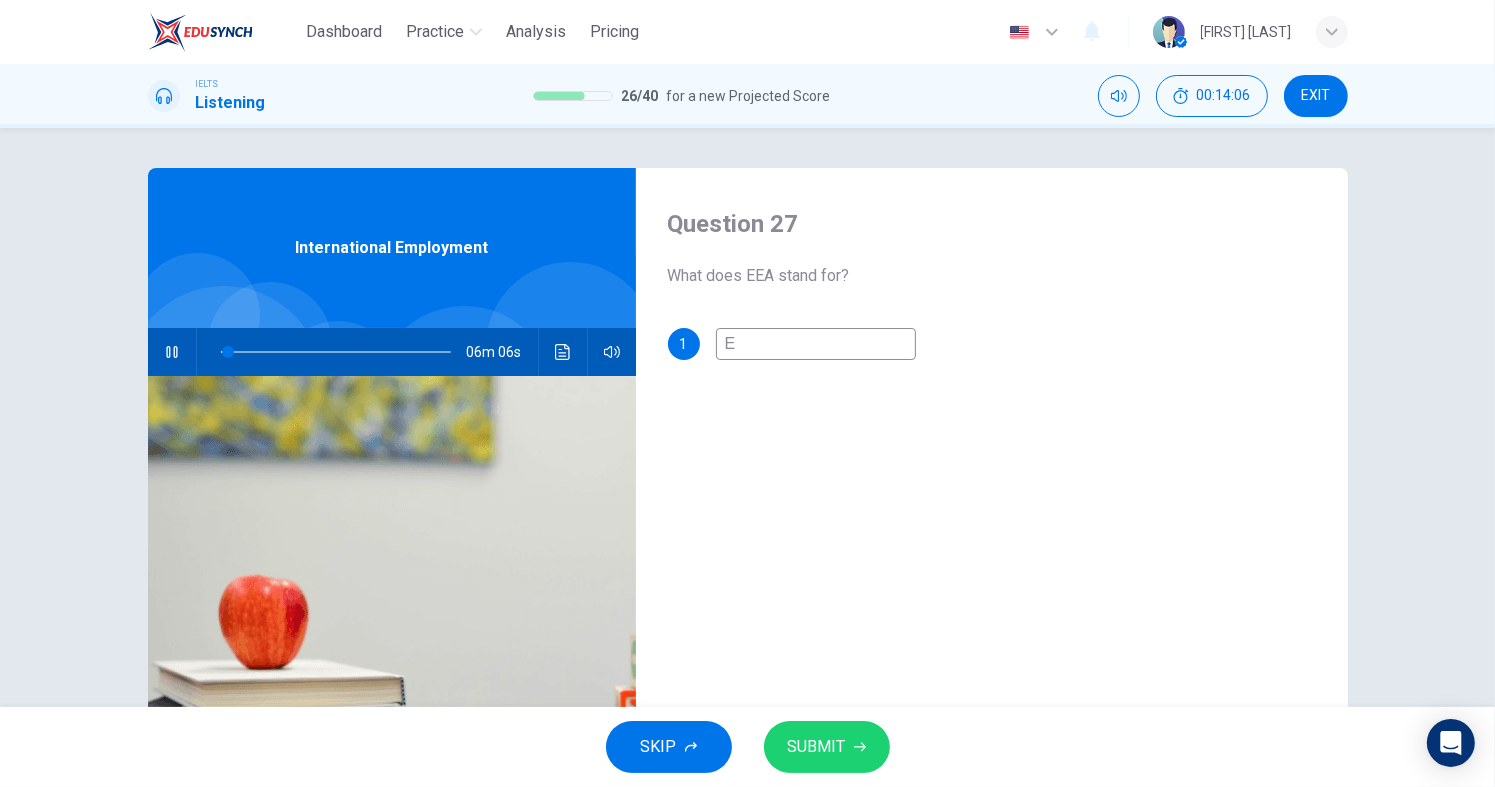 click on "E" at bounding box center [816, 344] 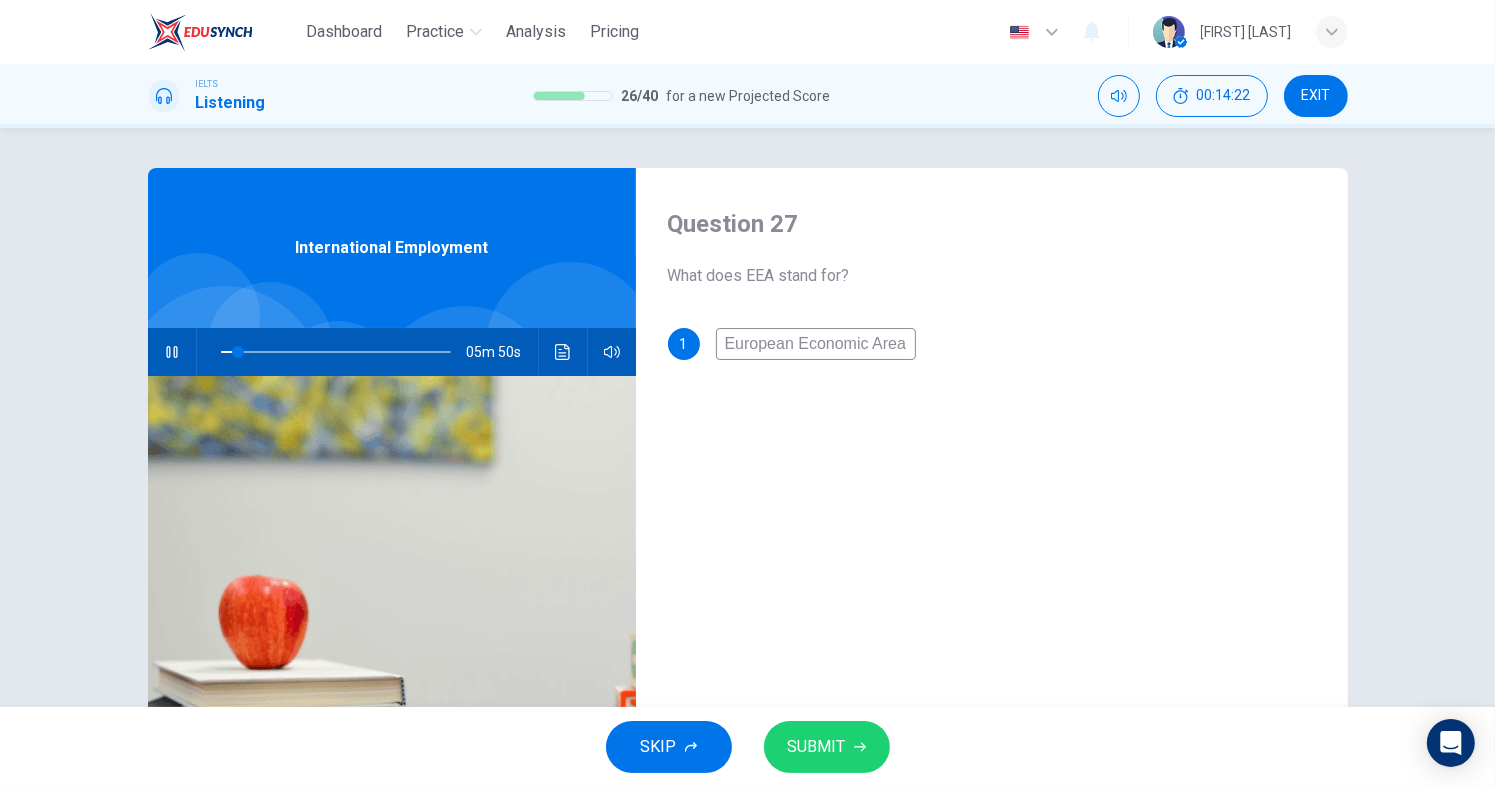 type on "European Economic Area" 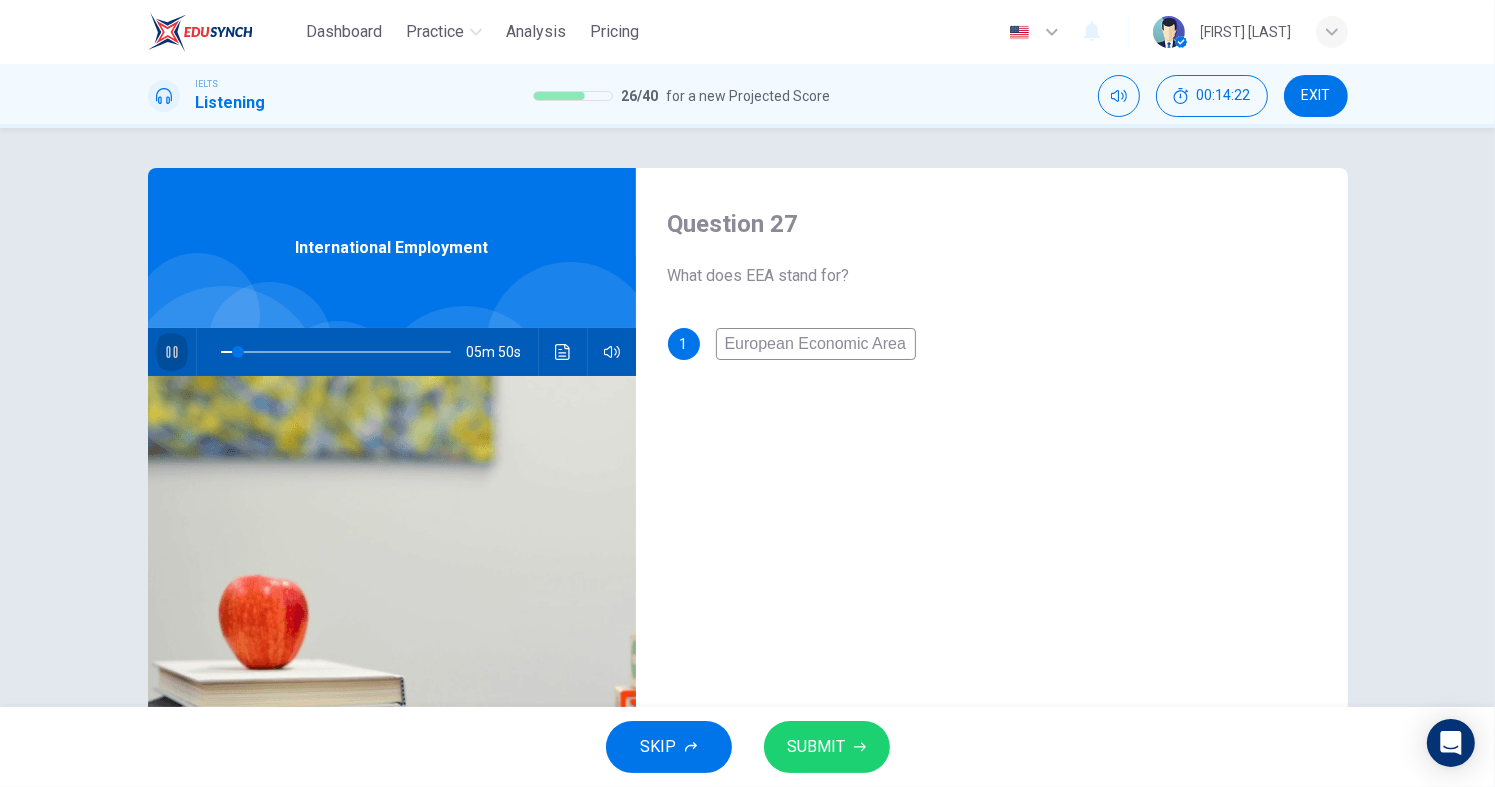 click at bounding box center [171, 352] 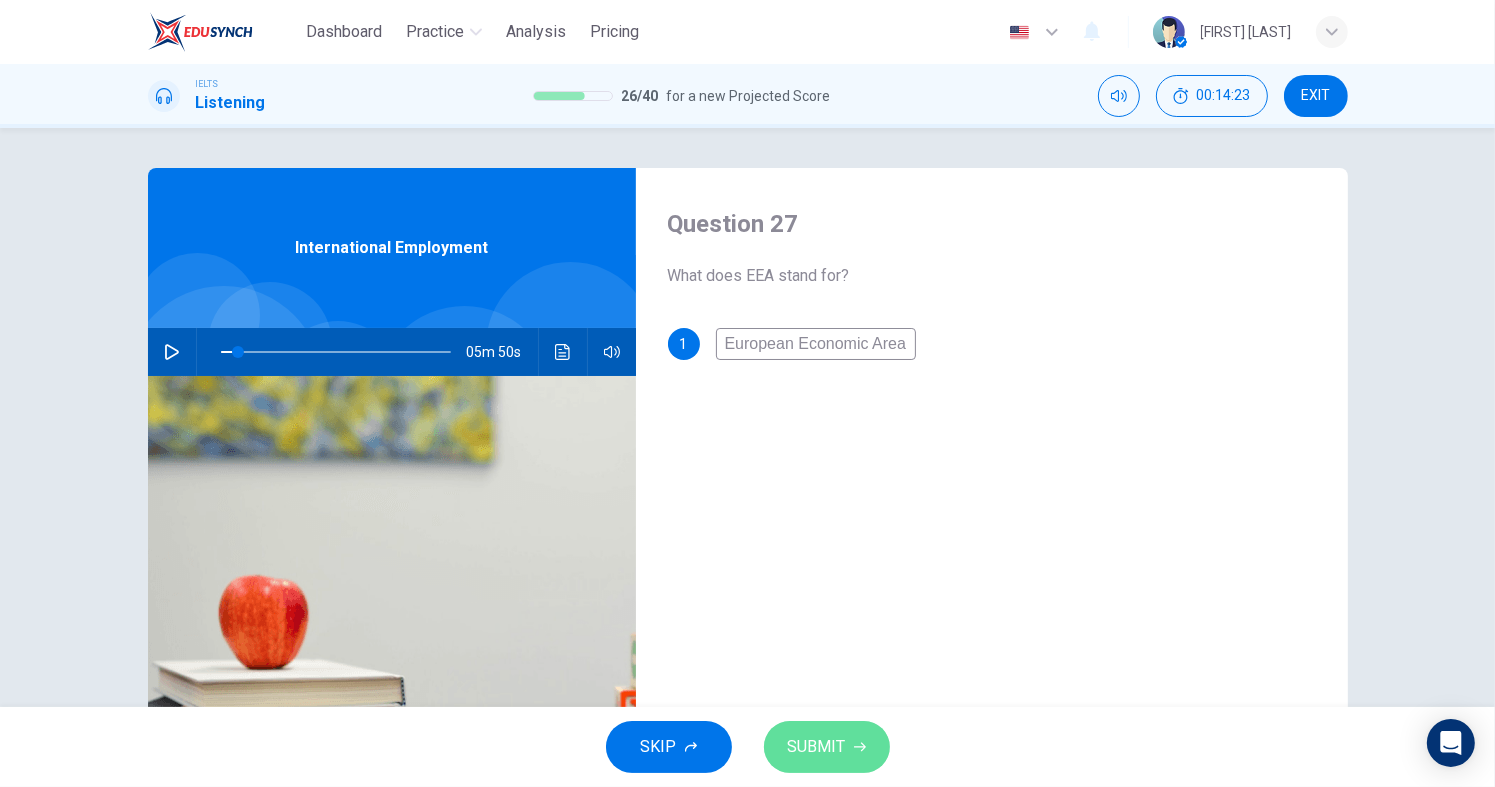 click on "SUBMIT" at bounding box center (817, 747) 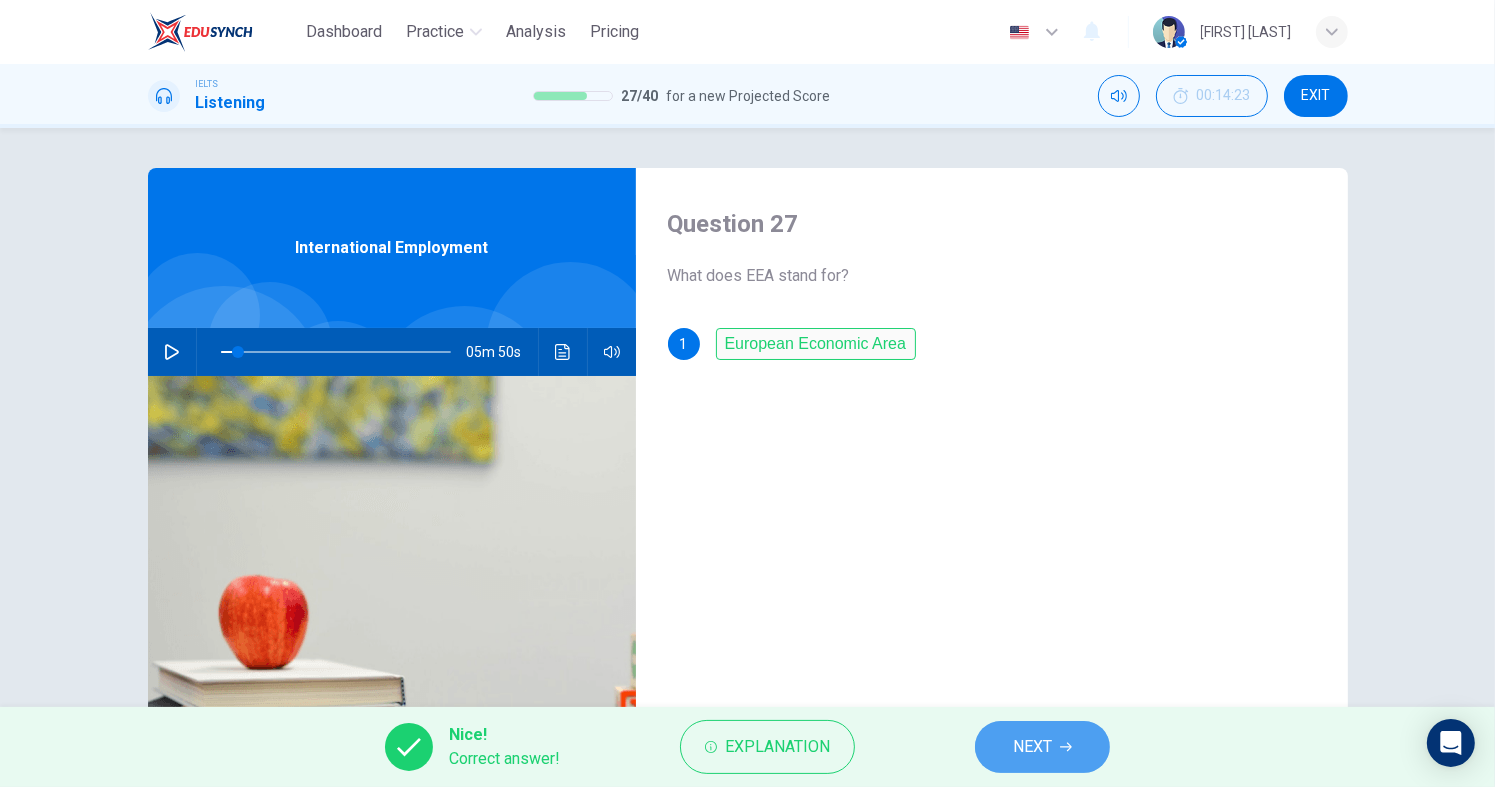 click on "NEXT" at bounding box center (1042, 747) 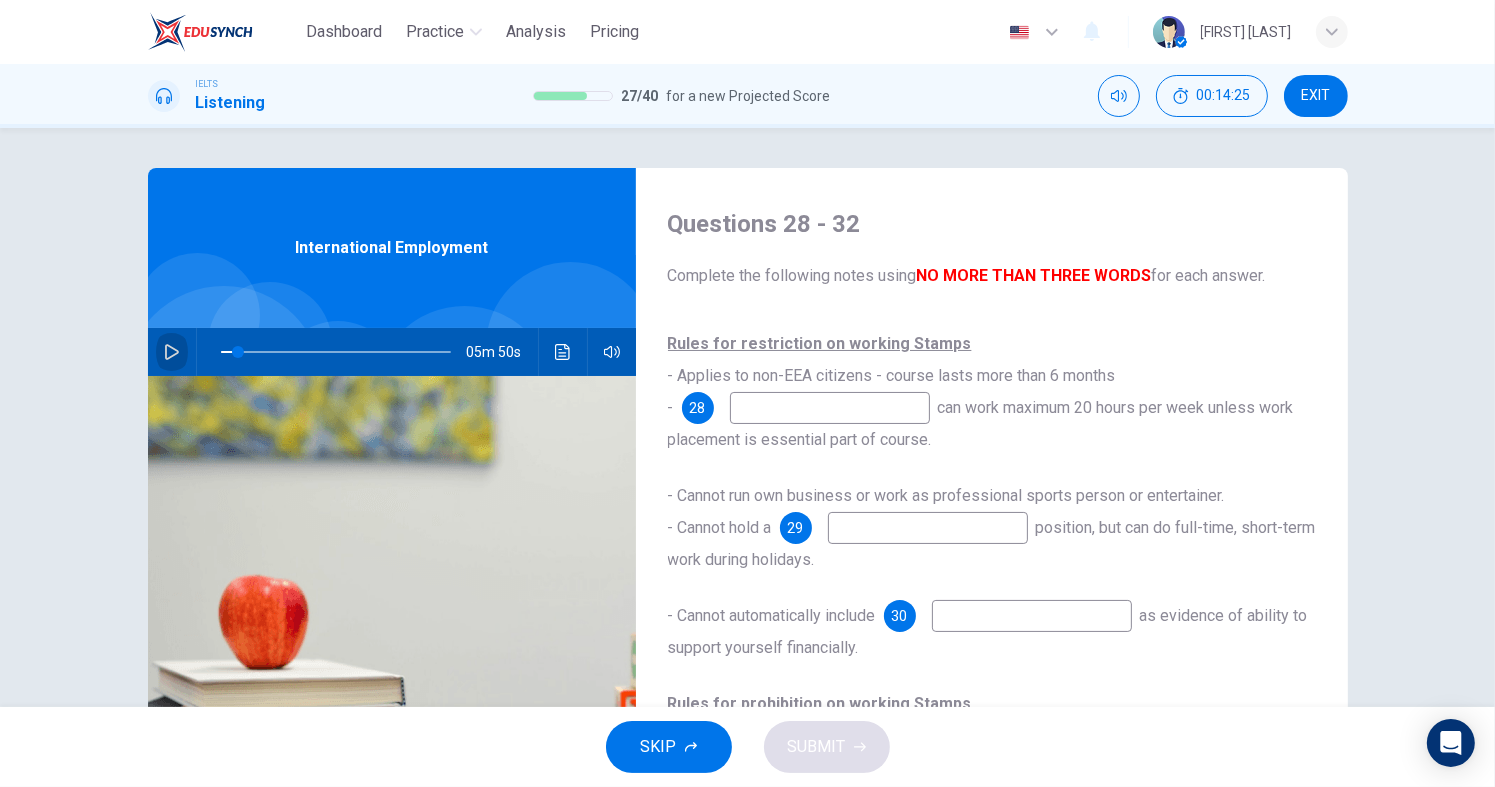 click at bounding box center [172, 352] 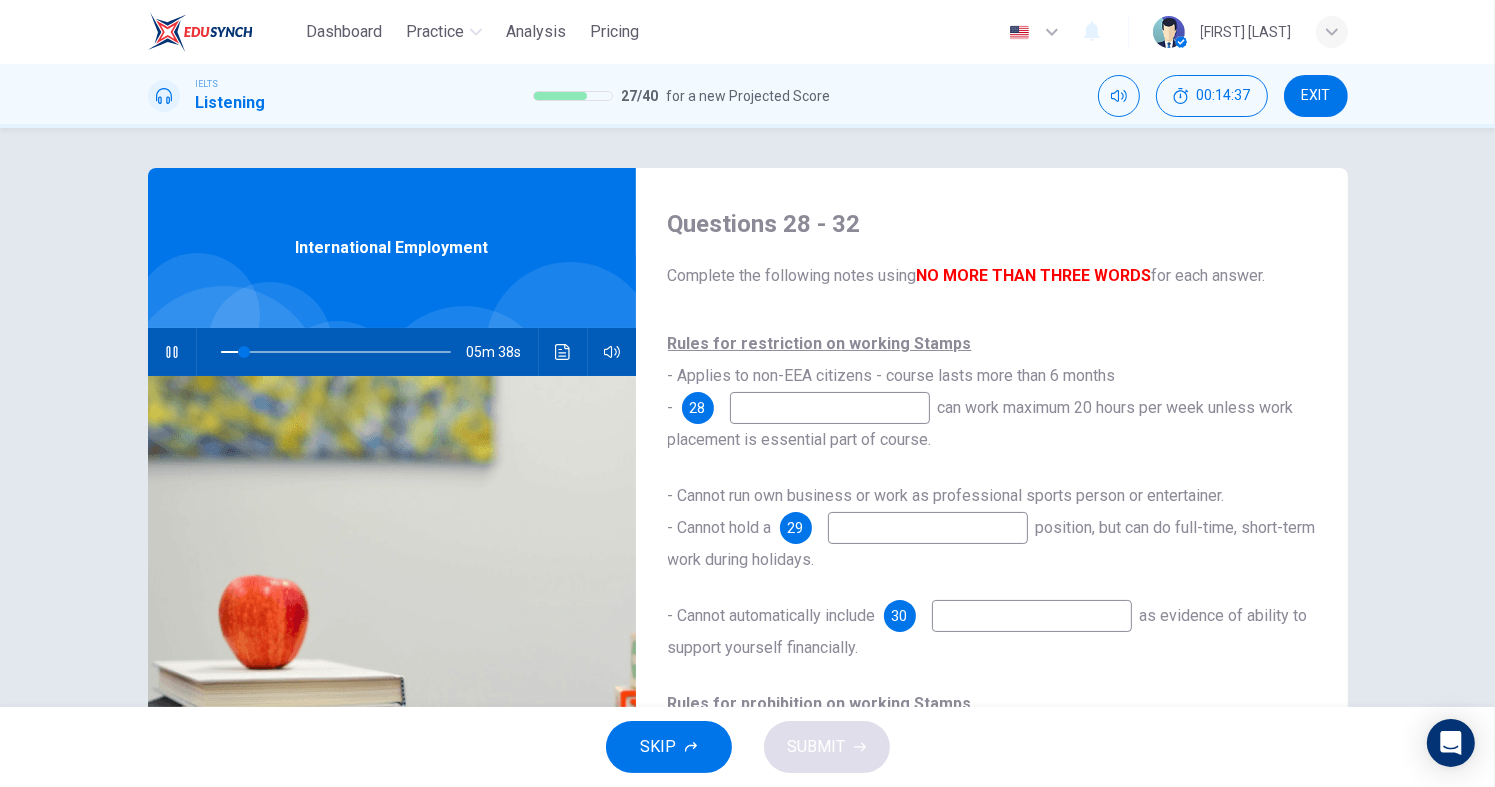 click at bounding box center (830, 408) 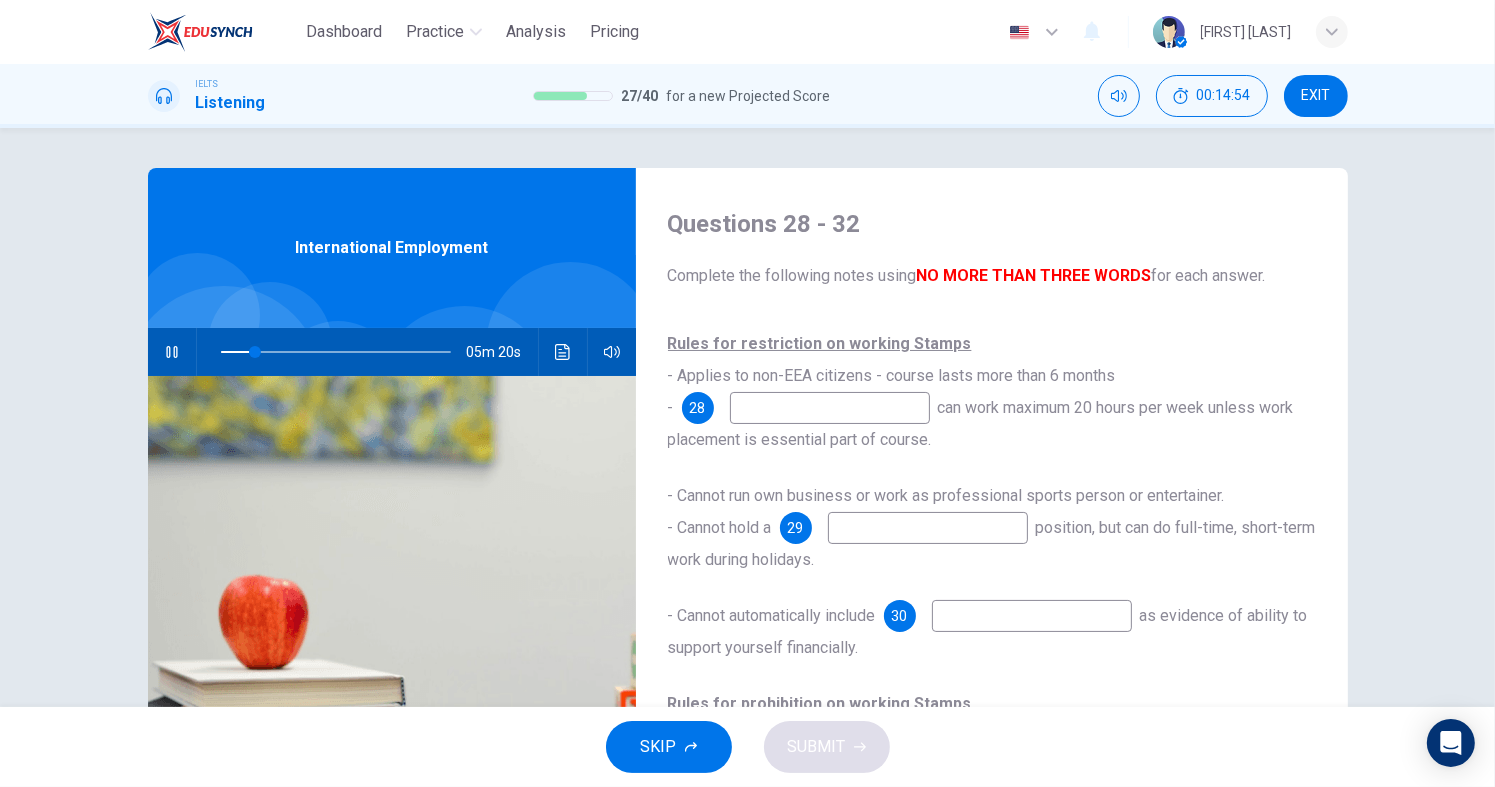 click at bounding box center (171, 352) 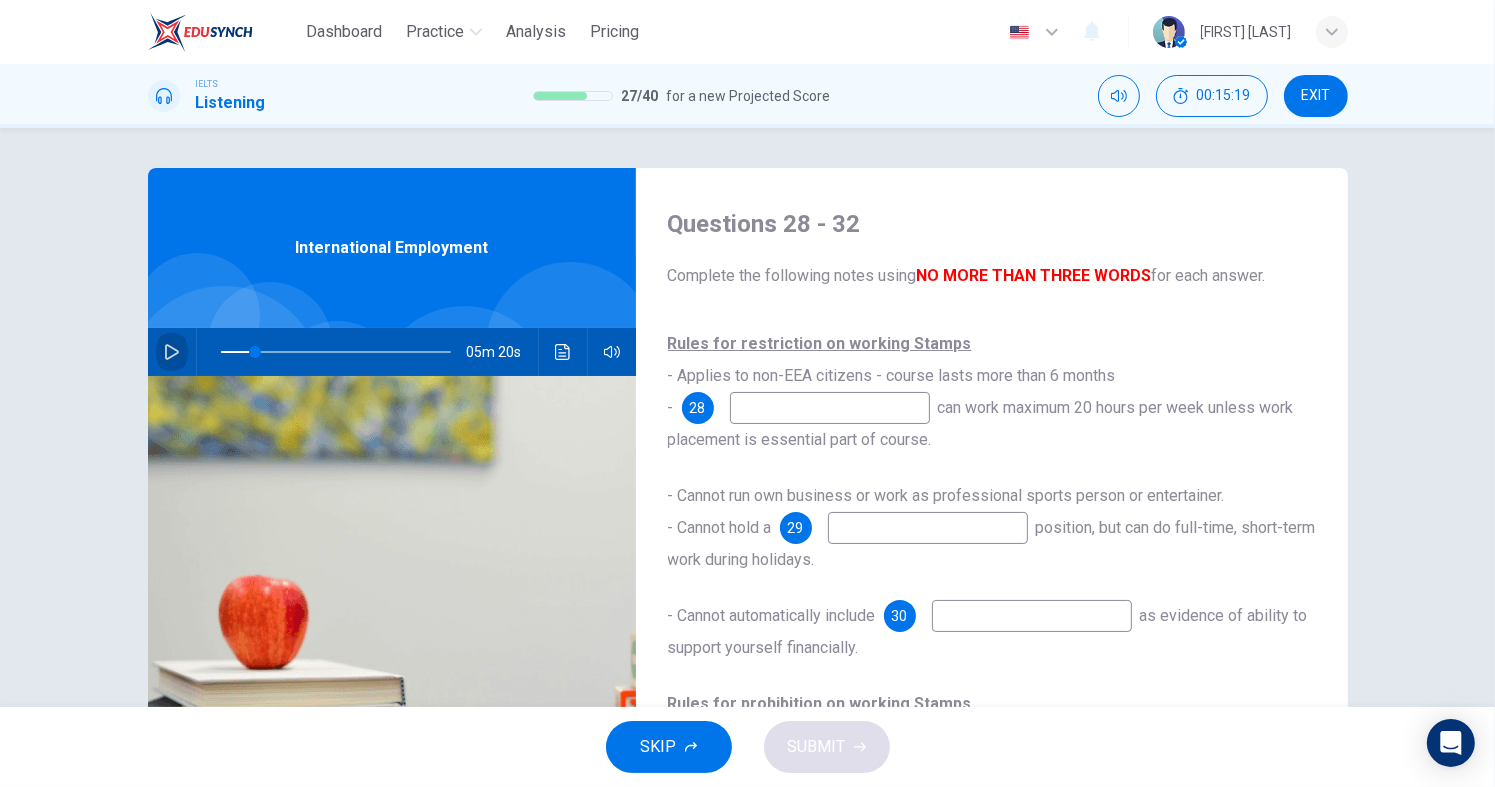 click at bounding box center [172, 352] 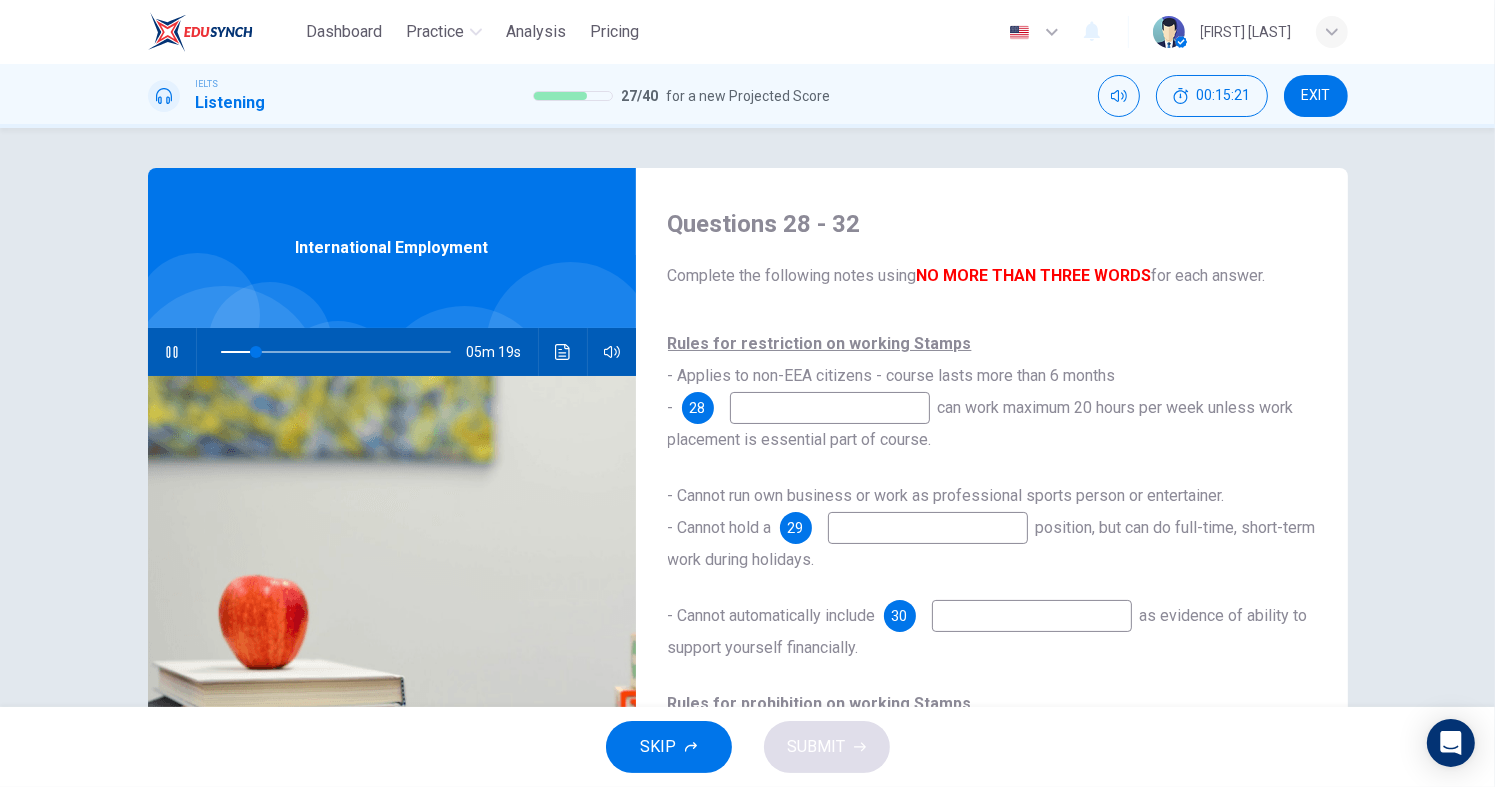 click at bounding box center (830, 408) 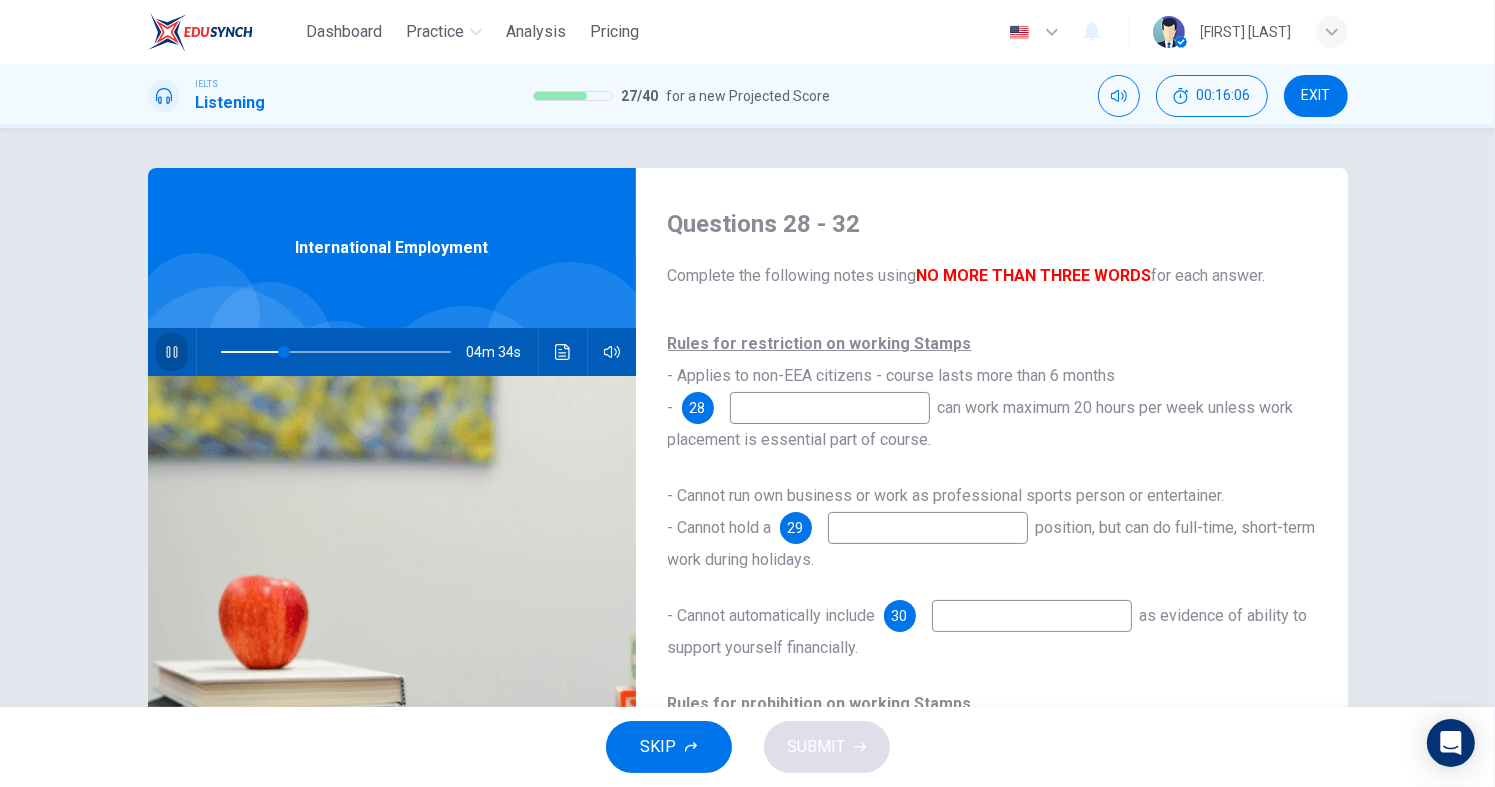 click at bounding box center (172, 352) 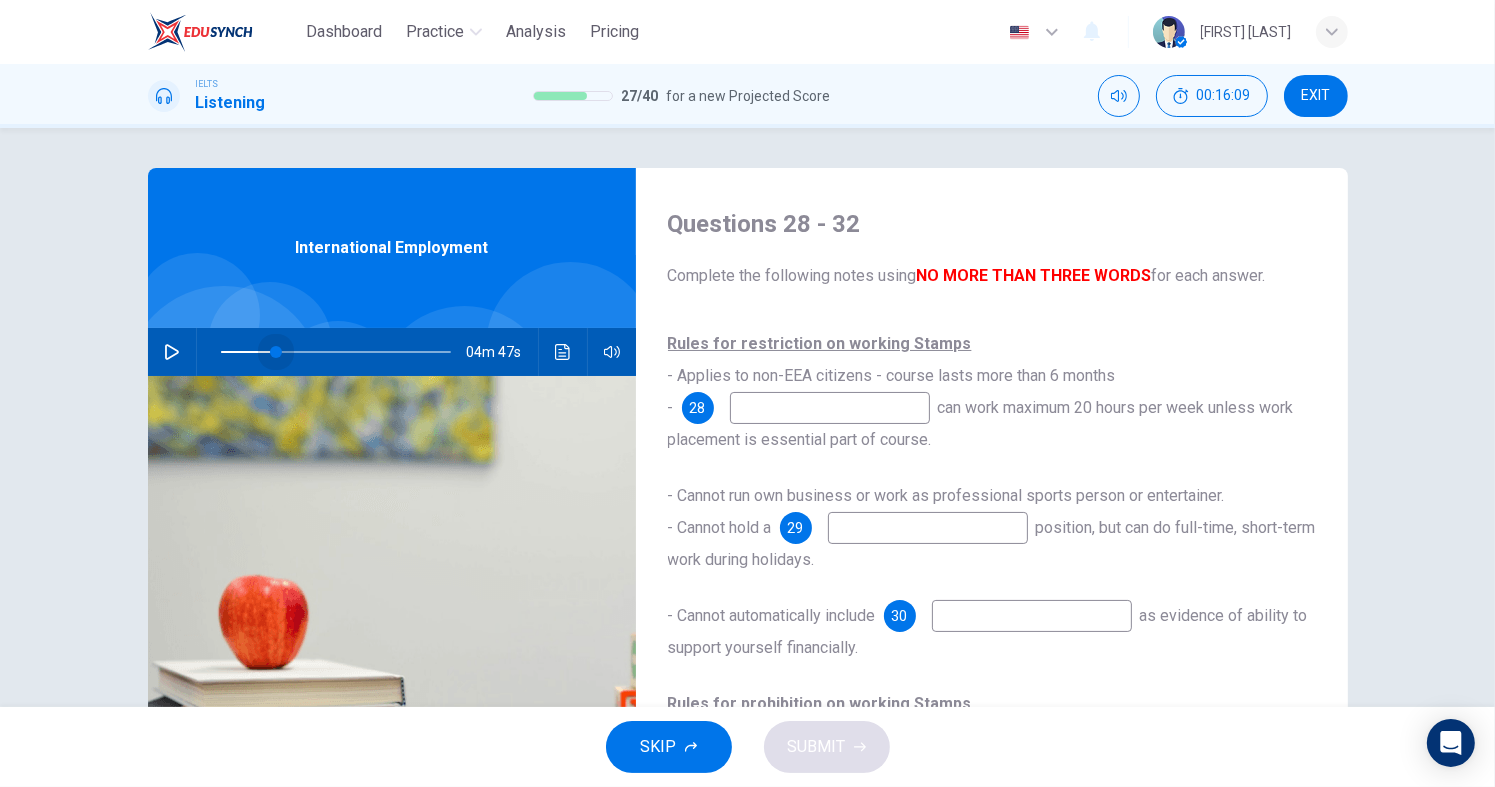 drag, startPoint x: 283, startPoint y: 348, endPoint x: 270, endPoint y: 351, distance: 13.341664 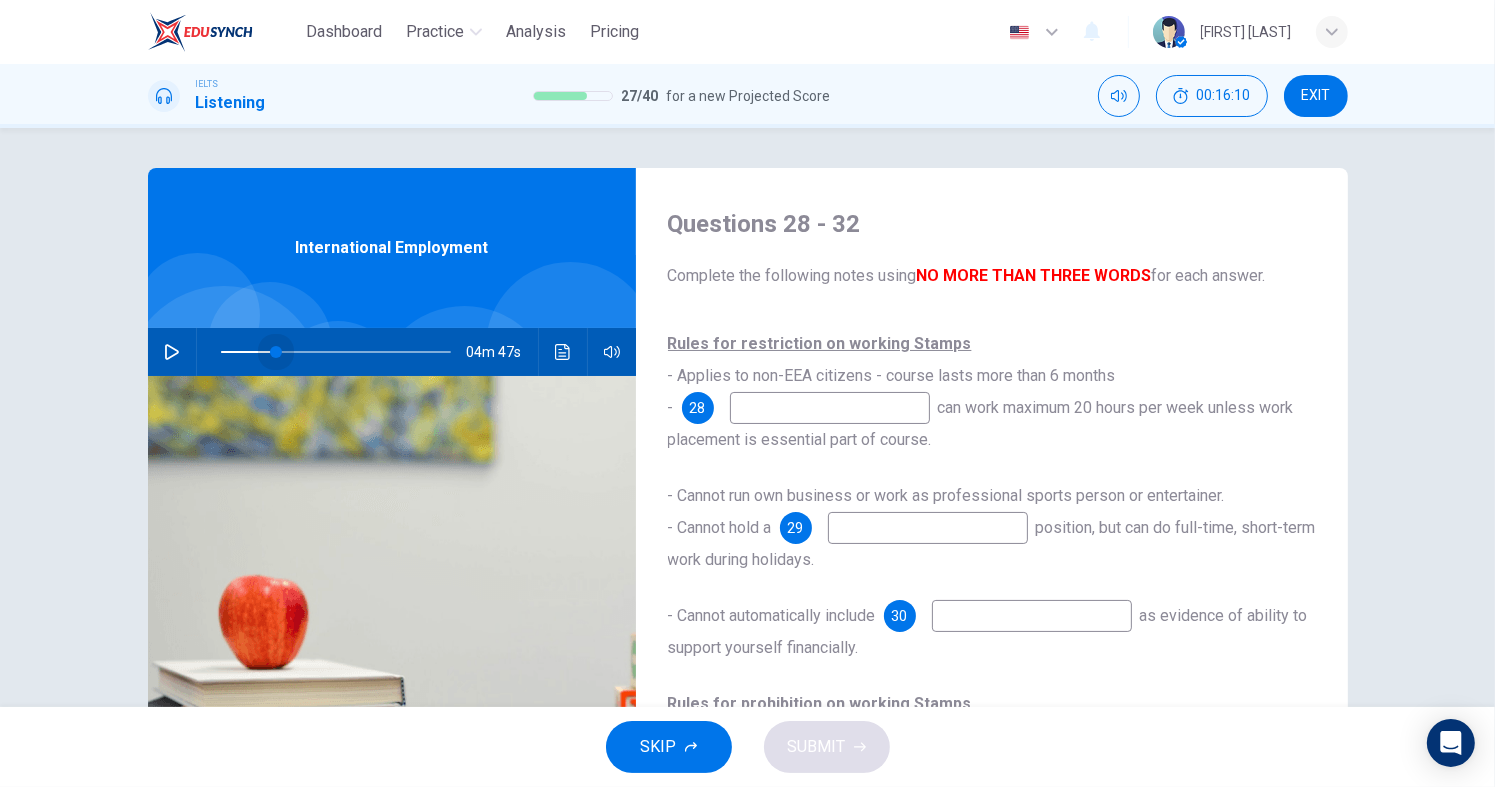 click at bounding box center [276, 352] 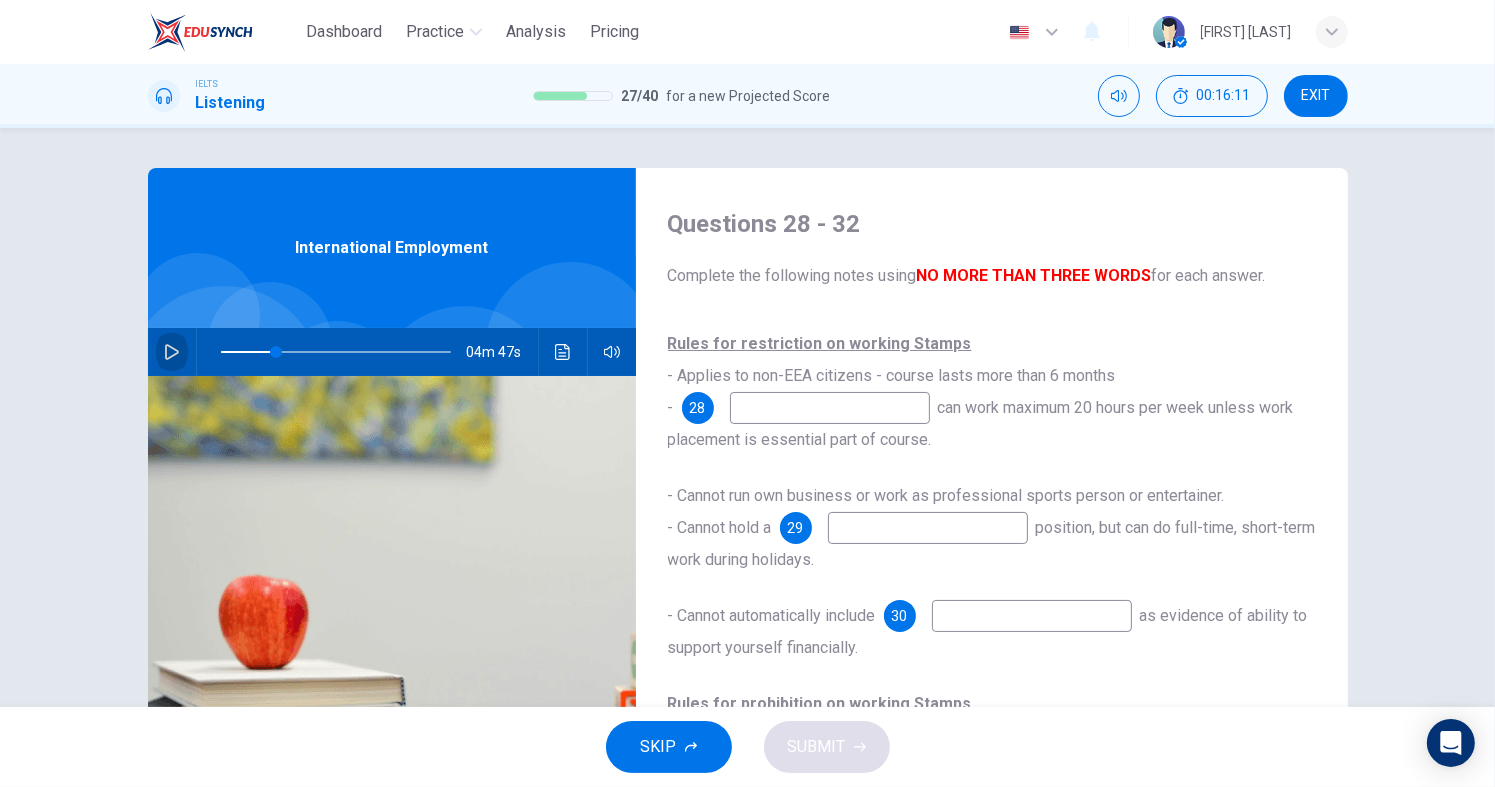 click at bounding box center (172, 352) 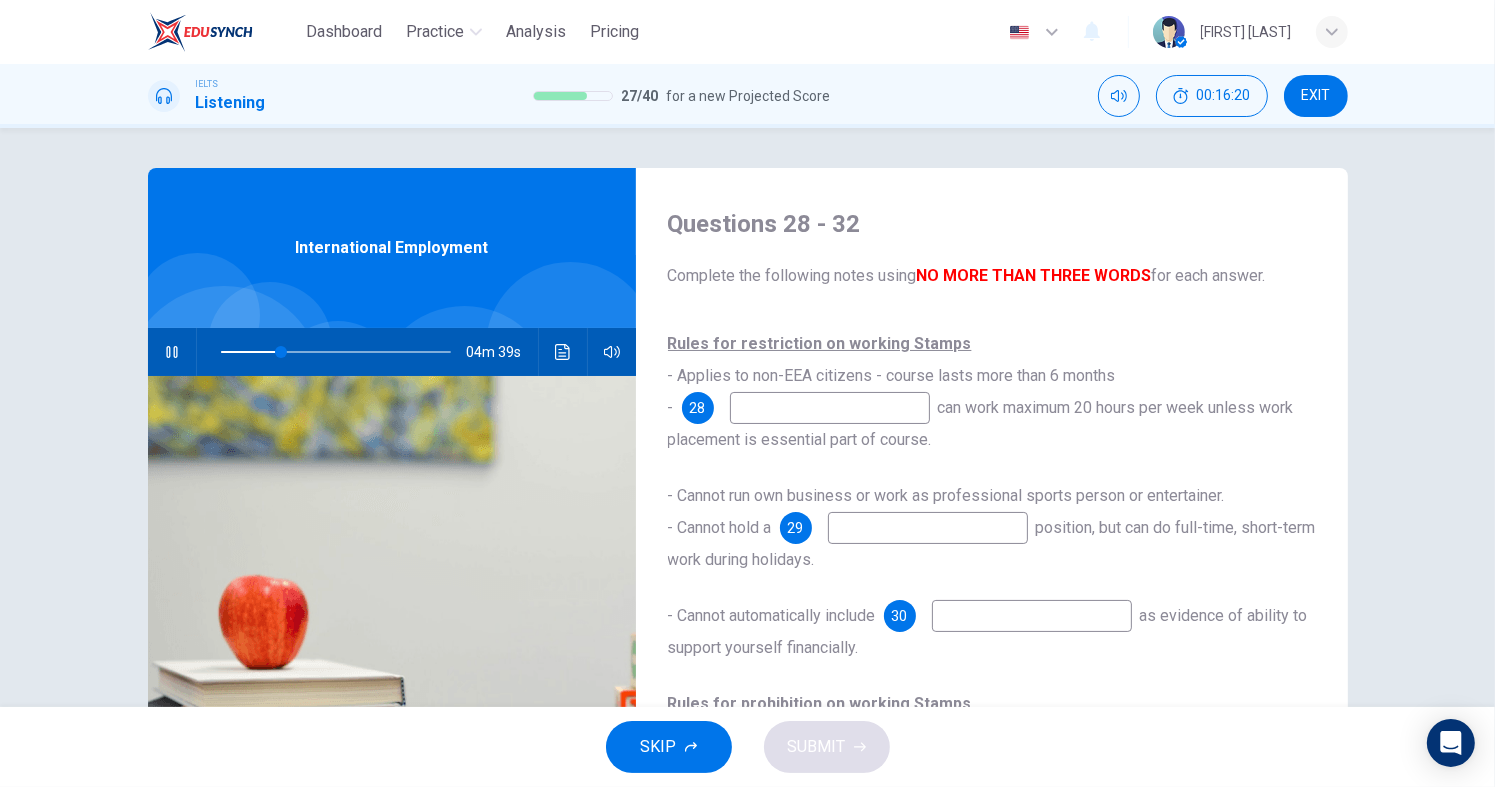 click at bounding box center [172, 352] 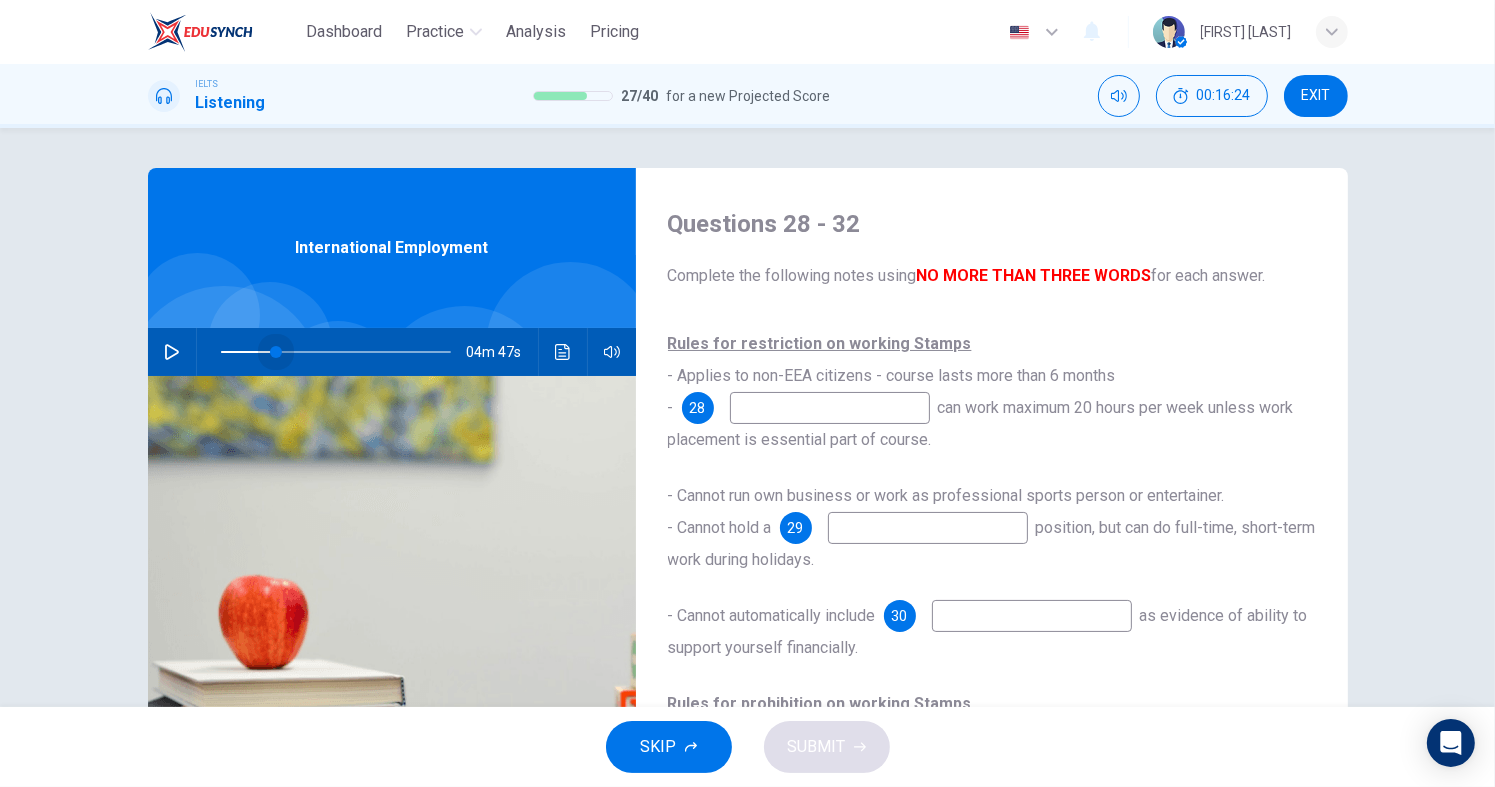 click at bounding box center (276, 352) 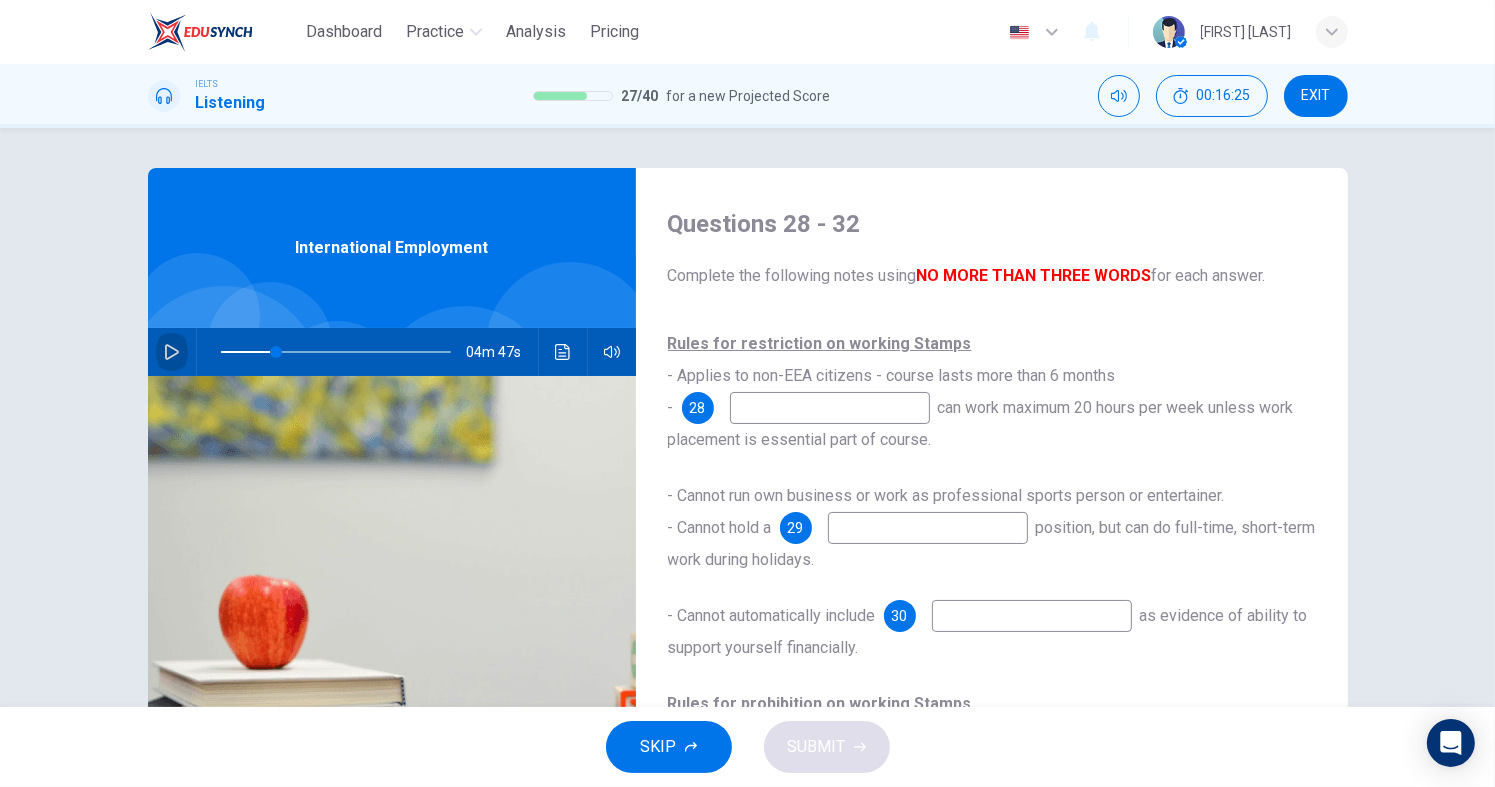 click at bounding box center (172, 352) 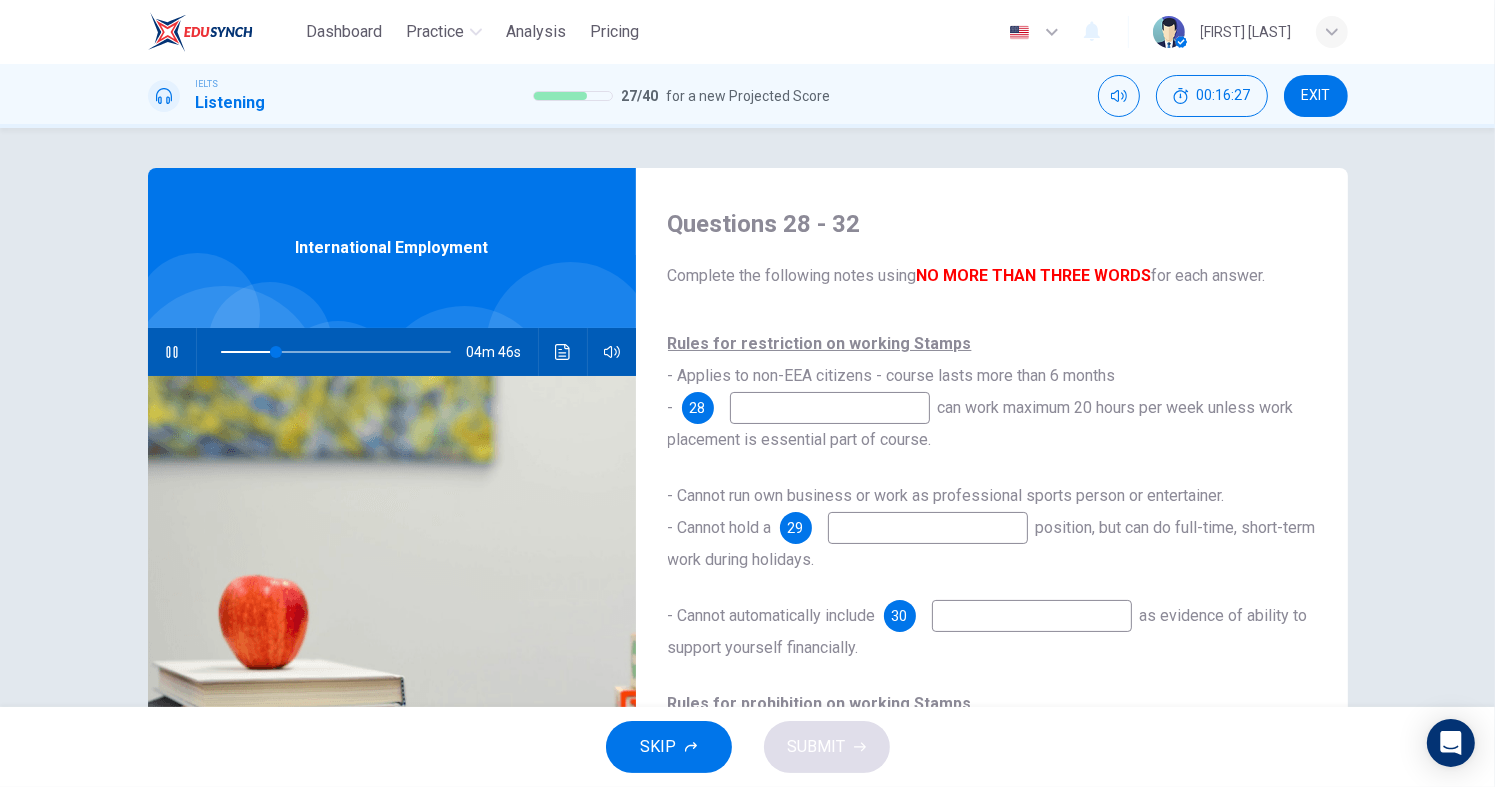 click at bounding box center (830, 408) 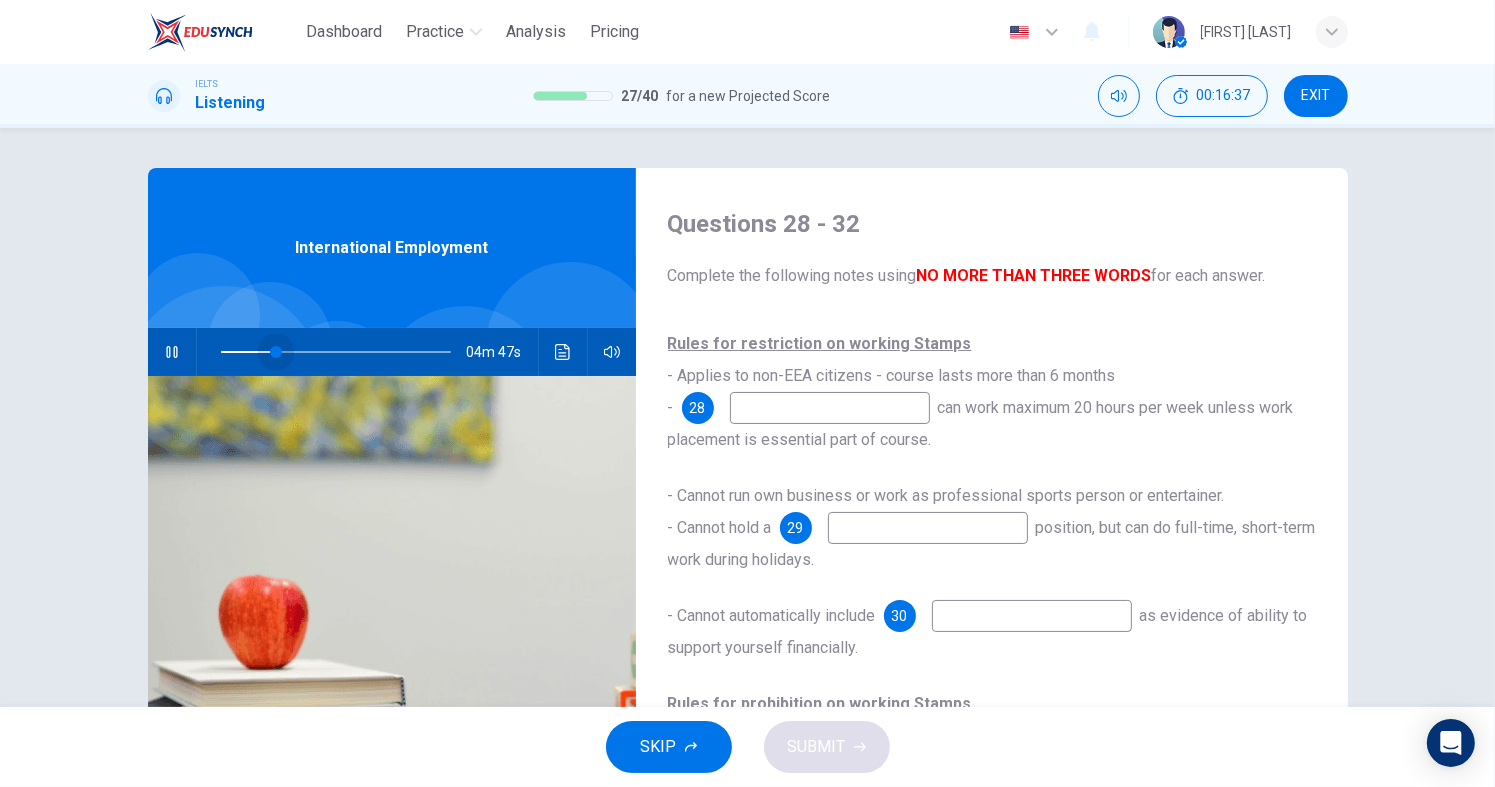 click at bounding box center [276, 352] 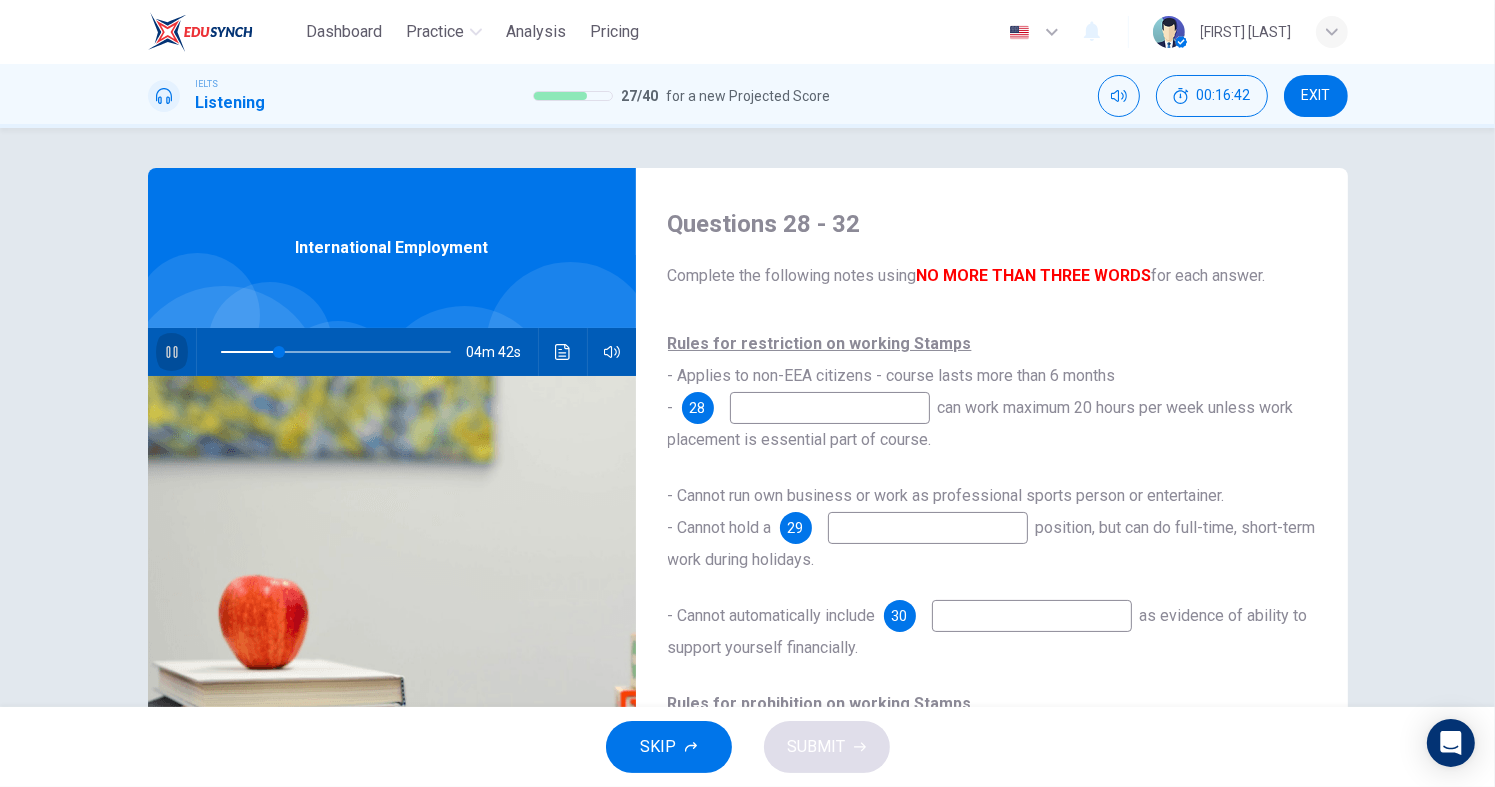 click at bounding box center [171, 352] 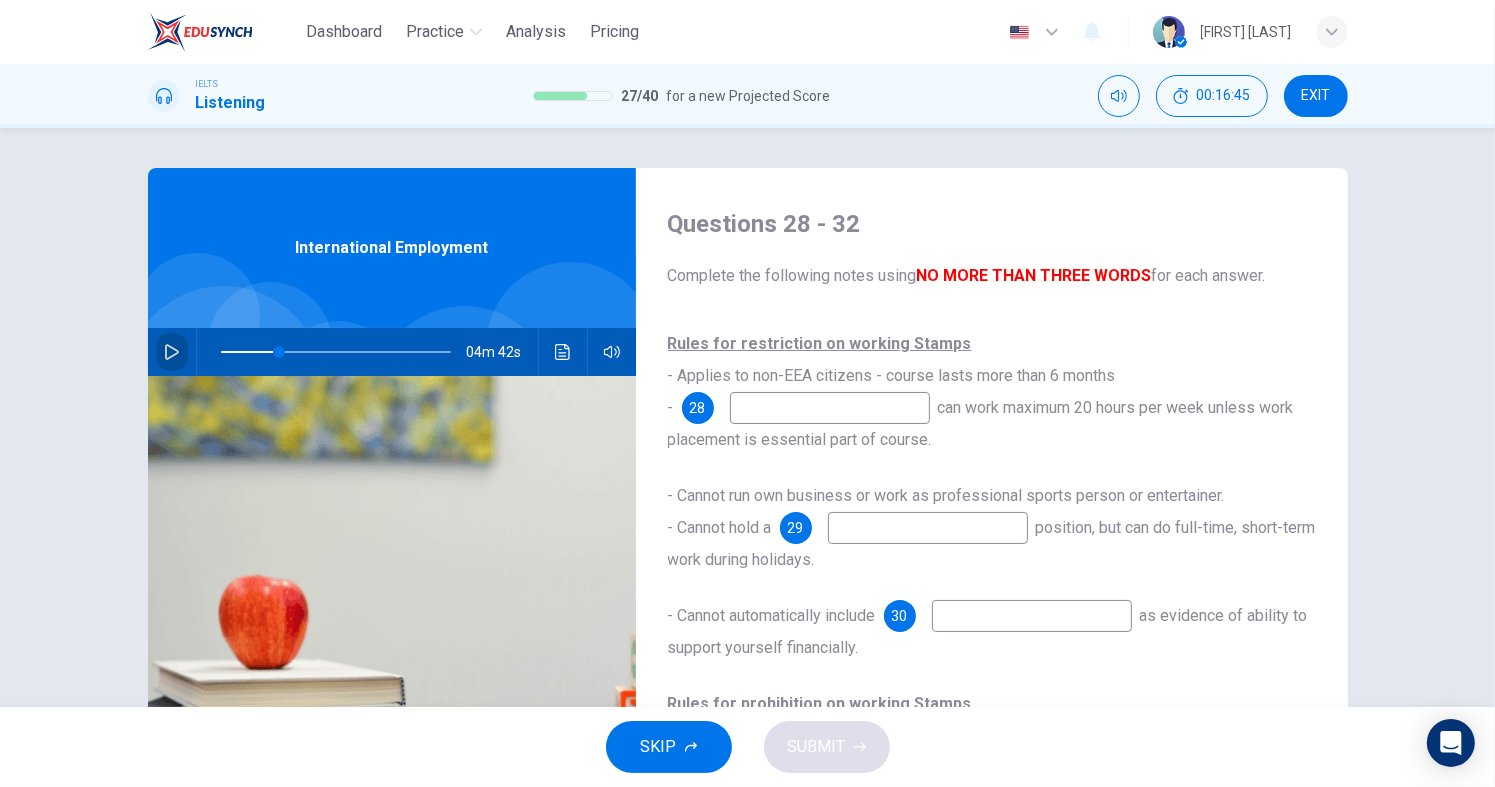 click at bounding box center (172, 352) 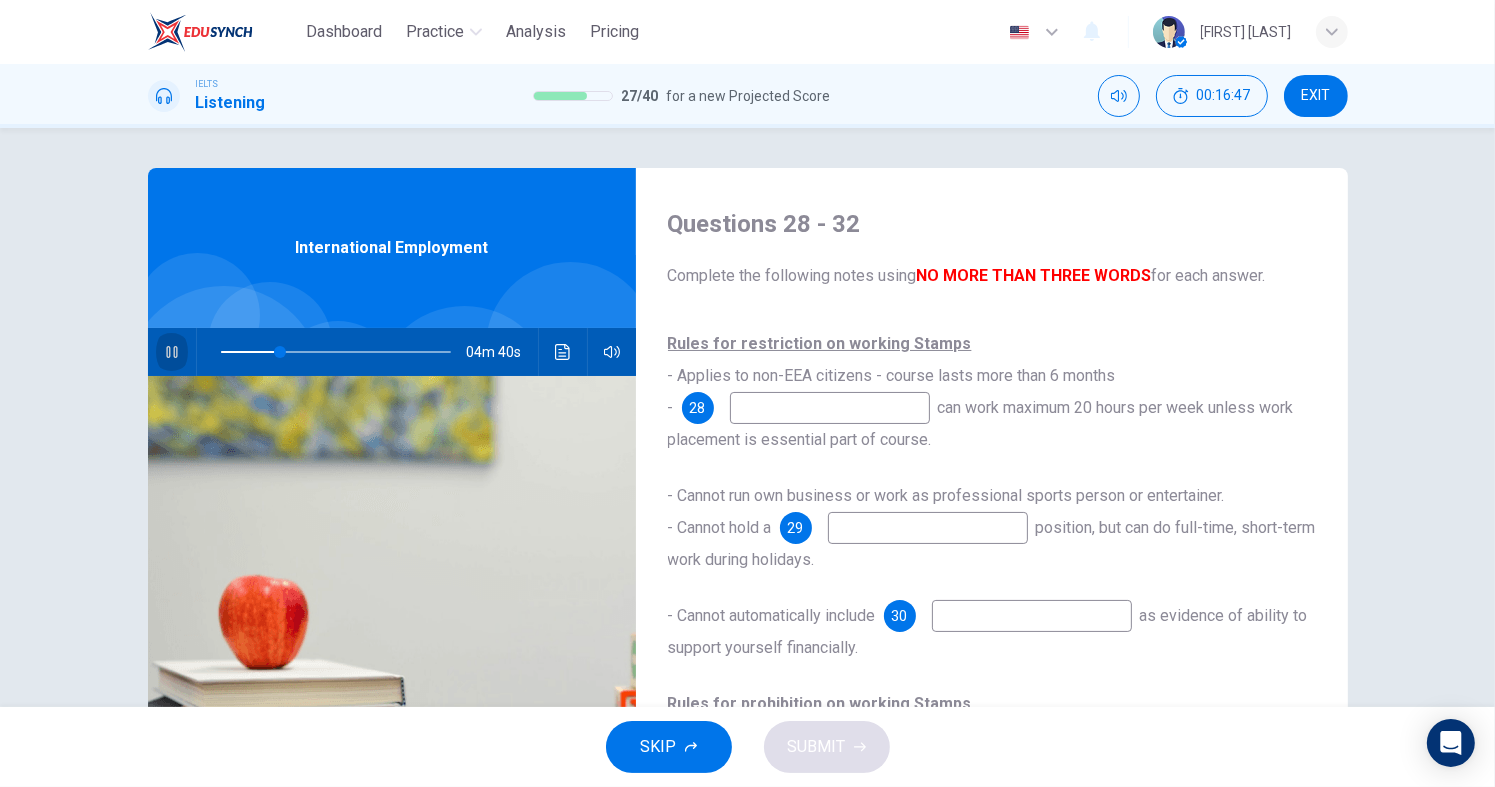 click at bounding box center [171, 352] 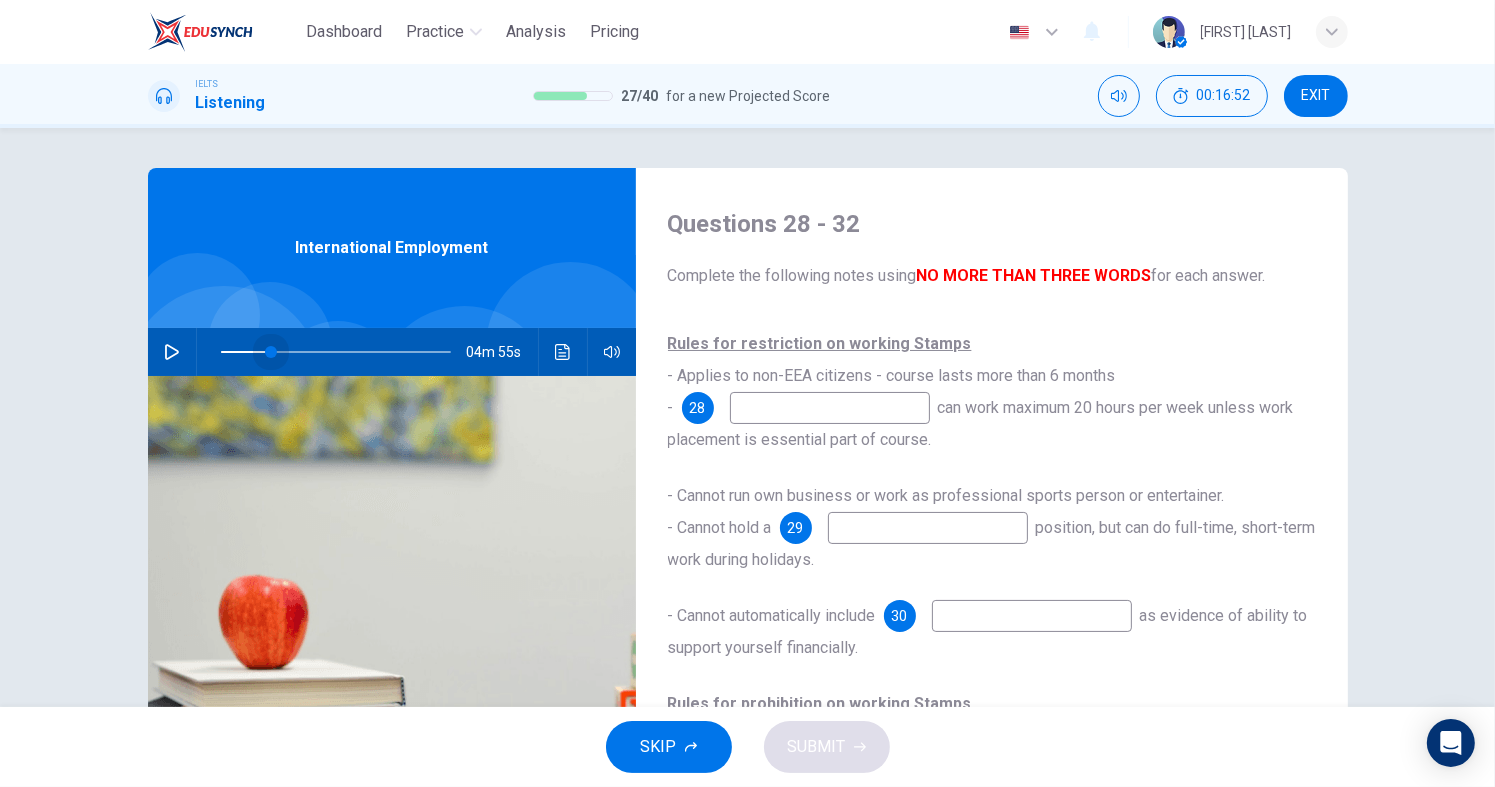 click at bounding box center (271, 352) 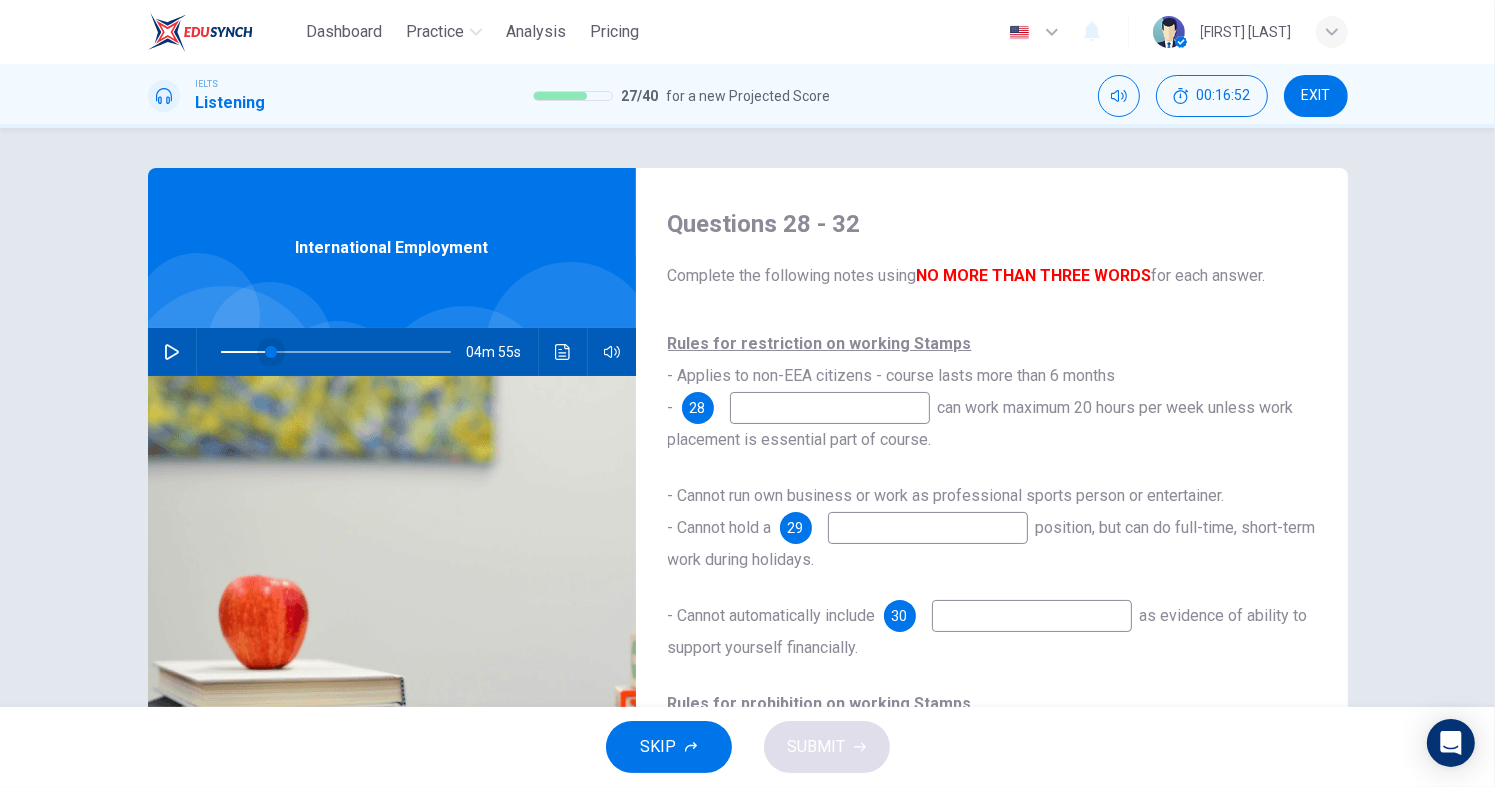 scroll, scrollTop: 196, scrollLeft: 0, axis: vertical 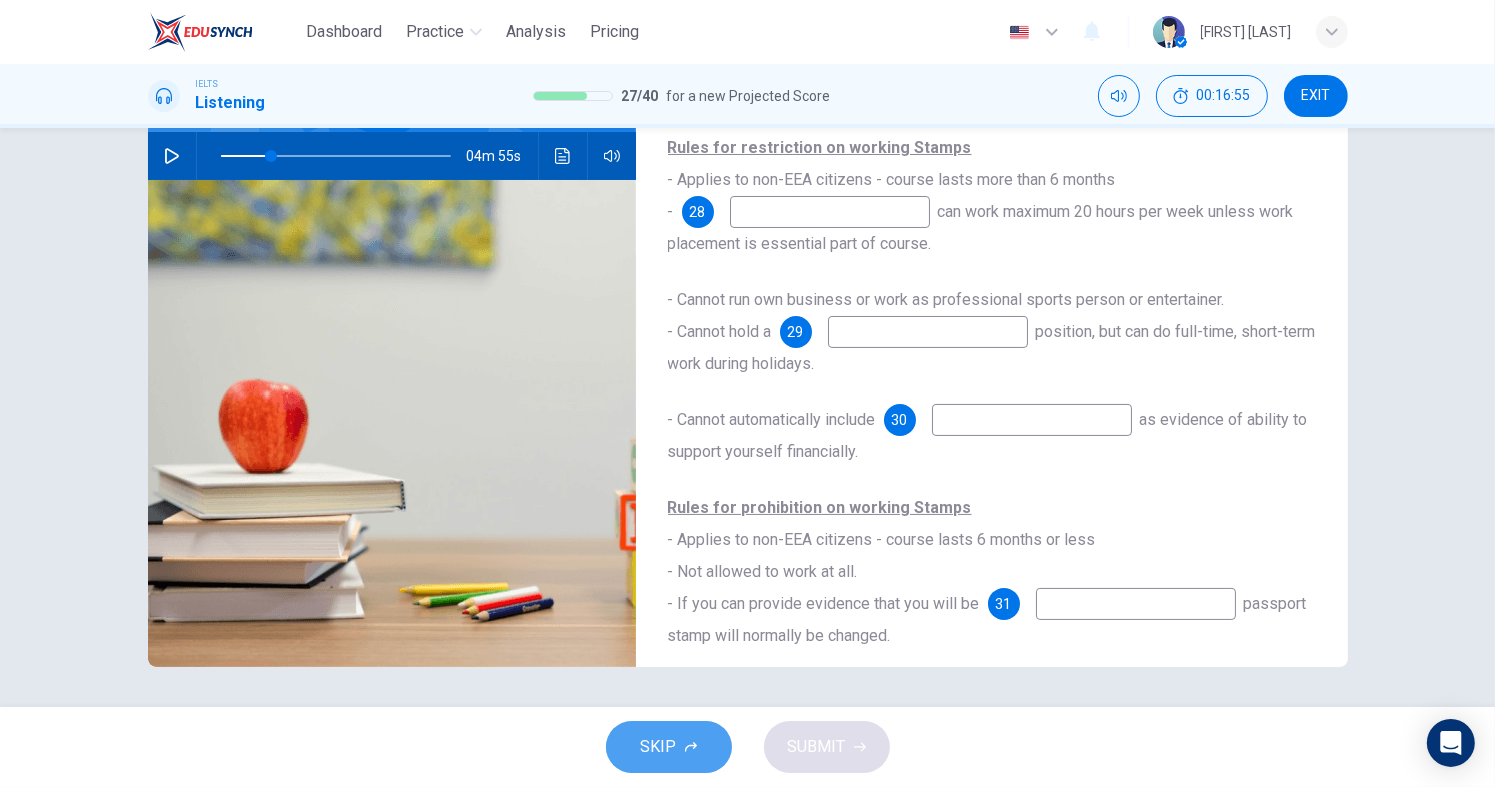 click on "SKIP" at bounding box center (669, 747) 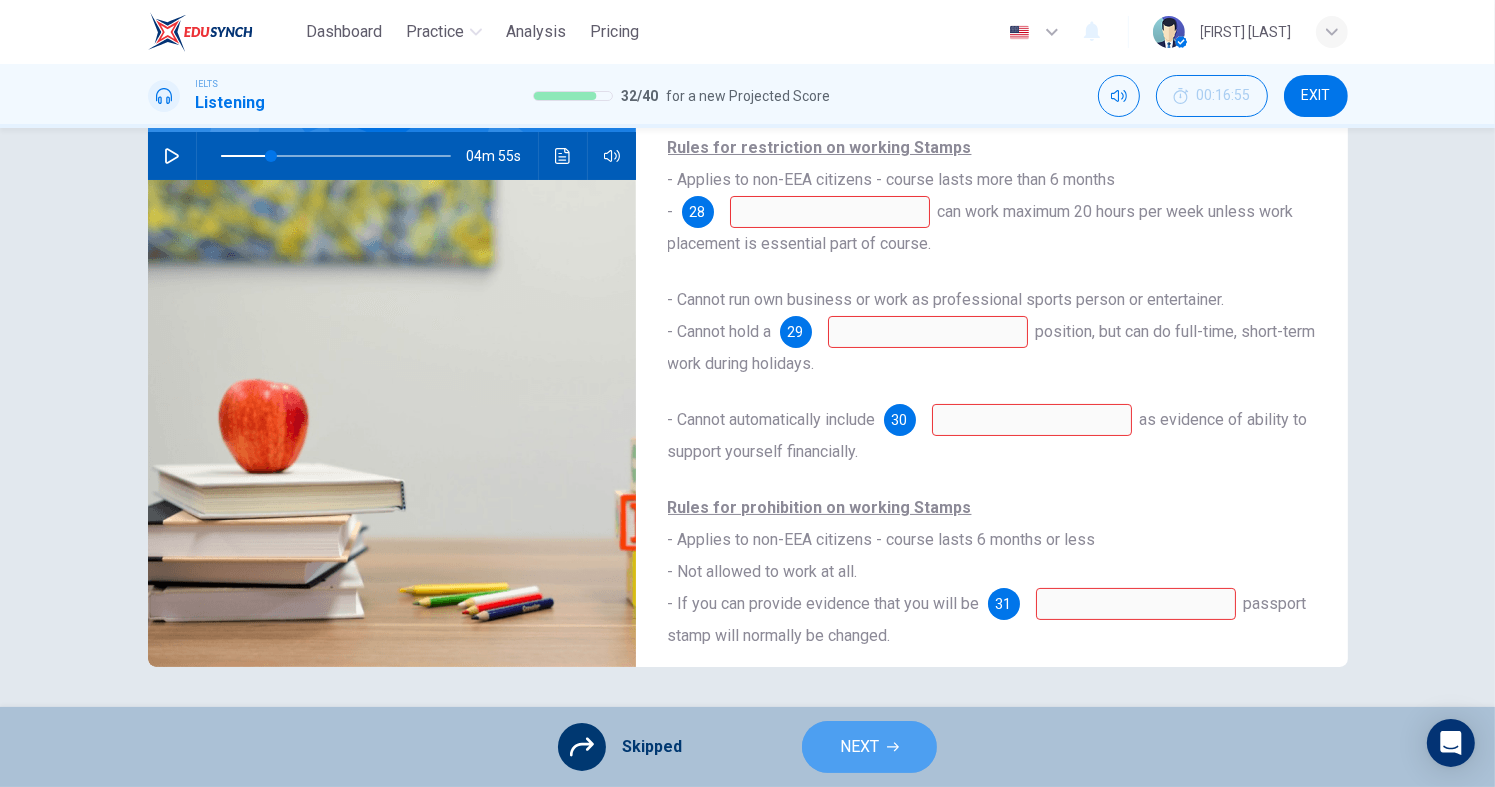 click on "NEXT" at bounding box center [869, 747] 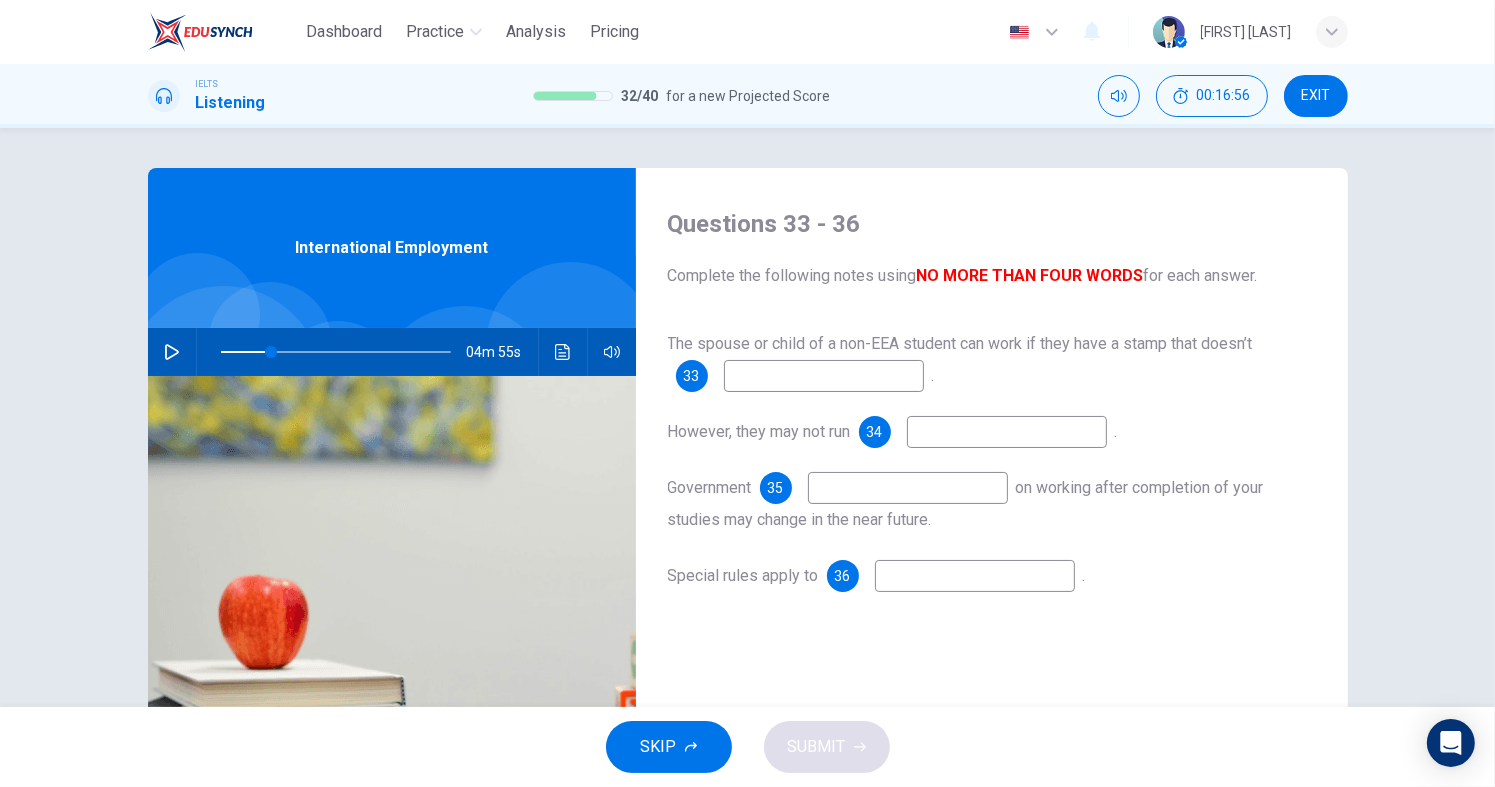 scroll, scrollTop: 0, scrollLeft: 0, axis: both 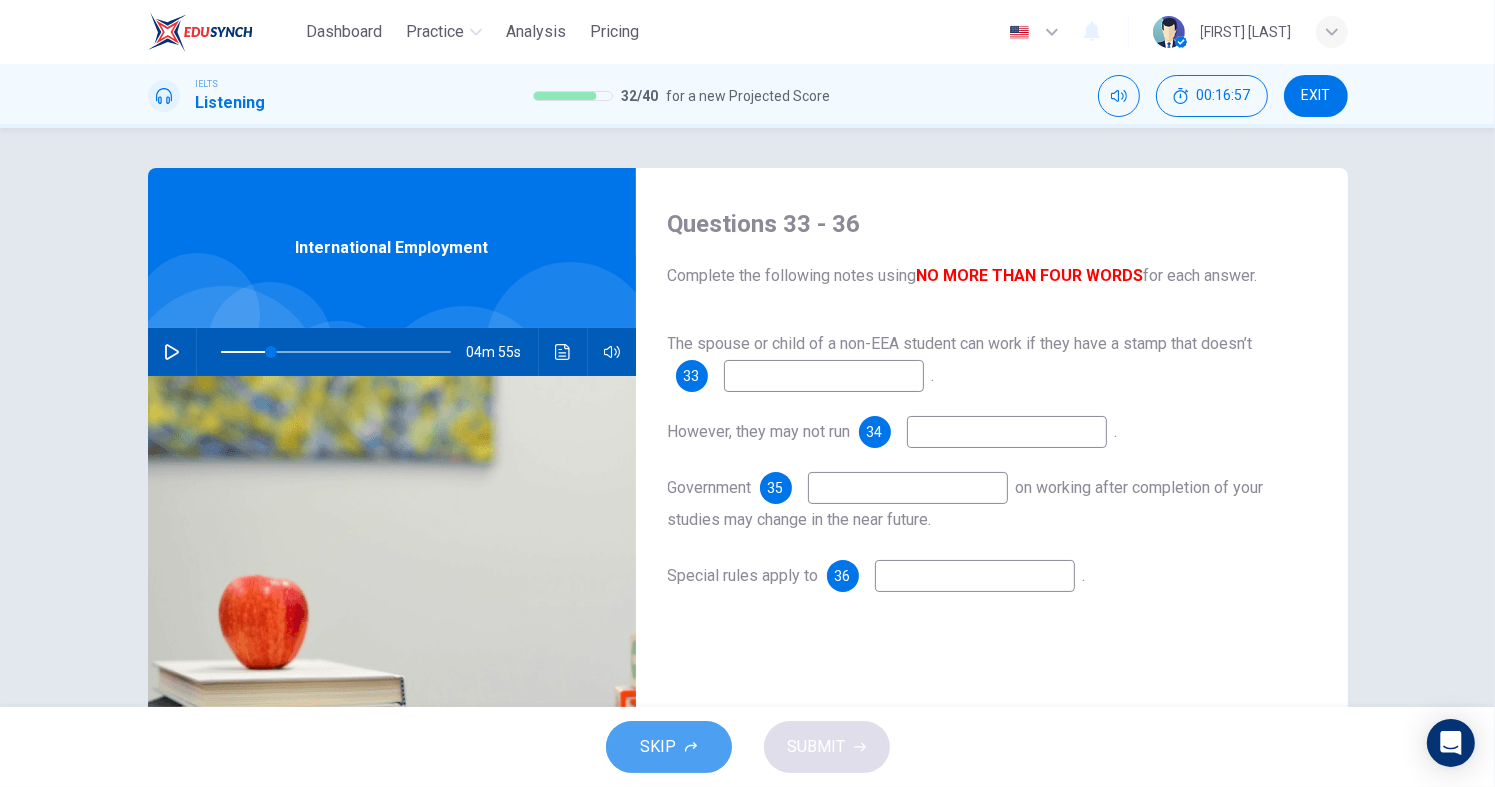 click on "SKIP" at bounding box center [669, 747] 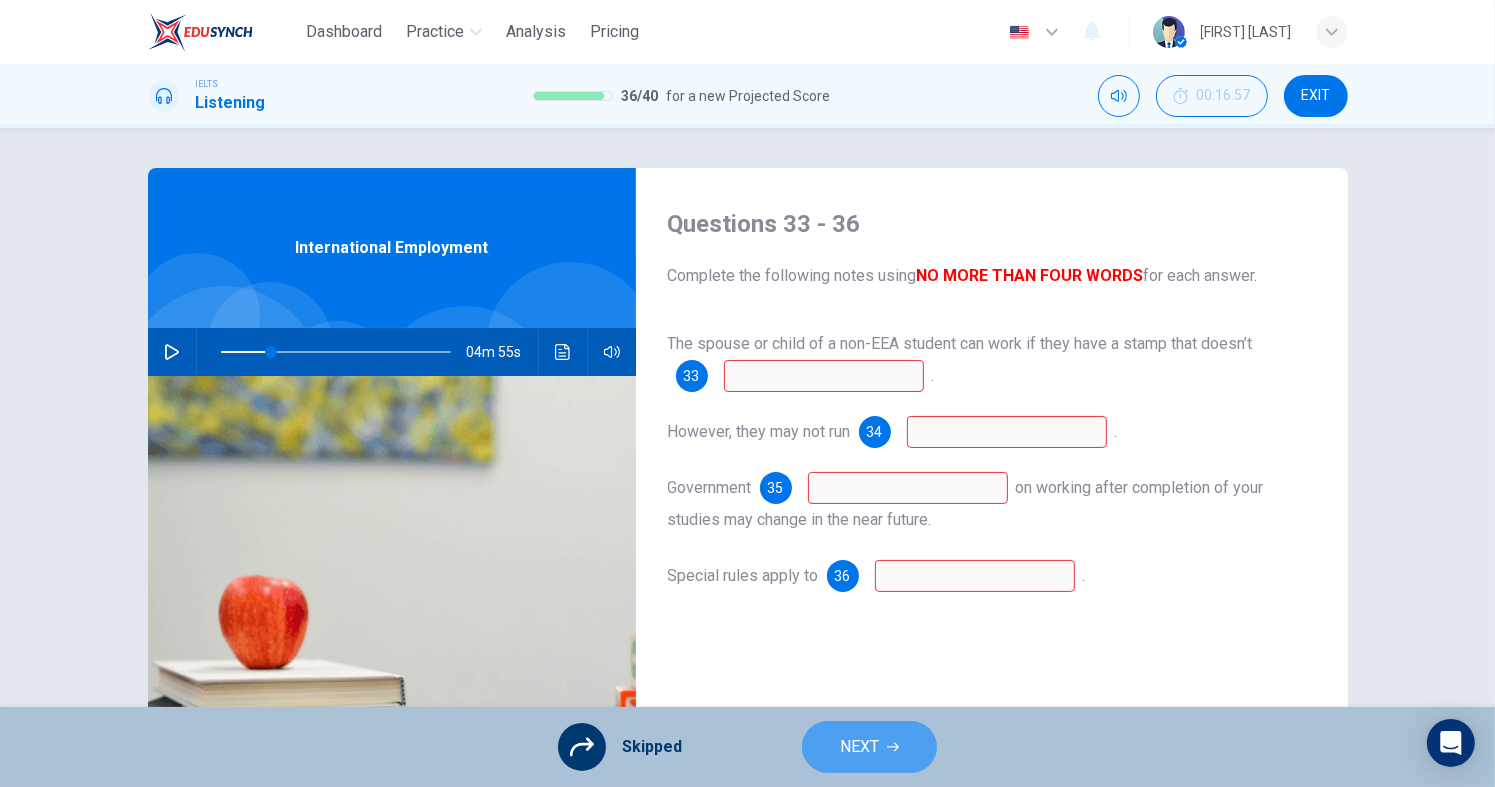 click on "NEXT" at bounding box center (859, 747) 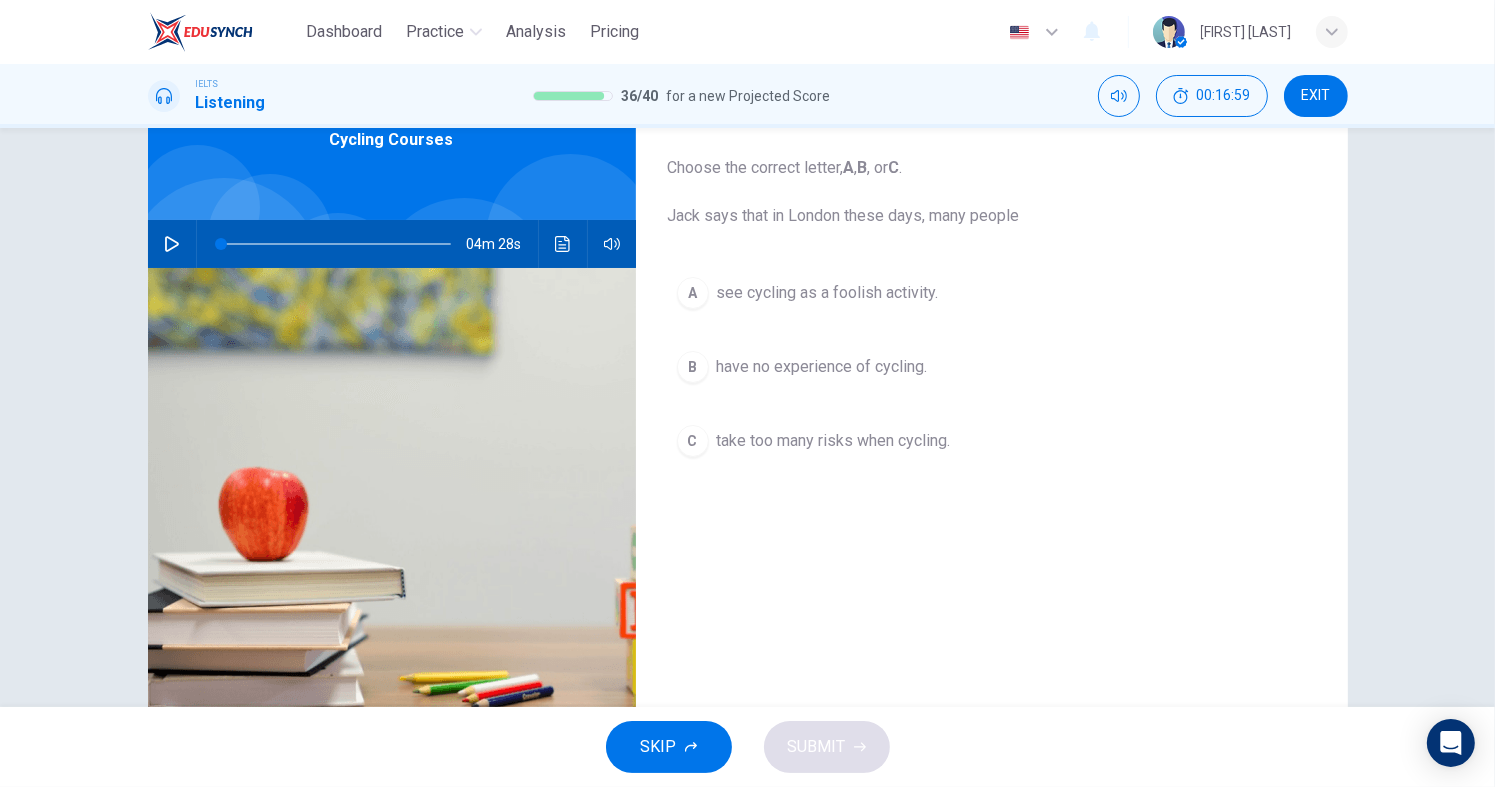 scroll, scrollTop: 0, scrollLeft: 0, axis: both 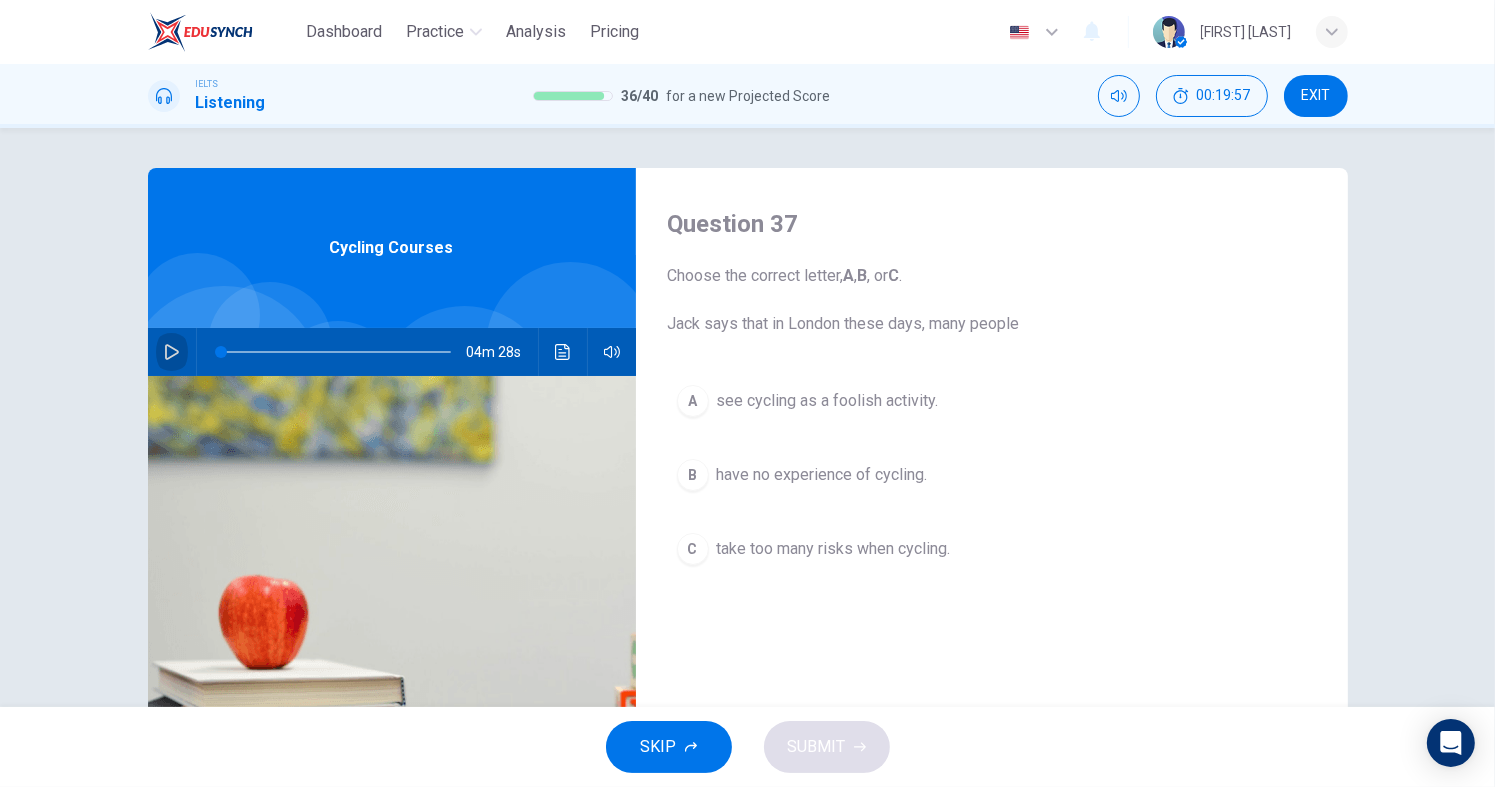 click at bounding box center (172, 352) 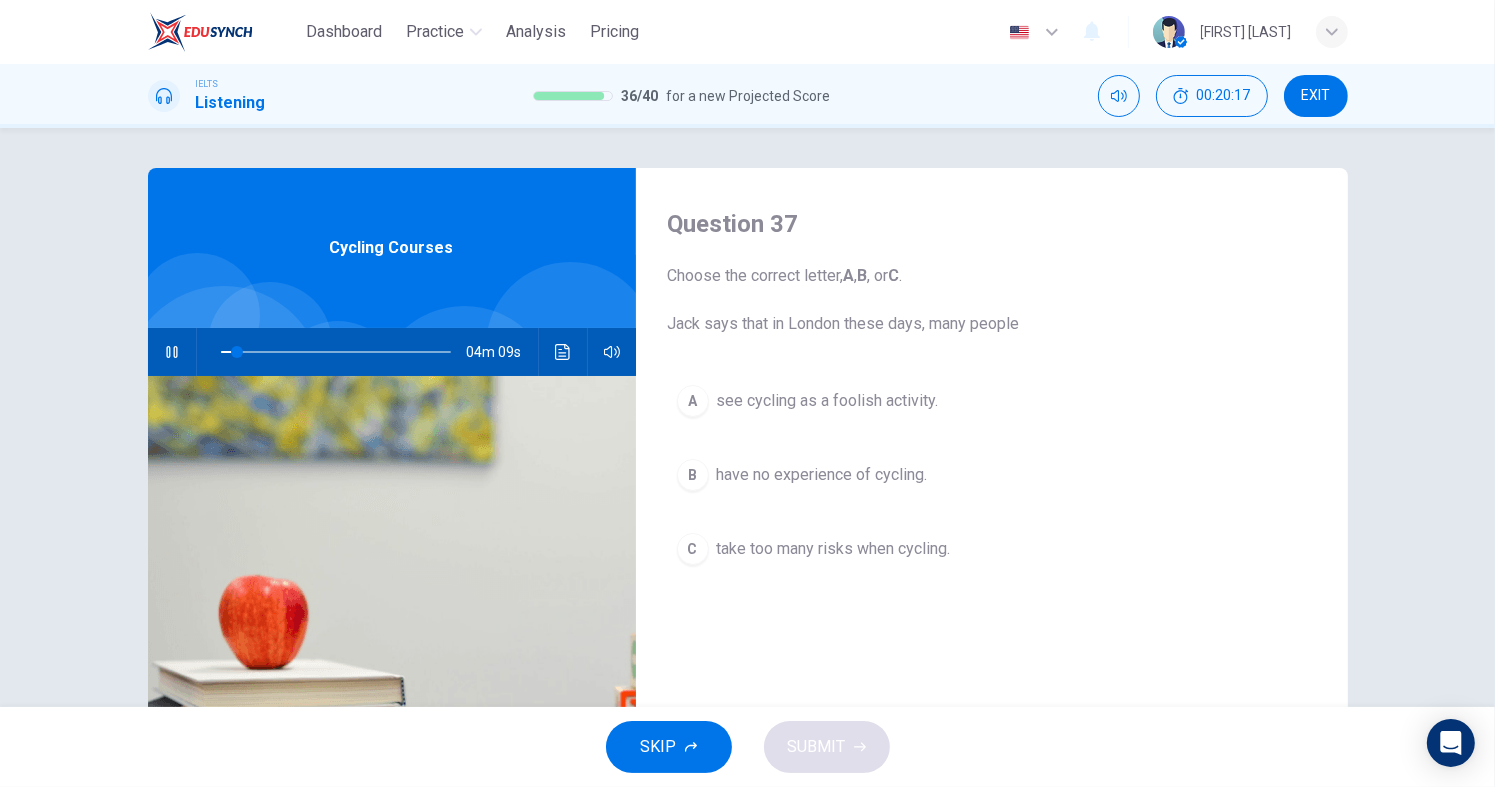 click on "see cycling as a foolish activity." at bounding box center [828, 401] 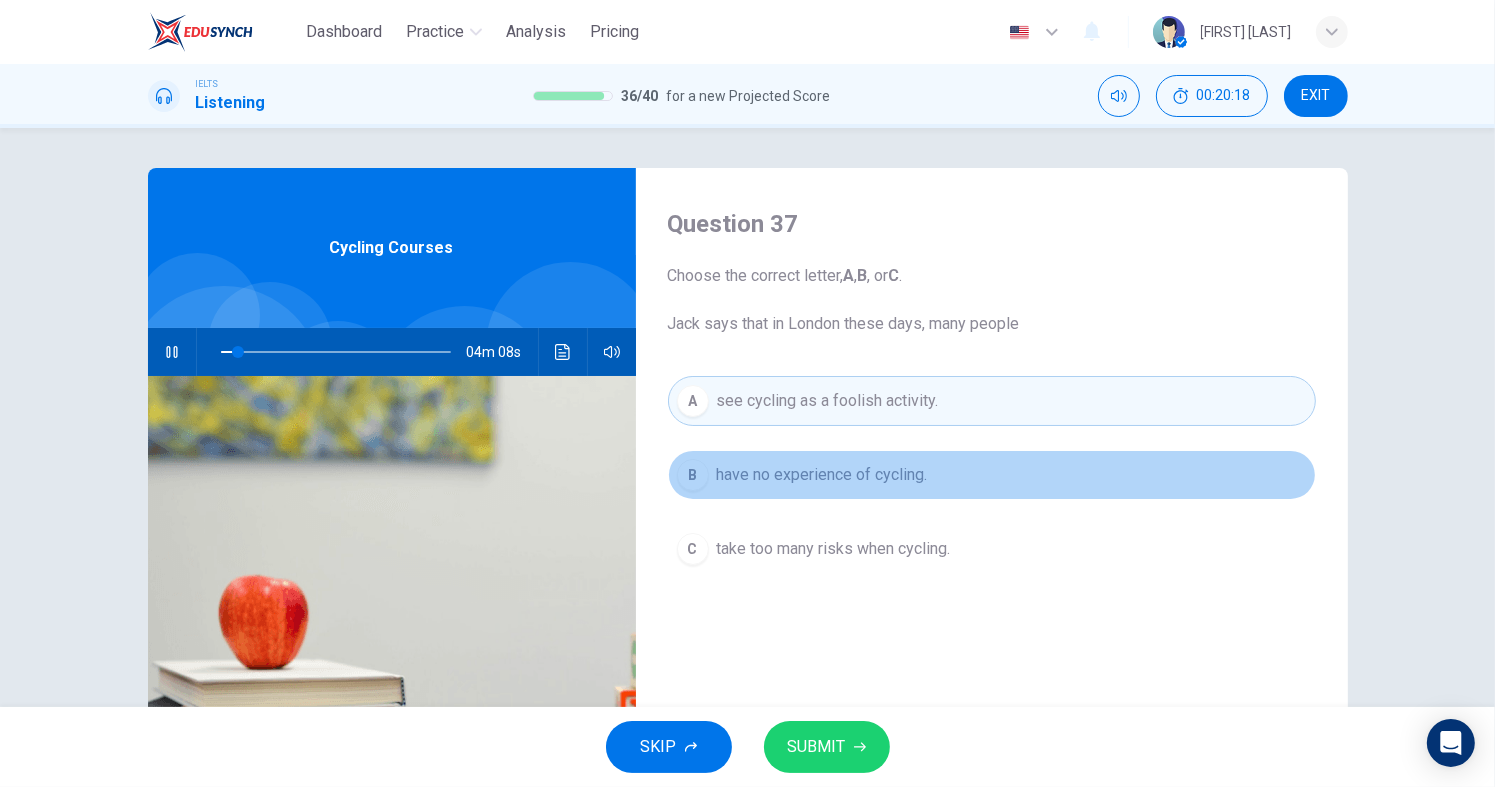 click on "have no experience of cycling." at bounding box center (822, 475) 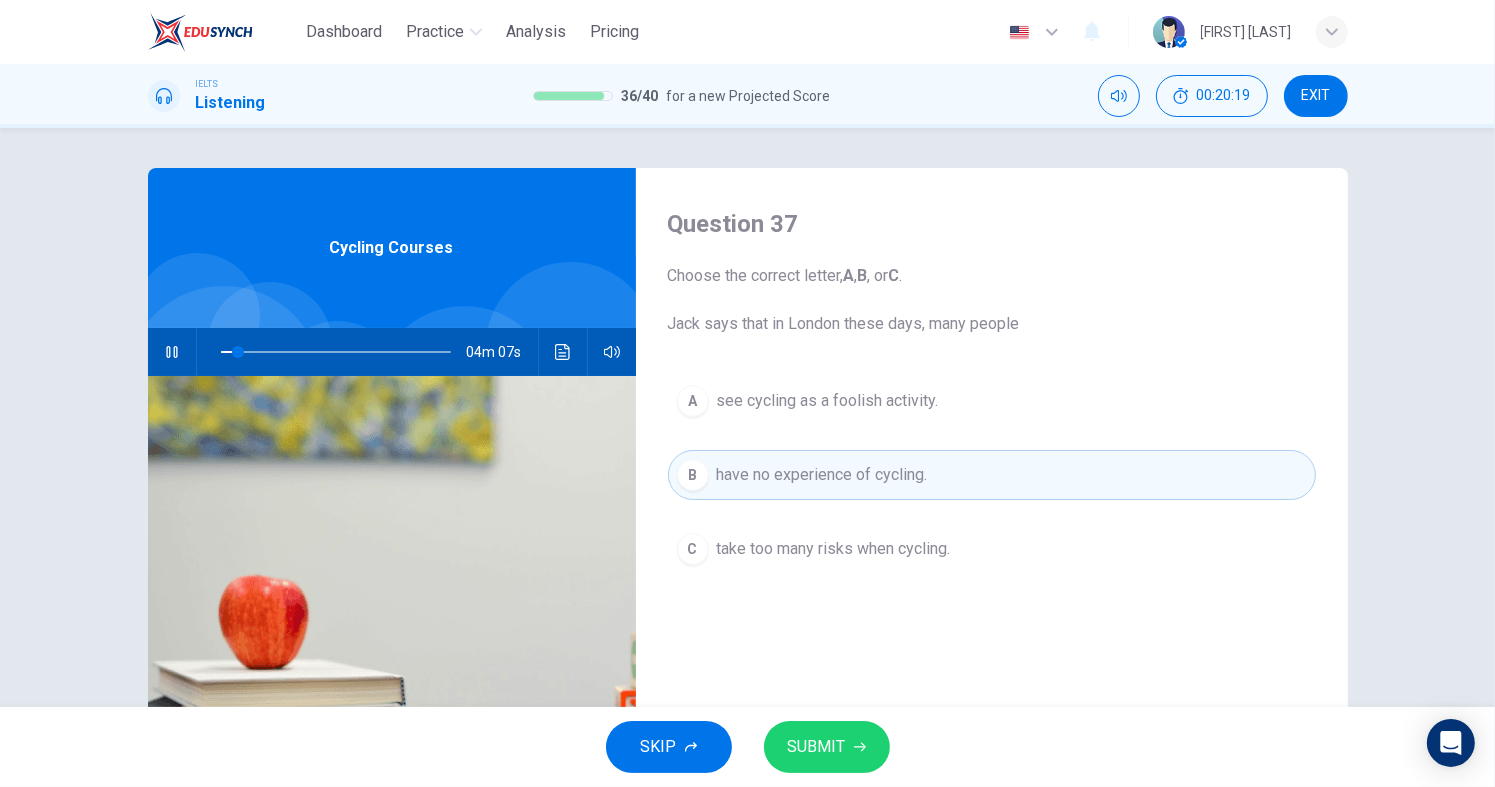 click on "take too many risks when cycling." at bounding box center (828, 401) 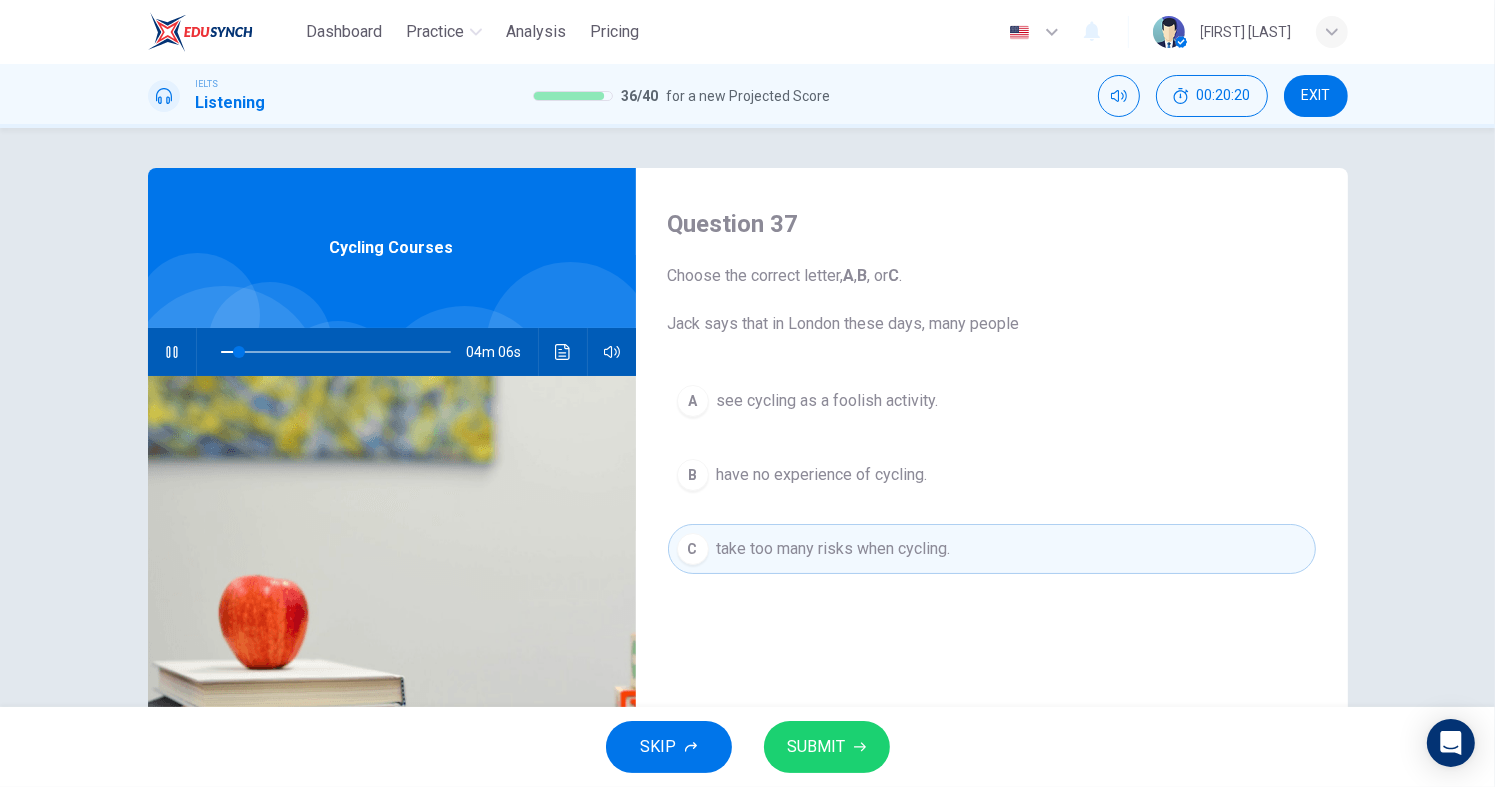 click on "see cycling as a foolish activity." at bounding box center [828, 401] 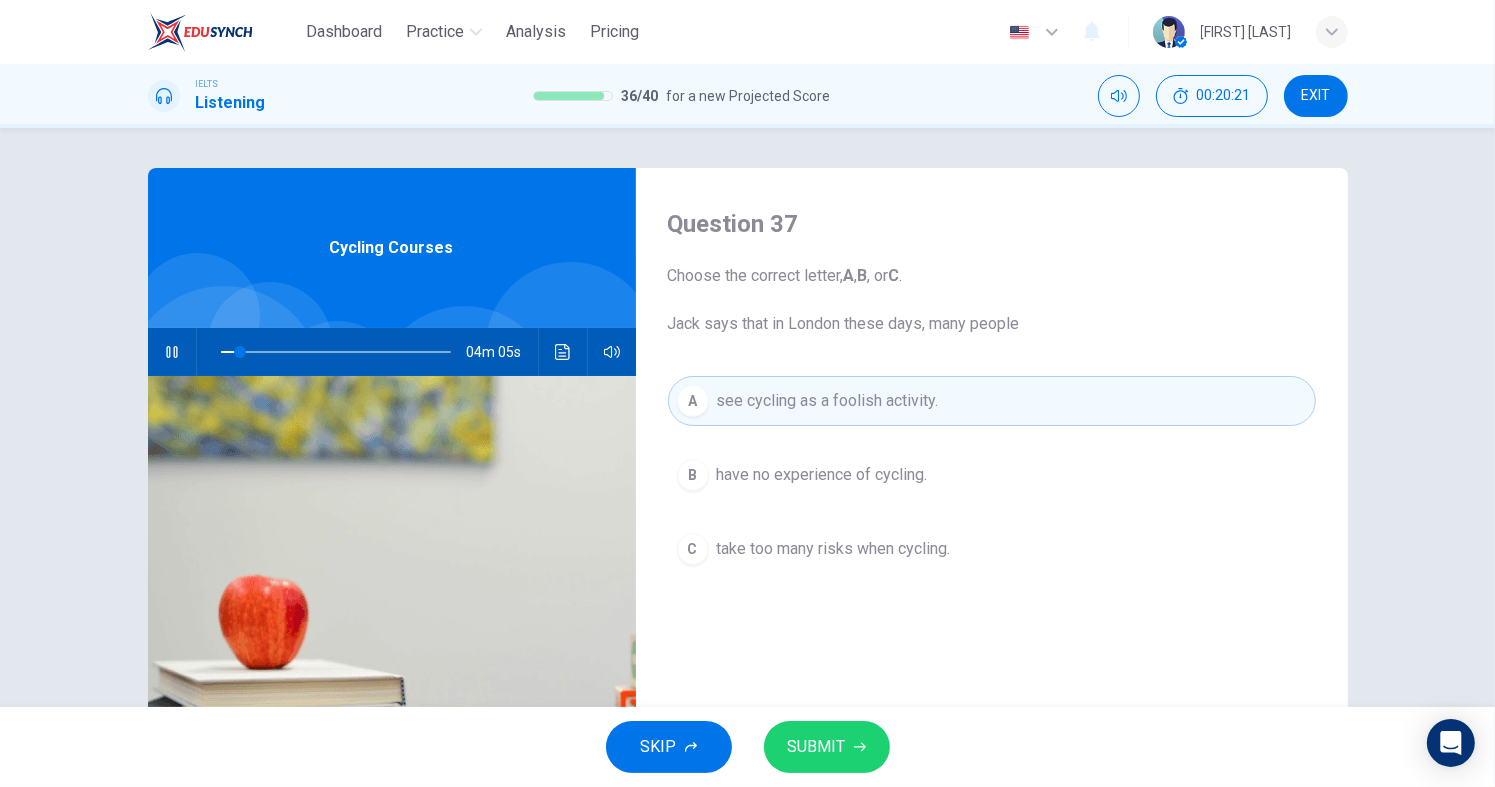click on "take too many risks when cycling." at bounding box center [822, 475] 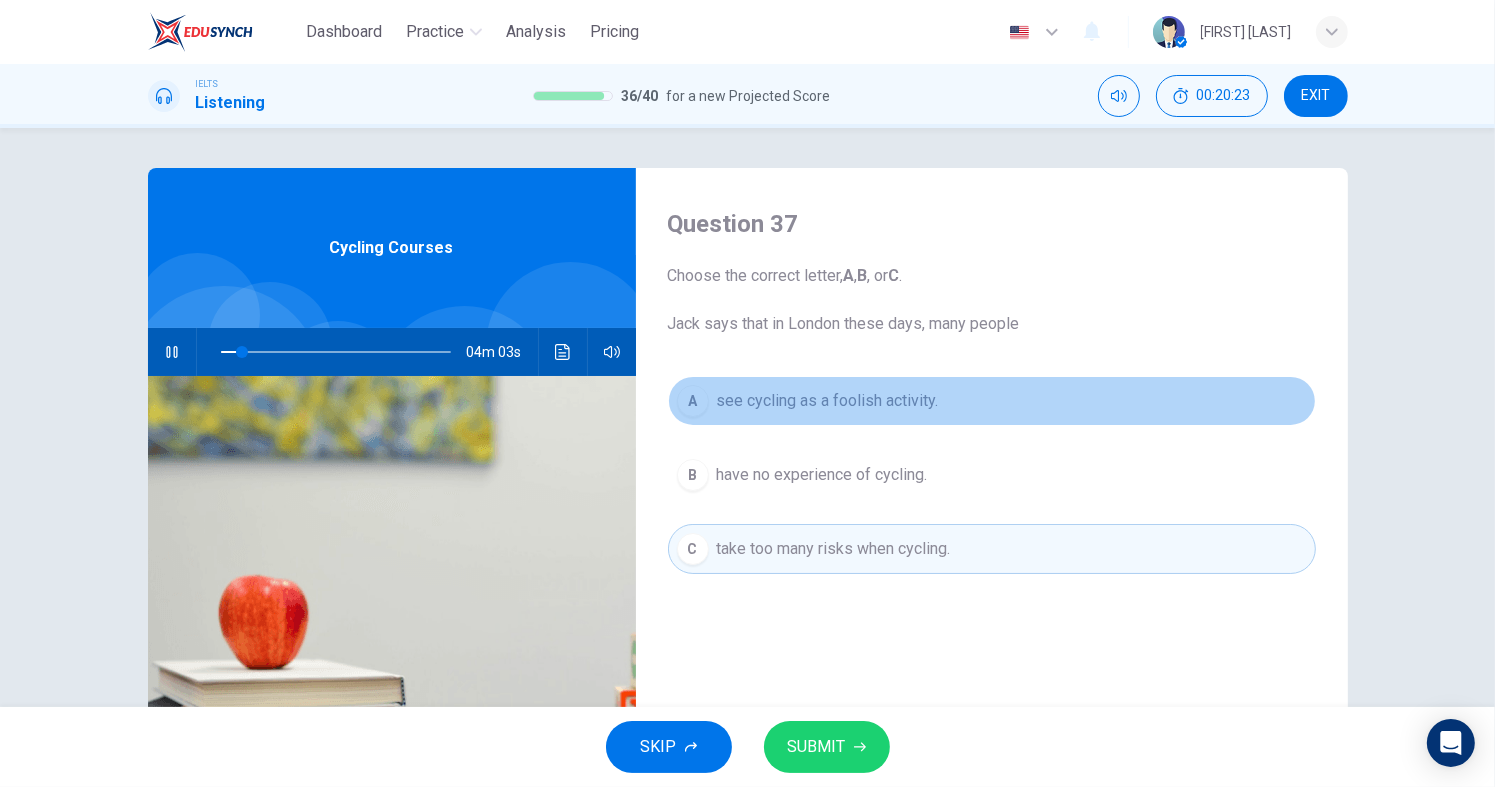 click on "see cycling as a foolish activity." at bounding box center [828, 401] 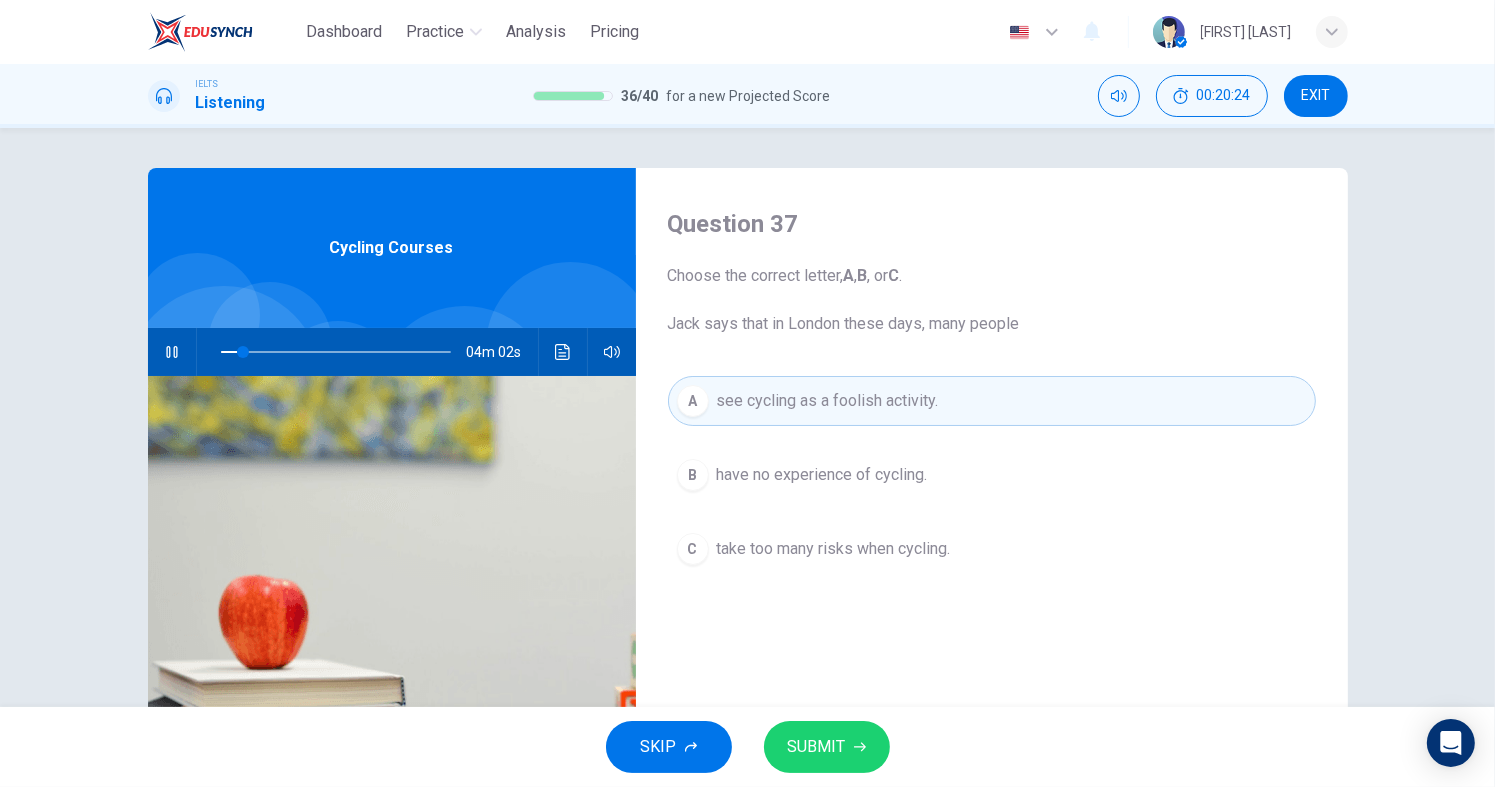 click on "SUBMIT" at bounding box center (817, 747) 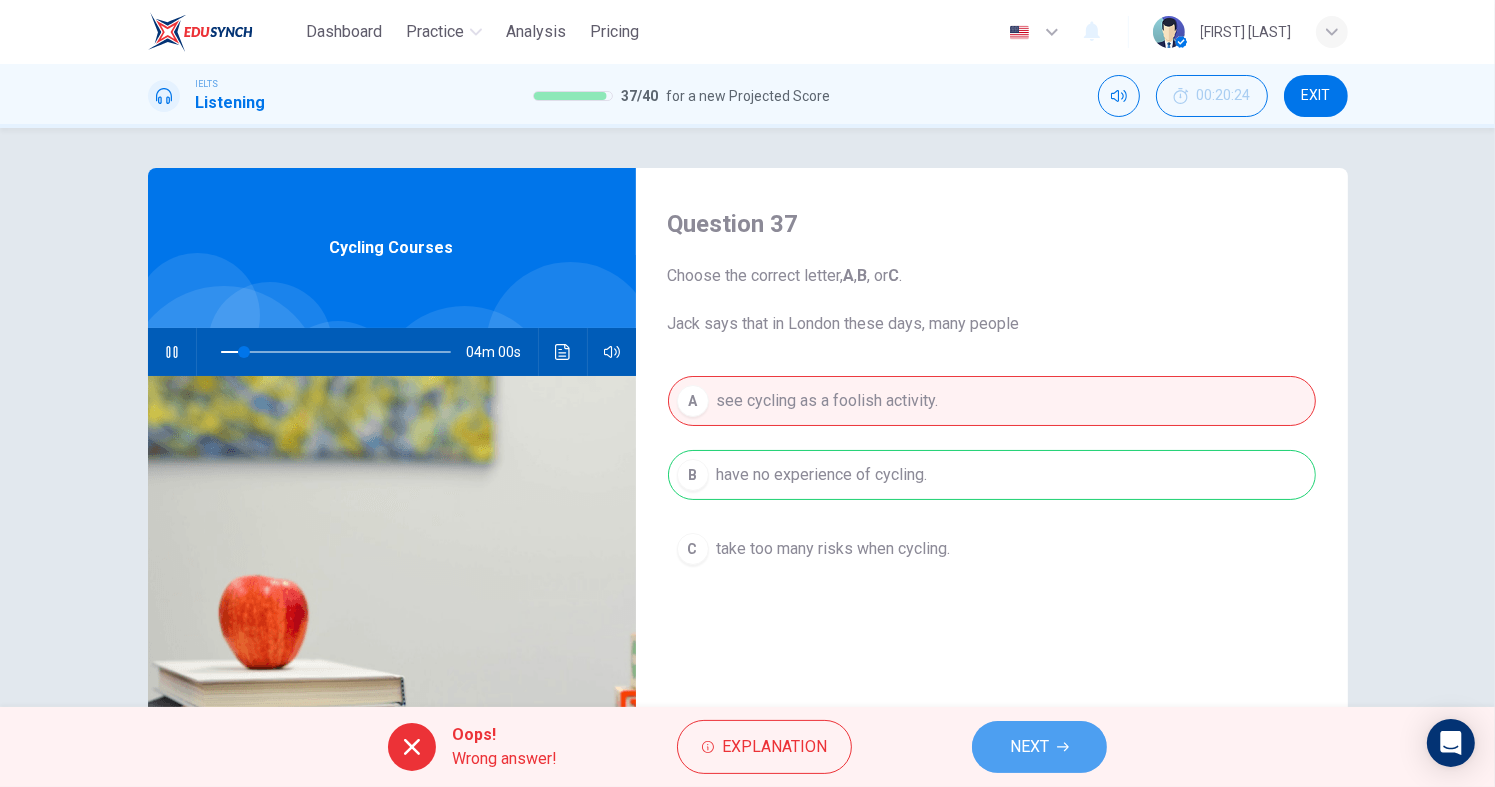 click on "NEXT" at bounding box center (1029, 747) 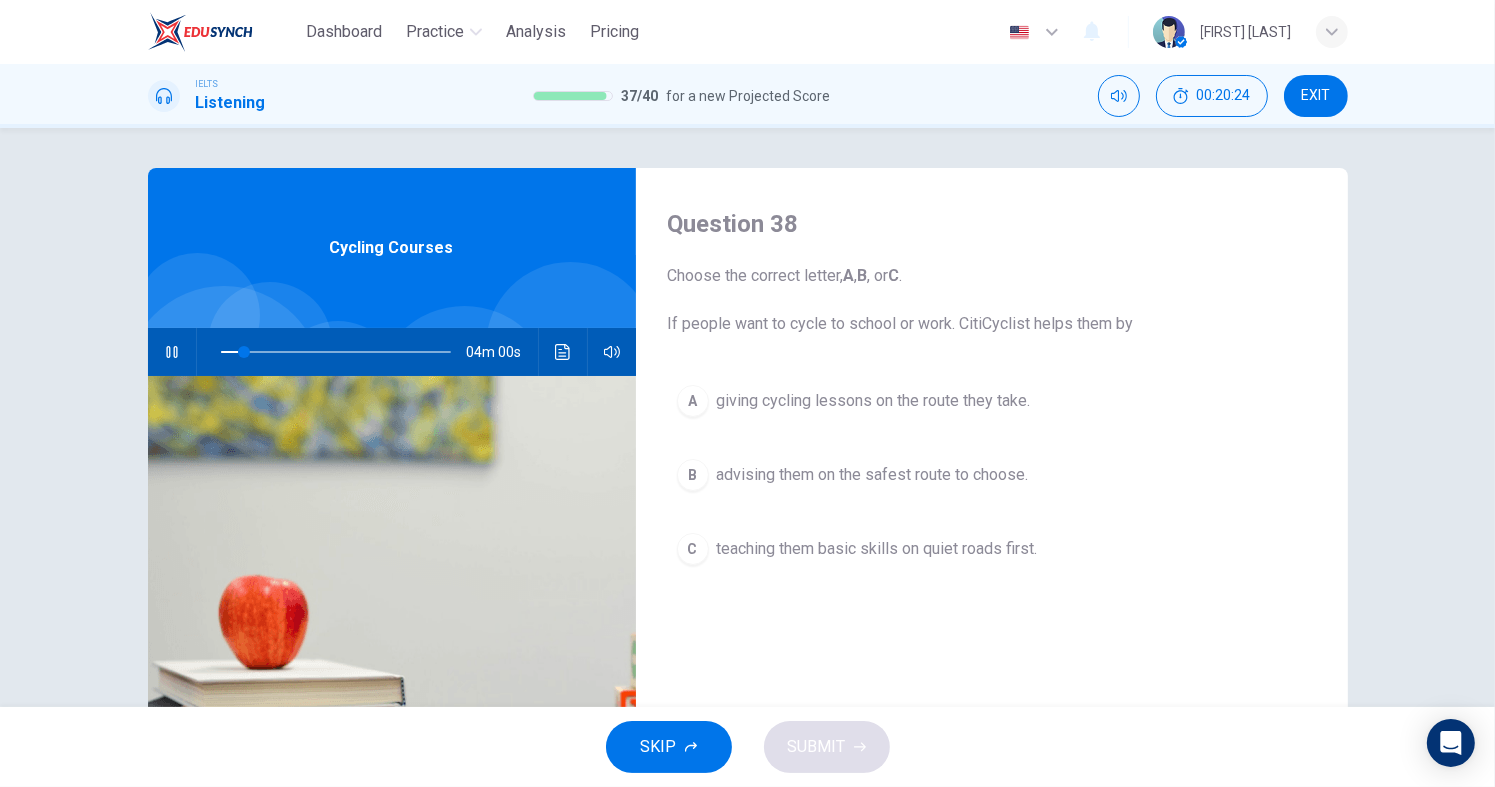 click on "B advising them on the safest route to choose." at bounding box center (992, 475) 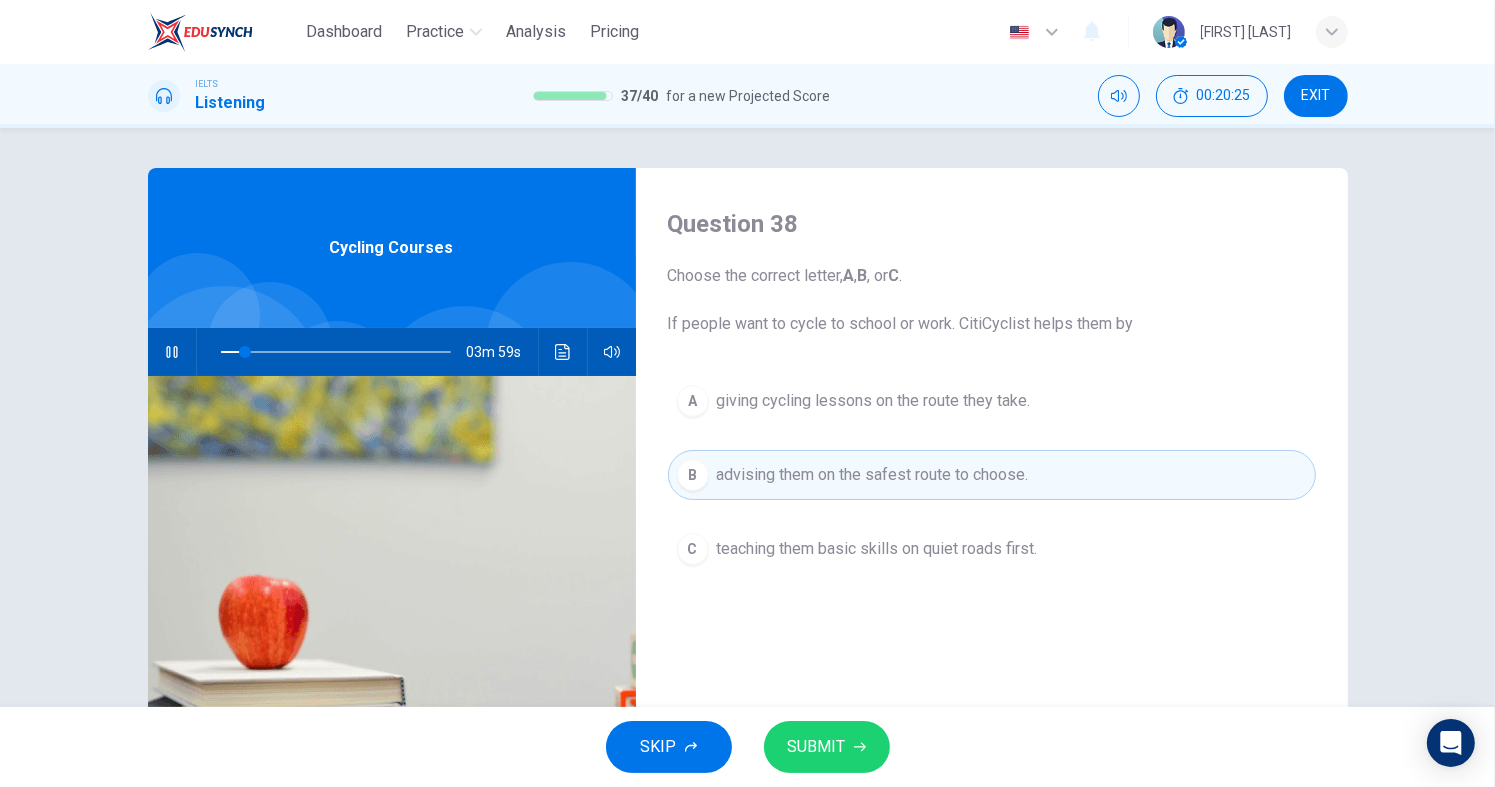 click on "SUBMIT" at bounding box center [827, 747] 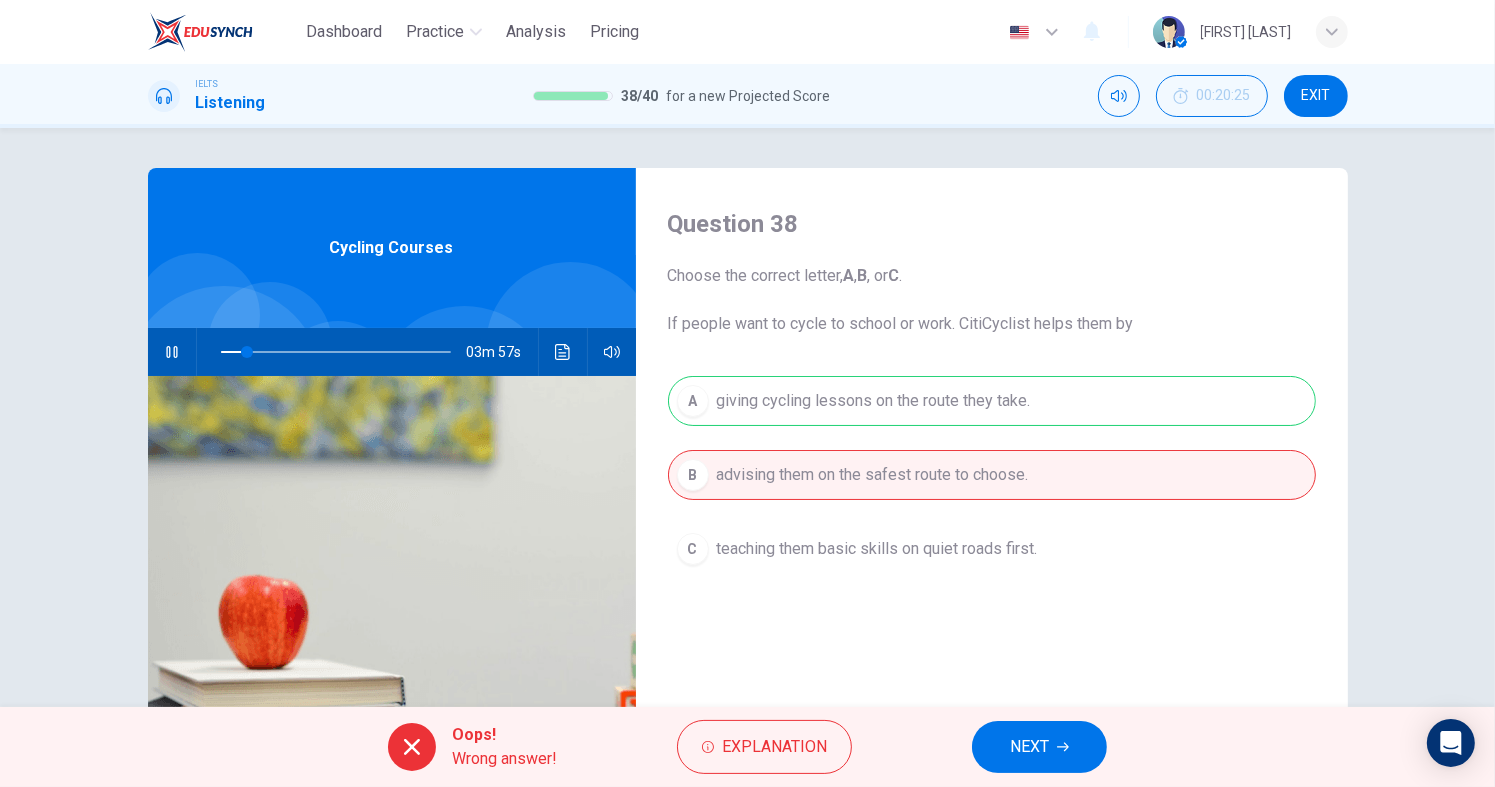 drag, startPoint x: 1003, startPoint y: 749, endPoint x: 983, endPoint y: 716, distance: 38.587563 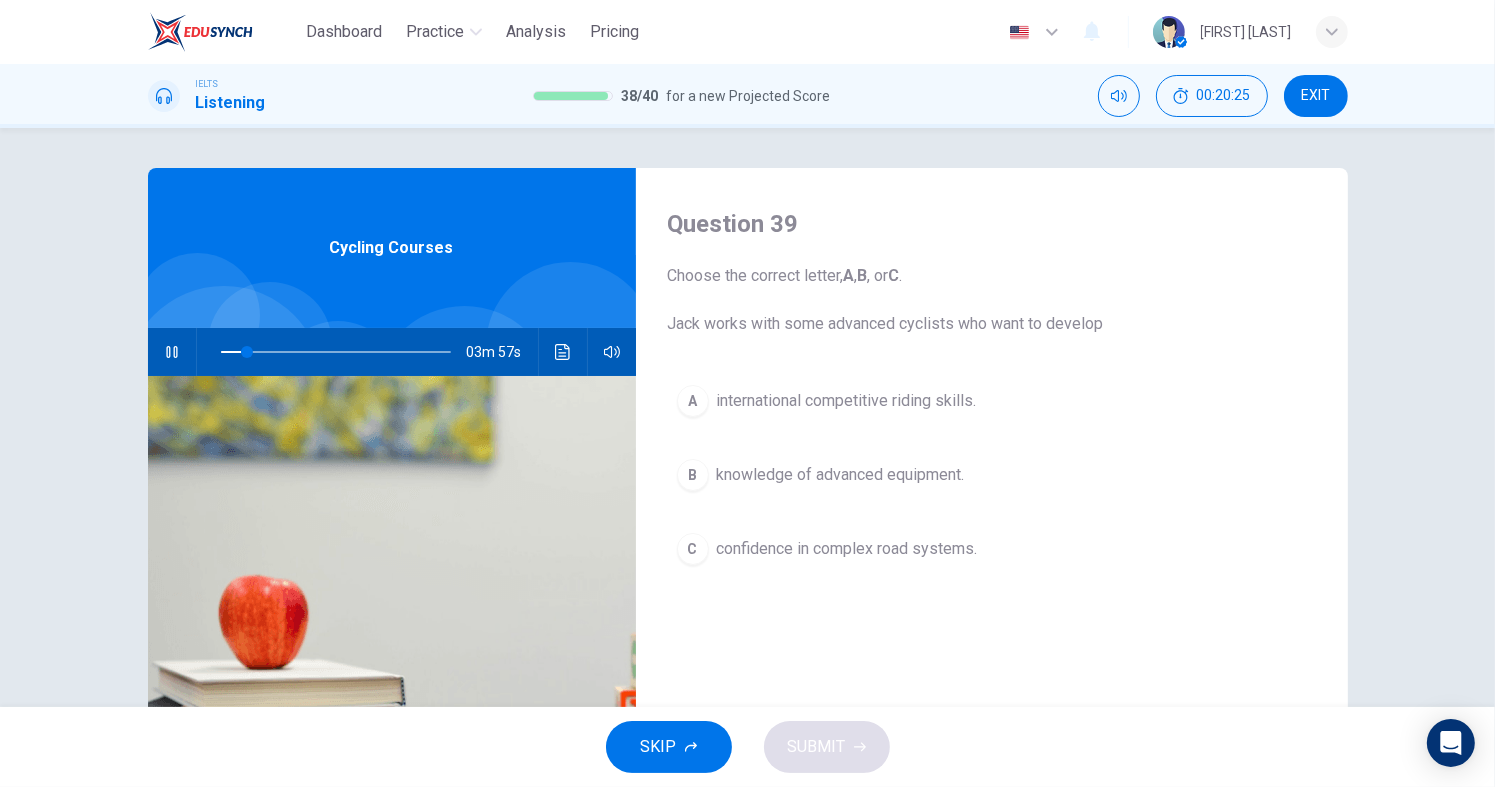 click on "B knowledge of advanced equipment." at bounding box center (992, 475) 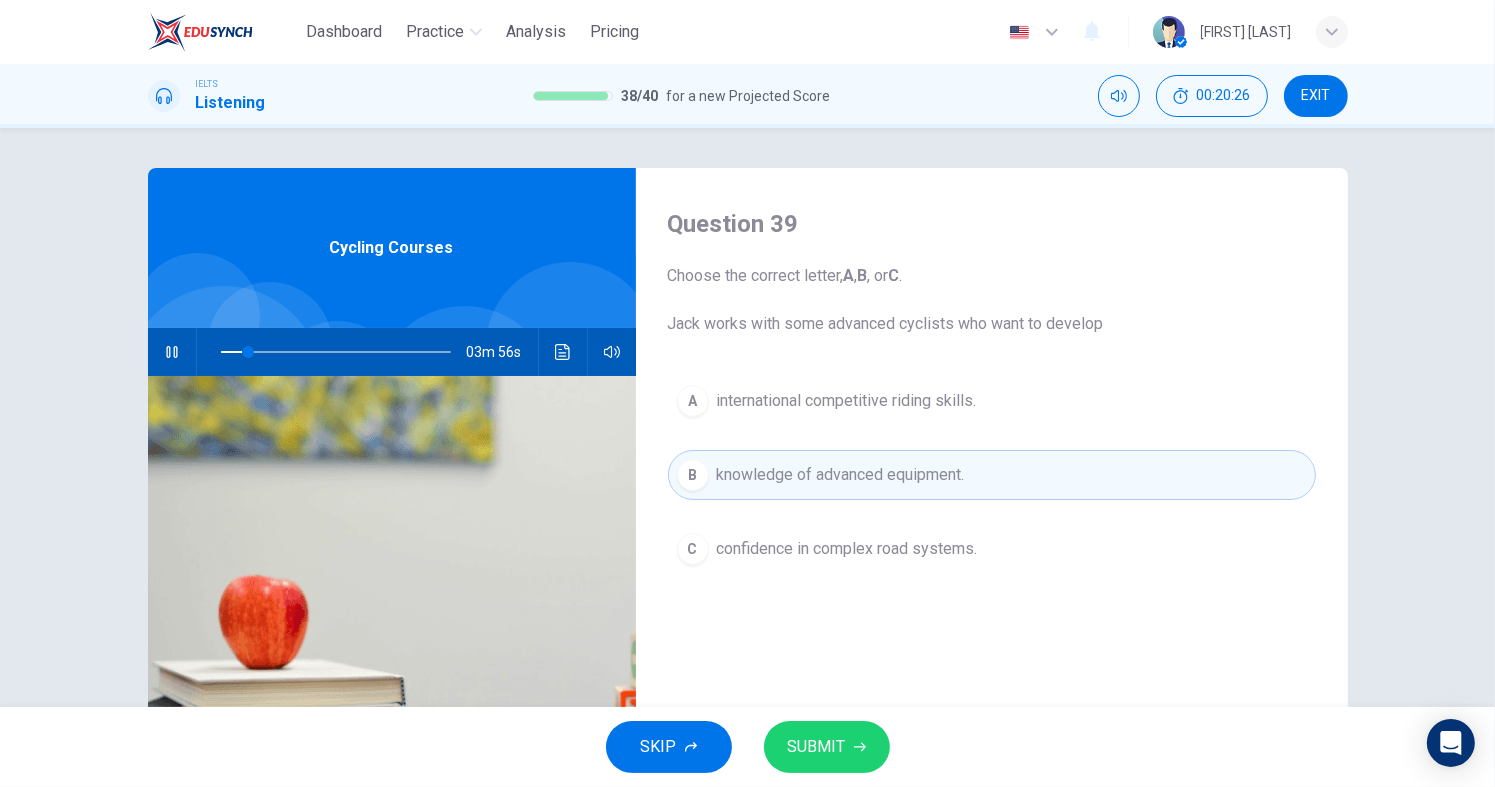 click on "SUBMIT" at bounding box center [827, 747] 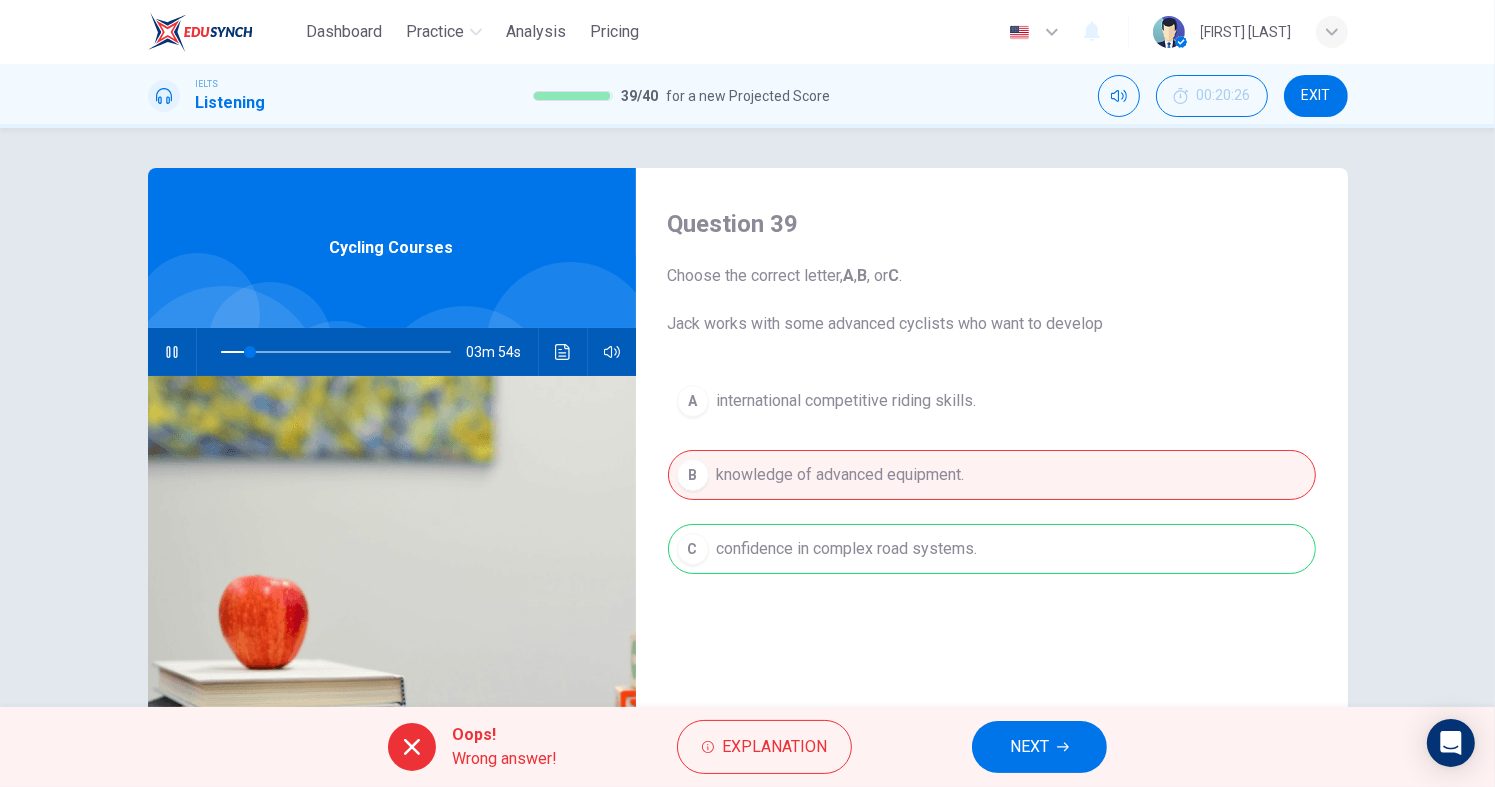 click on "NEXT" at bounding box center (1039, 747) 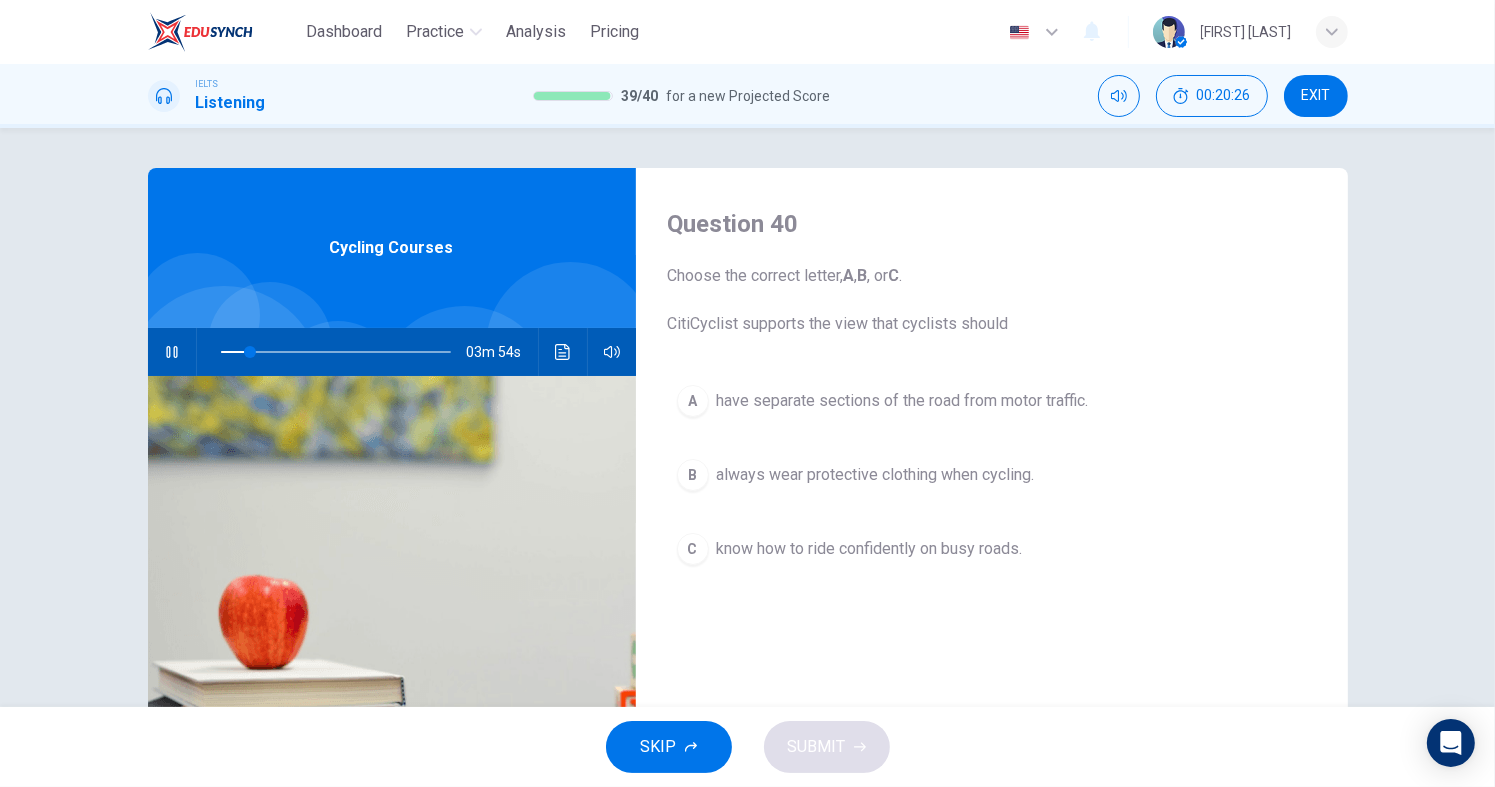 click on "B always wear protective clothing when cycling." at bounding box center [992, 475] 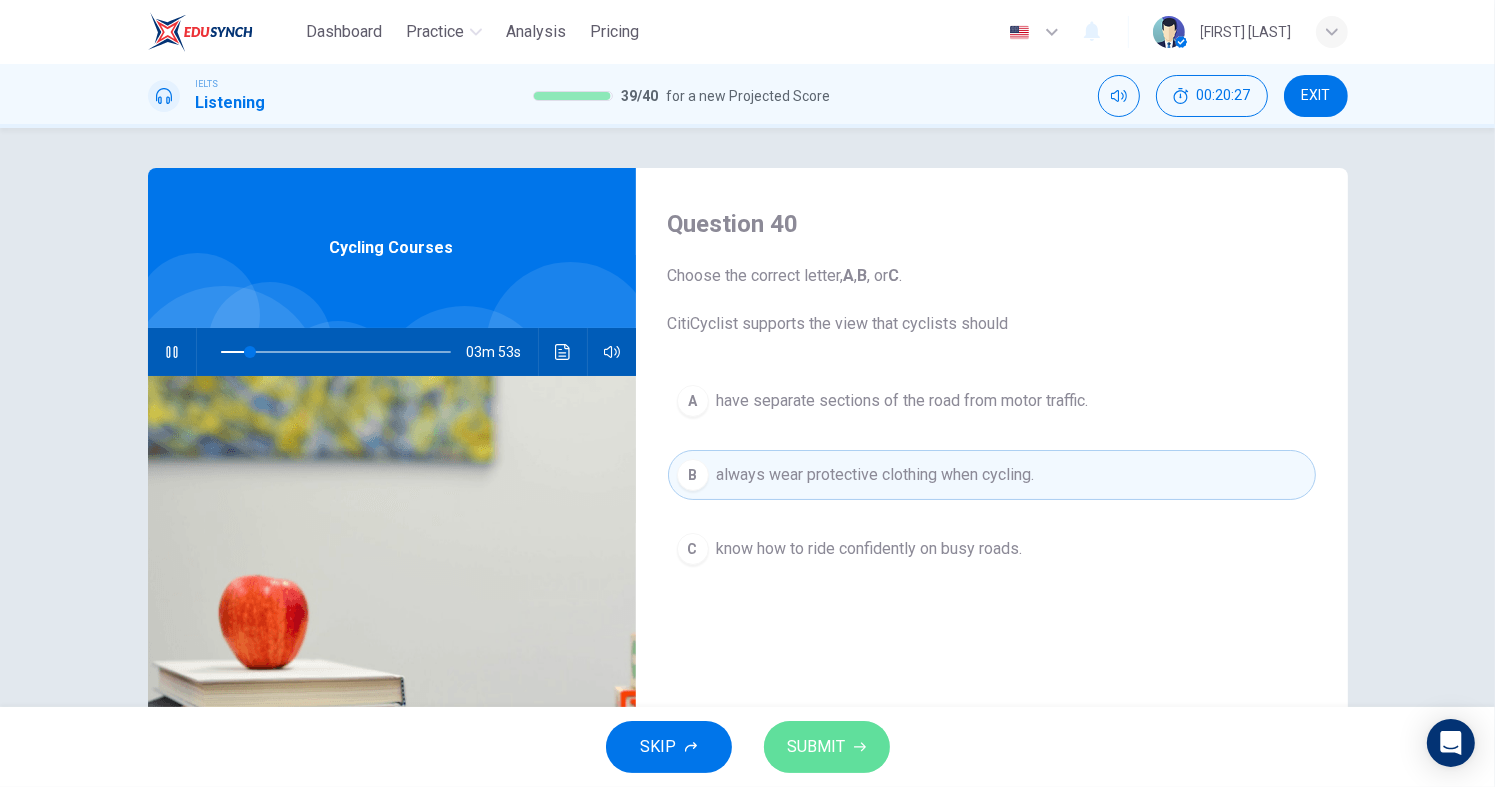click at bounding box center (860, 747) 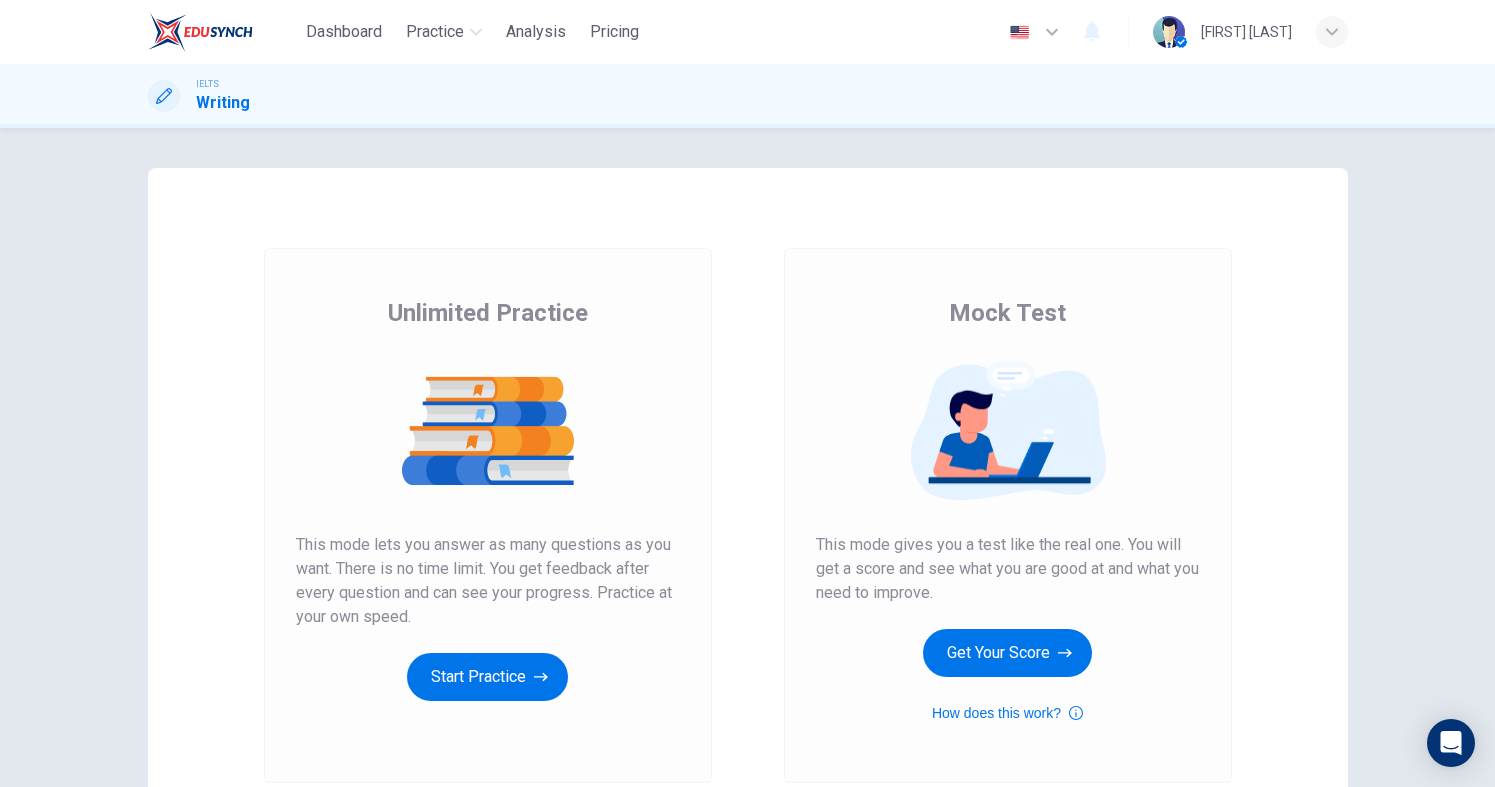 scroll, scrollTop: 0, scrollLeft: 0, axis: both 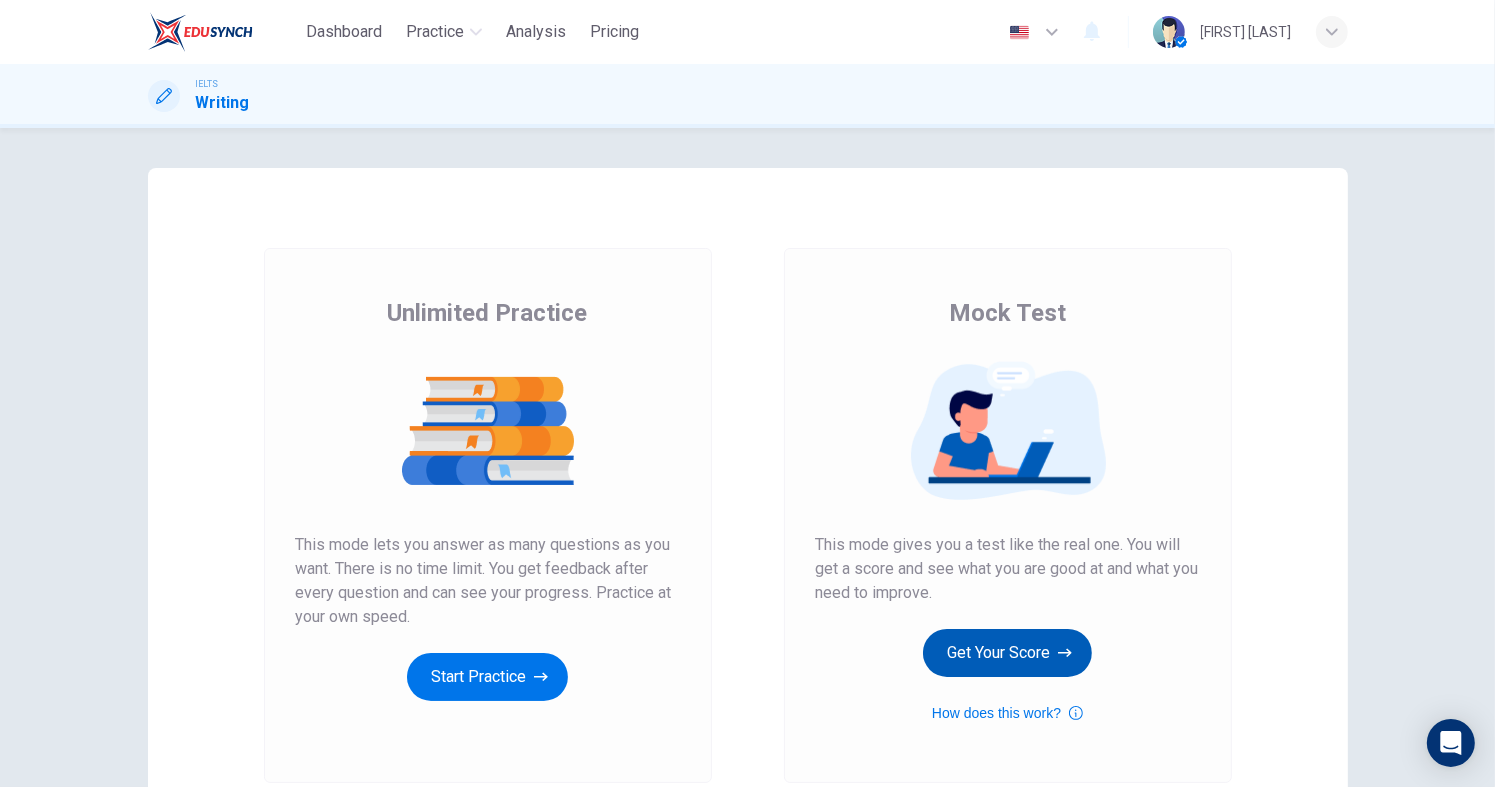 click on "Get Your Score" at bounding box center (487, 677) 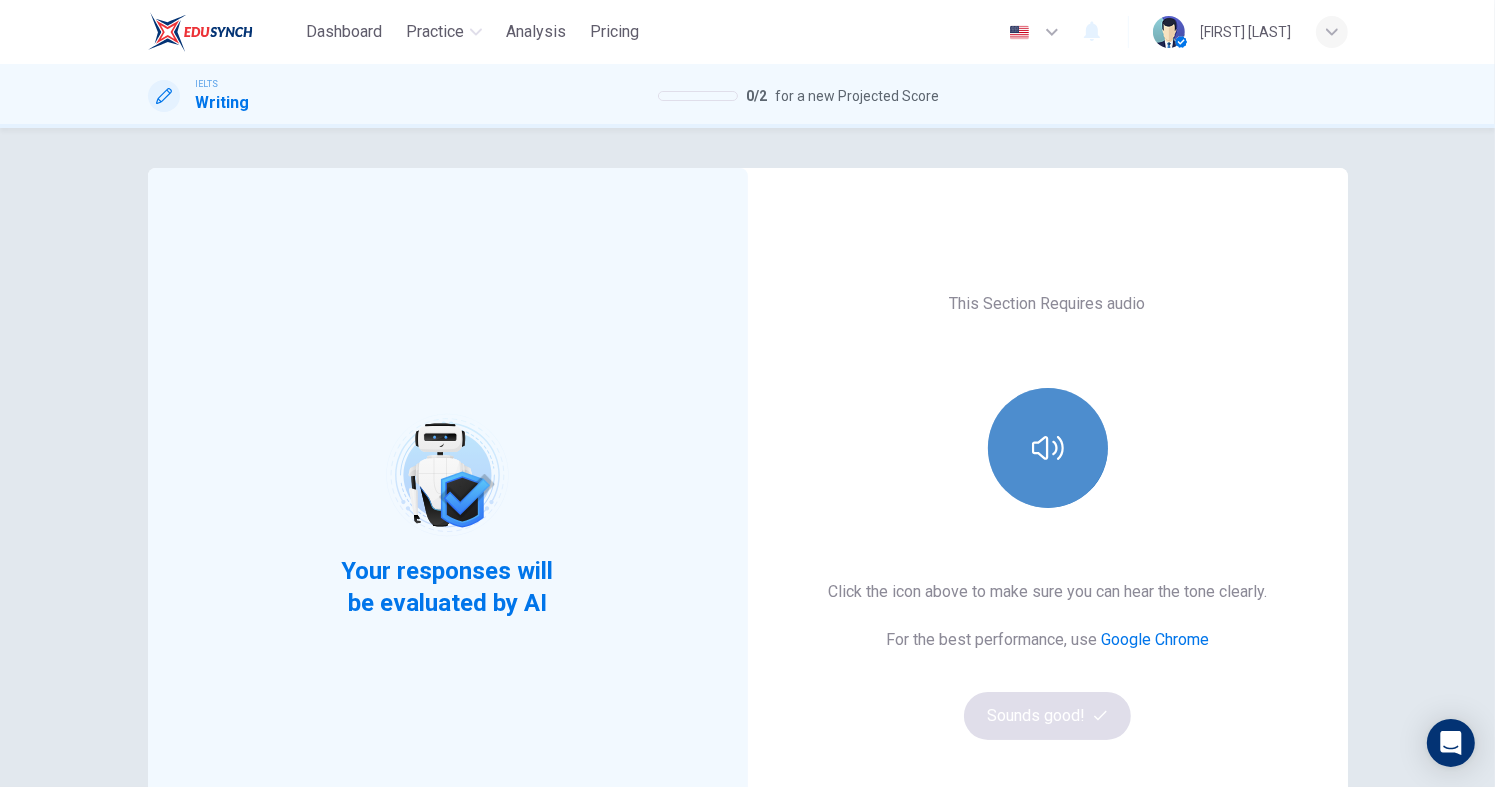 click at bounding box center [1048, 448] 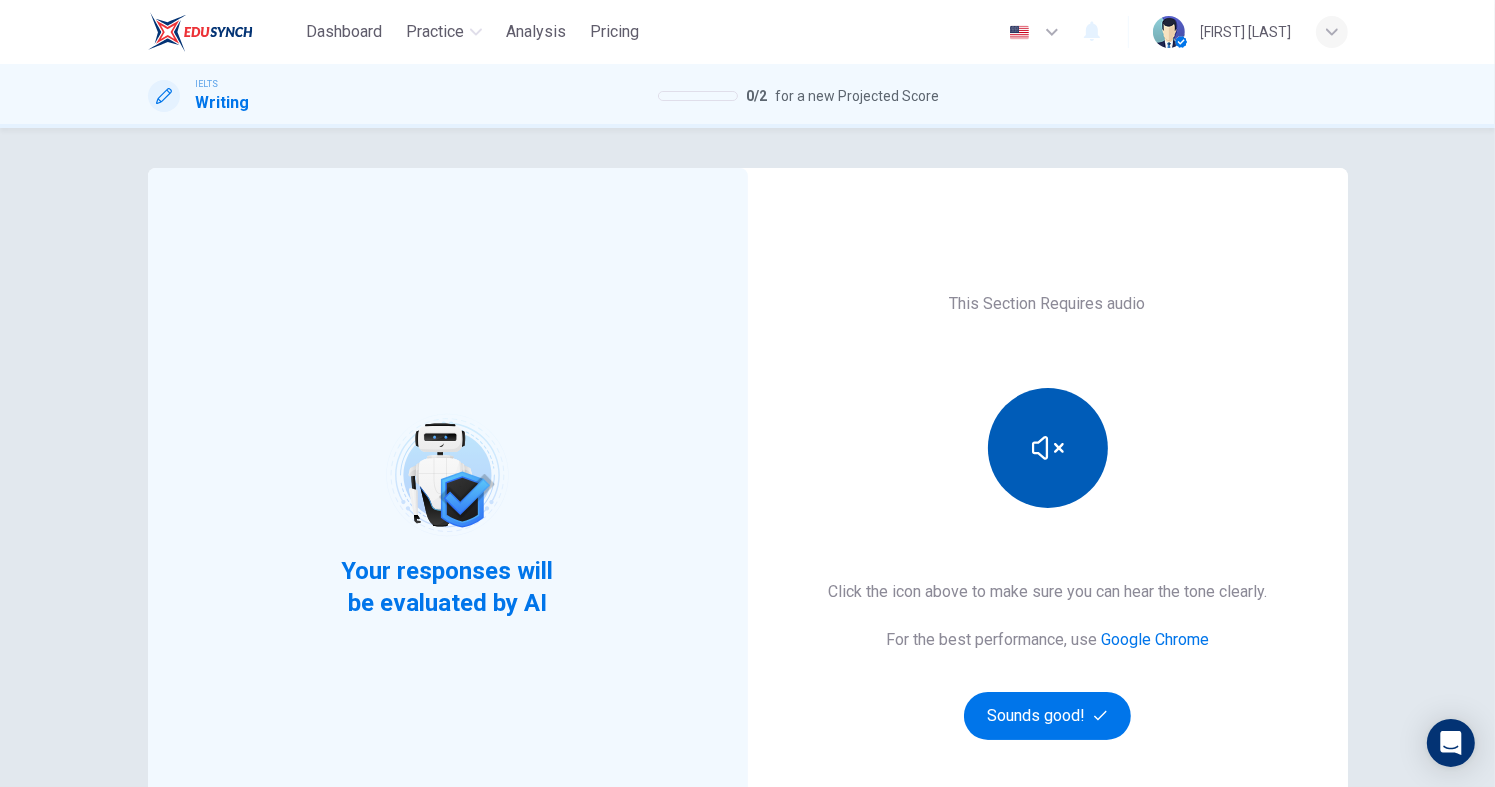 click at bounding box center [1048, 448] 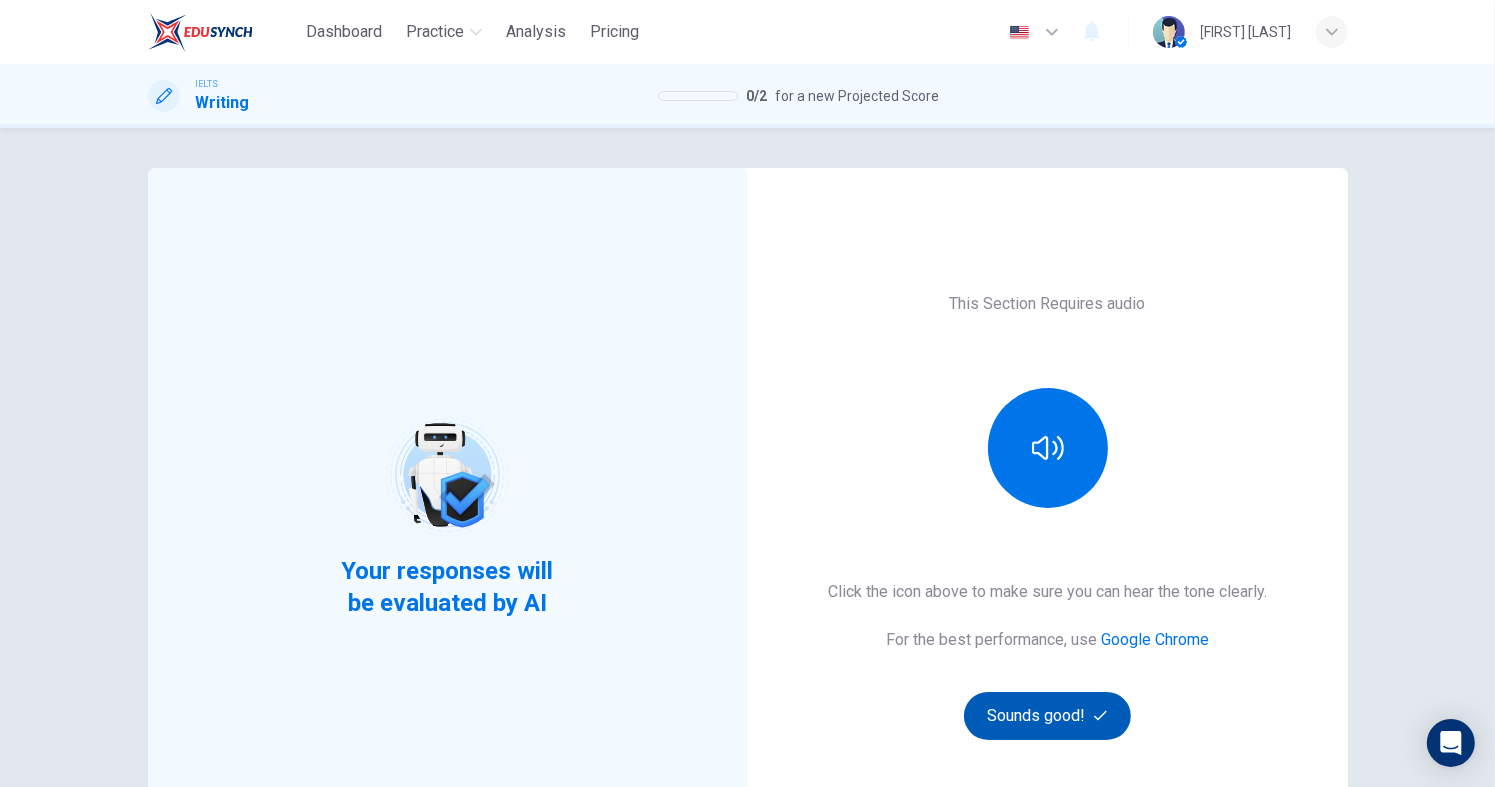 click on "Sounds good!" at bounding box center [1048, 716] 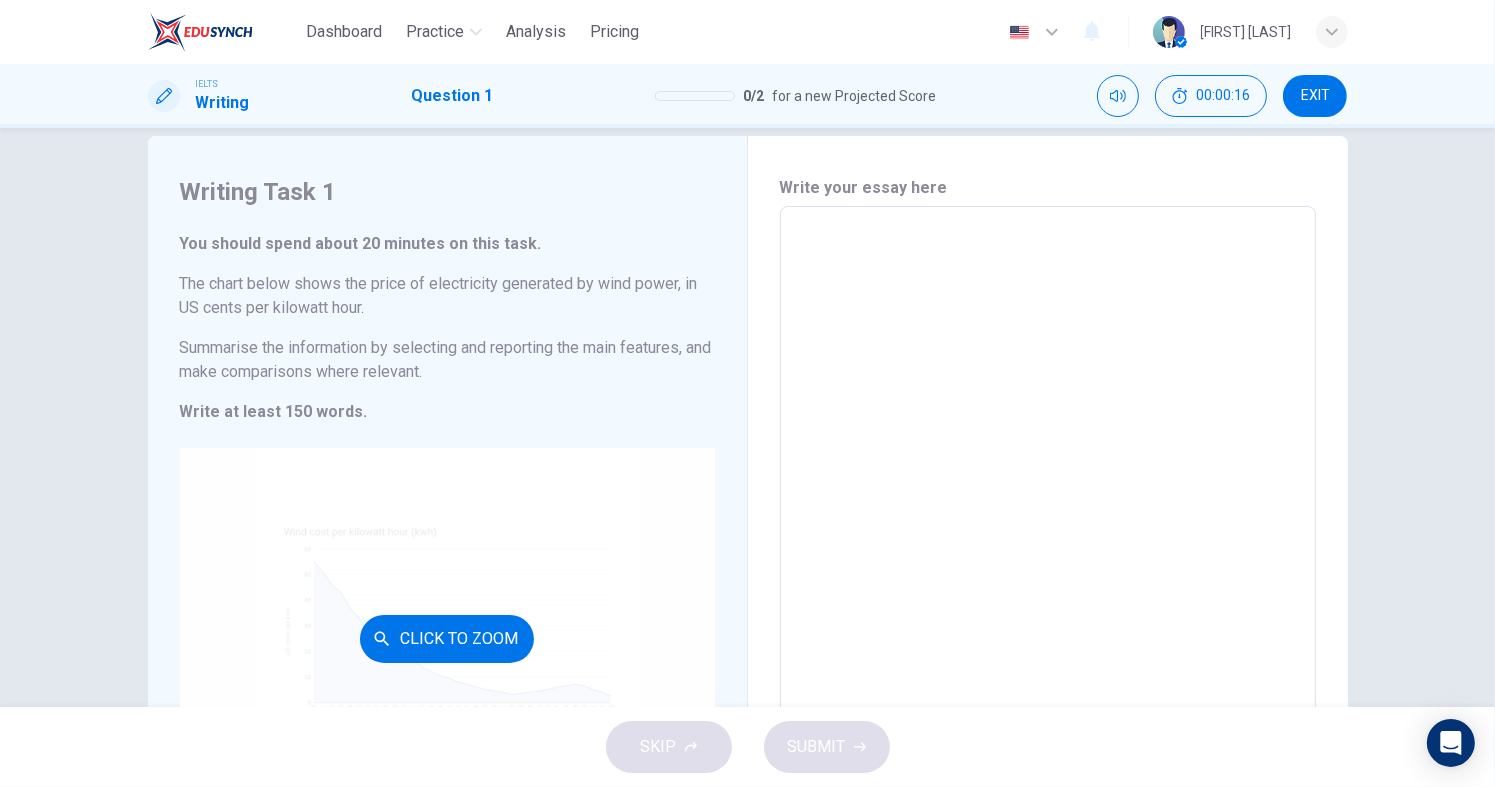 scroll, scrollTop: 200, scrollLeft: 0, axis: vertical 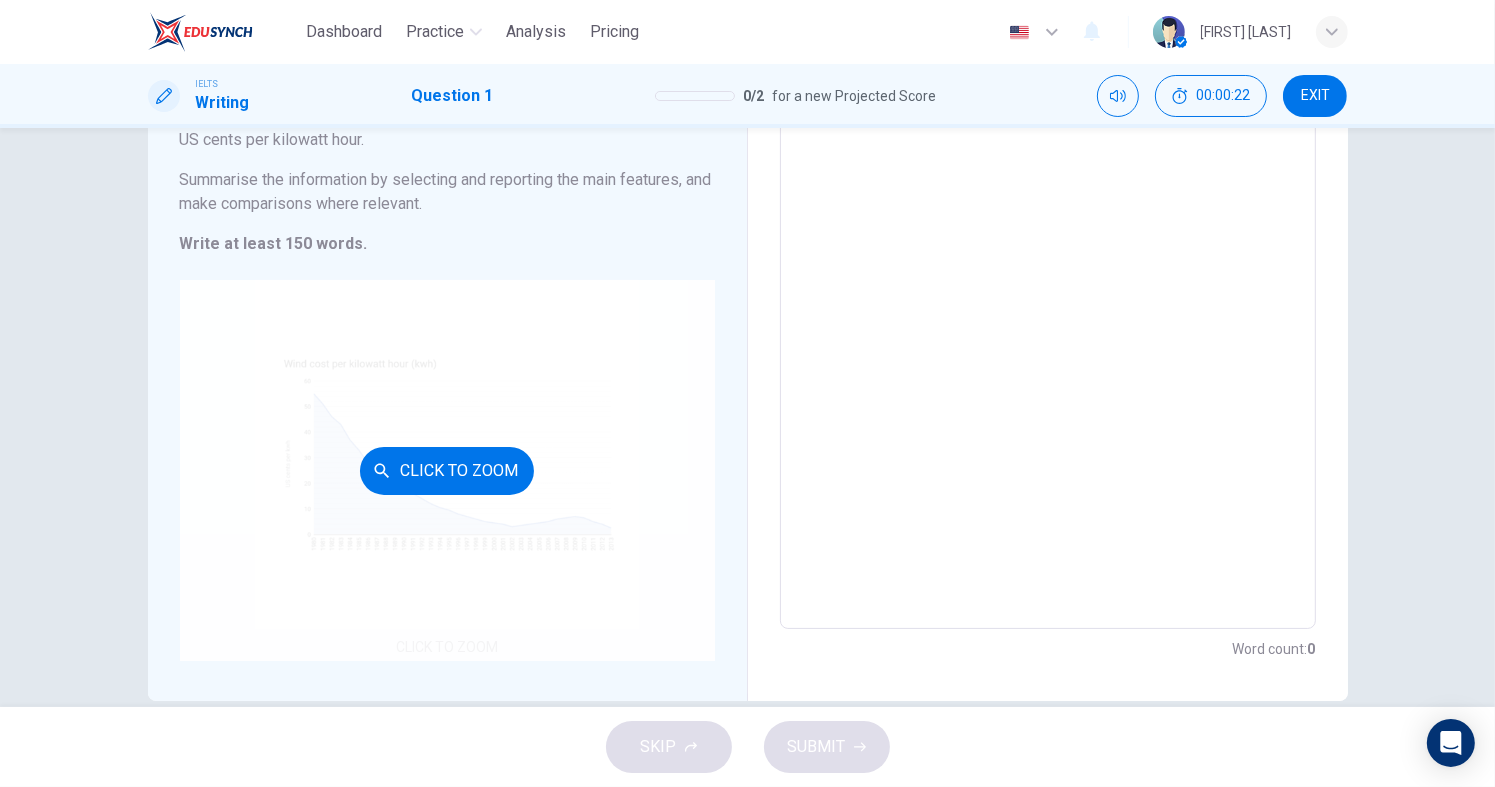 click on "Click to Zoom" at bounding box center [447, 470] 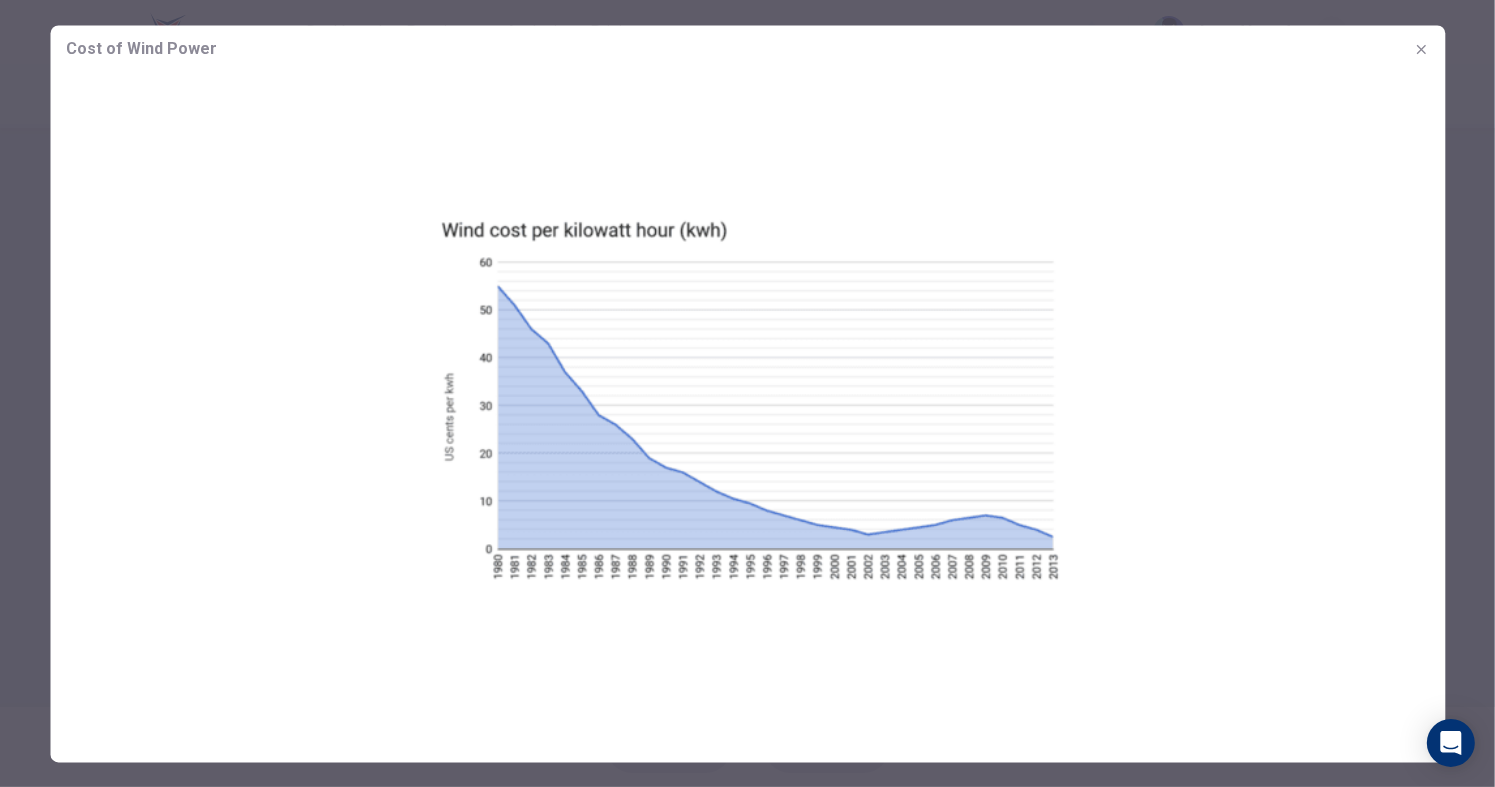 click at bounding box center [1421, 49] 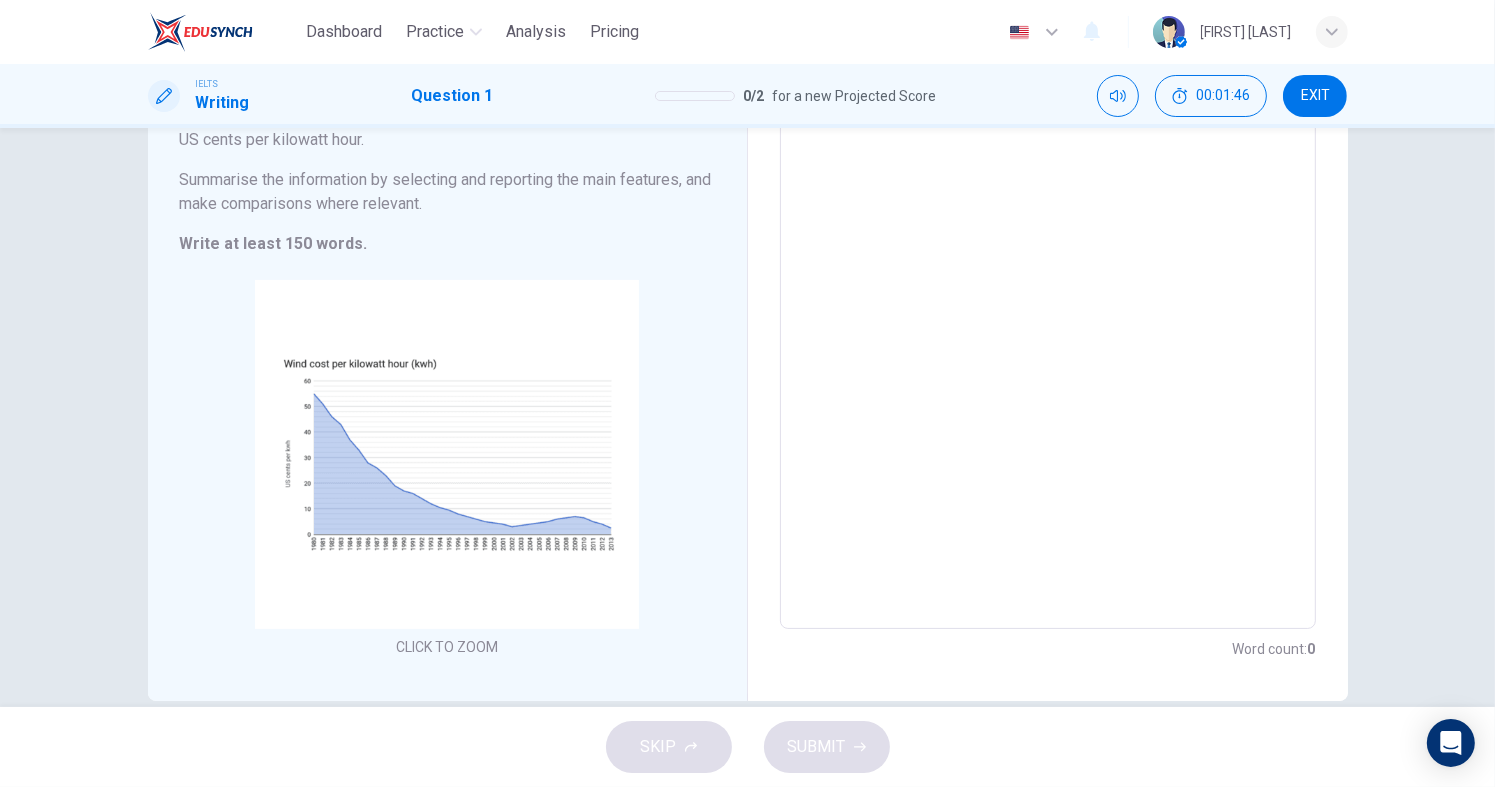 click at bounding box center (1048, 334) 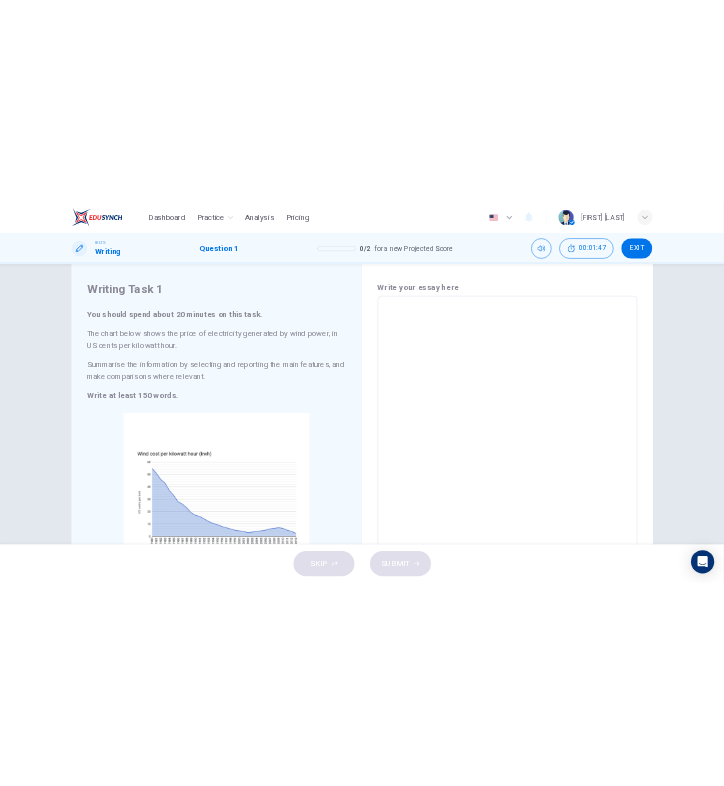 scroll, scrollTop: 0, scrollLeft: 0, axis: both 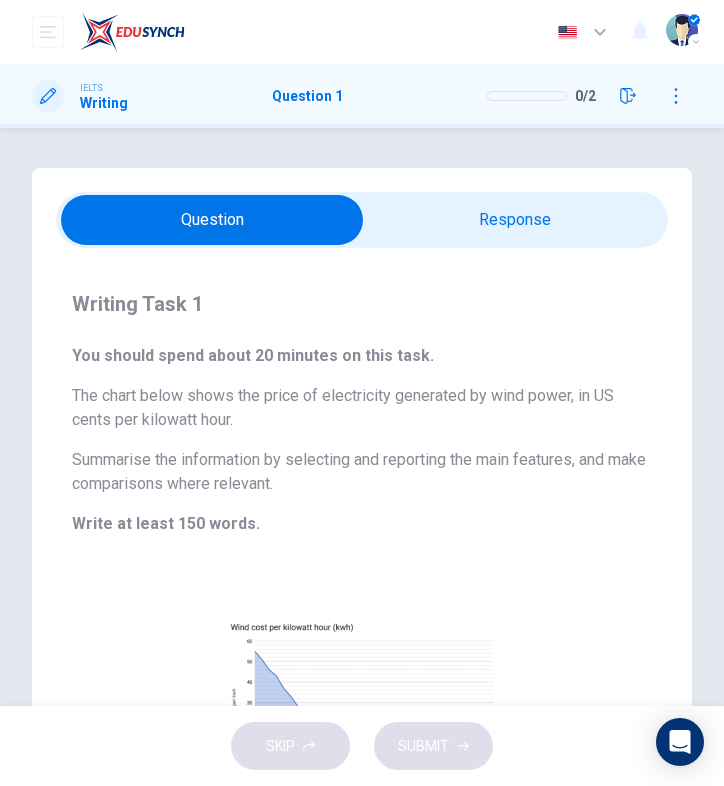 click at bounding box center (212, 220) 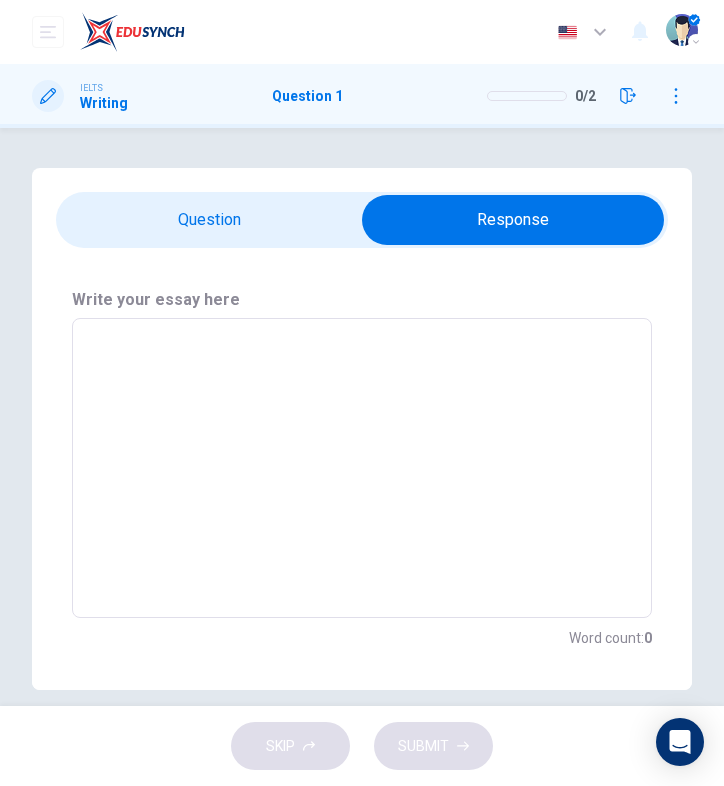 click at bounding box center [362, 468] 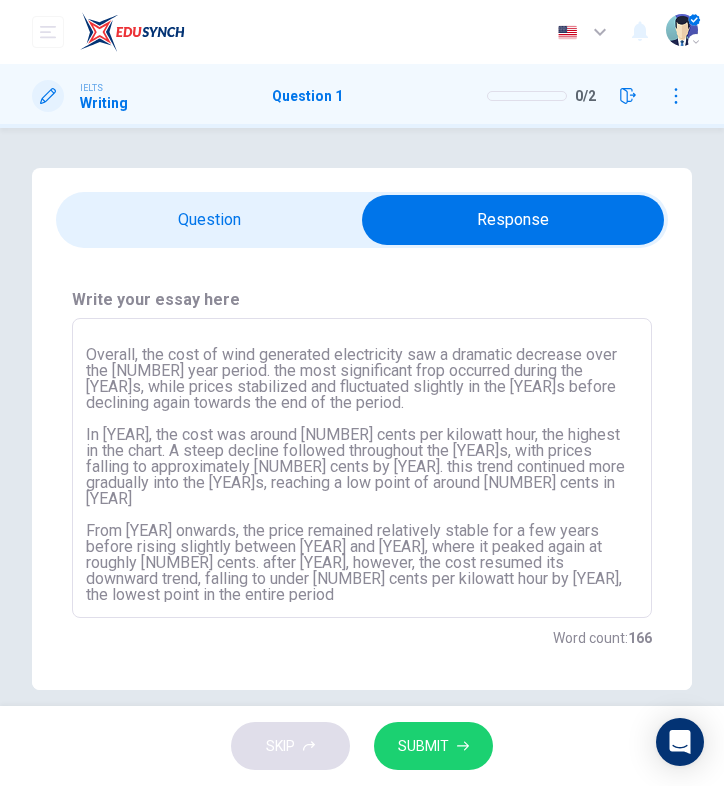 scroll, scrollTop: 52, scrollLeft: 0, axis: vertical 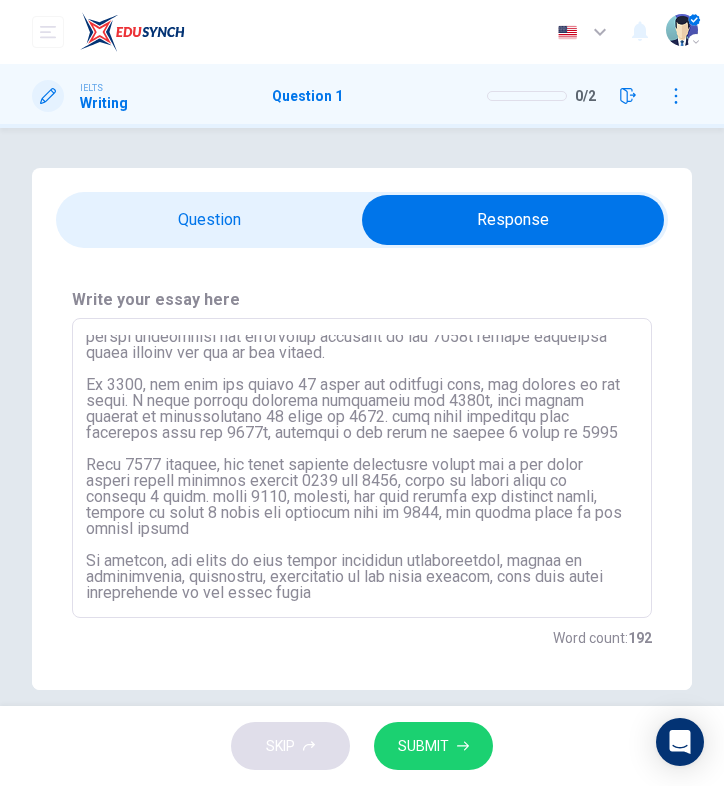 type on "The Chart illustrates the cost of electricity generated by wind power in US cents per kilowatt hour from [YEAR] to [YEAR]
Overall, the cost of wind generated electricity saw a dramatic decrease over the 33 year period. the most significant frop occurred during the 1980s, while prices stabilized and fluctuated slightly in the 2000s before declining again towards the end of the period.
In [YEAR], the cost was around 55 cents per kilowatt hour, the highest in the chart. A steep decline followed throughout the 1980s, with prices falling to approximately 15 cents by 1990. this trend continued more gradually into the 1900s, reaching a low point of around 5 cents in [YEAR]
From [YEAR] onwards, the price remained relatively stable for a few years before rising slightly between 2005 and 2009, where it peaked again at roughly 8 cents. after 2009, however, the cost resumed its downward trend, falling to under 3 cents per kilowatt hour by [YEAR], the lowest point in the entire period
In summary, the price of wind energy decre..." 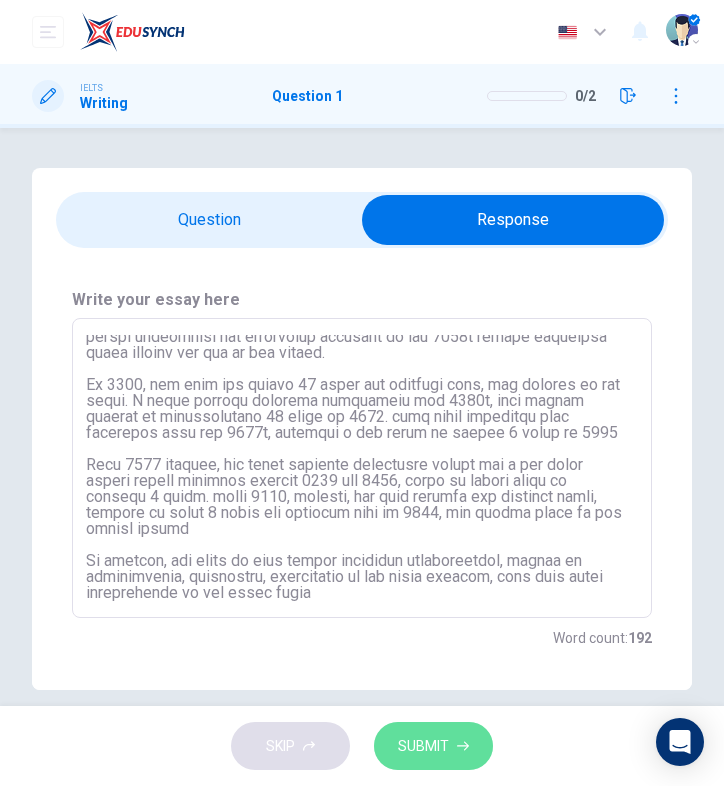 click on "SUBMIT" at bounding box center [433, 746] 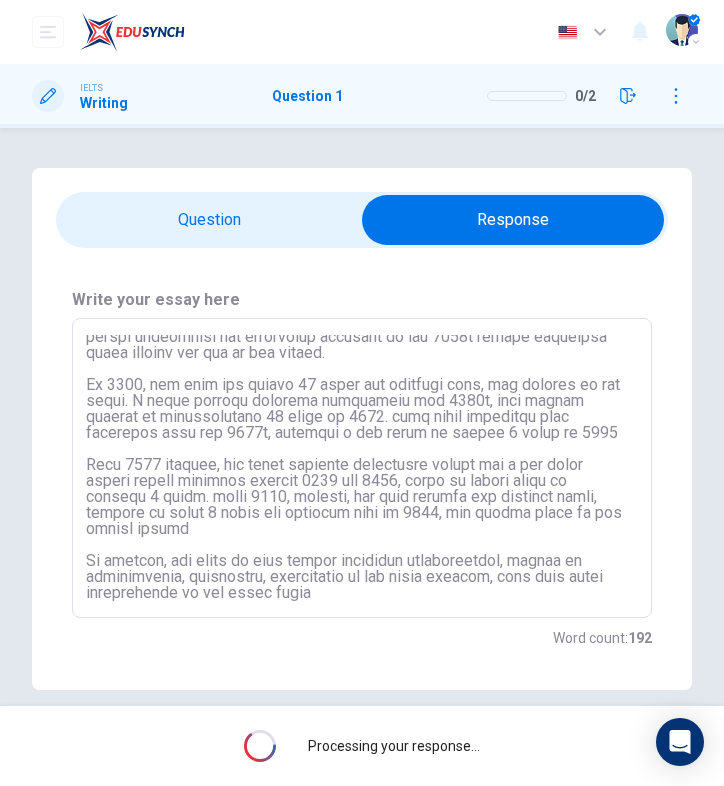 drag, startPoint x: 247, startPoint y: 235, endPoint x: 356, endPoint y: 212, distance: 111.40018 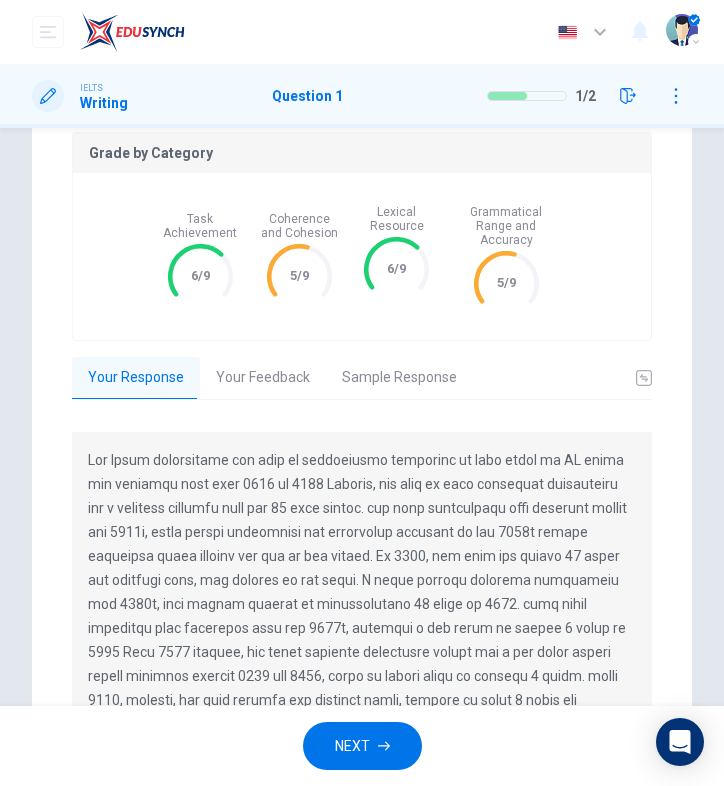 scroll, scrollTop: 200, scrollLeft: 0, axis: vertical 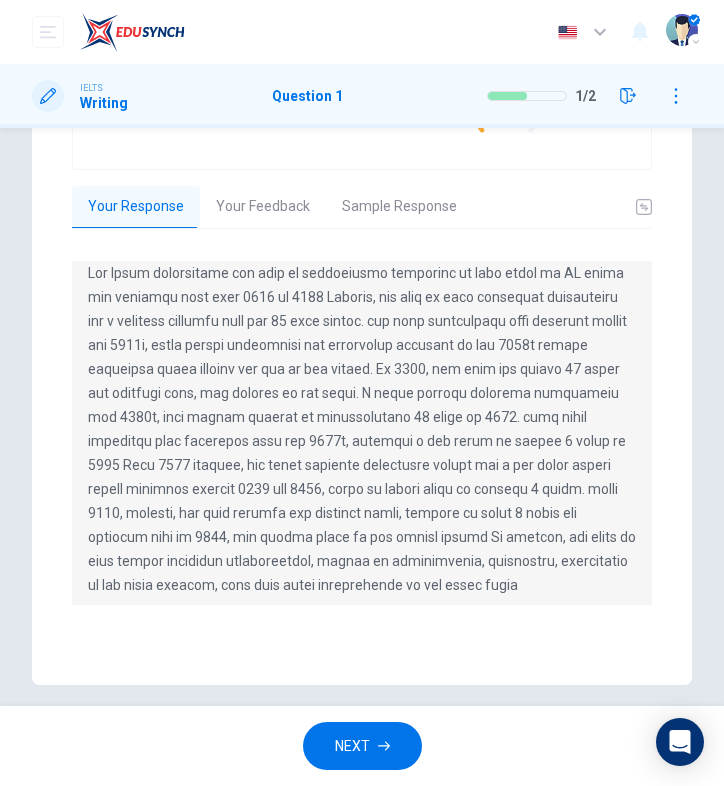click at bounding box center [384, 746] 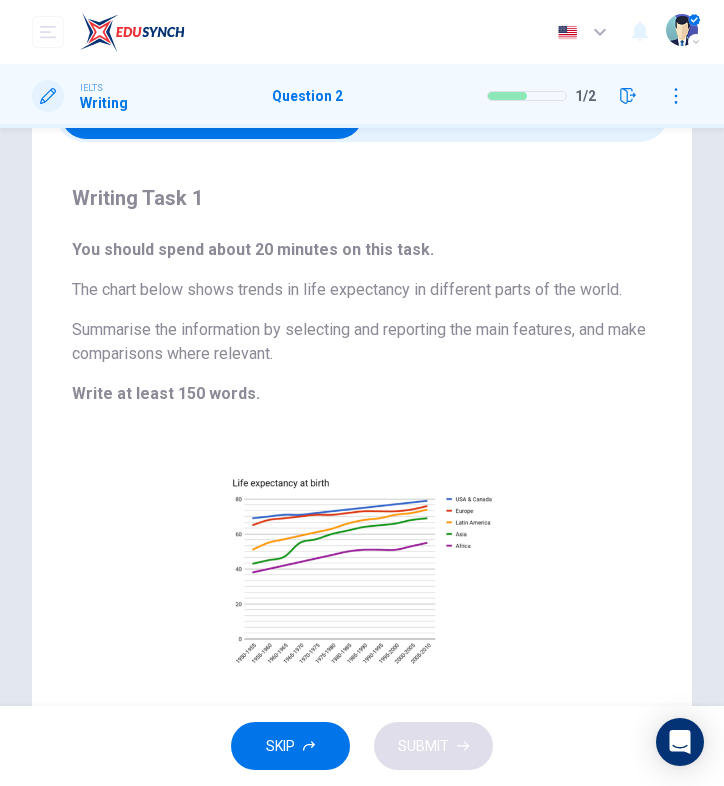 scroll, scrollTop: 100, scrollLeft: 0, axis: vertical 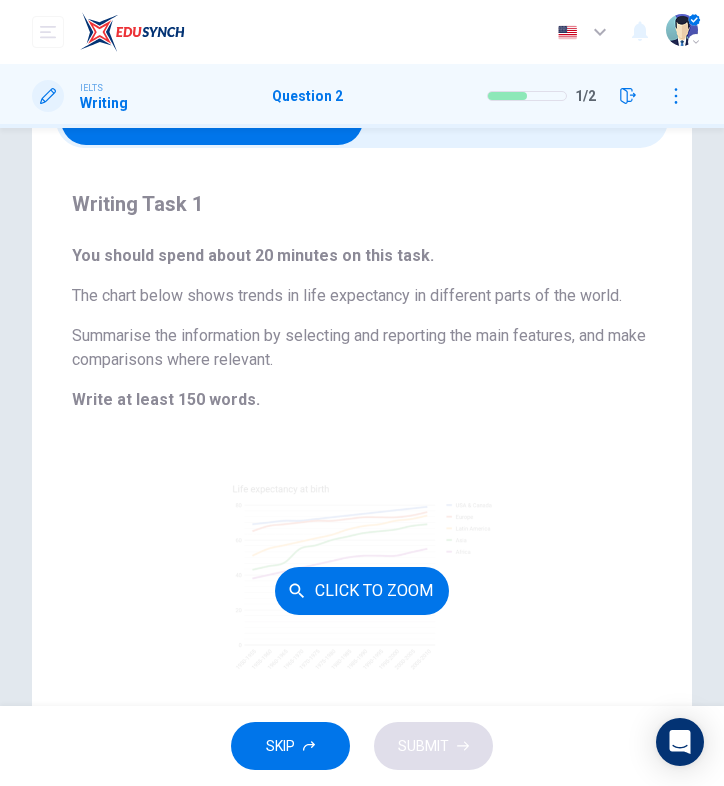 click on "Click to Zoom" at bounding box center (362, 591) 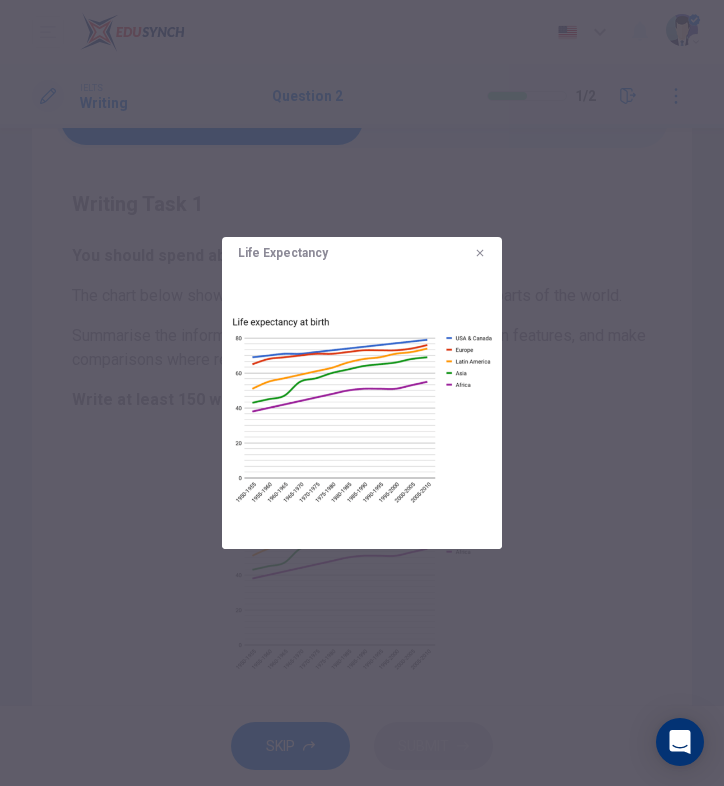 click at bounding box center (480, 253) 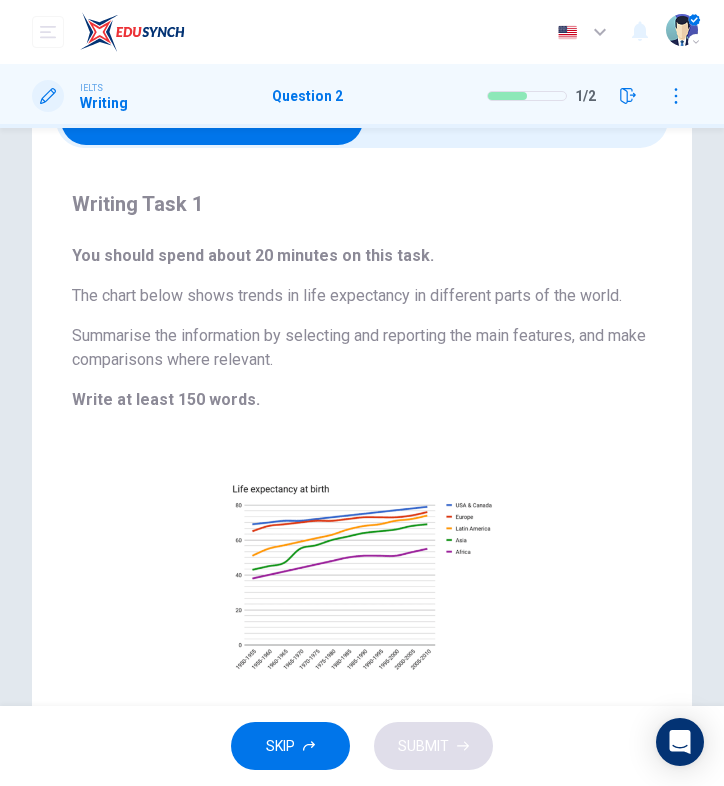 click at bounding box center [212, 120] 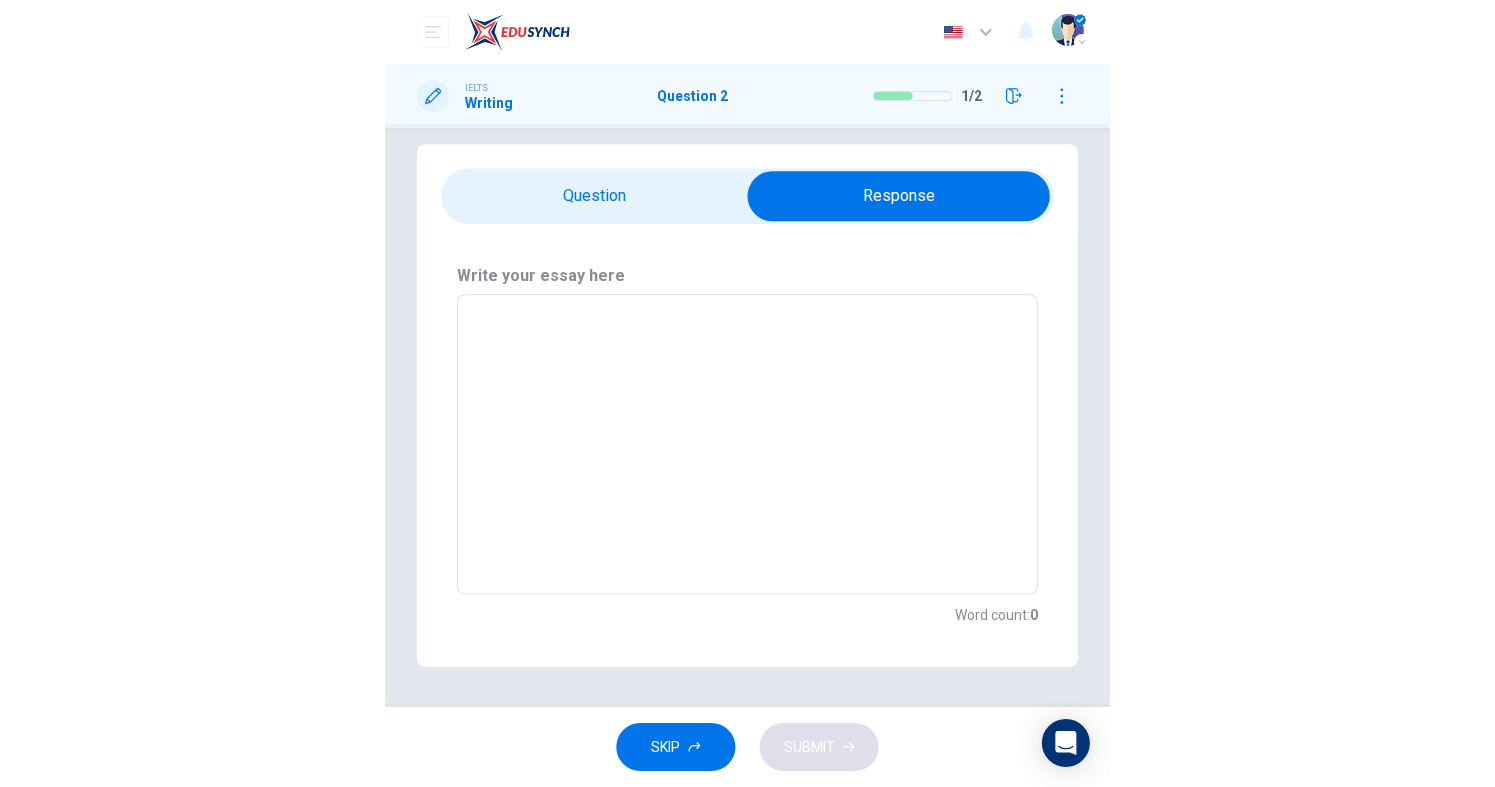 scroll, scrollTop: 24, scrollLeft: 0, axis: vertical 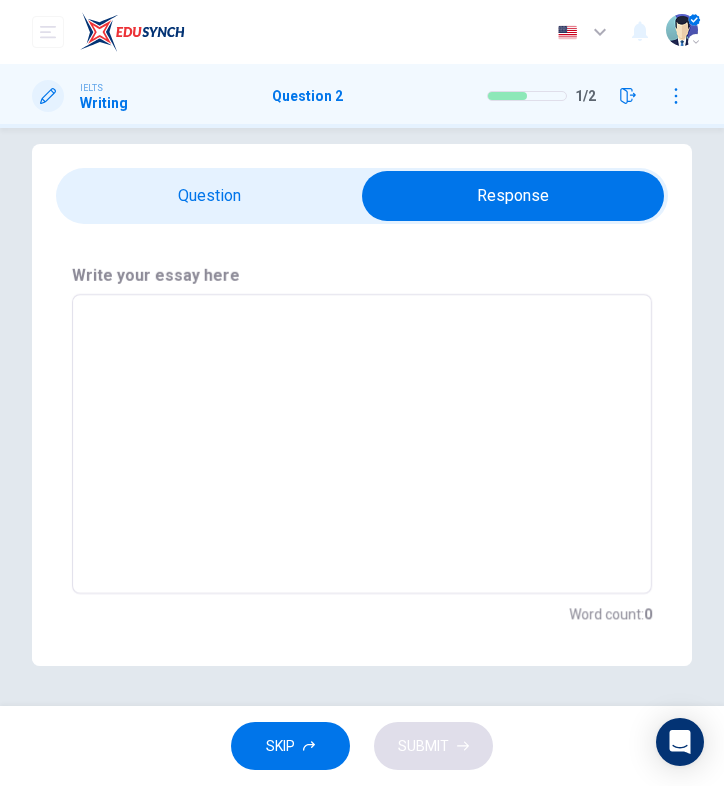 click at bounding box center (362, 444) 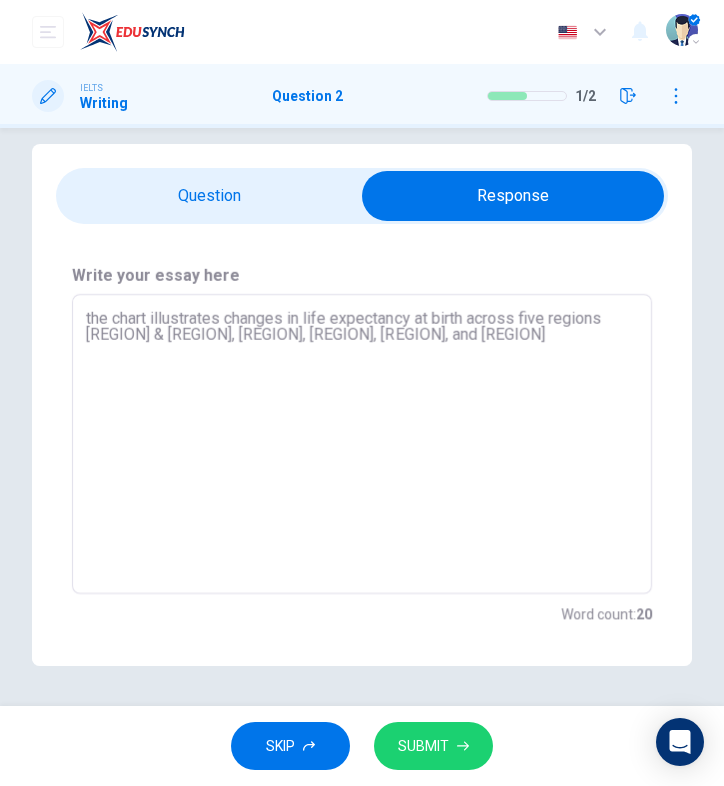 click on "the chart illustrates changes in life expectancy at birth across five regions [REGION] & [REGION], [REGION], [REGION], [REGION], and [REGION]" at bounding box center [362, 444] 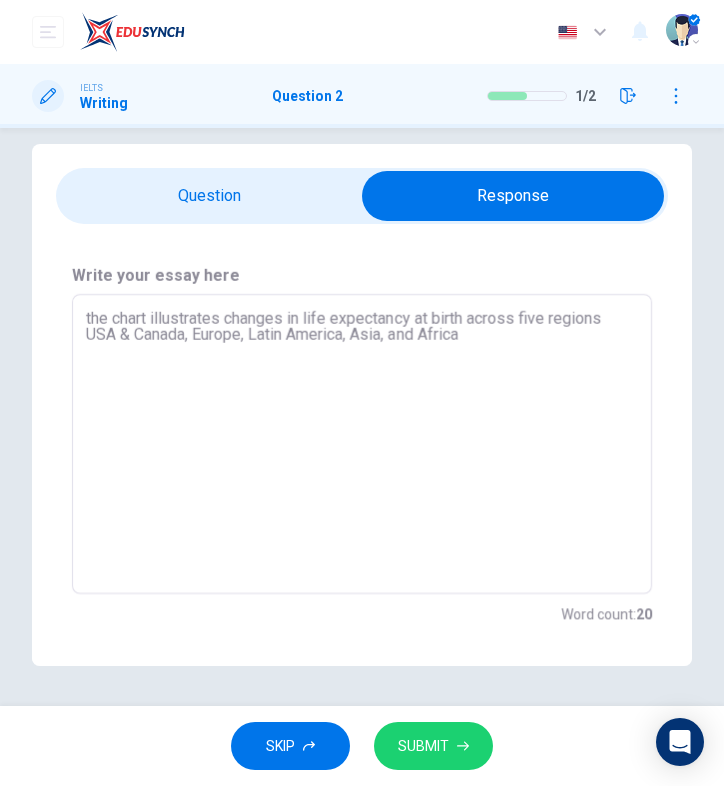 click on "the chart illustrates changes in life expectancy at birth across five regions USA & Canada, Europe, Latin America, Asia, and Africa" at bounding box center (362, 444) 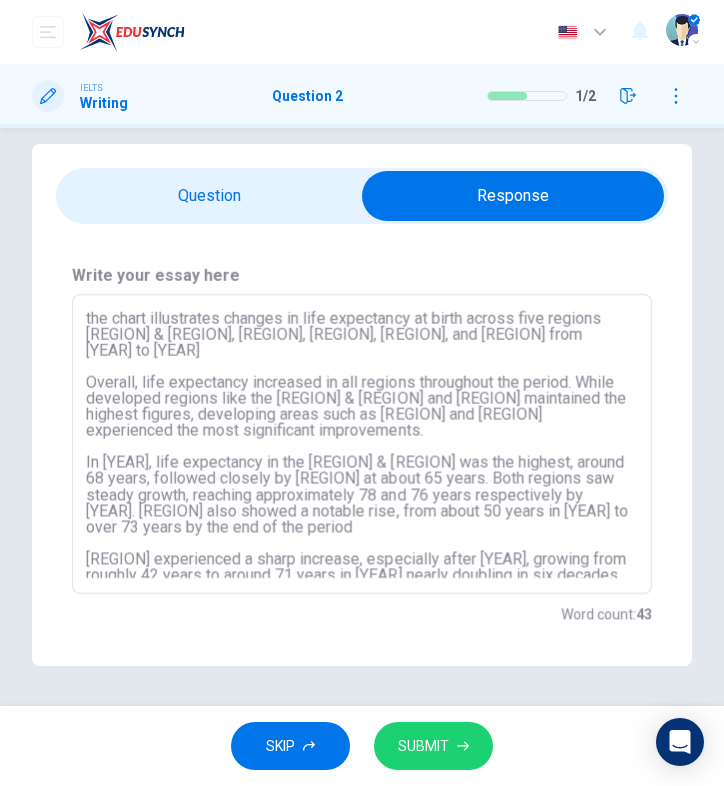 click on "the chart illustrates changes in life expectancy at birth across five regions [REGION] & [REGION], [REGION], [REGION], [REGION], and [REGION] from [YEAR] to [YEAR]
Overall, life expectancy increased in all regions throughout the period. While developed regions like the [REGION] & [REGION] and [REGION] maintained the highest figures, developing areas such as [REGION] and [REGION] experienced the most significant improvements.
In [YEAR], life expectancy in the [REGION] & [REGION] was the highest, around 68 years, followed closely by [REGION] at about 65 years. Both regions saw steady growth, reaching approximately 78 and 76 years respectively by [YEAR]. [REGION] also showed a notable rise, from about 50 years in [YEAR] to over 73 years by the end of the period
[REGION] experienced a sharp increase, especially after [YEAR], growing from roughly 42 years to around 71 years in [YEAR] nearly doubling in six decades. [REGION] consistently had the lowest life expectancy, starting at around 38 years in [YEAR] and gradually increasing to just over 60 years by [YEAR]." at bounding box center [362, 444] 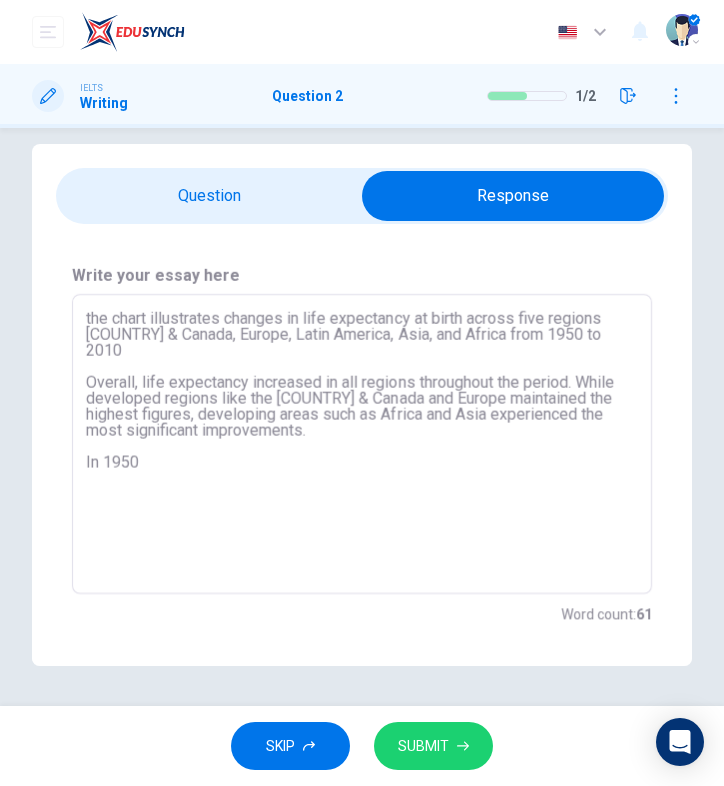 click on "the chart illustrates changes in life expectancy at birth across five regions [COUNTRY] & Canada, Europe, Latin America, Asia, and Africa from 1950 to 2010
Overall, life expectancy increased in all regions throughout the period. While developed regions like the [COUNTRY] & Canada and Europe maintained the highest figures, developing areas such as Africa and Asia experienced the most significant improvements.
In 1950" at bounding box center [362, 444] 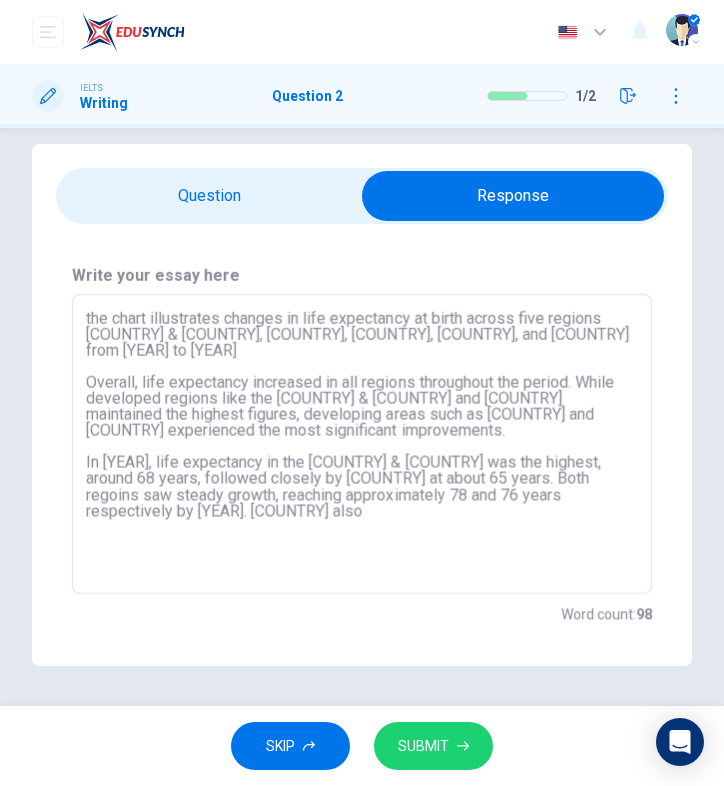 click on "the chart illustrates changes in life expectancy at birth across five regions [COUNTRY] & [COUNTRY], [COUNTRY], [COUNTRY], [COUNTRY], and [COUNTRY] from [YEAR] to [YEAR]
Overall, life expectancy increased in all regions throughout the period. While developed regions like the [COUNTRY] & [COUNTRY] and [COUNTRY] maintained the highest figures, developing areas such as [COUNTRY] and [COUNTRY] experienced the most significant improvements.
In [YEAR], life expectancy in the [COUNTRY] & [COUNTRY] was the highest, around 68 years, followed closely by [COUNTRY] at about 65 years. Both regoins saw steady growth, reaching approximately 78 and 76 years respectively by [YEAR]. [COUNTRY] also" at bounding box center (362, 444) 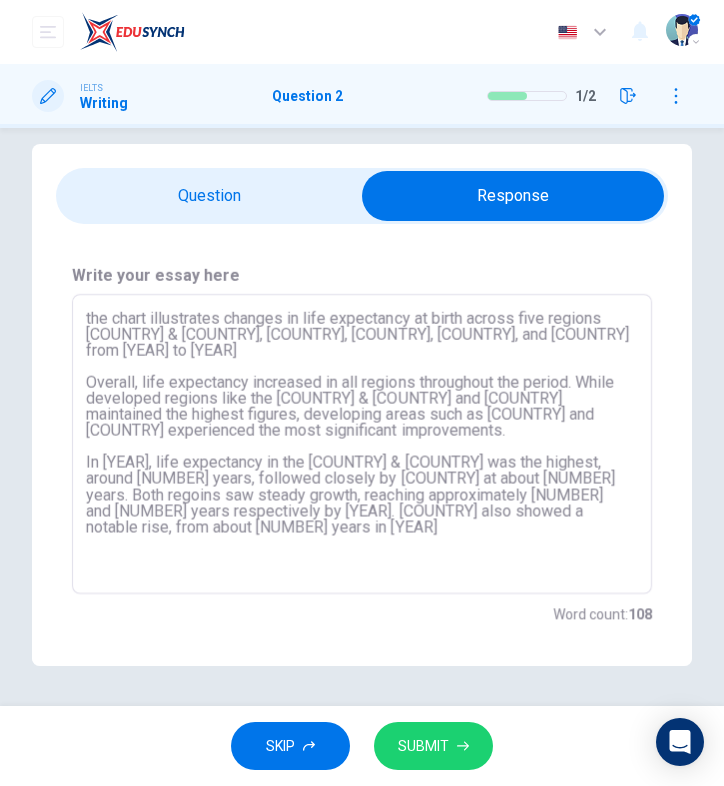 click on "the chart illustrates changes in life expectancy at birth across five regions [COUNTRY] & [COUNTRY], [COUNTRY], [COUNTRY], [COUNTRY], and [COUNTRY] from [YEAR] to [YEAR]
Overall, life expectancy increased in all regions throughout the period. While developed regions like the [COUNTRY] & [COUNTRY] and [COUNTRY] maintained the highest figures, developing areas such as [COUNTRY] and [COUNTRY] experienced the most significant improvements.
In [YEAR], life expectancy in the [COUNTRY] & [COUNTRY] was the highest, around [NUMBER] years, followed closely by [COUNTRY] at about [NUMBER] years. Both regoins saw steady growth, reaching approximately [NUMBER] and [NUMBER] years respectively by [YEAR]. [COUNTRY] also showed a notable rise, from about [NUMBER] years in [YEAR]" at bounding box center [362, 444] 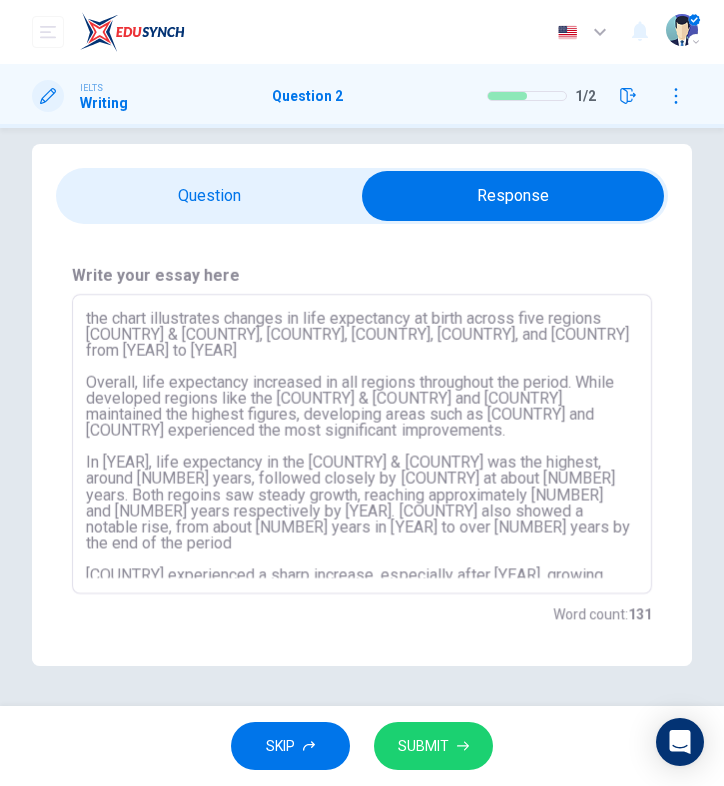 type on "the chart illustrates changes in life expectancy at birth across five regions [COUNTRY] & [COUNTRY], [COUNTRY], [COUNTRY], [COUNTRY], and [COUNTRY] from [YEAR] to [YEAR]
Overall, life expectancy increased in all regions throughout the period. While developed regions like the [COUNTRY] & [COUNTRY] and [COUNTRY] maintained the highest figures, developing areas such as [COUNTRY] and [COUNTRY] experienced the most significant improvements.
In [YEAR], life expectancy in the [COUNTRY] & [COUNTRY] was the highest, around [NUMBER] years, followed closely by [COUNTRY] at about [NUMBER] years. Both regoins saw steady growth, reaching approximately [NUMBER] and [NUMBER] years respectively by [YEAR]. [COUNTRY] also showed a notable rise, from about [NUMBER] years in [YEAR] to over [NUMBER] years by the end of the period
[COUNTRY] experienced a sharp increase, especially after [YEAR], growing from roughly [NUMBER] years" 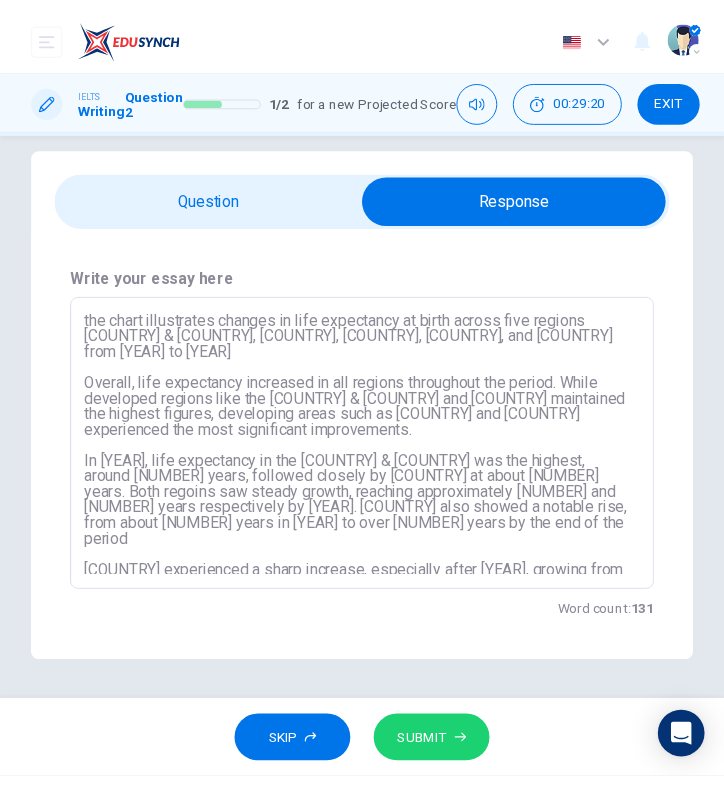 scroll, scrollTop: 24, scrollLeft: 0, axis: vertical 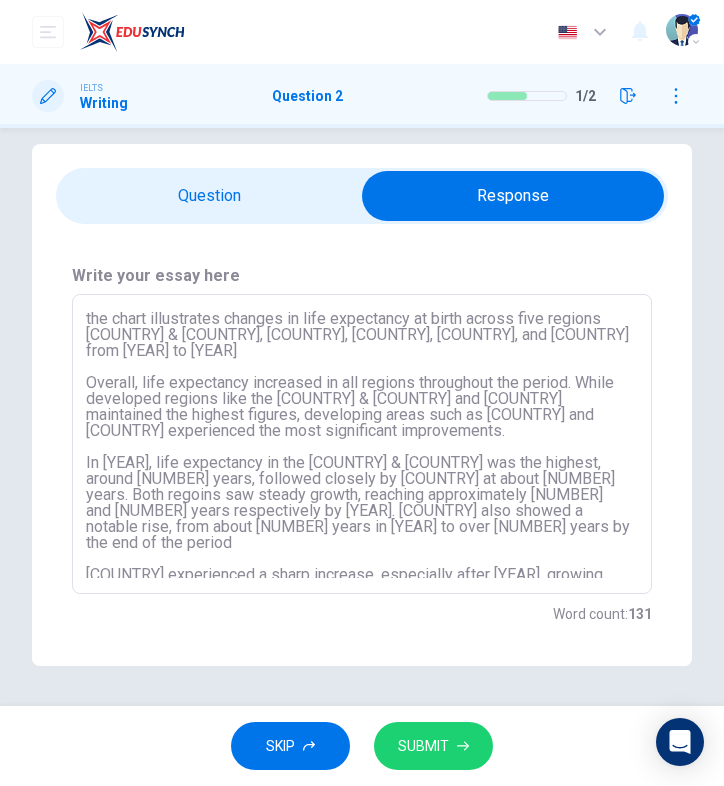 click on "the chart illustrates changes in life expectancy at birth across five regions [COUNTRY] & [COUNTRY], [COUNTRY], [COUNTRY], [COUNTRY], and [COUNTRY] from [YEAR] to [YEAR]
Overall, life expectancy increased in all regions throughout the period. While developed regions like the [COUNTRY] & [COUNTRY] and [COUNTRY] maintained the highest figures, developing areas such as [COUNTRY] and [COUNTRY] experienced the most significant improvements.
In [YEAR], life expectancy in the [COUNTRY] & [COUNTRY] was the highest, around [NUMBER] years, followed closely by [COUNTRY] at about [NUMBER] years. Both regoins saw steady growth, reaching approximately [NUMBER] and [NUMBER] years respectively by [YEAR]. [COUNTRY] also showed a notable rise, from about [NUMBER] years in [YEAR] to over [NUMBER] years by the end of the period
[COUNTRY] experienced a sharp increase, especially after [YEAR], growing from roughly [NUMBER] years" at bounding box center [362, 444] 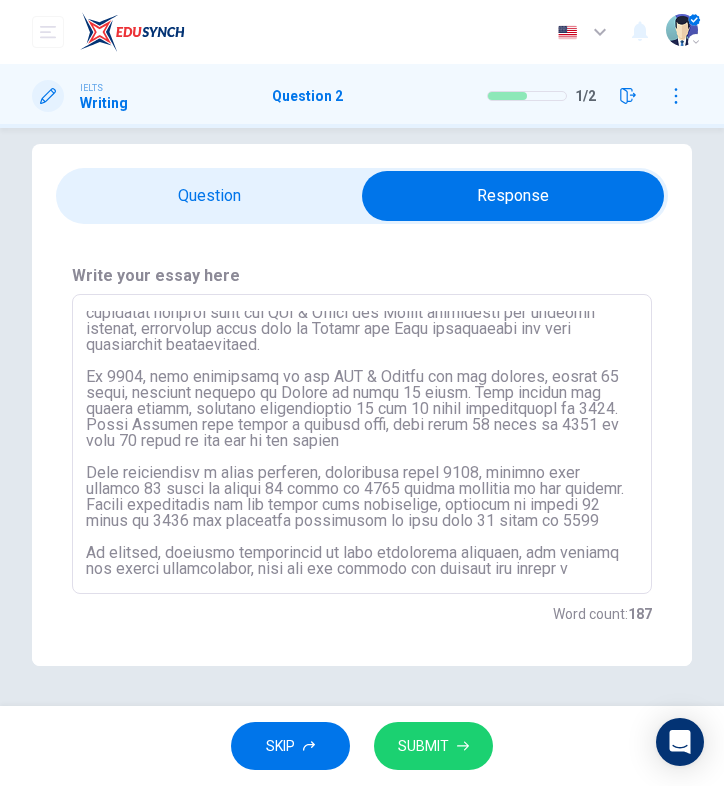 scroll, scrollTop: 102, scrollLeft: 0, axis: vertical 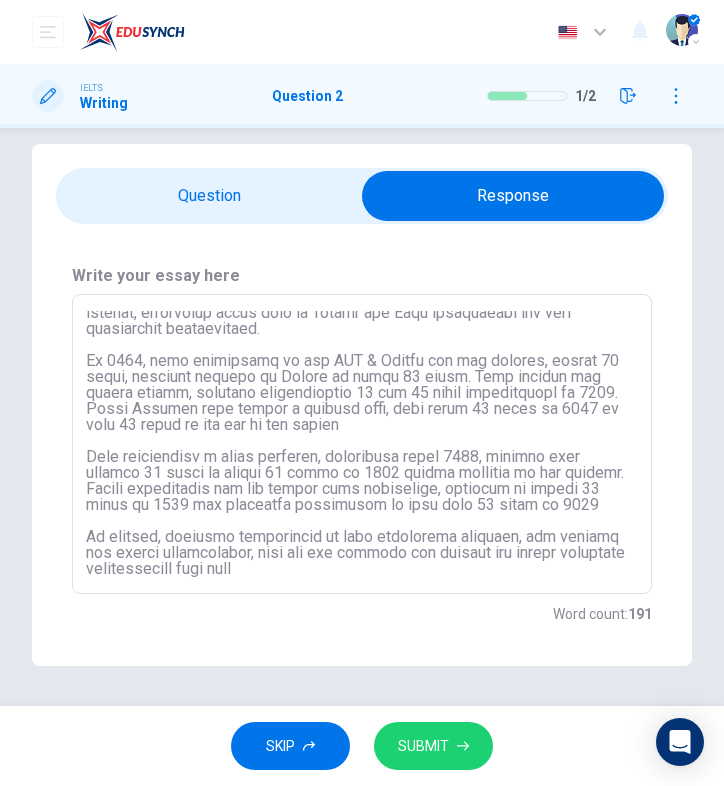 type on "the chart illustrates changes in life expectancy at birth across five regions [REGION] & [REGION], [REGION], [REGION], [REGION], and [REGION] from [YEAR] to [YEAR]
Overall, life expectancy increased in all regions throughout the period. While developed regions like the [REGION] & [REGION] and [REGION] maintained the highest figures, developing areas such as [REGION] and [REGION] experienced the most significant improvements.
In [YEAR], life expectancy in the [REGION] & [REGION] was the highest, around 68 years, followed closely by [REGION] at about 65 years. Both regoins saw steady growth, reaching approximately 78 and 76 years respectively by [YEAR]. [REGION] also showed a notable rise, from about 50 years in [YEAR] to over 73 years by the end of the period
[REGION] experienced a sharp increase, especially after 1960, growing from roughly 42 years to arounf 71 years in [YEAR] nearly doubling in six decades. [REGION] consistenly had the lowest life expectancy, starting at around 38 years in [YEAR] and gradually increasing to just over 60 years by [YEAR]..." 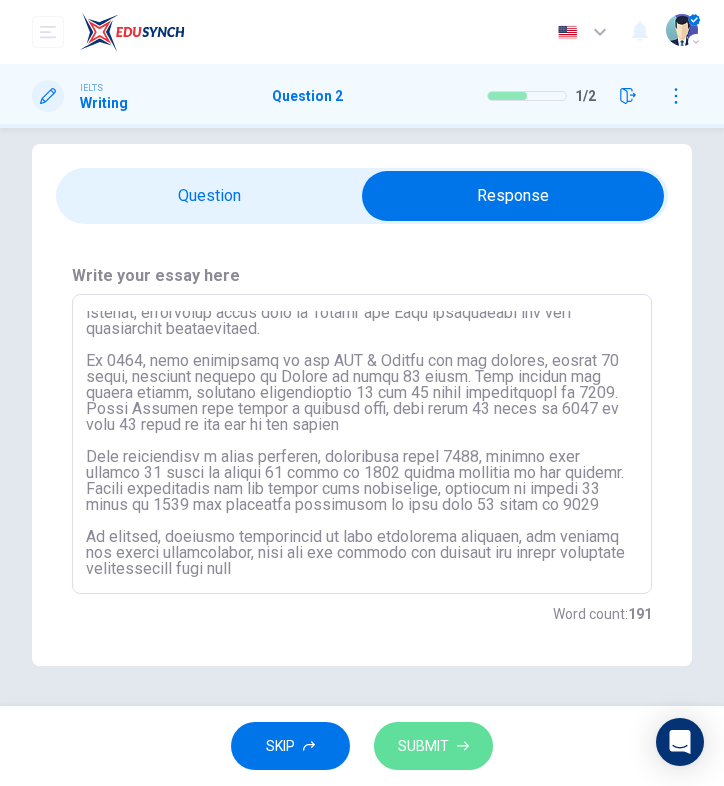 click on "SUBMIT" at bounding box center (433, 746) 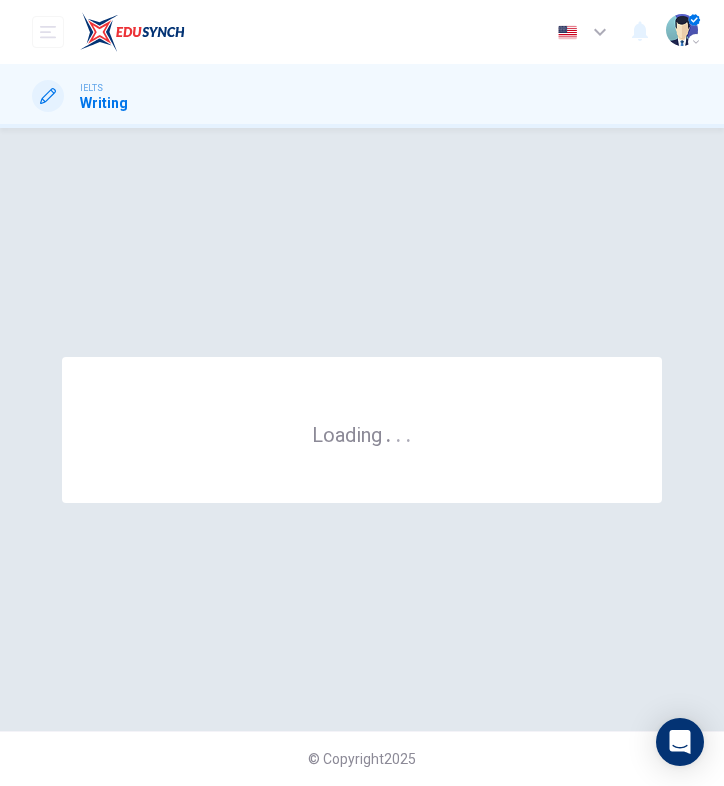 scroll, scrollTop: 0, scrollLeft: 0, axis: both 